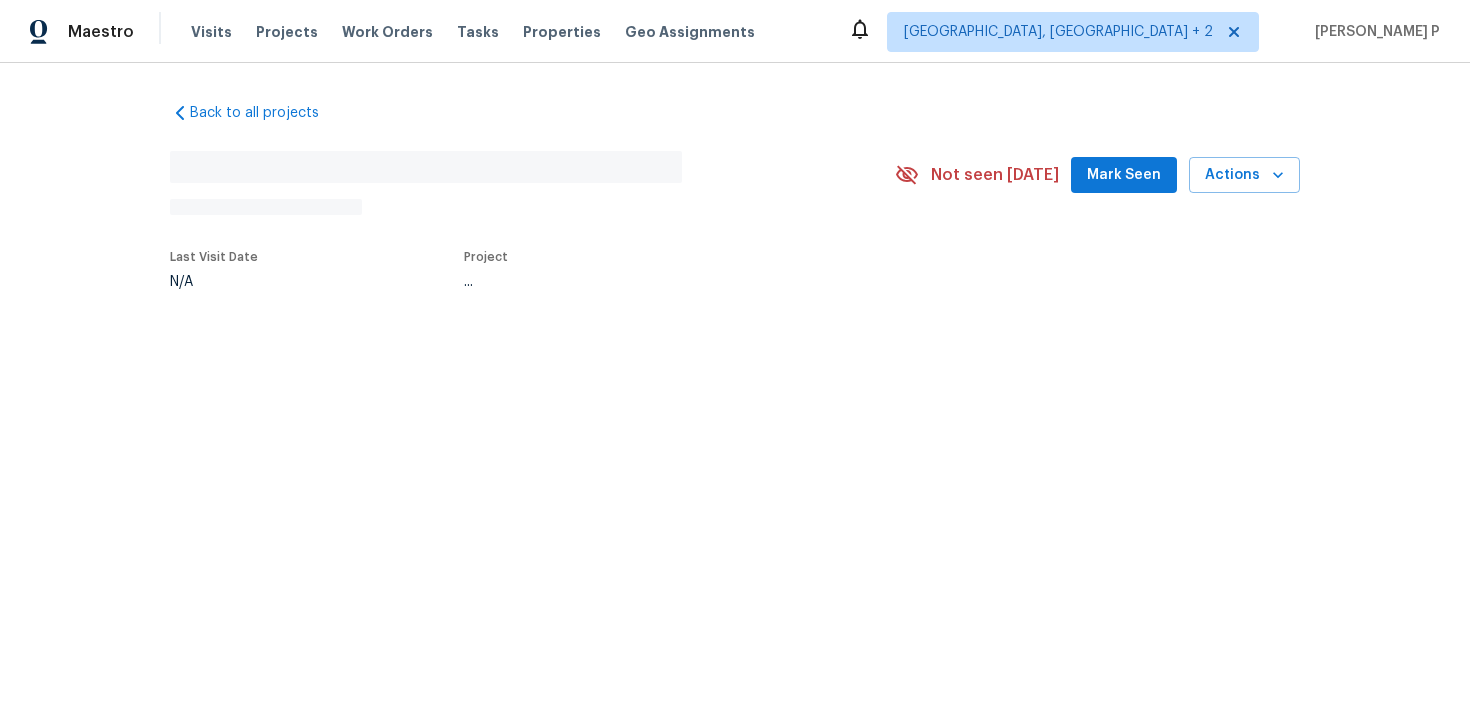 scroll, scrollTop: 0, scrollLeft: 0, axis: both 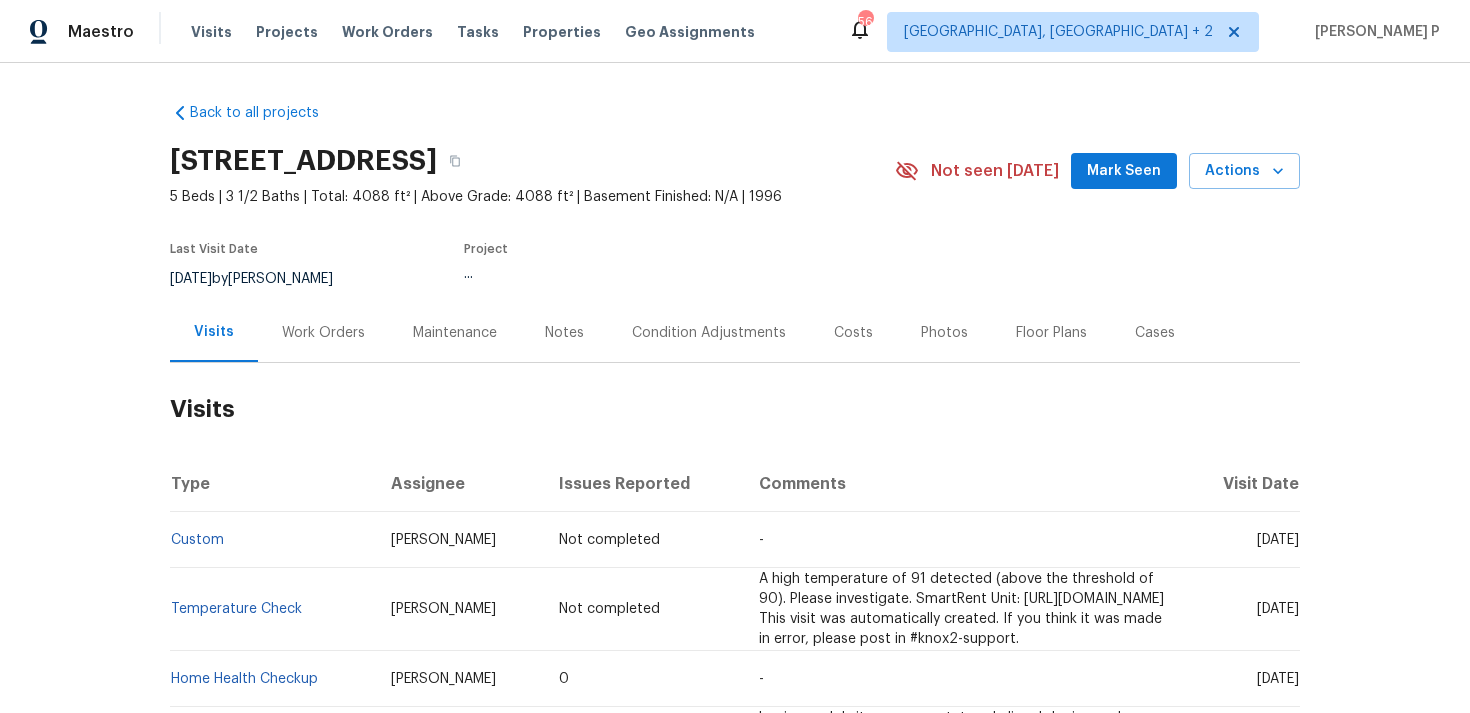 click on "Work Orders" at bounding box center [323, 332] 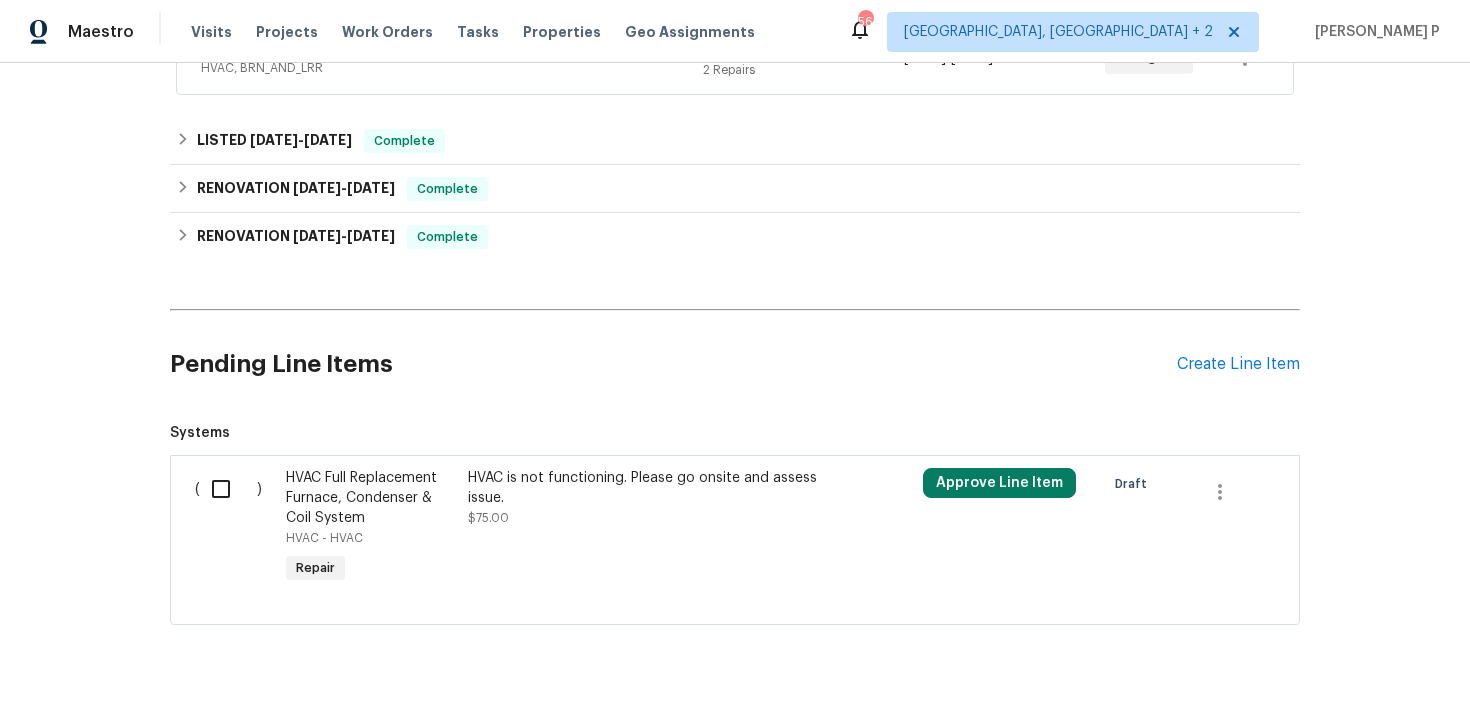 scroll, scrollTop: 473, scrollLeft: 0, axis: vertical 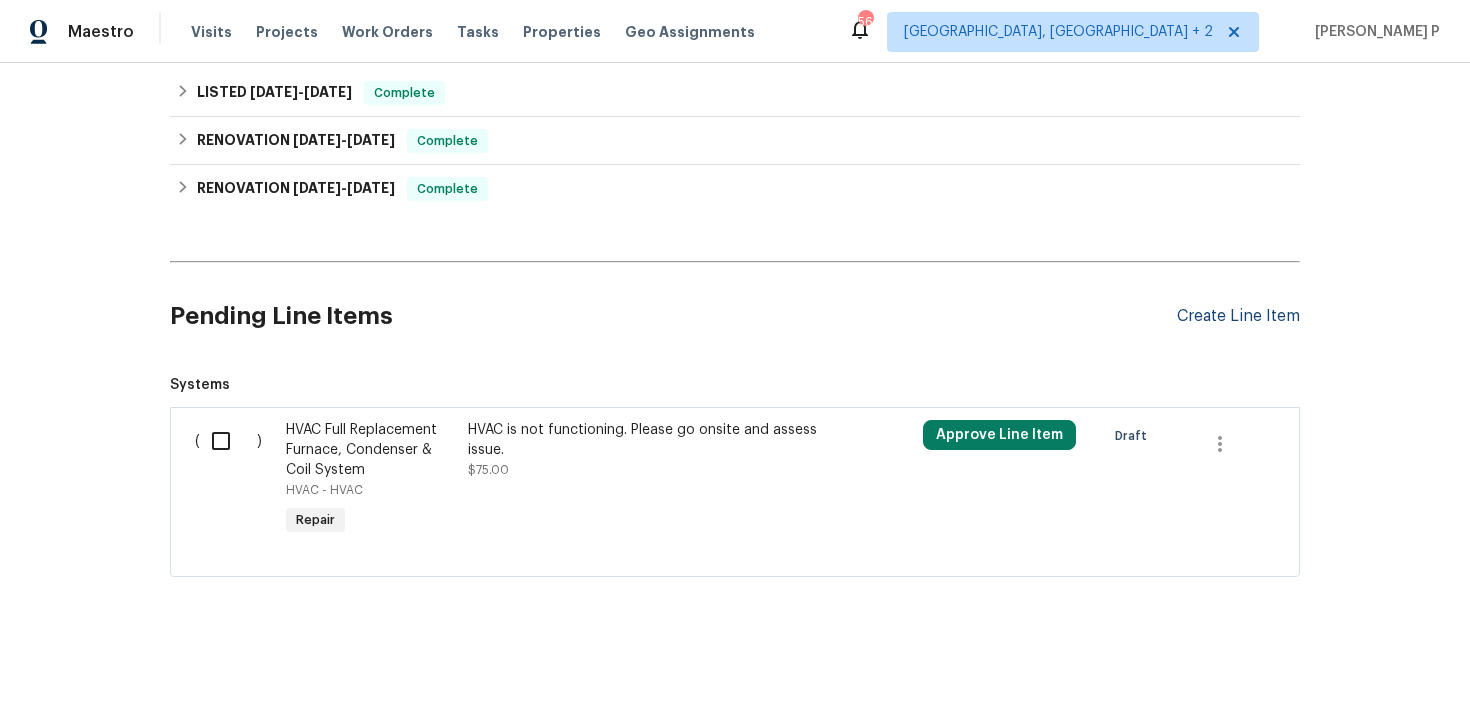 click on "Create Line Item" at bounding box center [1238, 316] 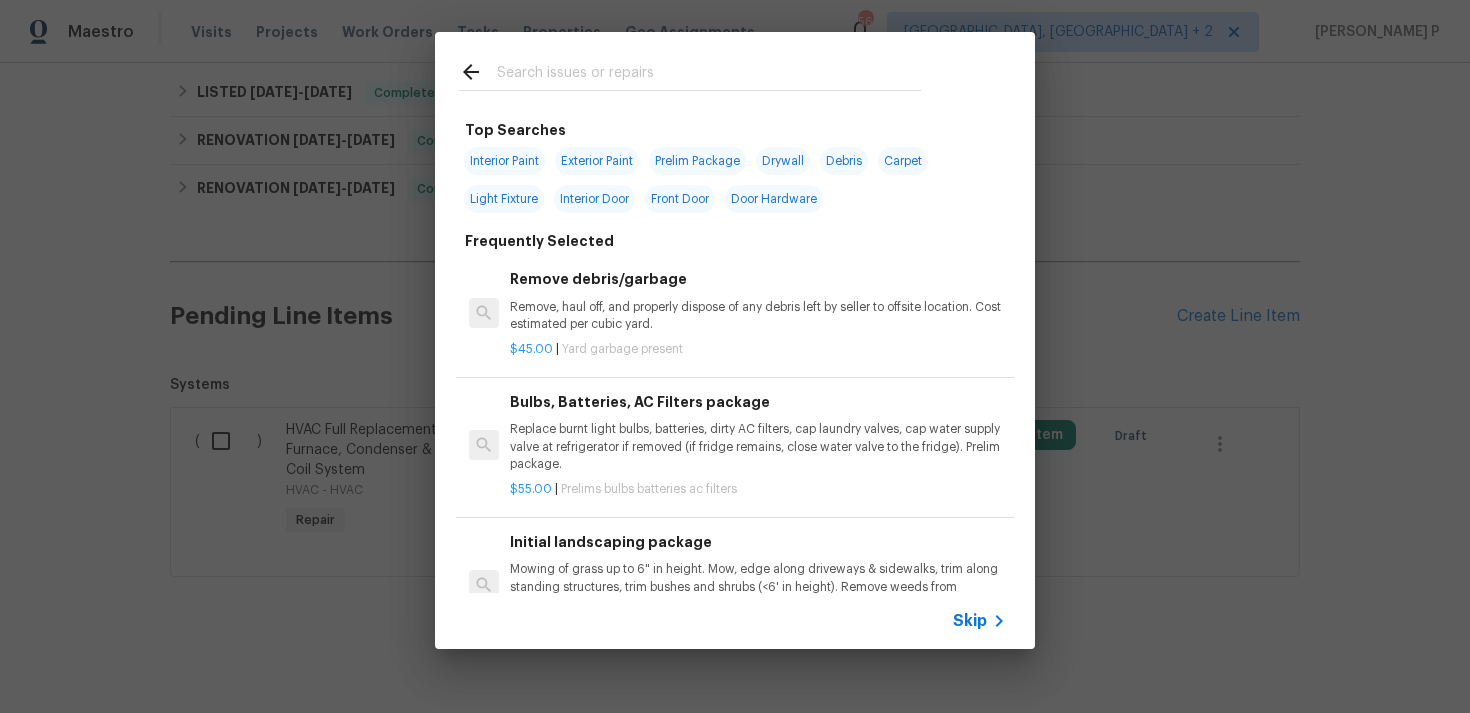 click on "Skip" at bounding box center (970, 621) 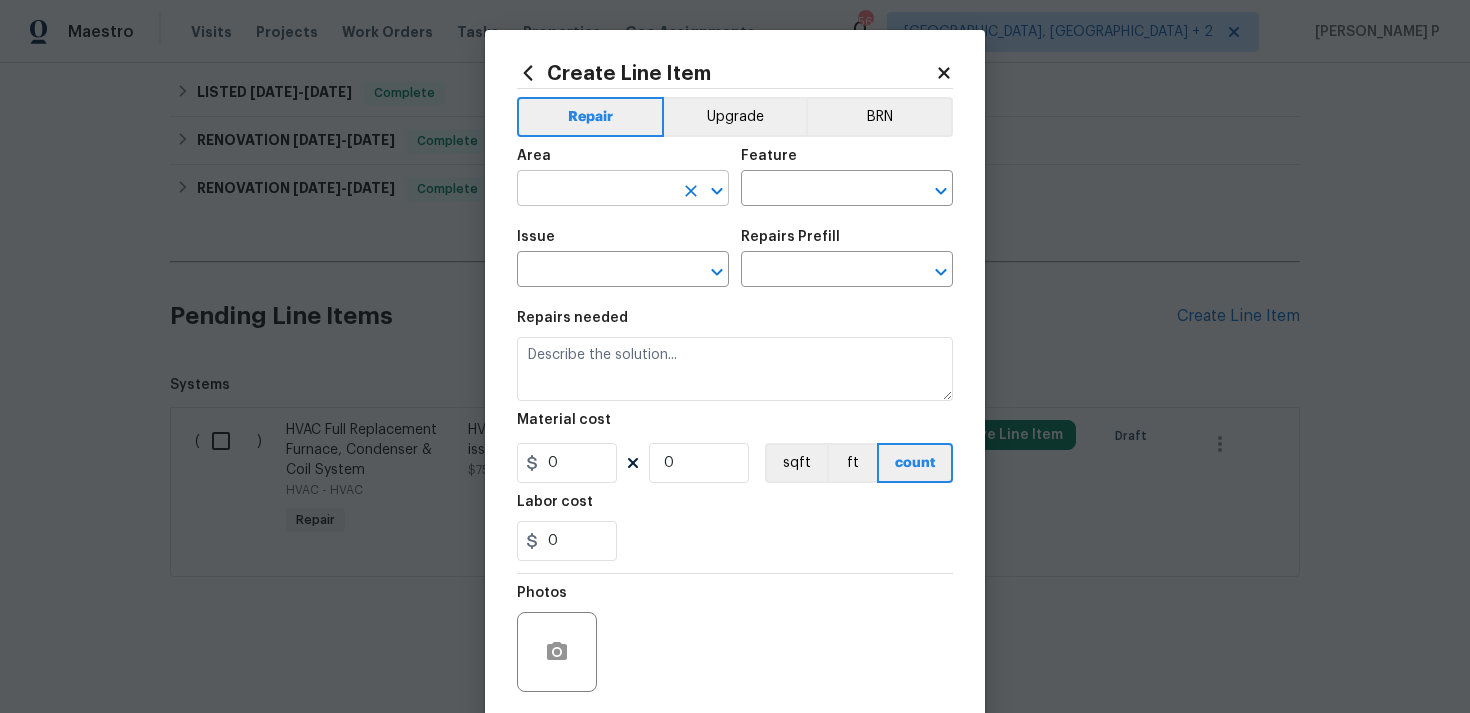 click 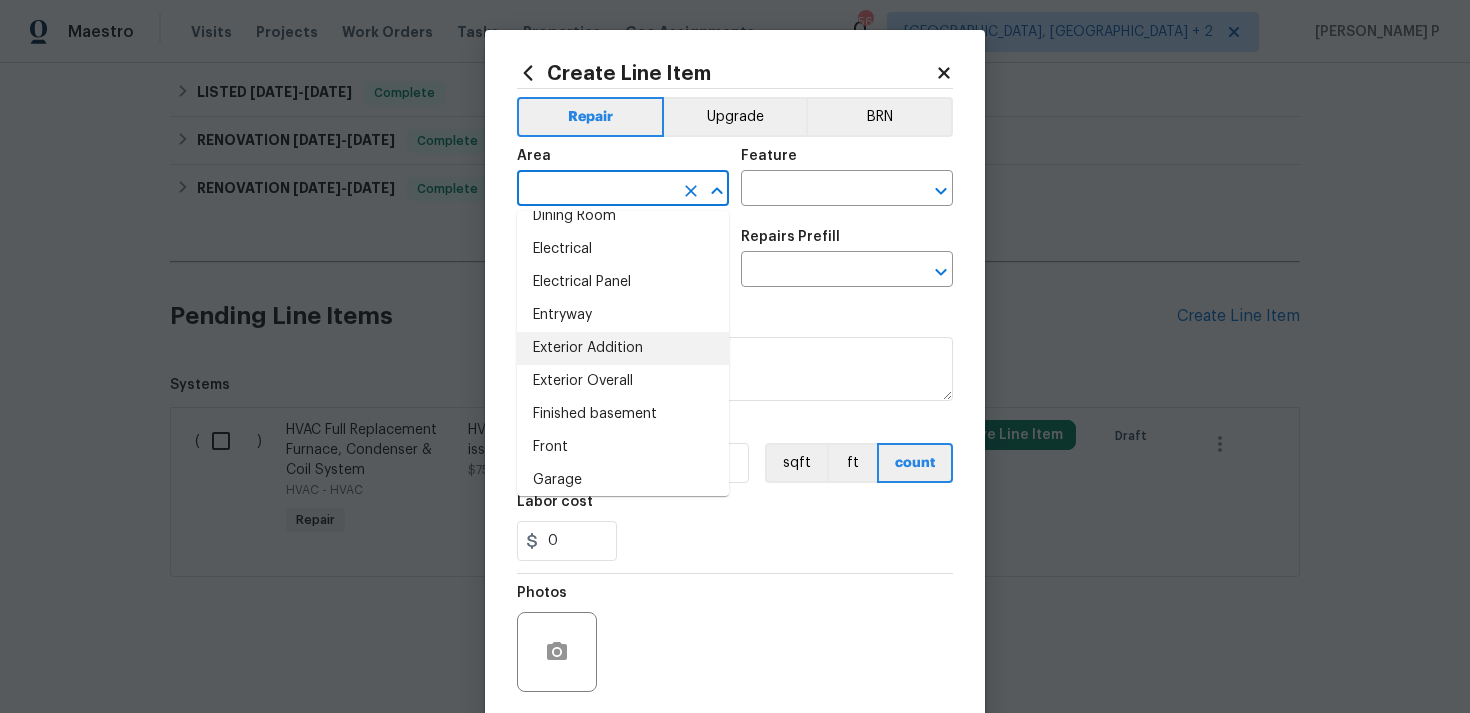 scroll, scrollTop: 368, scrollLeft: 0, axis: vertical 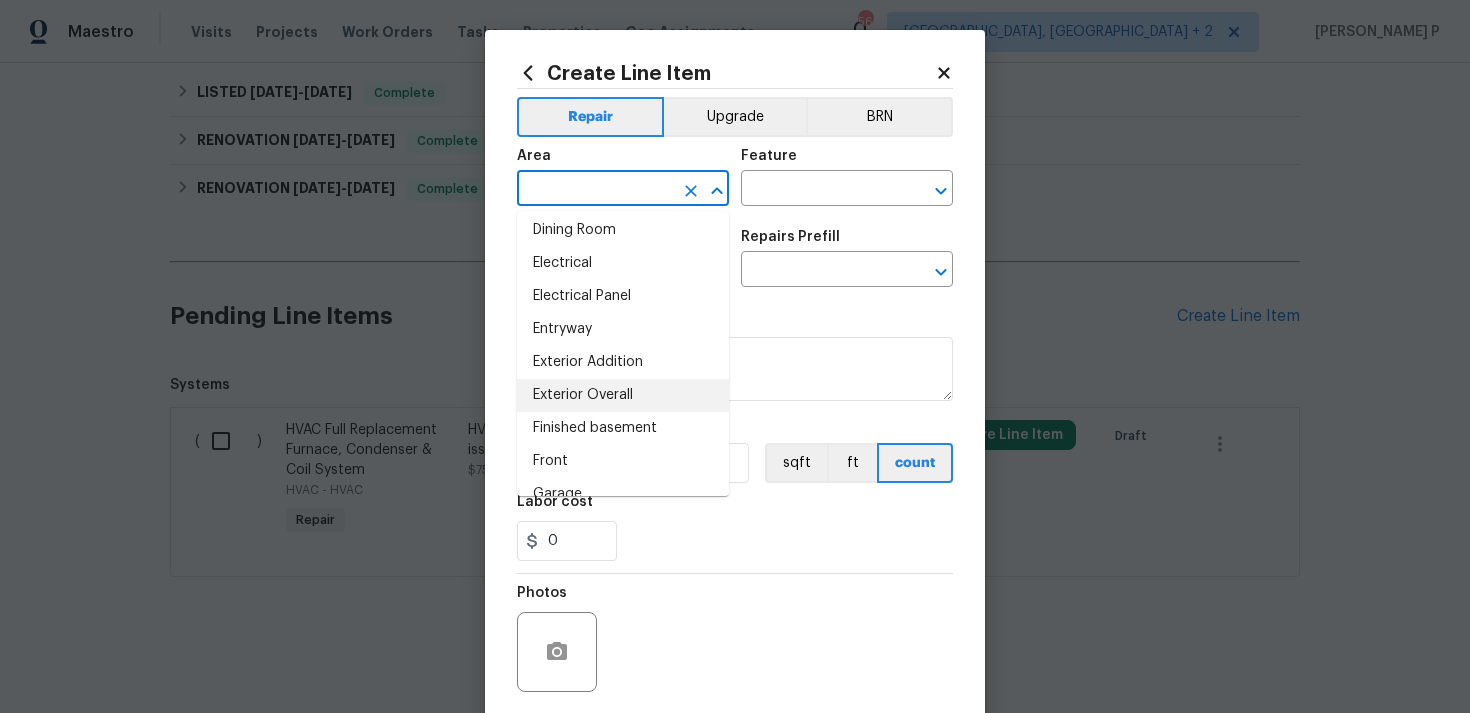 click on "Exterior Overall" at bounding box center (623, 395) 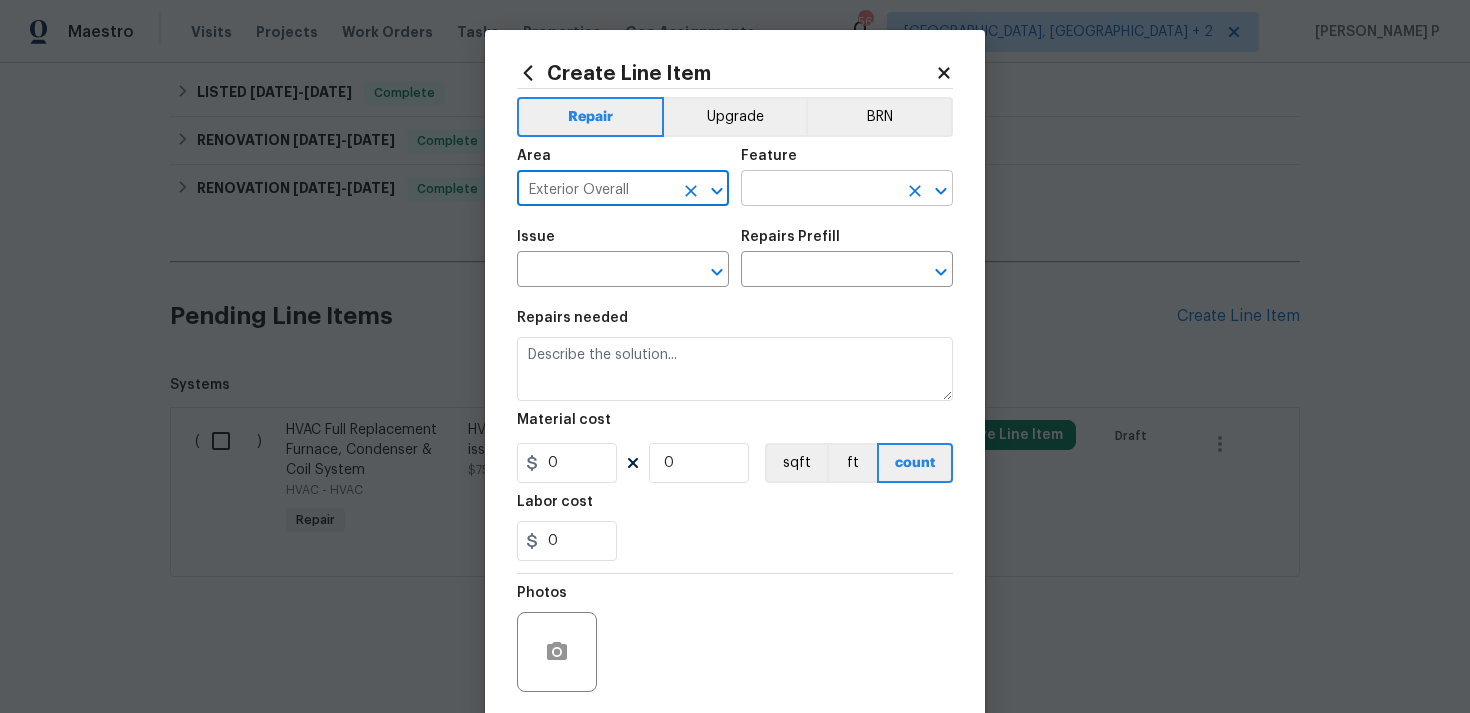 click at bounding box center [819, 190] 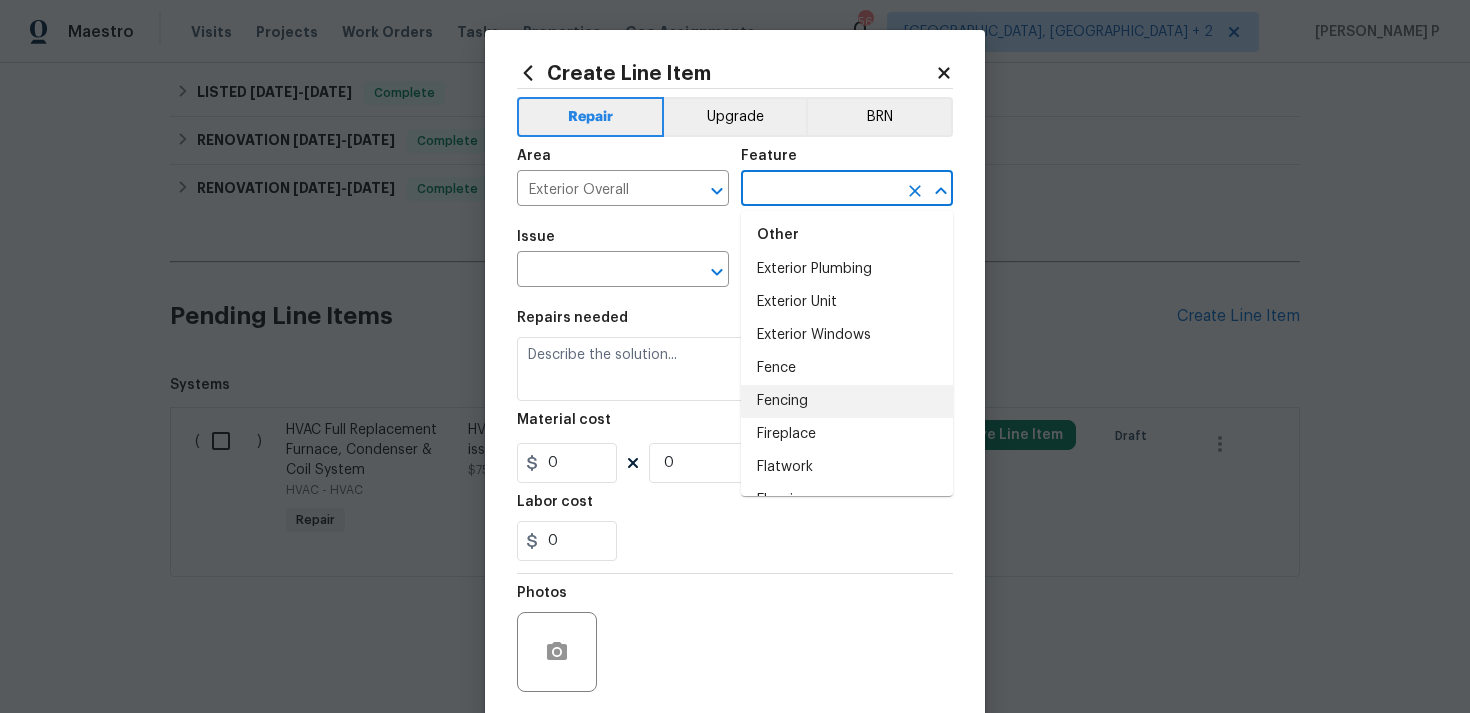 scroll, scrollTop: 1604, scrollLeft: 0, axis: vertical 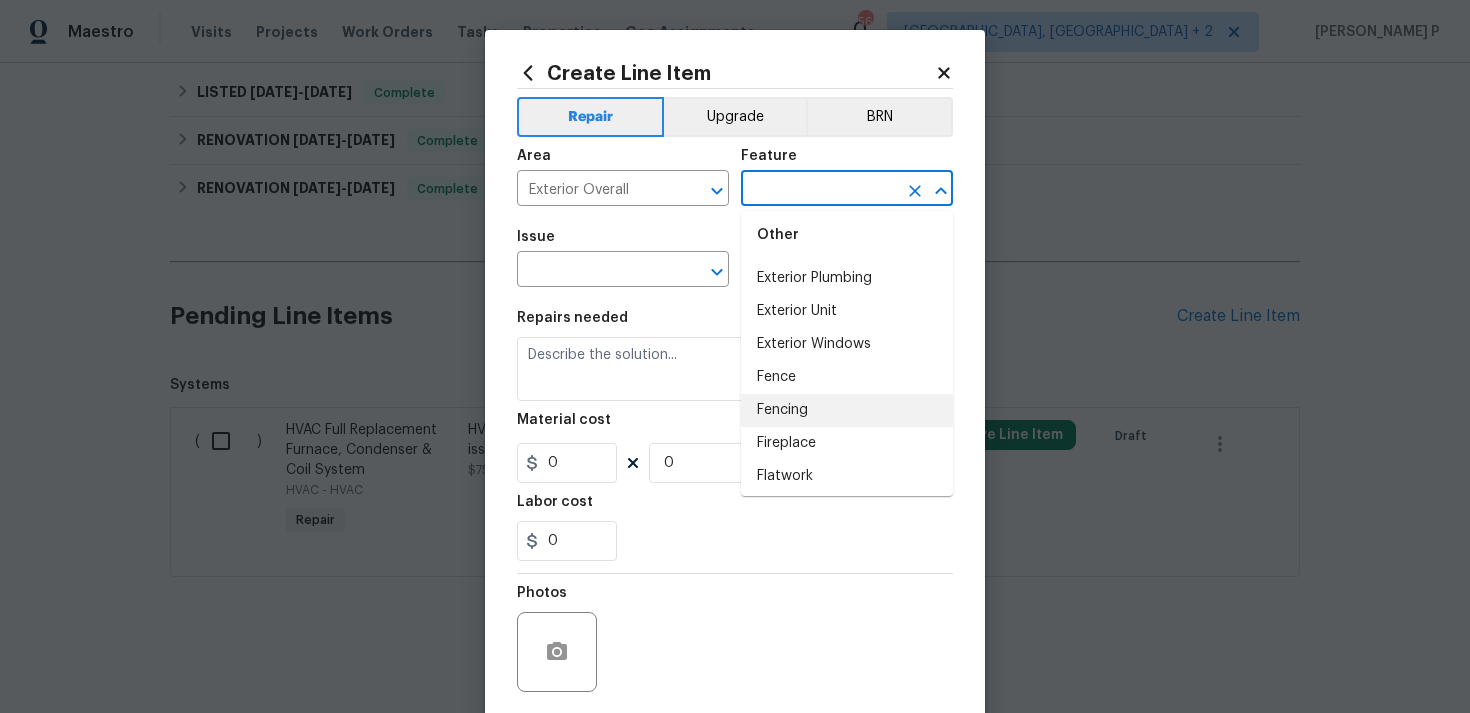 click on "Fencing" at bounding box center [847, 410] 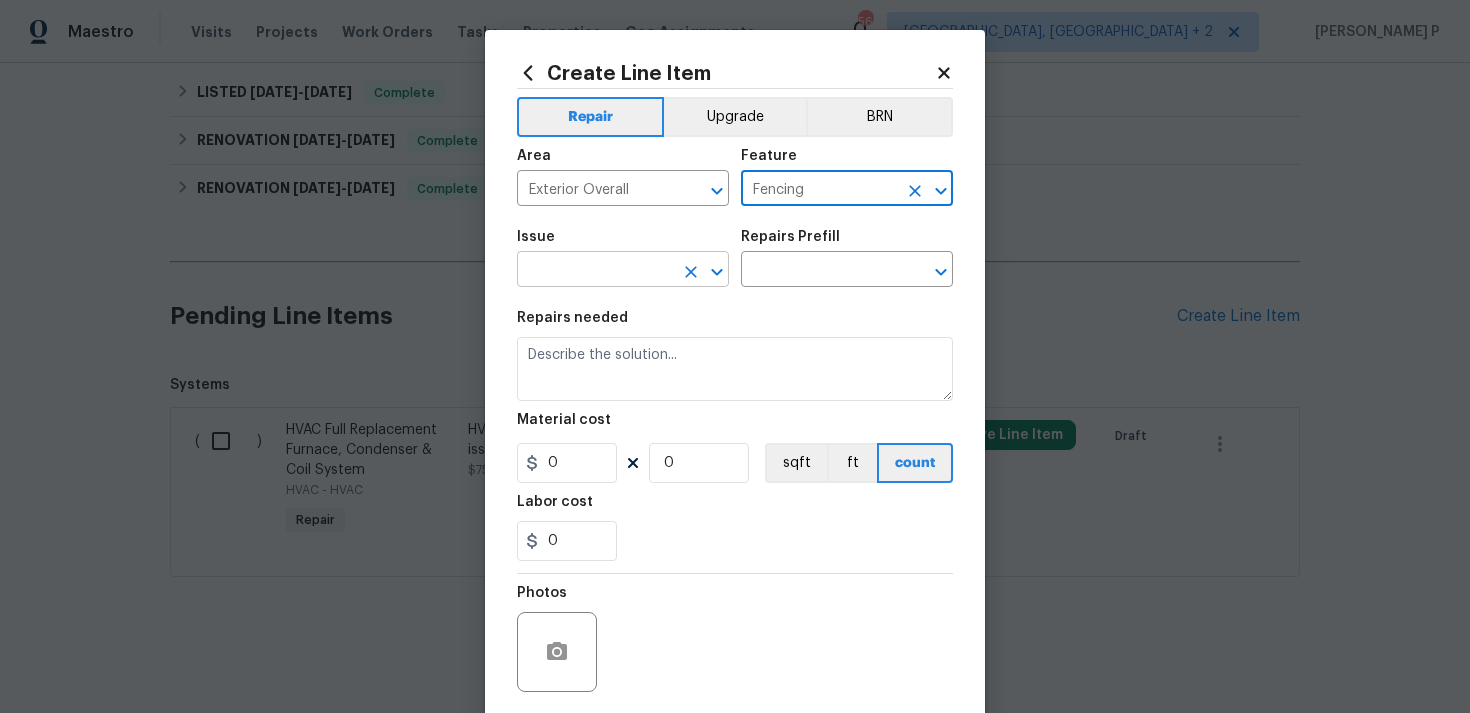 click 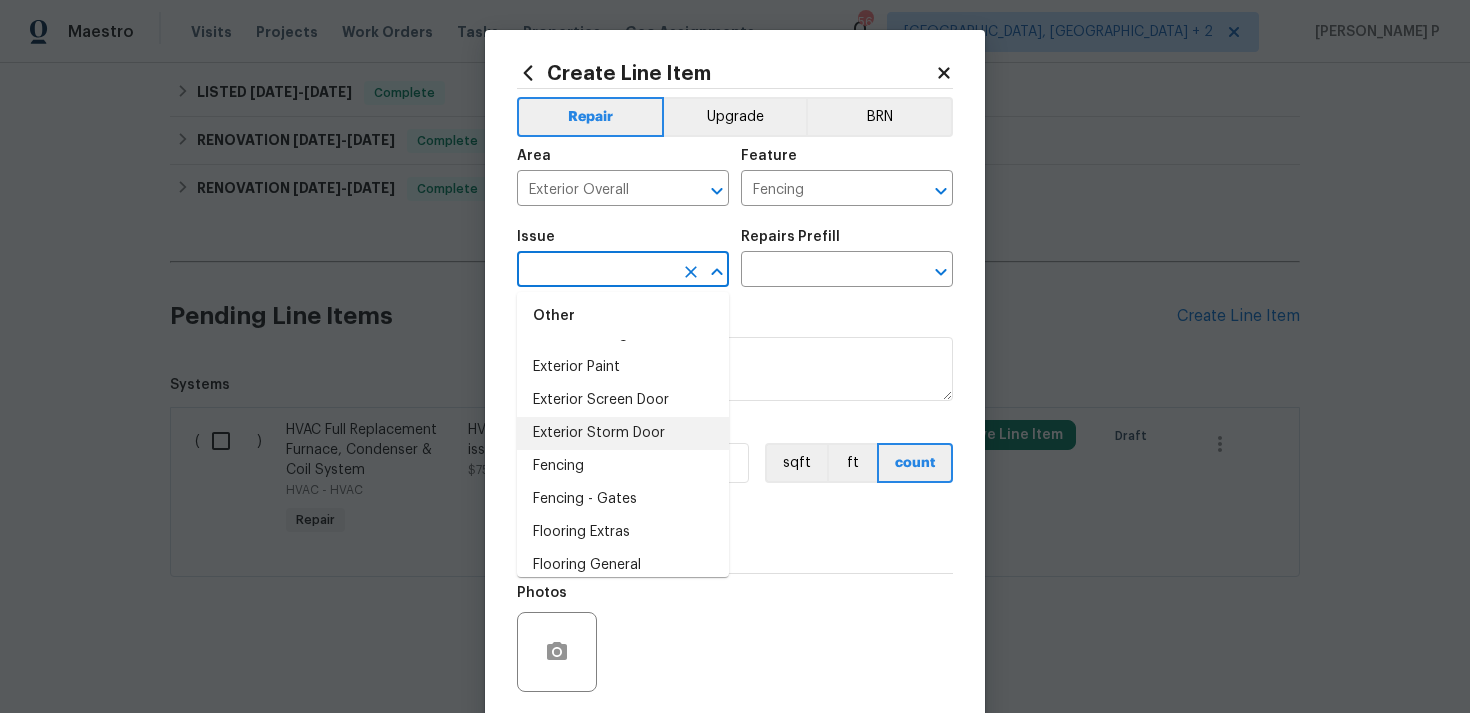 scroll, scrollTop: 1310, scrollLeft: 0, axis: vertical 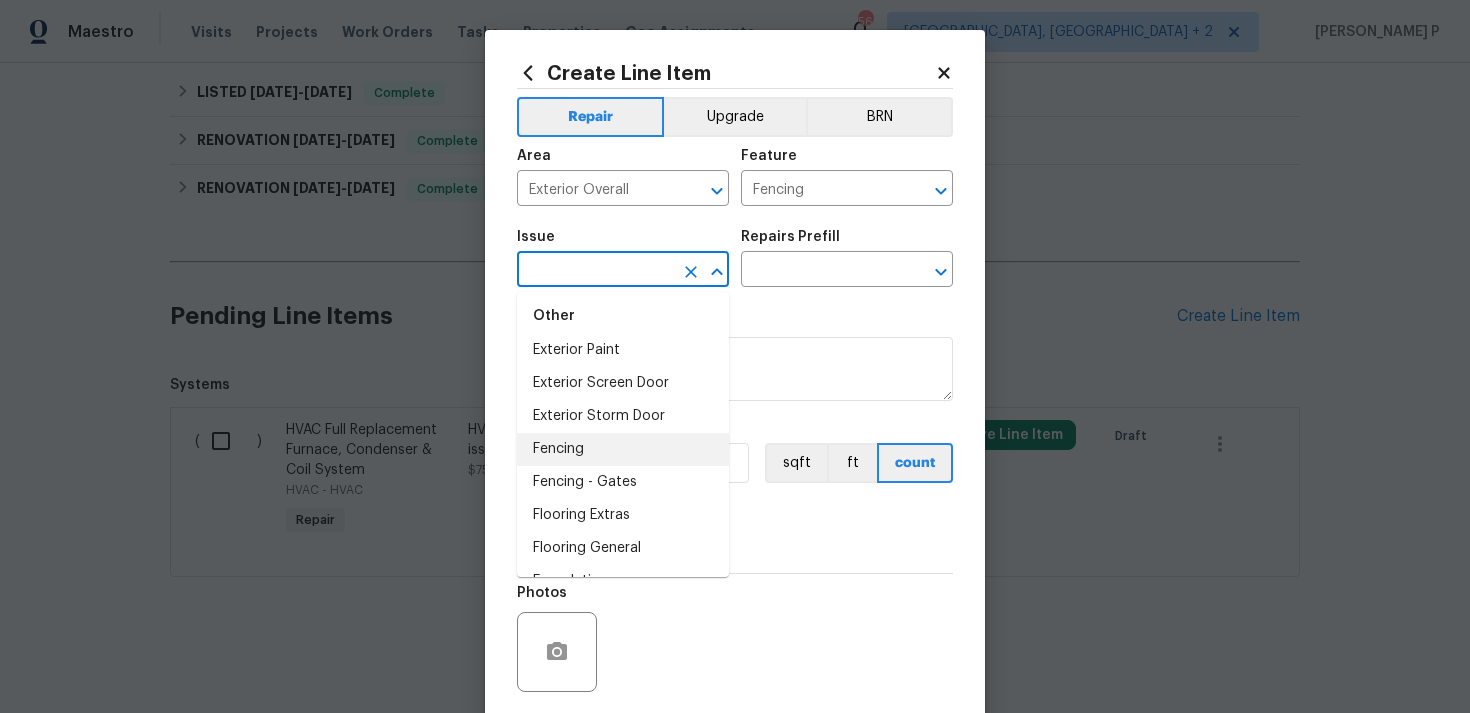 click on "Fencing" at bounding box center (623, 449) 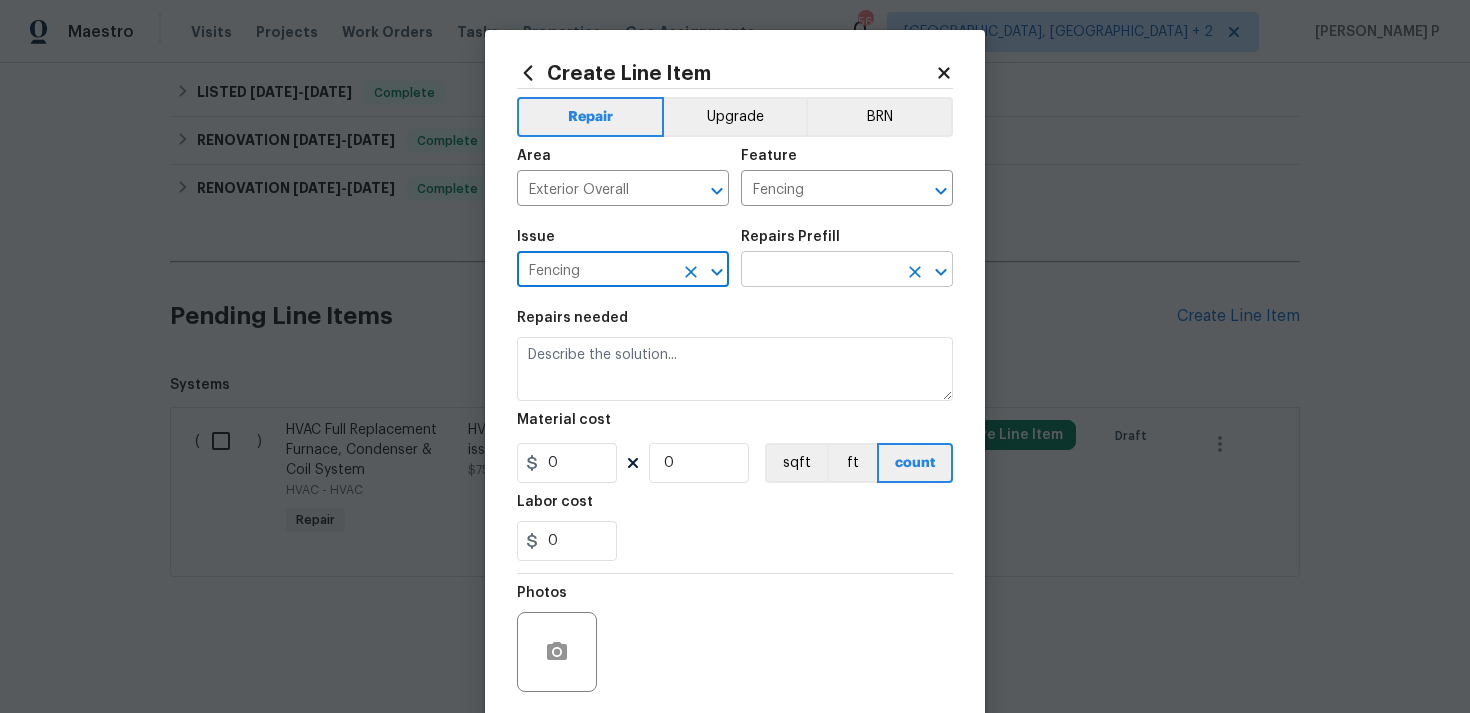 click at bounding box center [819, 271] 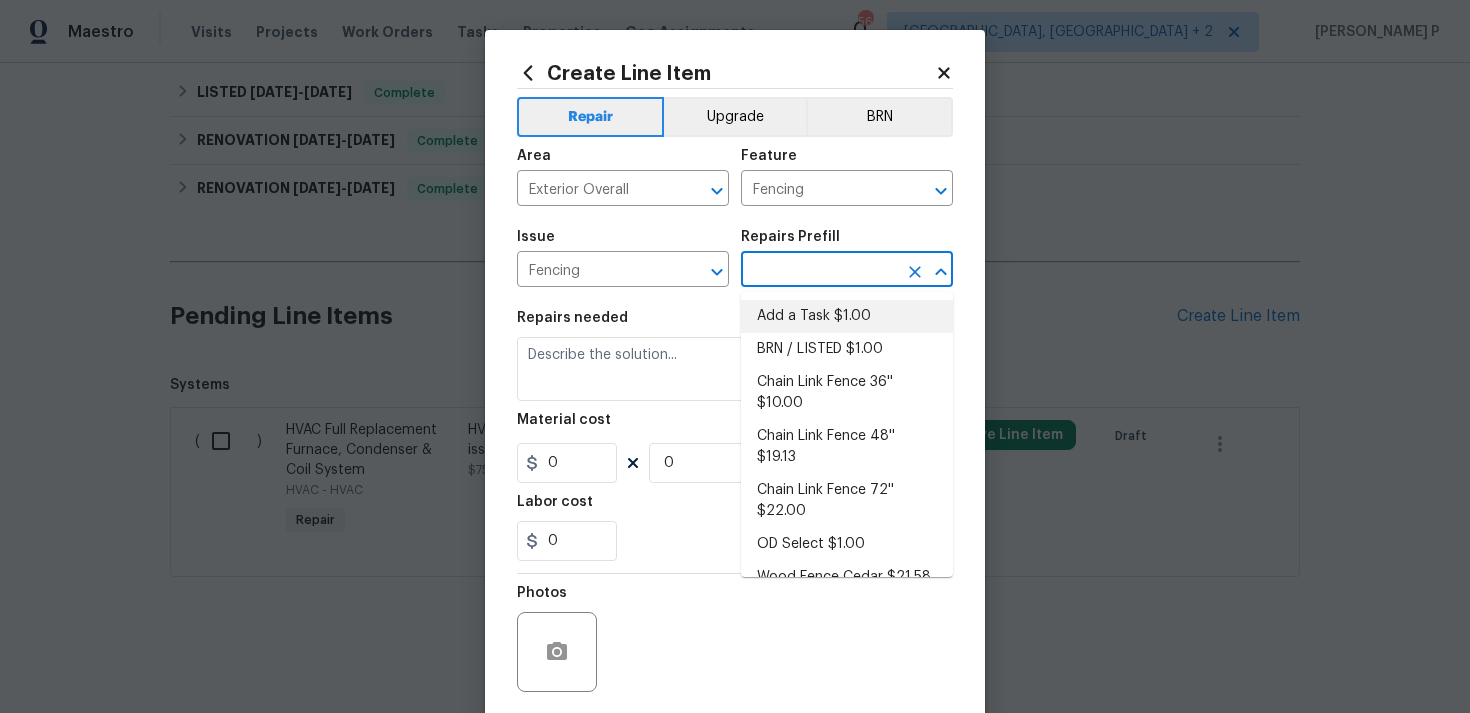 click on "Add a Task $1.00" at bounding box center (847, 316) 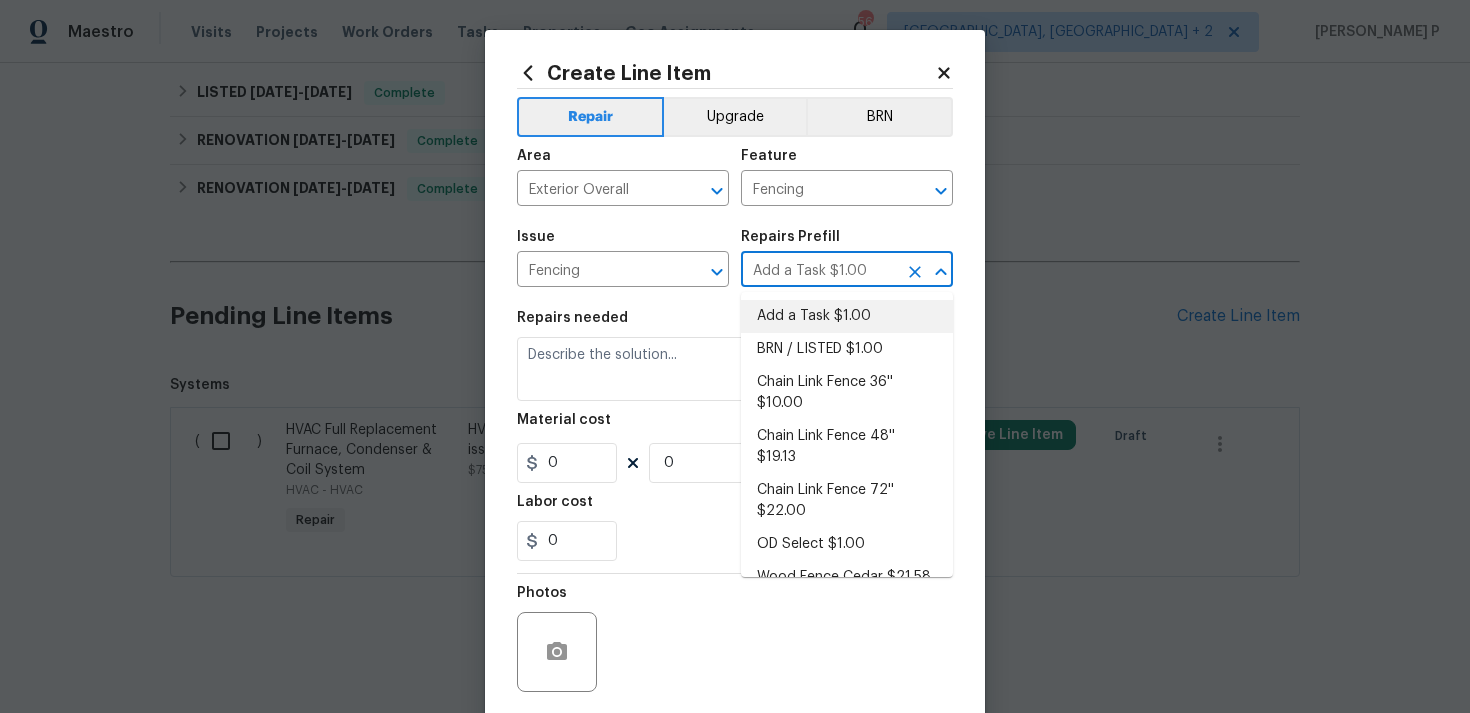 type on "HPM to detail" 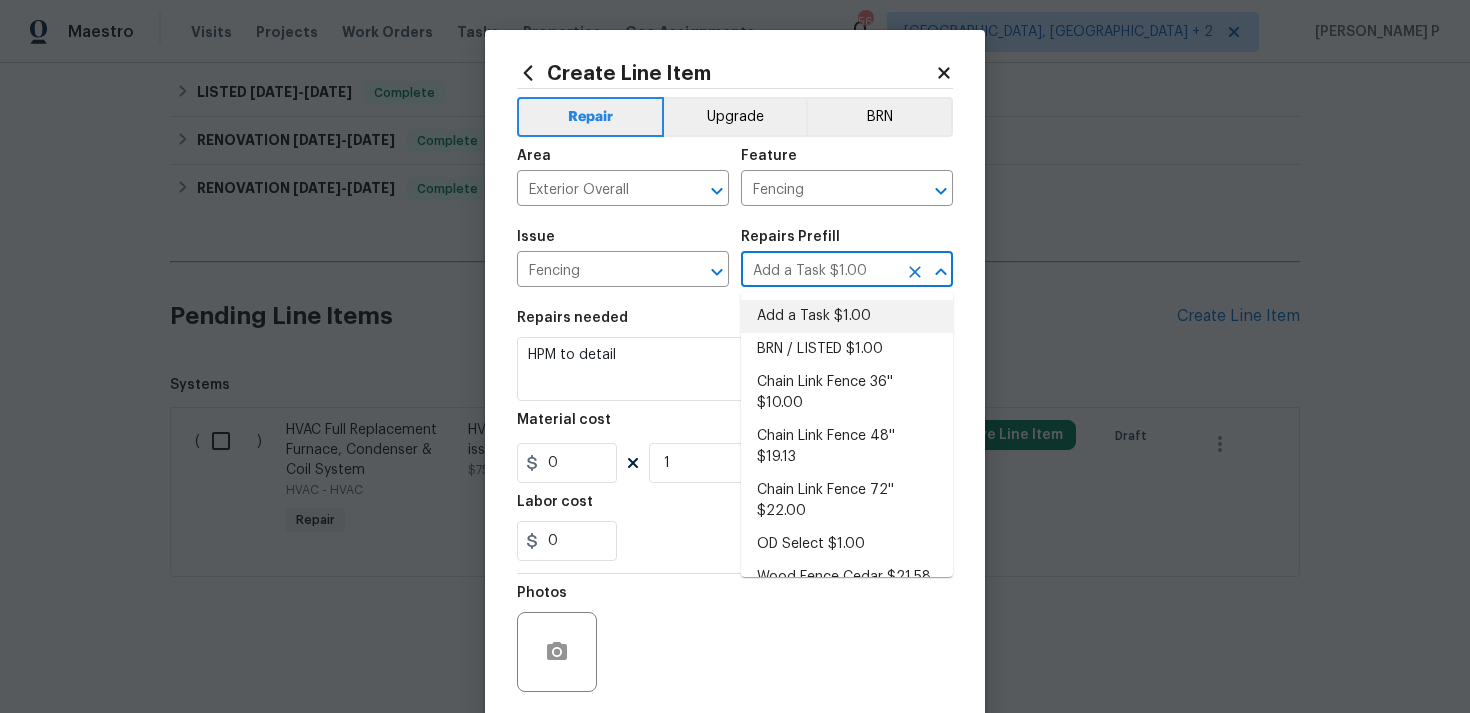 type on "1" 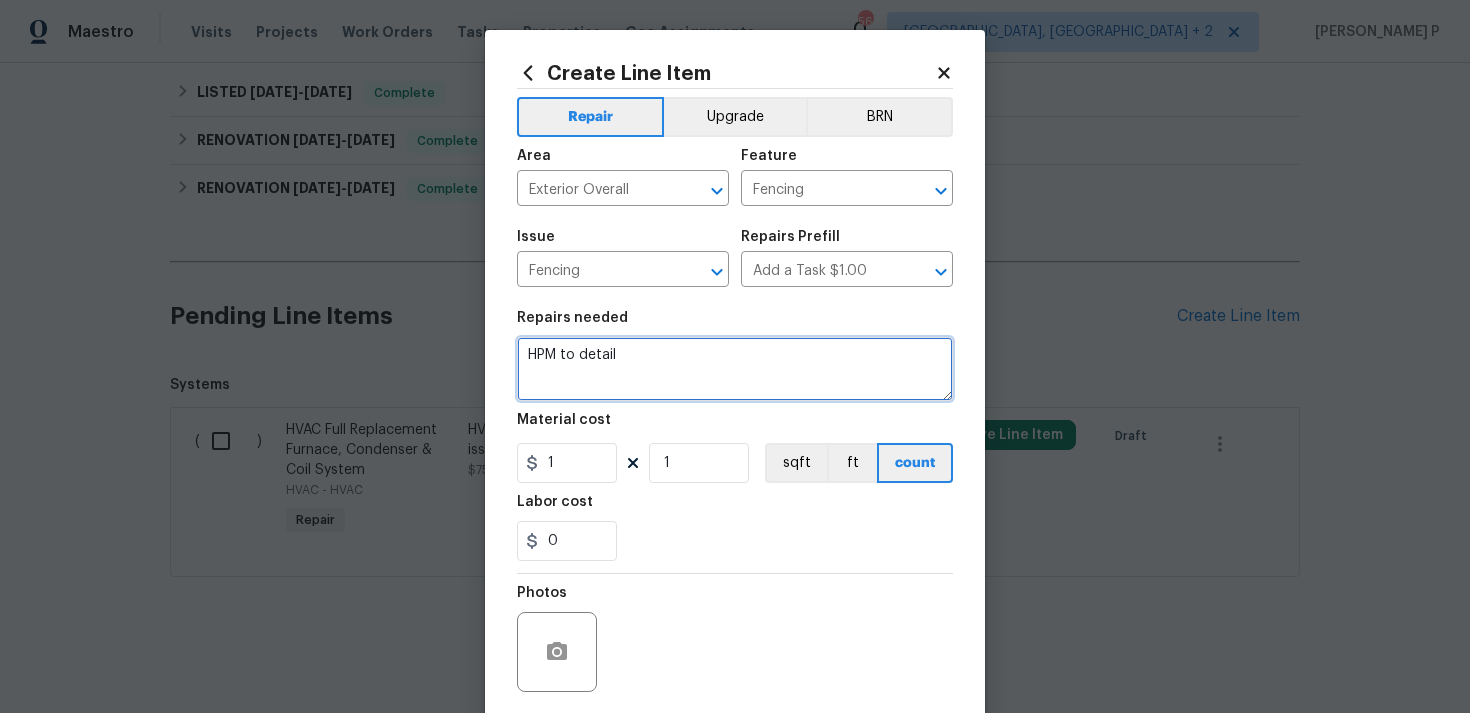 click on "HPM to detail" at bounding box center (735, 369) 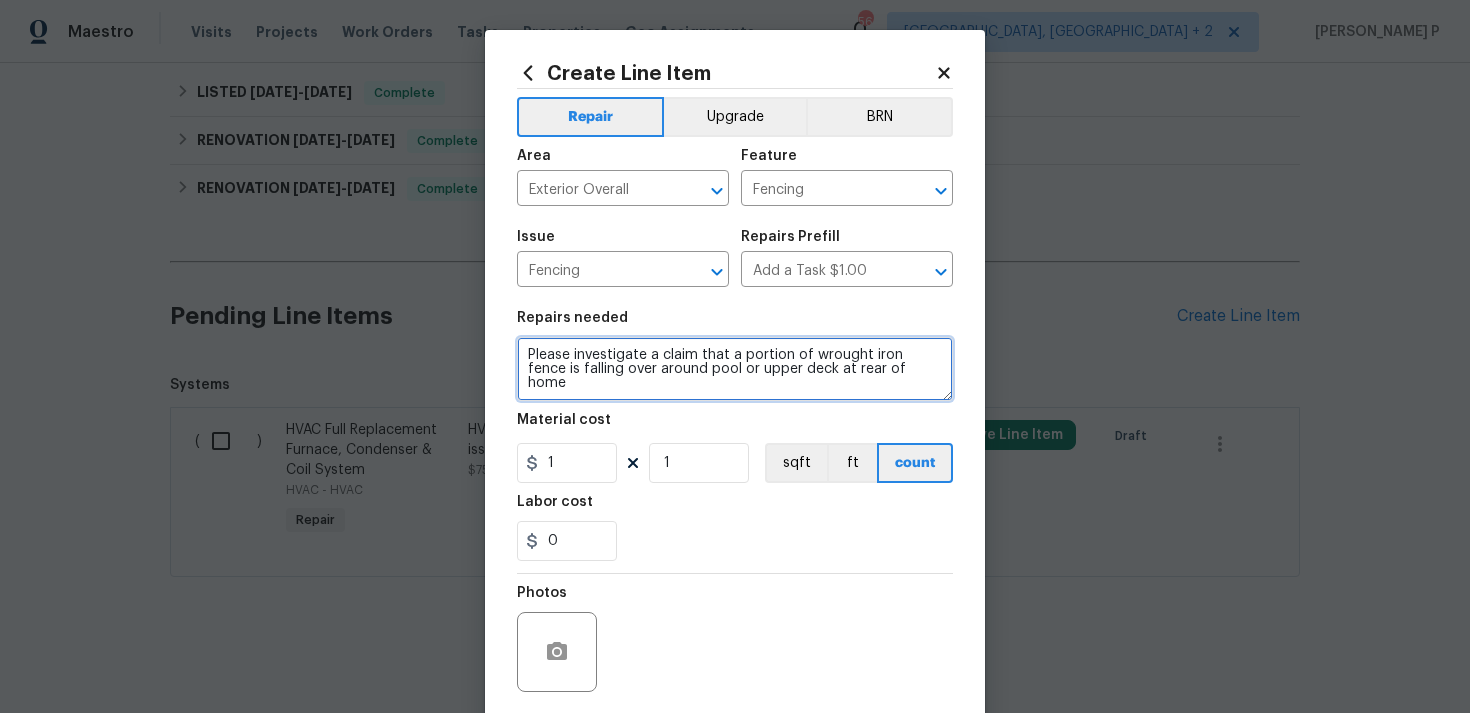 type on "Please investigate a claim that a portion of wrought iron fence is falling over around pool or upper deck at rear of home" 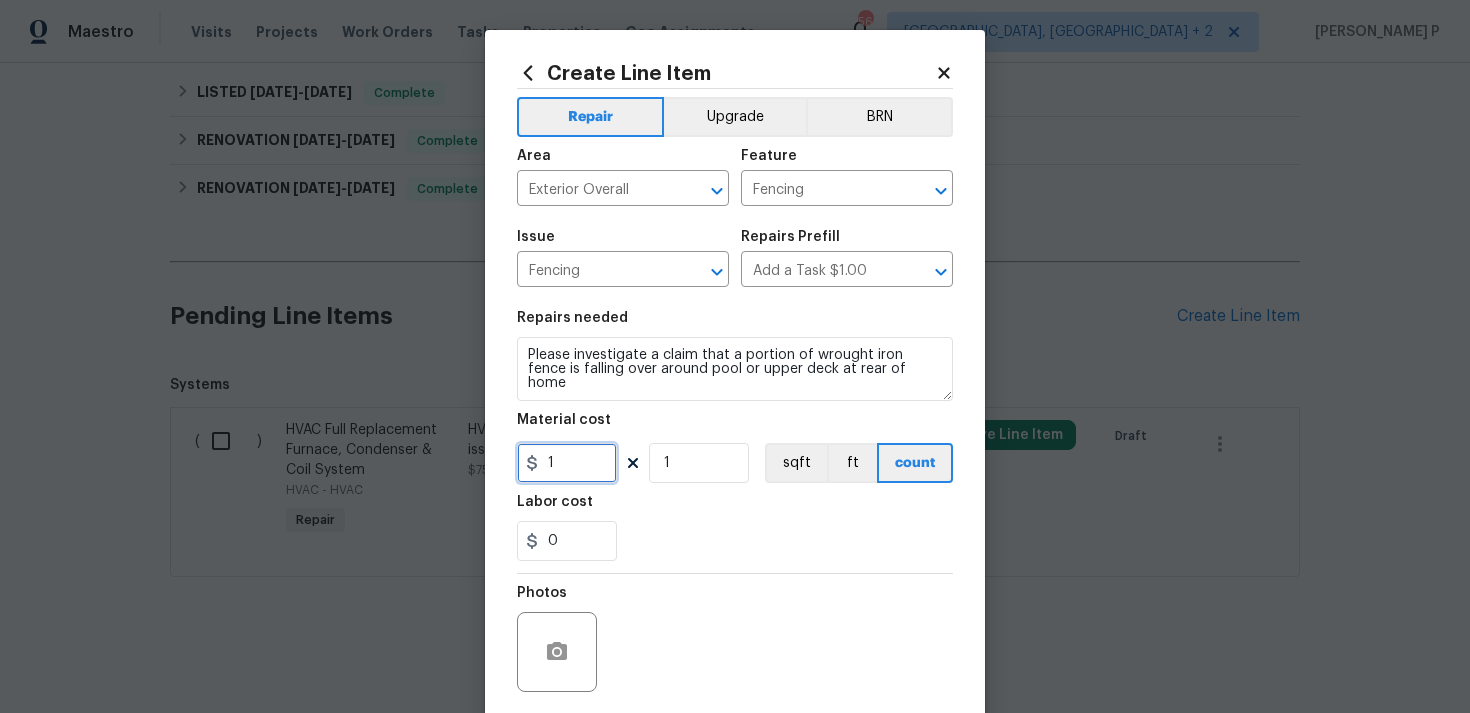 click on "1" at bounding box center [567, 463] 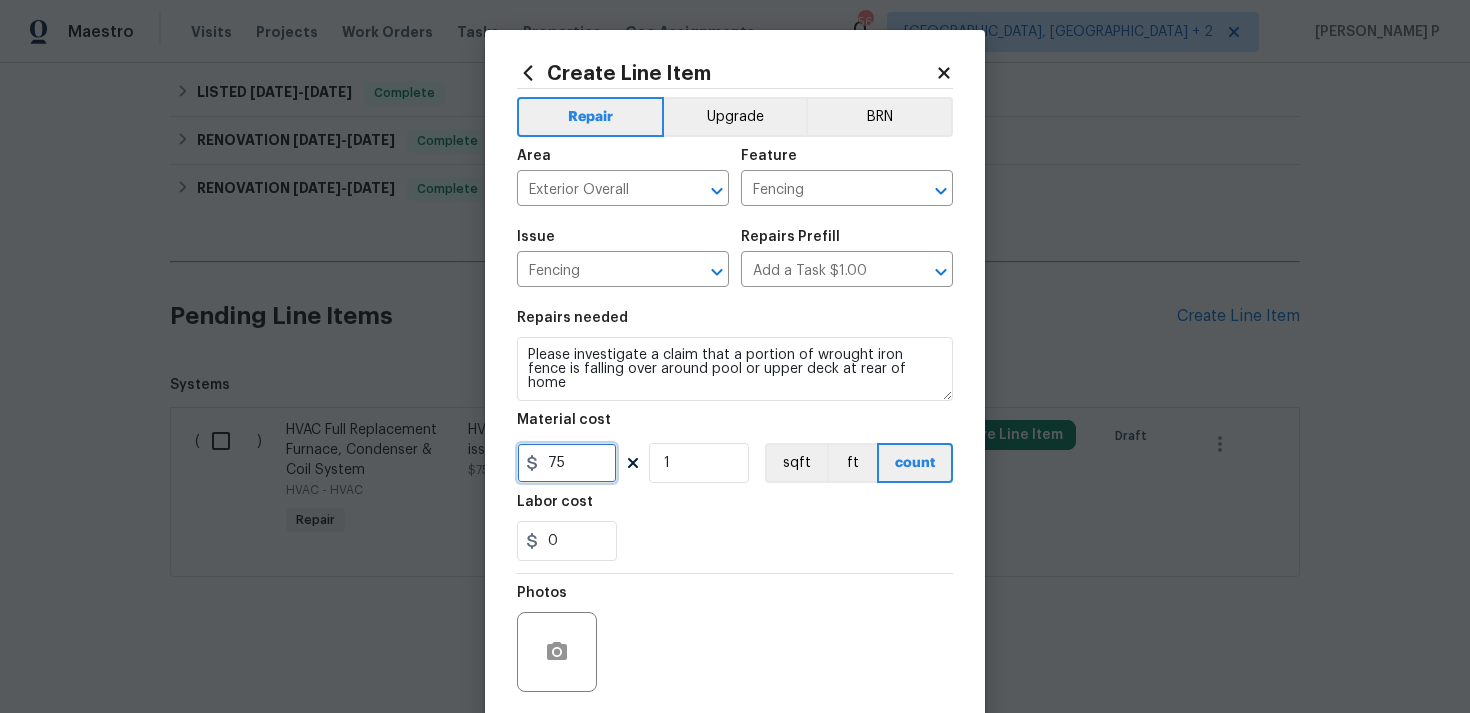 type on "75" 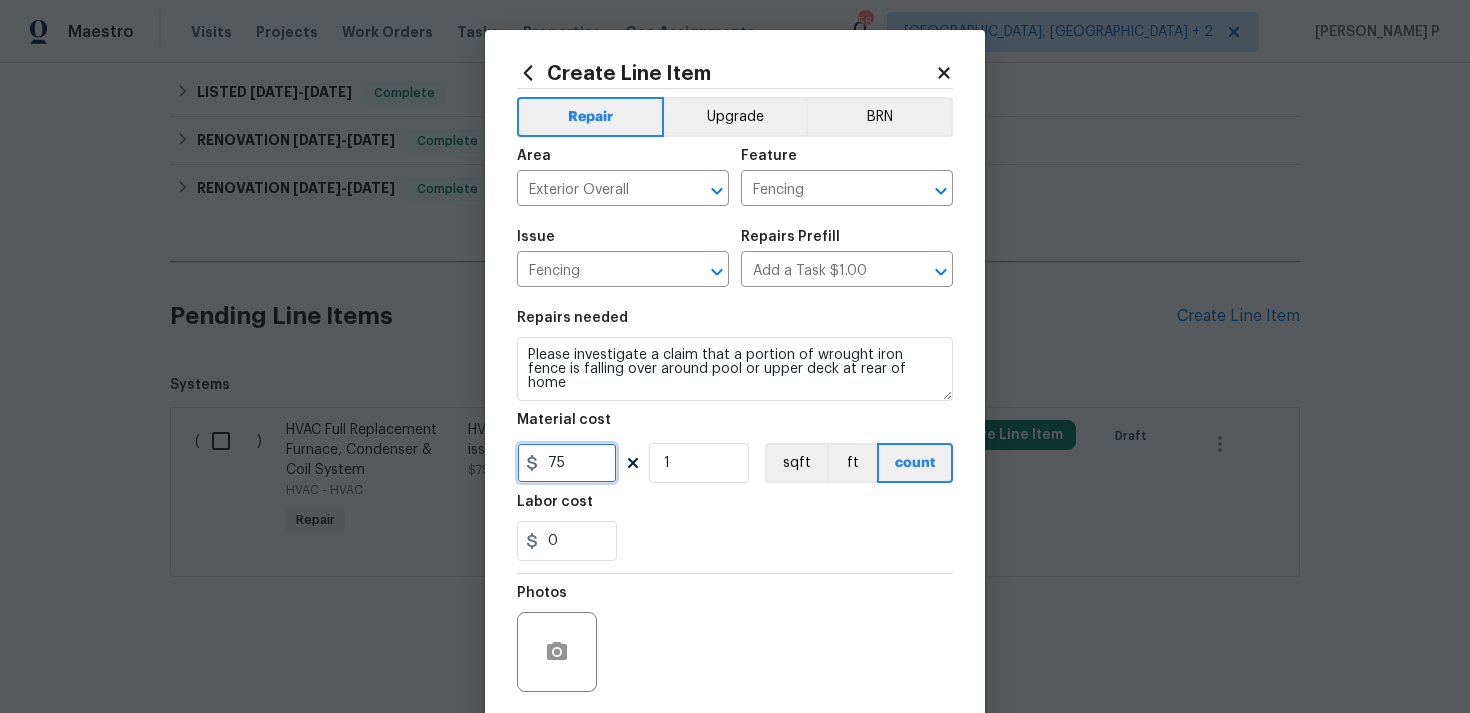 scroll, scrollTop: 149, scrollLeft: 0, axis: vertical 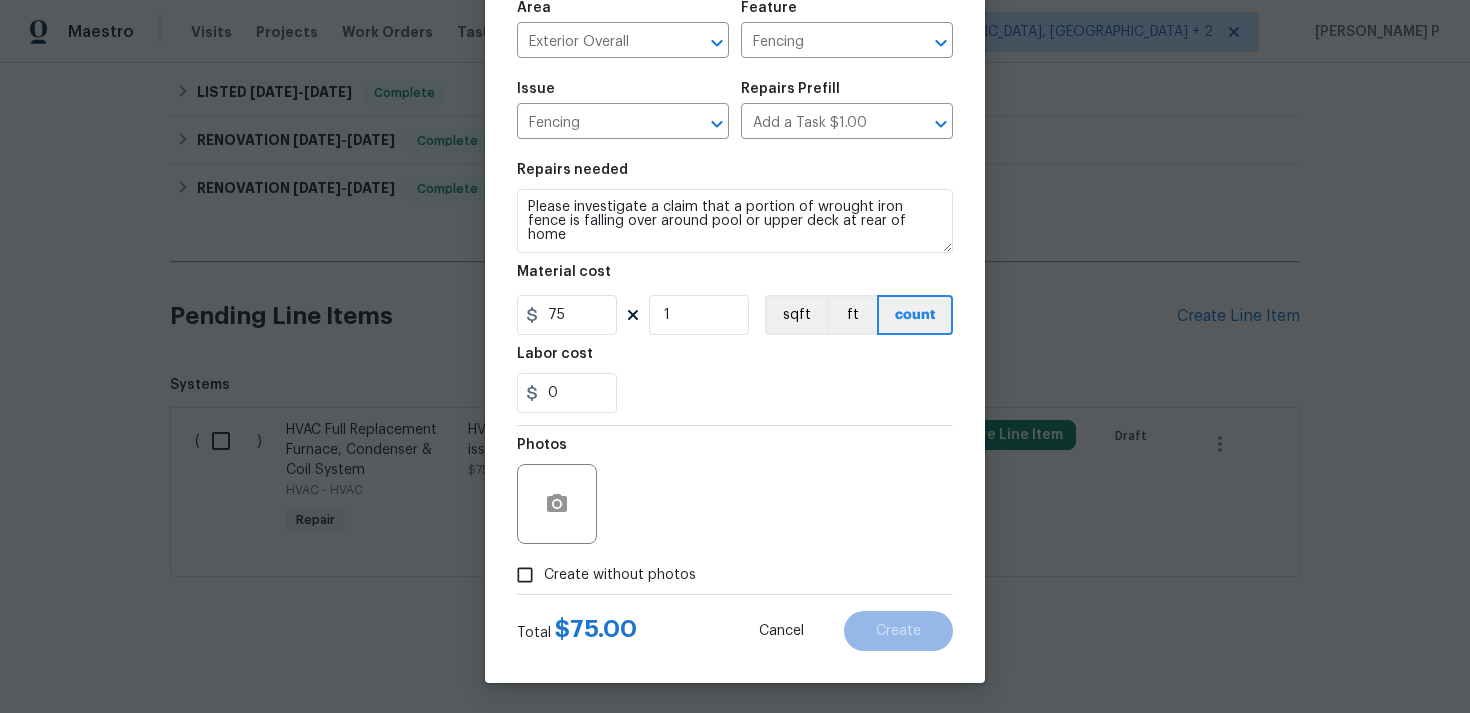 click on "Create without photos" at bounding box center (525, 575) 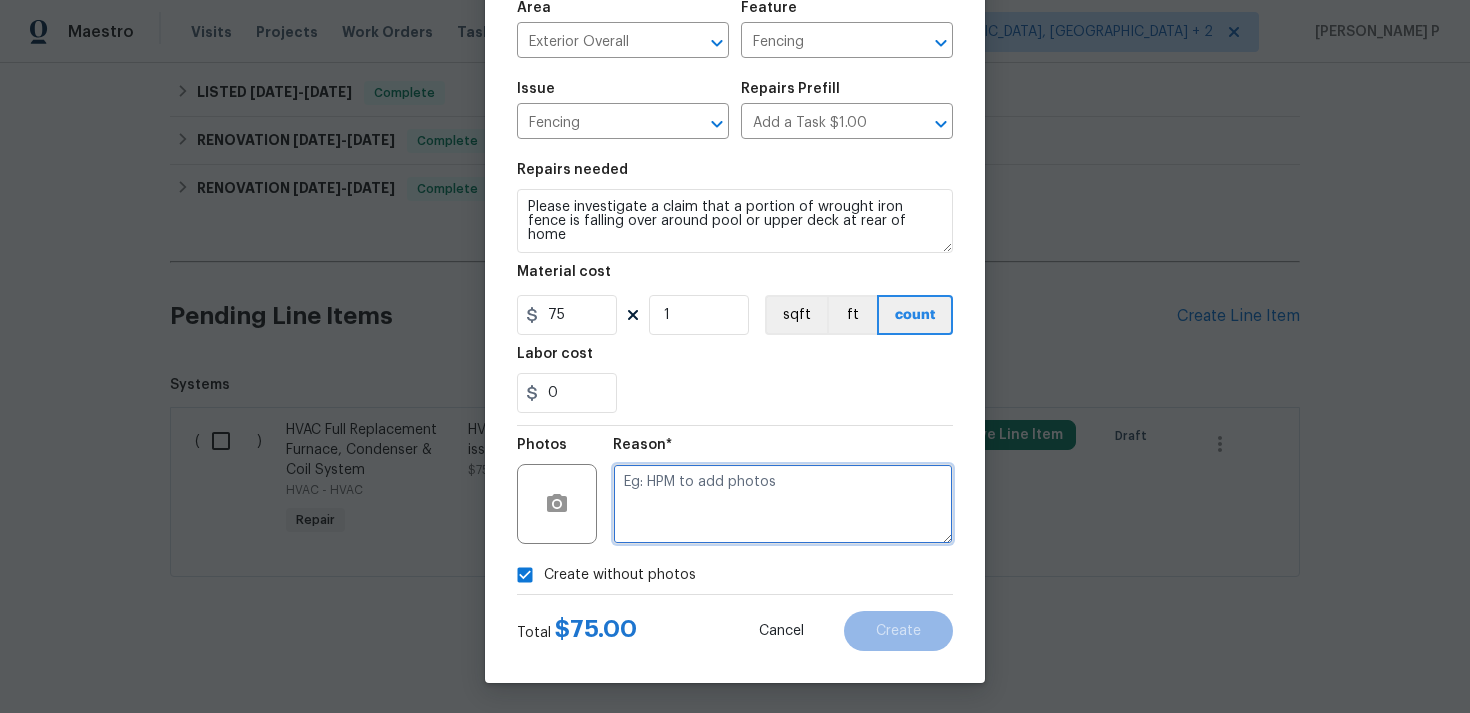 click at bounding box center (783, 504) 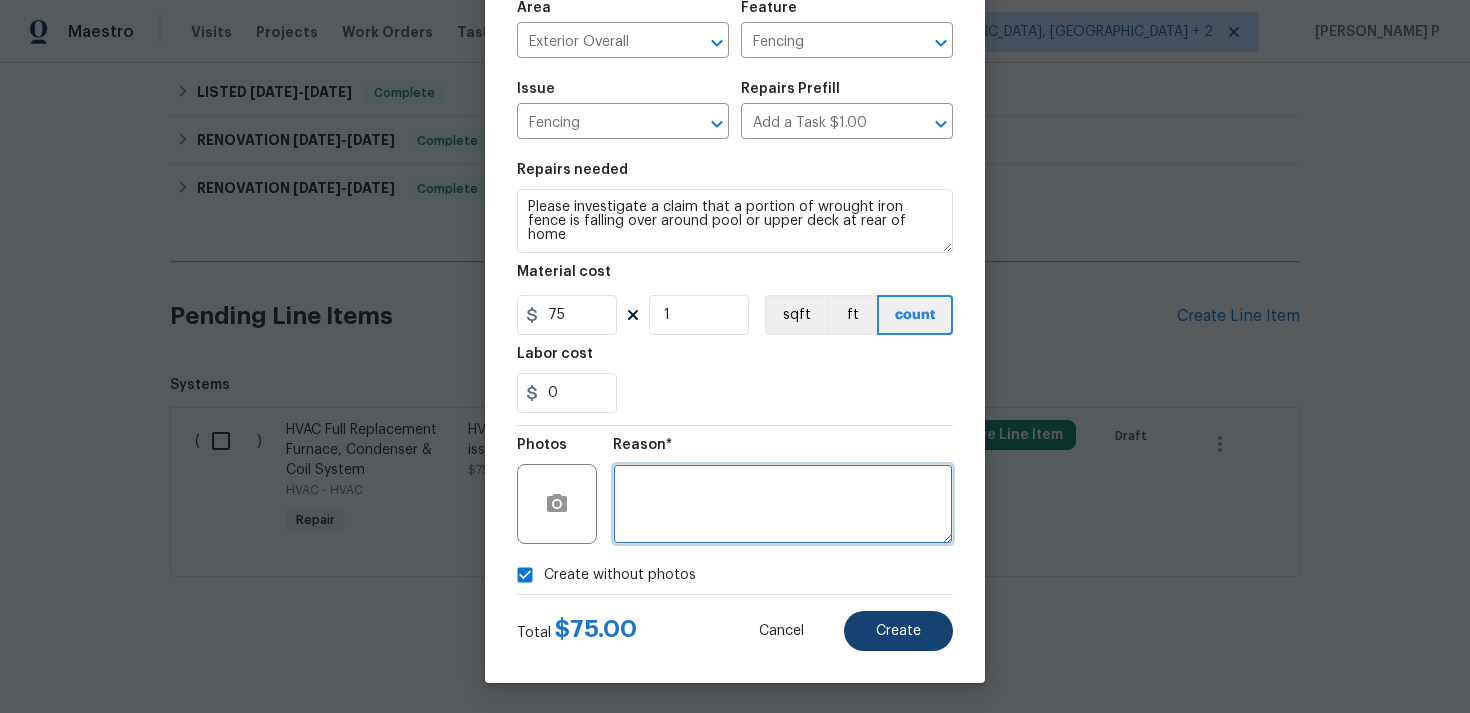 type 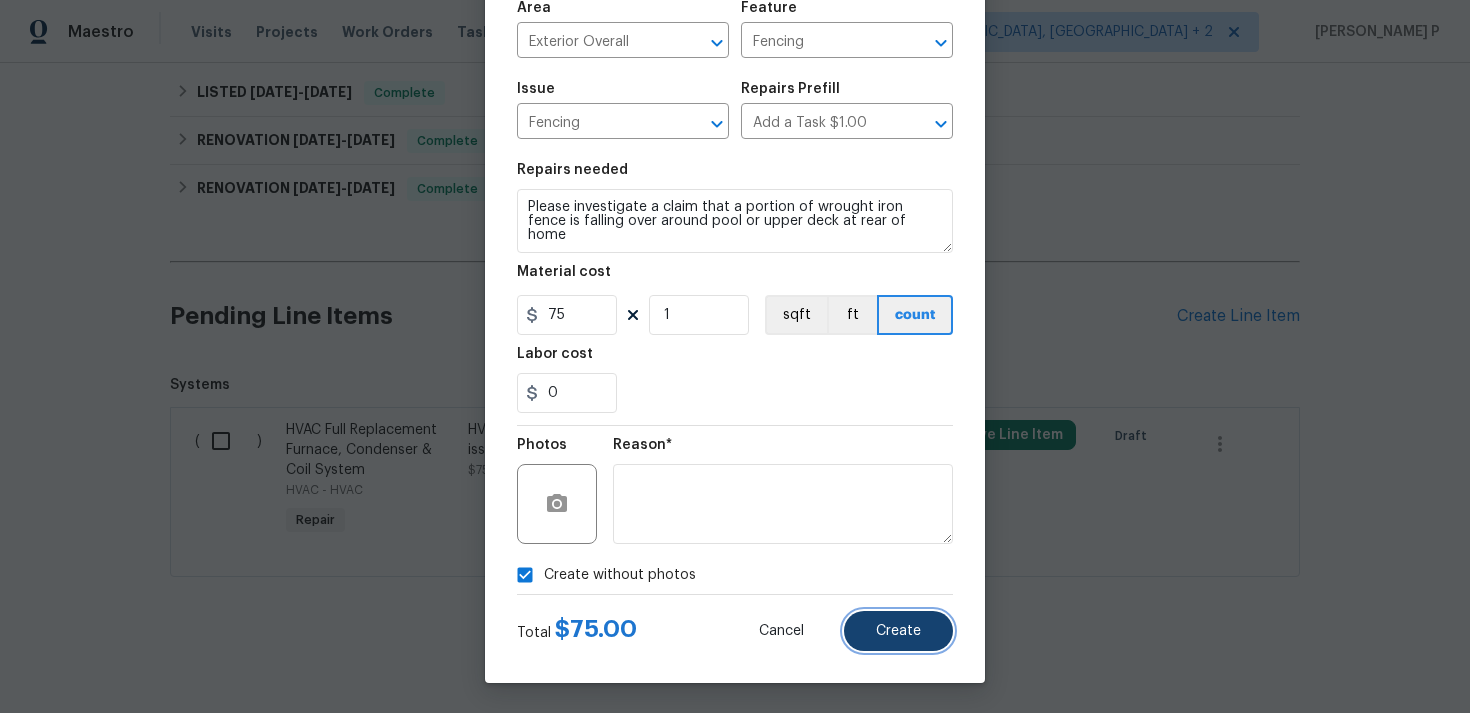 click on "Create" at bounding box center (898, 631) 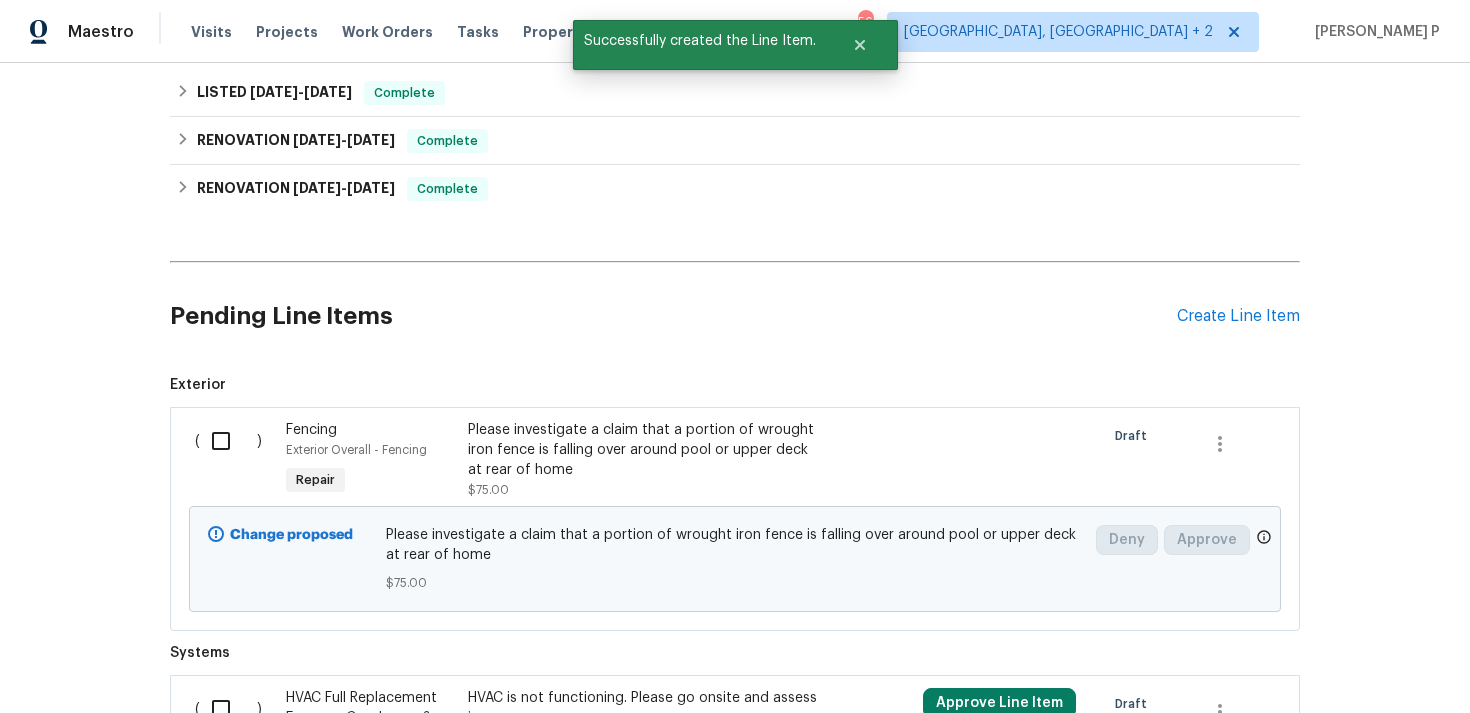 click at bounding box center (228, 441) 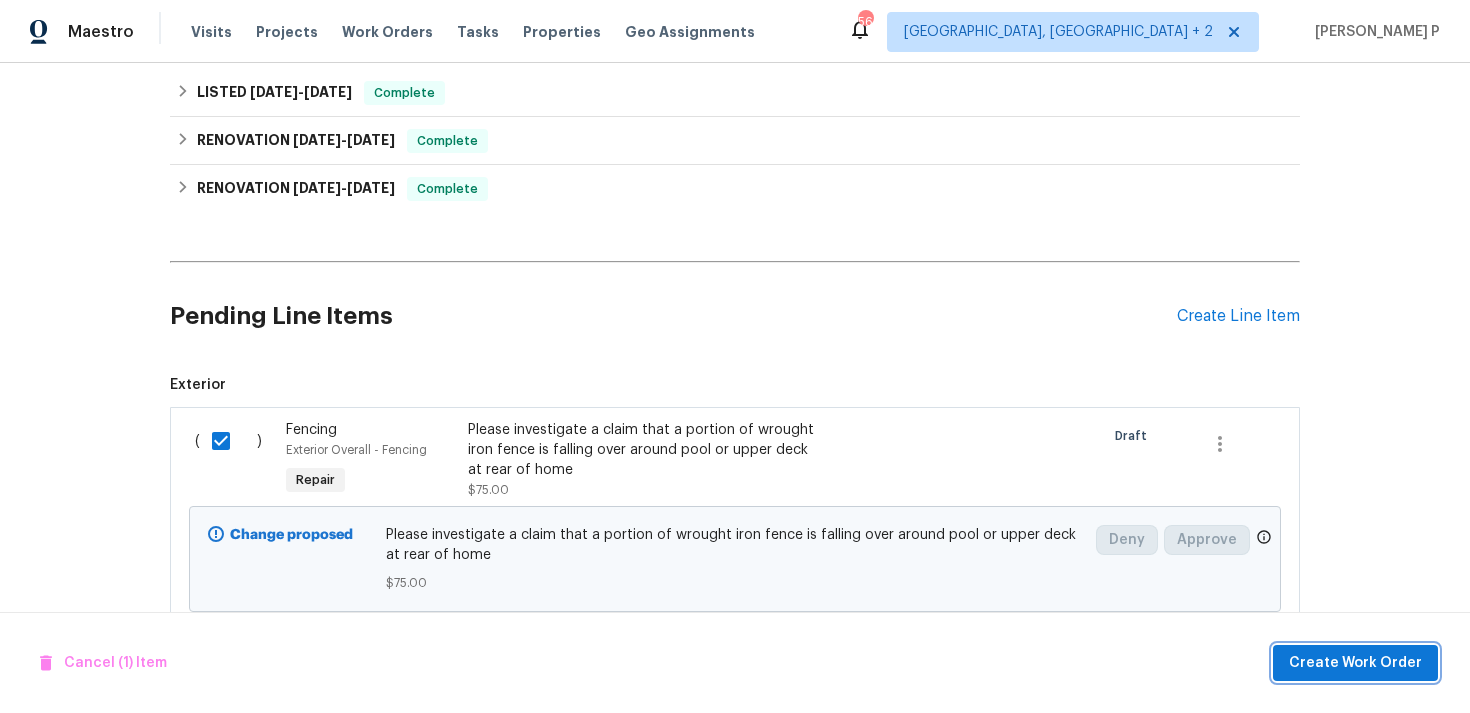click on "Create Work Order" at bounding box center (1355, 663) 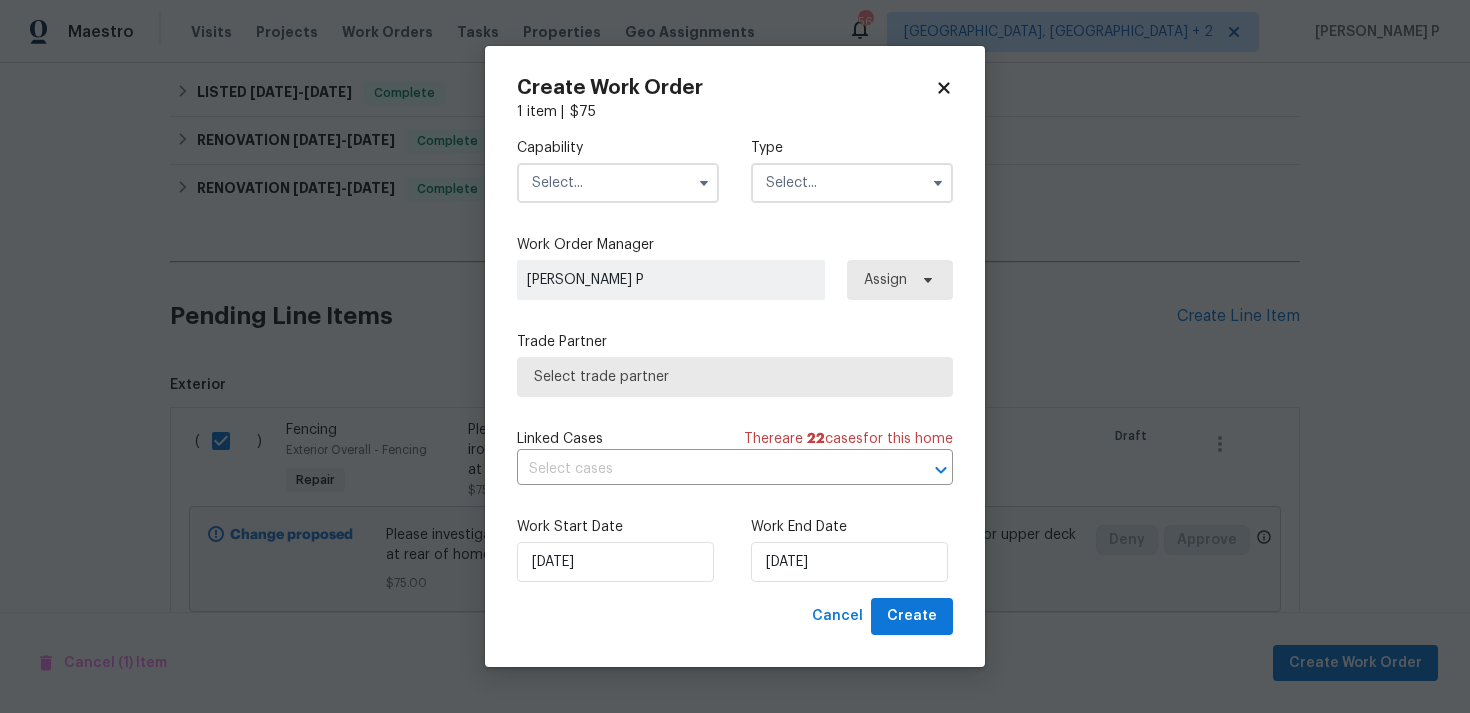 click at bounding box center [852, 183] 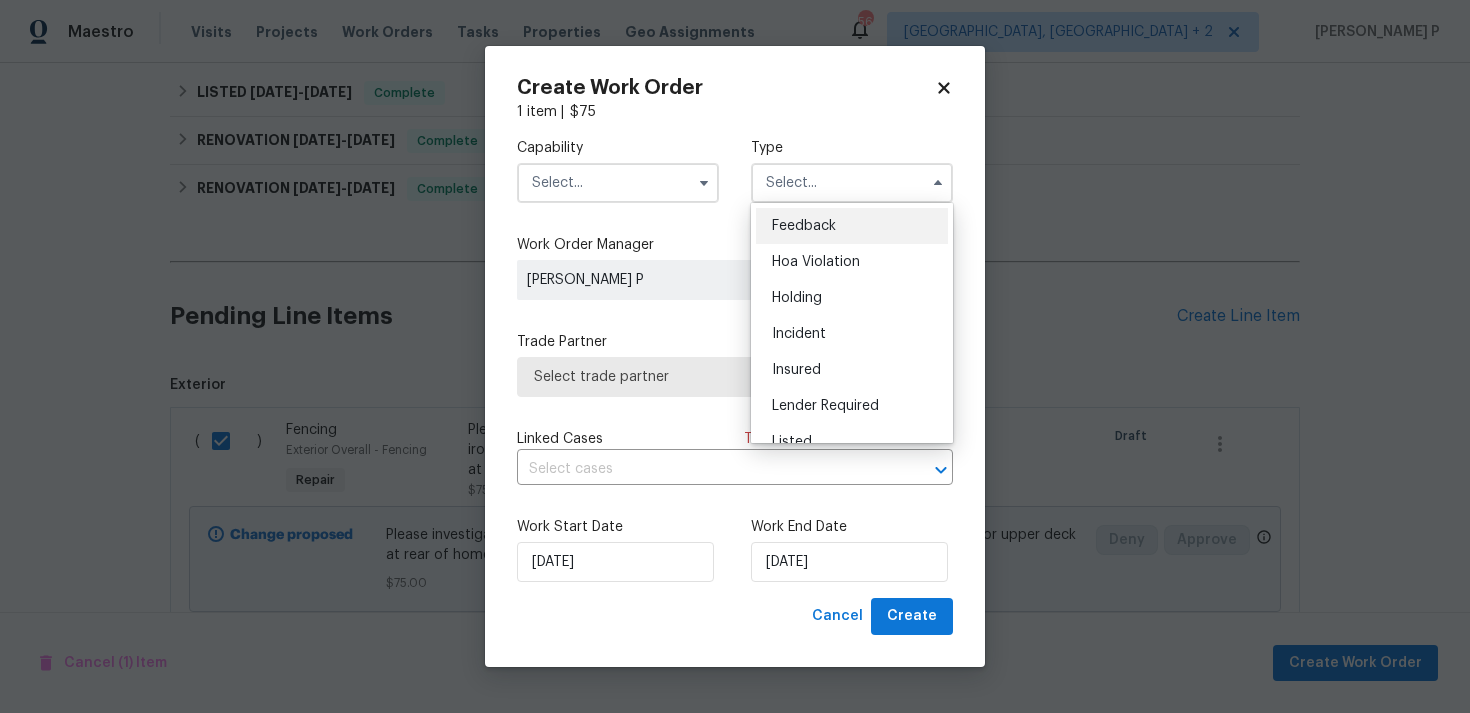 click on "Feedback" at bounding box center (804, 226) 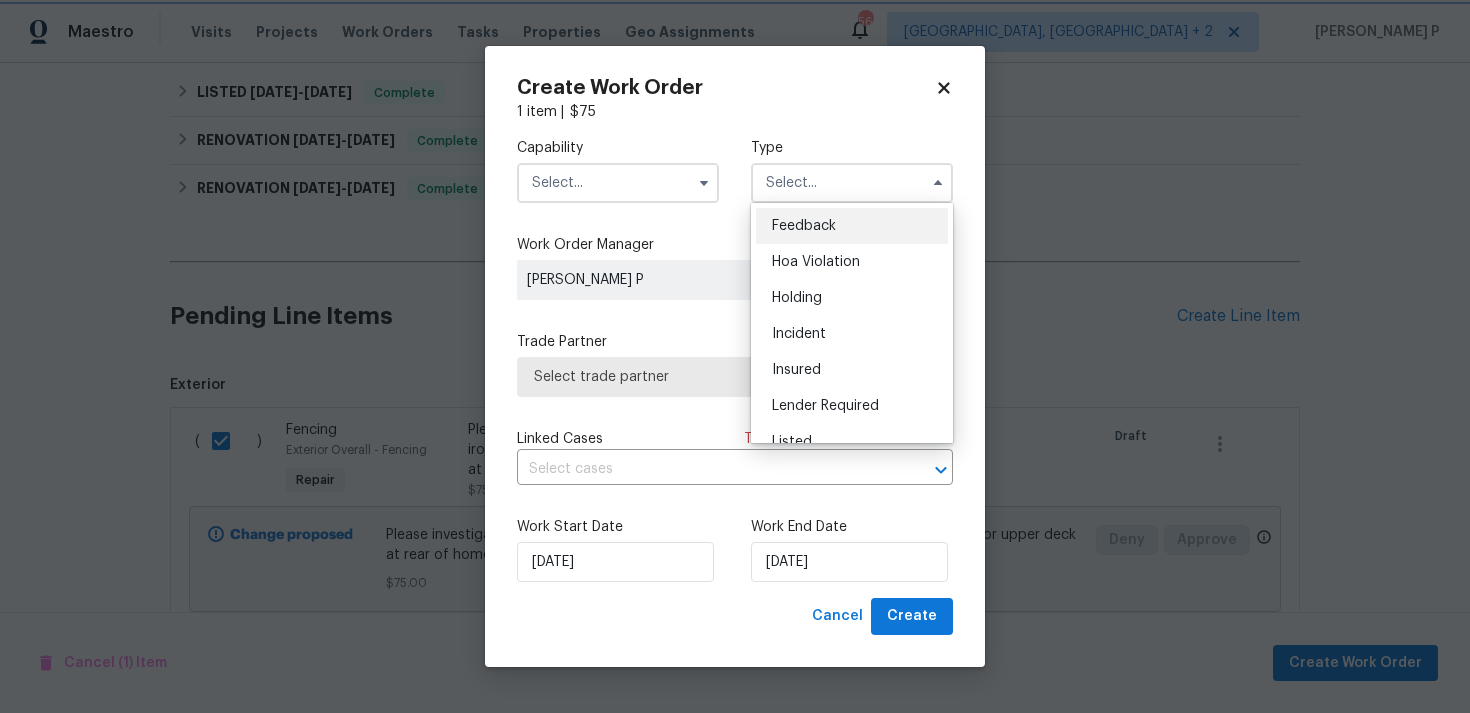 type on "Feedback" 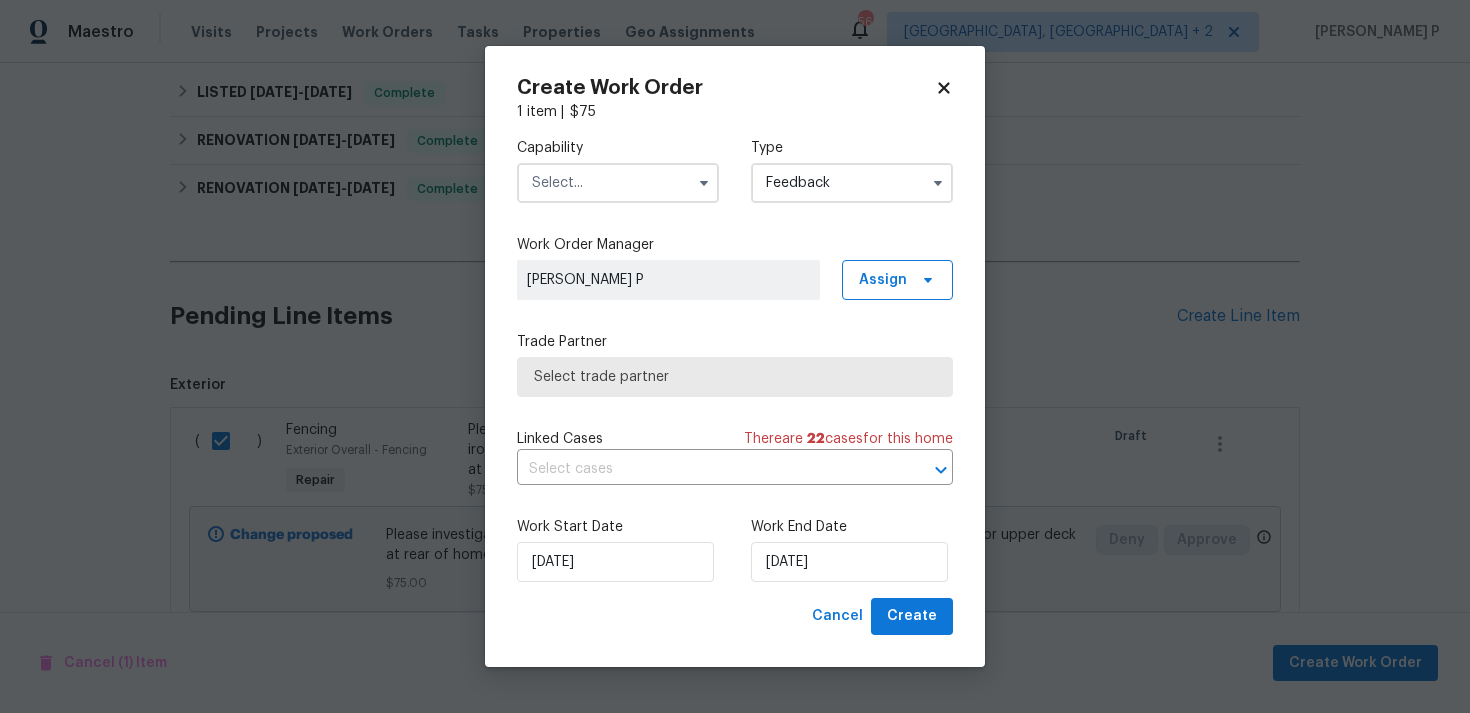 click at bounding box center (618, 183) 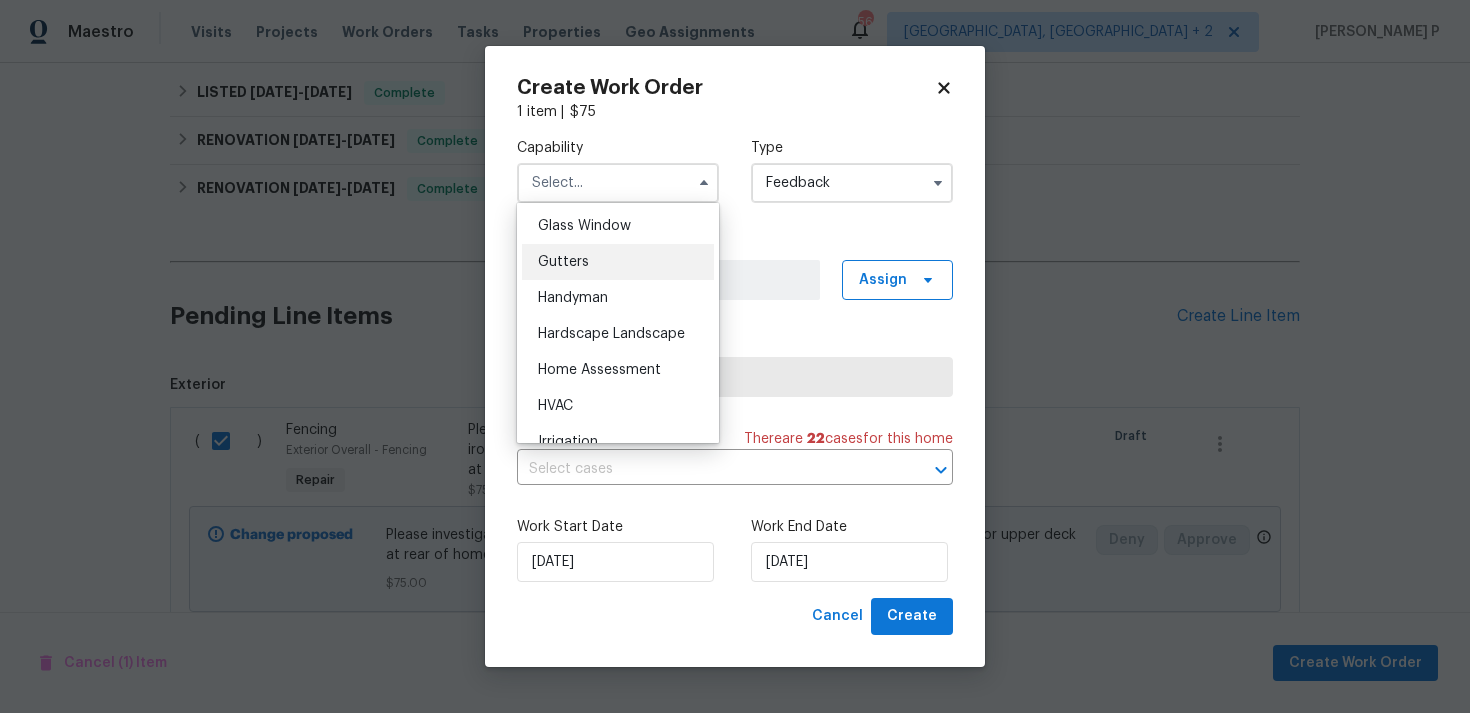 scroll, scrollTop: 1059, scrollLeft: 0, axis: vertical 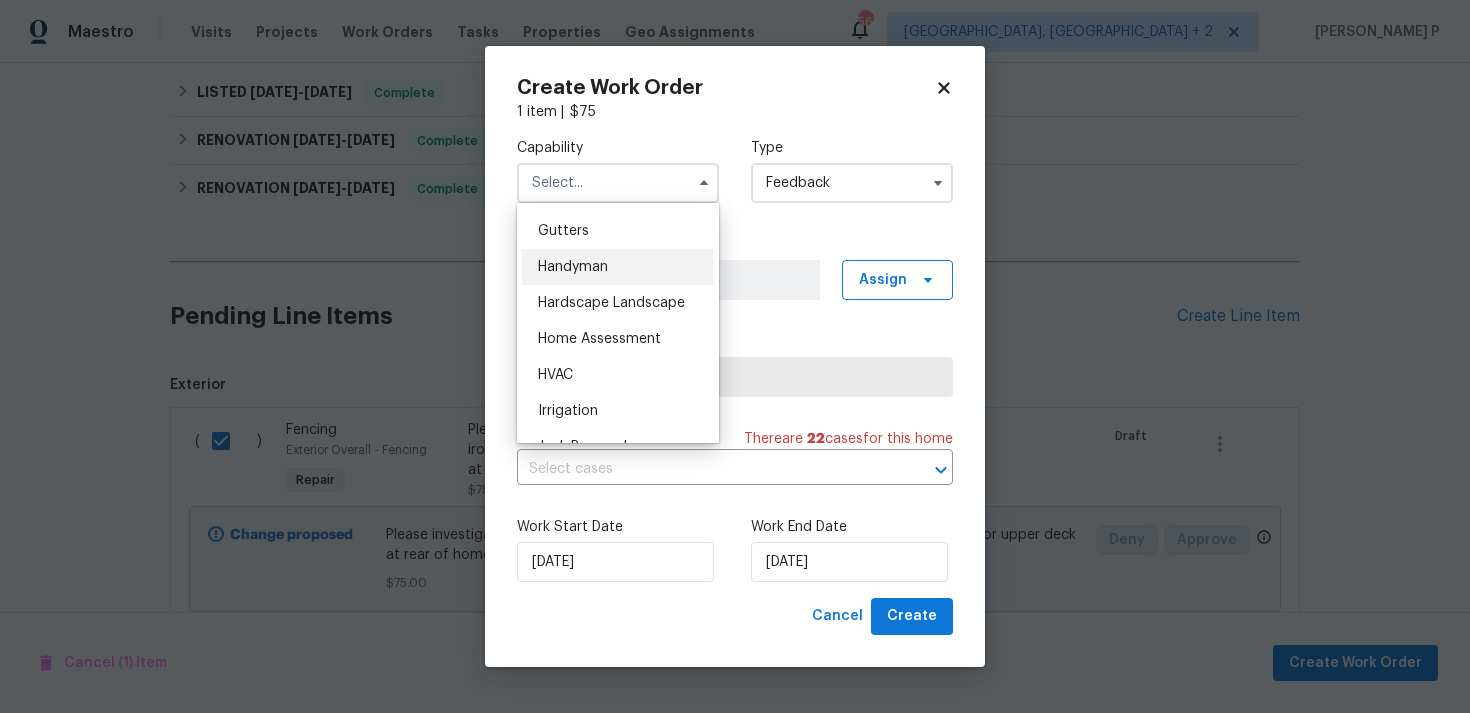 click on "Handyman" at bounding box center (573, 267) 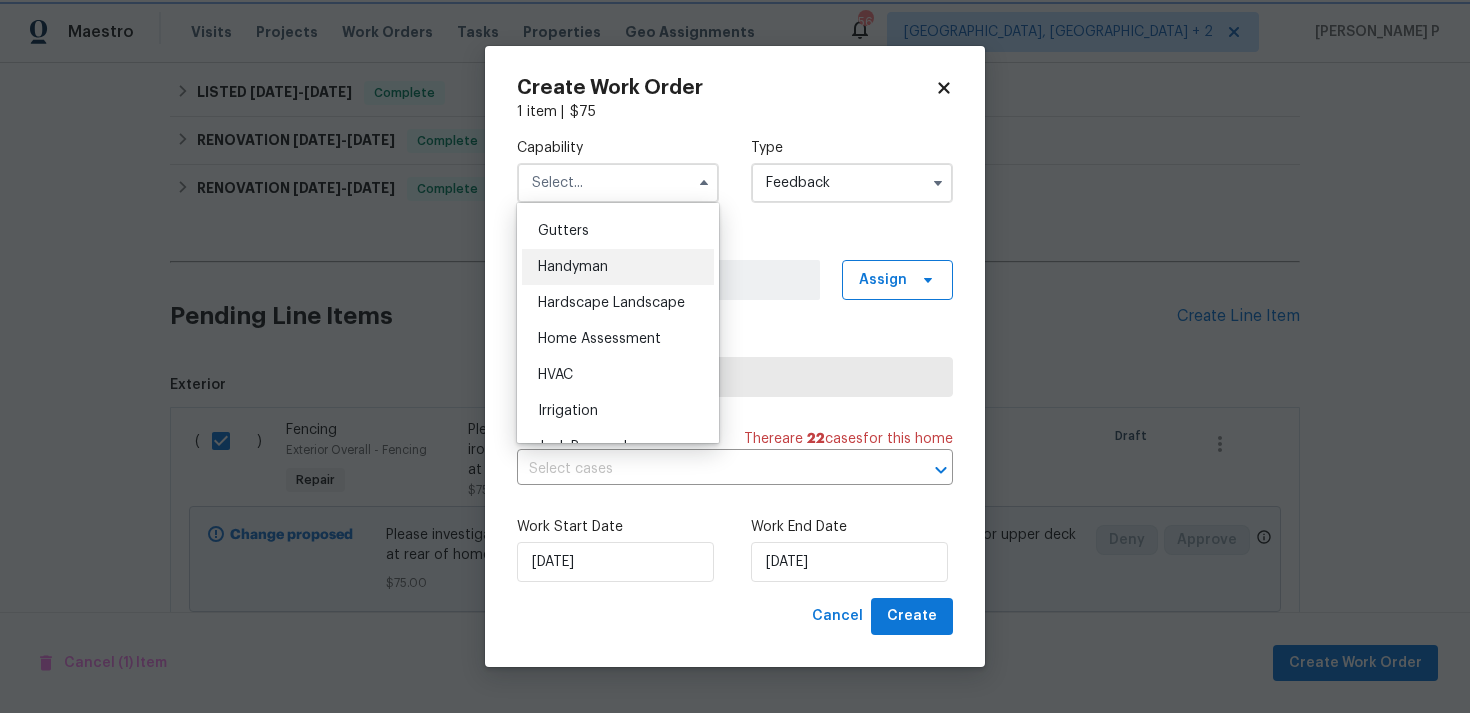 type on "Handyman" 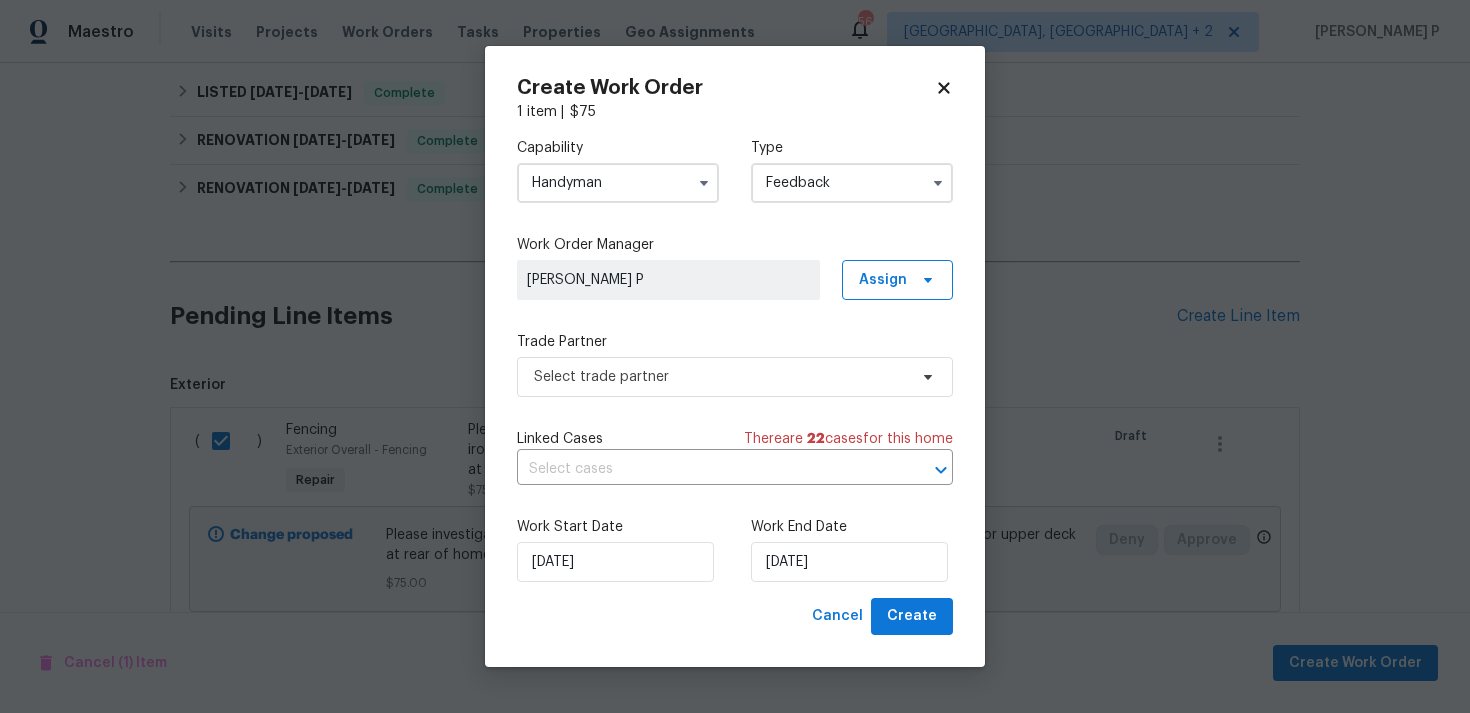 click on "Capability   Handyman Type   Feedback Work Order Manager   Ramyasri P Assign Trade Partner   Select trade partner Linked Cases There  are   22  case s  for this home   ​ Work Start Date   21/07/2025 Work End Date   21/07/2025" at bounding box center [735, 360] 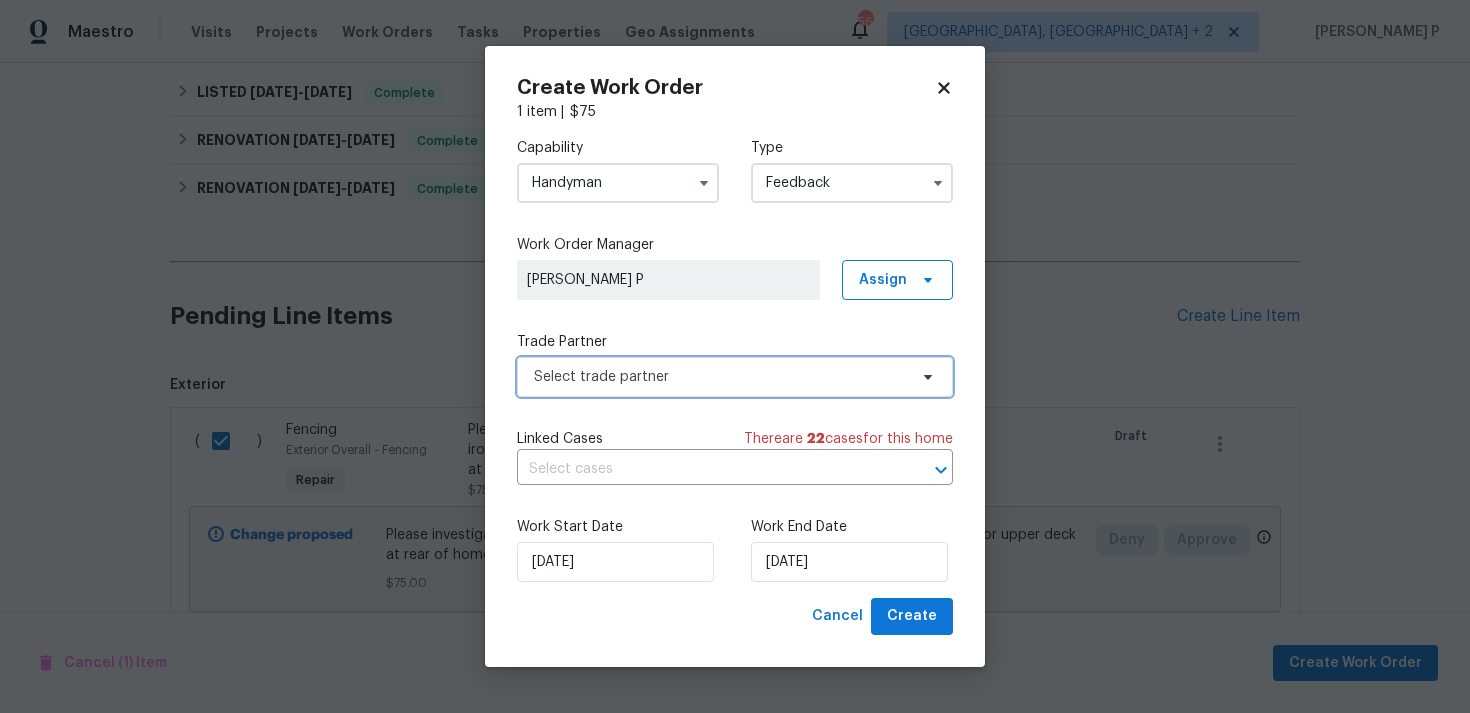 click on "Select trade partner" at bounding box center (735, 377) 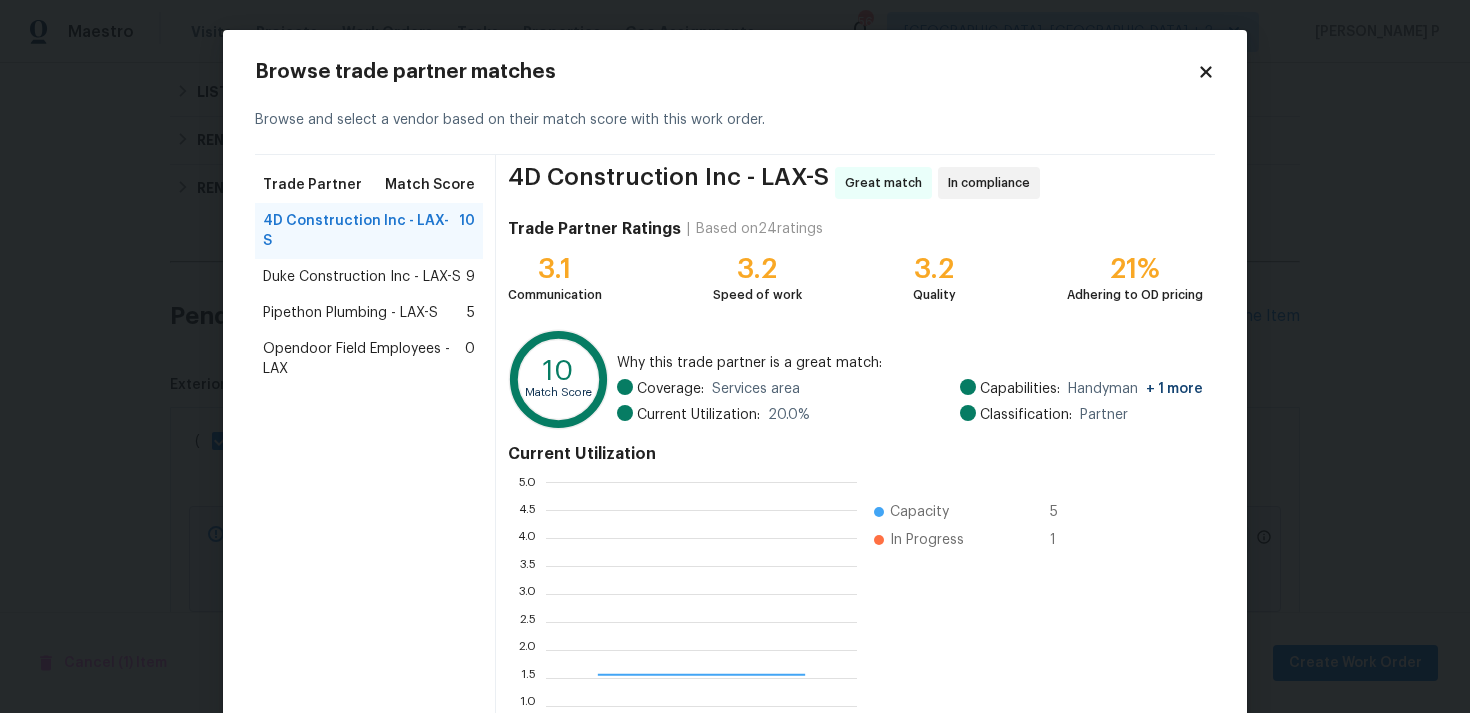 scroll, scrollTop: 2, scrollLeft: 1, axis: both 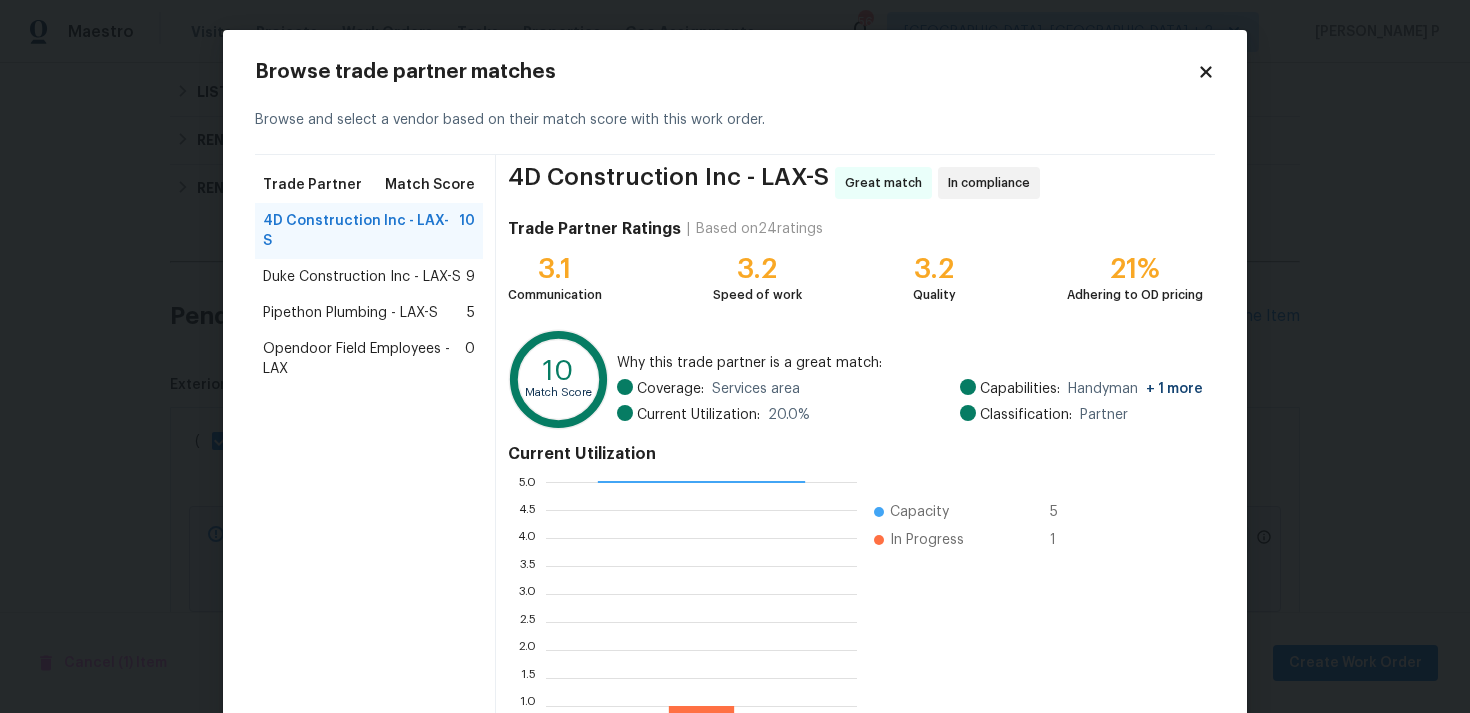 click on "Duke Construction Inc - LAX-S" at bounding box center [362, 277] 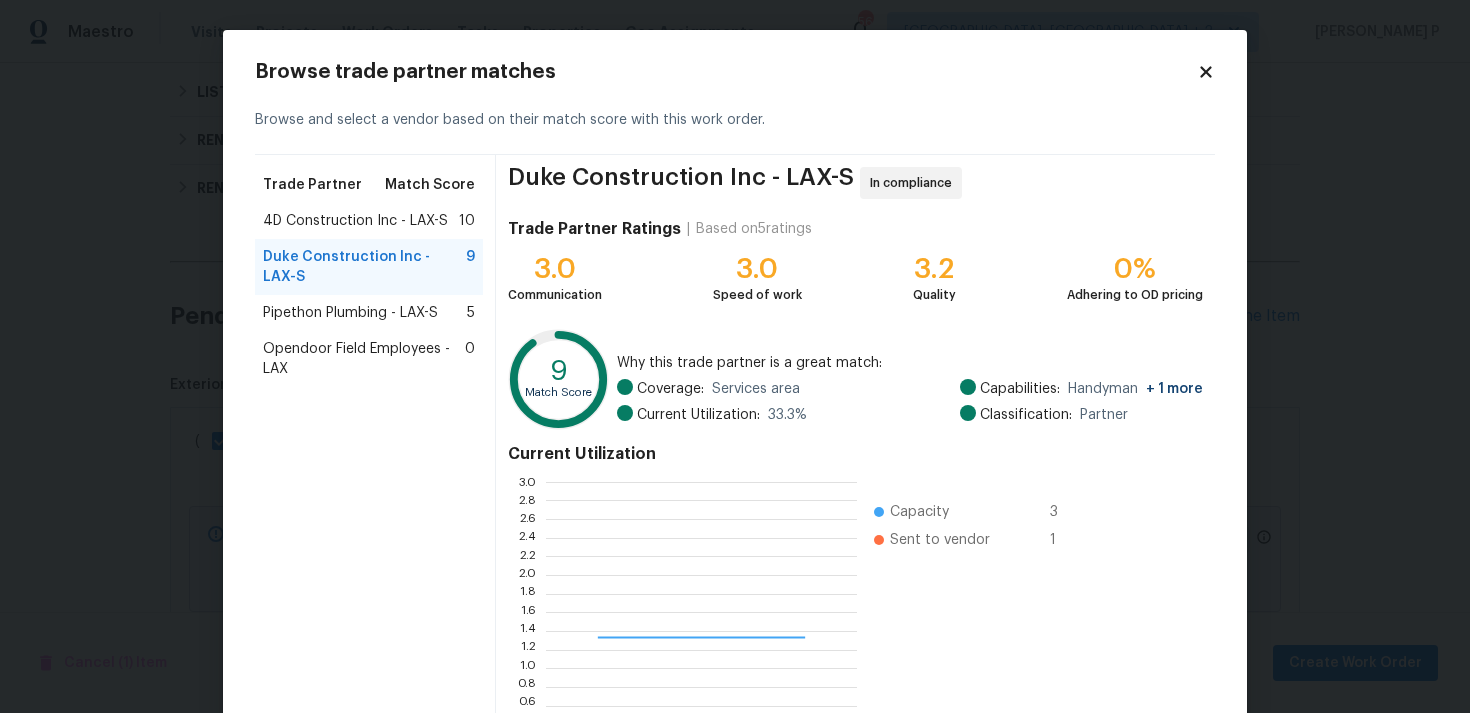 scroll, scrollTop: 2, scrollLeft: 1, axis: both 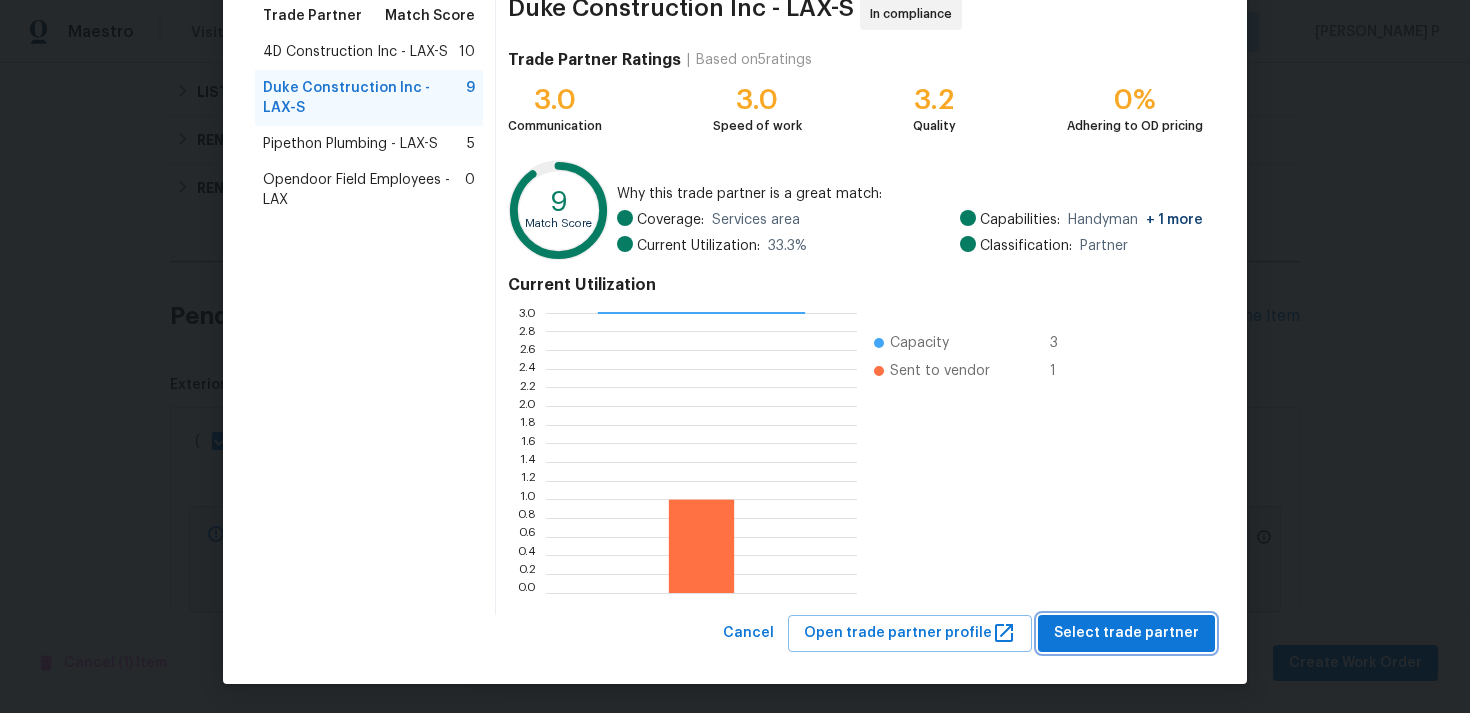 click on "Select trade partner" at bounding box center [1126, 633] 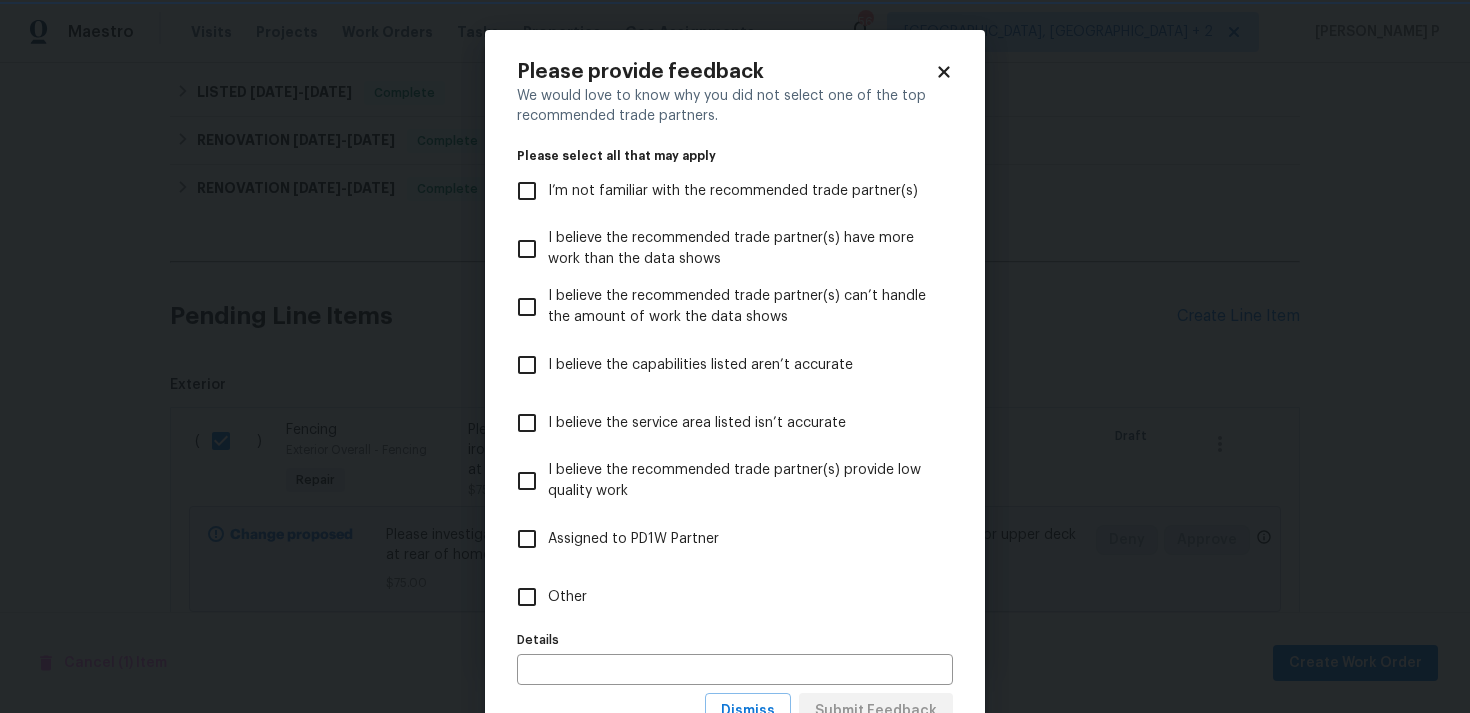 scroll, scrollTop: 0, scrollLeft: 0, axis: both 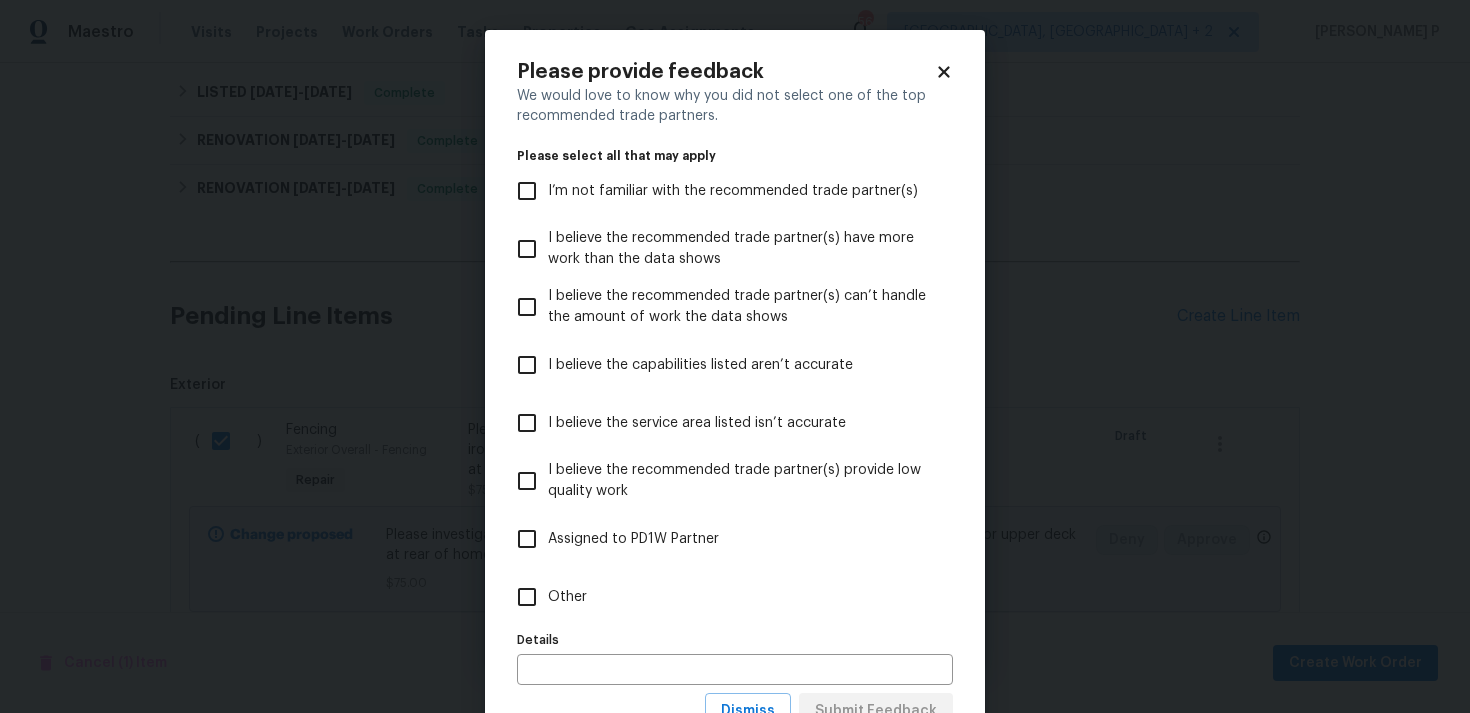 click on "Other" at bounding box center [527, 597] 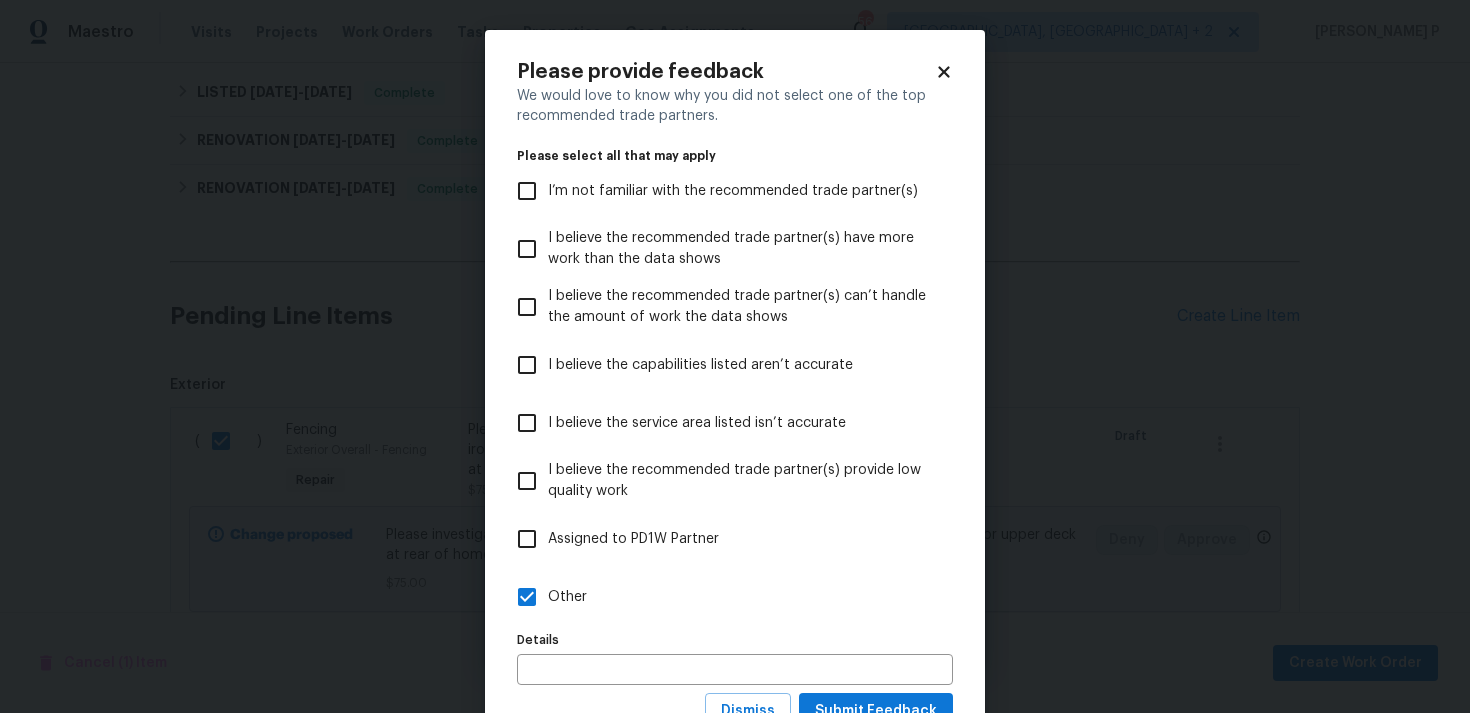 scroll, scrollTop: 79, scrollLeft: 0, axis: vertical 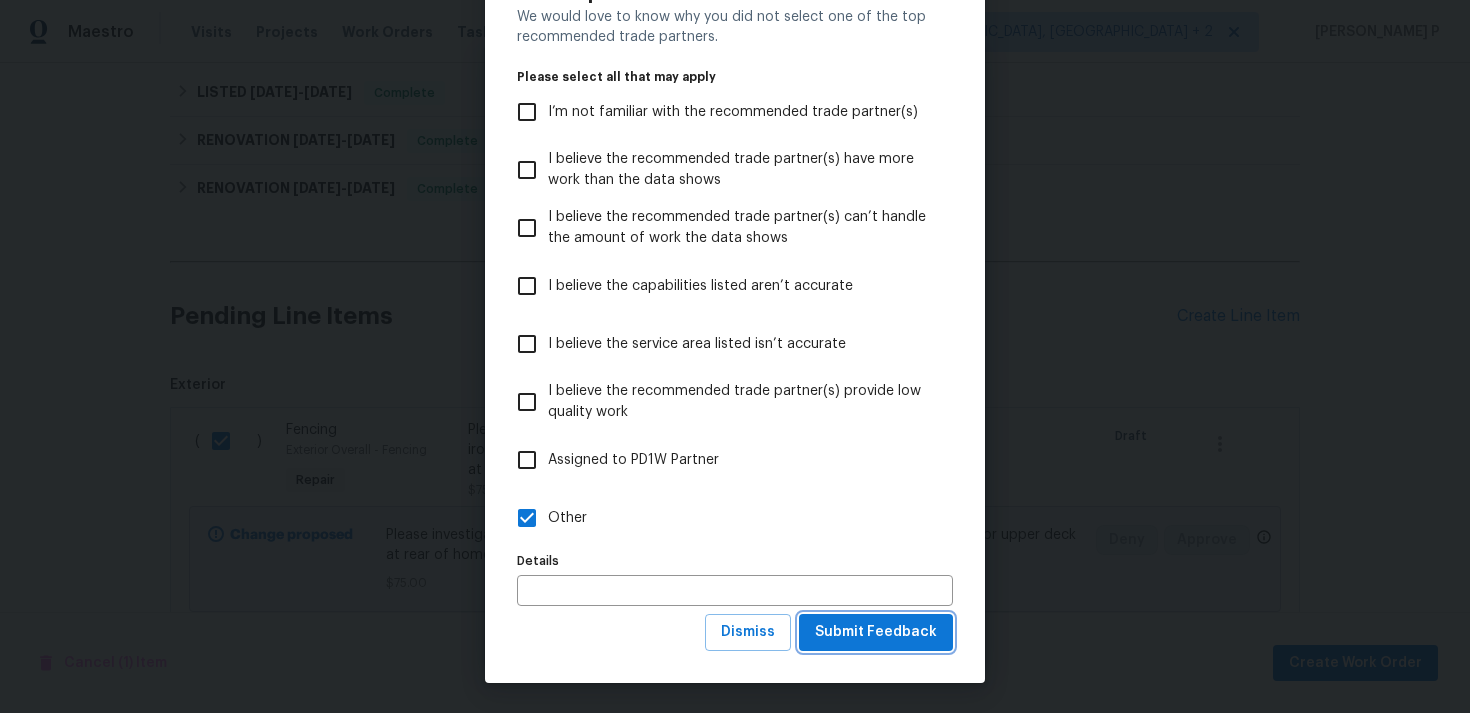 click on "Submit Feedback" at bounding box center (876, 632) 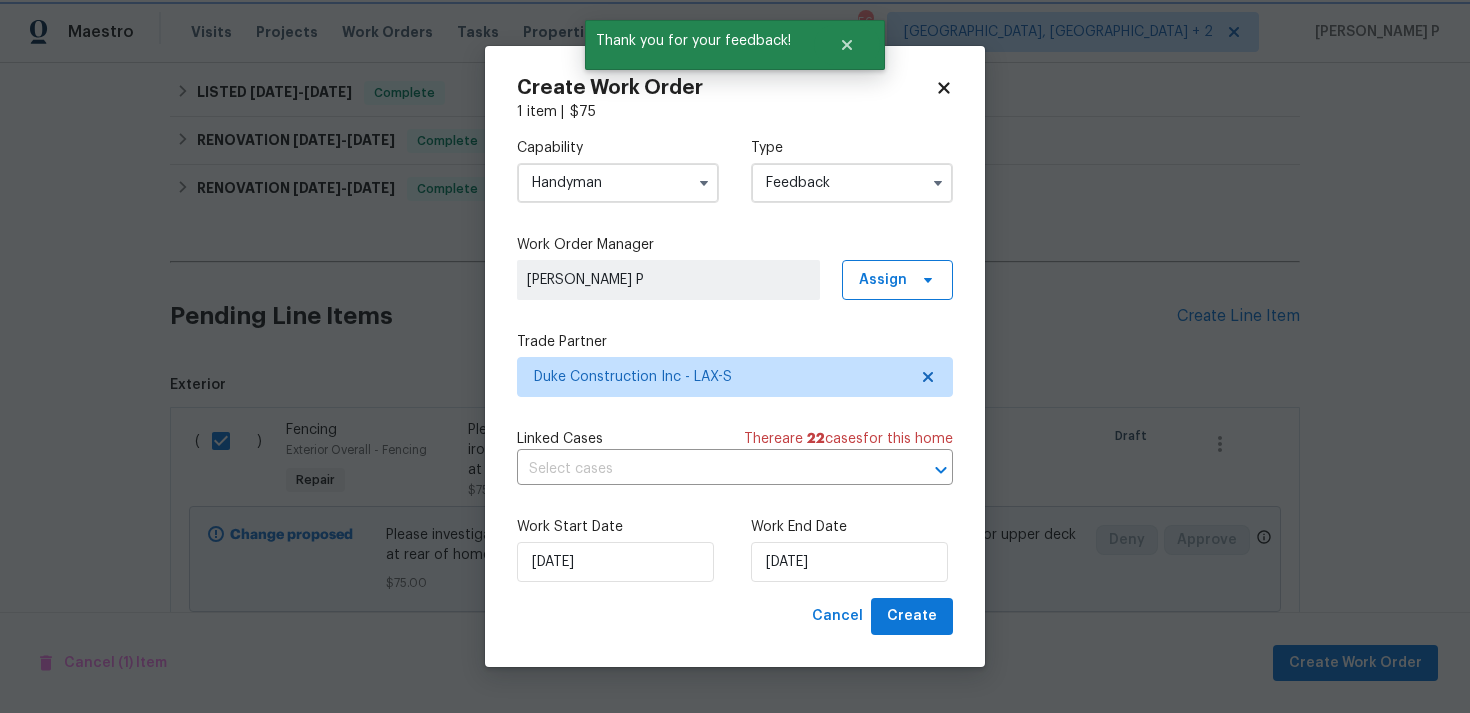 scroll, scrollTop: 0, scrollLeft: 0, axis: both 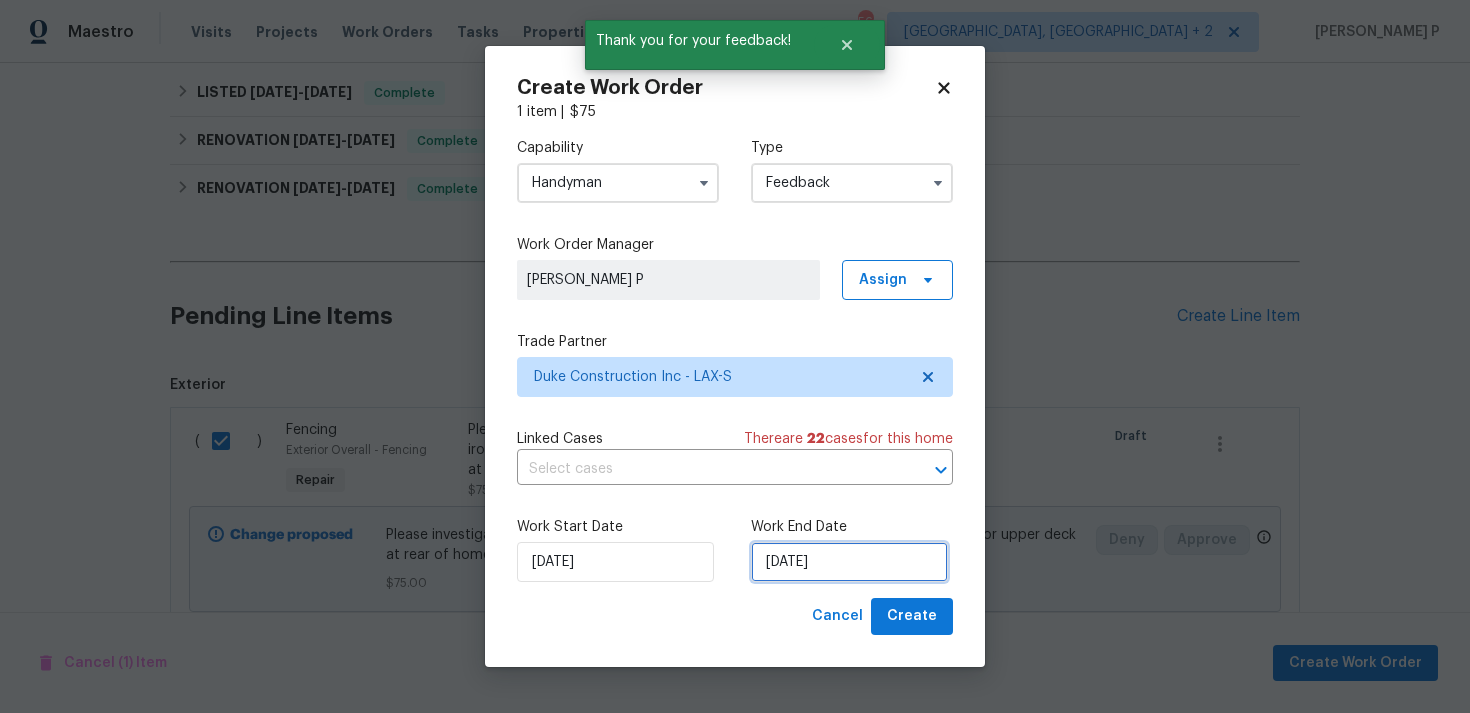 click on "21/07/2025" at bounding box center [849, 562] 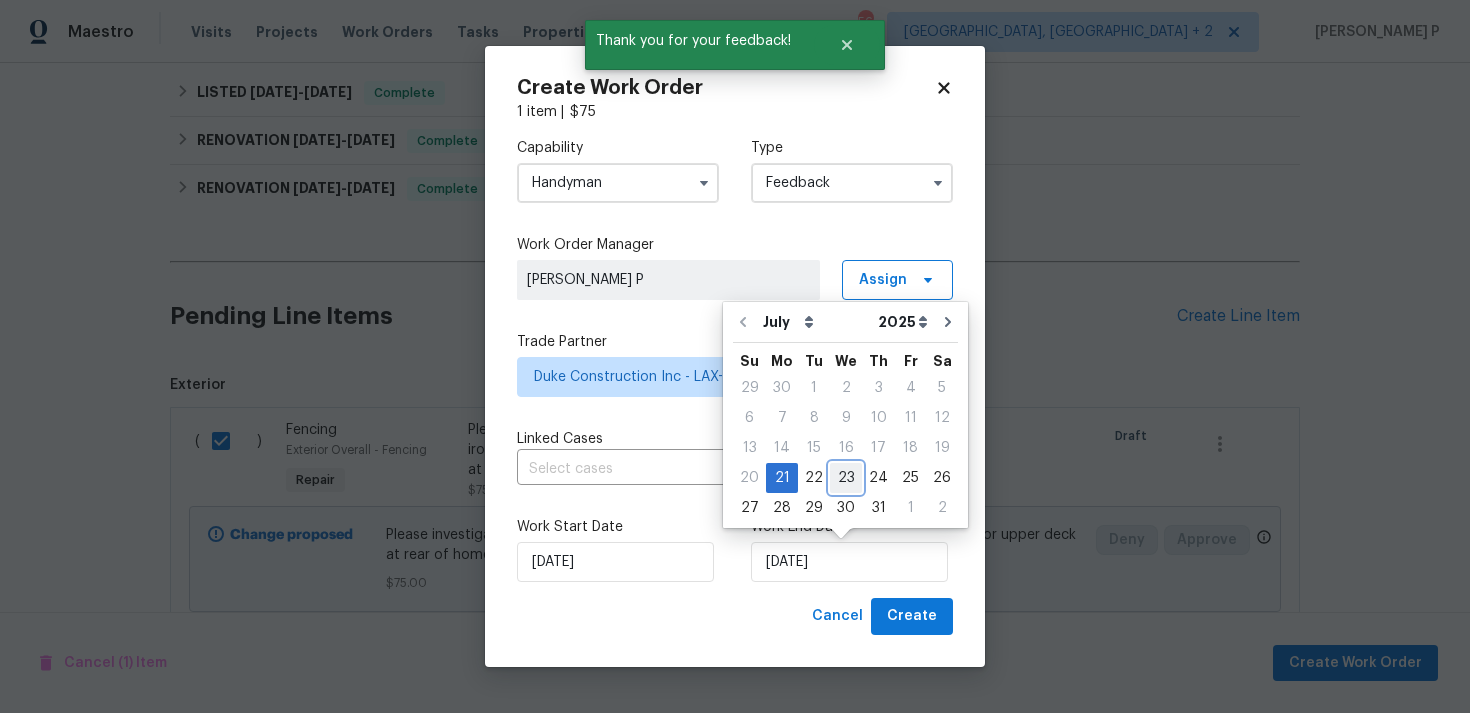 click on "23" at bounding box center [846, 478] 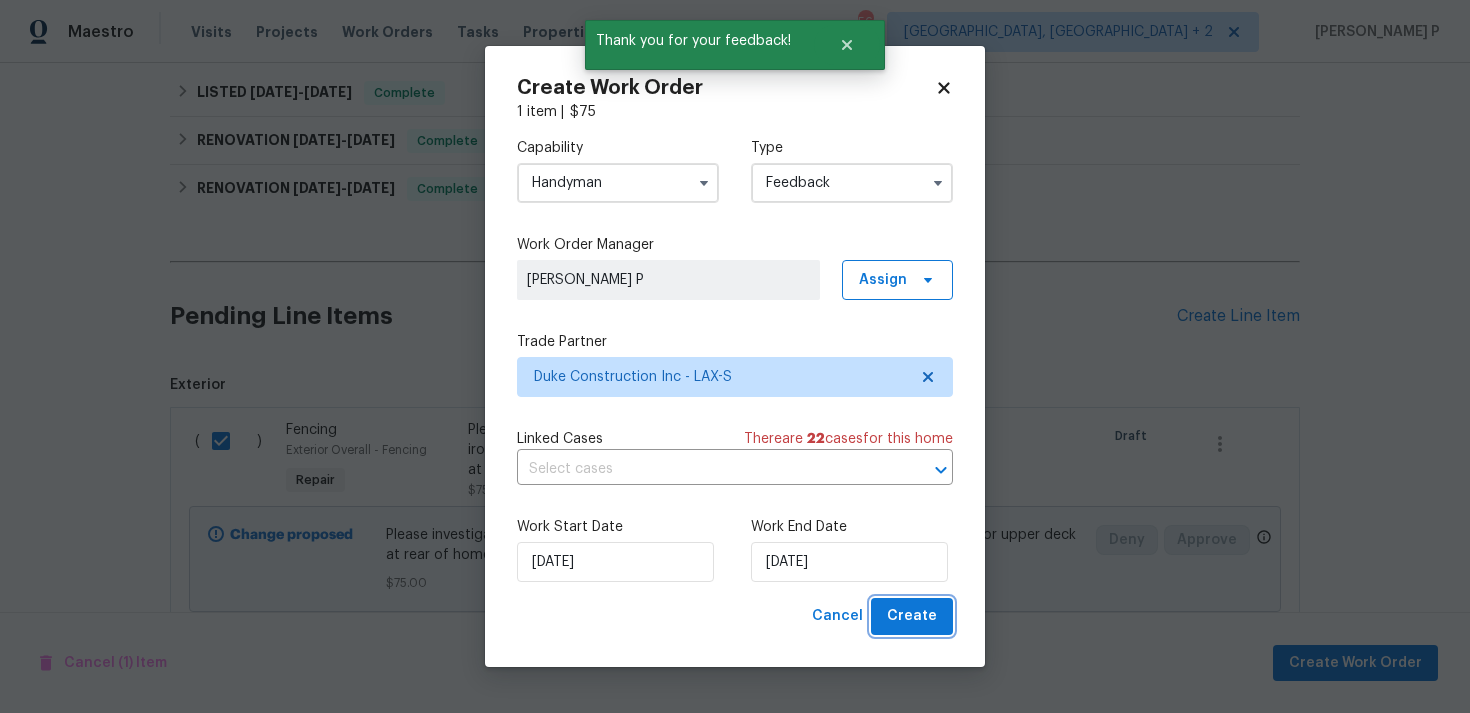 click on "Create" at bounding box center [912, 616] 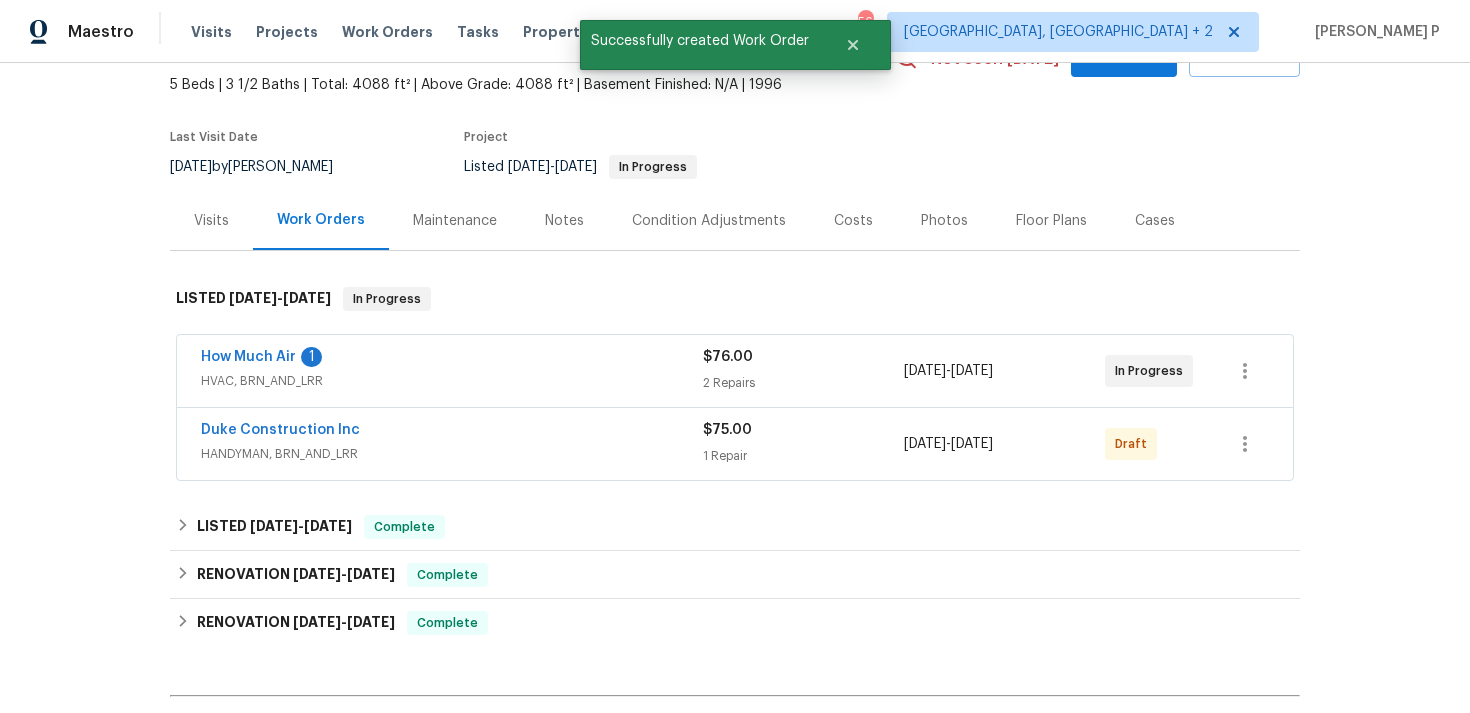 scroll, scrollTop: 0, scrollLeft: 0, axis: both 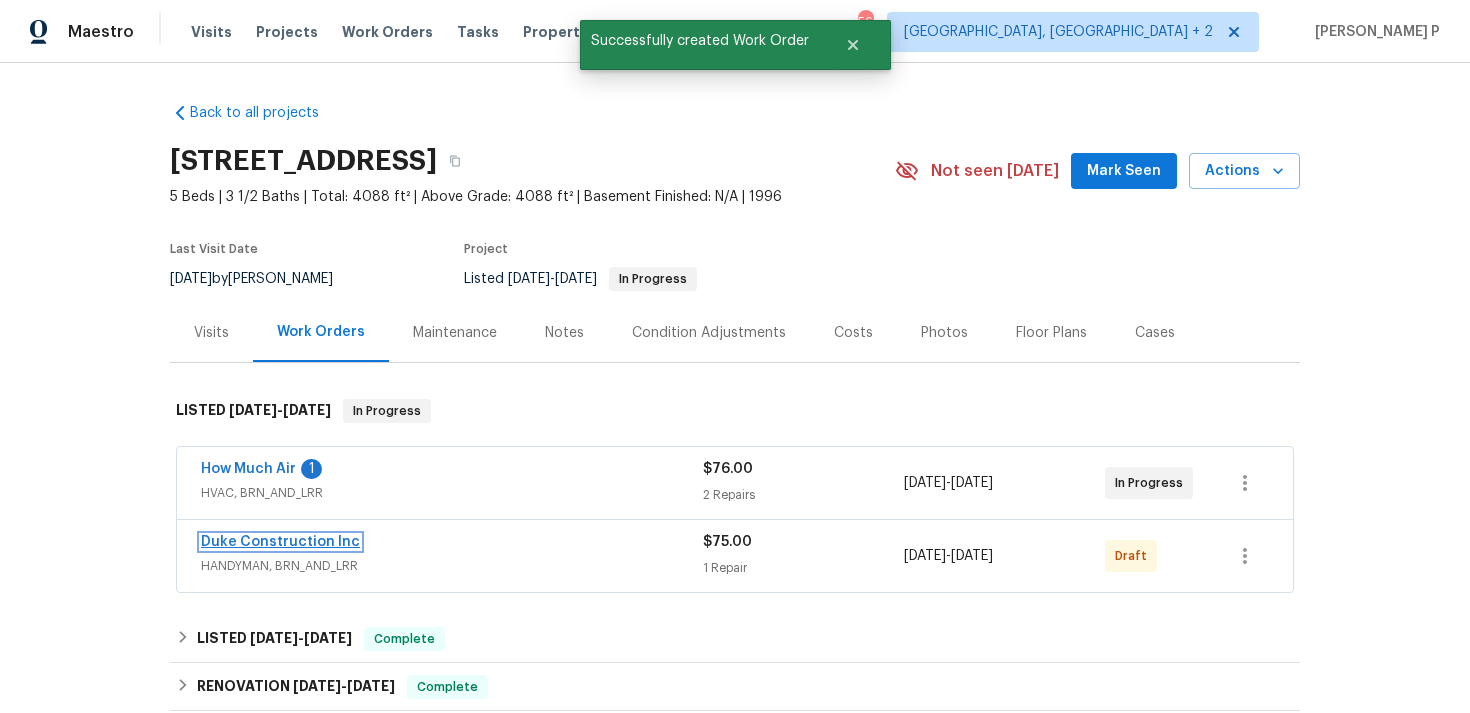 click on "Duke Construction Inc" at bounding box center (280, 542) 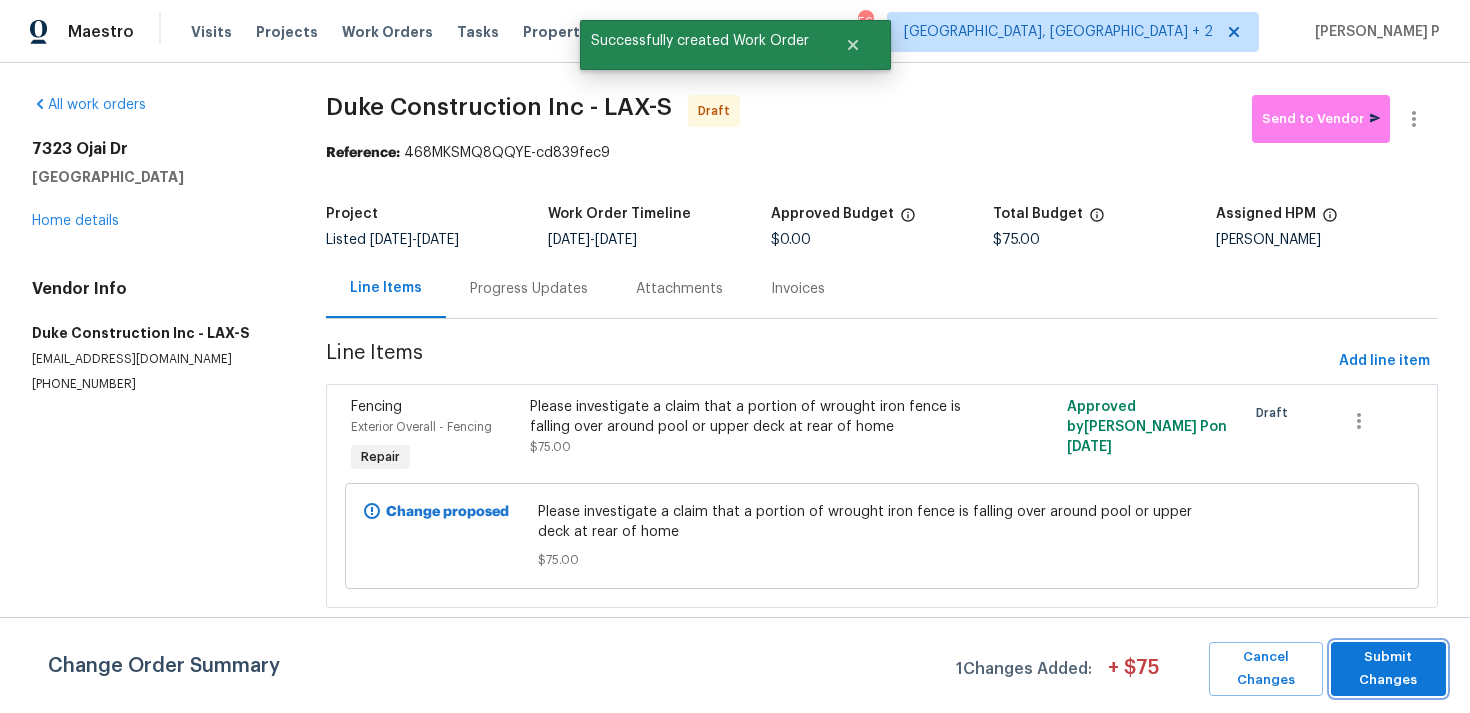 click on "Submit Changes" at bounding box center (1388, 669) 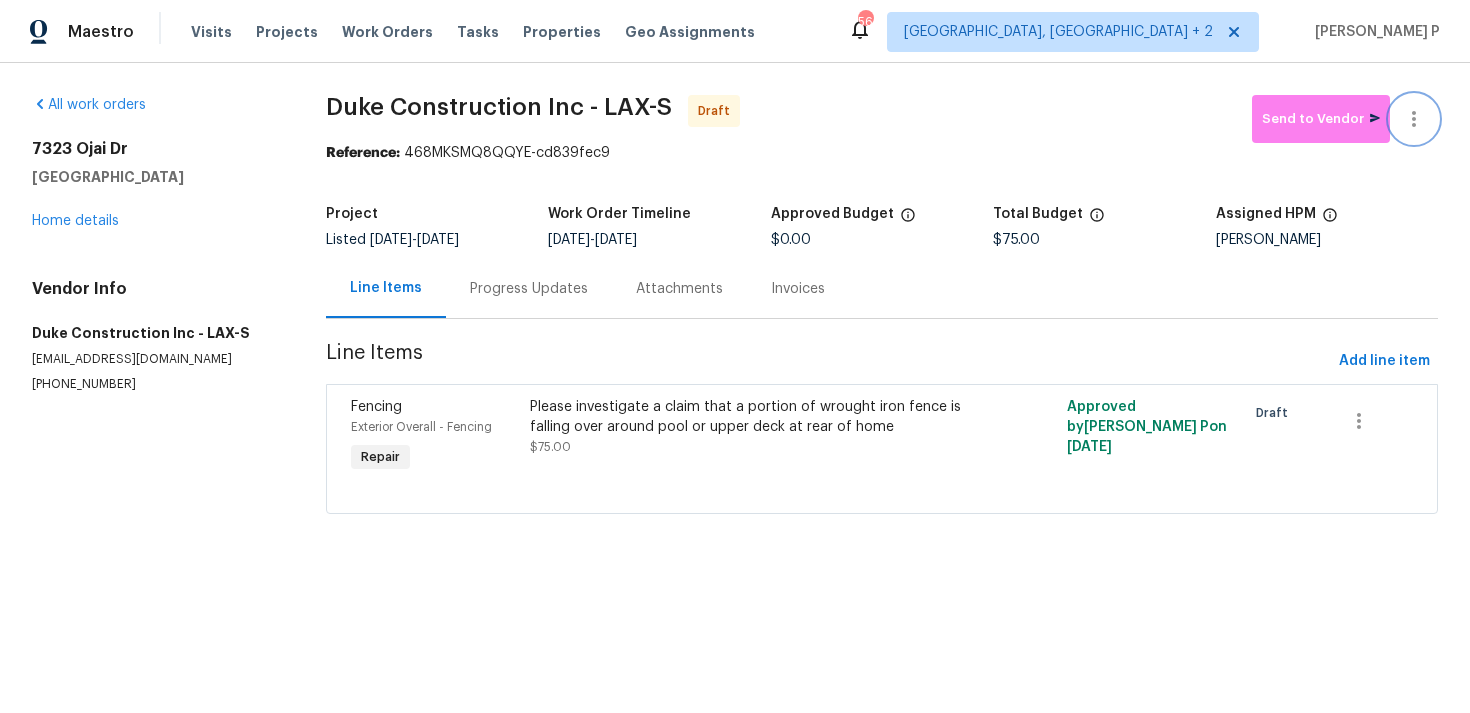 click 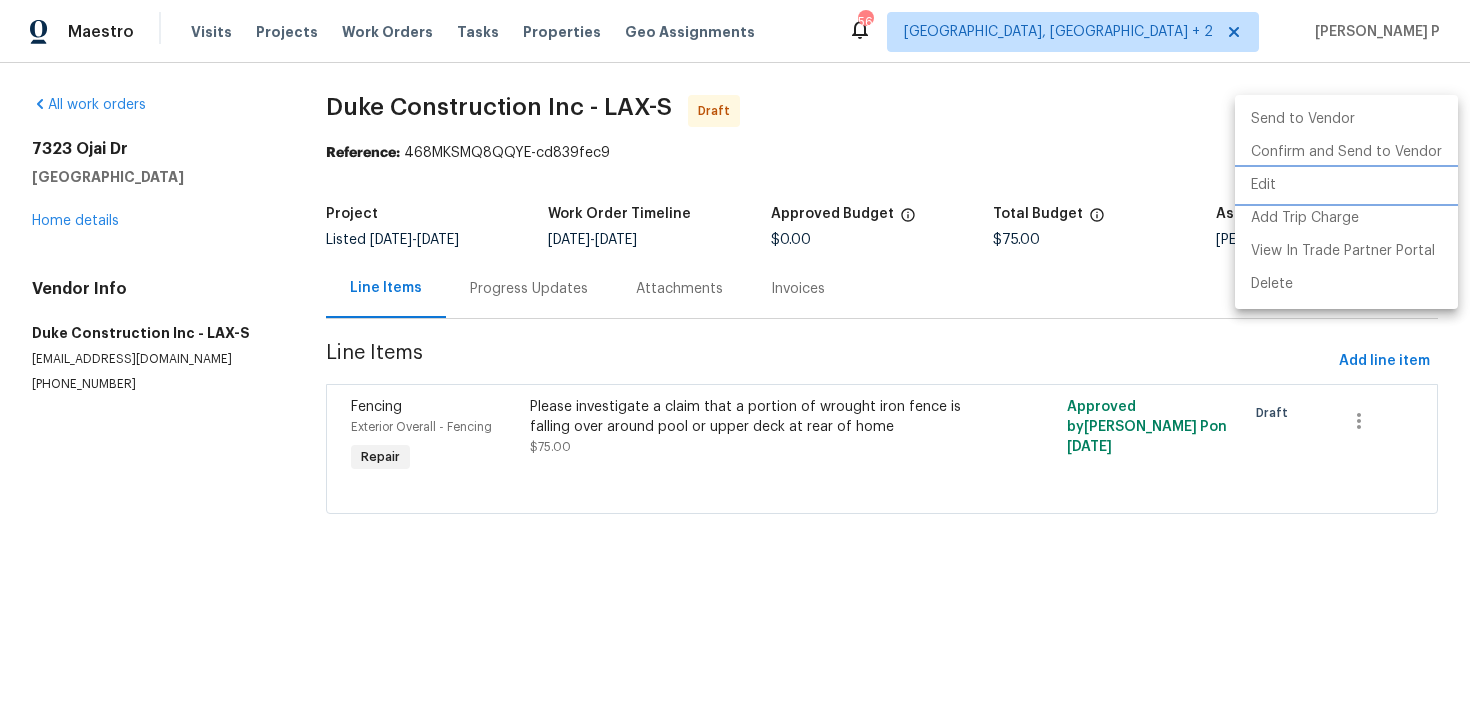 click on "Edit" at bounding box center [1346, 185] 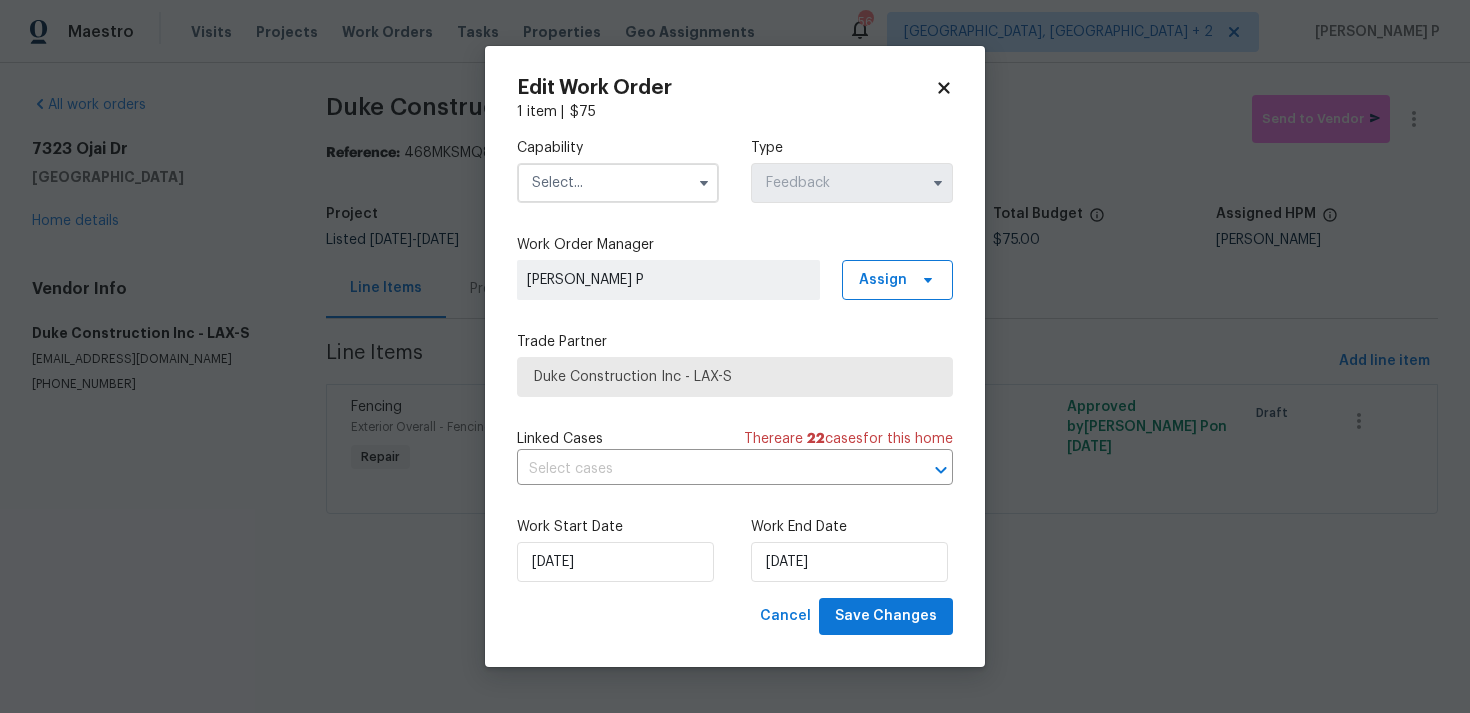 click at bounding box center (618, 183) 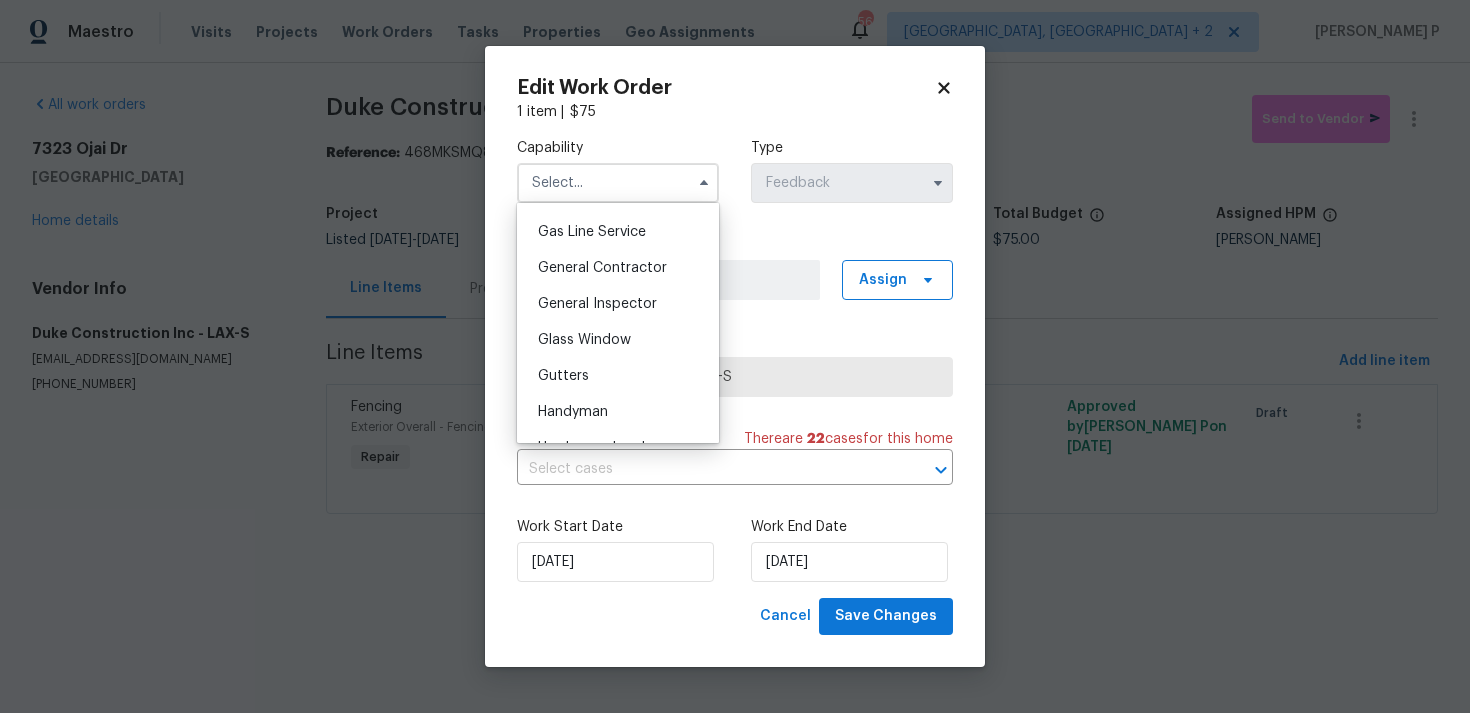 scroll, scrollTop: 940, scrollLeft: 0, axis: vertical 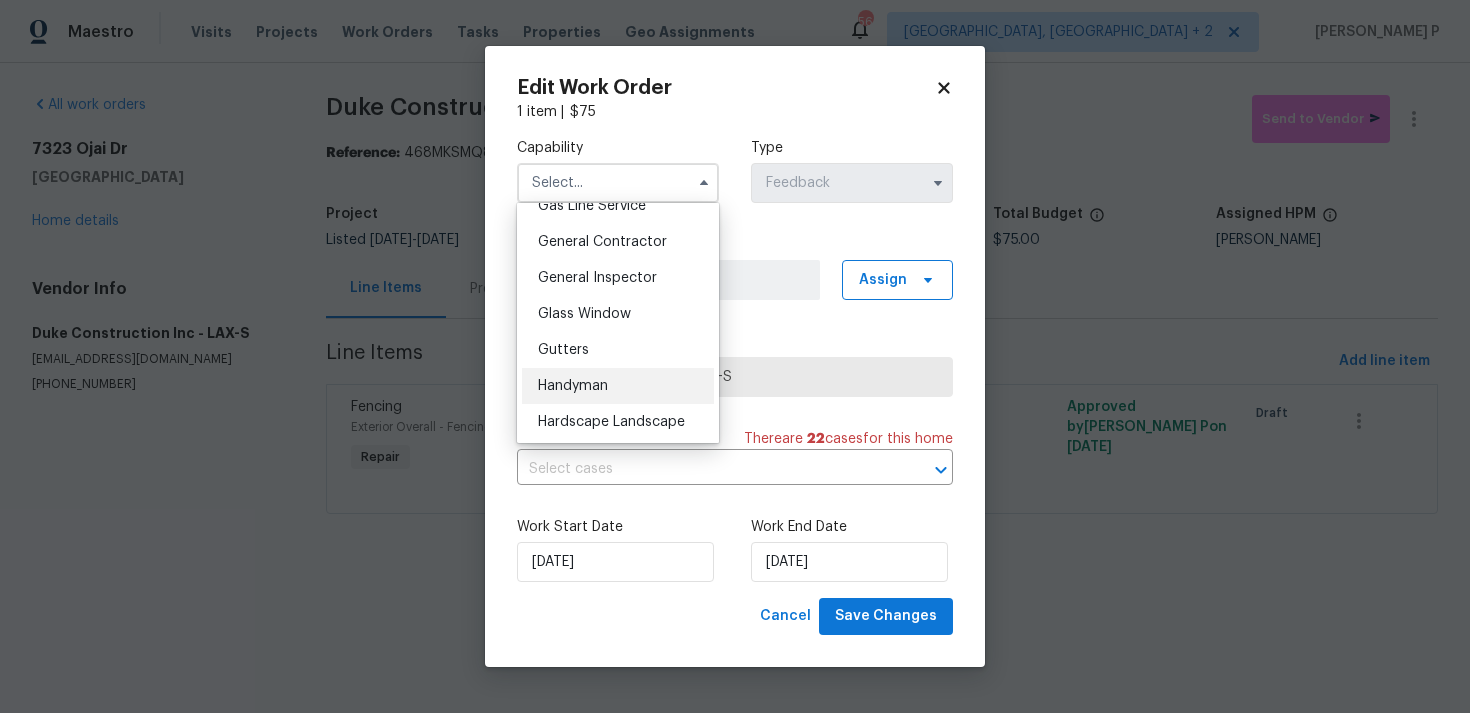 click on "Handyman" at bounding box center [618, 386] 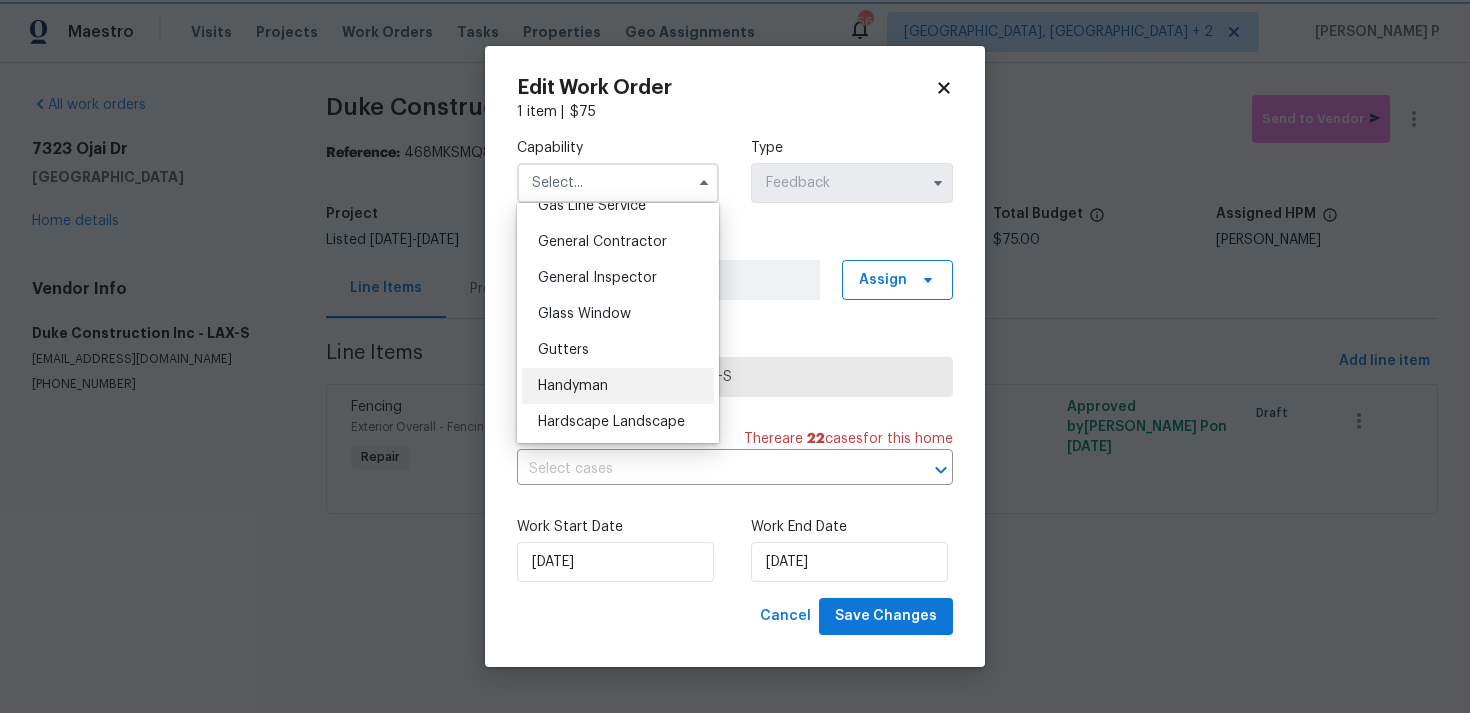 type on "Handyman" 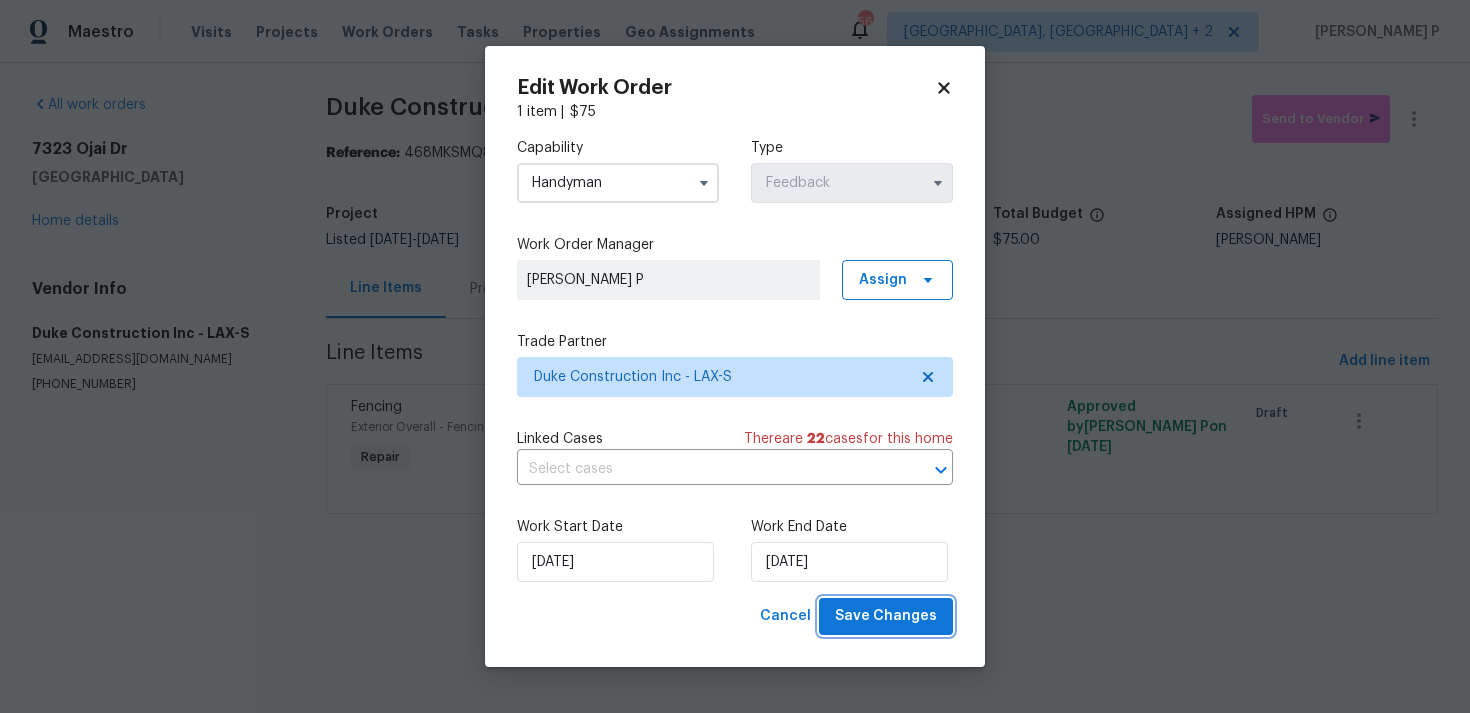 click on "Save Changes" at bounding box center [886, 616] 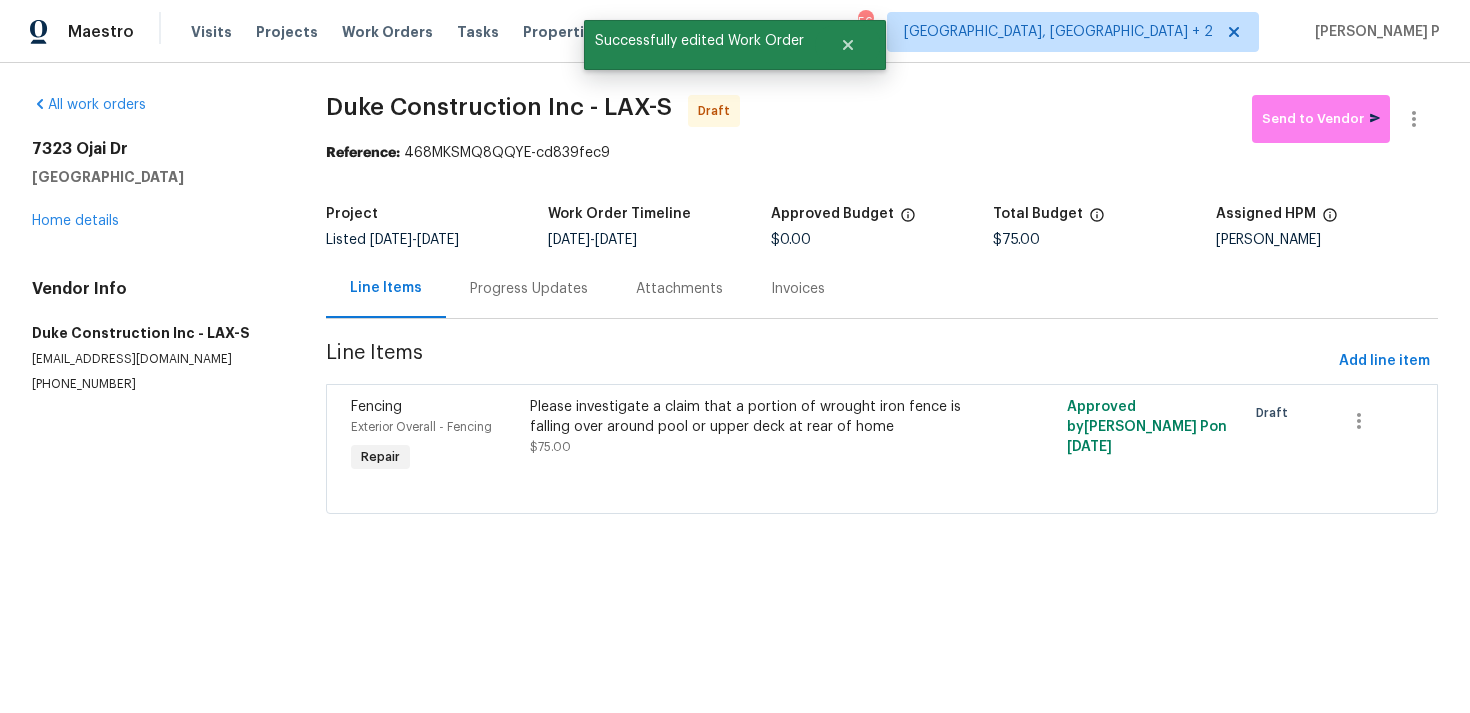 click on "Progress Updates" at bounding box center (529, 288) 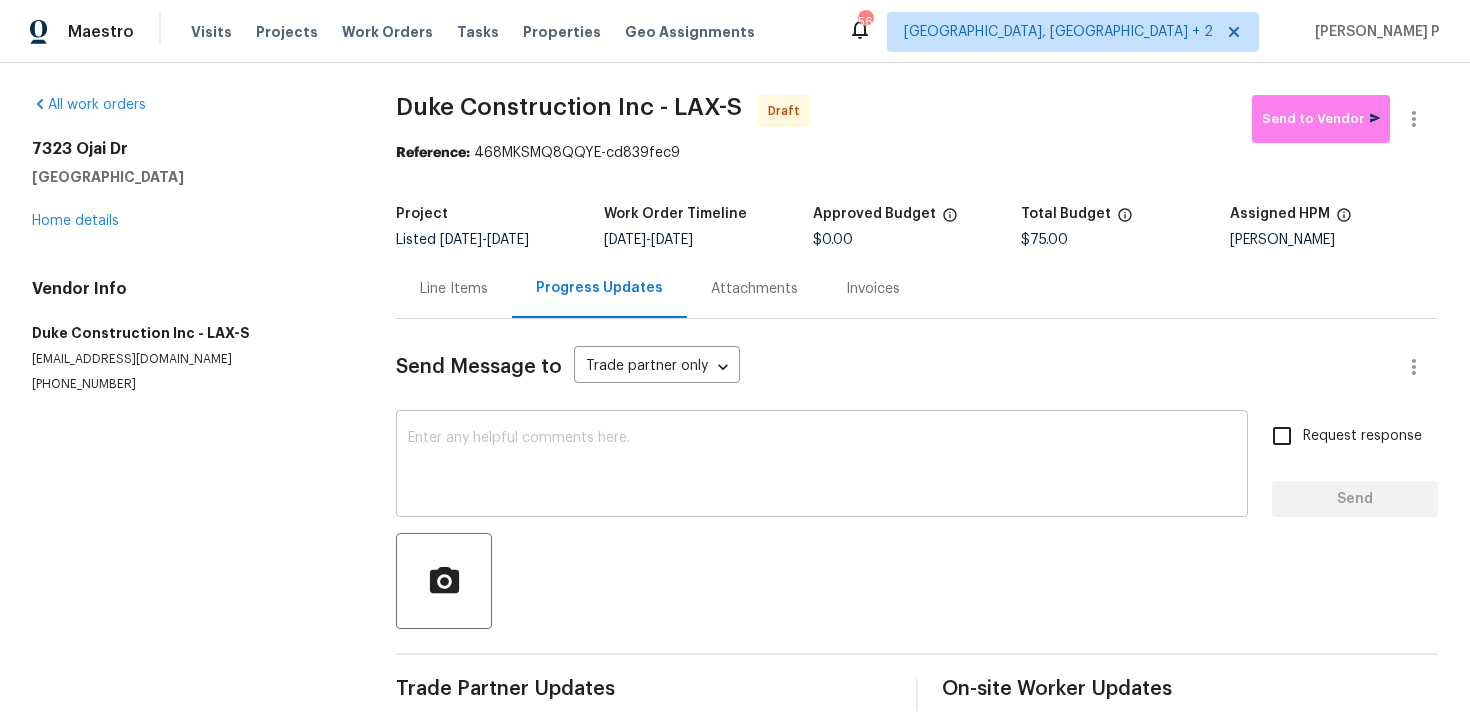 click at bounding box center (822, 466) 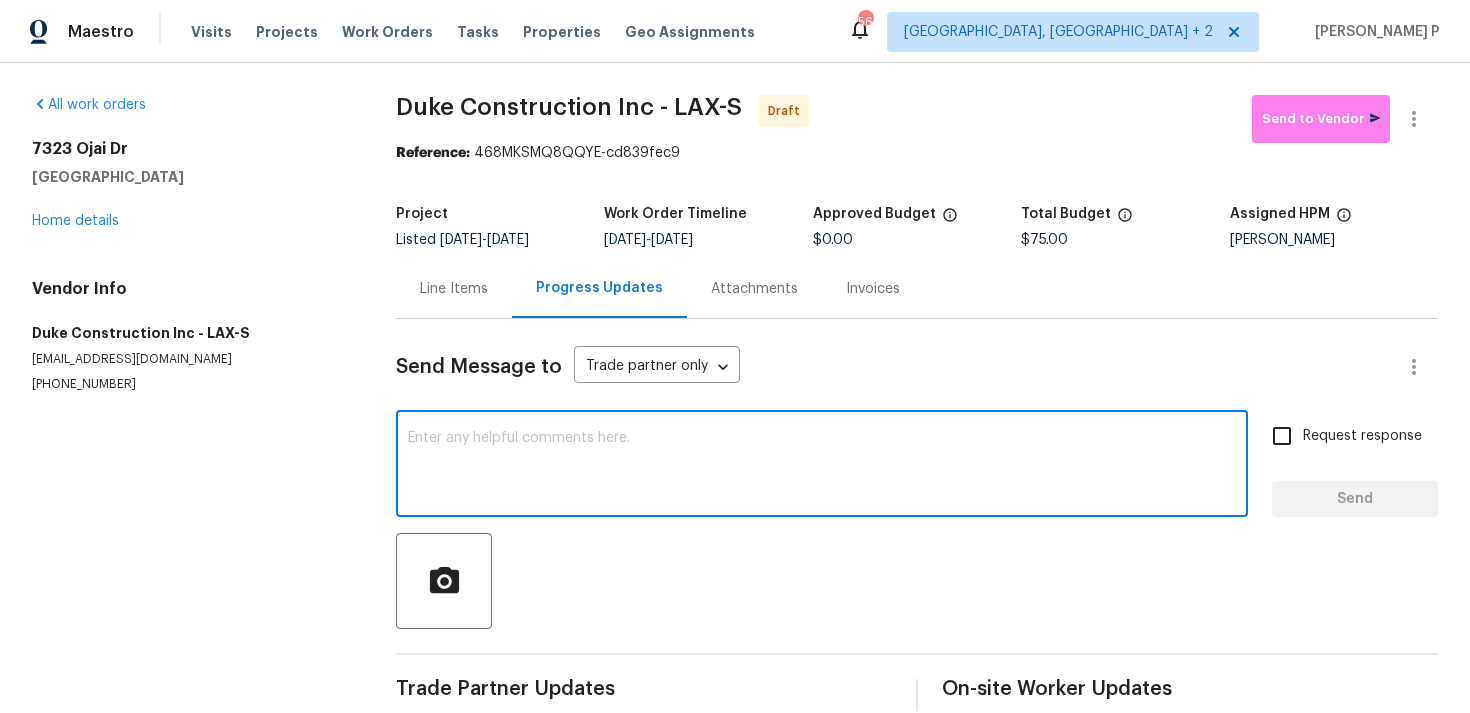 paste on "Hi, this is Ramyasri with Opendoor. I’m confirming you received the WO for the property at (Address). Please review and accept the WO within 24 hours and provide a schedule date. Please disregard the contact information for the HPM included in the WO. Our Centralised LWO Team is responsible for Listed WOs." 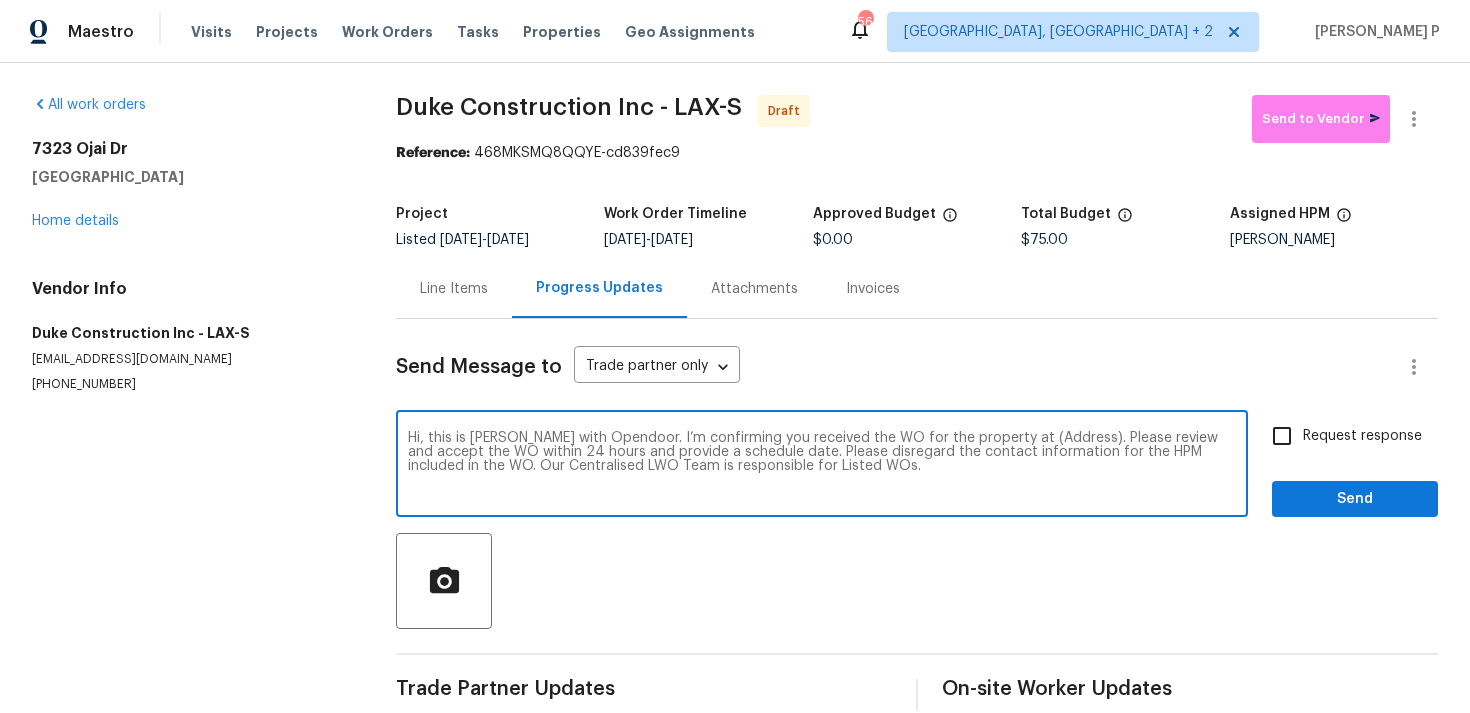 drag, startPoint x: 1002, startPoint y: 432, endPoint x: 1064, endPoint y: 434, distance: 62.03225 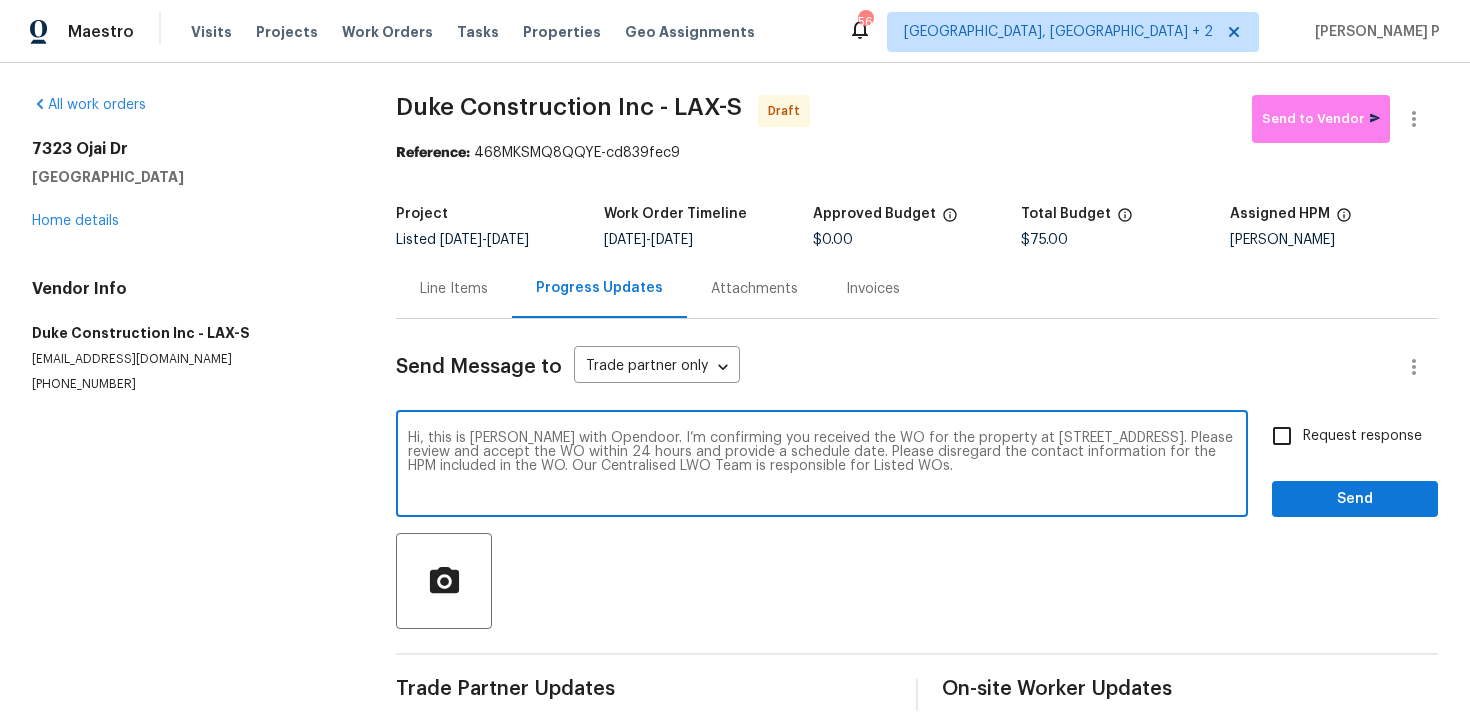 type on "Hi, this is Ramyasri with Opendoor. I’m confirming you received the WO for the property at 7323 Ojai Dr, Palmdale, CA 93551. Please review and accept the WO within 24 hours and provide a schedule date. Please disregard the contact information for the HPM included in the WO. Our Centralised LWO Team is responsible for Listed WOs." 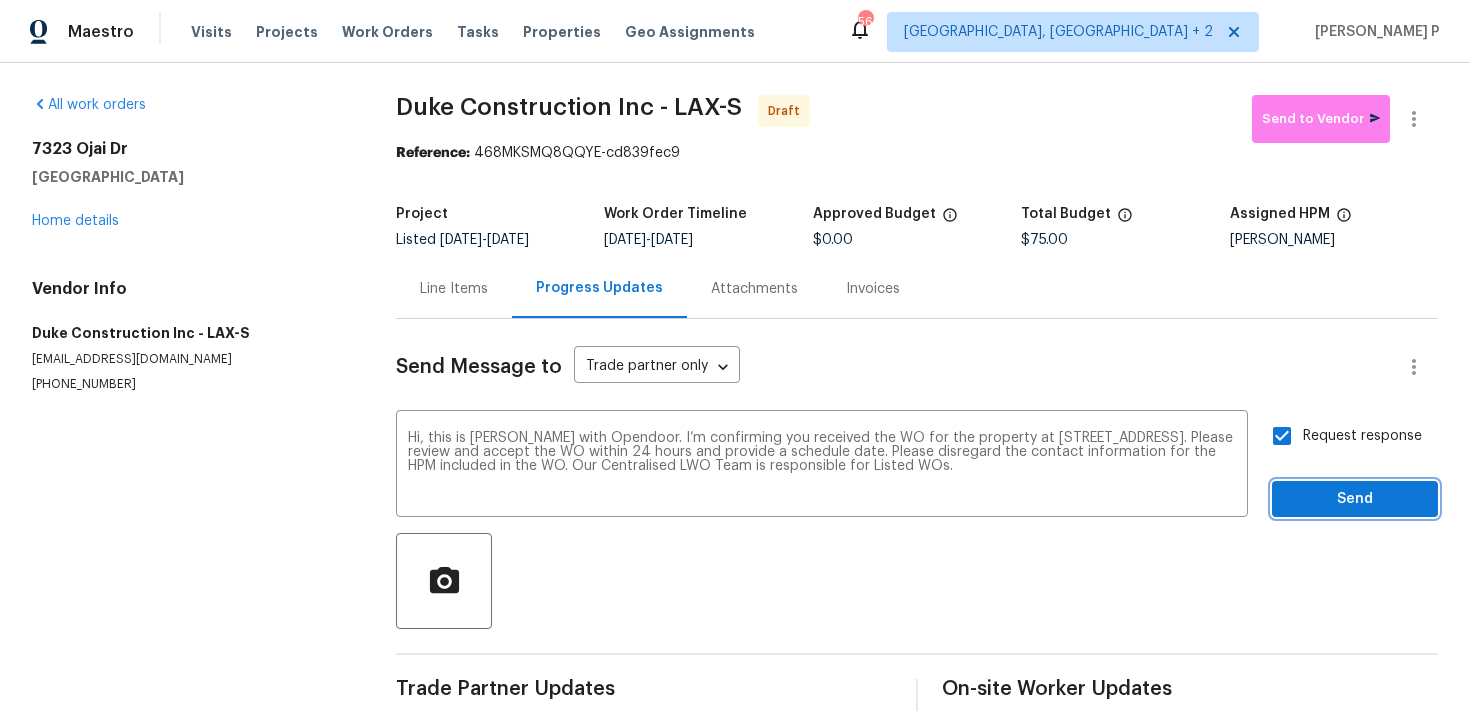 click on "Send" at bounding box center [1355, 499] 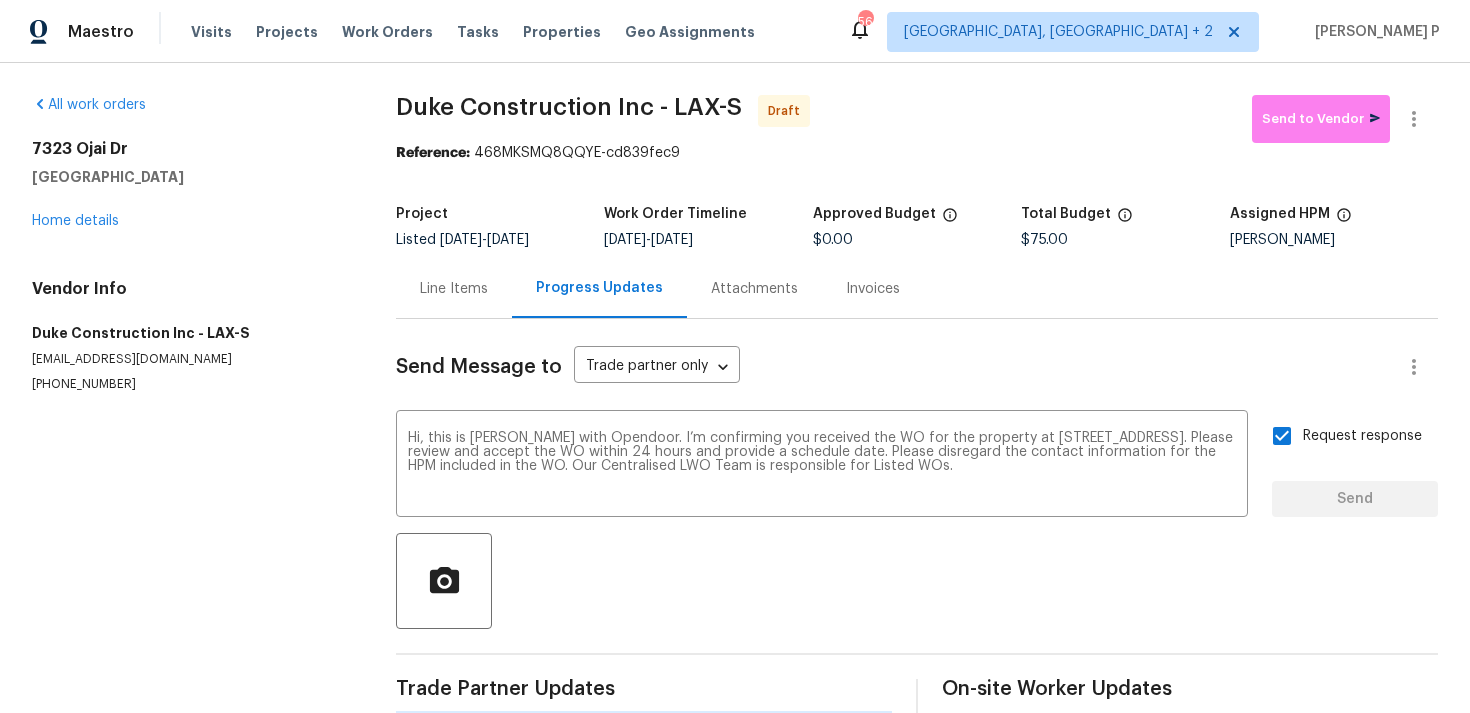 type 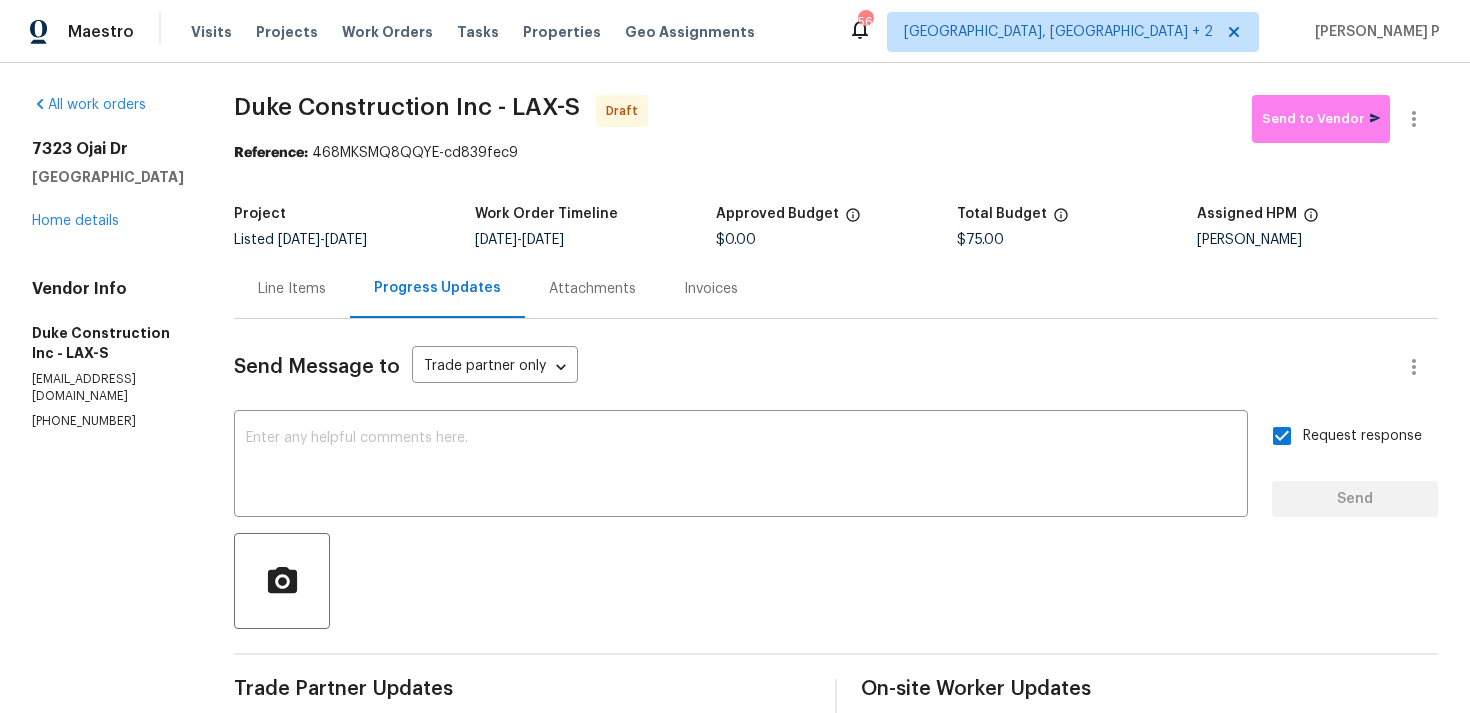 click on "Reference:" at bounding box center [271, 153] 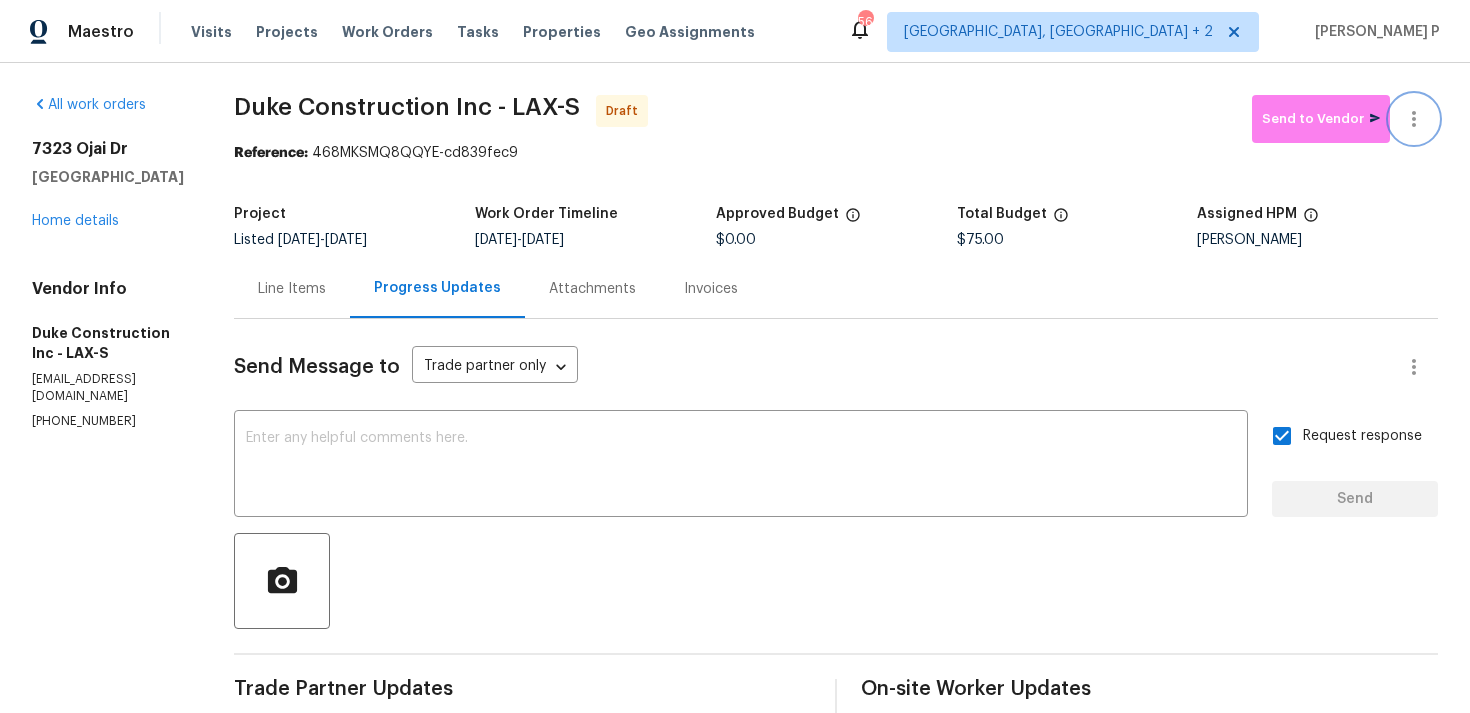click at bounding box center [1414, 119] 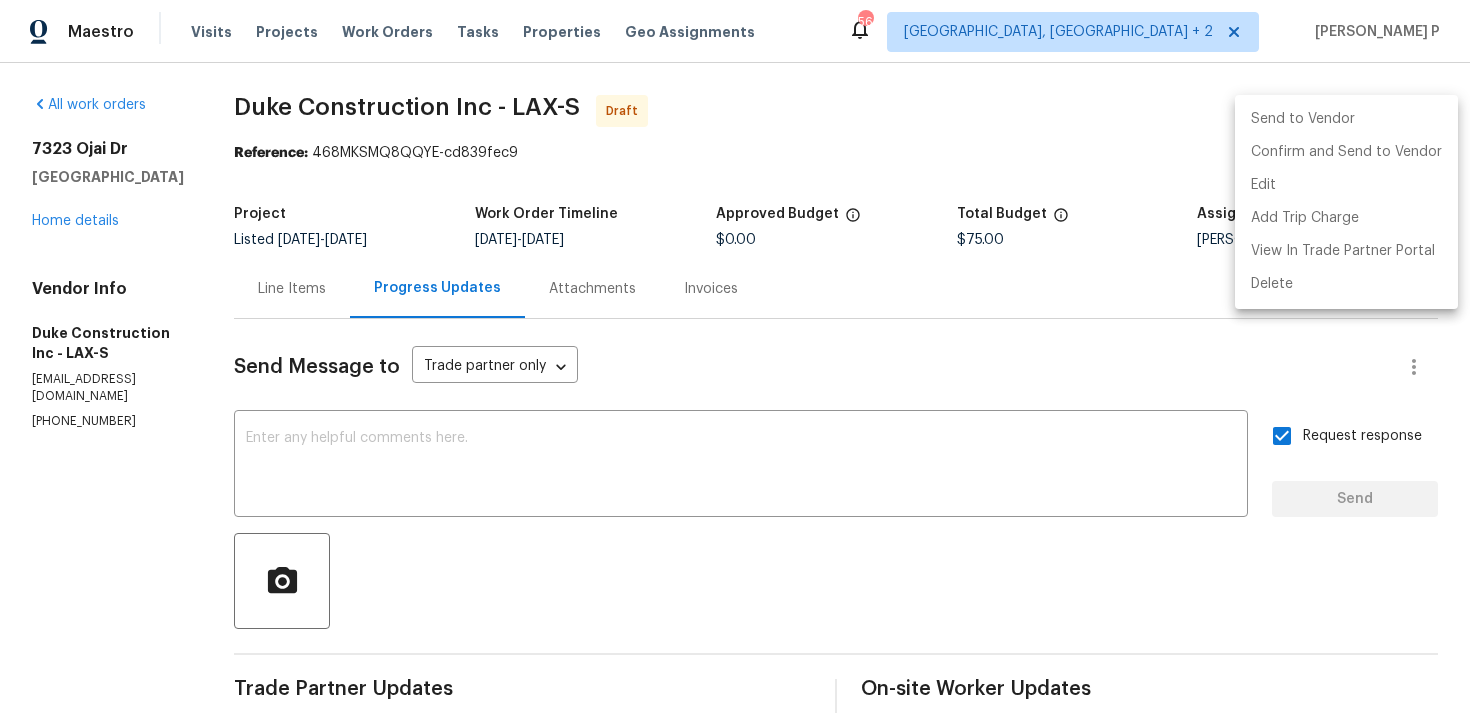 click on "Send to Vendor" at bounding box center (1346, 119) 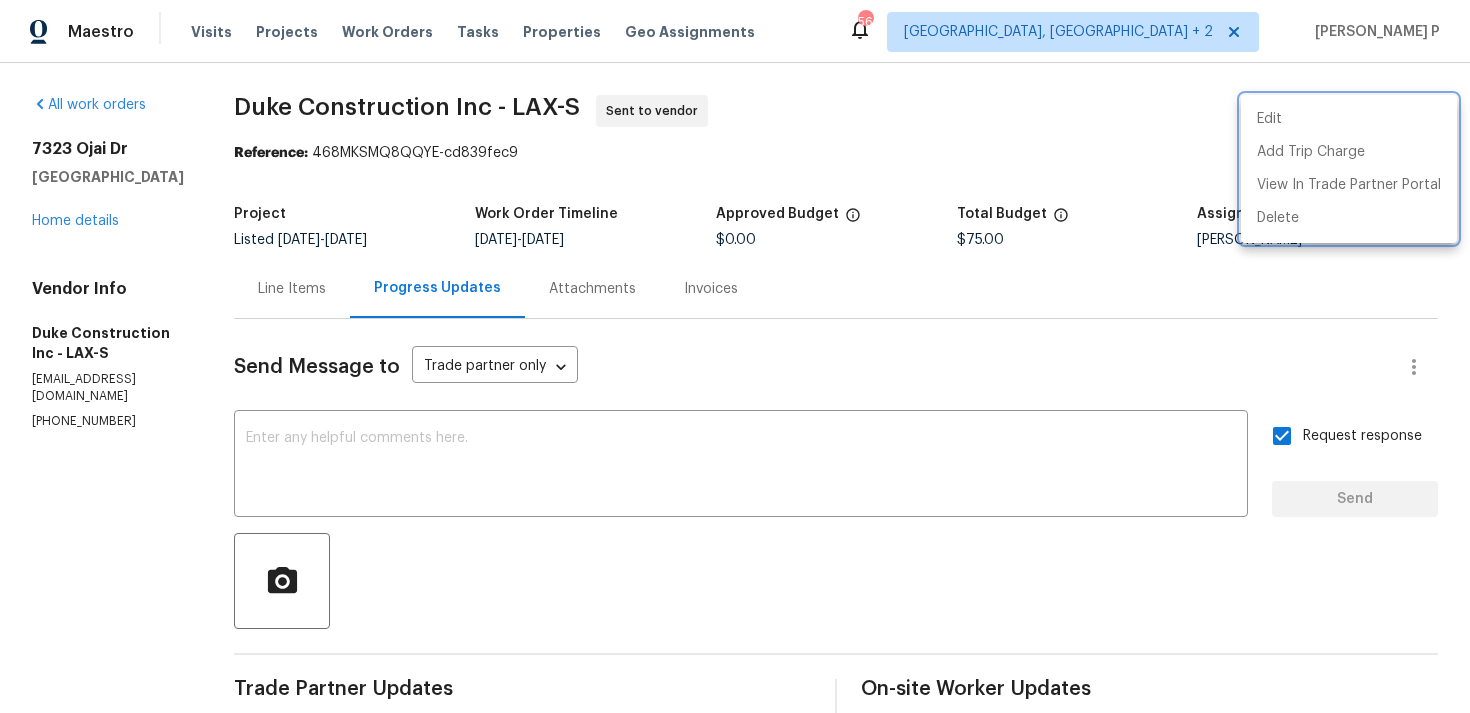 click at bounding box center [735, 356] 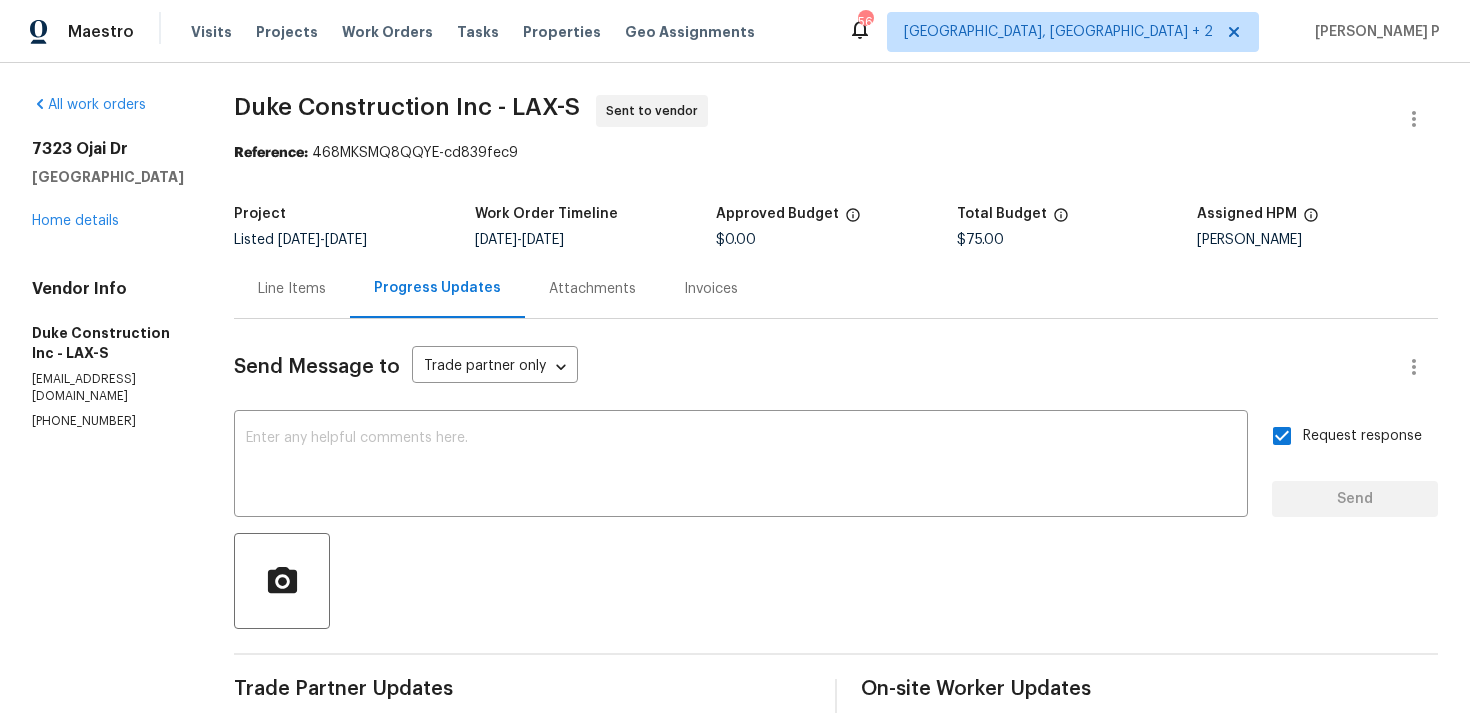 click on "Reference:   468MKSMQ8QQYE-cd839fec9" at bounding box center (836, 153) 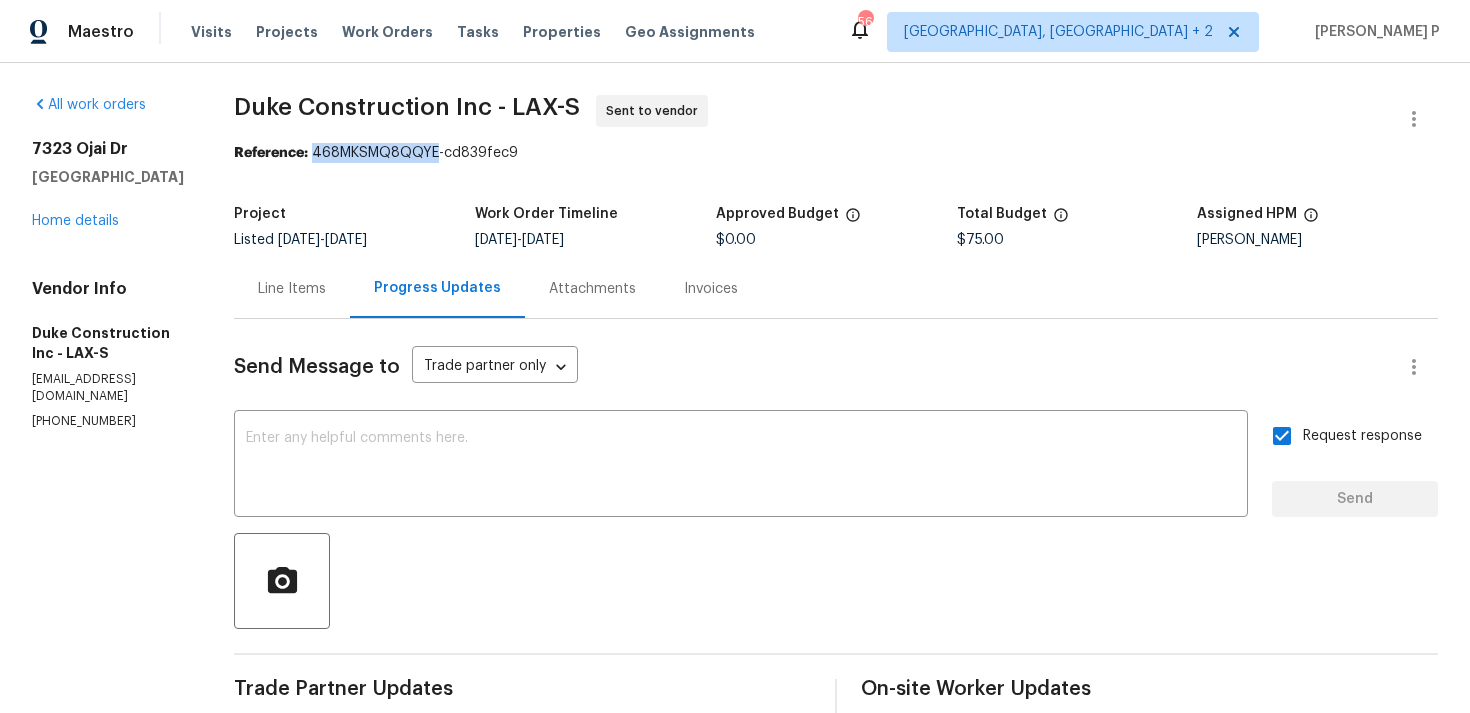 click on "Reference:   468MKSMQ8QQYE-cd839fec9" at bounding box center [836, 153] 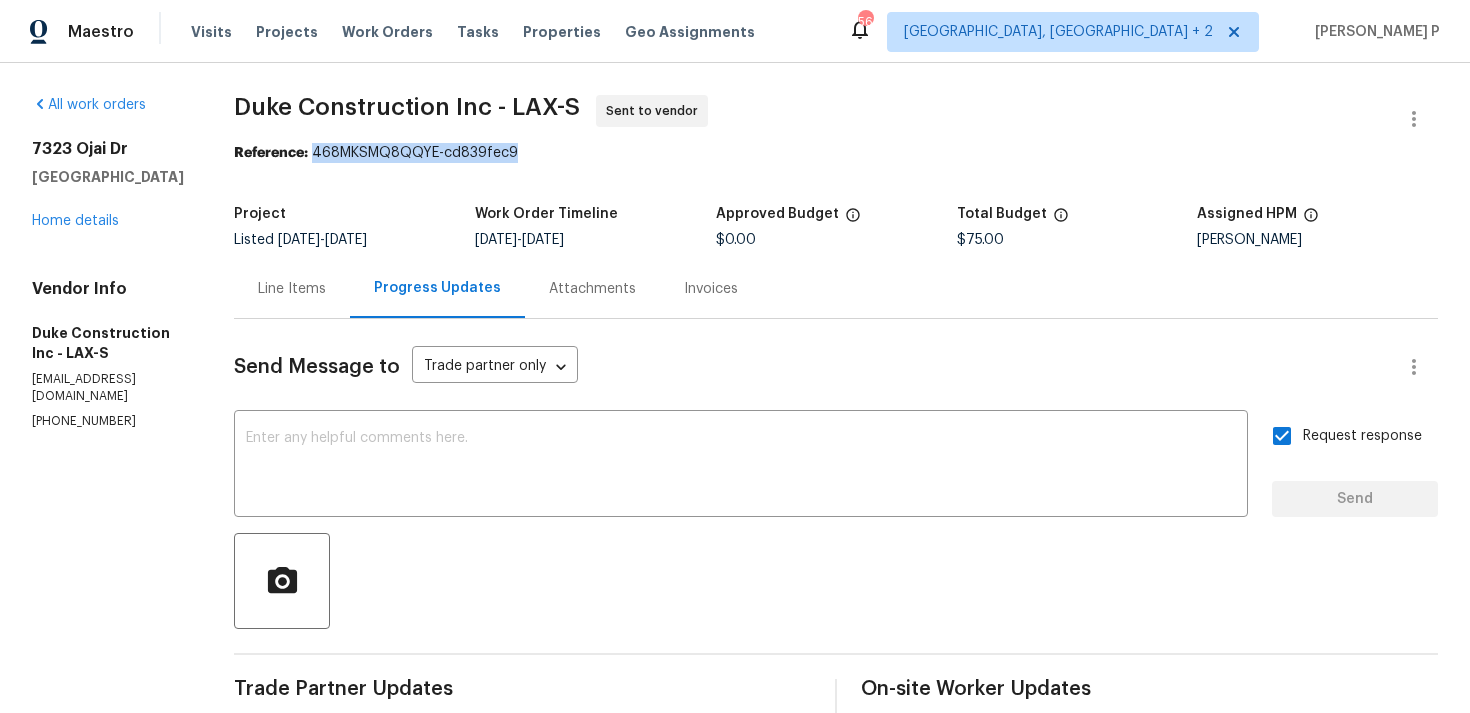 drag, startPoint x: 349, startPoint y: 153, endPoint x: 584, endPoint y: 156, distance: 235.01915 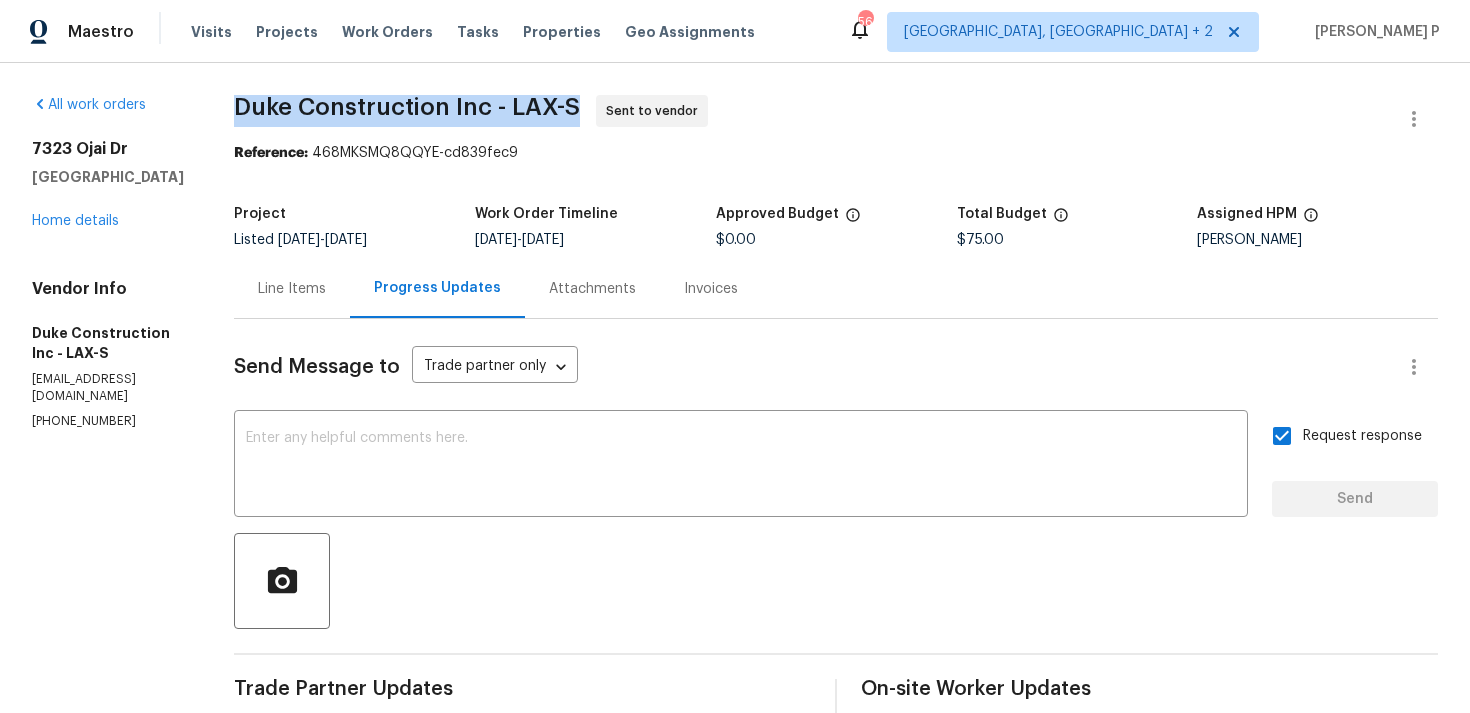 drag, startPoint x: 261, startPoint y: 106, endPoint x: 633, endPoint y: 105, distance: 372.00134 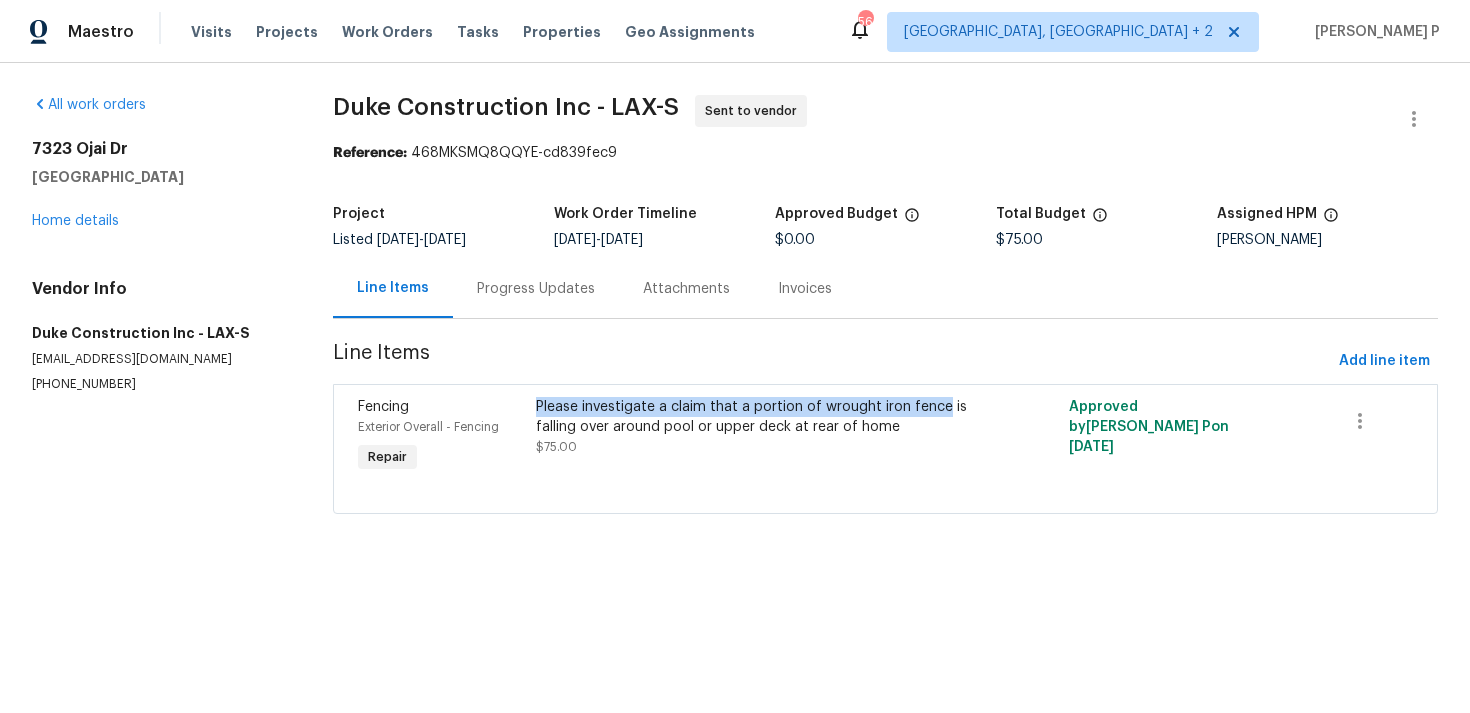 copy on "Please investigate a claim that a portion of wrought iron fence" 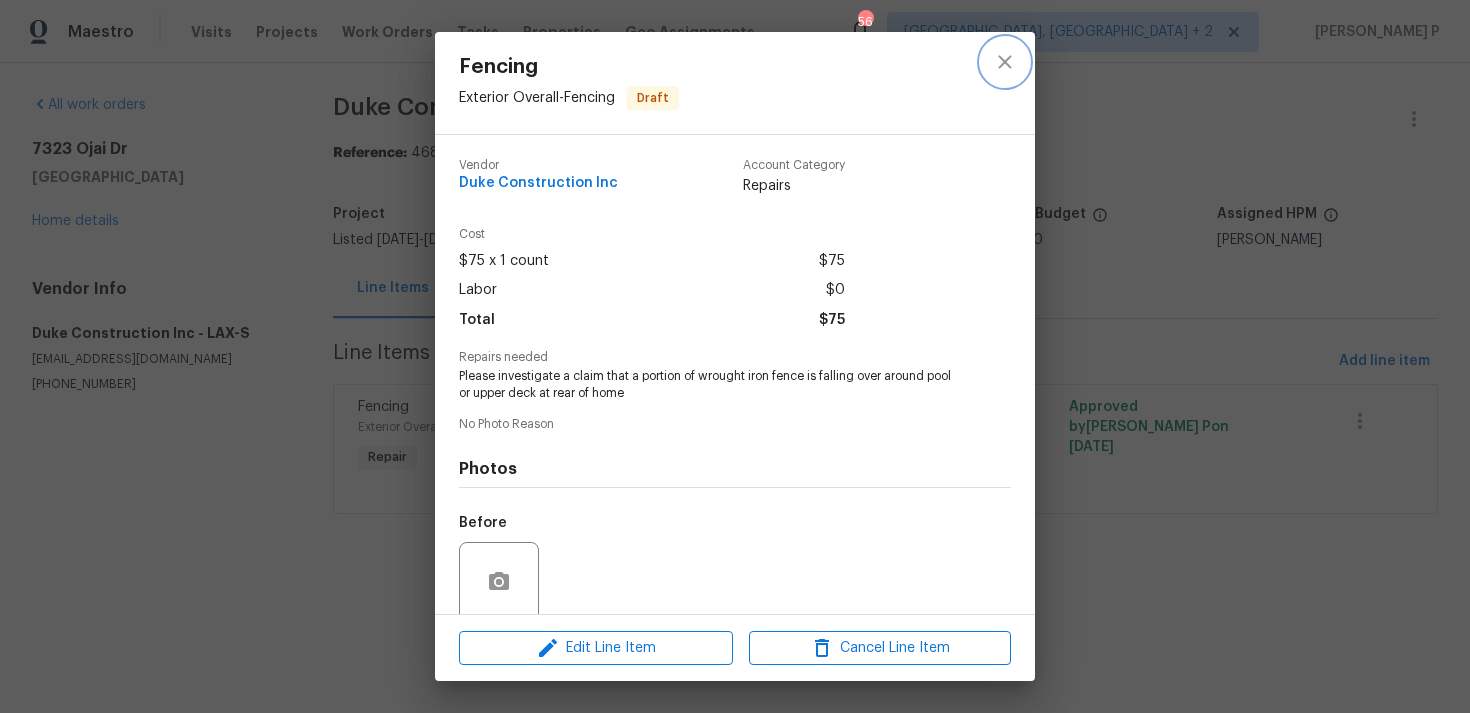 click 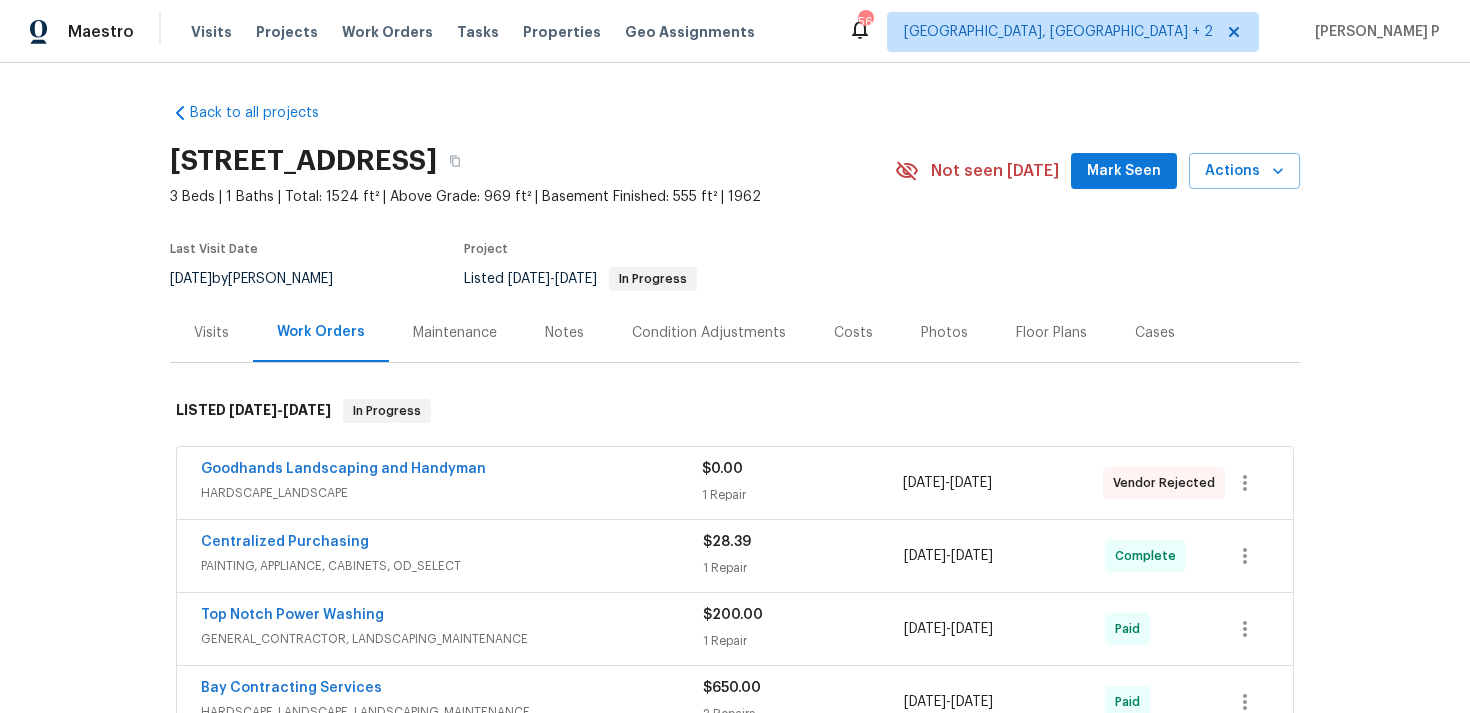 scroll, scrollTop: 0, scrollLeft: 0, axis: both 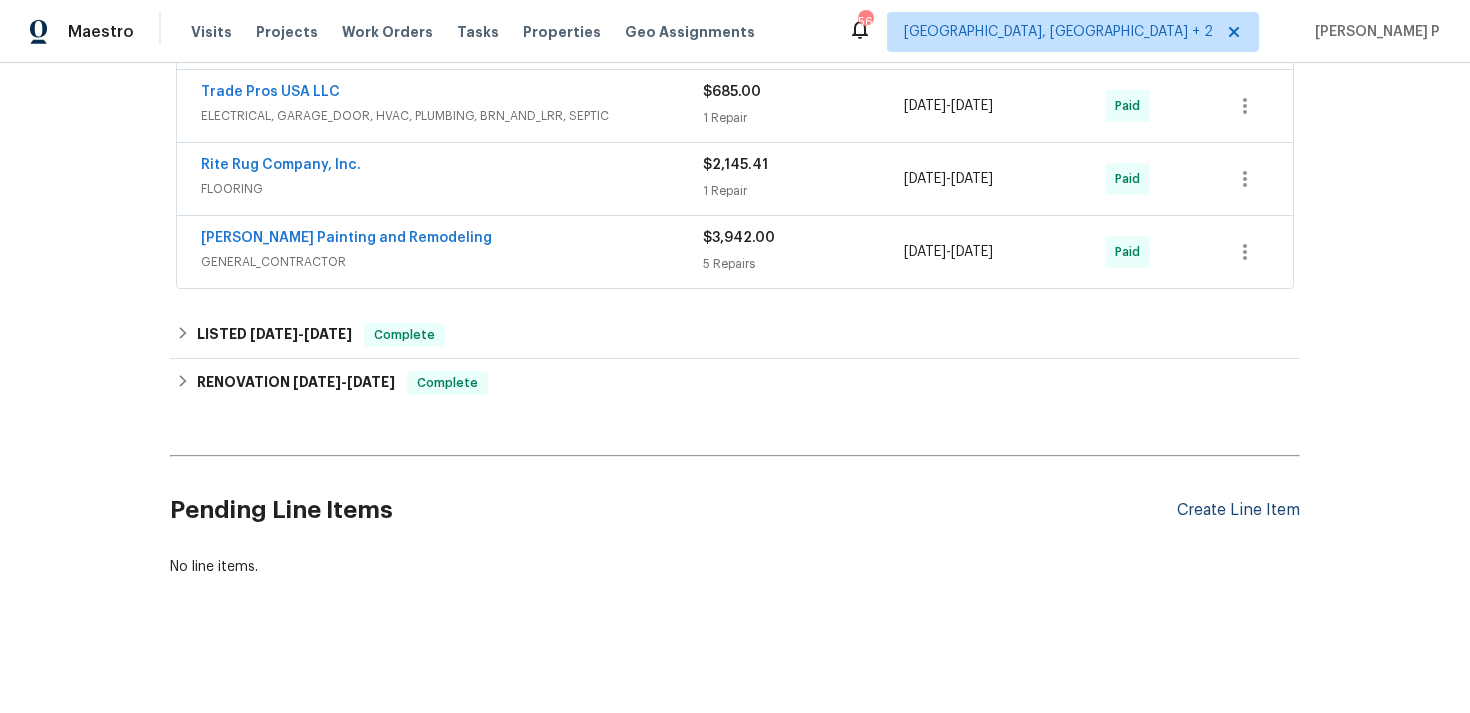 click on "Create Line Item" at bounding box center (1238, 510) 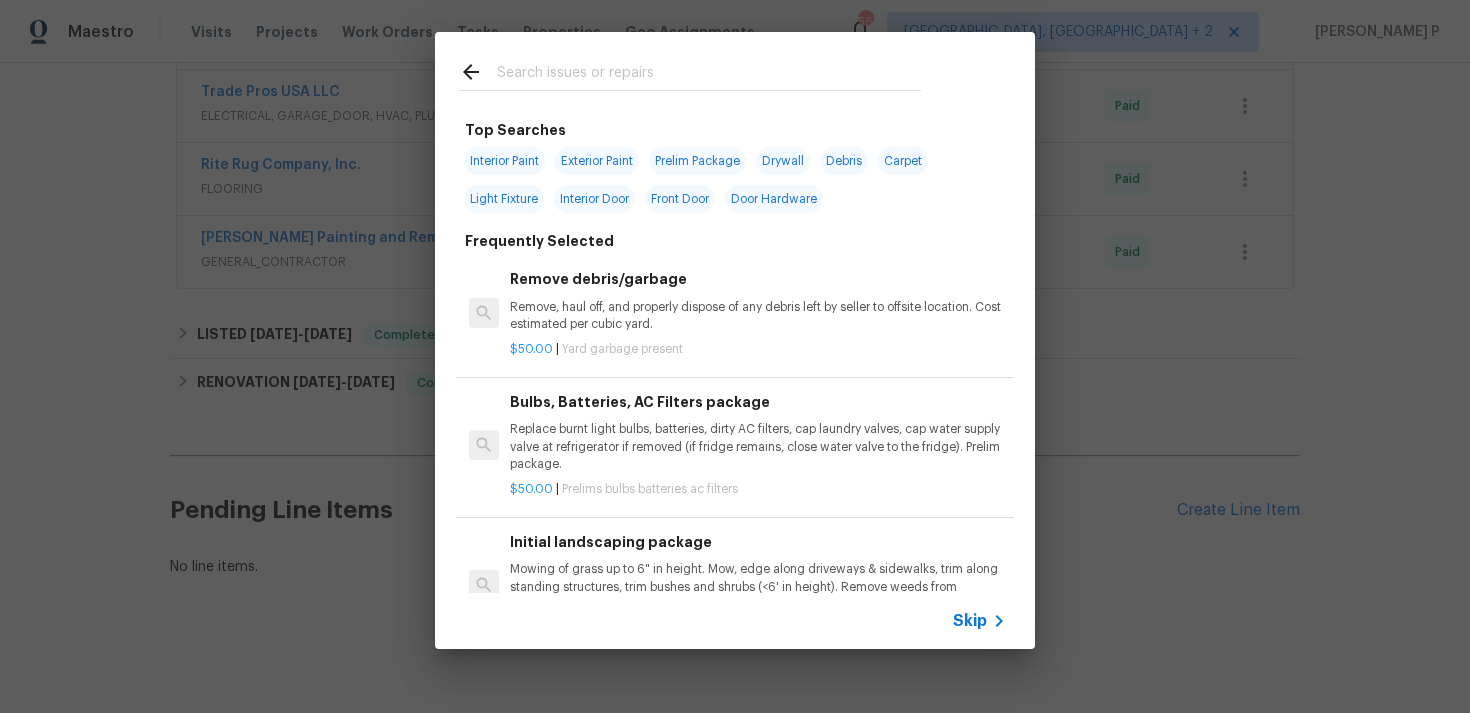 click on "Skip" at bounding box center [735, 621] 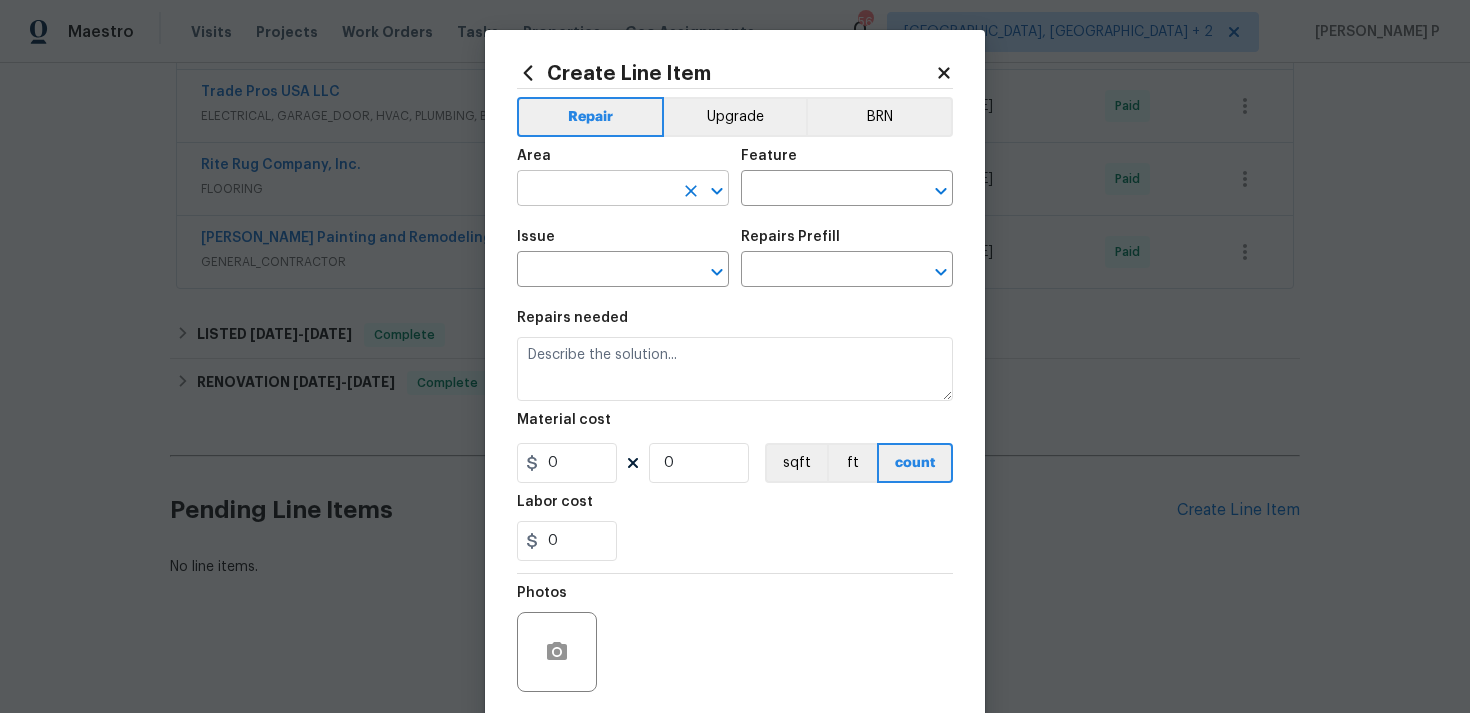 click at bounding box center [595, 190] 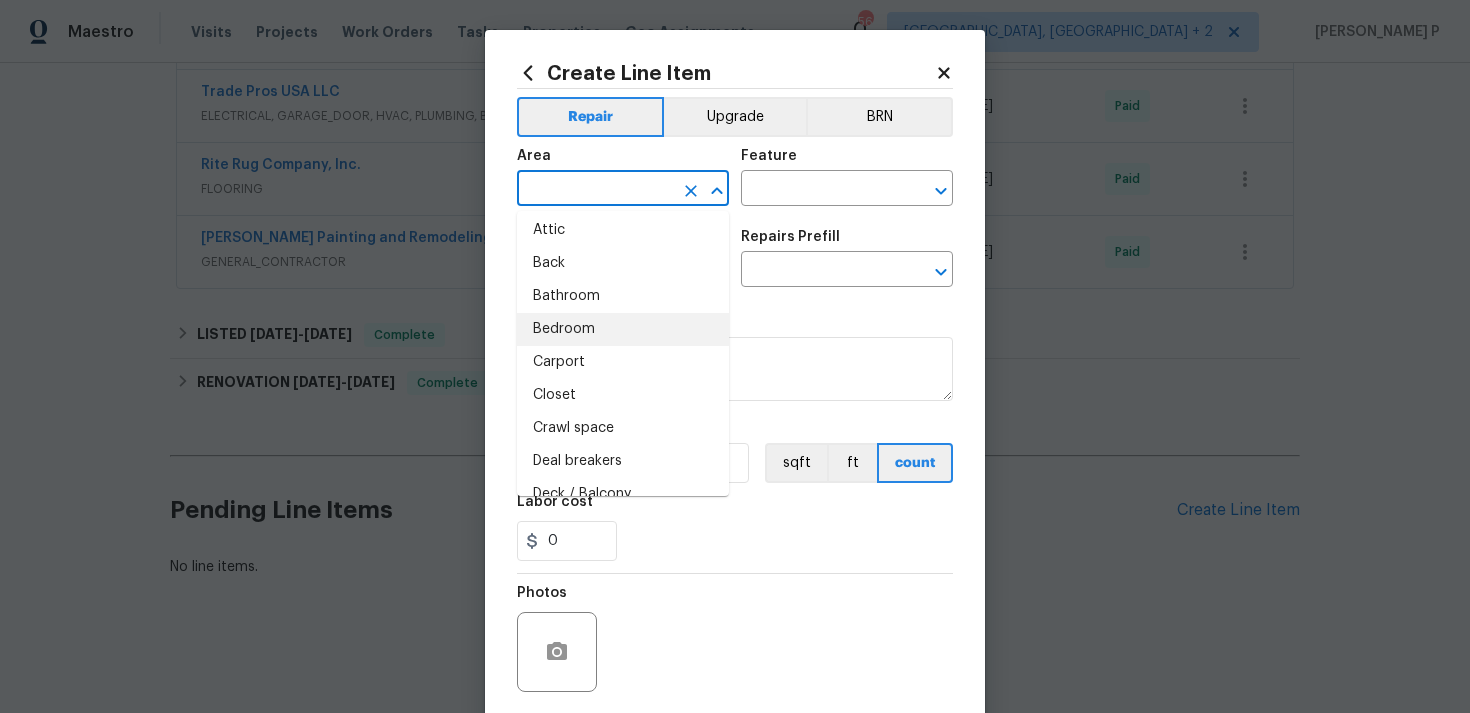 scroll, scrollTop: 39, scrollLeft: 0, axis: vertical 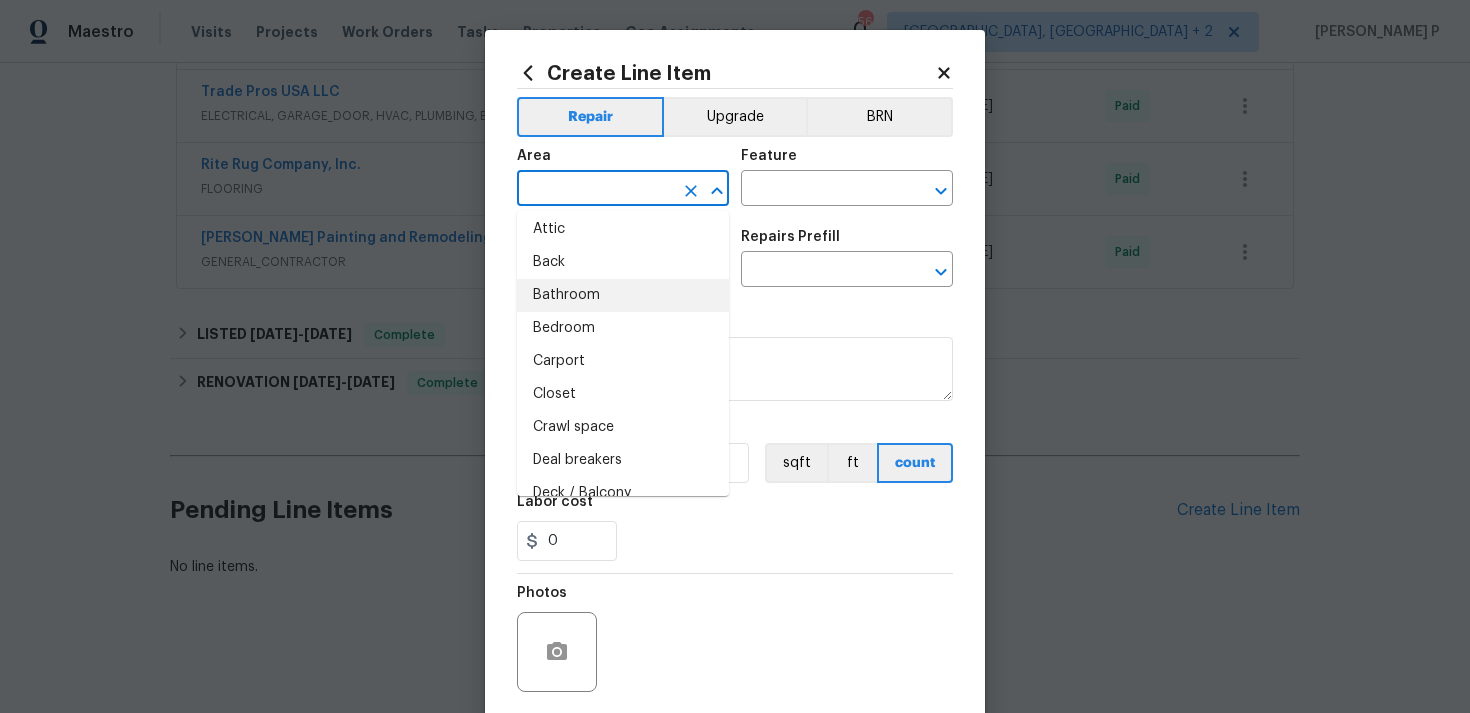 click on "Bathroom" at bounding box center [623, 295] 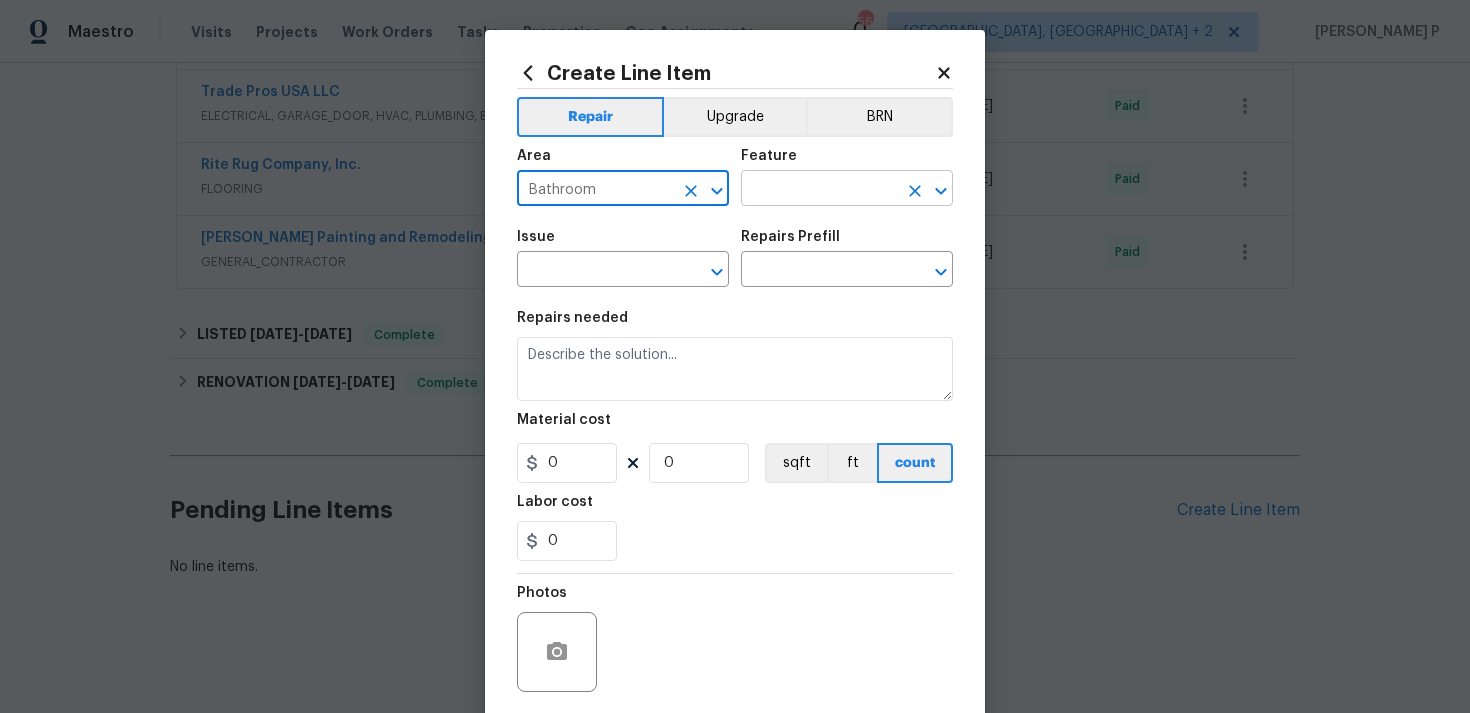 click at bounding box center [819, 190] 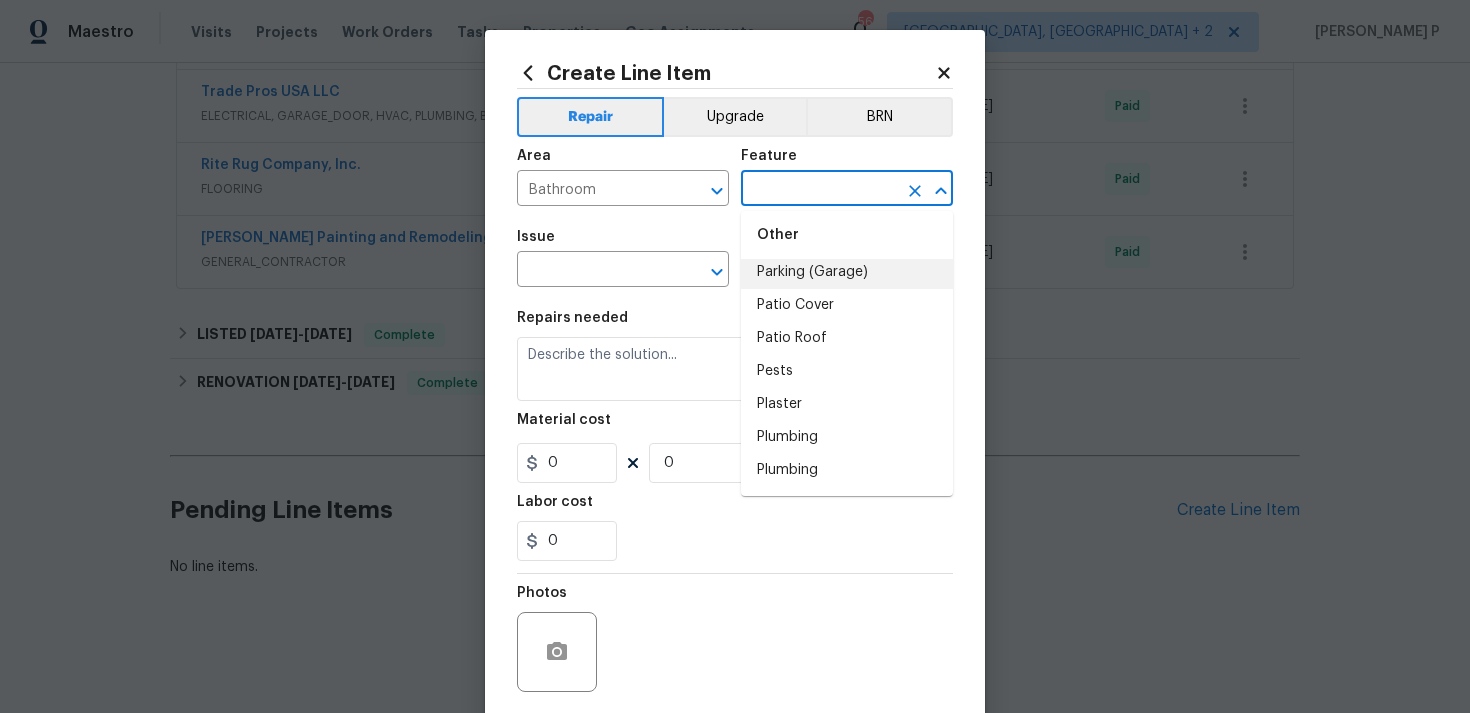 scroll, scrollTop: 3614, scrollLeft: 0, axis: vertical 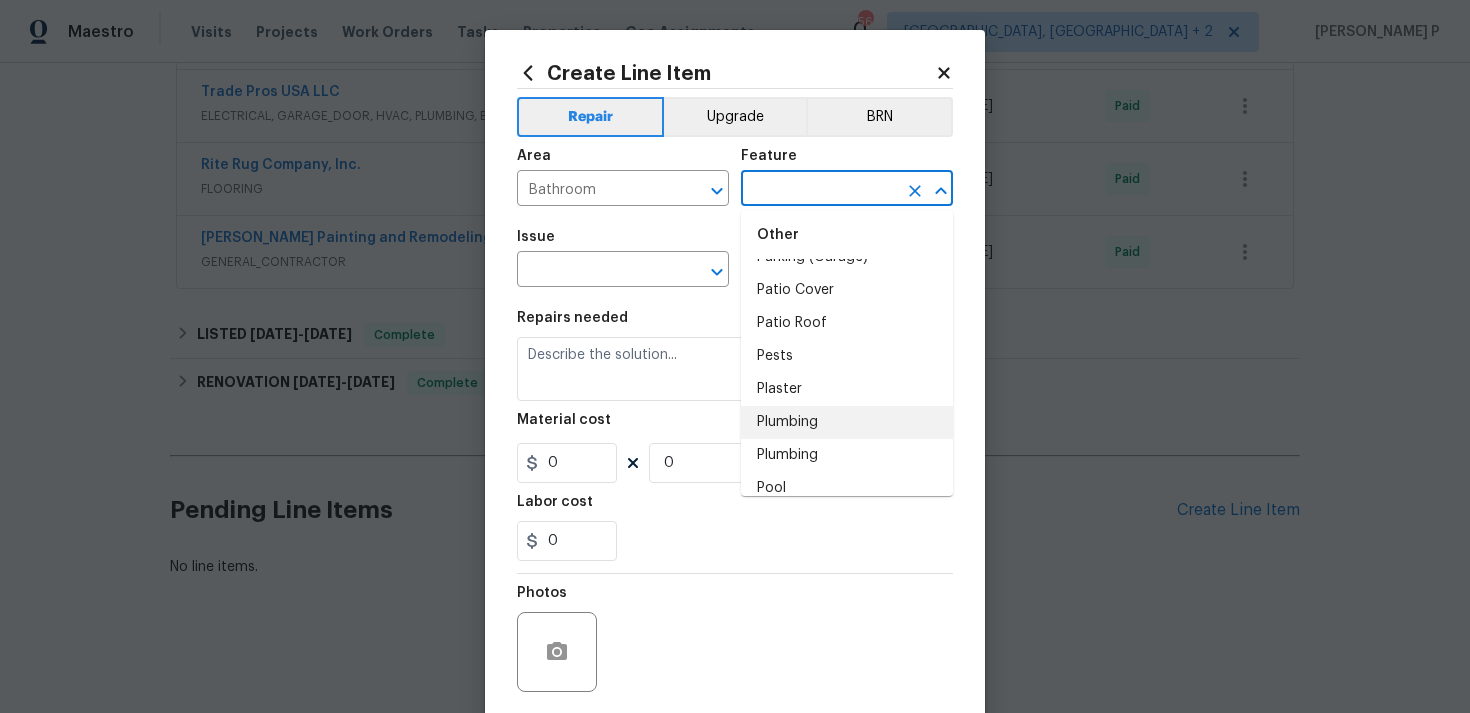 click on "Plumbing" at bounding box center (847, 422) 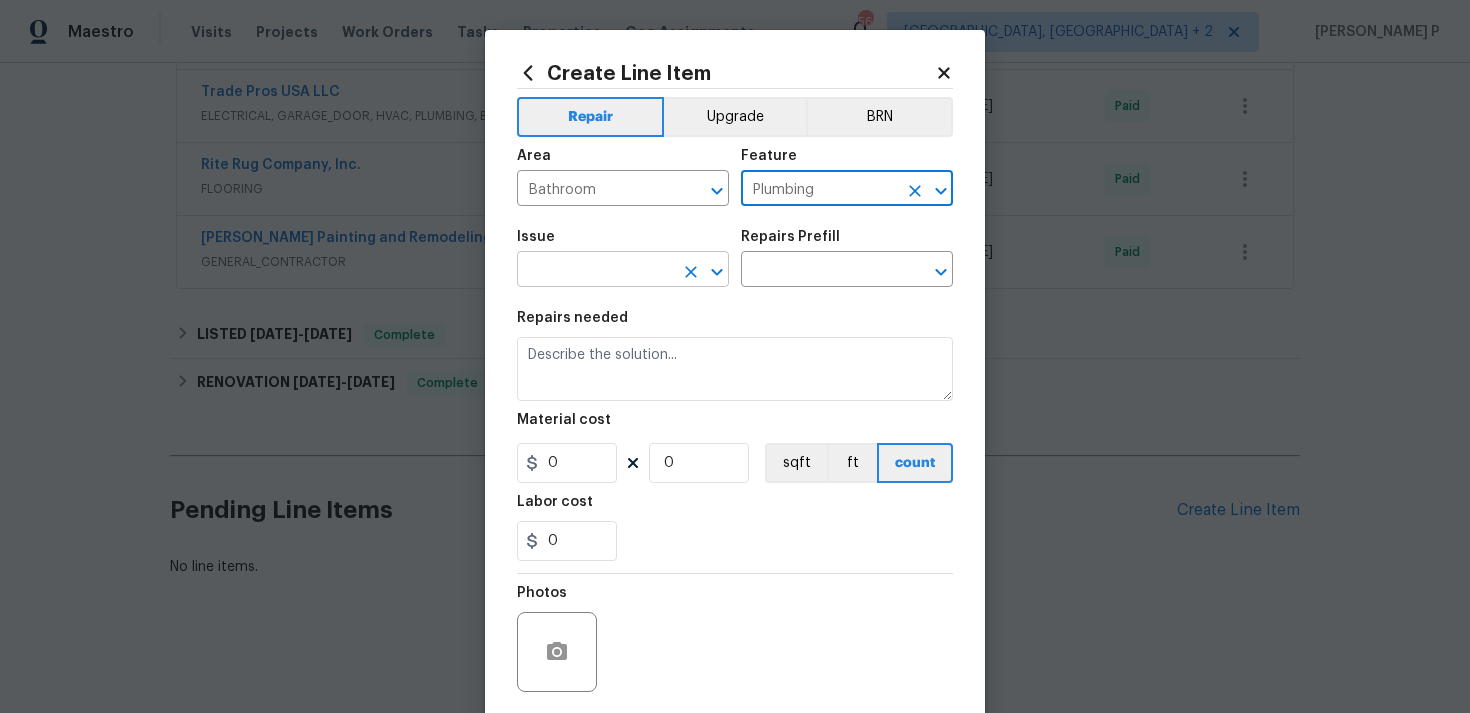 click 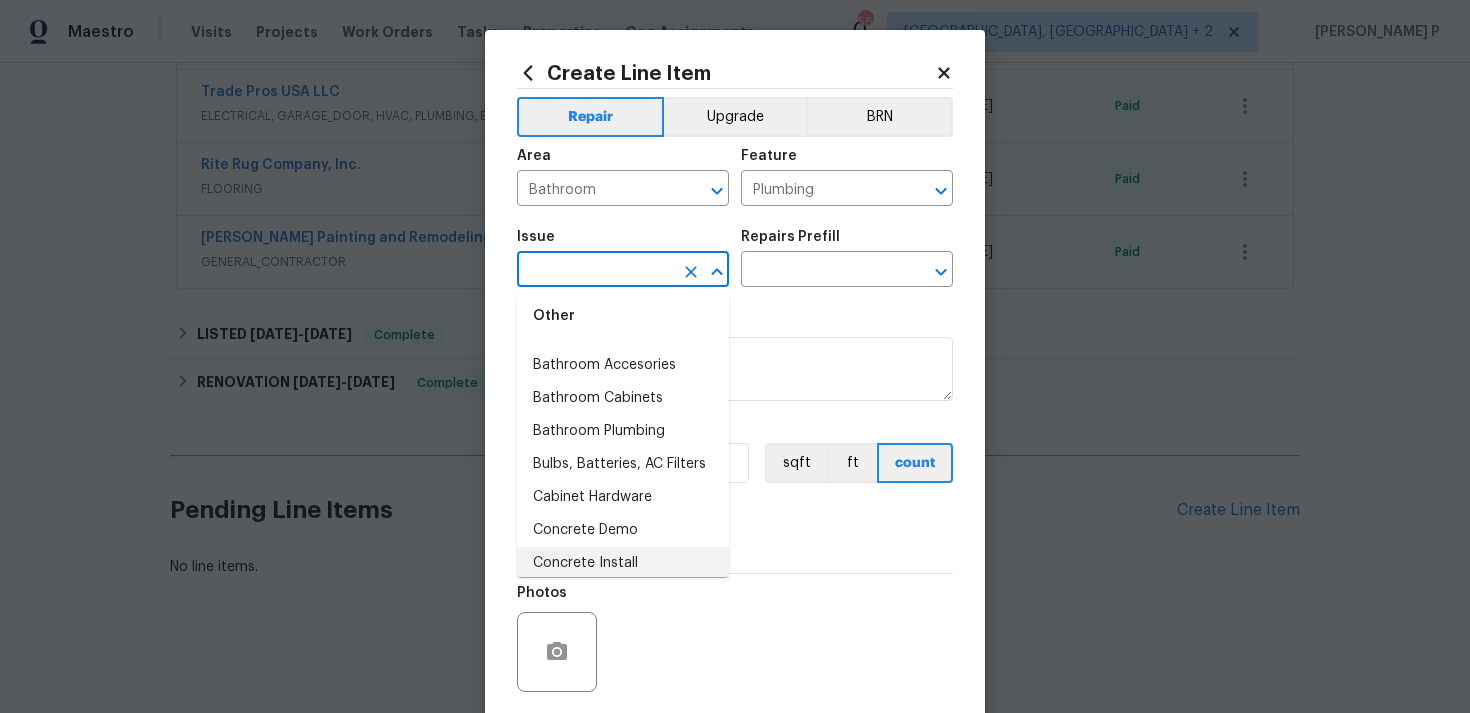 scroll, scrollTop: 382, scrollLeft: 0, axis: vertical 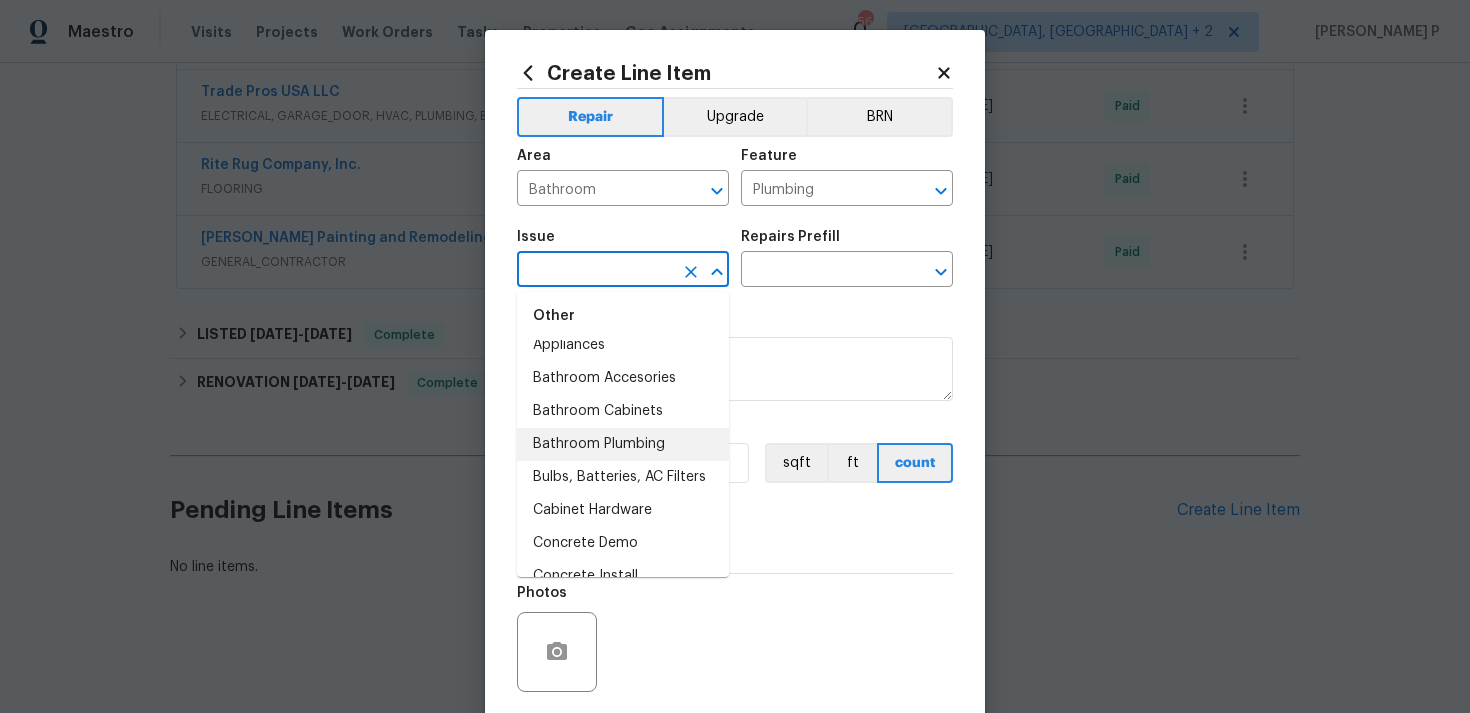 click on "Bathroom Plumbing" at bounding box center (623, 444) 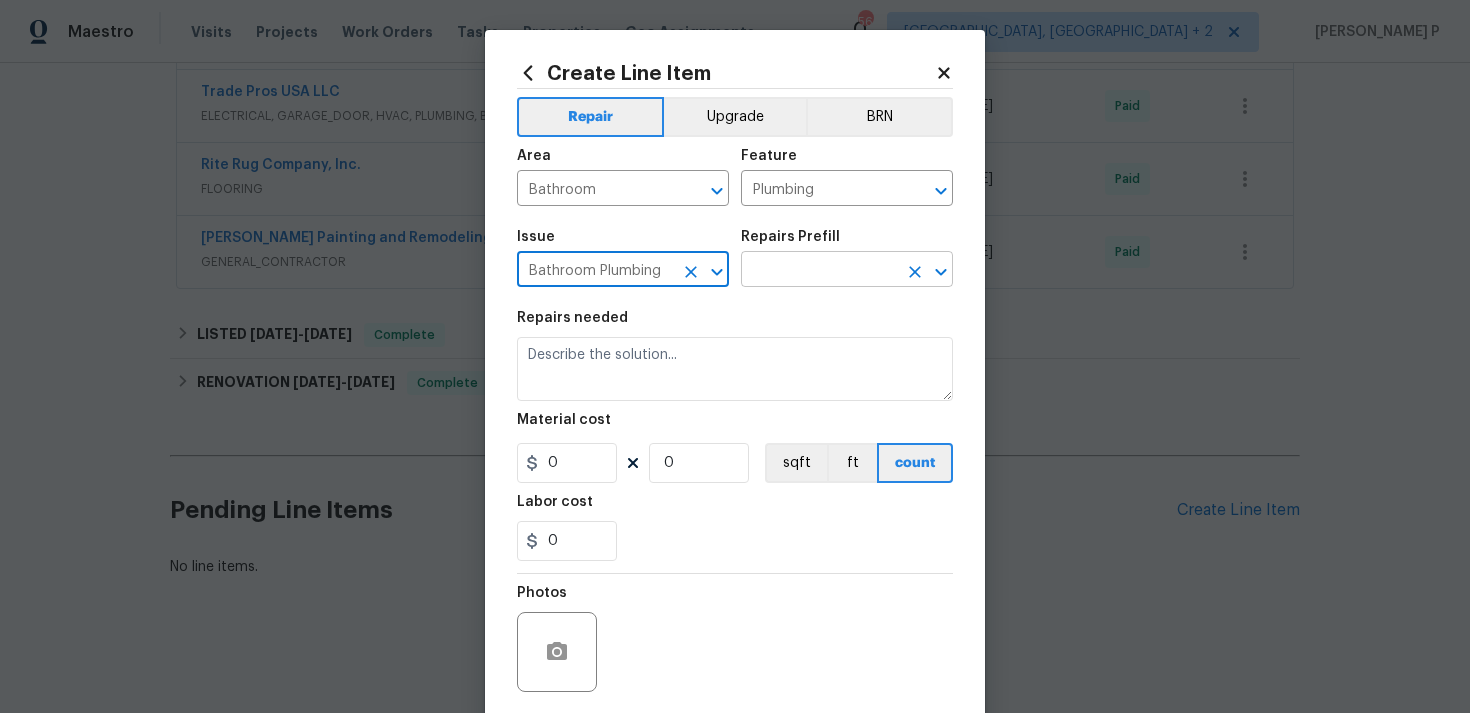 click at bounding box center [819, 271] 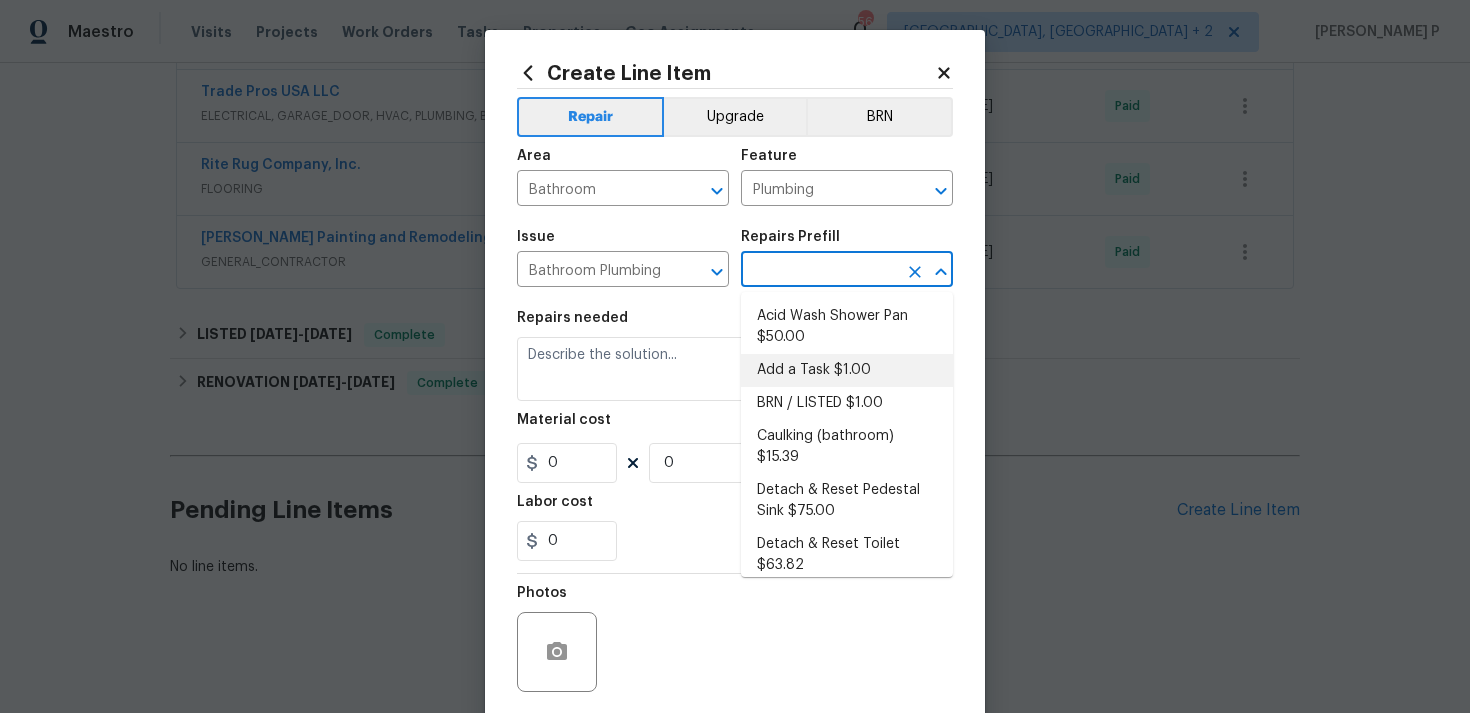 click on "Add a Task $1.00" at bounding box center [847, 370] 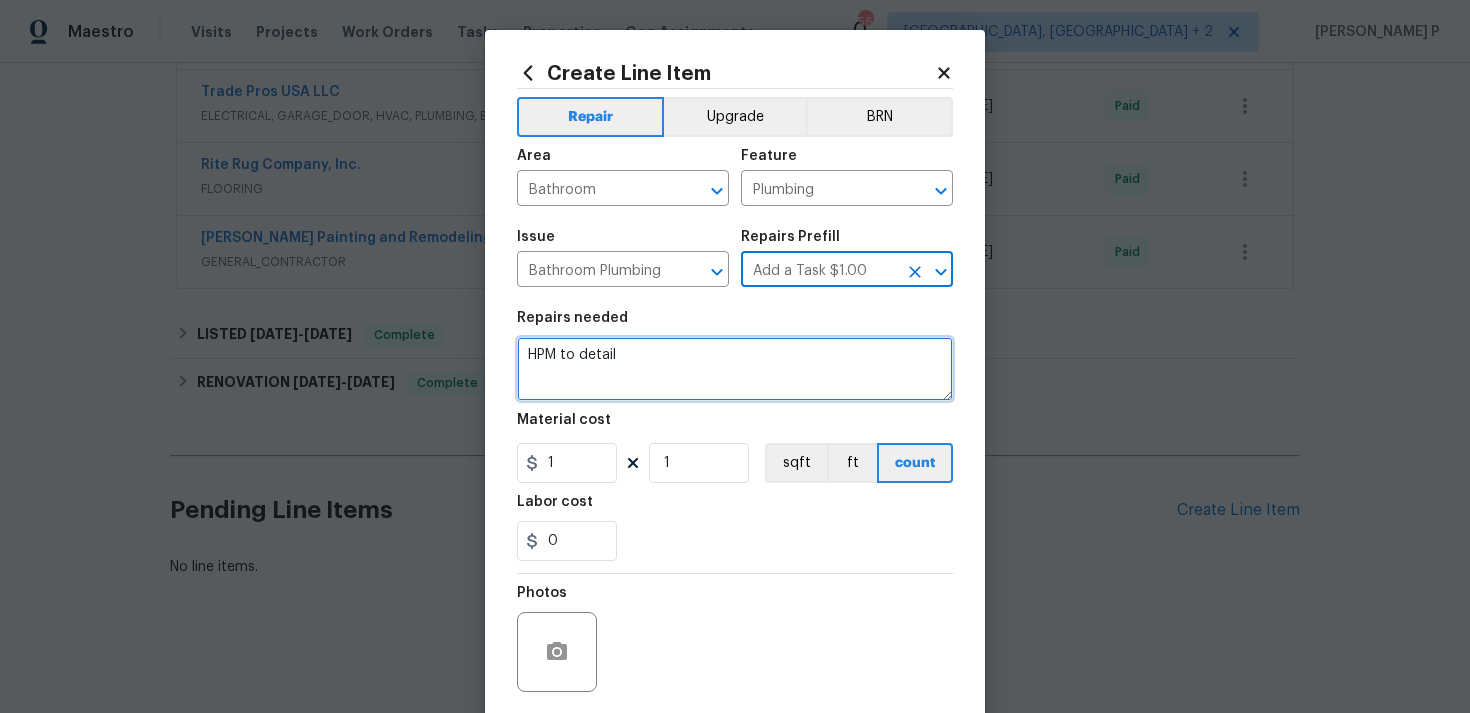 click on "HPM to detail" at bounding box center [735, 369] 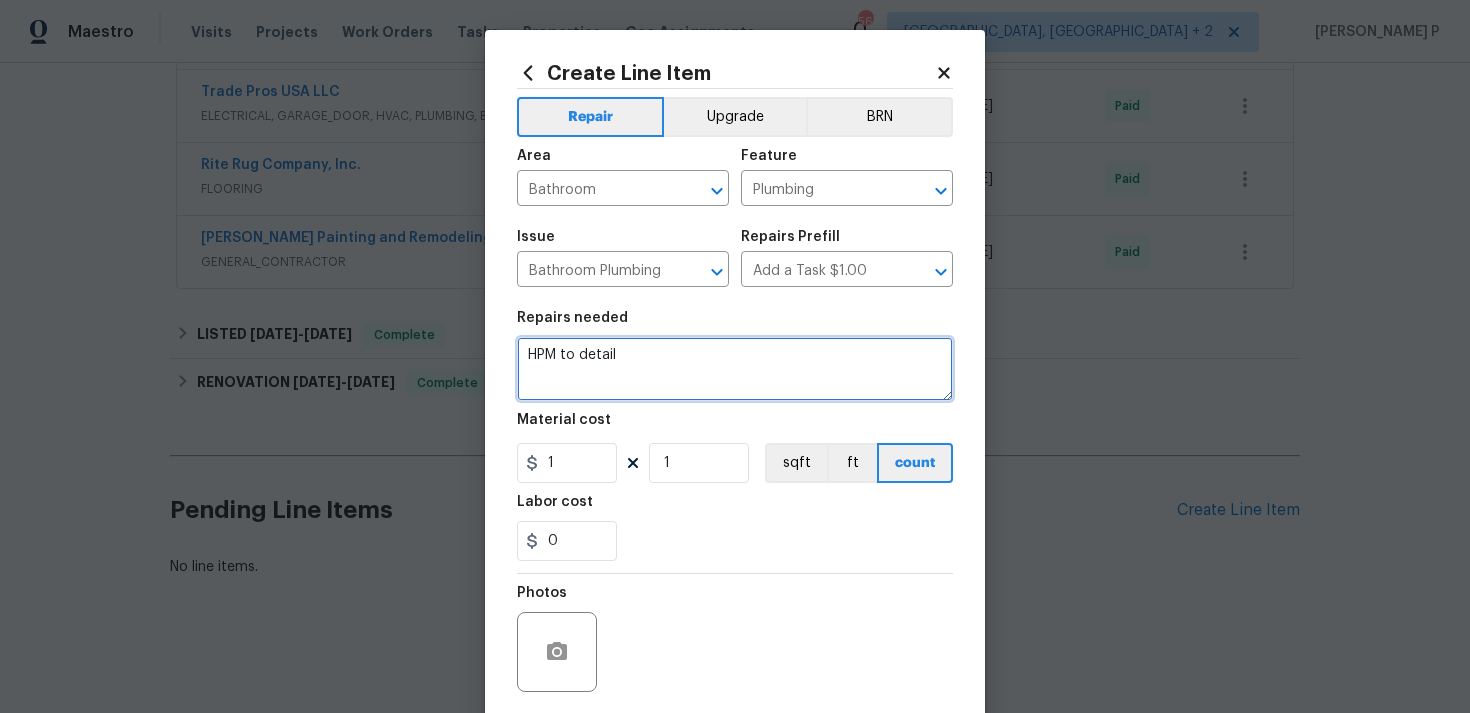 click on "HPM to detail" at bounding box center [735, 369] 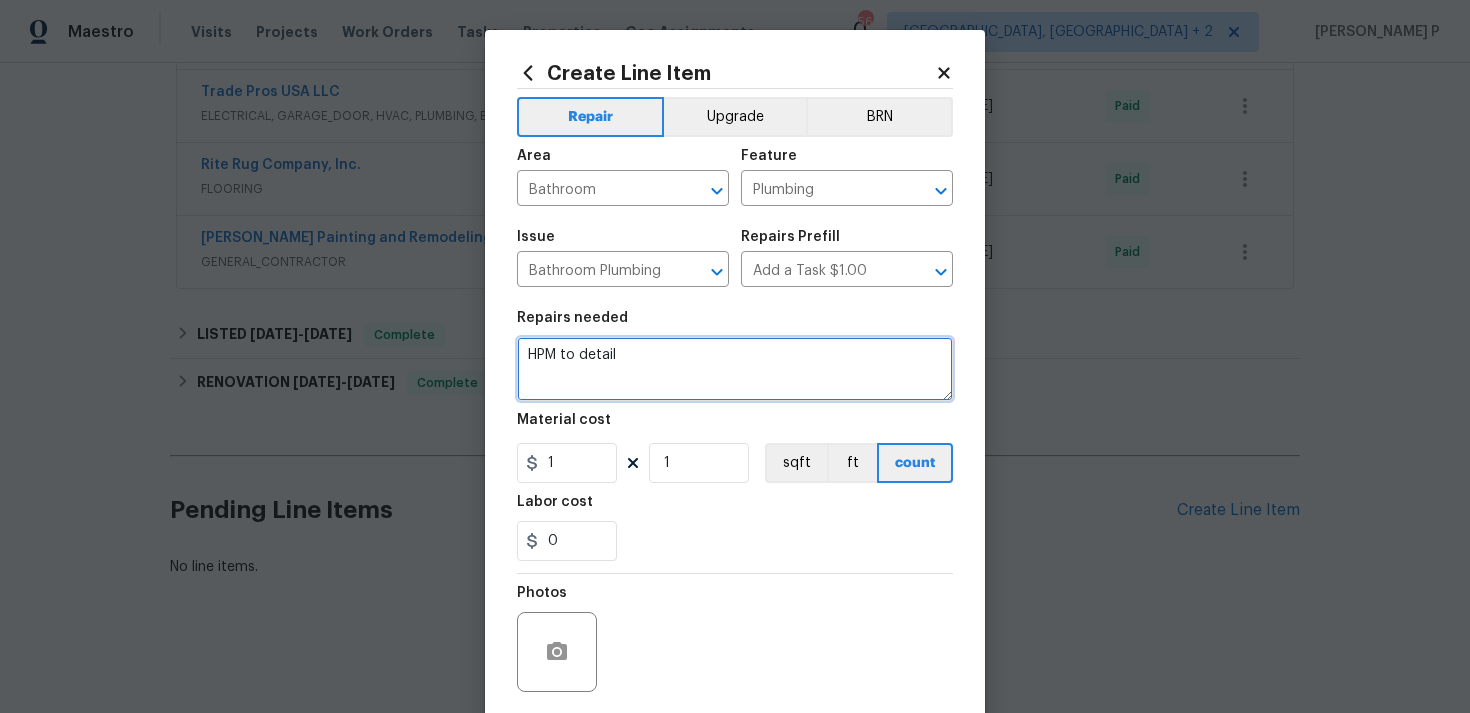 paste on "Unclog the bathtub to restore proper drainage" 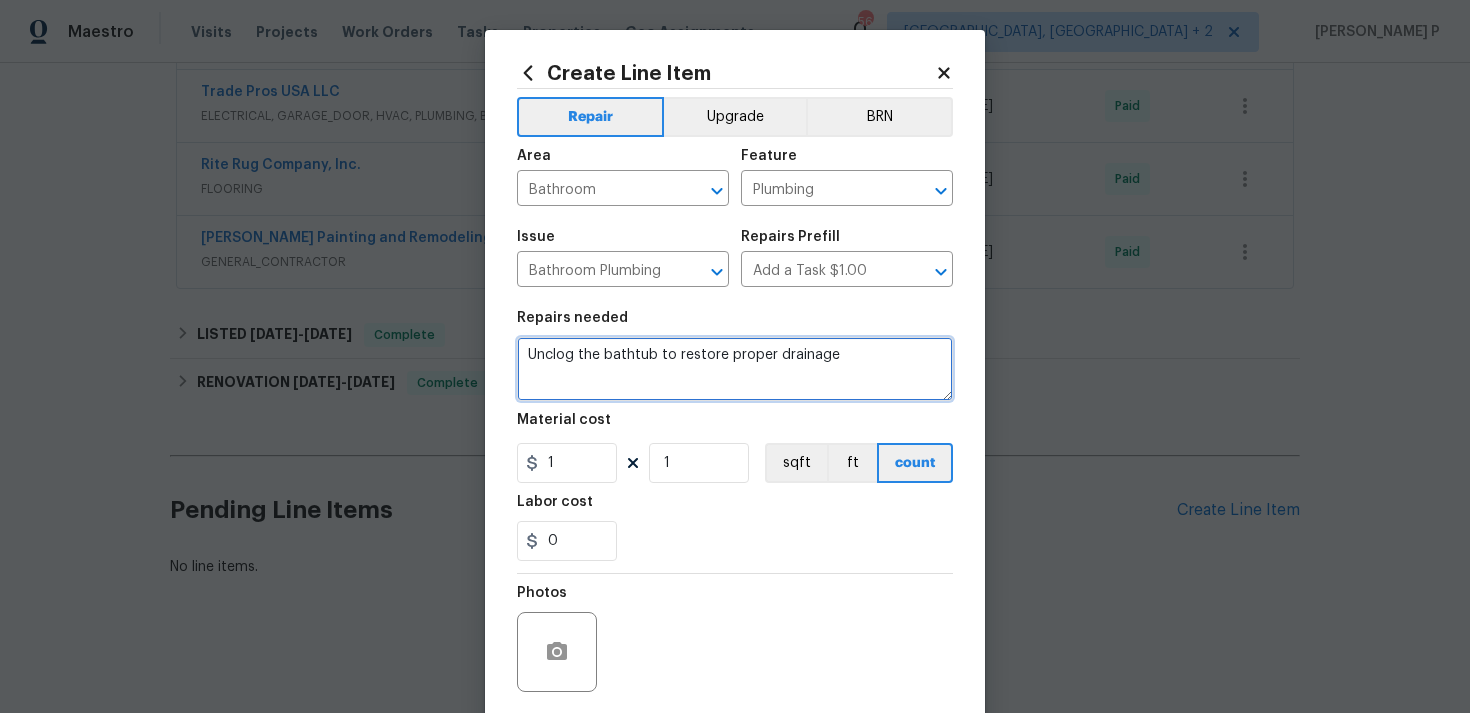 type on "Unclog the bathtub to restore proper drainage" 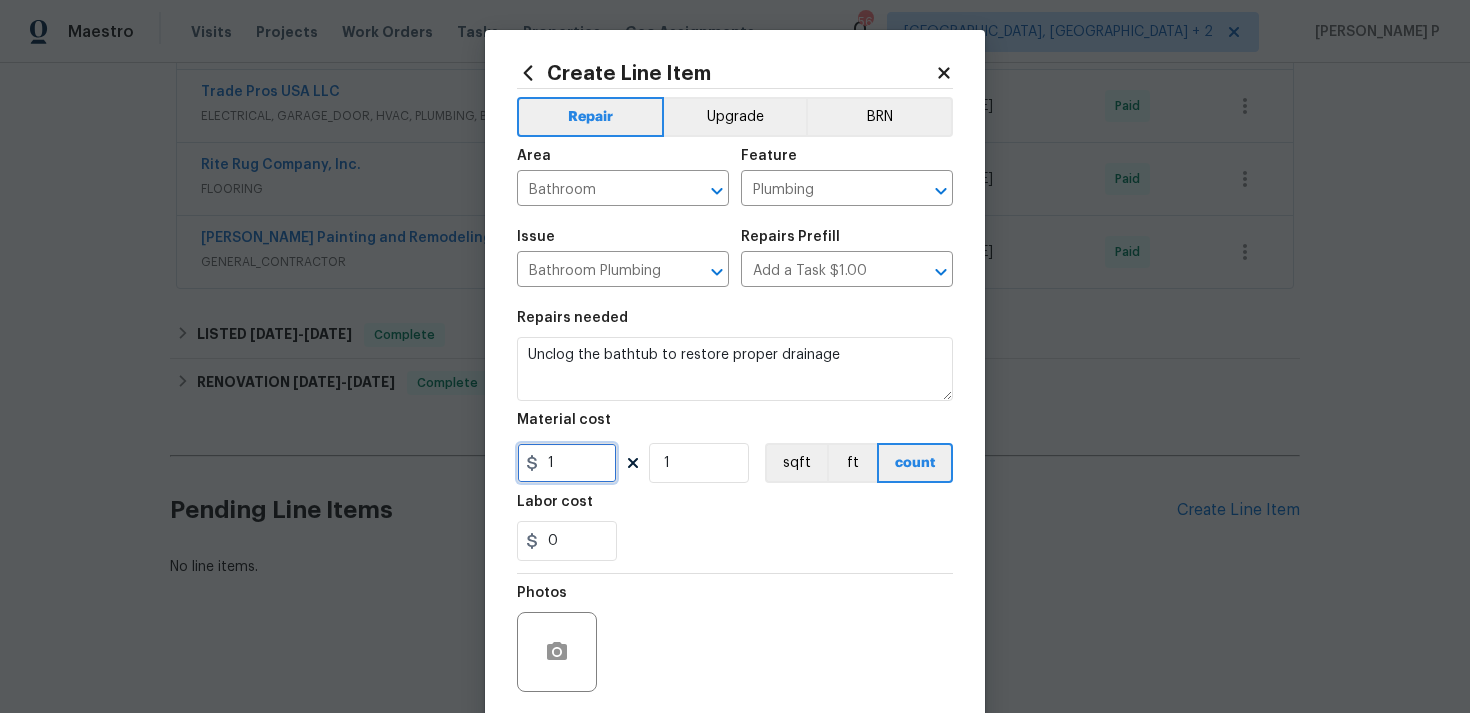 click on "1" at bounding box center [567, 463] 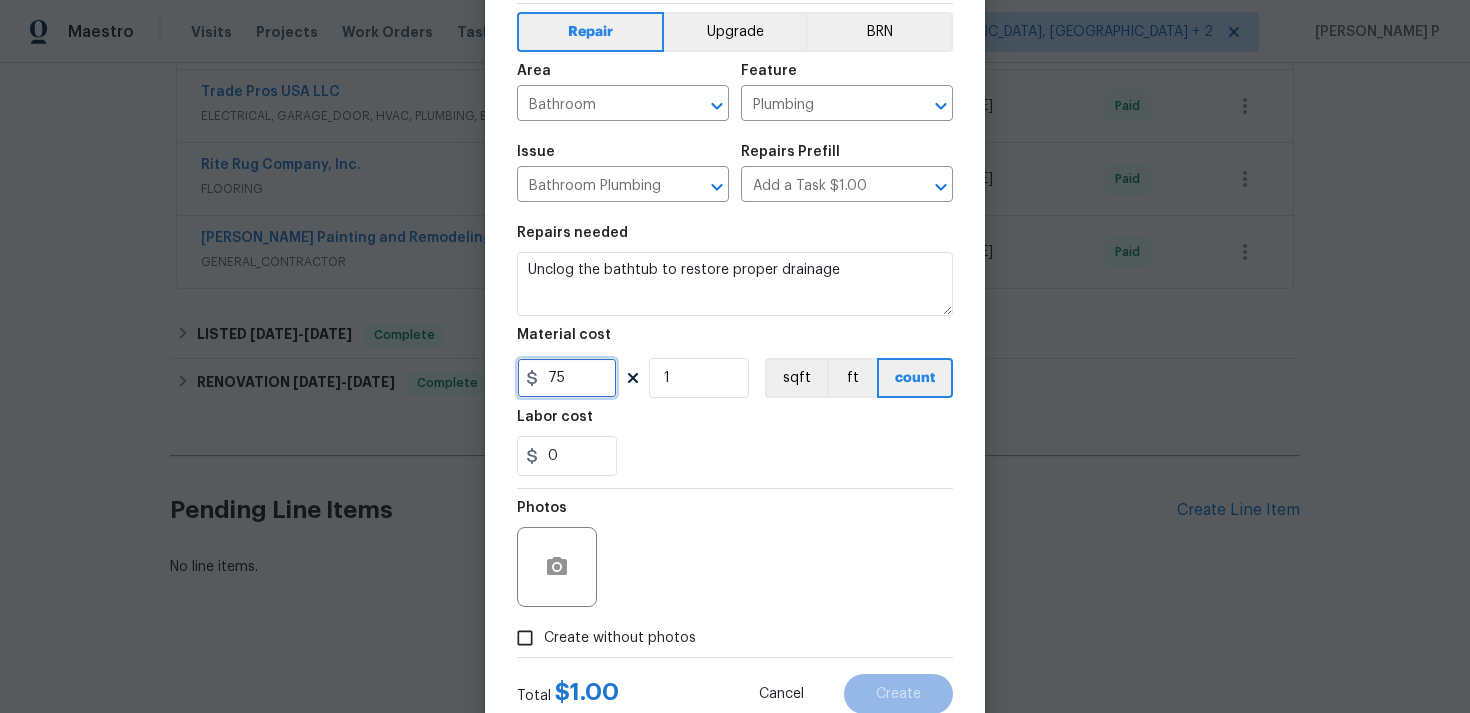 scroll, scrollTop: 149, scrollLeft: 0, axis: vertical 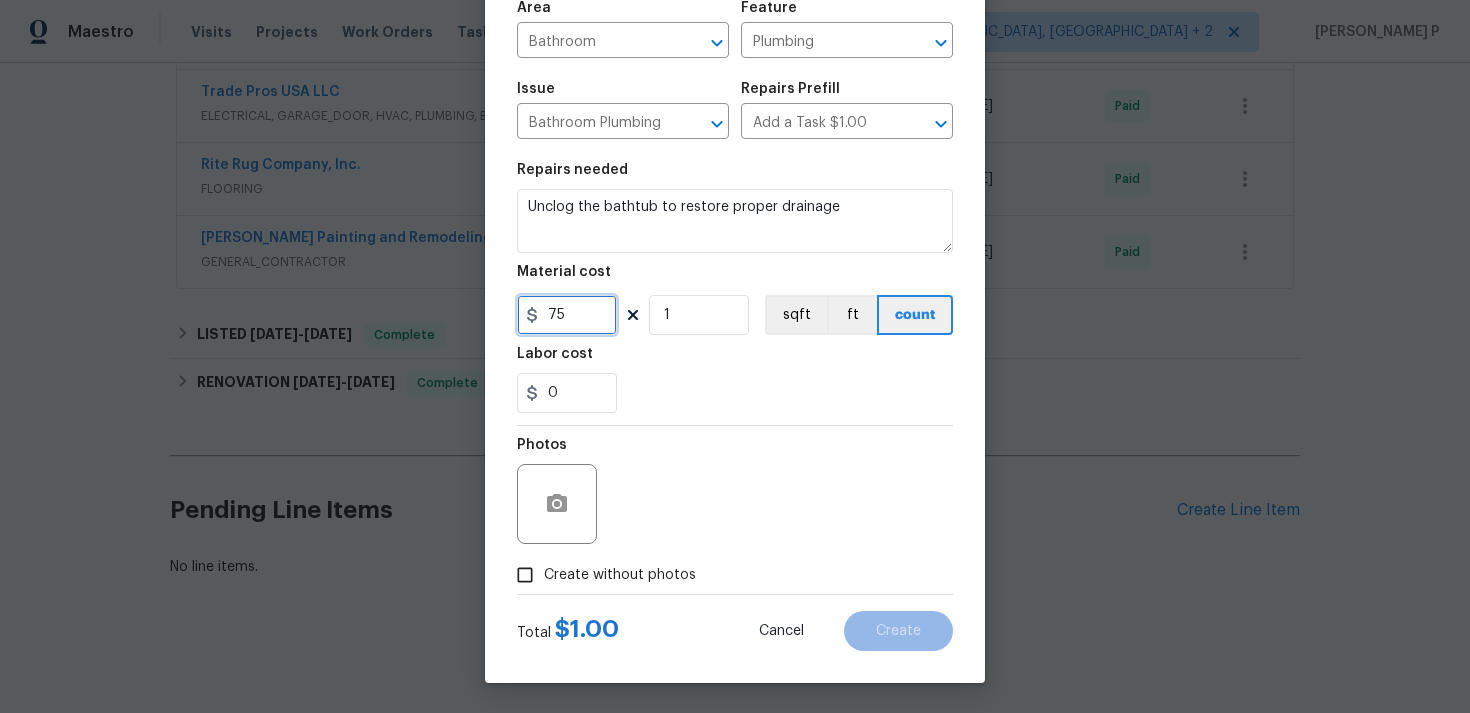 type on "75" 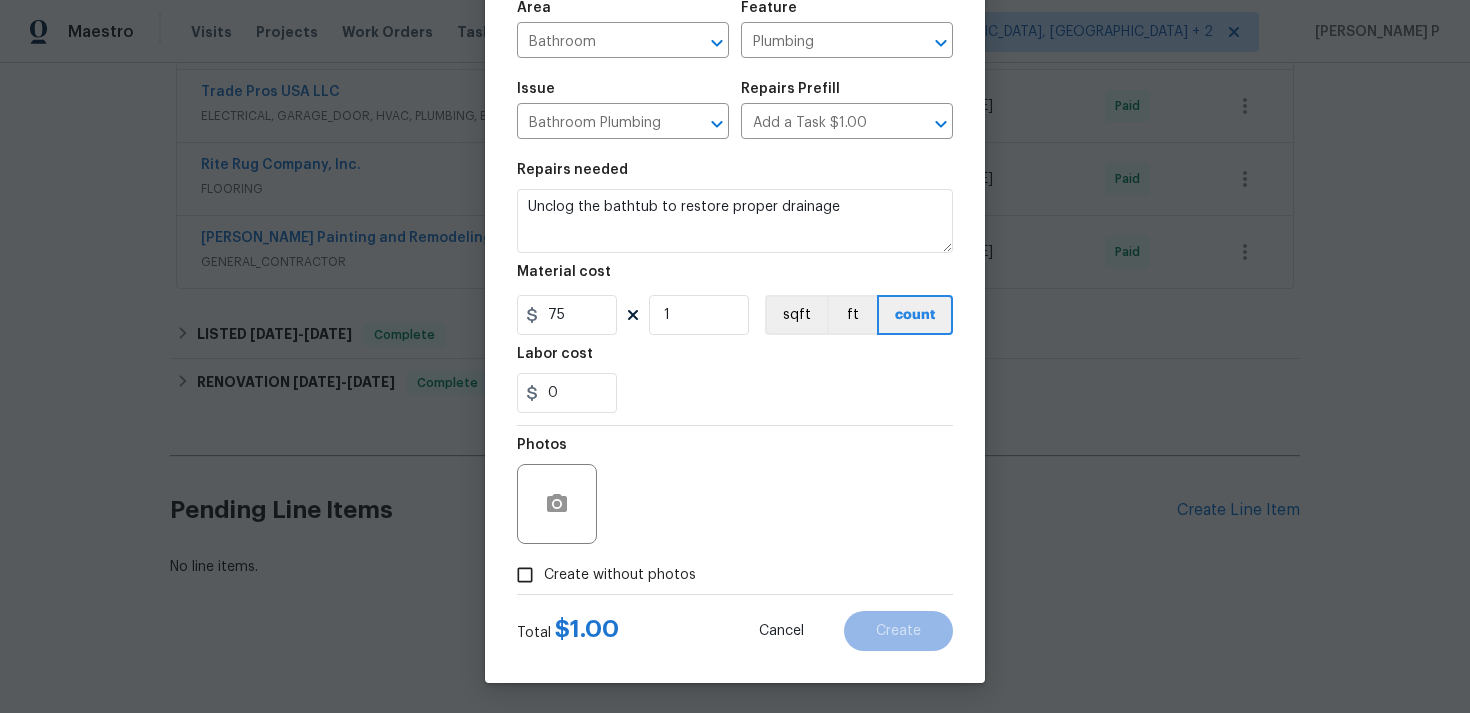 click on "Create without photos" at bounding box center [620, 575] 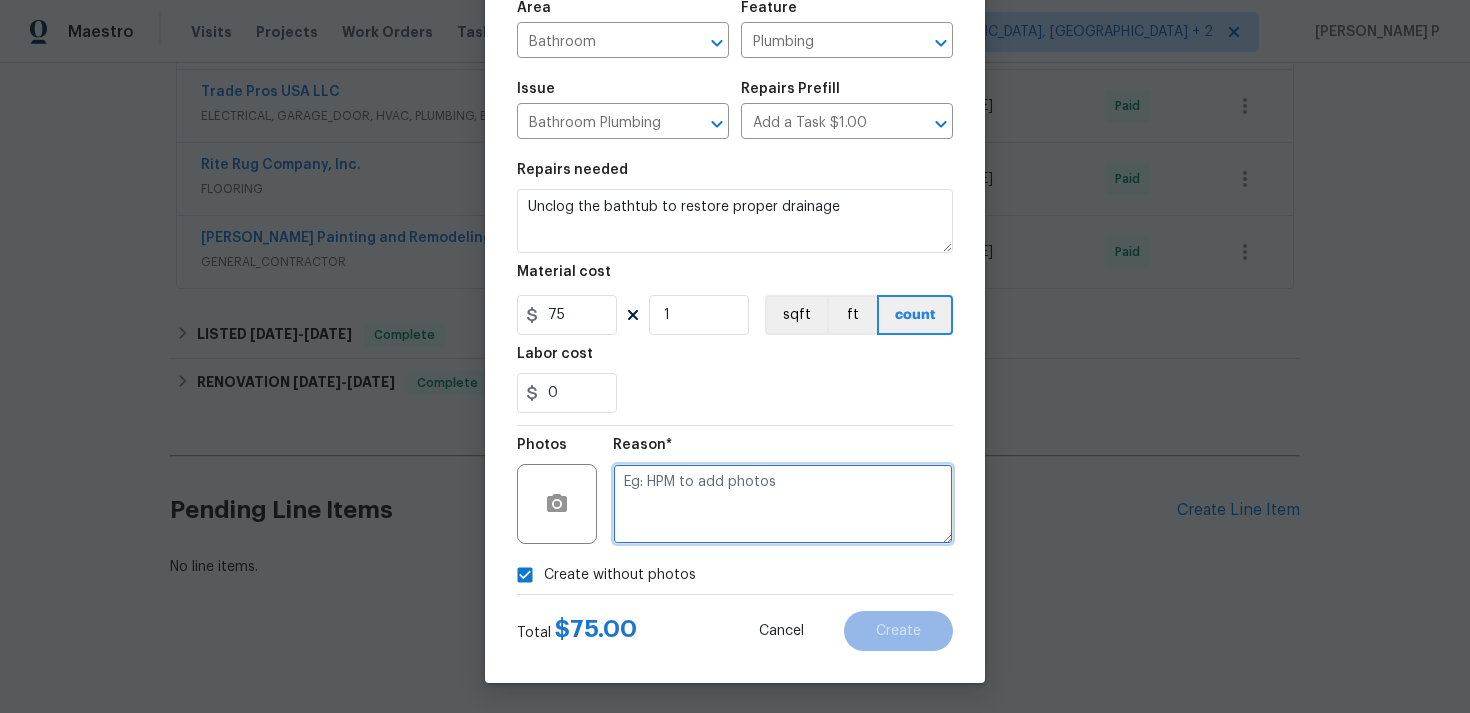 click at bounding box center [783, 504] 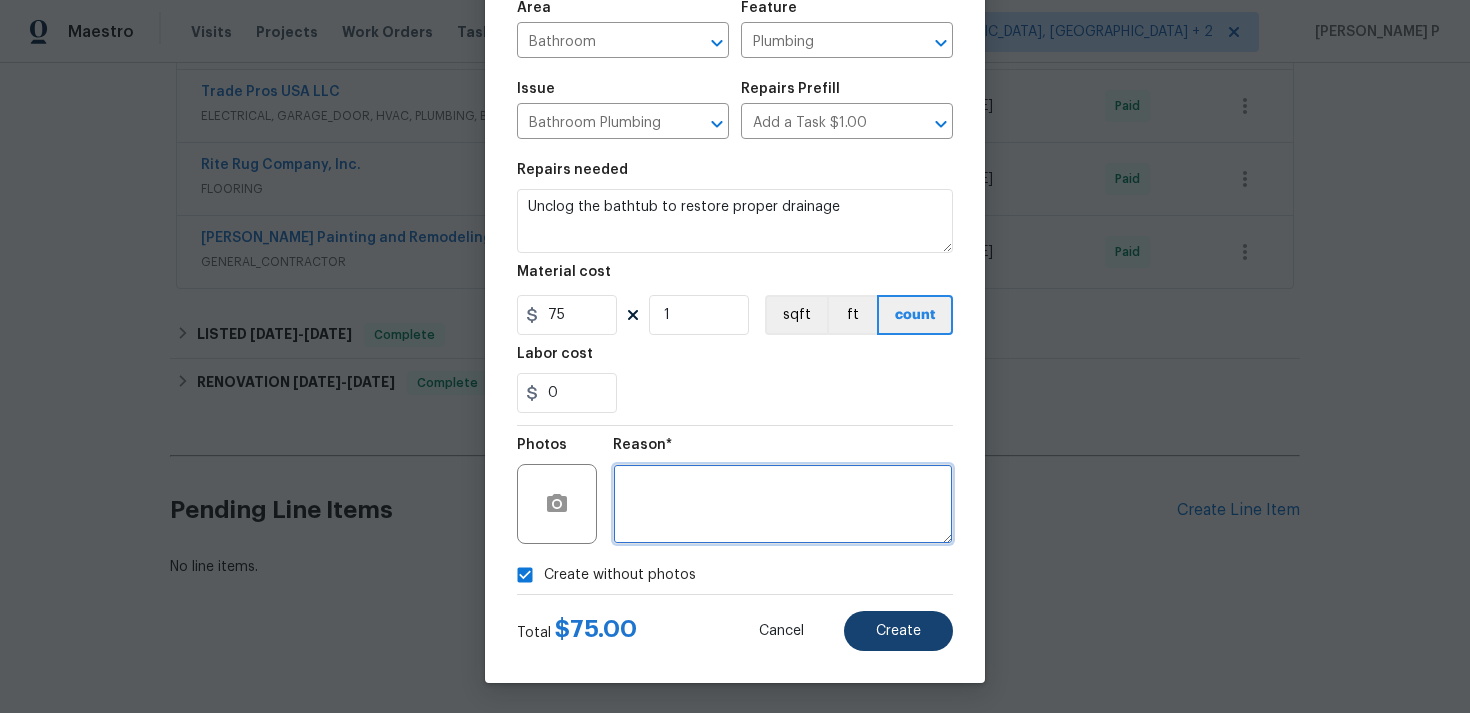 type 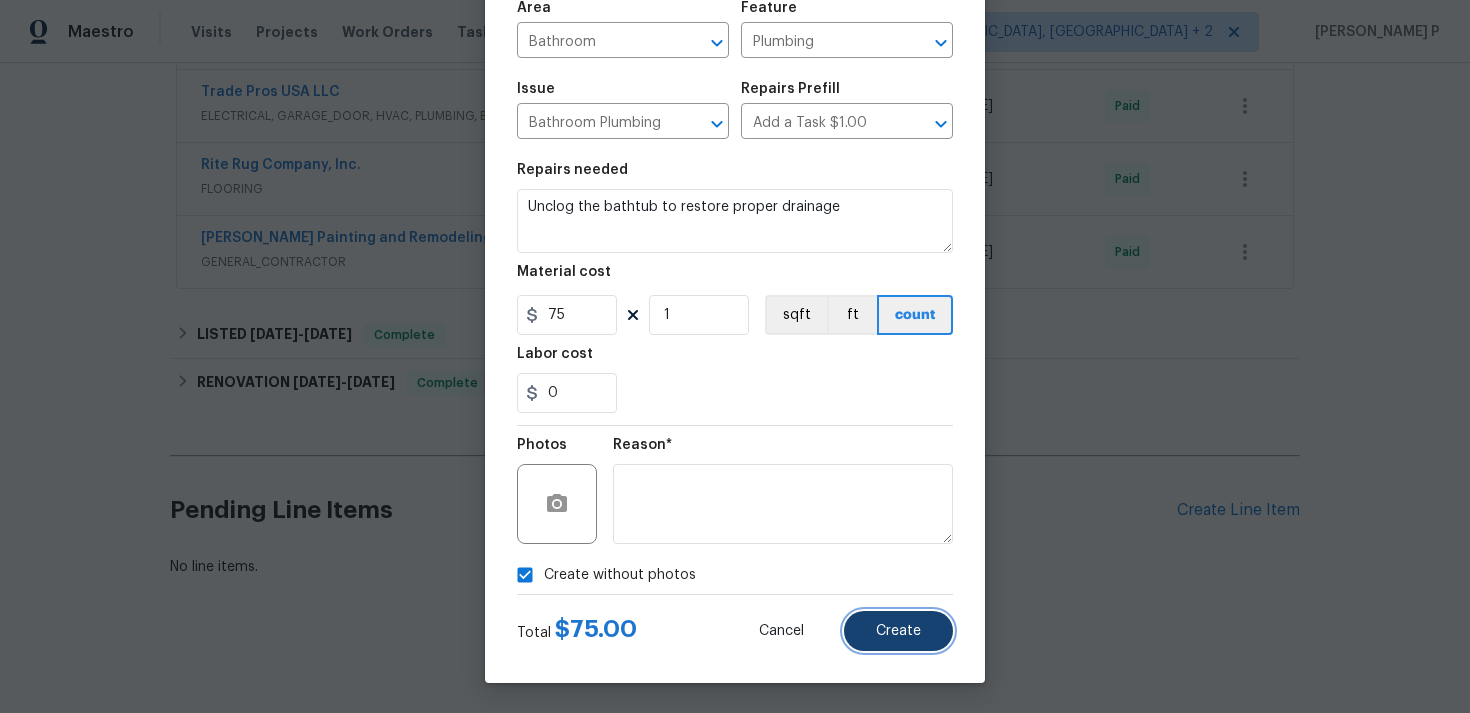 click on "Create" at bounding box center [898, 631] 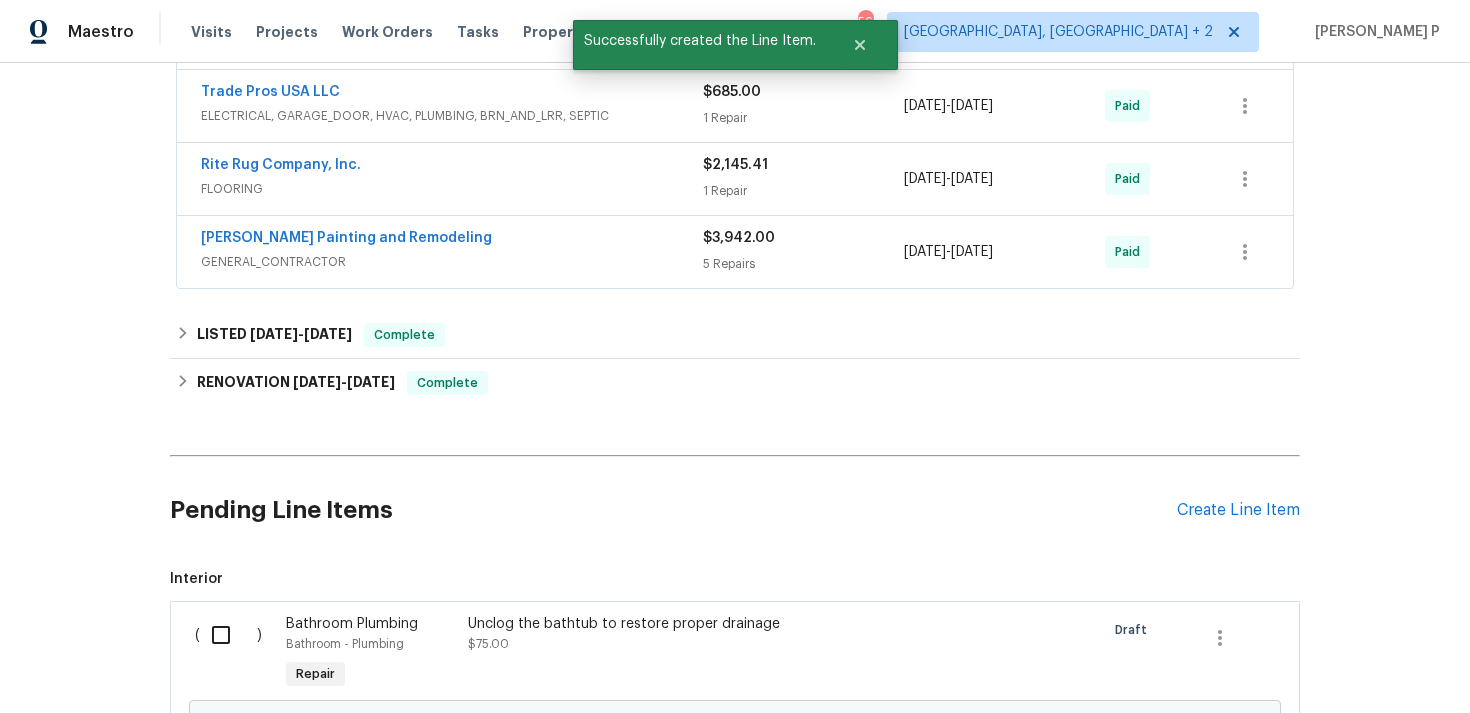 scroll, scrollTop: 970, scrollLeft: 0, axis: vertical 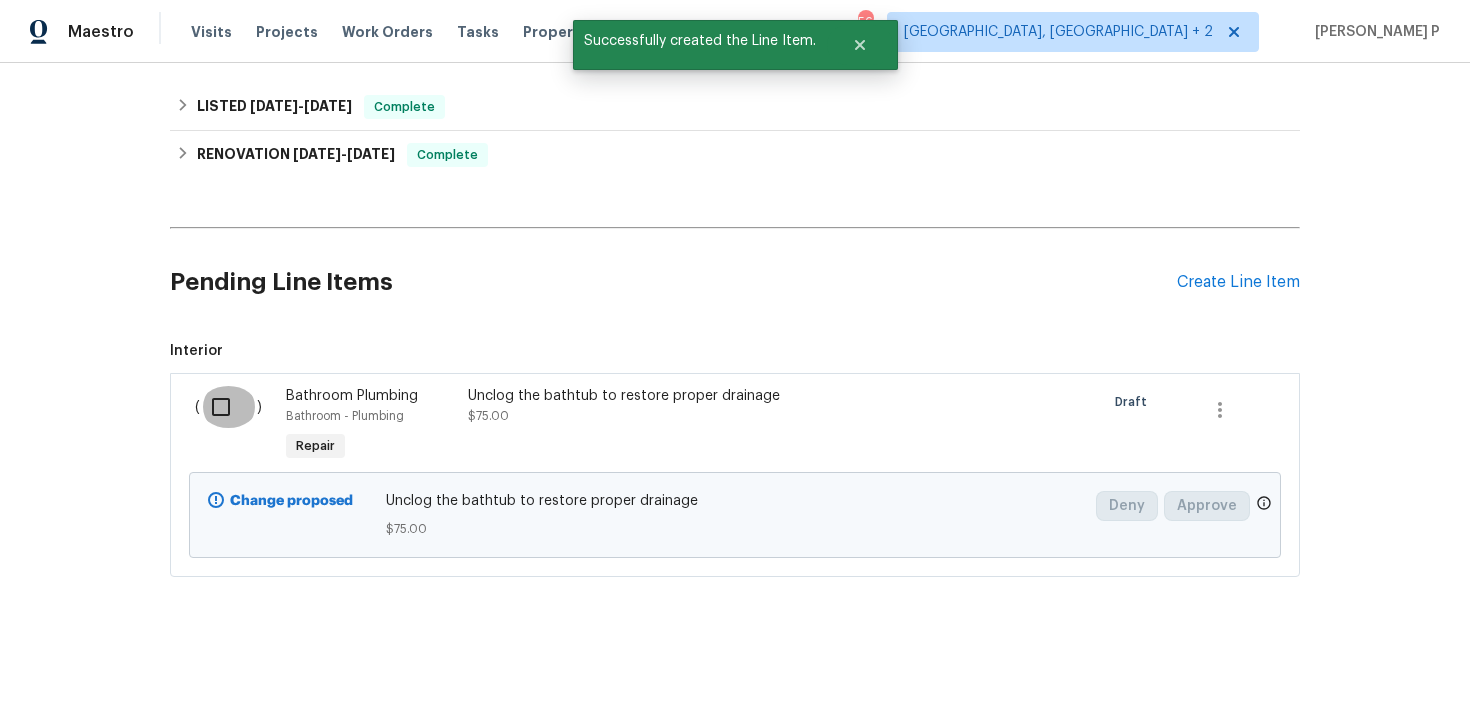 click at bounding box center (228, 407) 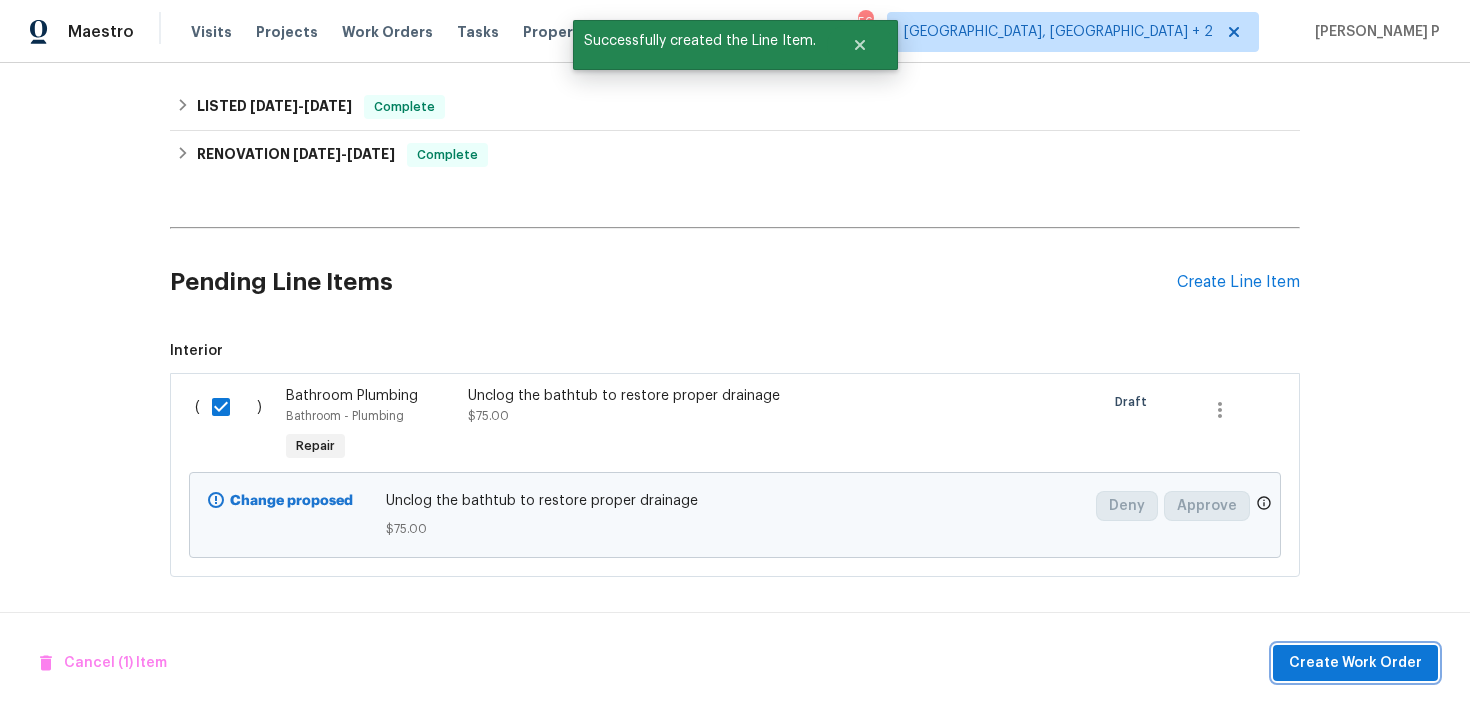 click on "Create Work Order" at bounding box center [1355, 663] 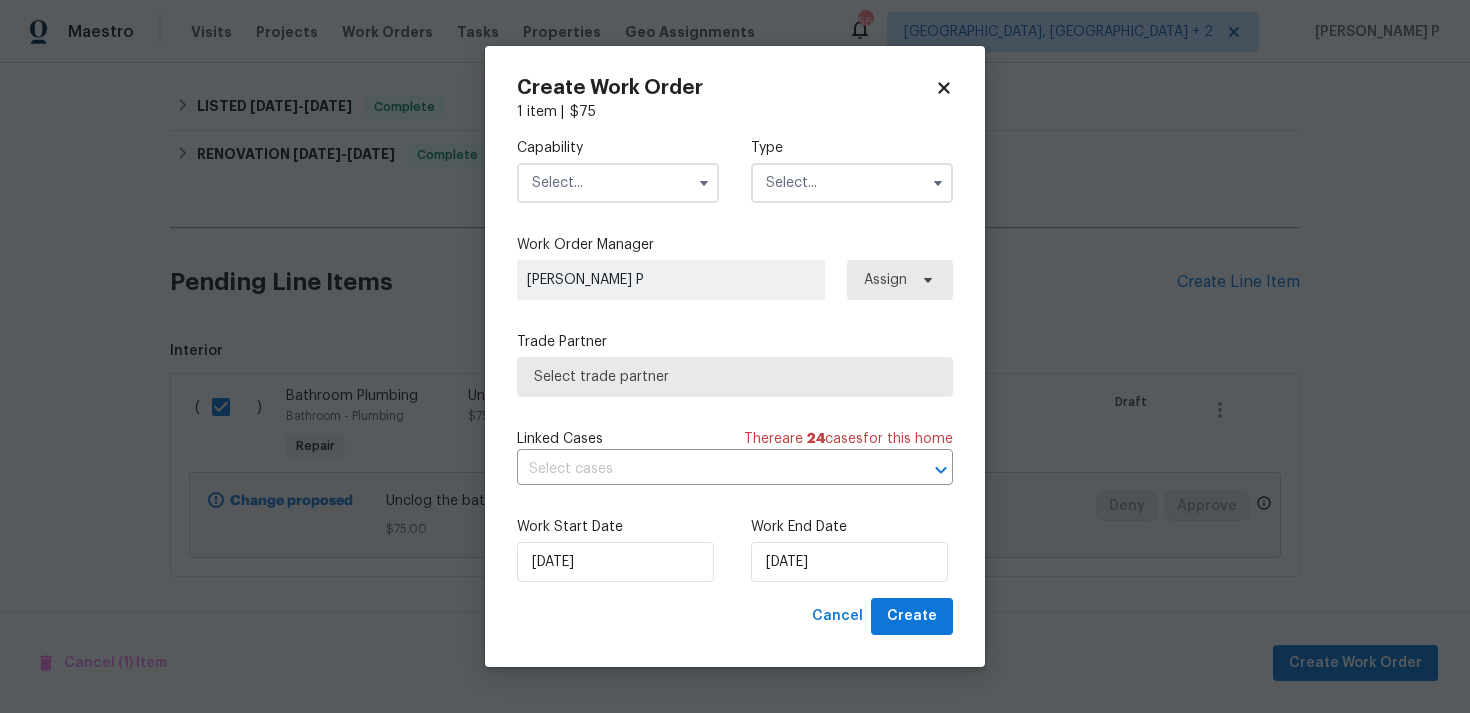 click at bounding box center (852, 183) 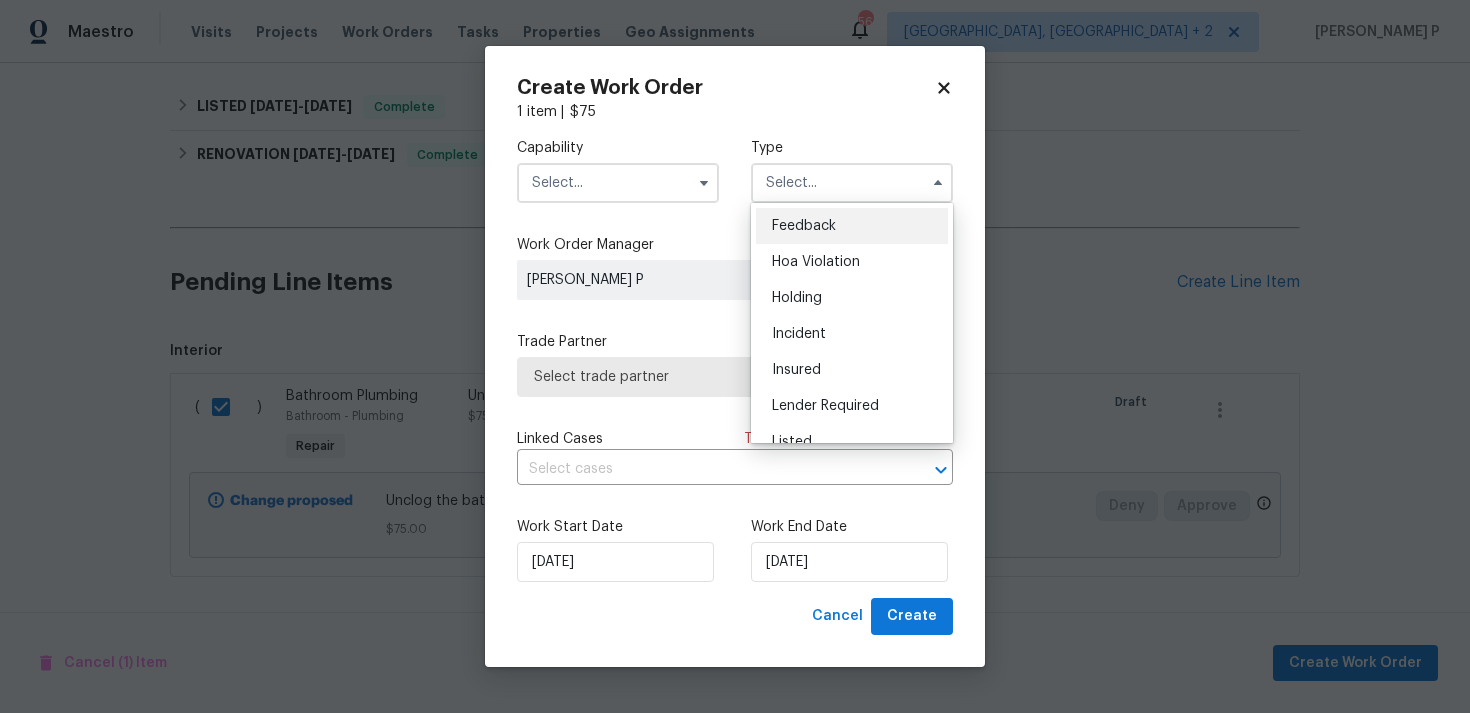 click at bounding box center [852, 183] 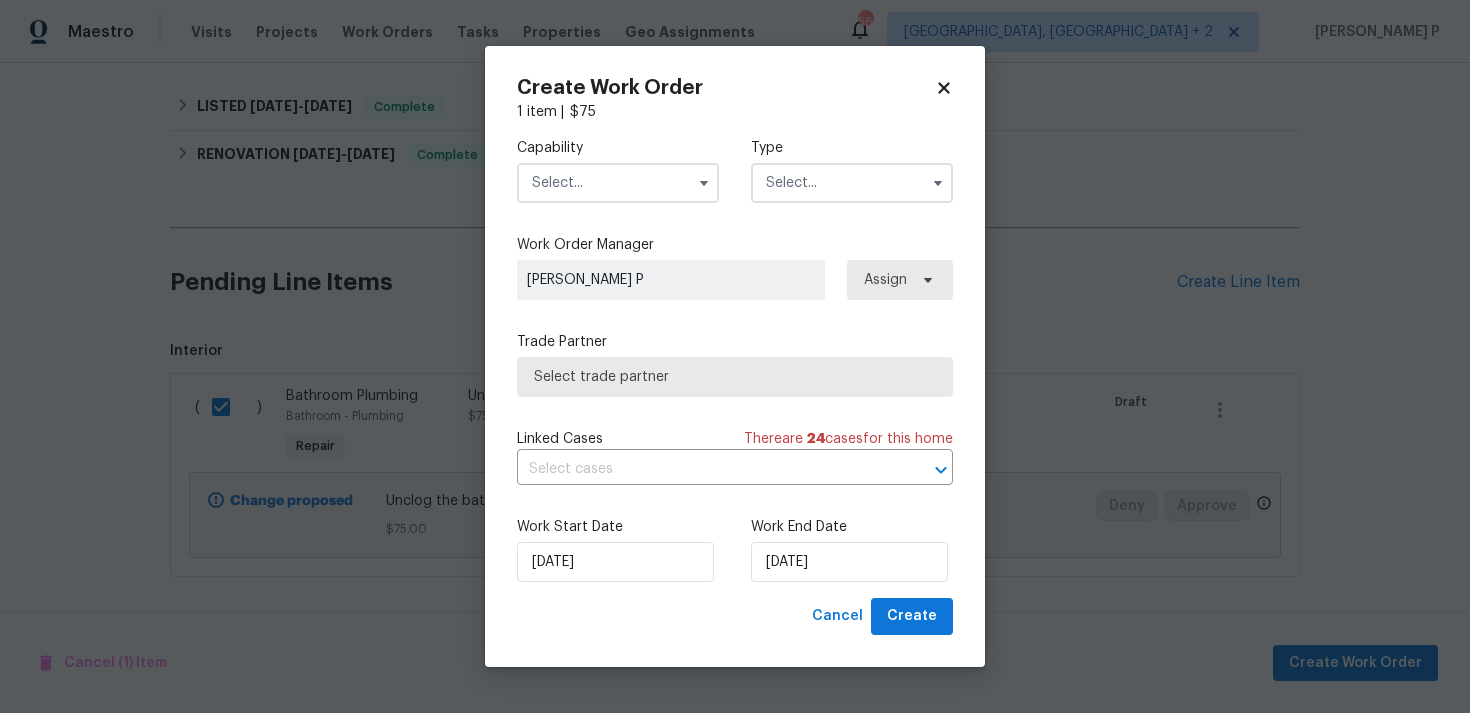 click at bounding box center [852, 183] 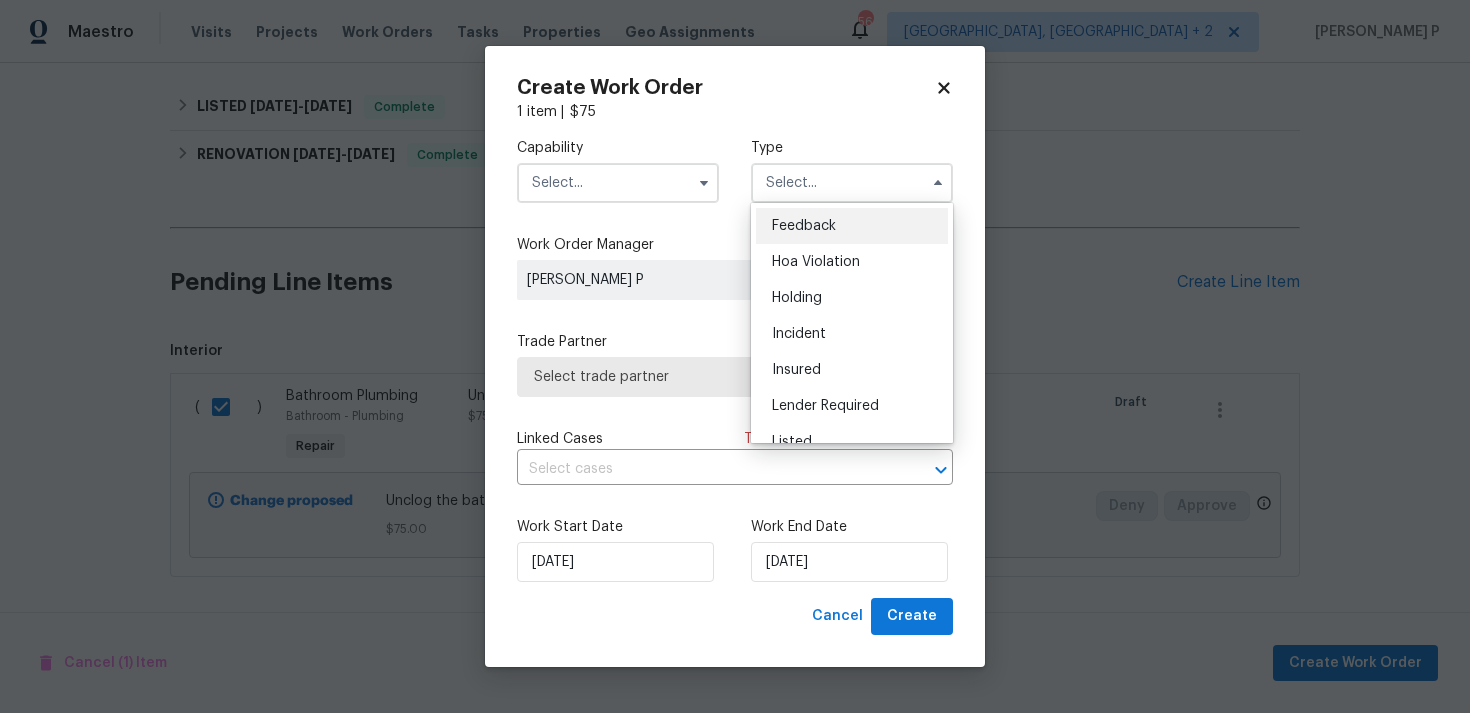 click on "Feedback" at bounding box center (852, 226) 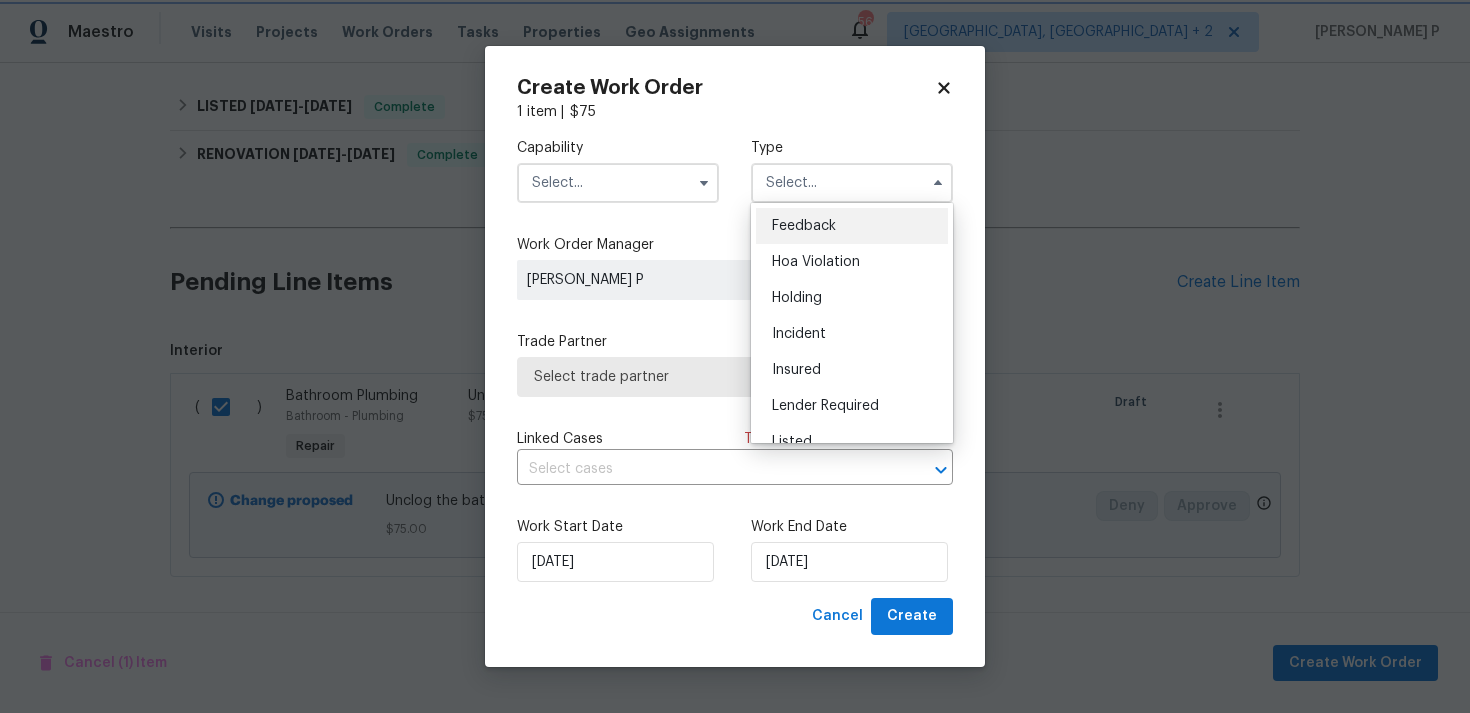 type on "Feedback" 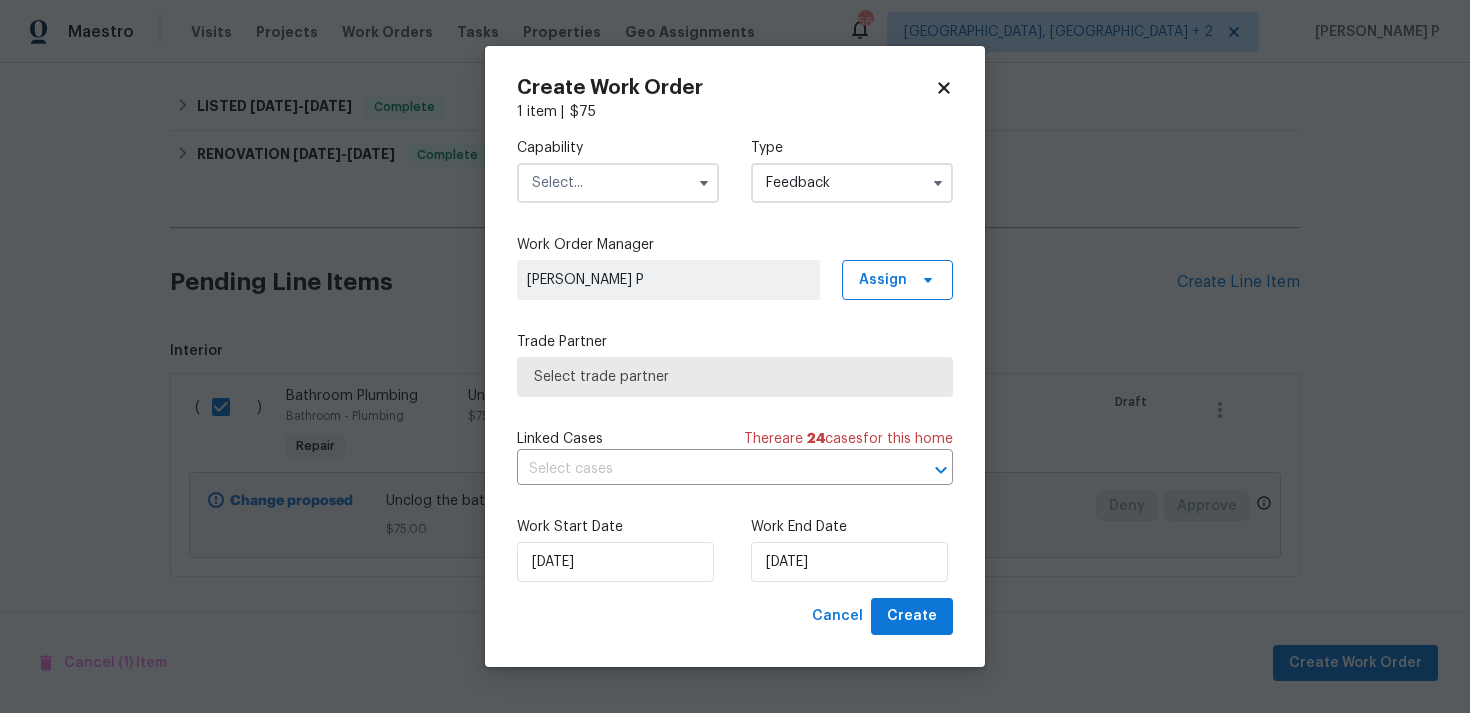 click at bounding box center (618, 183) 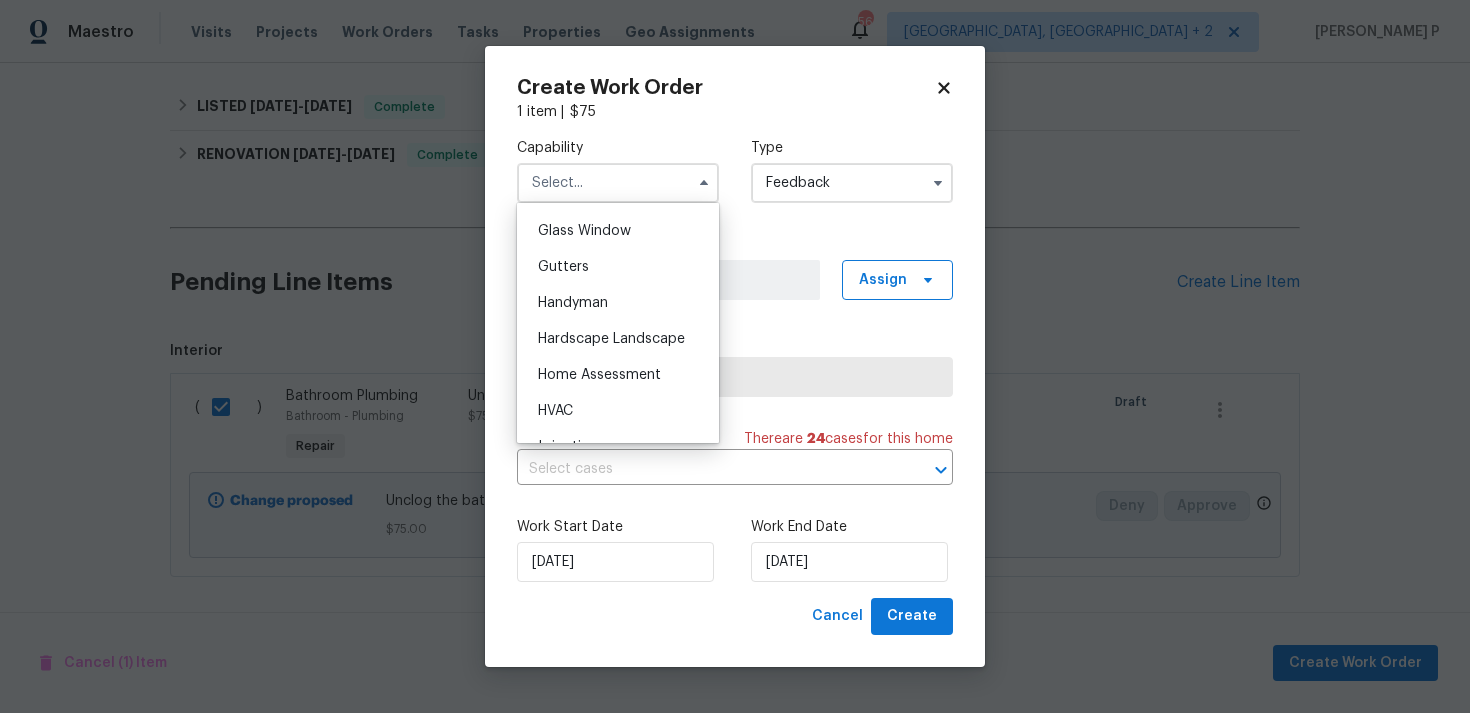scroll, scrollTop: 1031, scrollLeft: 0, axis: vertical 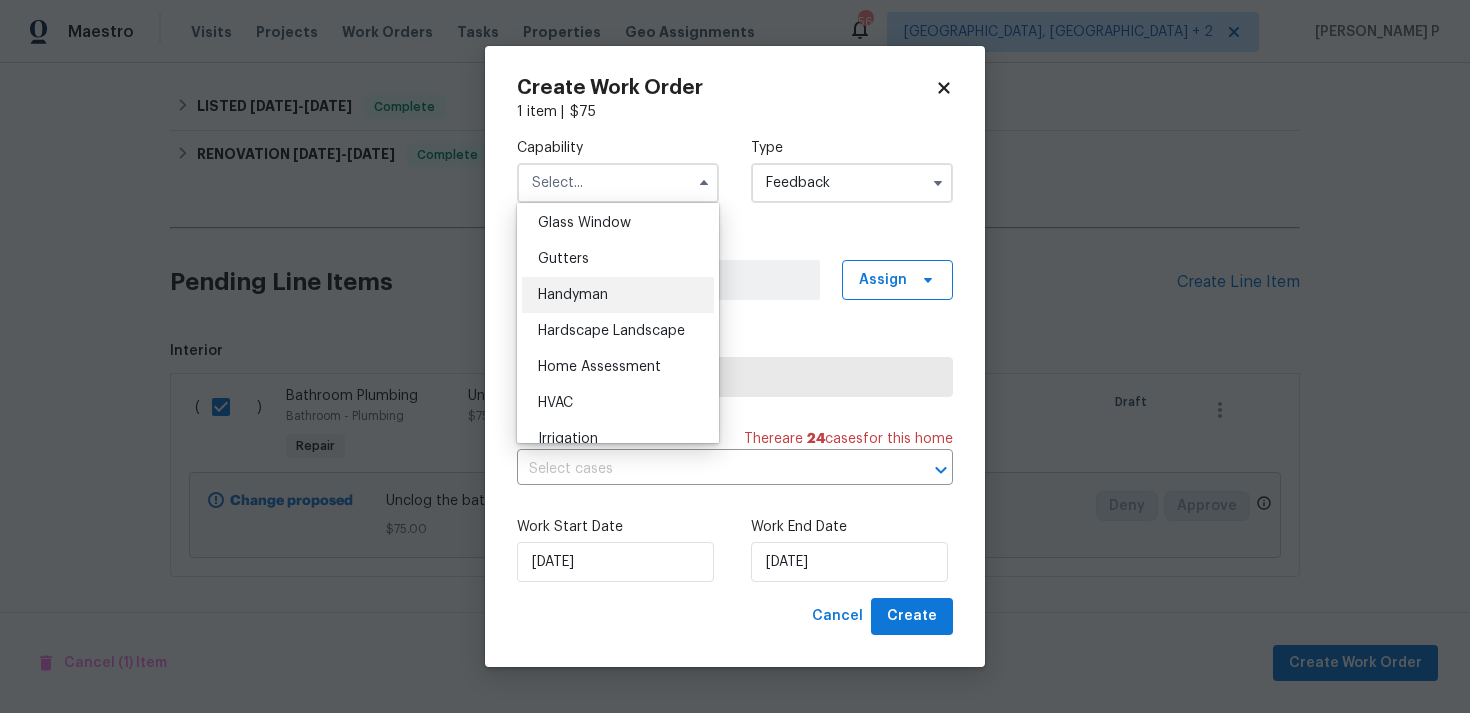 click on "Handyman" at bounding box center [618, 295] 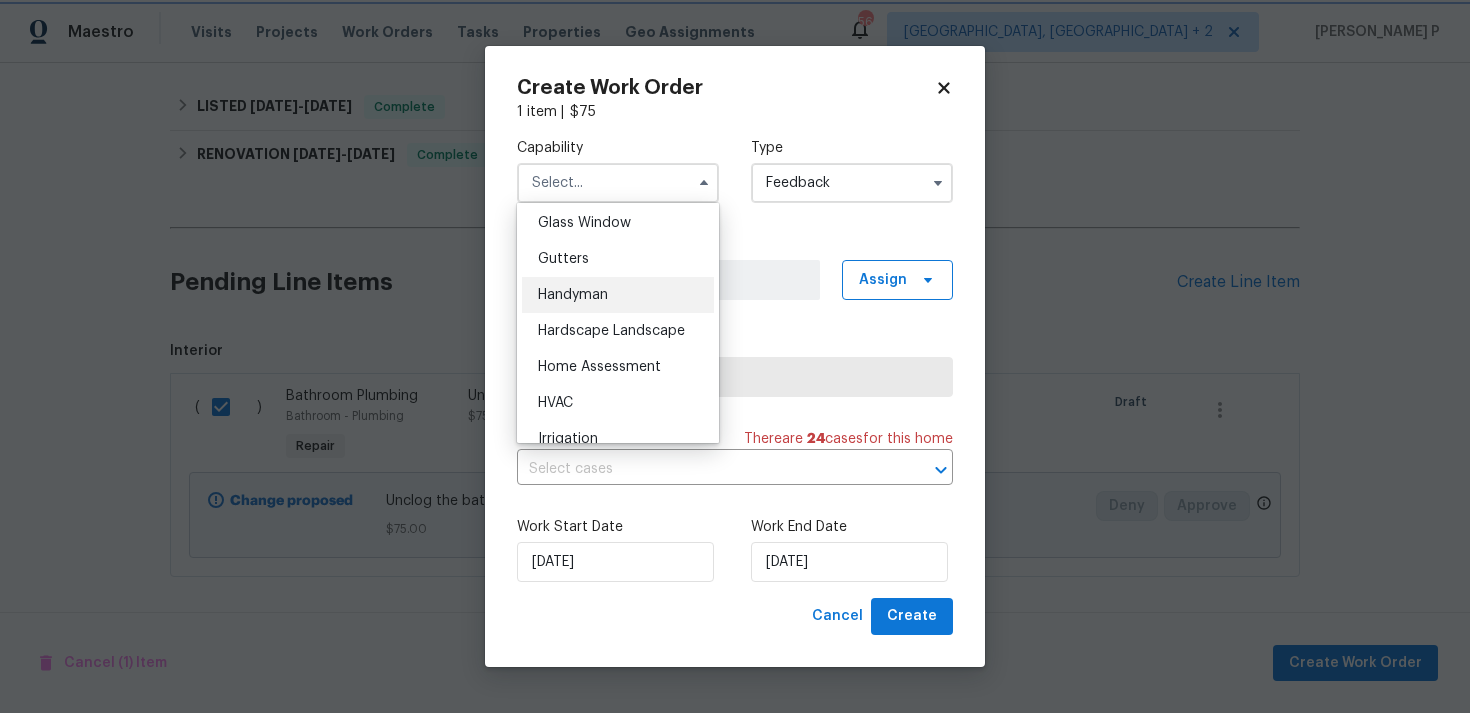 type on "Handyman" 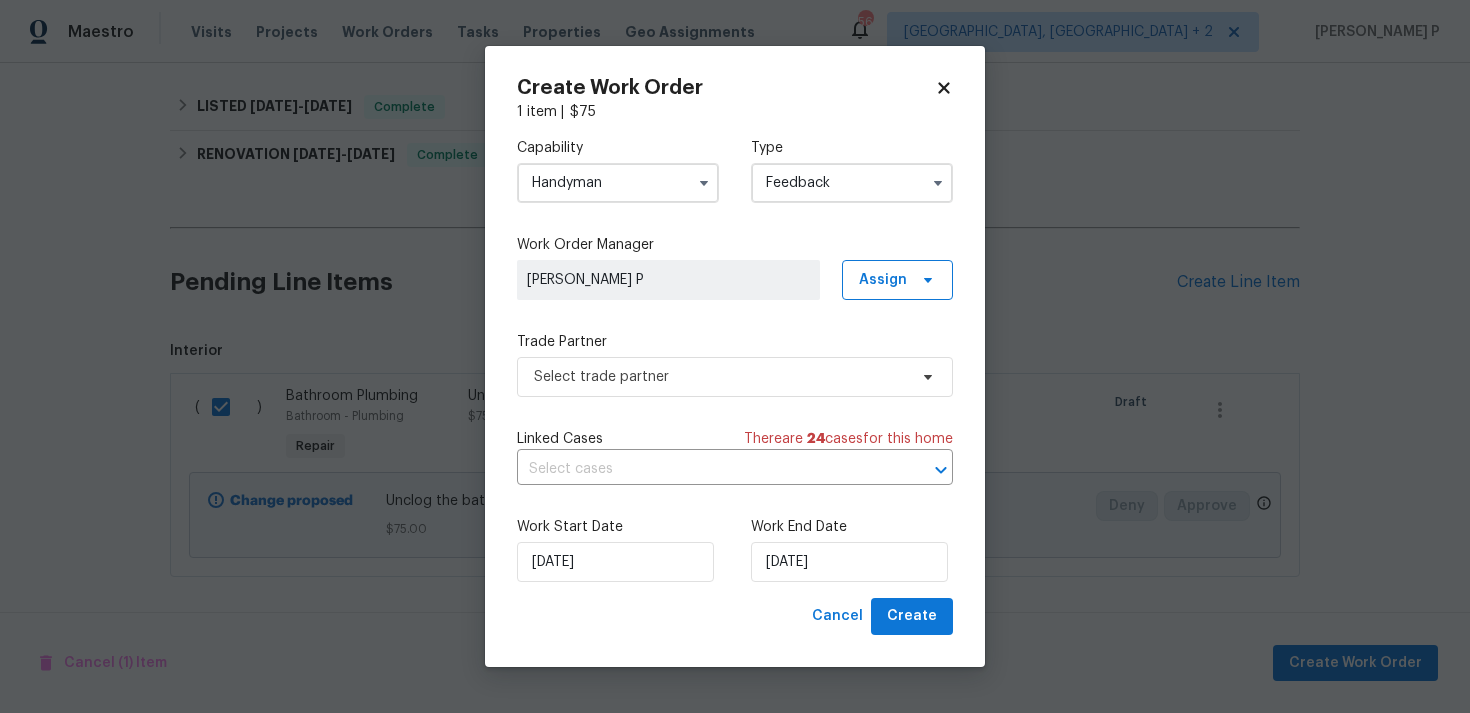 click on "Capability   Handyman Type   Feedback Work Order Manager   Ramyasri P Assign Trade Partner   Select trade partner Linked Cases There  are   24  case s  for this home   ​ Work Start Date   21/07/2025 Work End Date   21/07/2025" at bounding box center (735, 360) 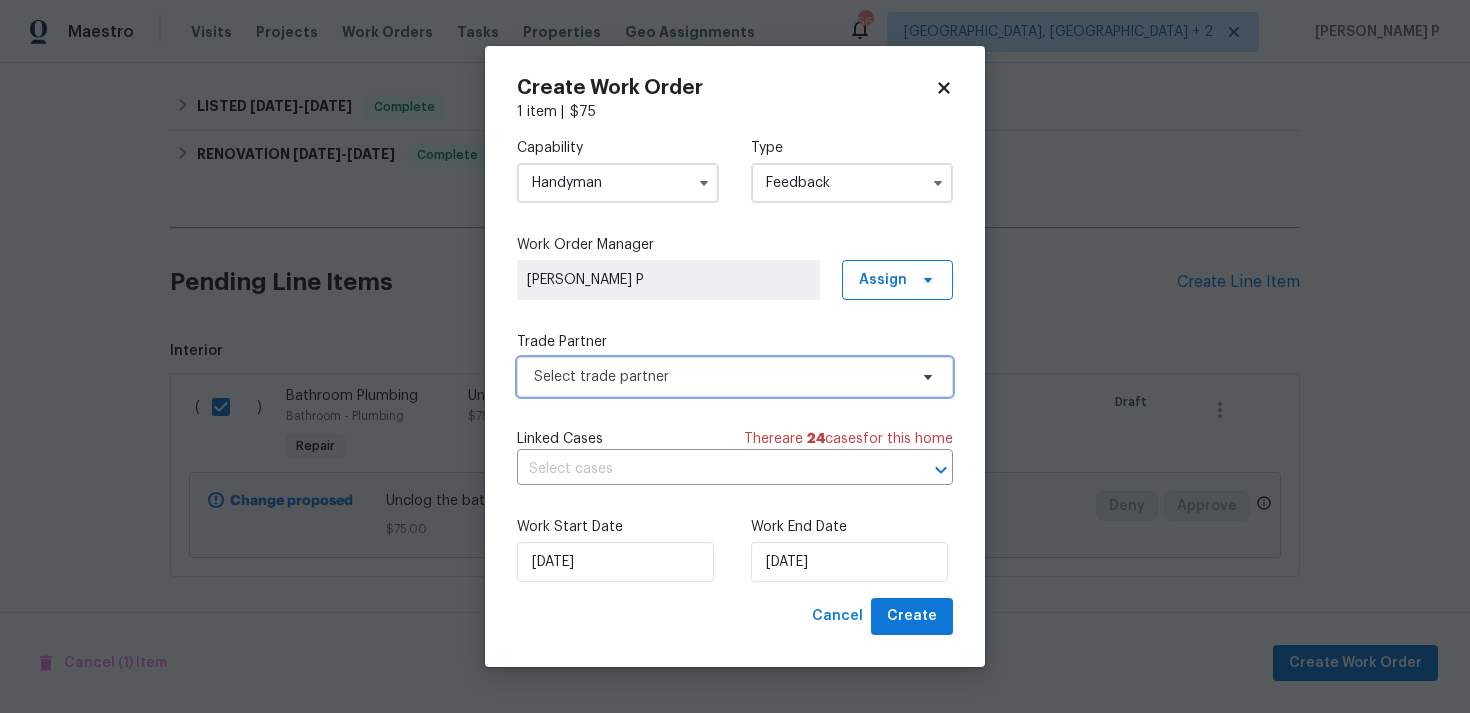 click on "Select trade partner" at bounding box center [720, 377] 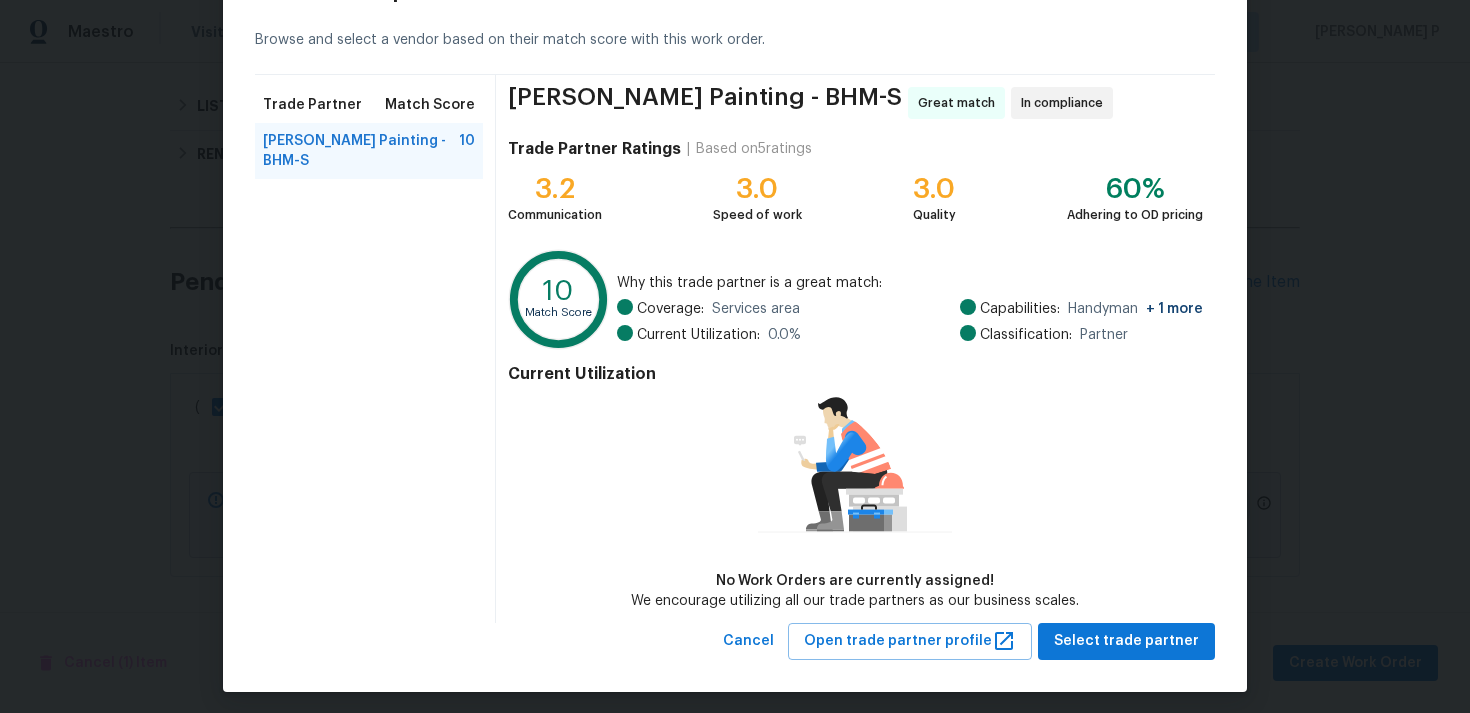 scroll, scrollTop: 87, scrollLeft: 0, axis: vertical 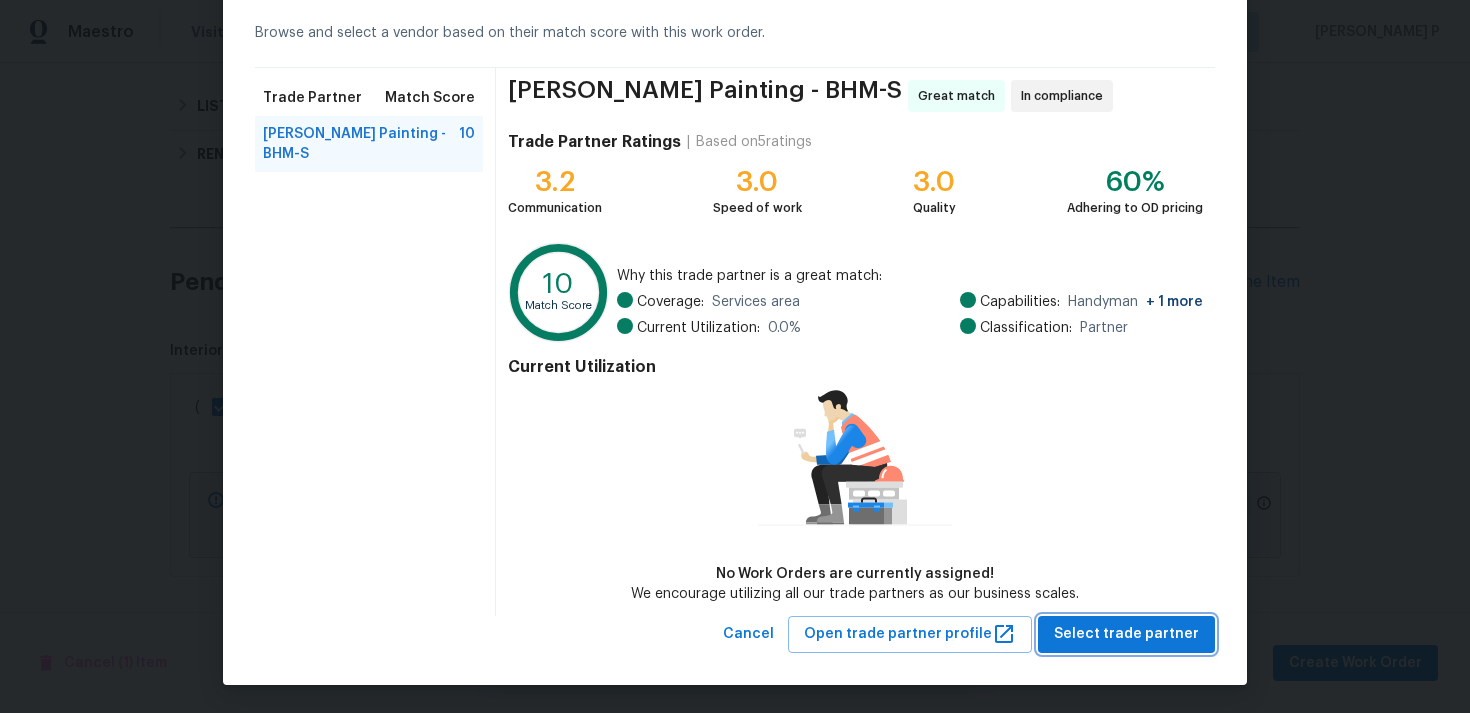 click on "Select trade partner" at bounding box center (1126, 634) 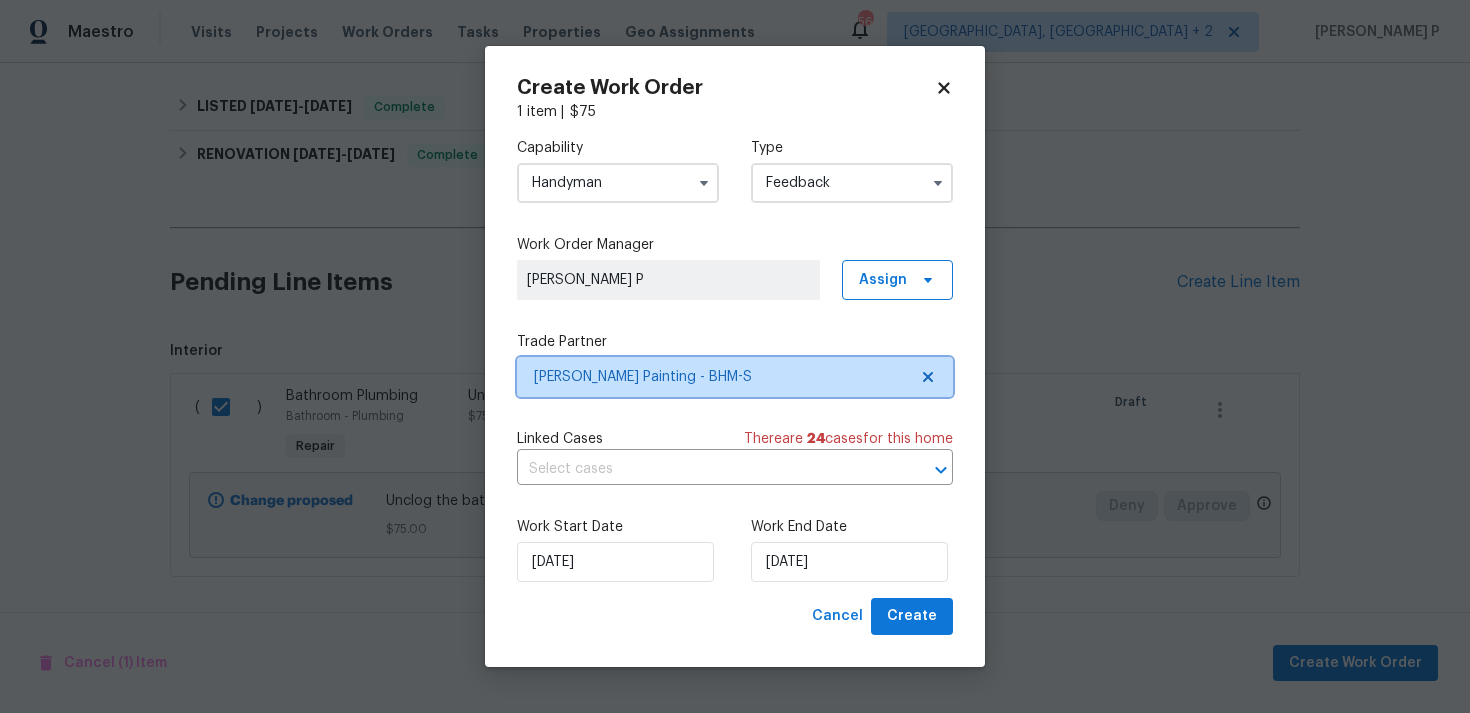 scroll, scrollTop: 0, scrollLeft: 0, axis: both 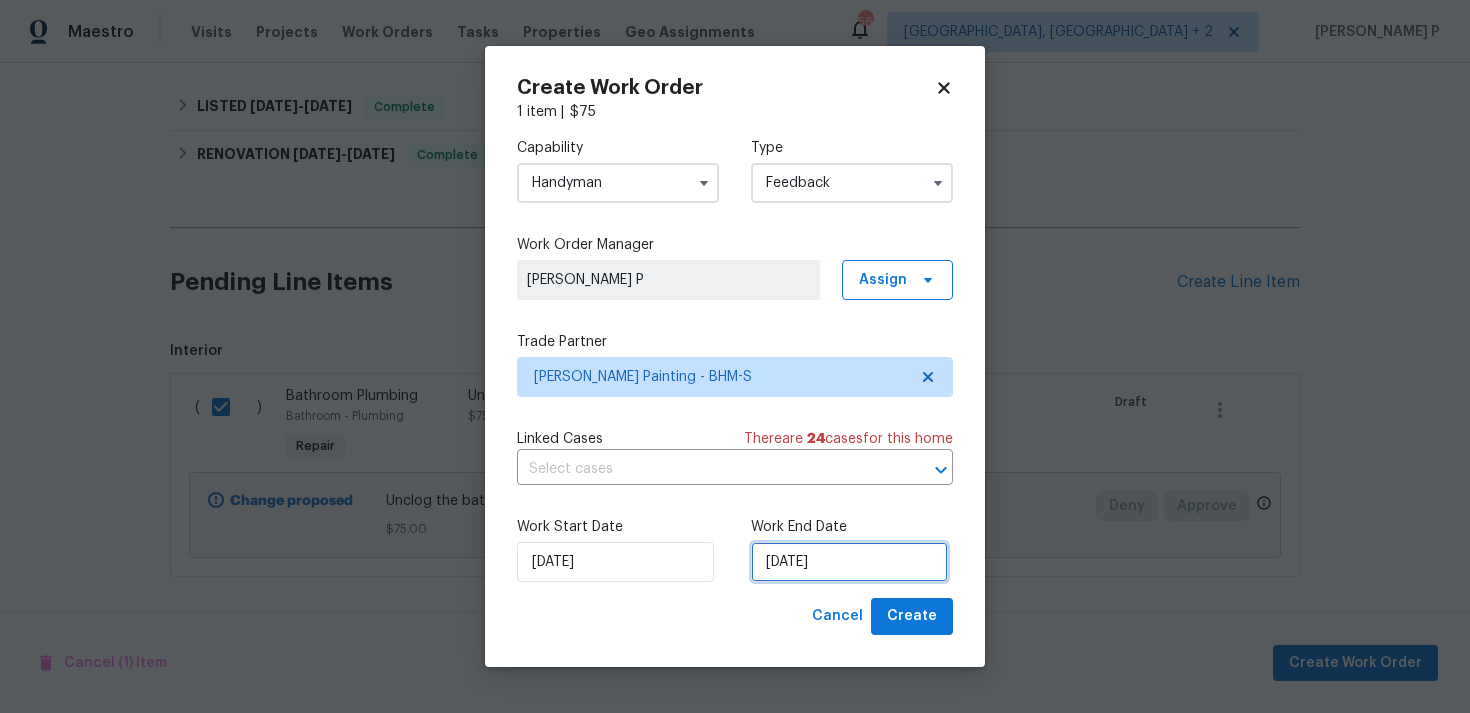click on "21/07/2025" at bounding box center (849, 562) 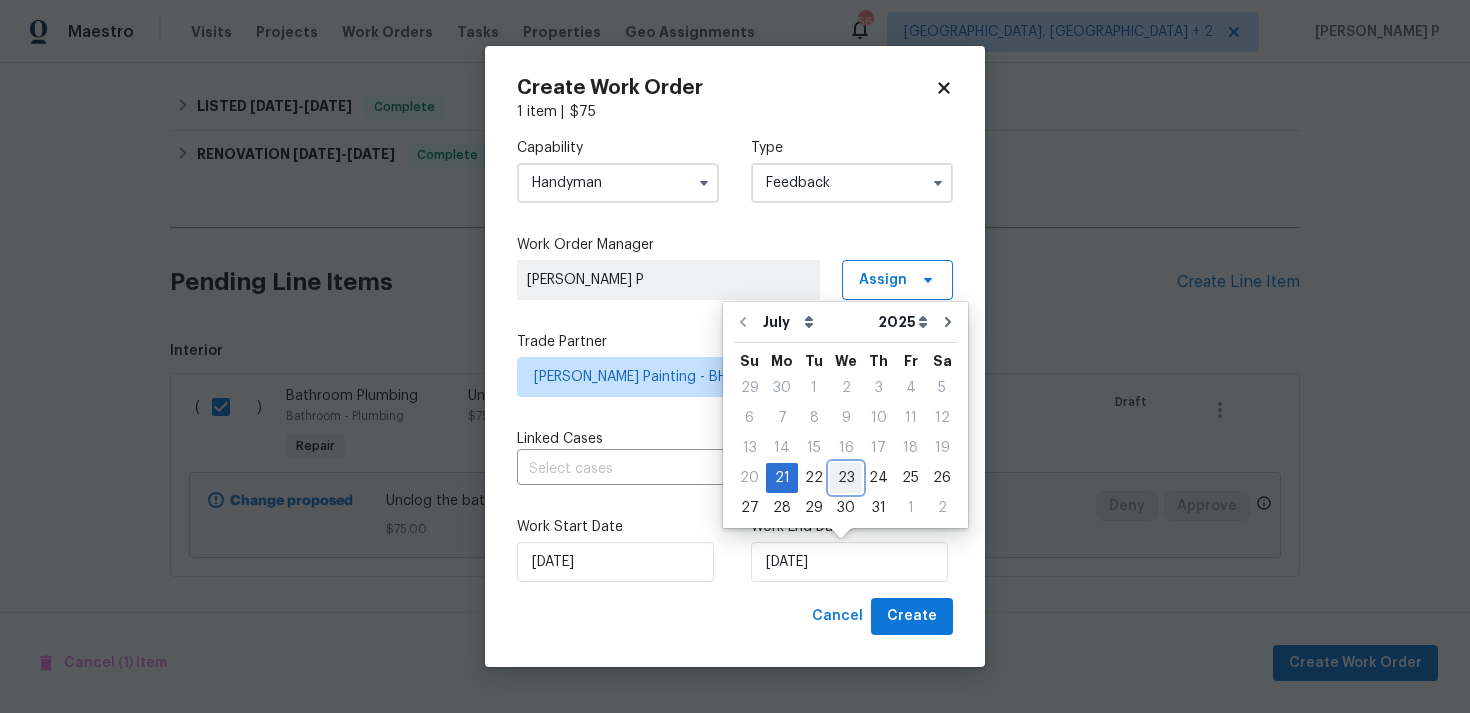 click on "23" at bounding box center [846, 478] 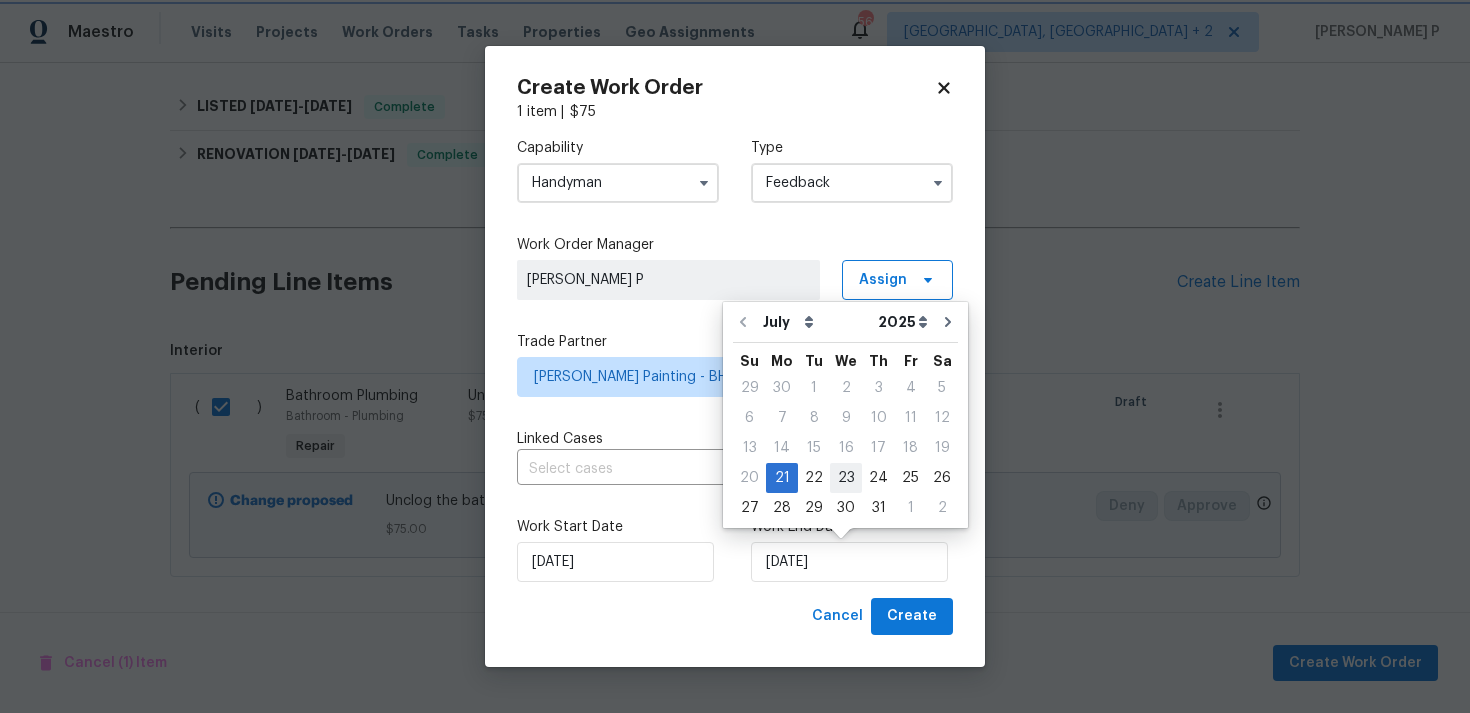 type on "23/07/2025" 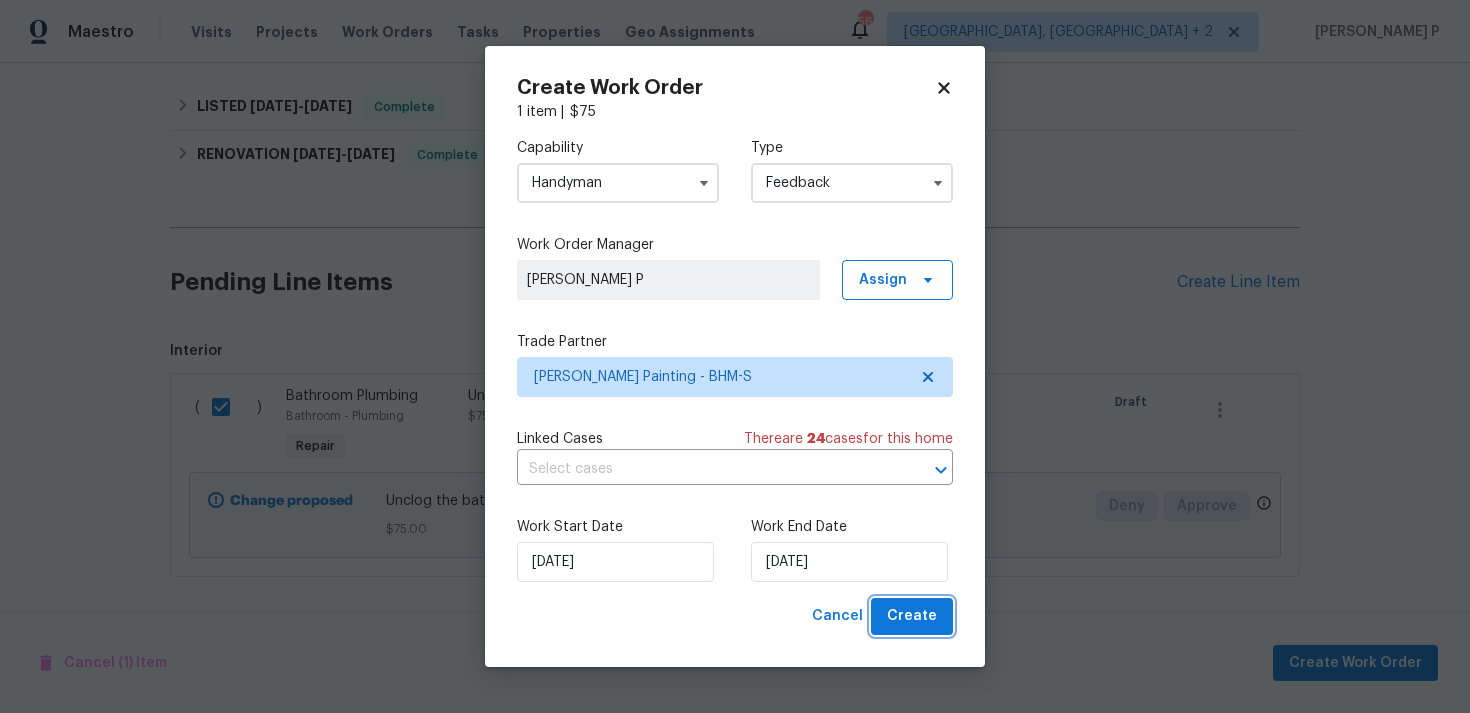 click on "Create" at bounding box center [912, 616] 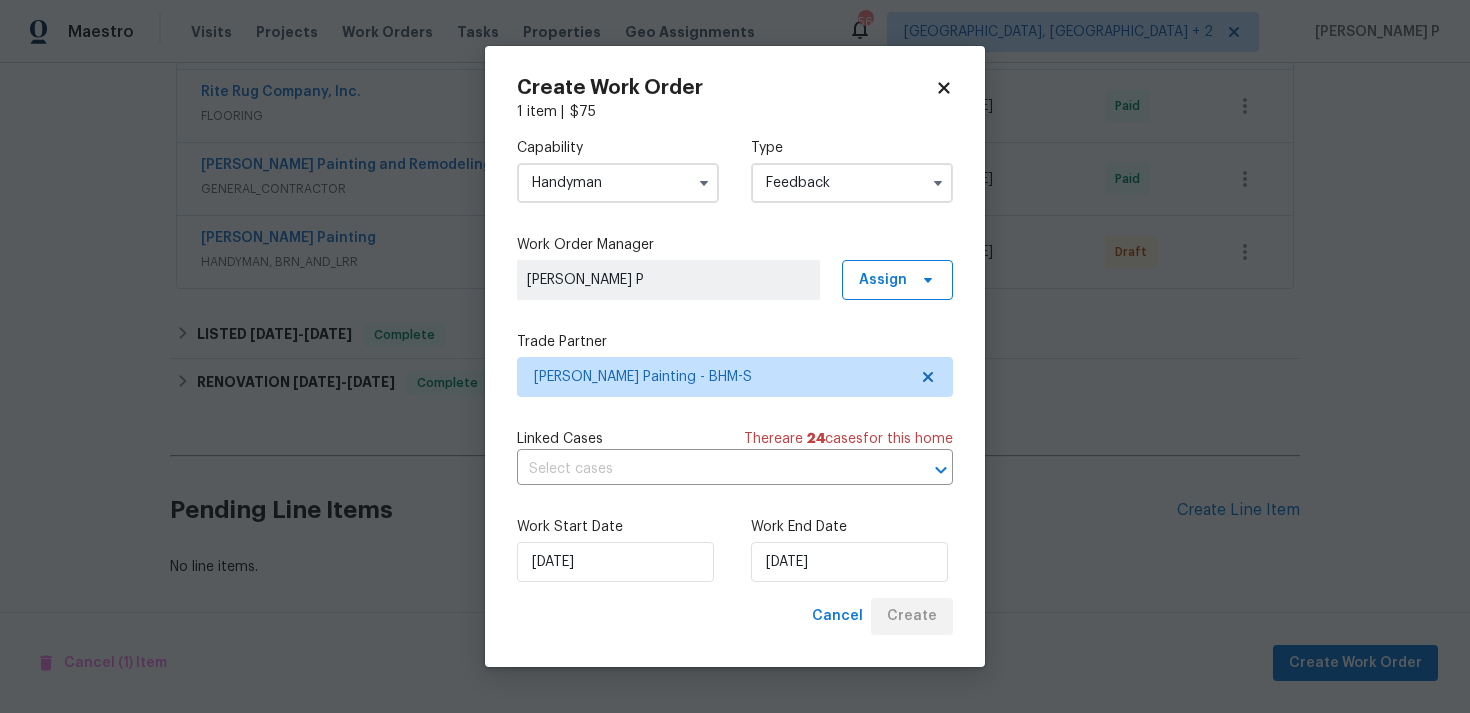 scroll, scrollTop: 815, scrollLeft: 0, axis: vertical 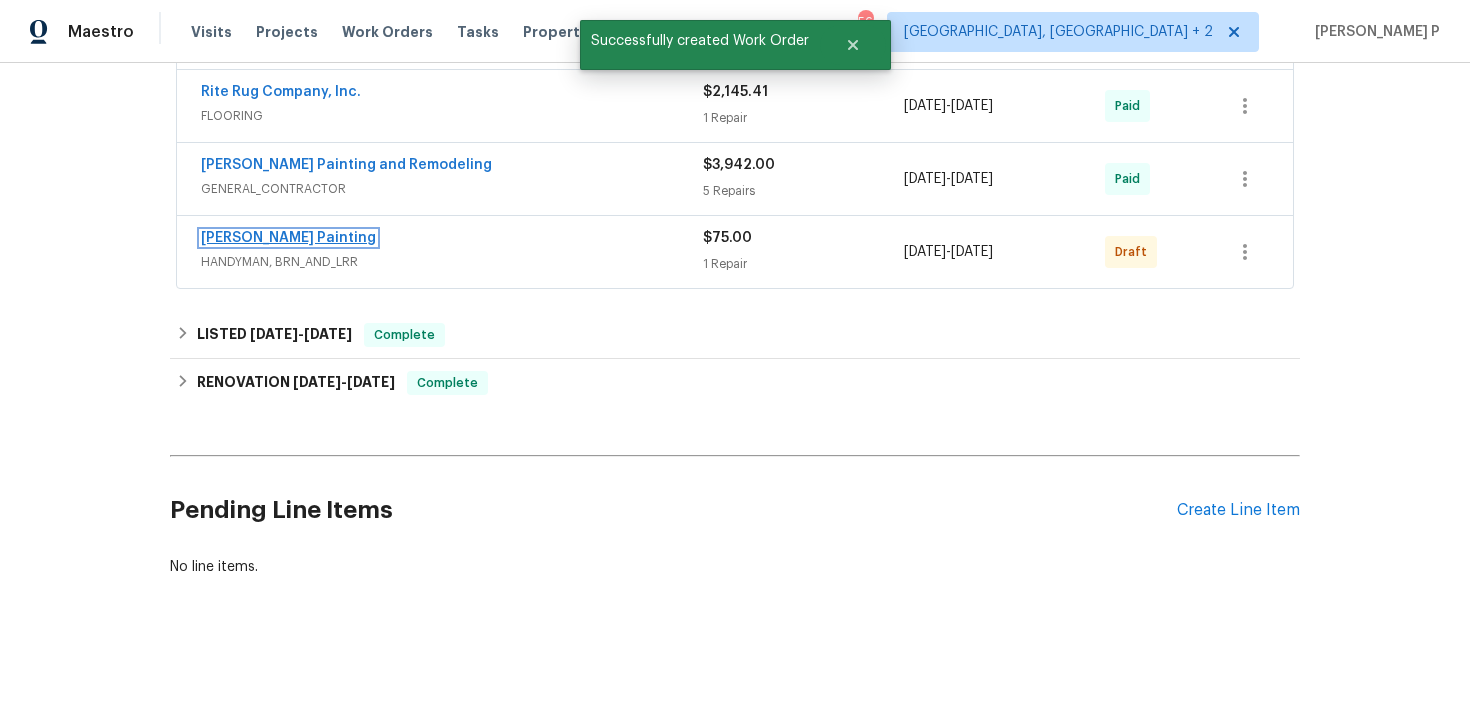 click on "Perez Painting" at bounding box center [288, 238] 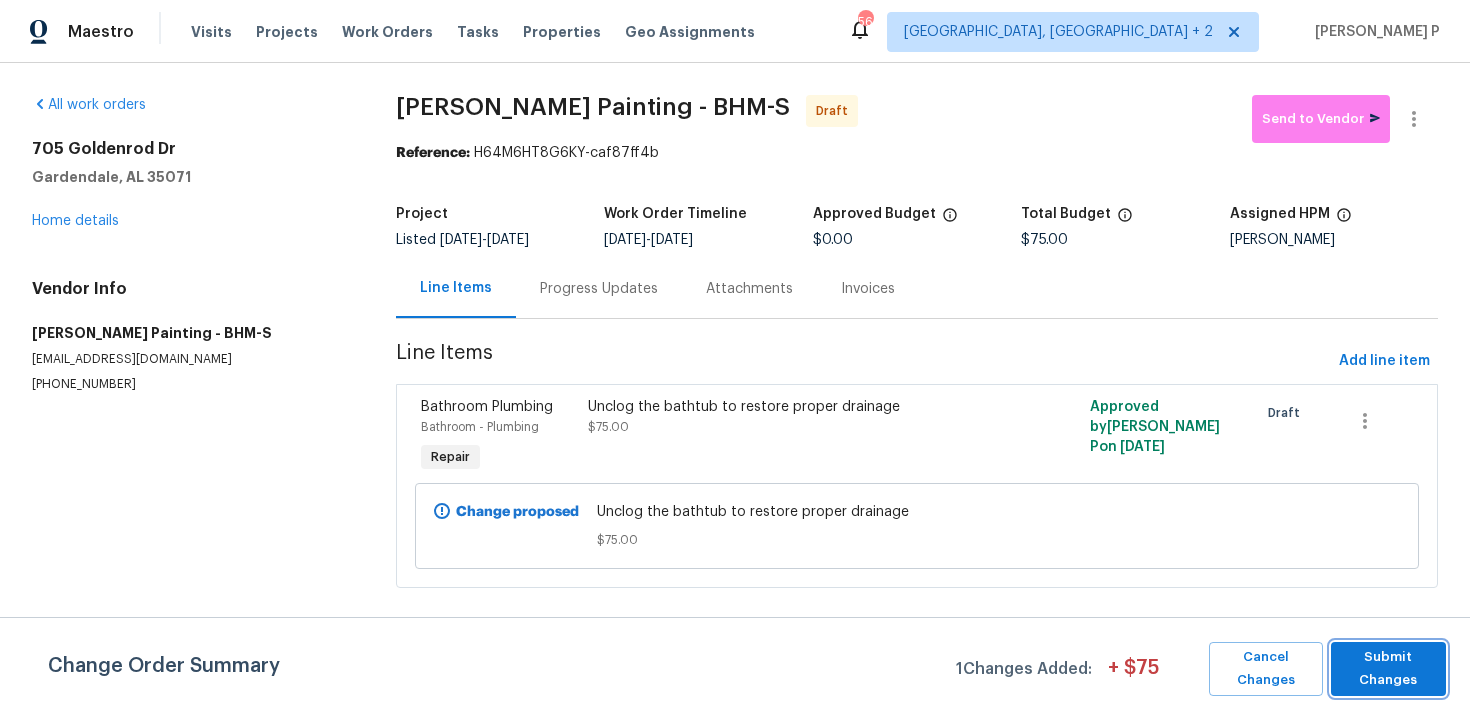 click on "Submit Changes" at bounding box center [1388, 669] 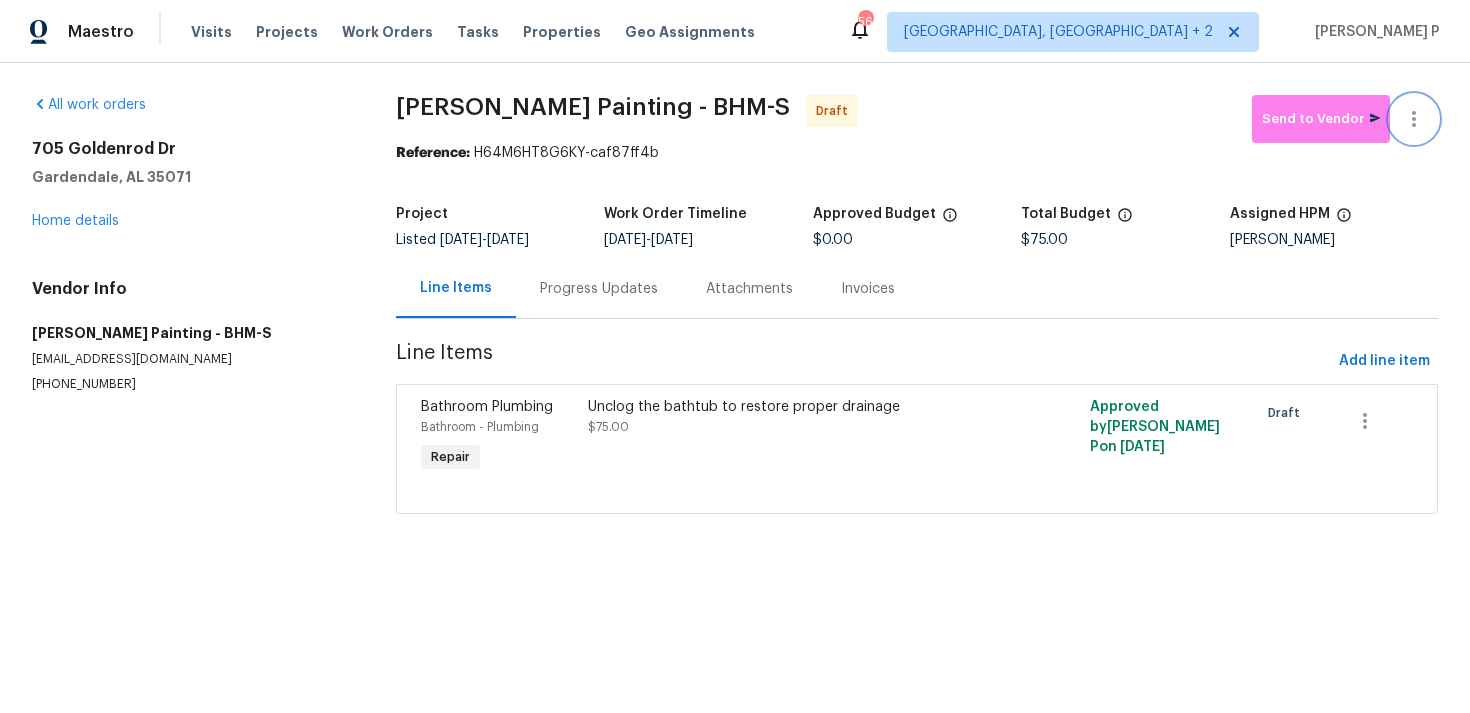 click 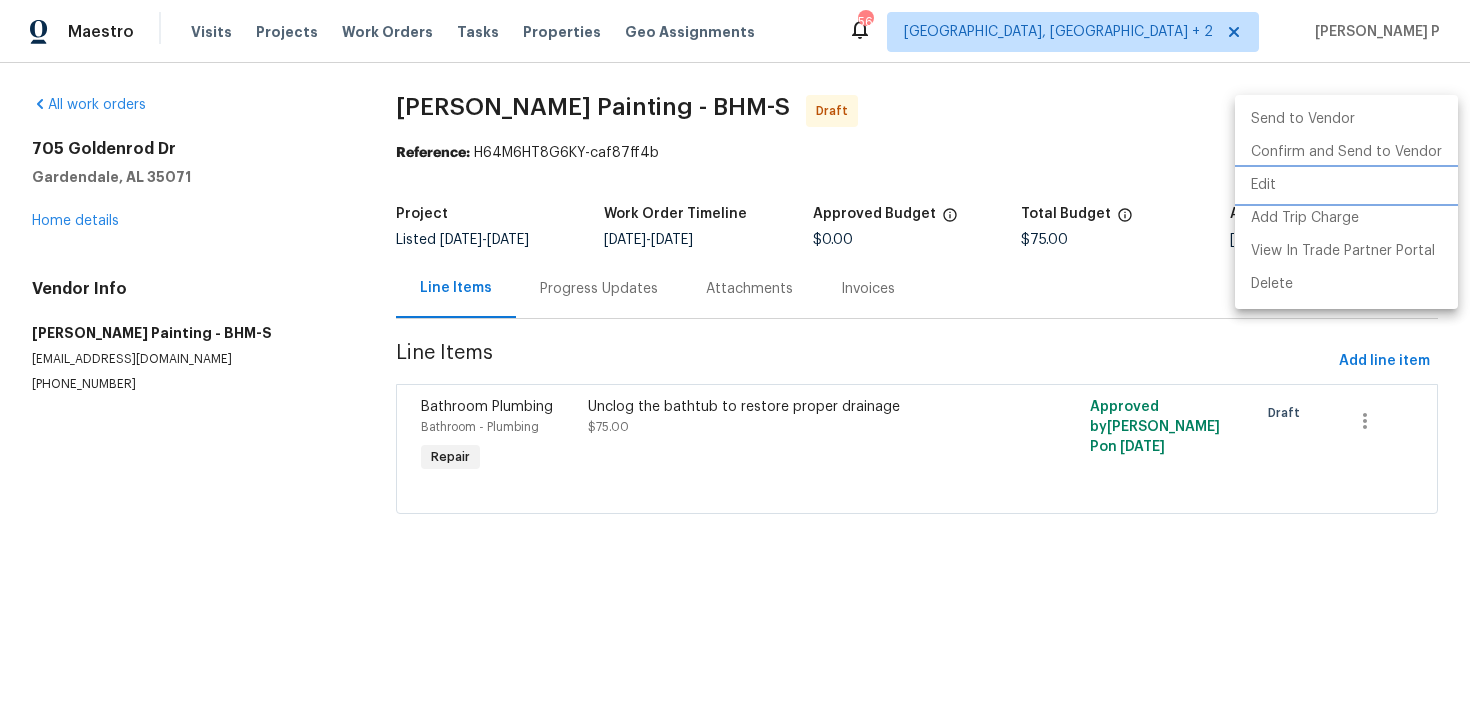 click on "Edit" at bounding box center (1346, 185) 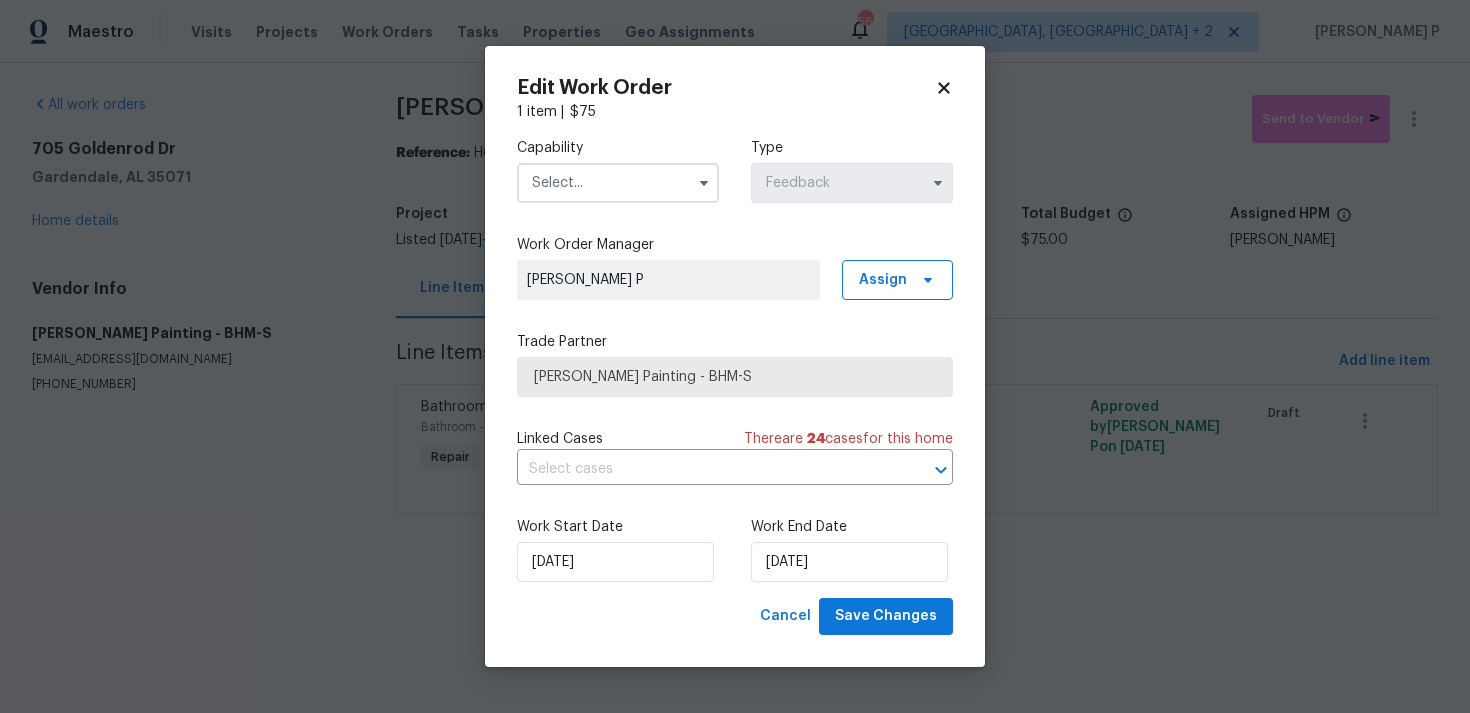 click at bounding box center [618, 183] 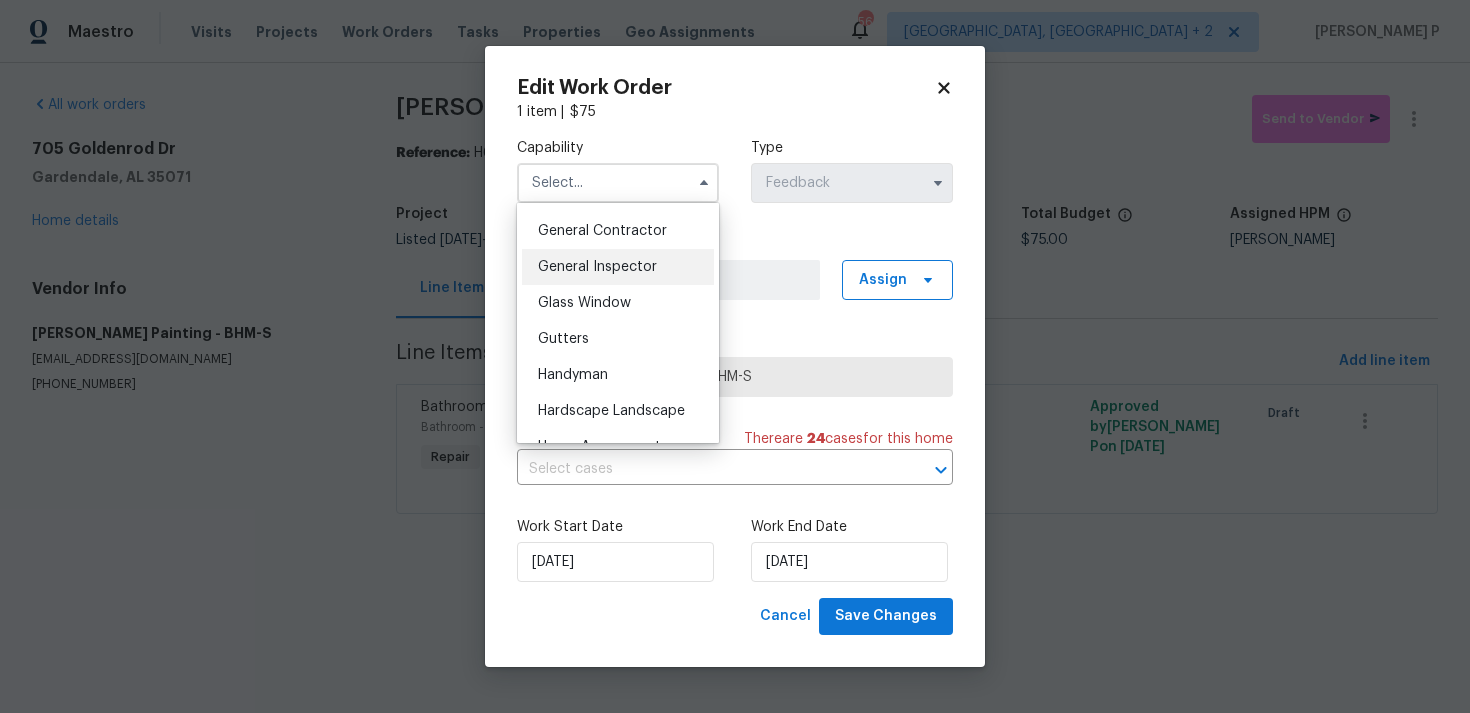 scroll, scrollTop: 1015, scrollLeft: 0, axis: vertical 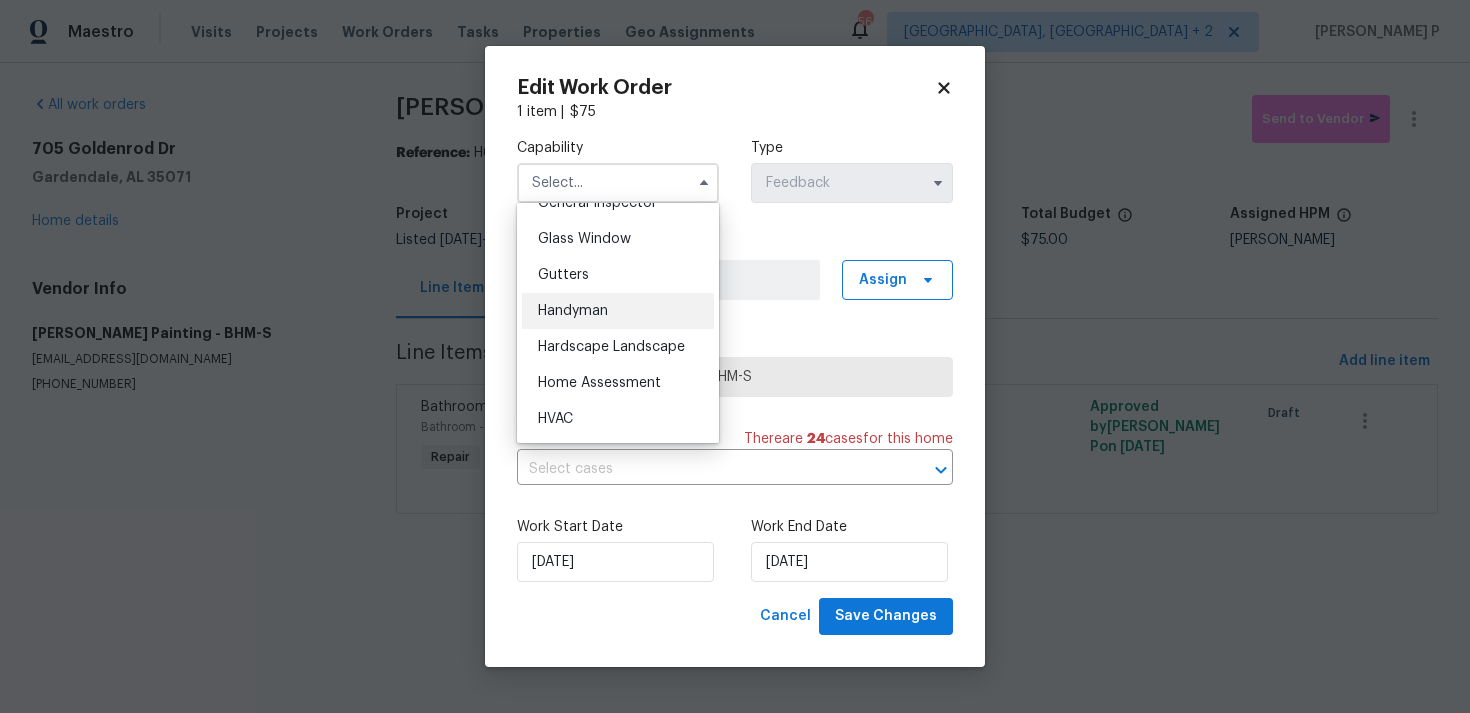 click on "Handyman" at bounding box center [618, 311] 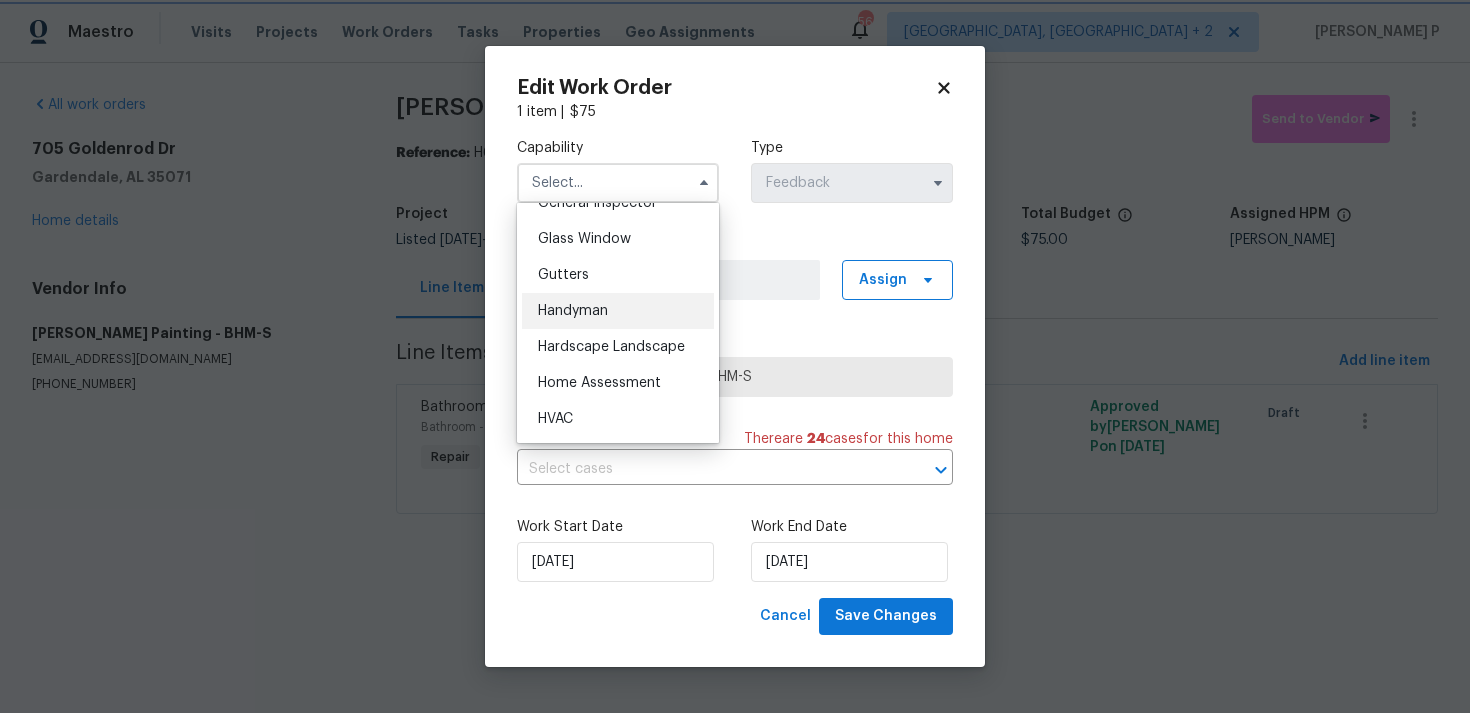 type on "Handyman" 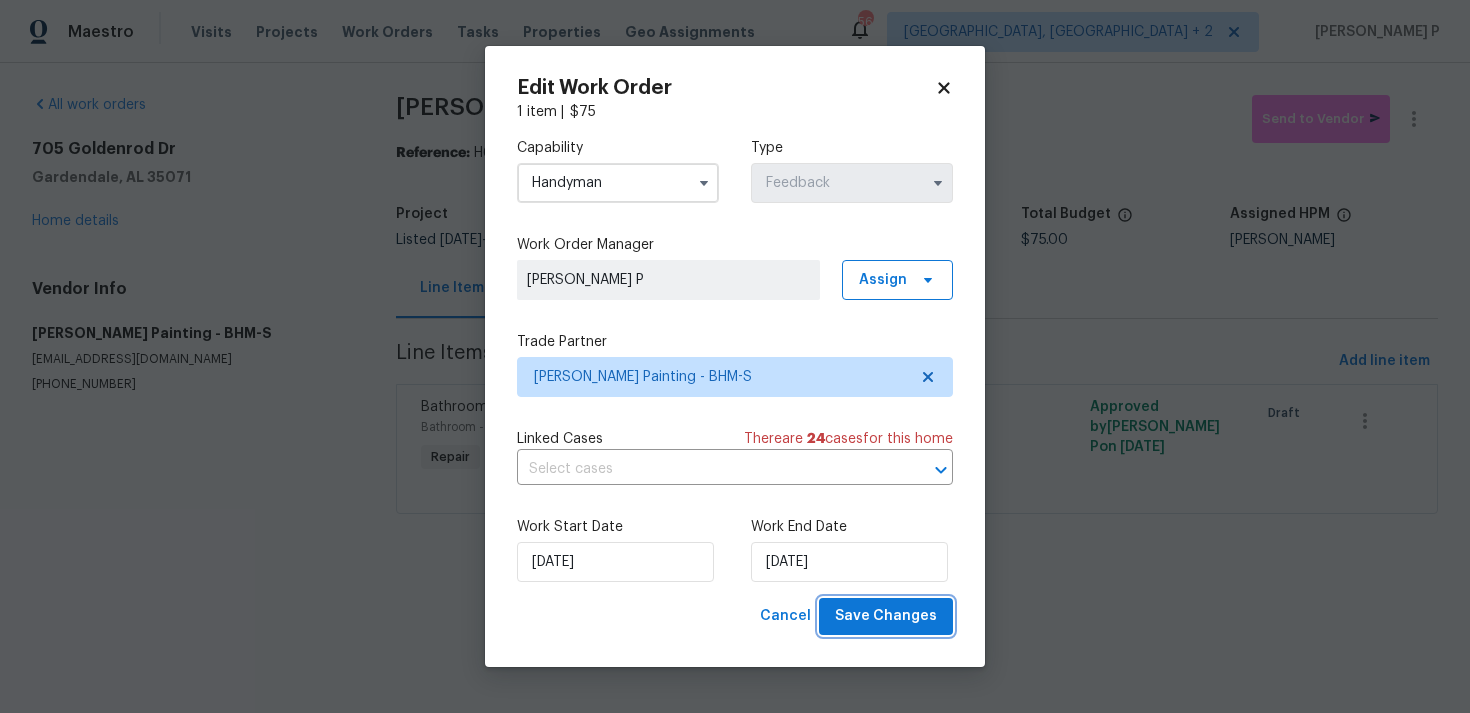 click on "Save Changes" at bounding box center [886, 616] 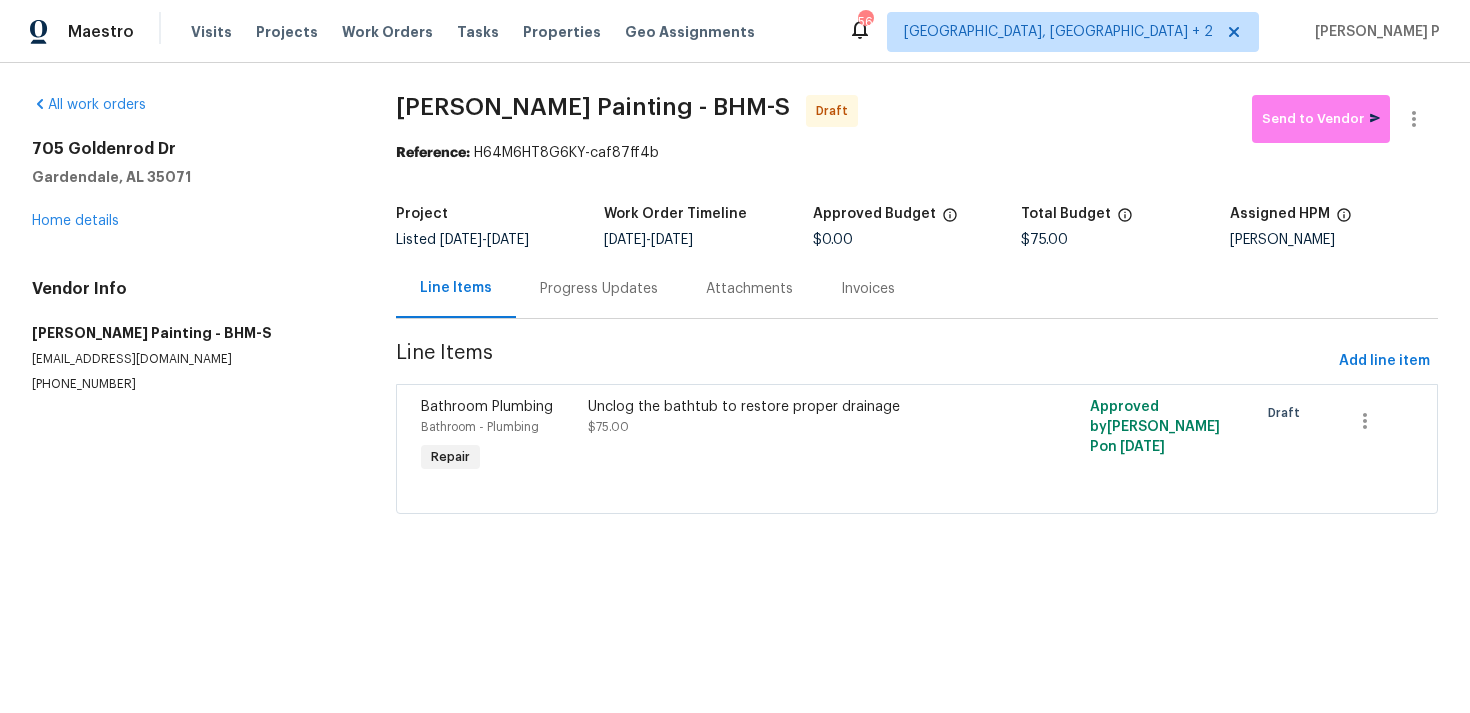 click on "Progress Updates" at bounding box center [599, 289] 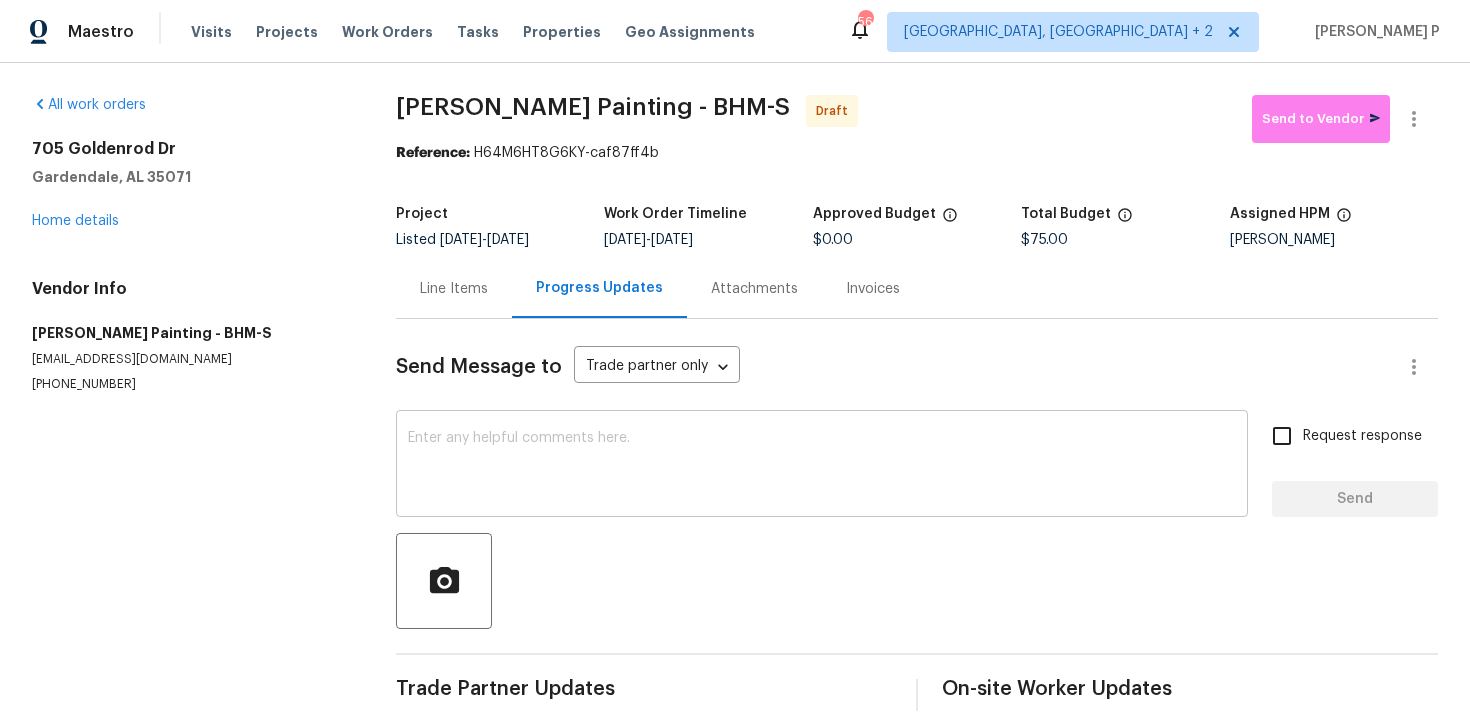 click at bounding box center [822, 466] 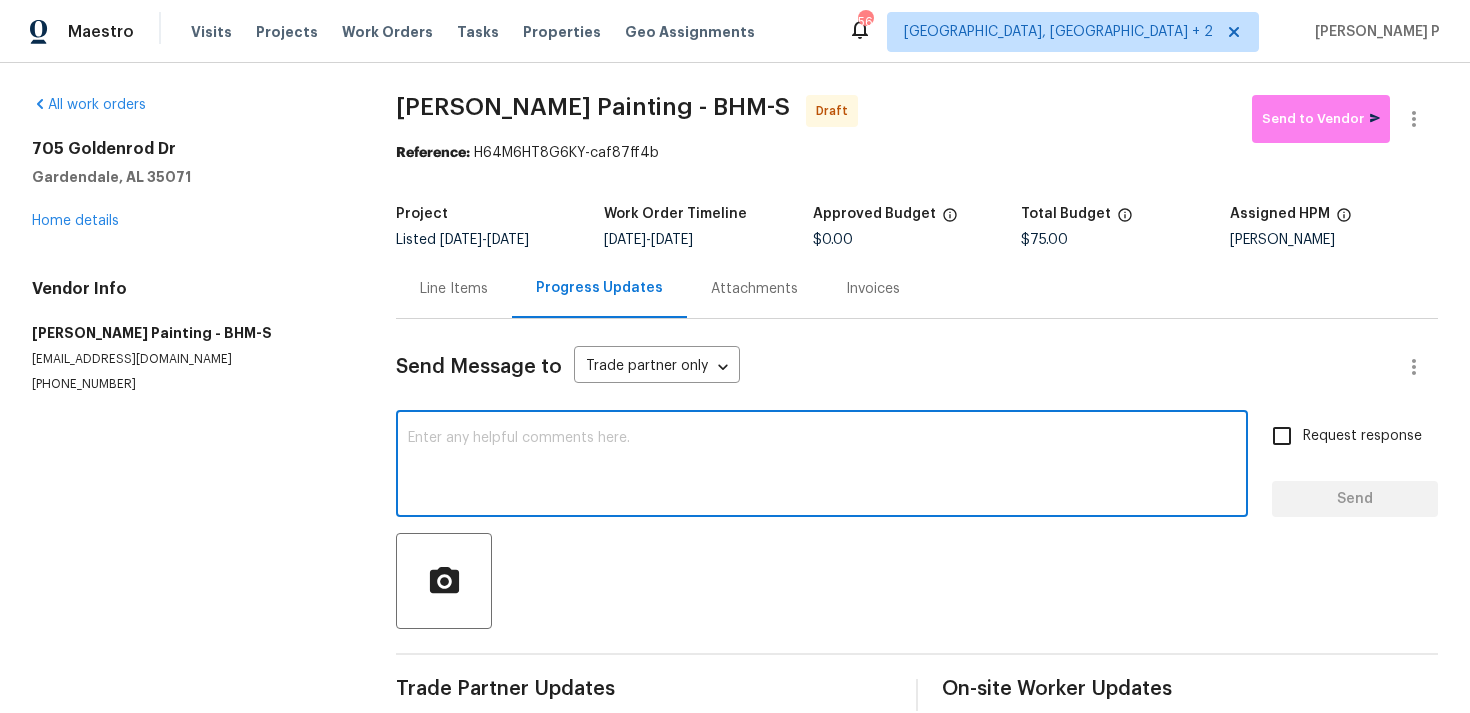 paste on "Hi, this is Ramyasri with Opendoor. I’m confirming you received the WO for the property at (Address). Please review and accept the WO within 24 hours and provide a schedule date. Please disregard the contact information for the HPM included in the WO. Our Centralised LWO Team is responsible for Listed WOs." 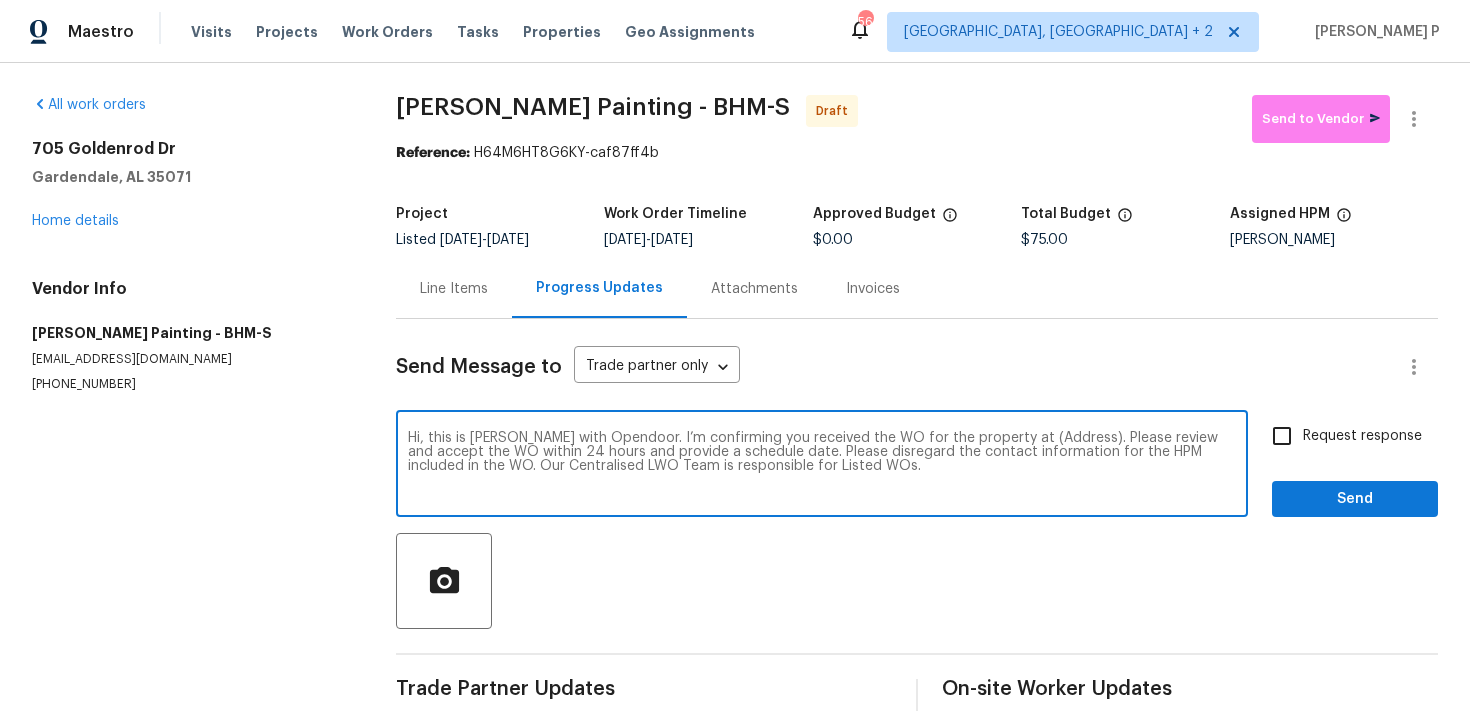 drag, startPoint x: 1003, startPoint y: 439, endPoint x: 1066, endPoint y: 434, distance: 63.1981 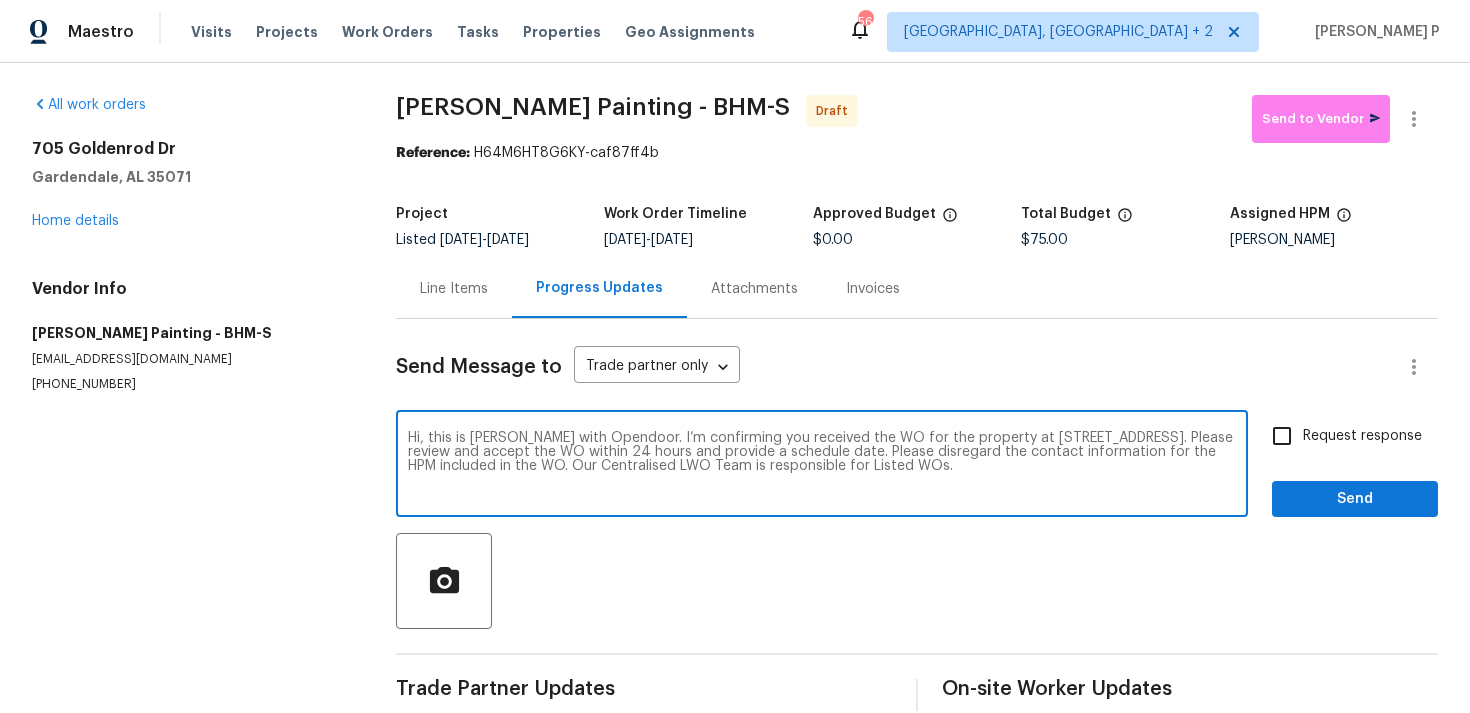 type on "Hi, this is Ramyasri with Opendoor. I’m confirming you received the WO for the property at 705 Goldenrod Dr, Gardendale, AL 35071. Please review and accept the WO within 24 hours and provide a schedule date. Please disregard the contact information for the HPM included in the WO. Our Centralised LWO Team is responsible for Listed WOs." 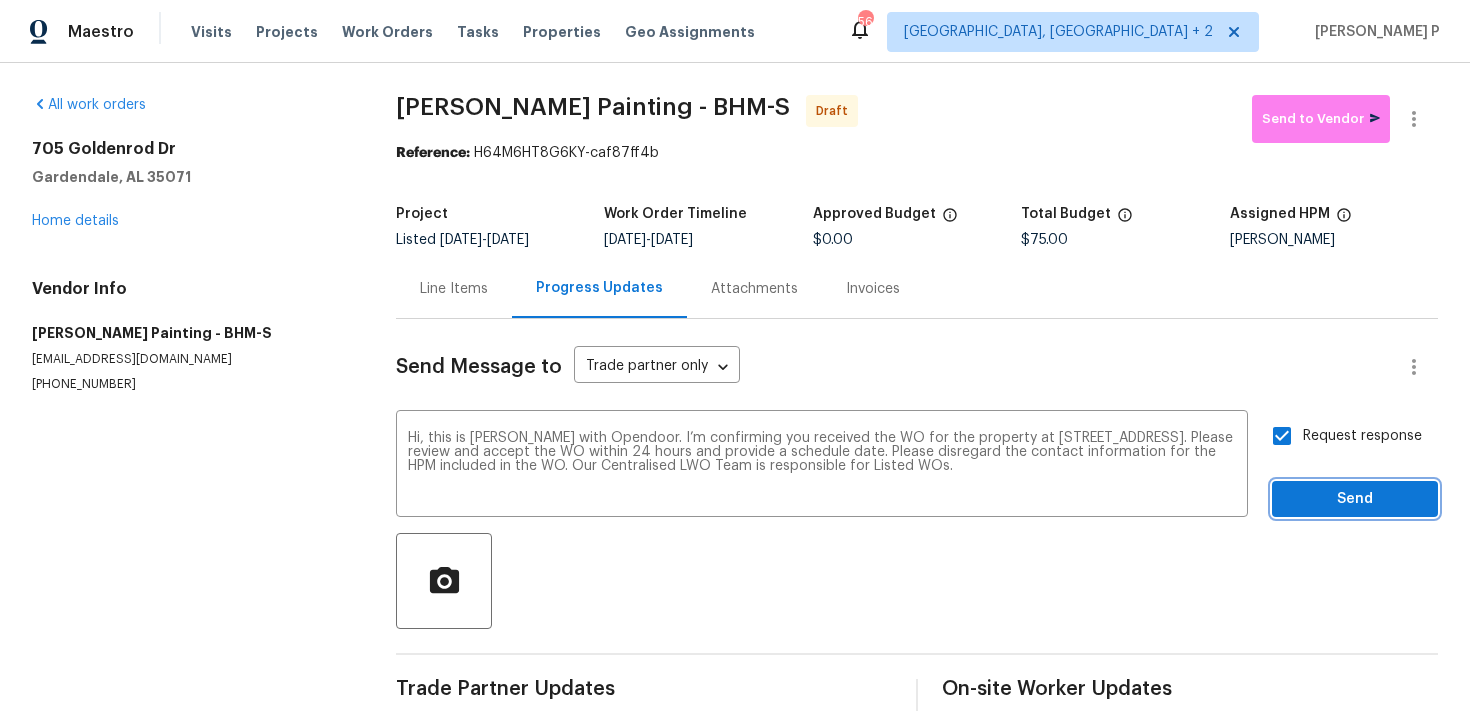 click on "Send" at bounding box center [1355, 499] 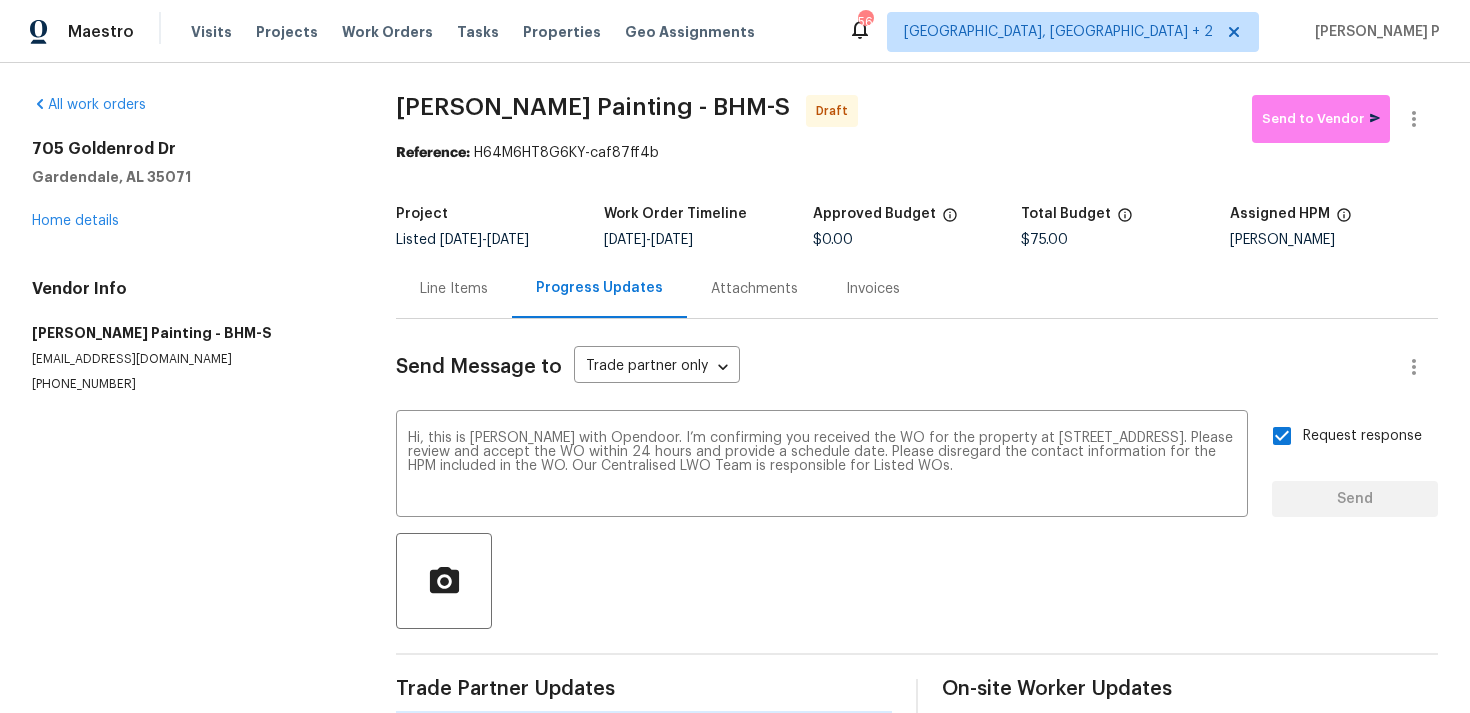 type 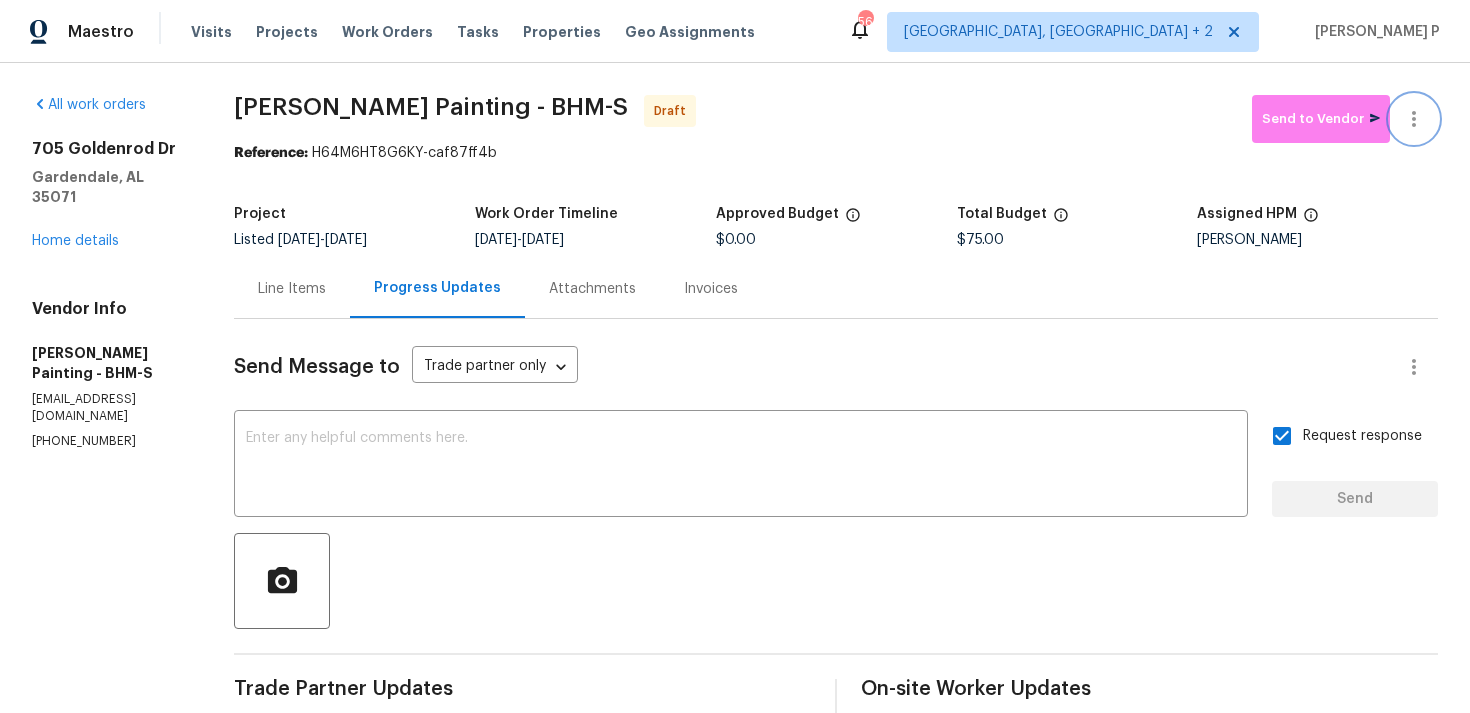 click 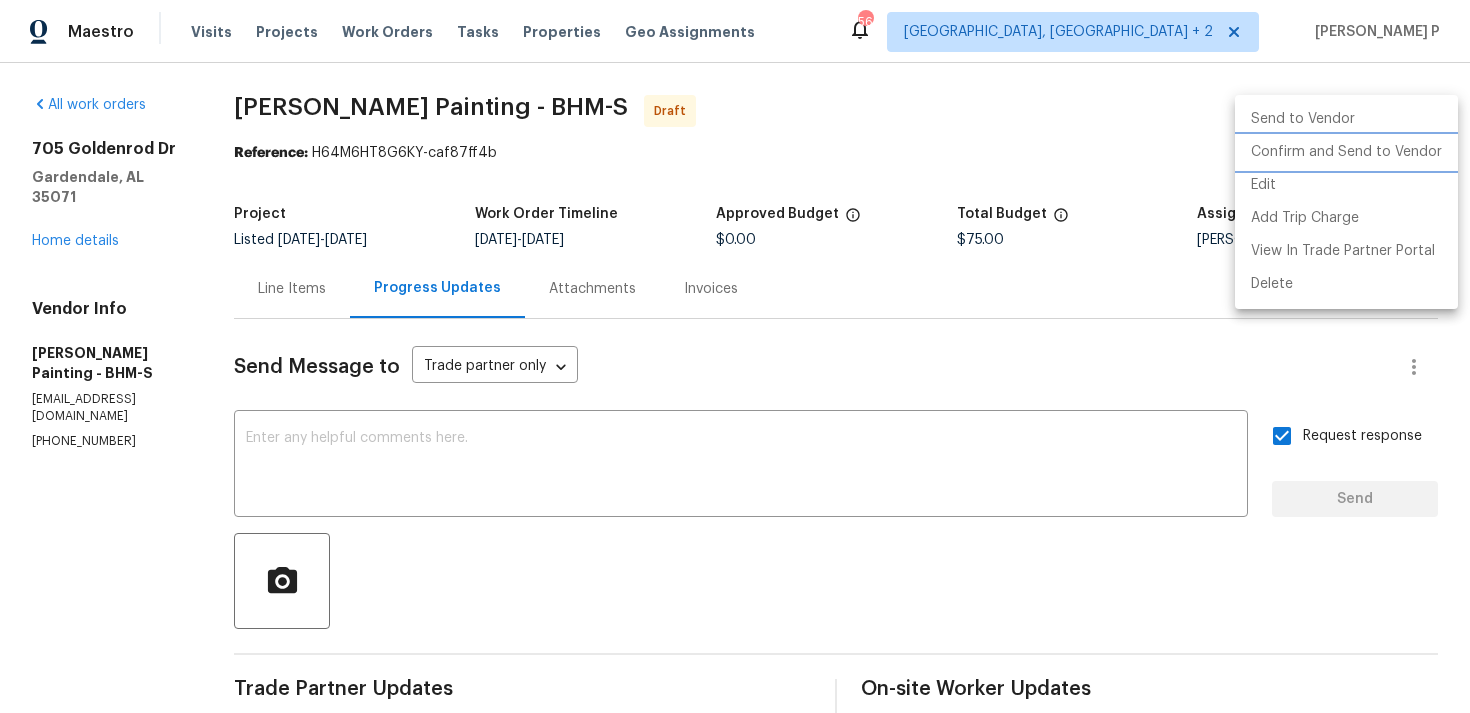 click on "Confirm and Send to Vendor" at bounding box center [1346, 152] 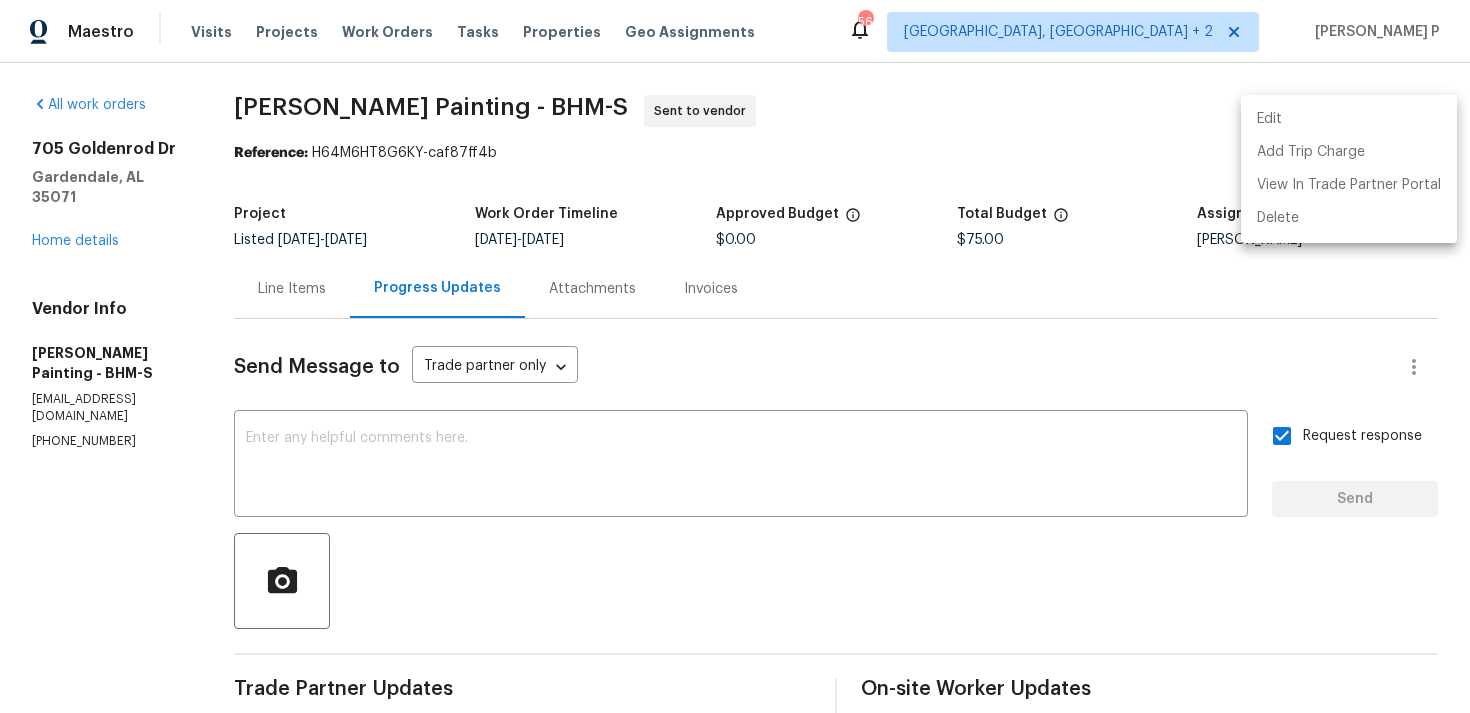 click at bounding box center [735, 356] 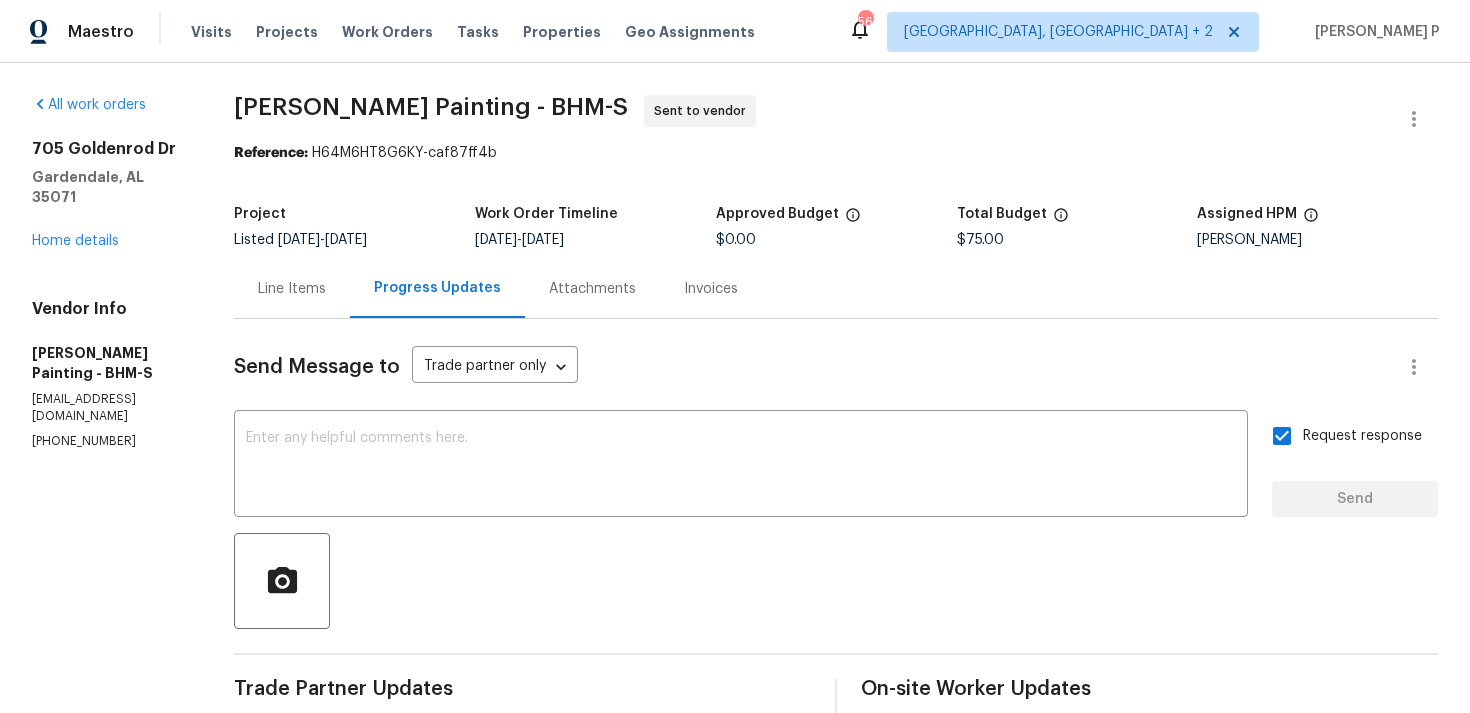 click on "Perez Painting - BHM-S Sent to vendor Reference:   H64M6HT8G6KY-caf87ff4b Project Listed   5/13/2025  -  7/23/2025 Work Order Timeline 7/21/2025  -  7/23/2025 Approved Budget $0.00 Total Budget $75.00 Assigned HPM Brian Holloway Line Items Progress Updates Attachments Invoices Send Message to Trade partner only Trade partner only ​ x ​ Request response Send Trade Partner Updates Ramyasri P 07/21/2025 1:40 PM Hi, this is Ramyasri with Opendoor. I’m confirming you received the WO for the property at 705 Goldenrod Dr, Gardendale, AL 35071. Please review and accept the WO within 24 hours and provide a schedule date. Please disregard the contact information for the HPM included in the WO. Our Centralised LWO Team is responsible for Listed WOs. On-site Worker Updates" at bounding box center [836, 472] 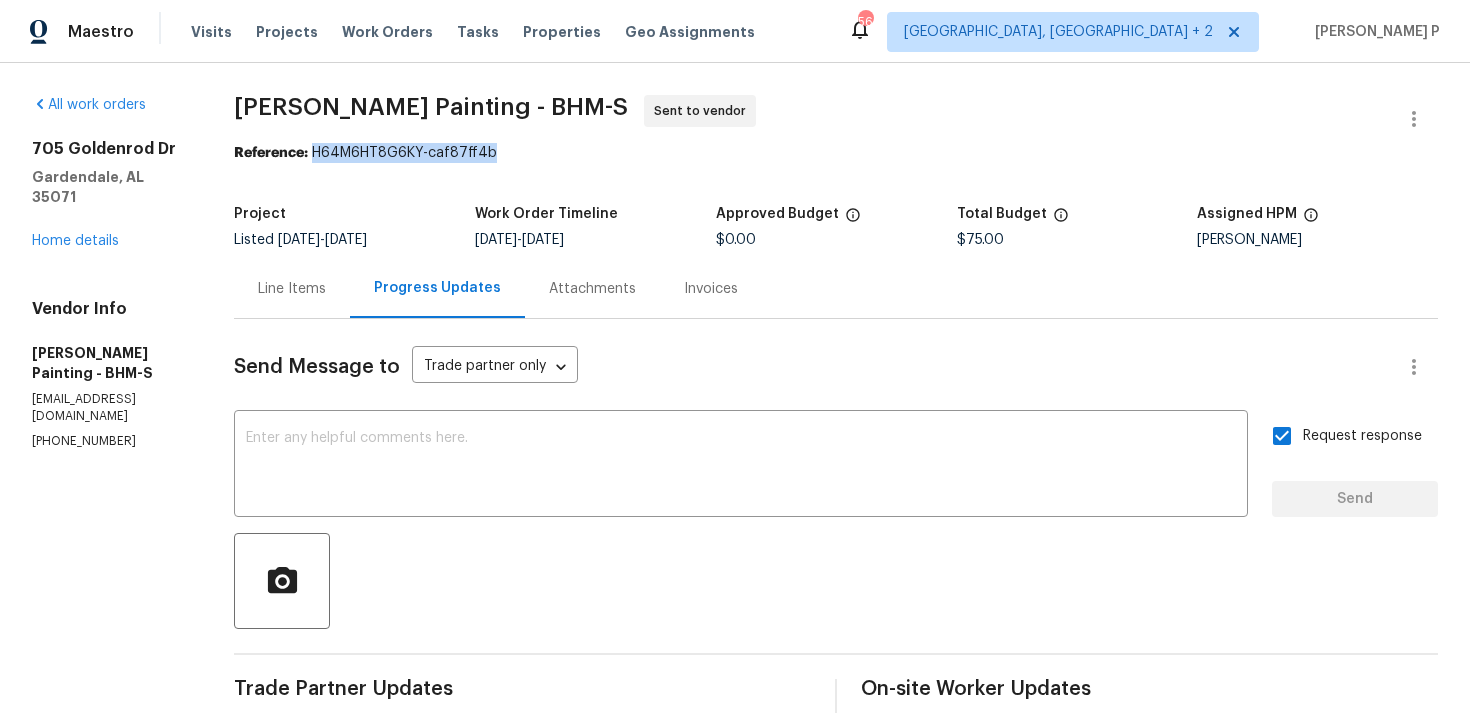 drag, startPoint x: 415, startPoint y: 154, endPoint x: 700, endPoint y: 147, distance: 285.08594 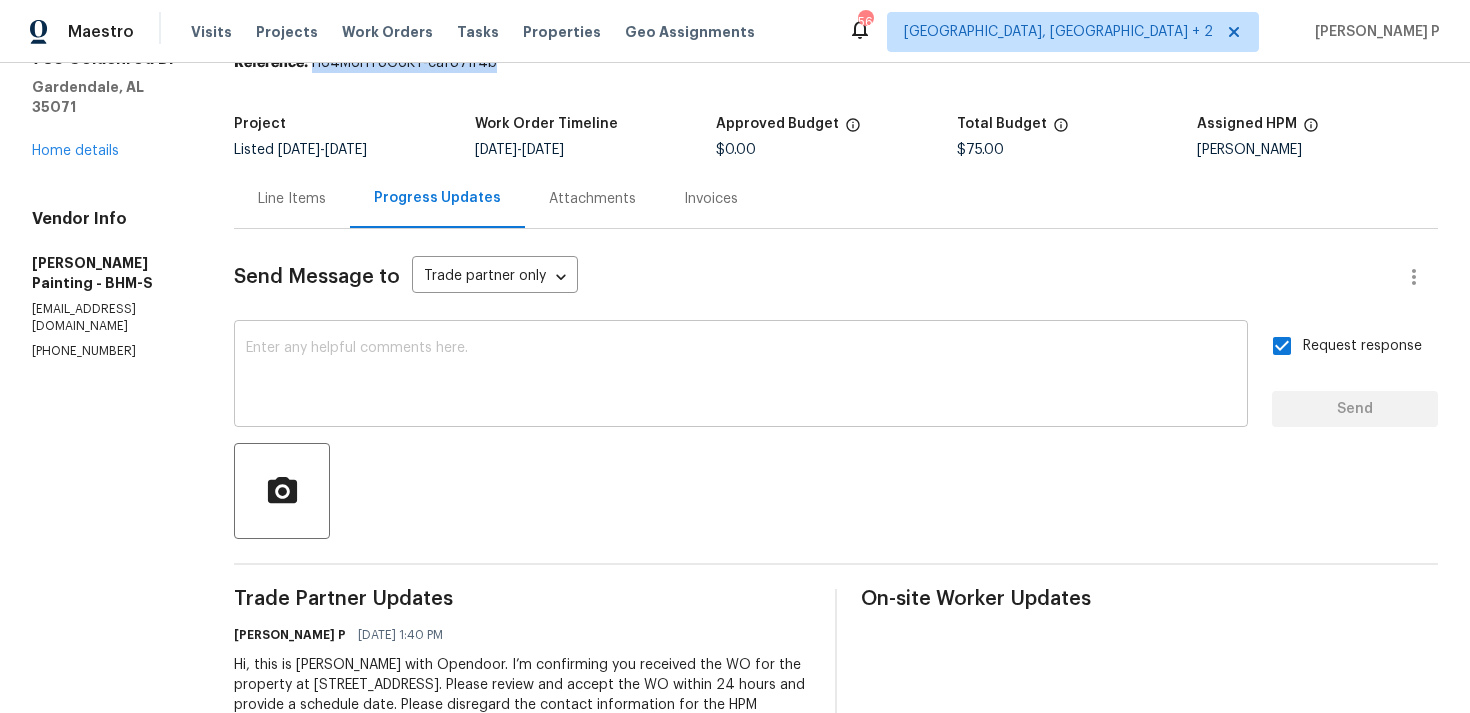 scroll, scrollTop: 0, scrollLeft: 0, axis: both 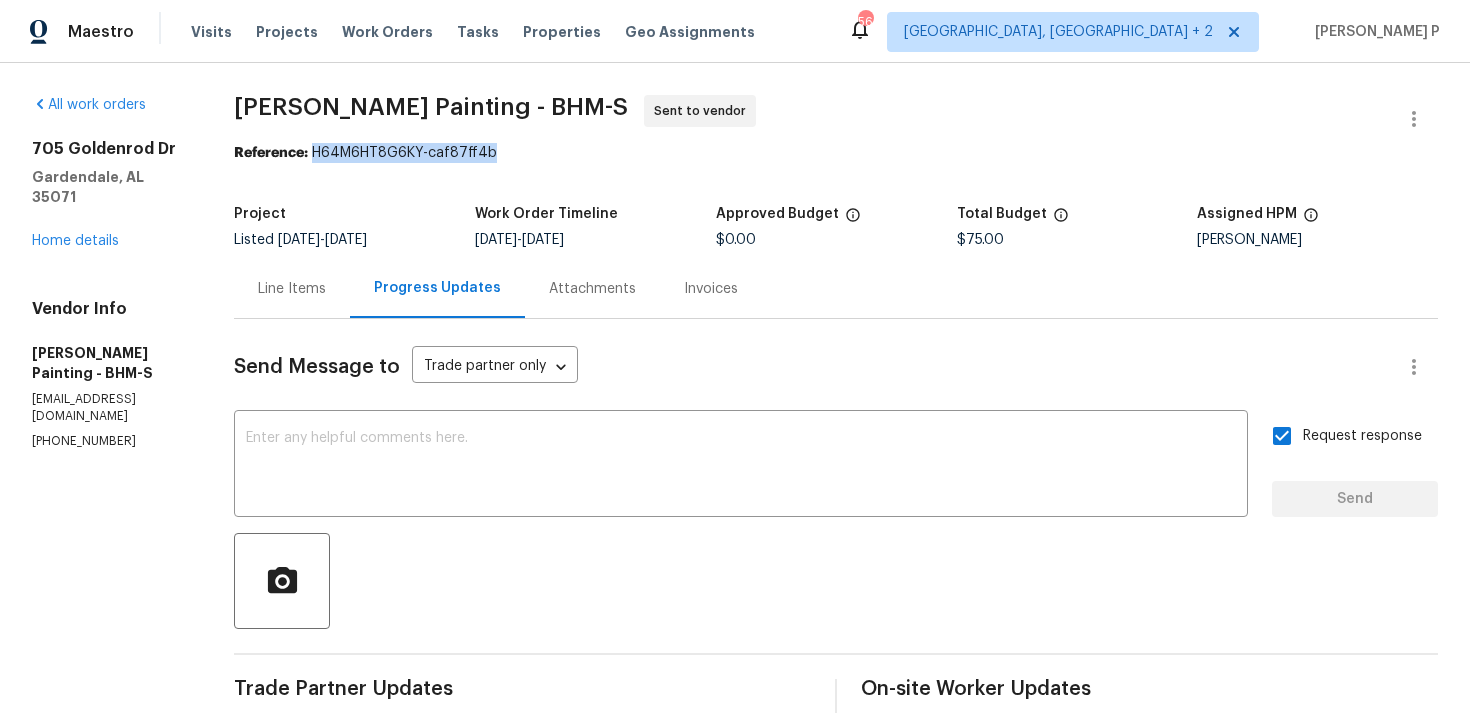 click on "Perez Painting - BHM-S" at bounding box center (431, 107) 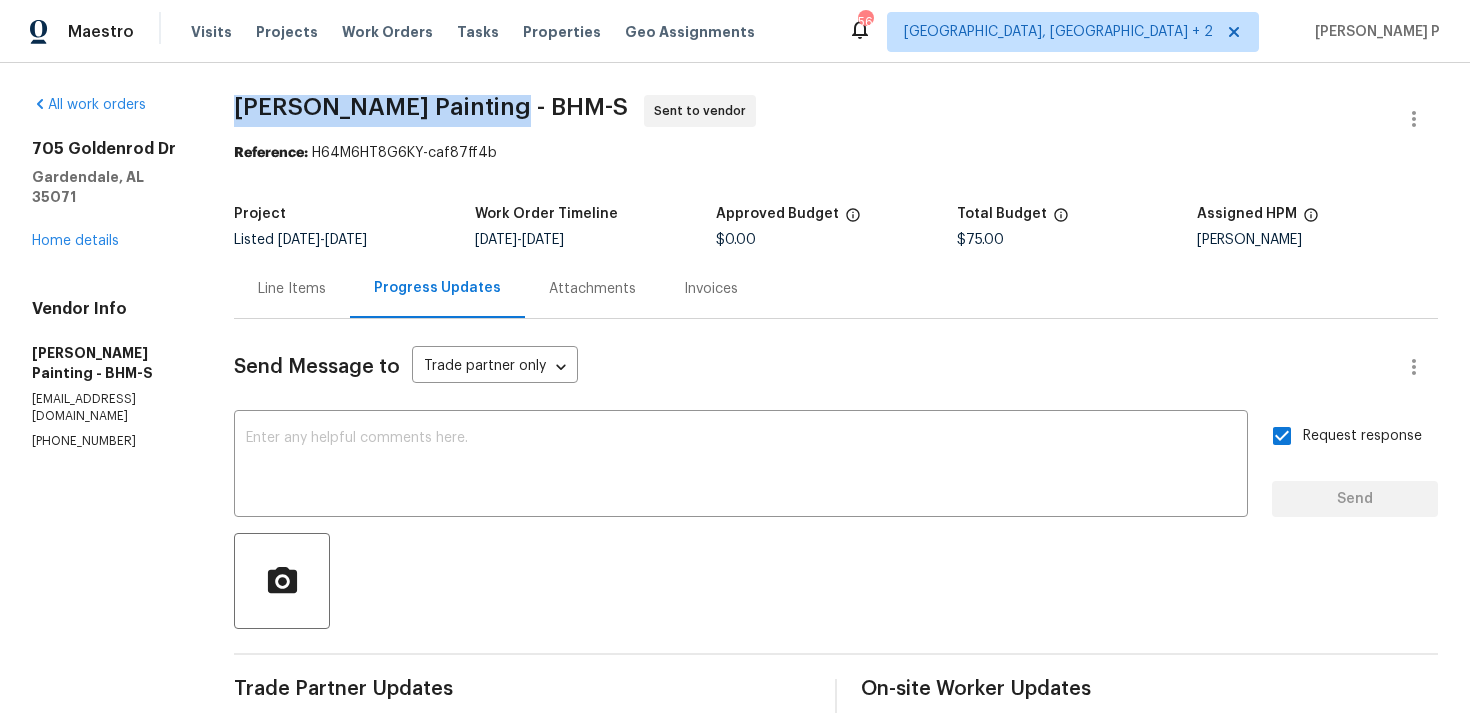 drag, startPoint x: 330, startPoint y: 111, endPoint x: 598, endPoint y: 117, distance: 268.06717 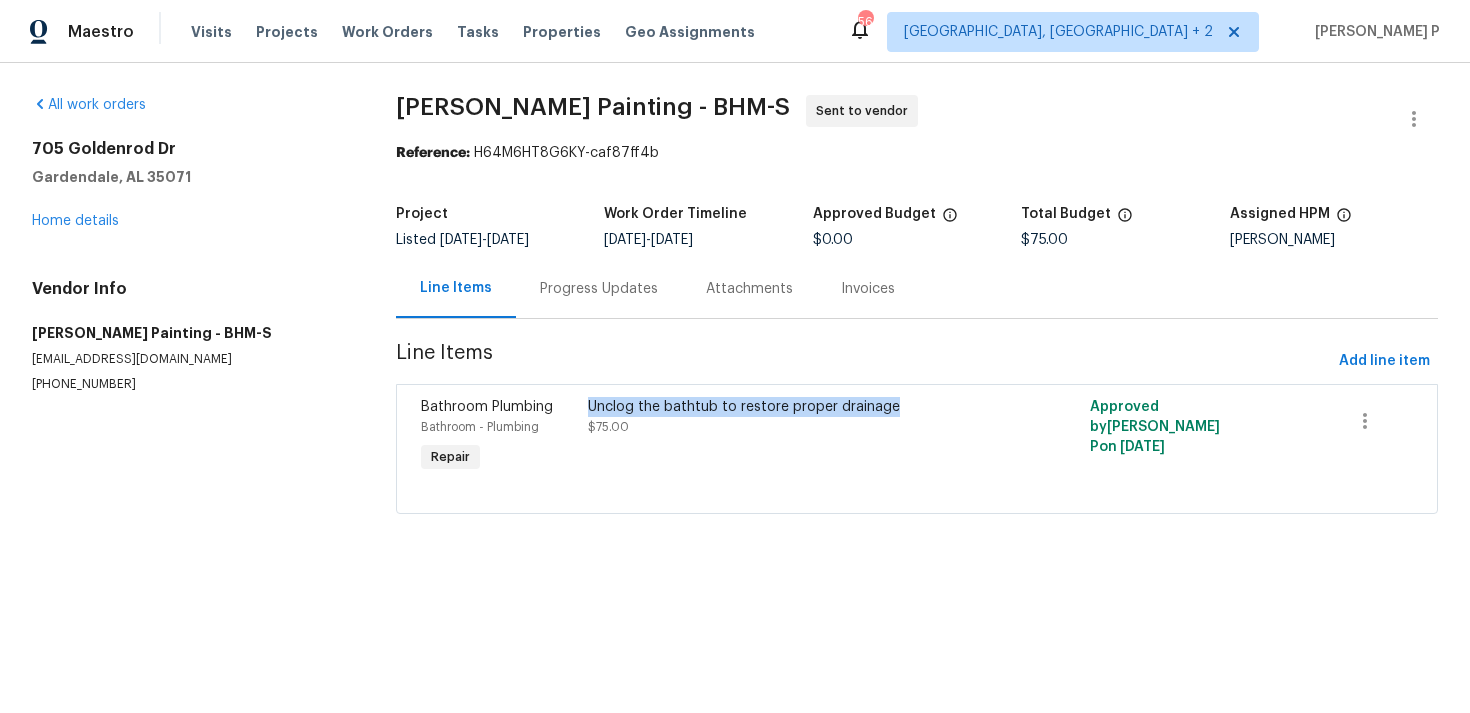 copy on "Unclog the bathtub to restore proper drainage" 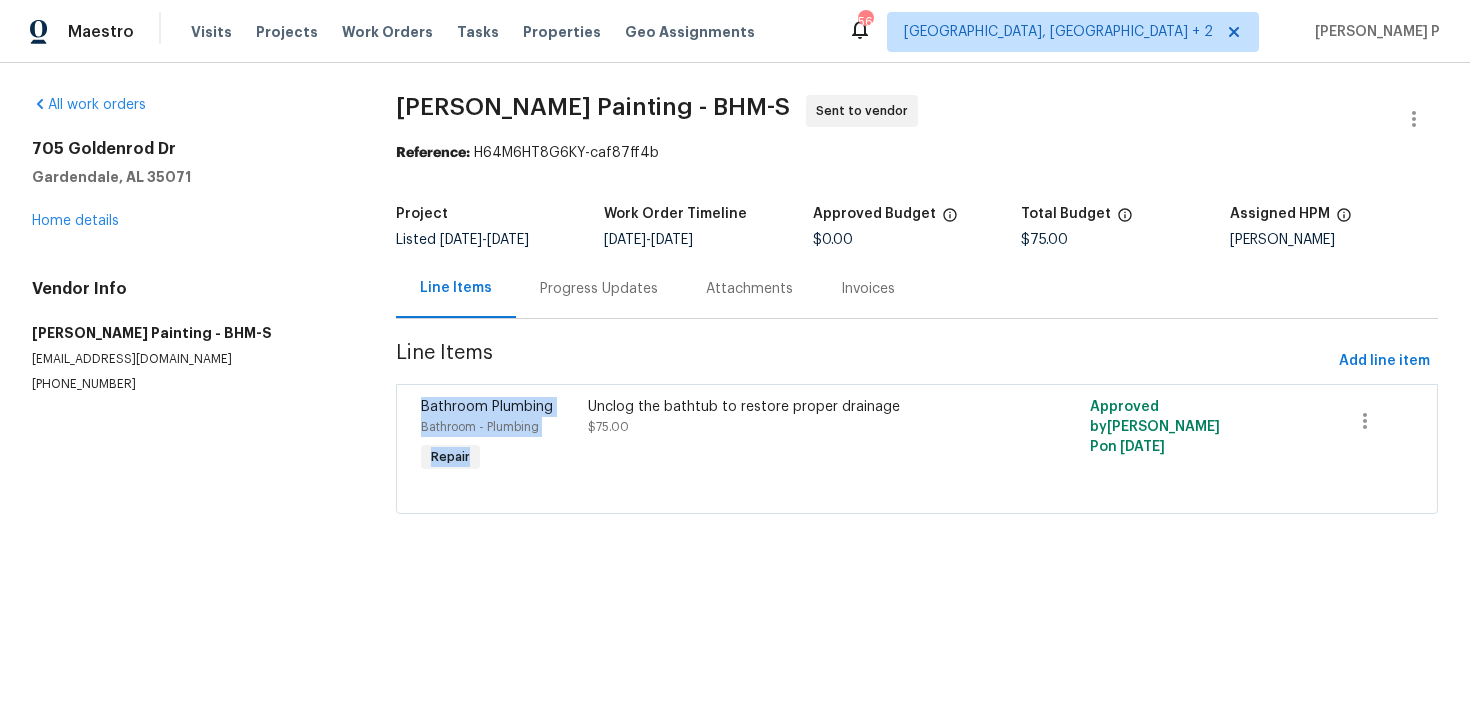 drag, startPoint x: 589, startPoint y: 411, endPoint x: 896, endPoint y: 357, distance: 311.713 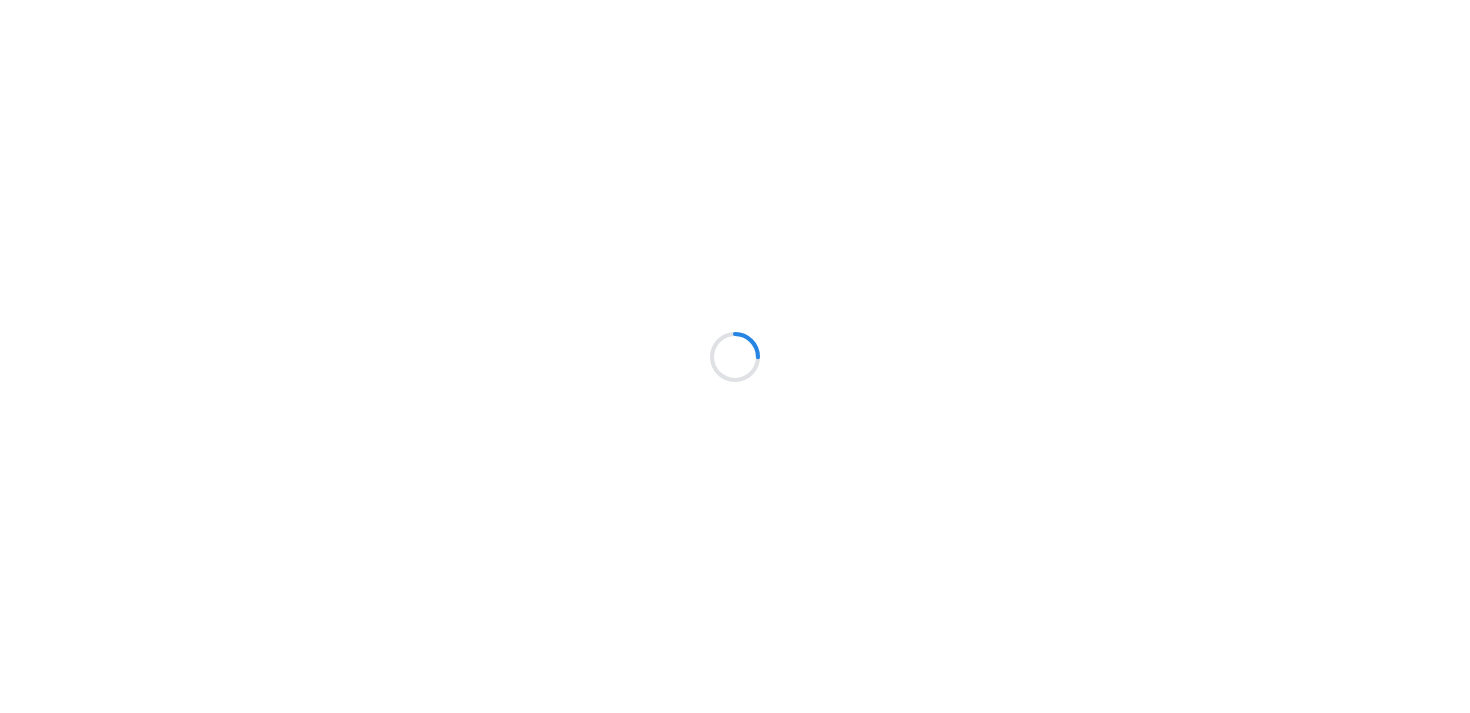 scroll, scrollTop: 0, scrollLeft: 0, axis: both 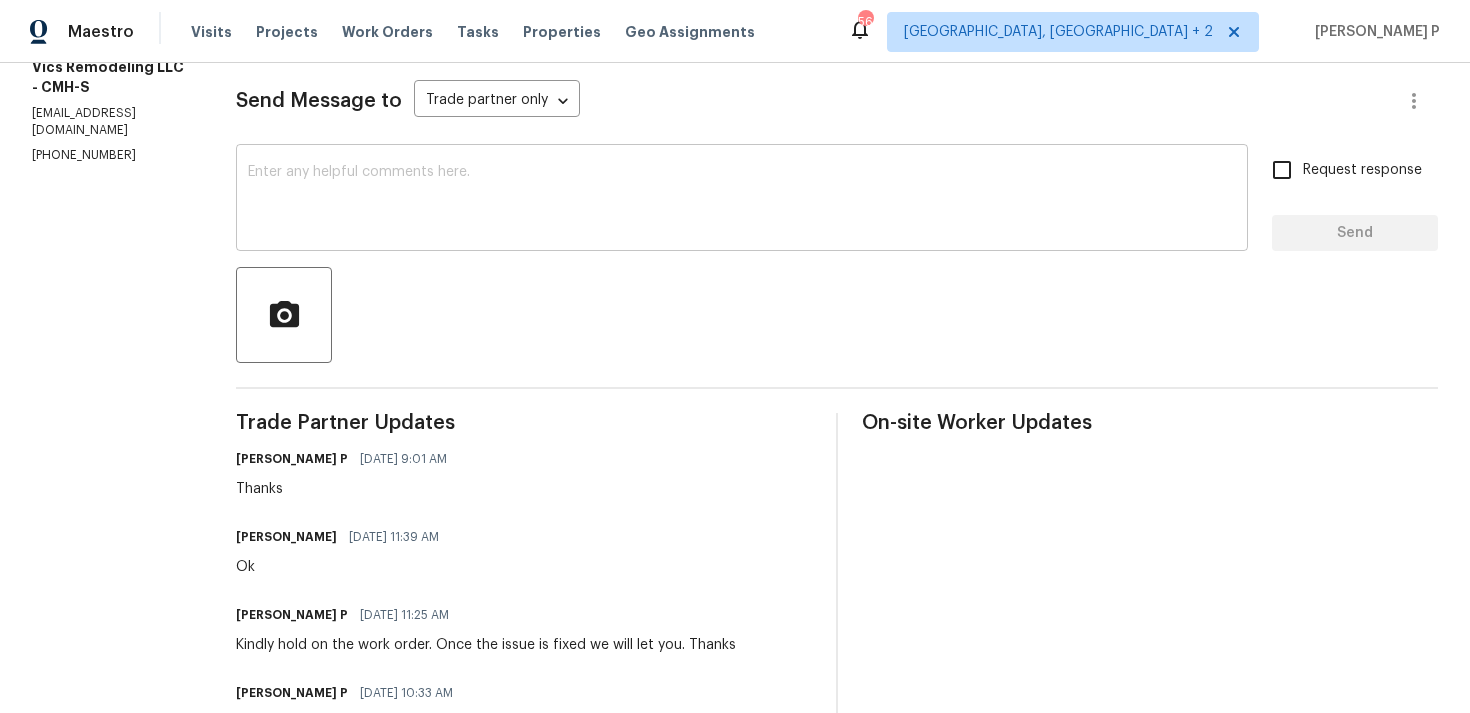 click at bounding box center (742, 200) 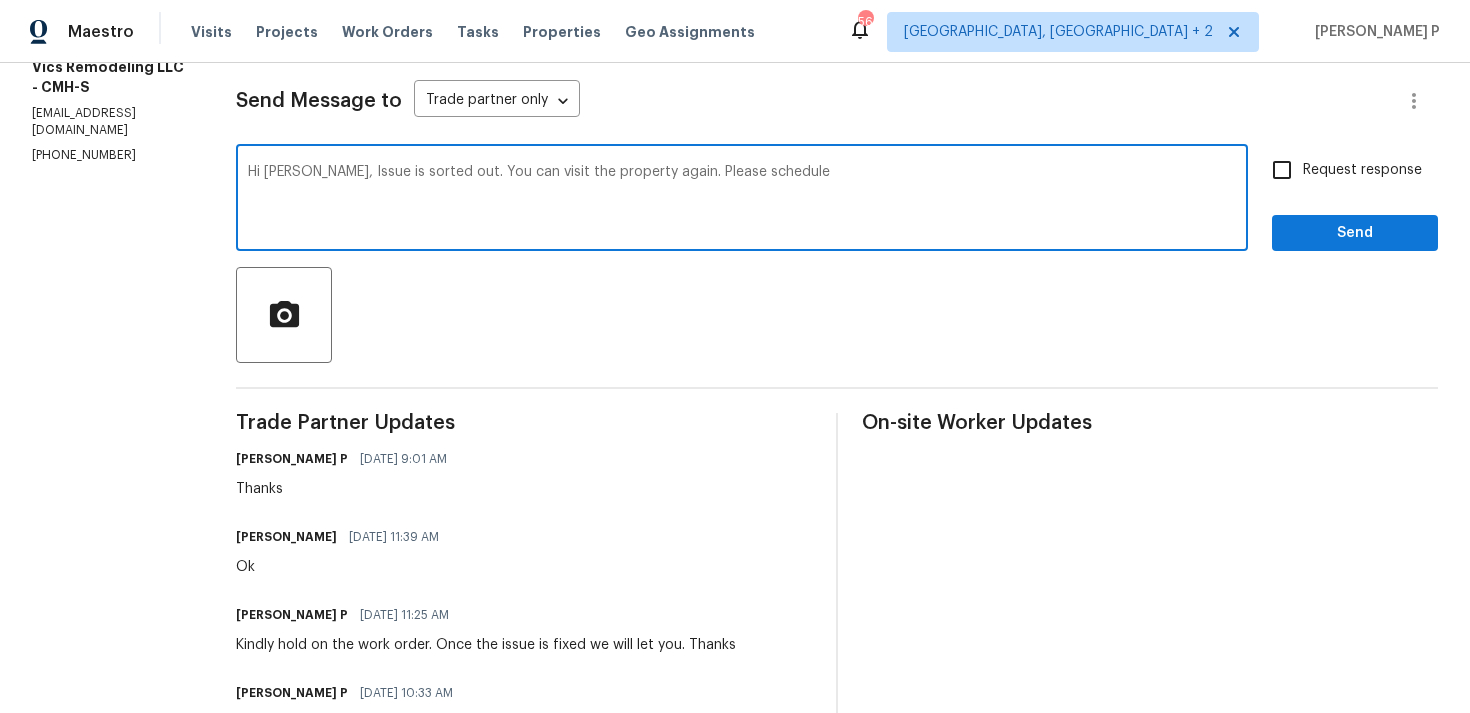 click on "Hi Victor, Issue is sorted out. You can visit the property again. Please schedule" at bounding box center (742, 200) 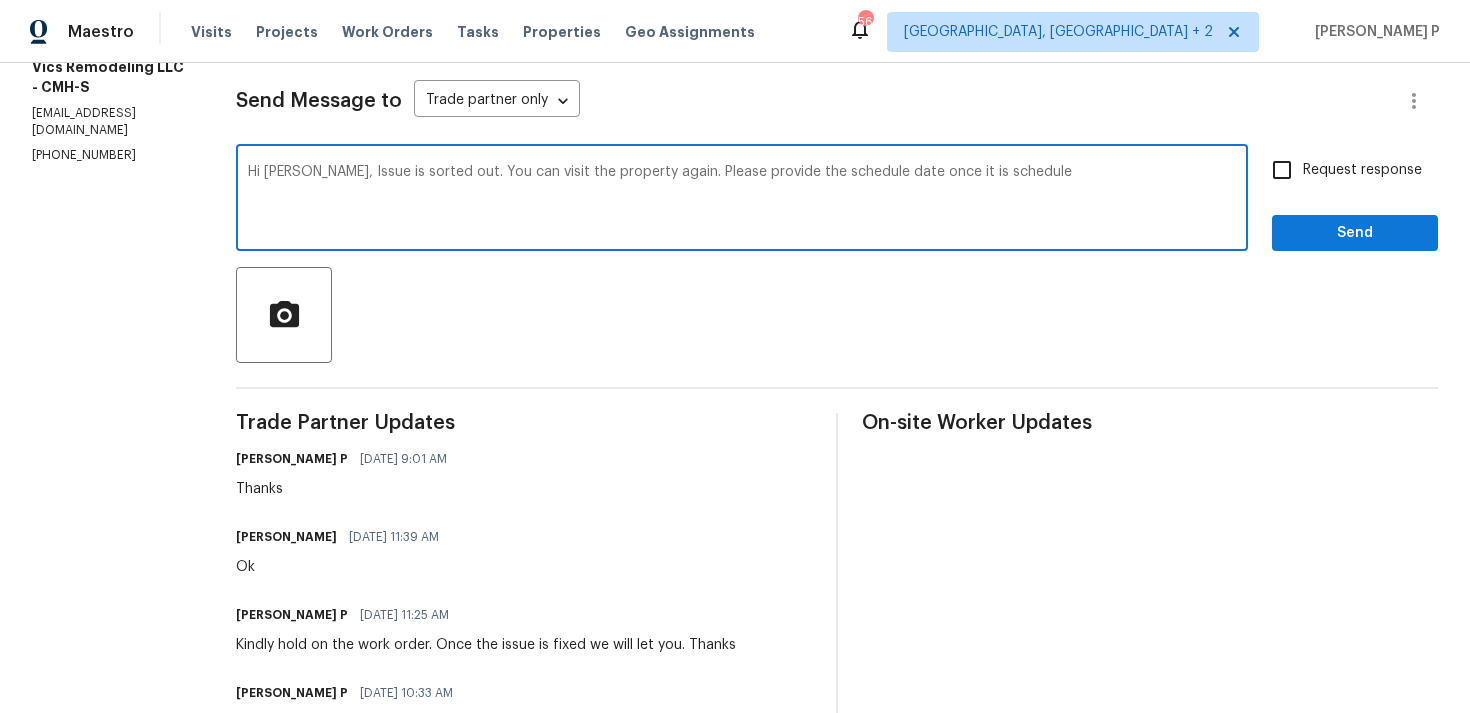 click on "Hi Victor, Issue is sorted out. You can visit the property again. Please provide the schedule date once it is schedule" at bounding box center [742, 200] 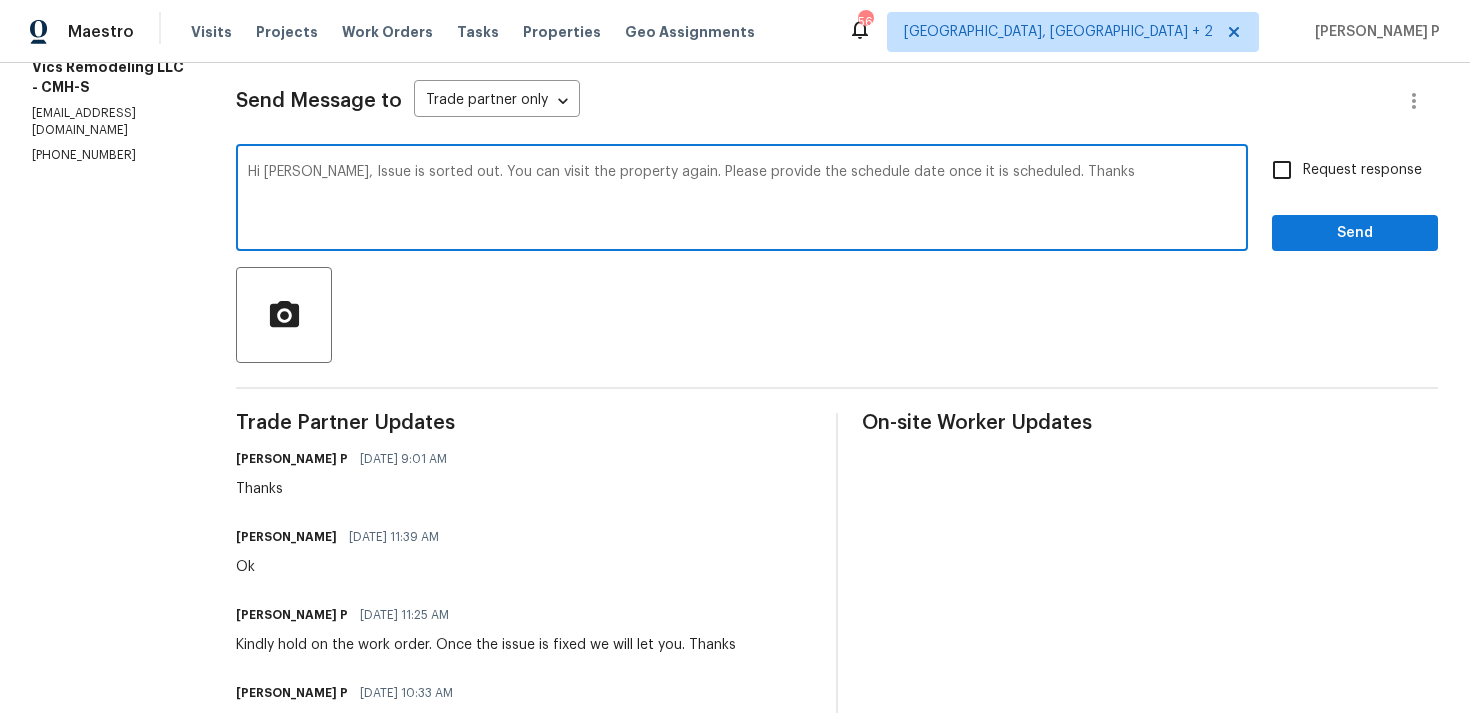 type on "Hi Victor, Issue is sorted out. You can visit the property again. Please provide the schedule date once it is scheduled. Thanks" 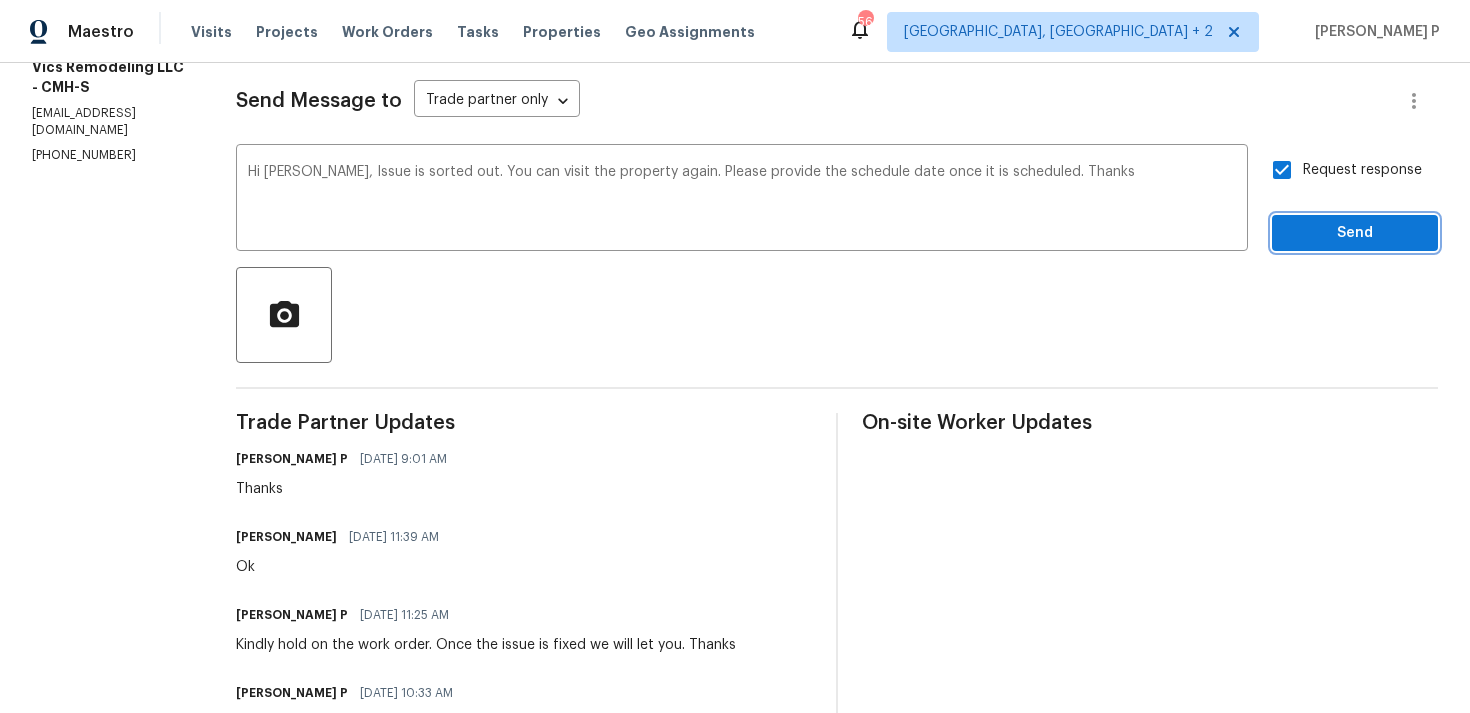 click on "Send" at bounding box center (1355, 233) 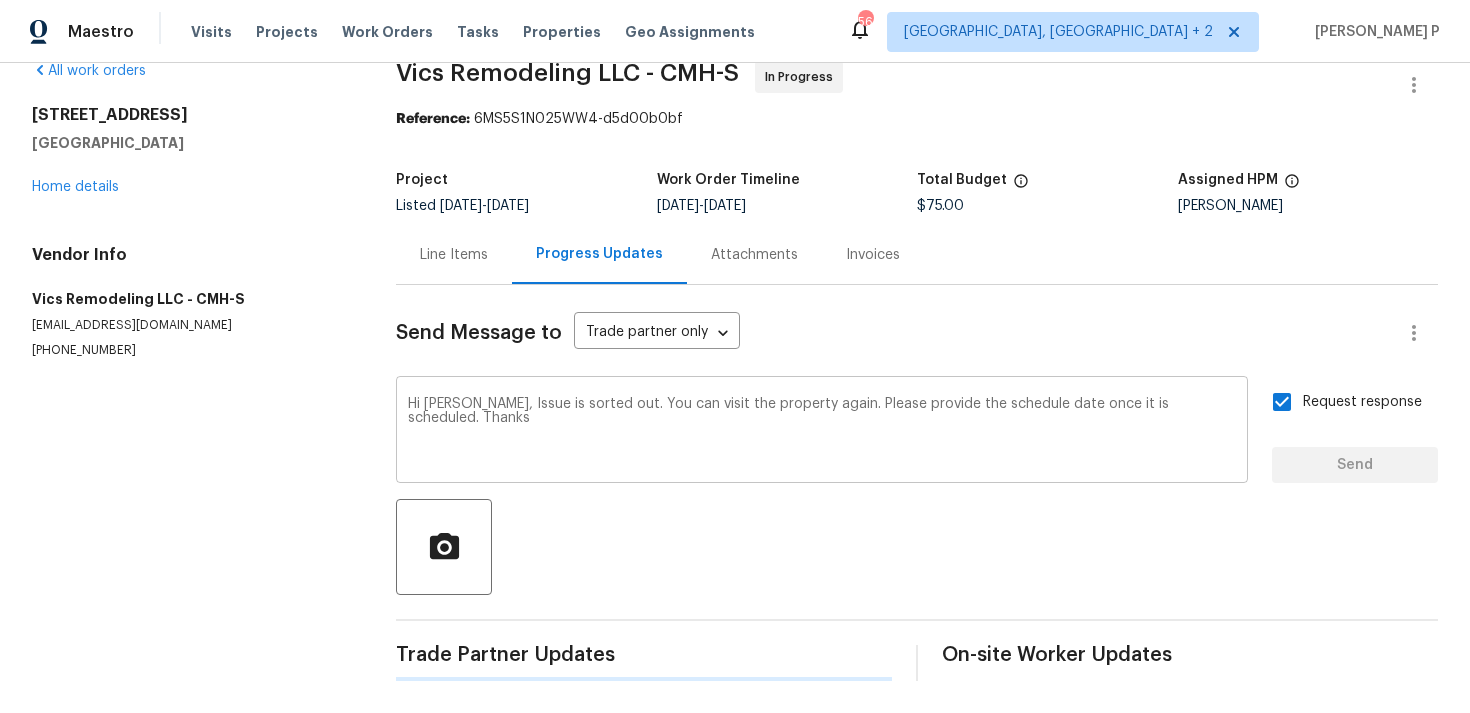 type 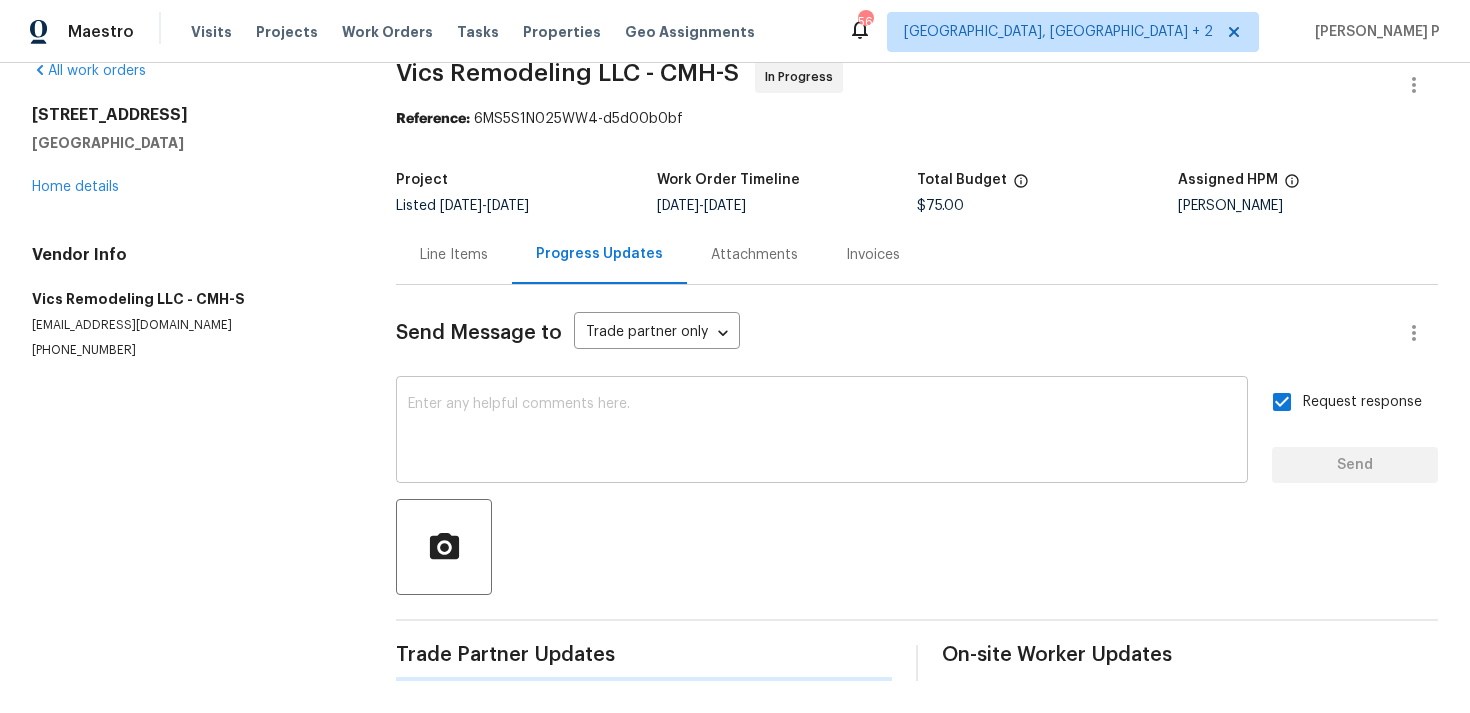scroll, scrollTop: 266, scrollLeft: 0, axis: vertical 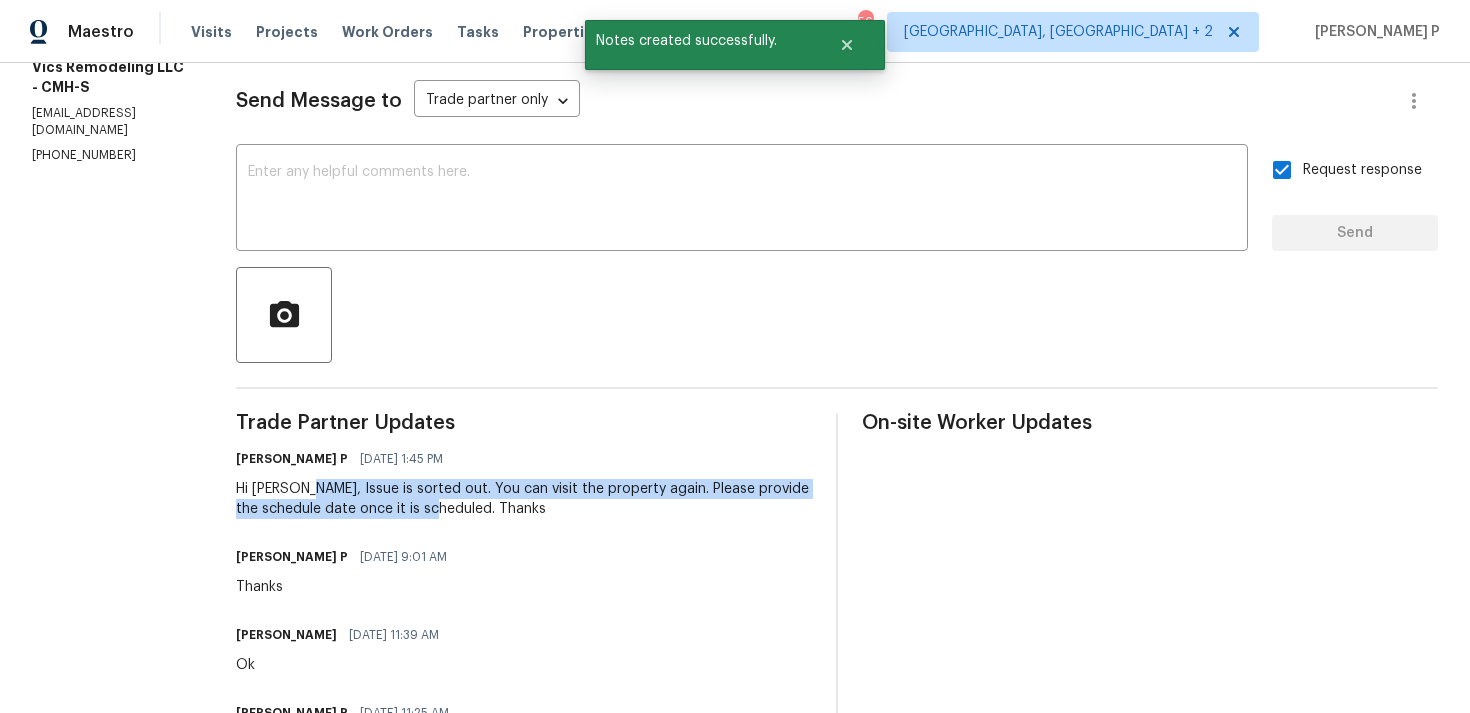 drag, startPoint x: 294, startPoint y: 489, endPoint x: 459, endPoint y: 508, distance: 166.09033 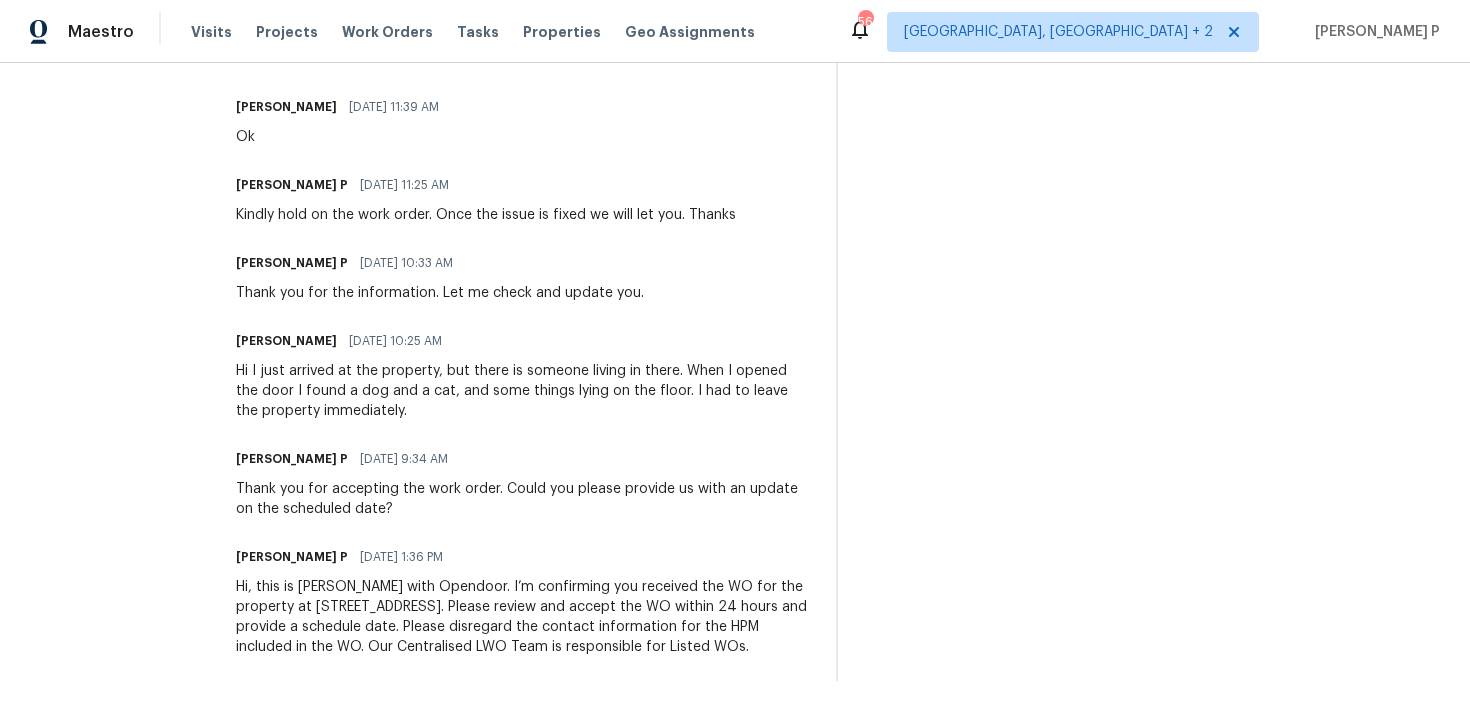 scroll, scrollTop: 0, scrollLeft: 0, axis: both 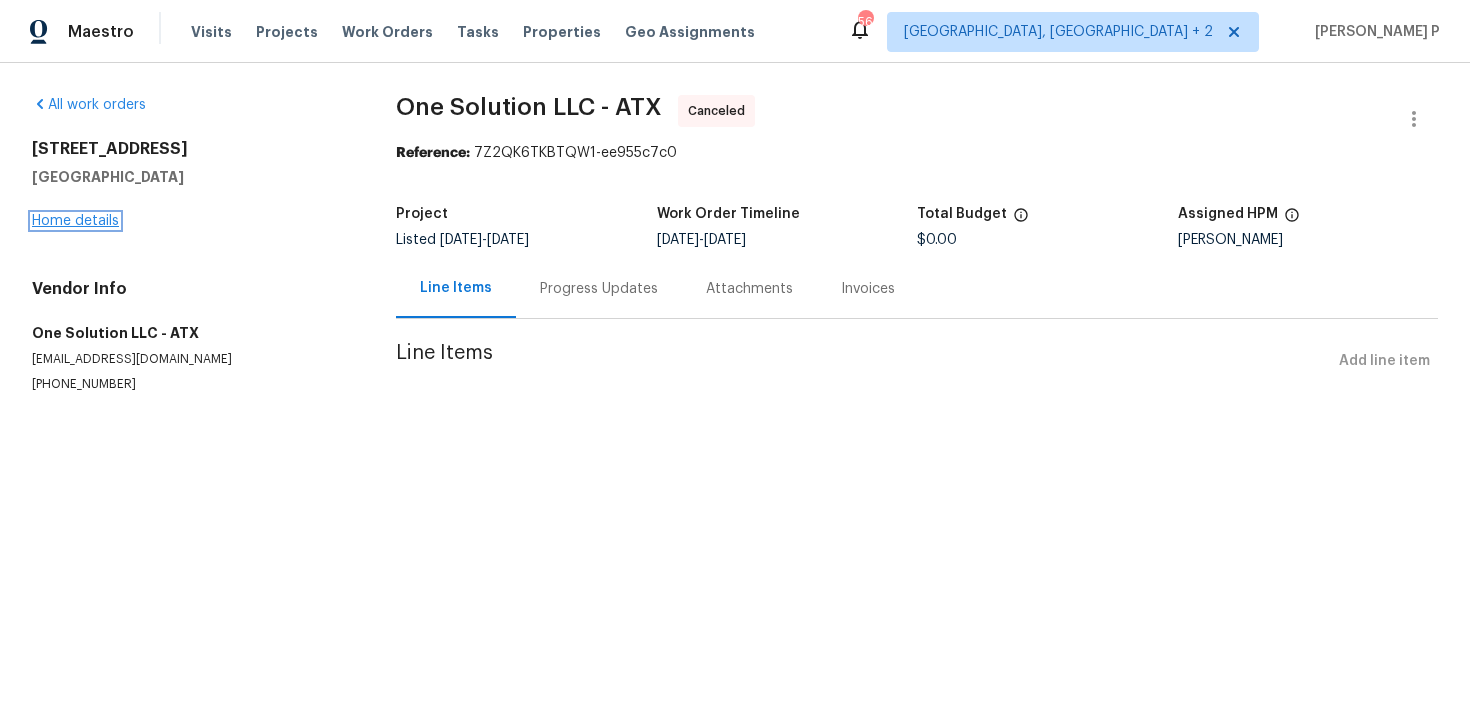 click on "Home details" at bounding box center (75, 221) 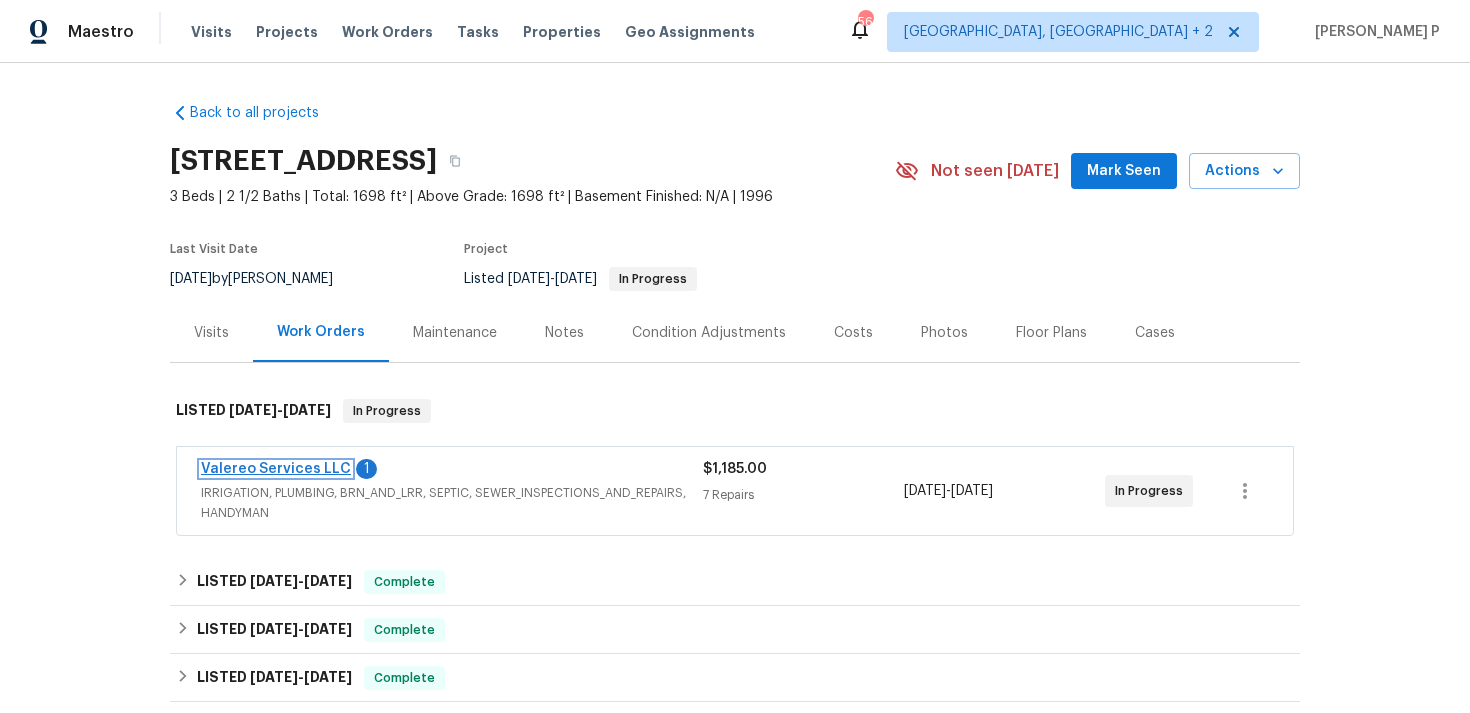 click on "Valereo Services LLC" at bounding box center (276, 469) 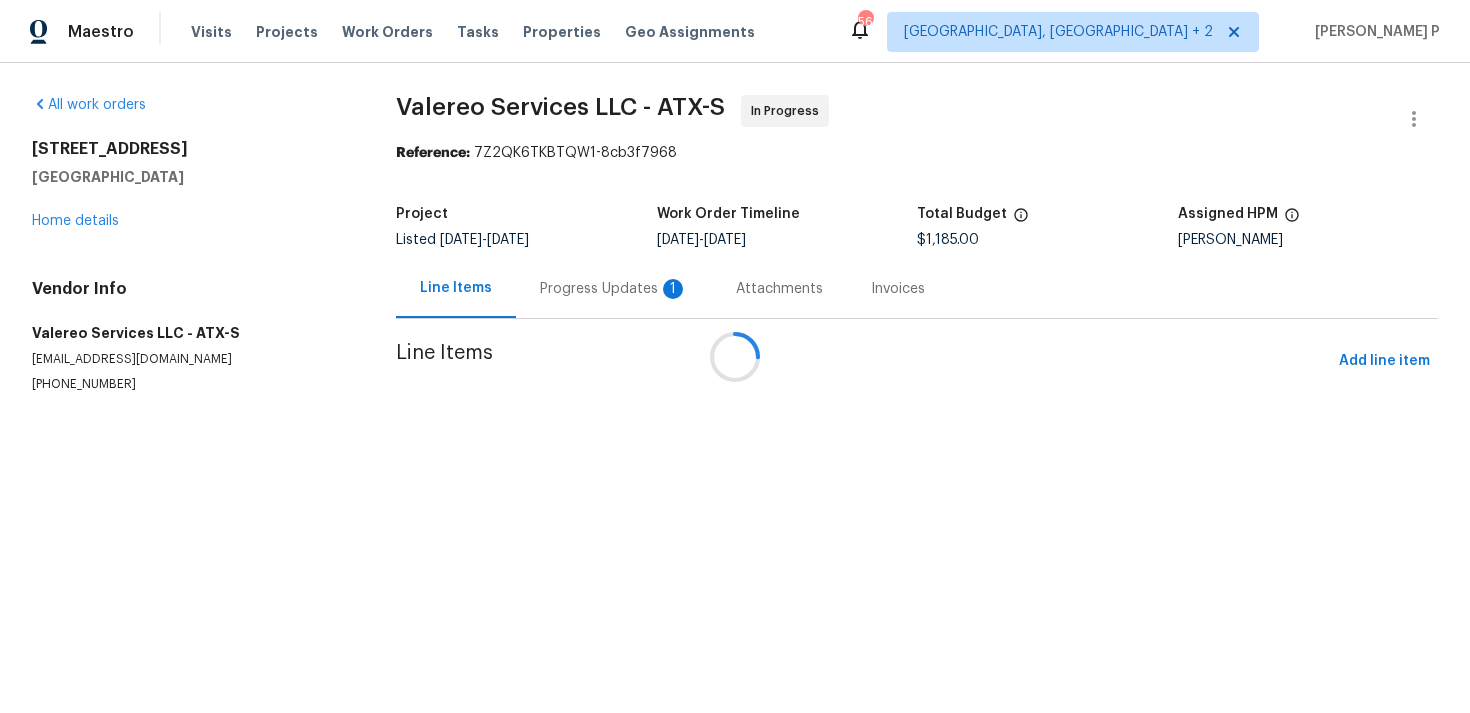 click at bounding box center (735, 356) 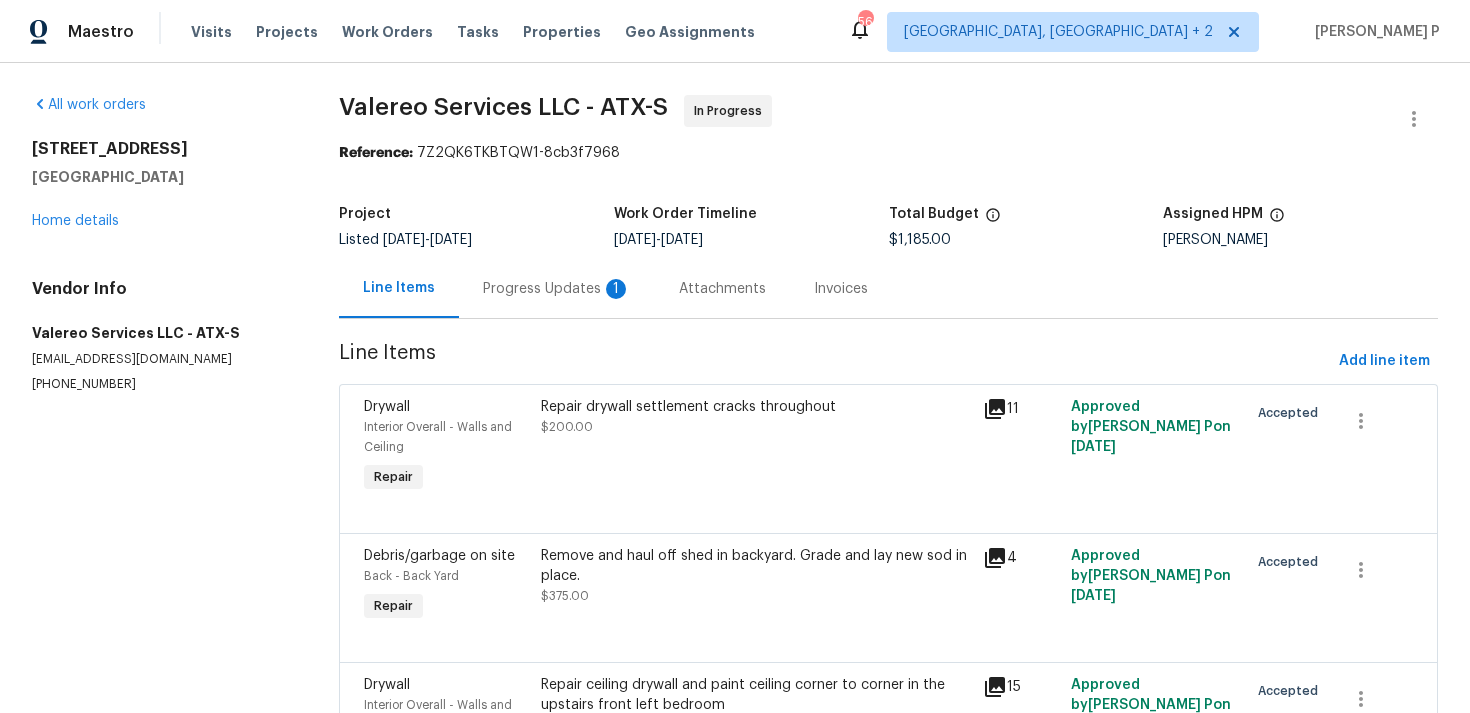 click on "Progress Updates 1" at bounding box center [557, 288] 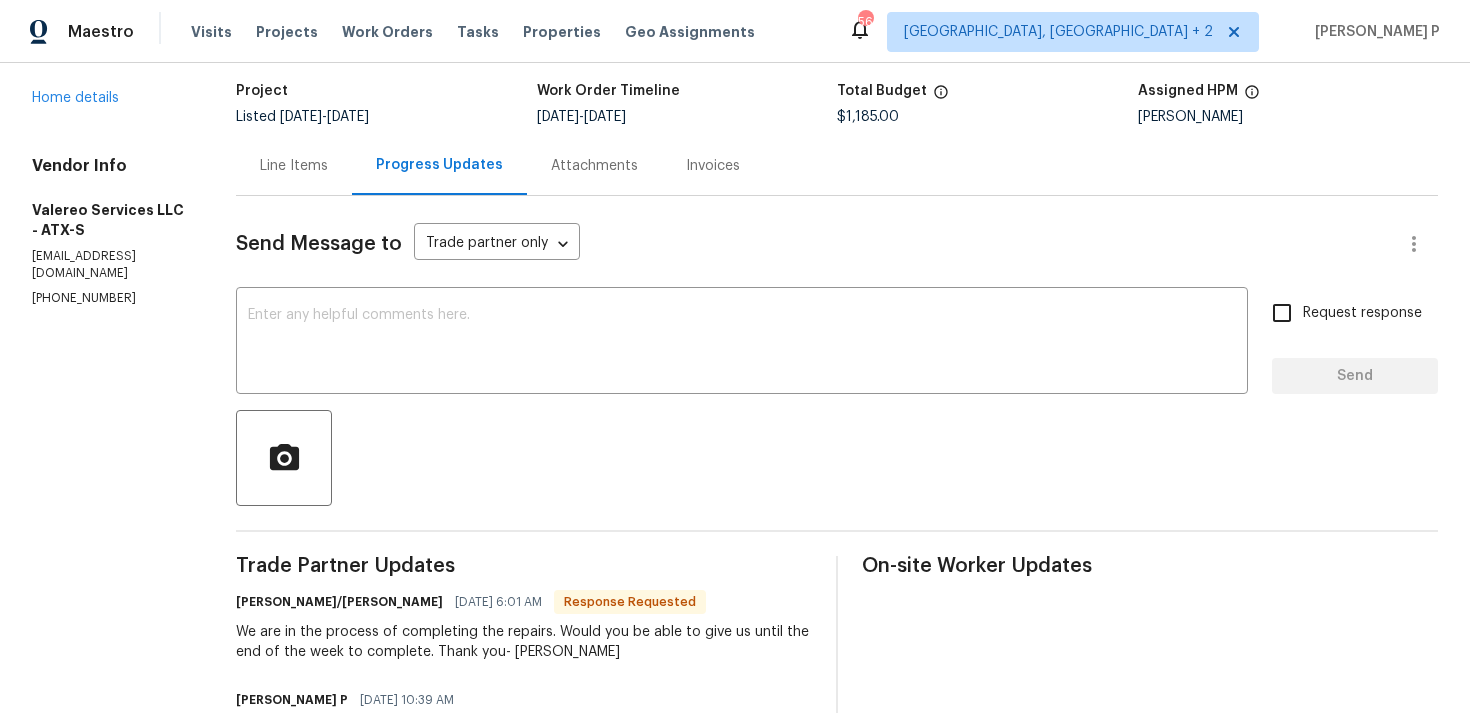 scroll, scrollTop: 116, scrollLeft: 0, axis: vertical 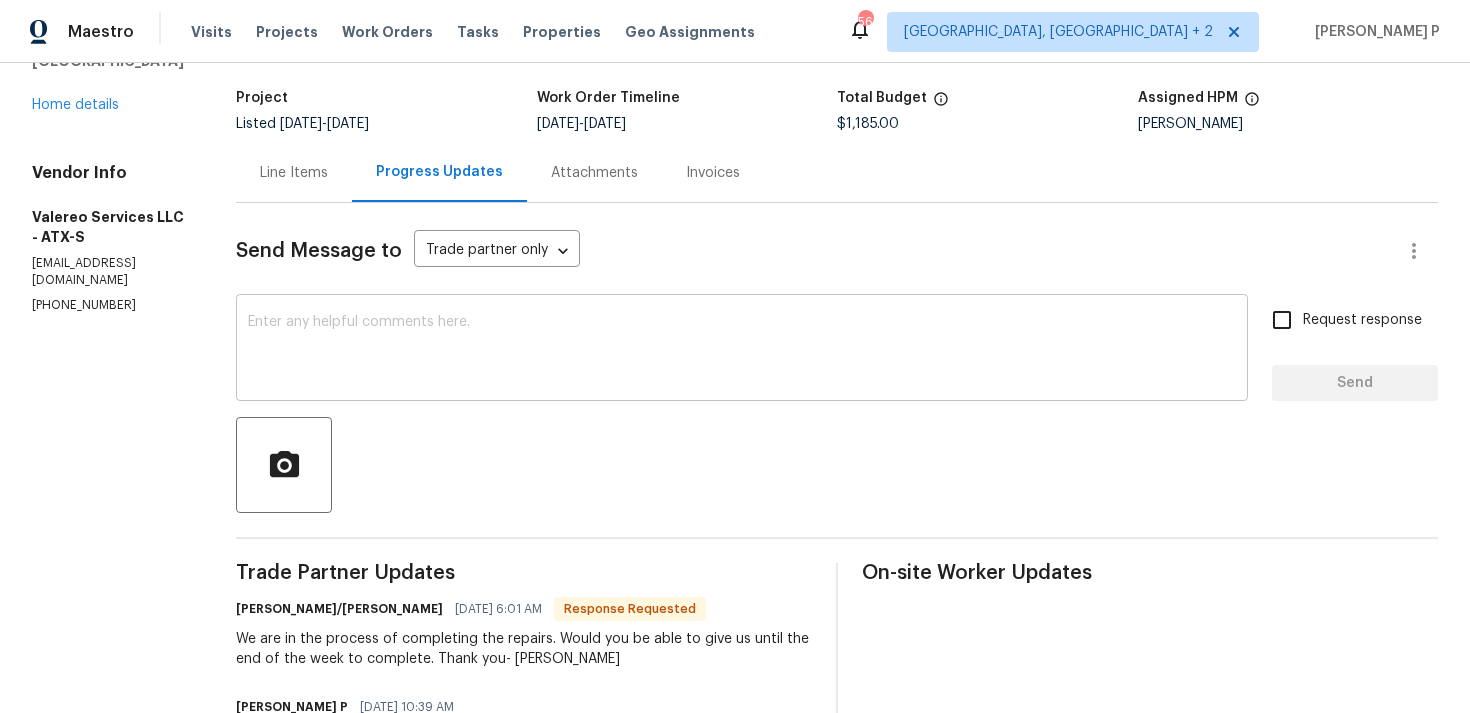 click at bounding box center [742, 350] 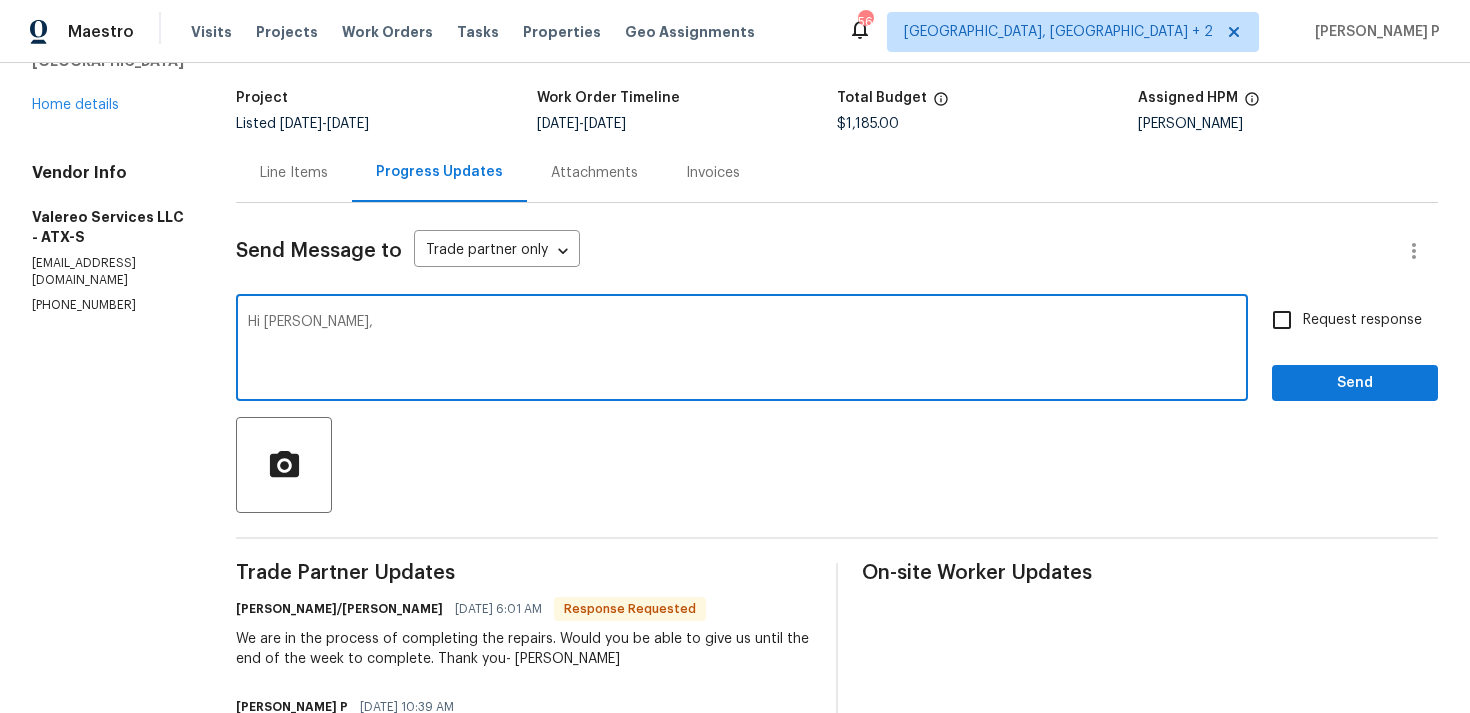 paste on "Could you please provide us with an update on the status of the work order?" 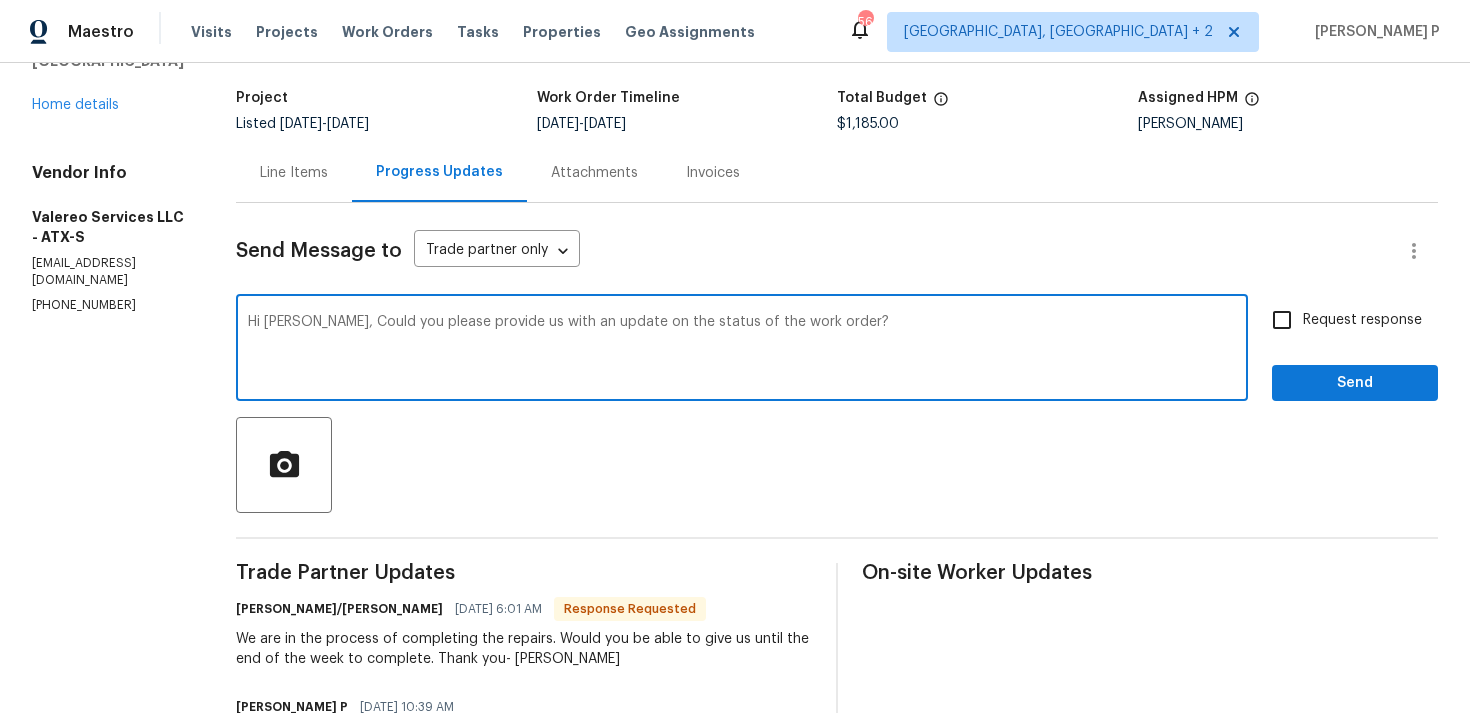 click on "Hi kelly, Could you please provide us with an update on the status of the work order?" at bounding box center [742, 350] 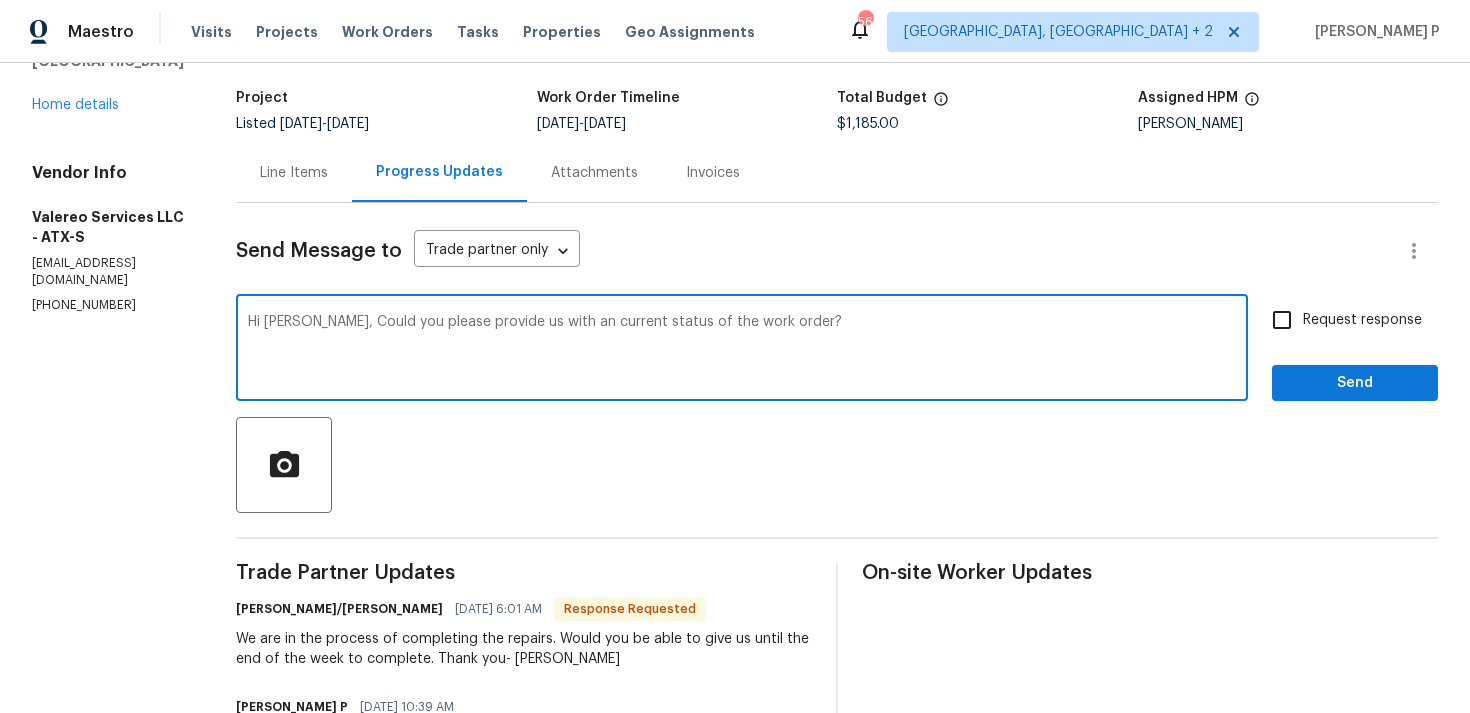 drag, startPoint x: 301, startPoint y: 321, endPoint x: 839, endPoint y: 310, distance: 538.1124 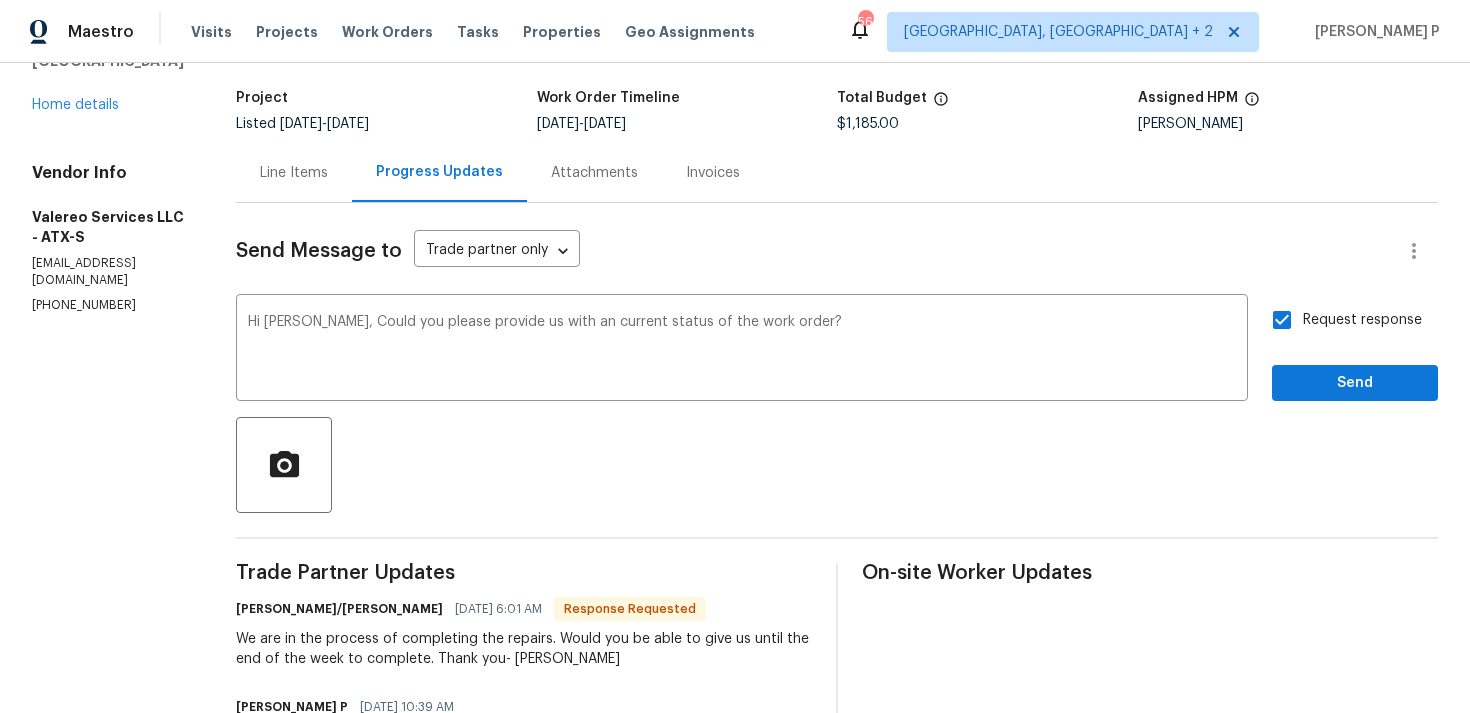 click on "Send Message to Trade partner only Trade partner only ​ Hi Kelly, Could you please provide us with an current status of the work order? x ​ Request response Send Trade Partner Updates Jeromy/Lori 07/21/2025 6:01 AM Response Requested We are in the process of completing the repairs. Would you be able to give us until the end of the week to complete. Thank you- Kelly Ramyasri P 07/18/2025 10:39 AM Hi Jeromy, Could you please provide us with an update on the status of the work order? Jeromy/Lori 07/17/2025 1:43 PM On schedule to inspect today. I will keep you posted. Thank you- Kelly Ramyasri P 07/17/2025 9:46 AM Hi Jeromy, We changed the due date. Kindly let us know the scheduled date once it is confirmed. Thanks Jeromy/Lori 07/17/2025 8:38 AM The due date for this one is today. May we please get an extension on this one. Thank you- Kelly Ramyasri P 07/16/2025 1:58 PM On-site Worker Updates" at bounding box center (837, 703) 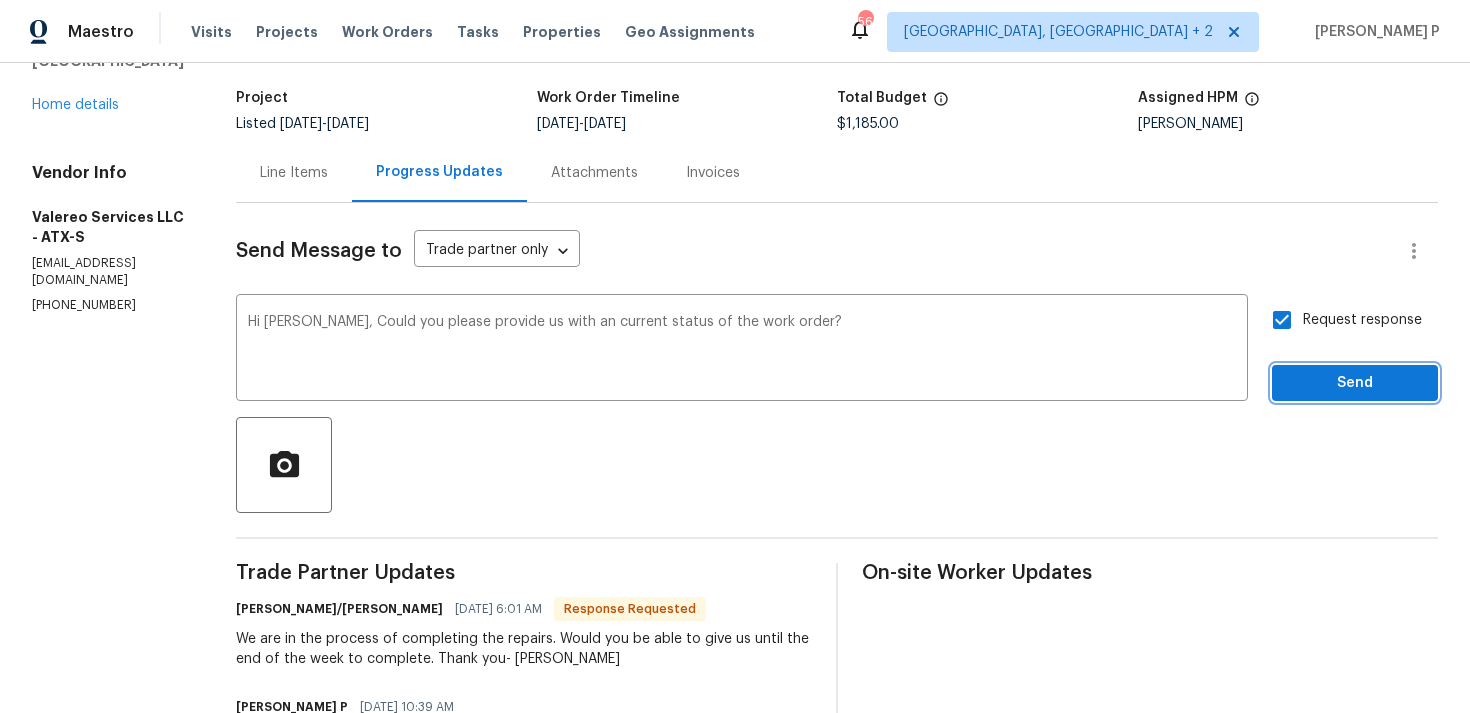 click on "Send" at bounding box center [1355, 383] 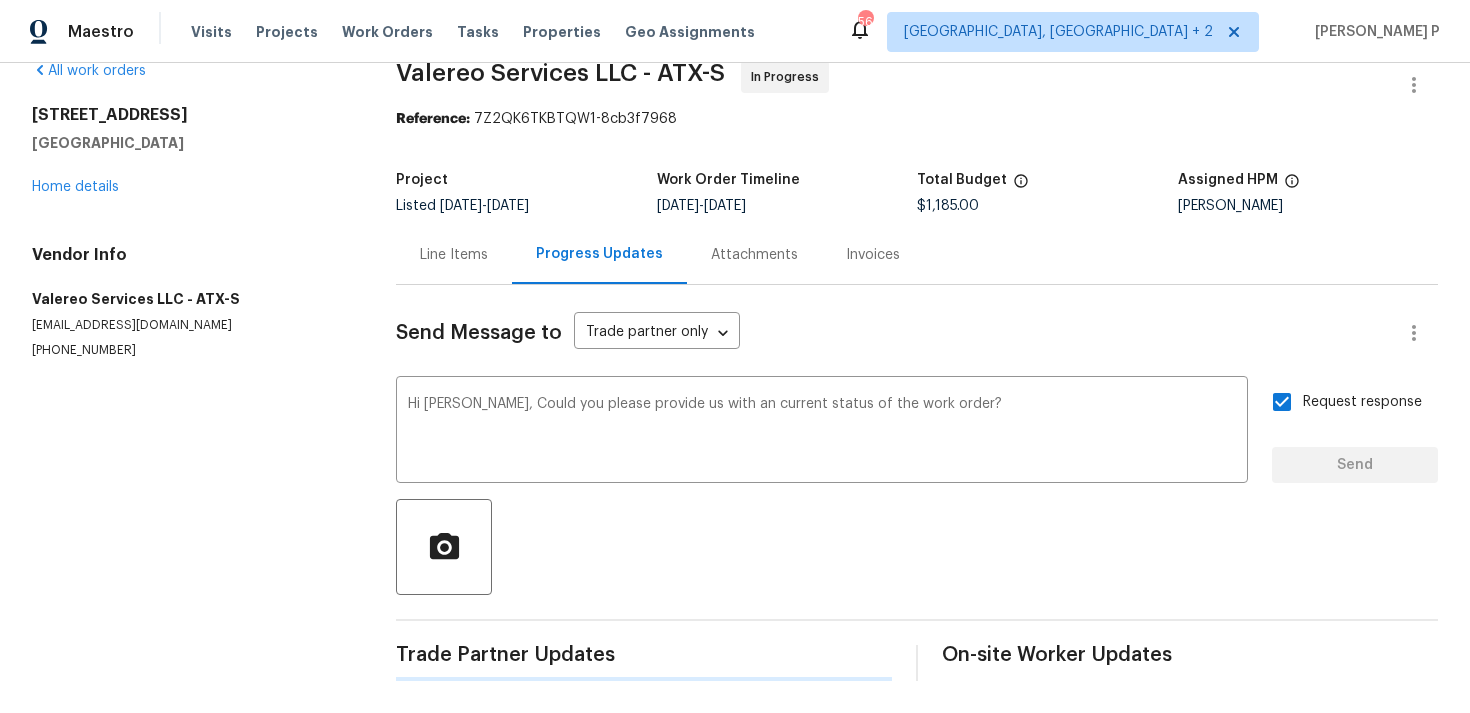 type 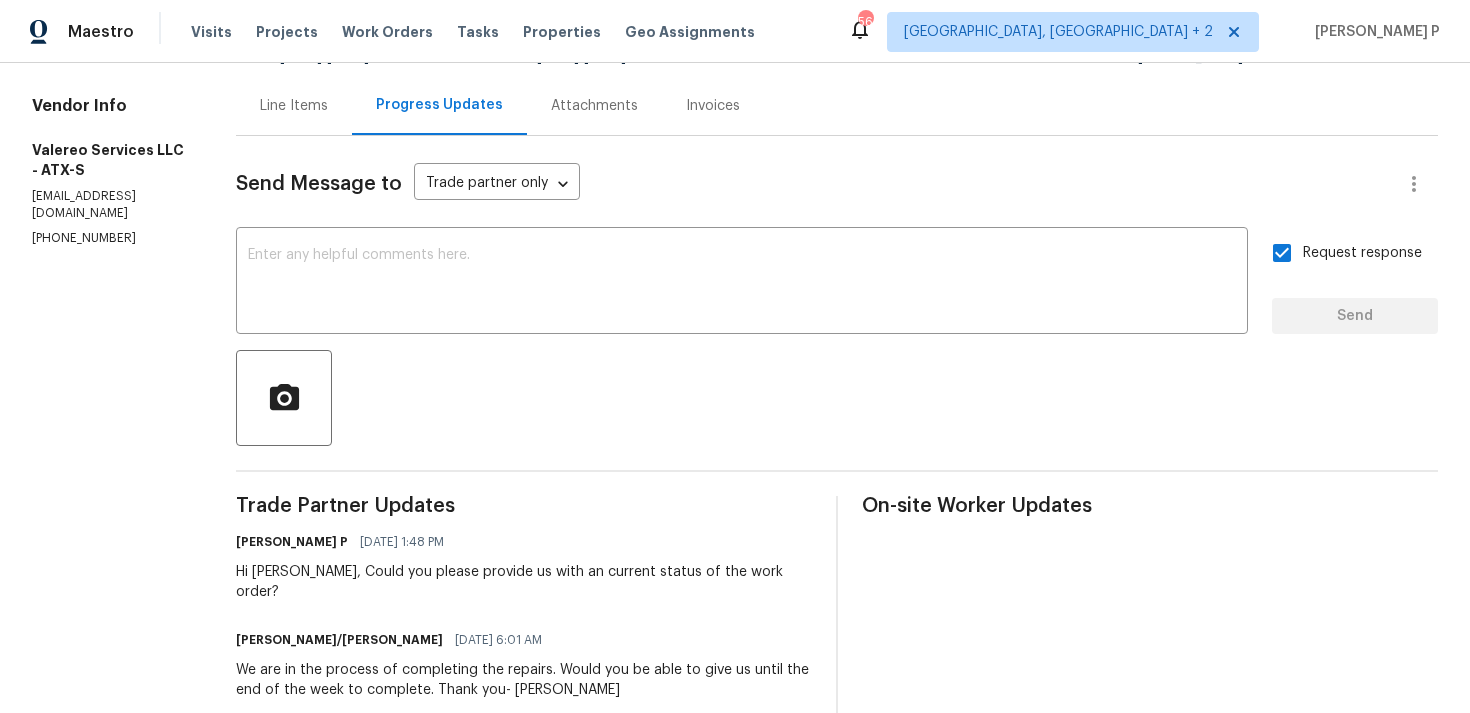 scroll, scrollTop: 0, scrollLeft: 0, axis: both 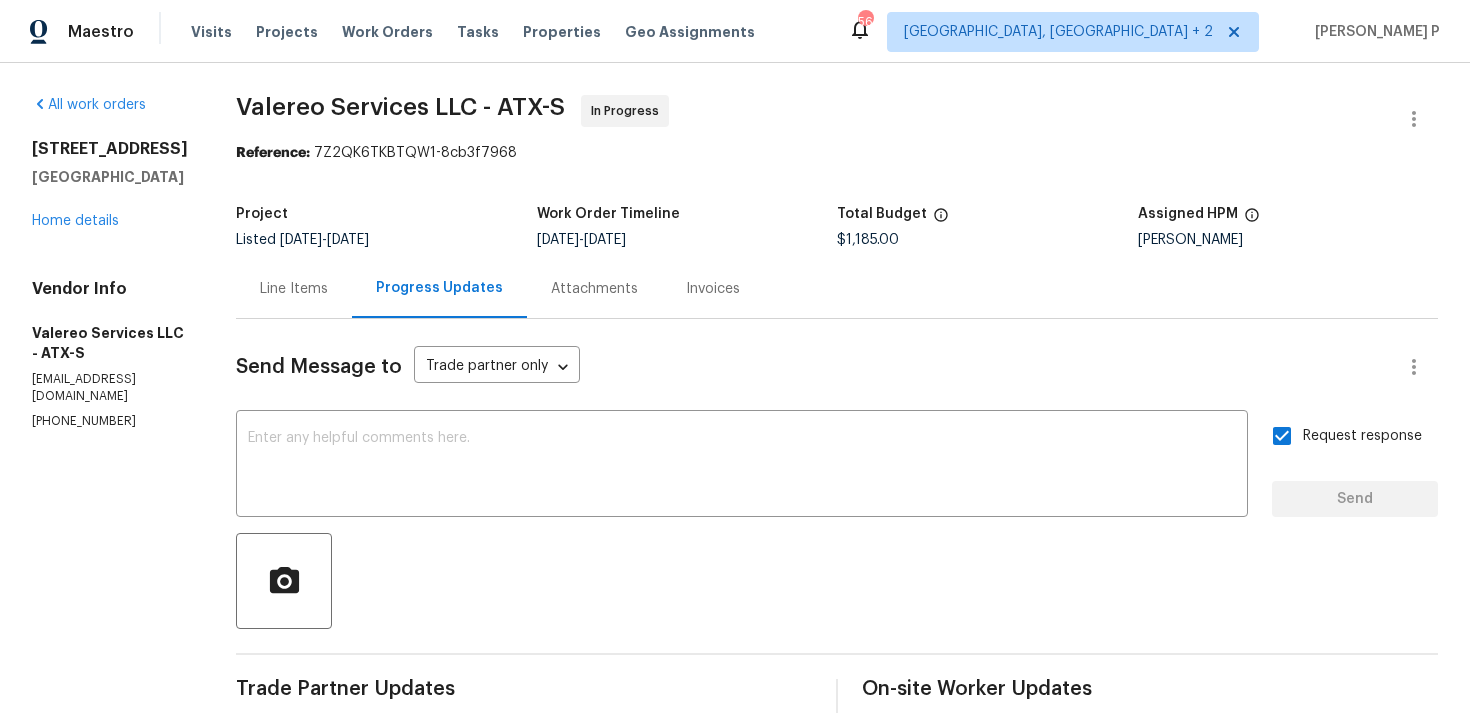 click on "Line Items" at bounding box center [294, 289] 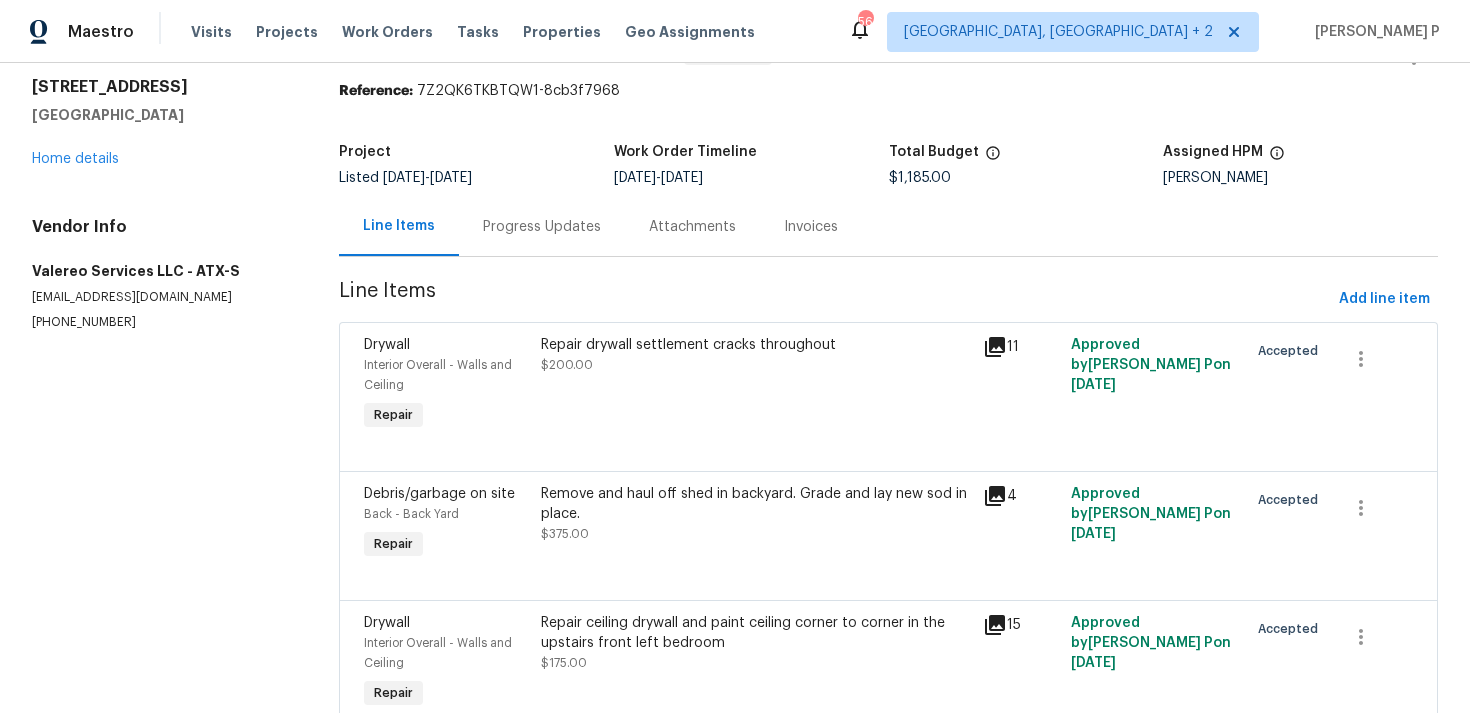 scroll, scrollTop: 0, scrollLeft: 0, axis: both 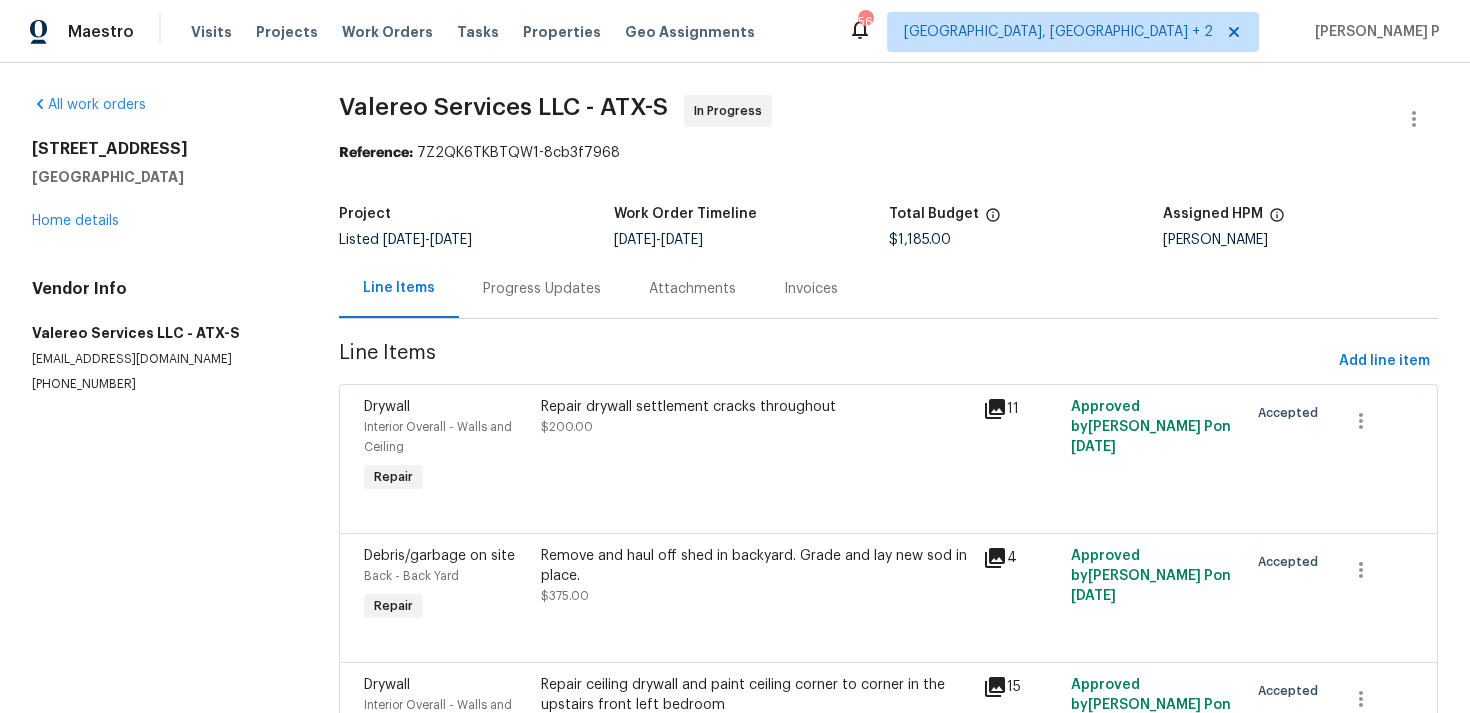 click on "Progress Updates" at bounding box center [542, 289] 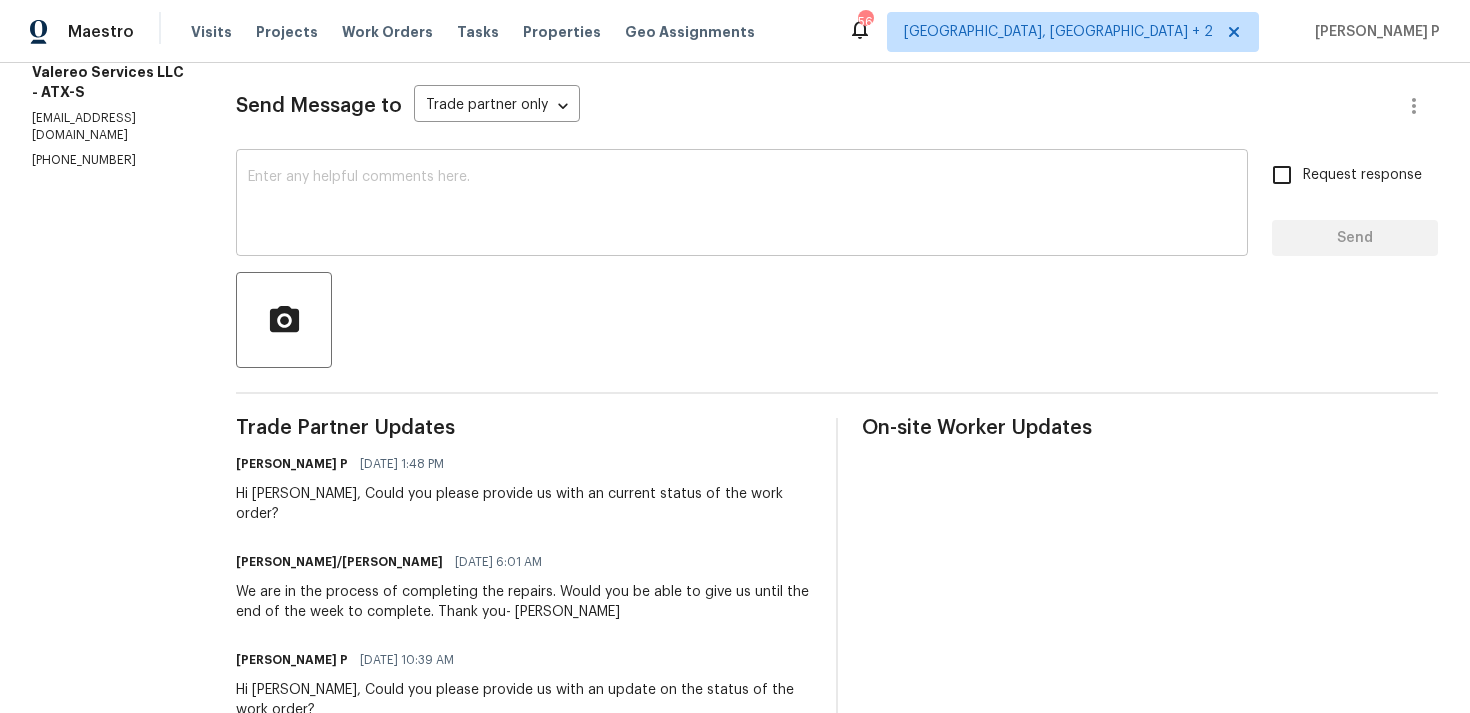 scroll, scrollTop: 237, scrollLeft: 0, axis: vertical 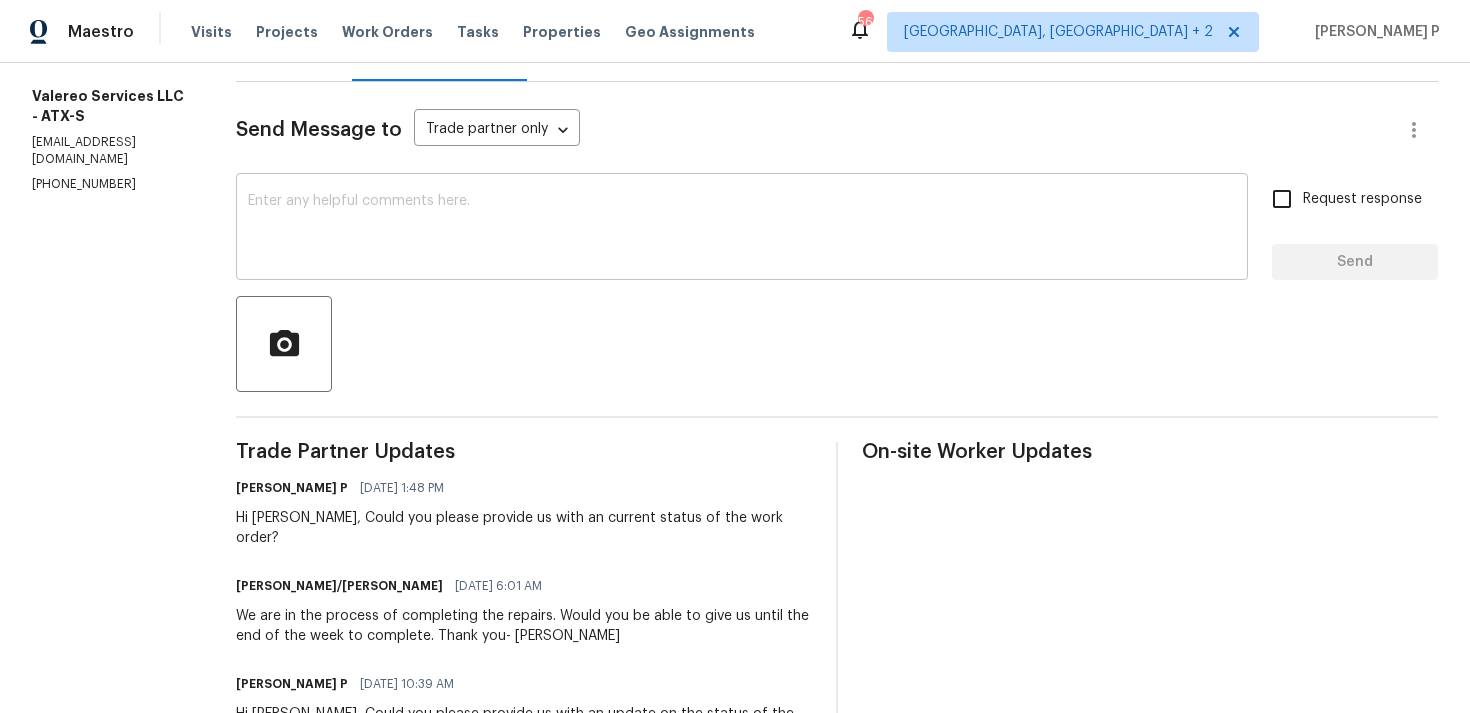 click at bounding box center [742, 229] 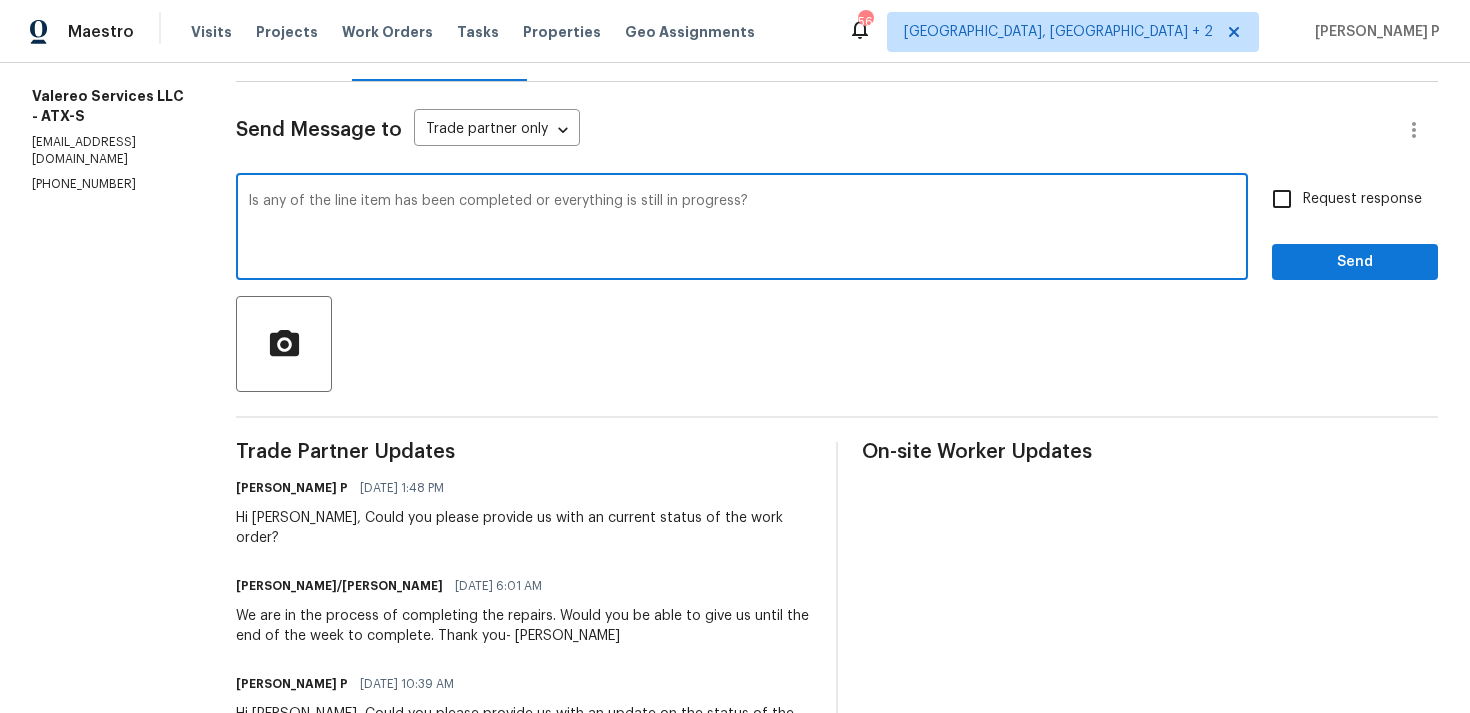 type on "Is any of the line item has been completed or everything is still in progress?" 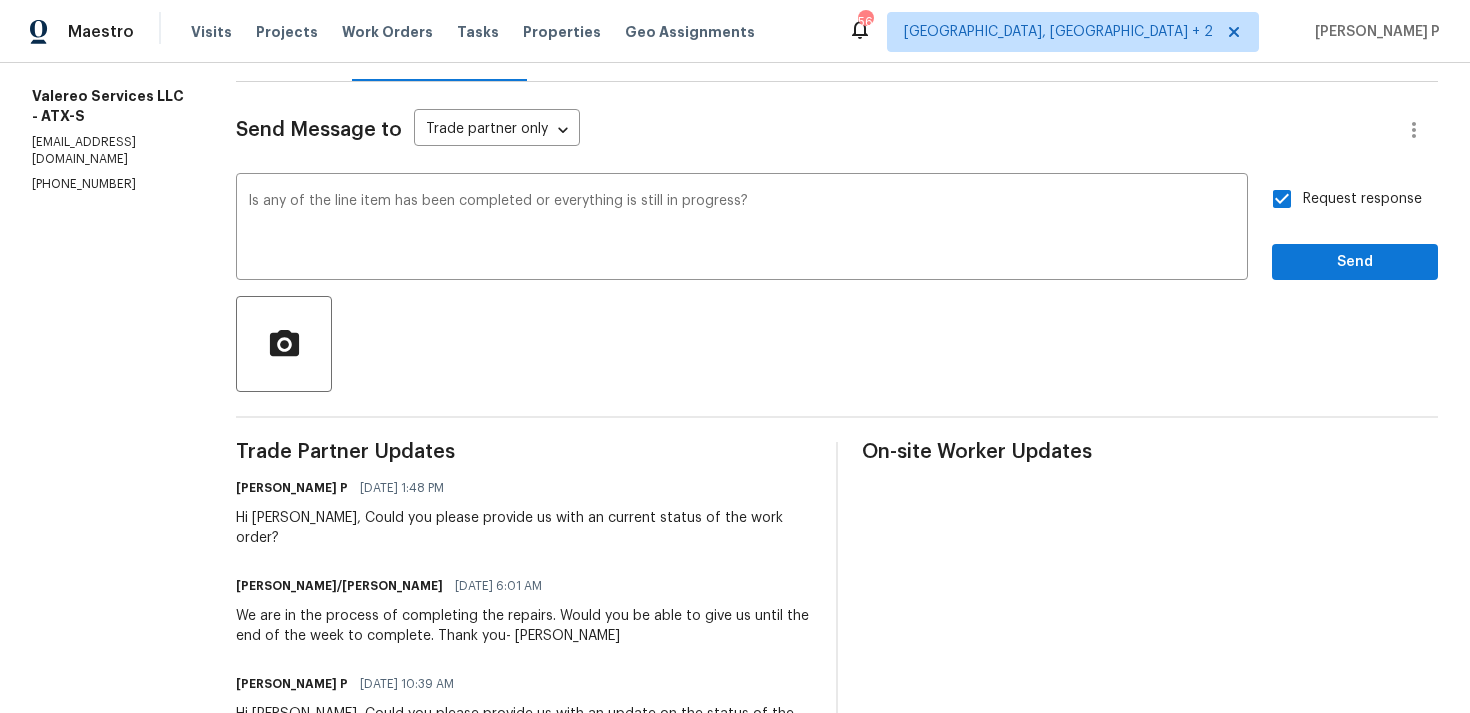 click on "Send Message to Trade partner only Trade partner only ​ Is any of the line item has been completed or everything is still in progress? x ​ Request response Send Trade Partner Updates Ramyasri P 07/21/2025 1:48 PM Hi Kelly, Could you please provide us with an current status of the work order? Jeromy/Lori 07/21/2025 6:01 AM We are in the process of completing the repairs. Would you be able to give us until the end of the week to complete. Thank you- Kelly Ramyasri P 07/18/2025 10:39 AM Hi Jeromy, Could you please provide us with an update on the status of the work order? Jeromy/Lori 07/17/2025 1:43 PM On schedule to inspect today. I will keep you posted. Thank you- Kelly Ramyasri P 07/17/2025 9:46 AM Hi Jeromy, We changed the due date. Kindly let us know the scheduled date once it is confirmed. Thanks Jeromy/Lori 07/17/2025 8:38 AM The due date for this one is today. May we please get an extension on this one. Thank you- Kelly Ramyasri P 07/16/2025 1:58 PM On-site Worker Updates" at bounding box center [837, 631] 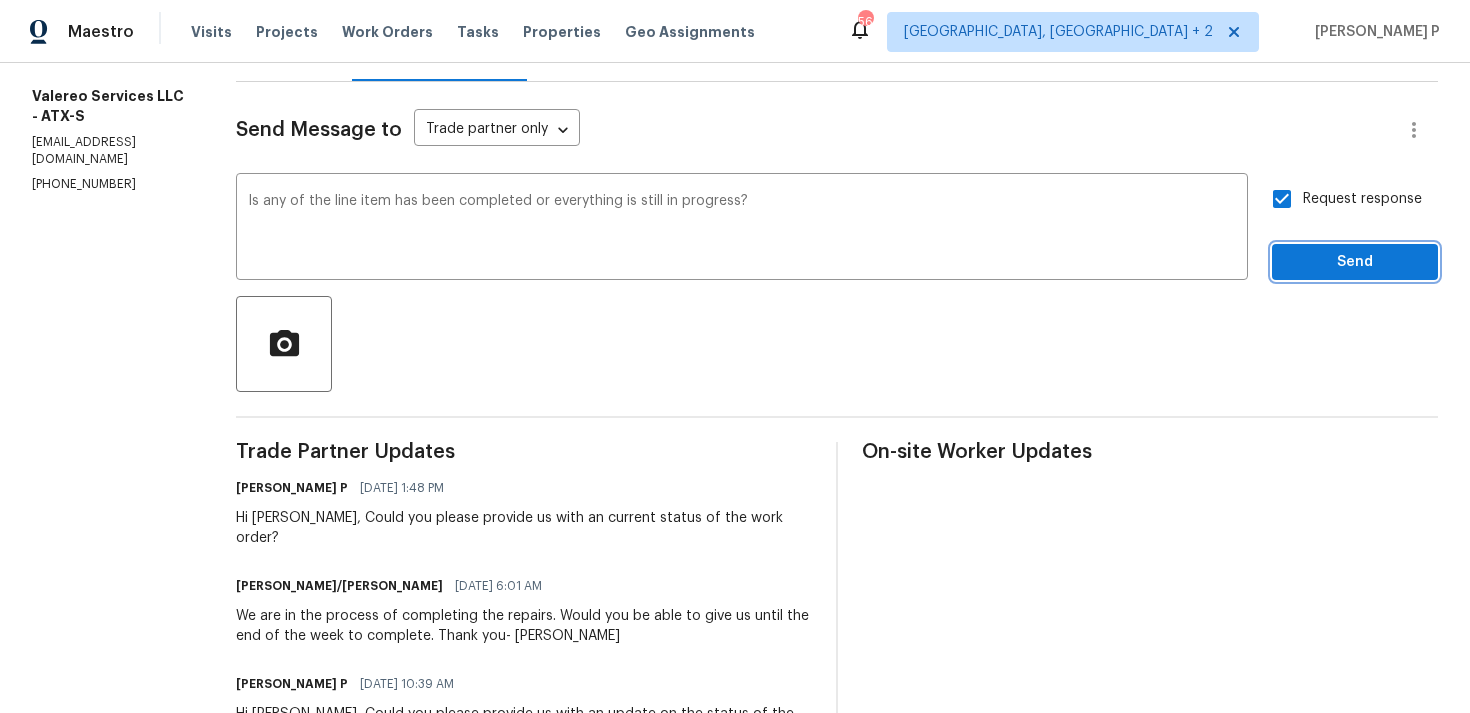 click on "Send" at bounding box center [1355, 262] 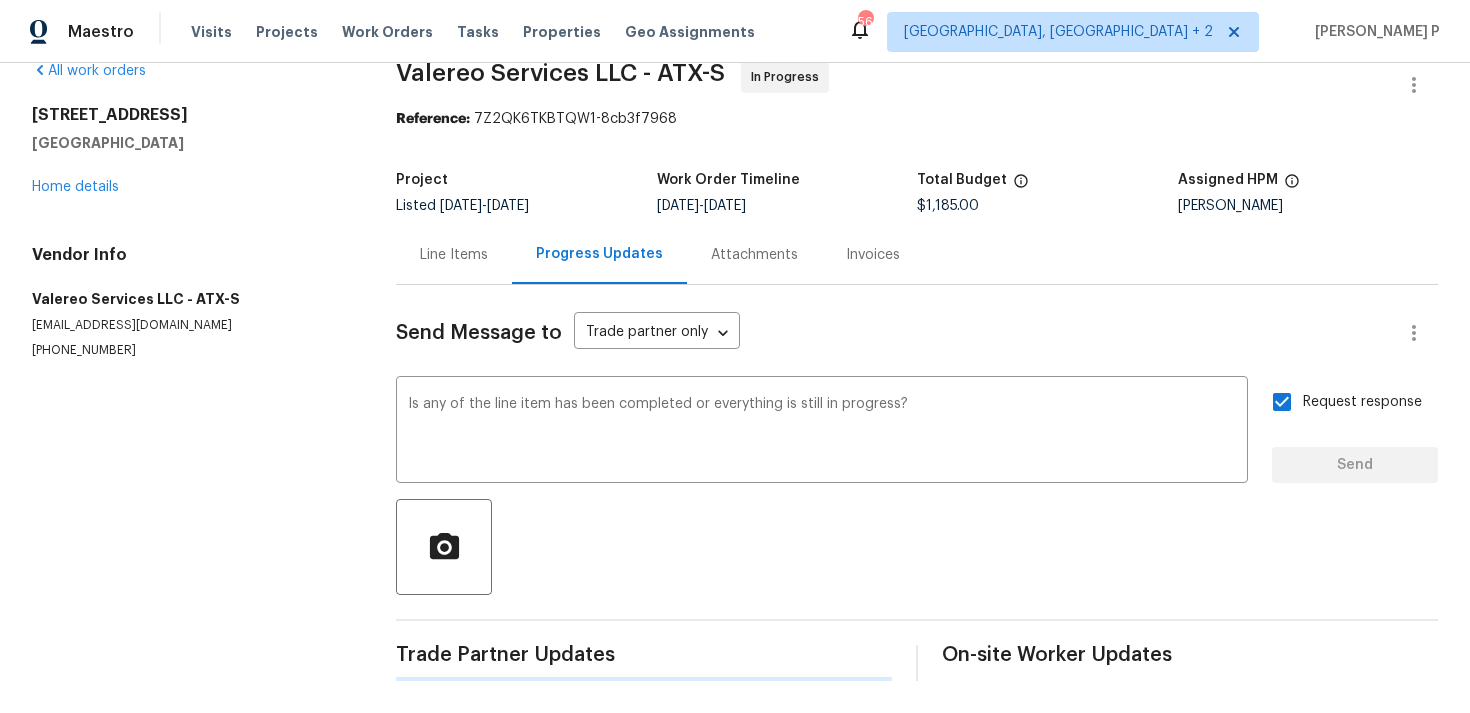 type 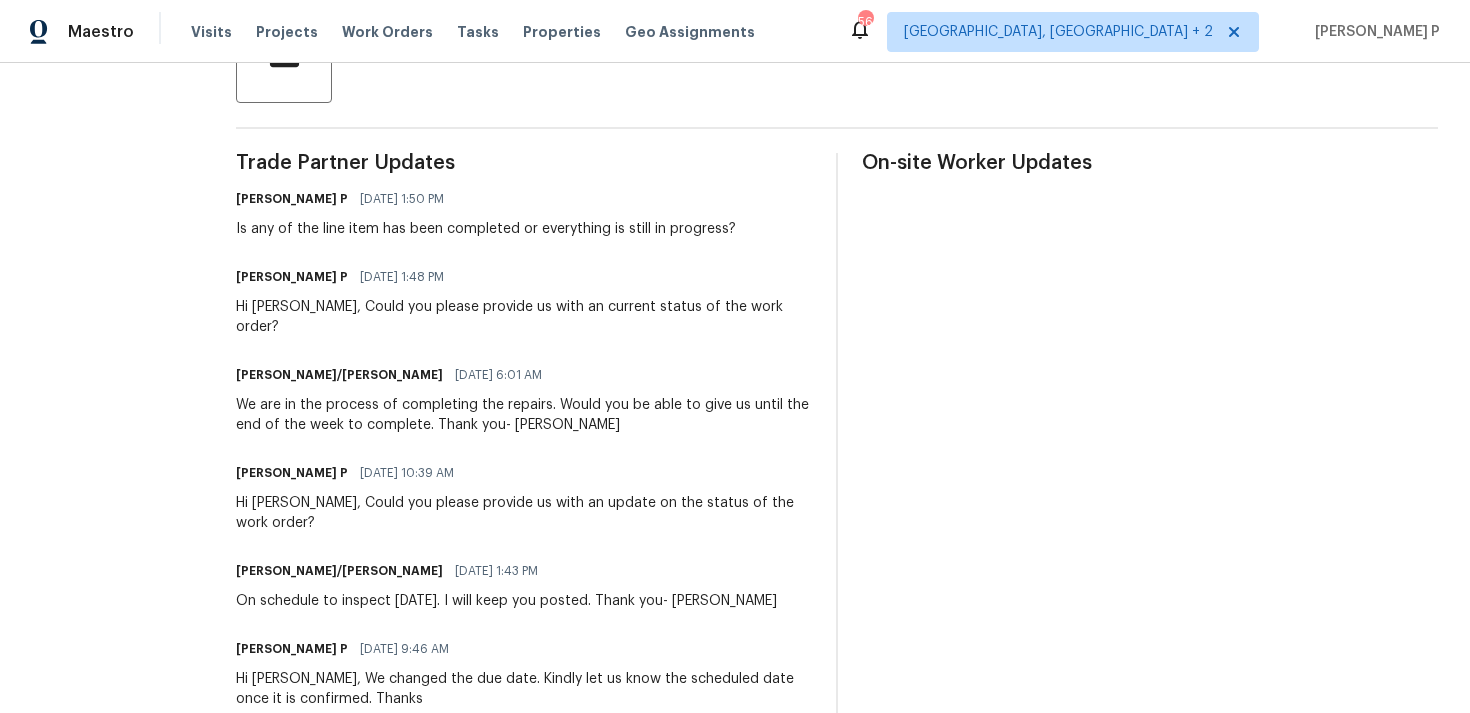 scroll, scrollTop: 554, scrollLeft: 0, axis: vertical 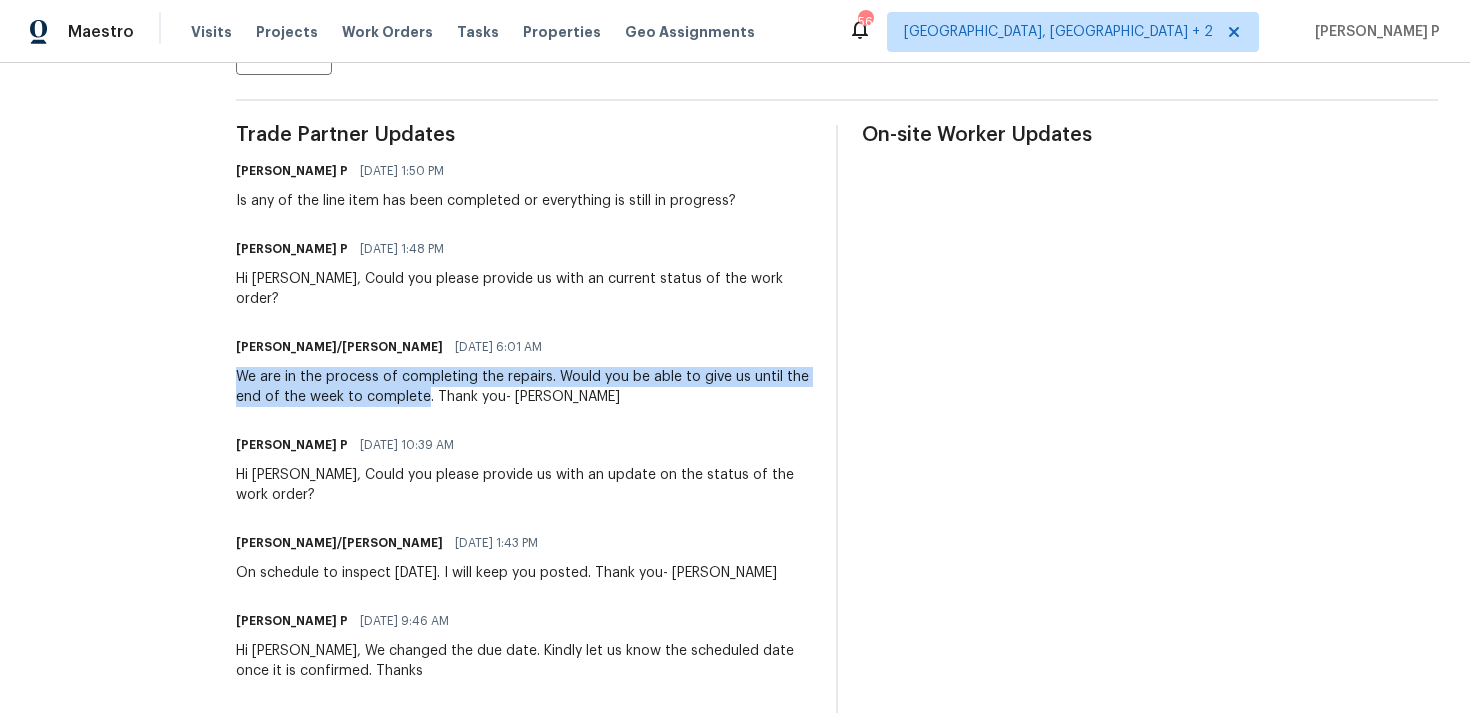drag, startPoint x: 236, startPoint y: 358, endPoint x: 424, endPoint y: 381, distance: 189.40169 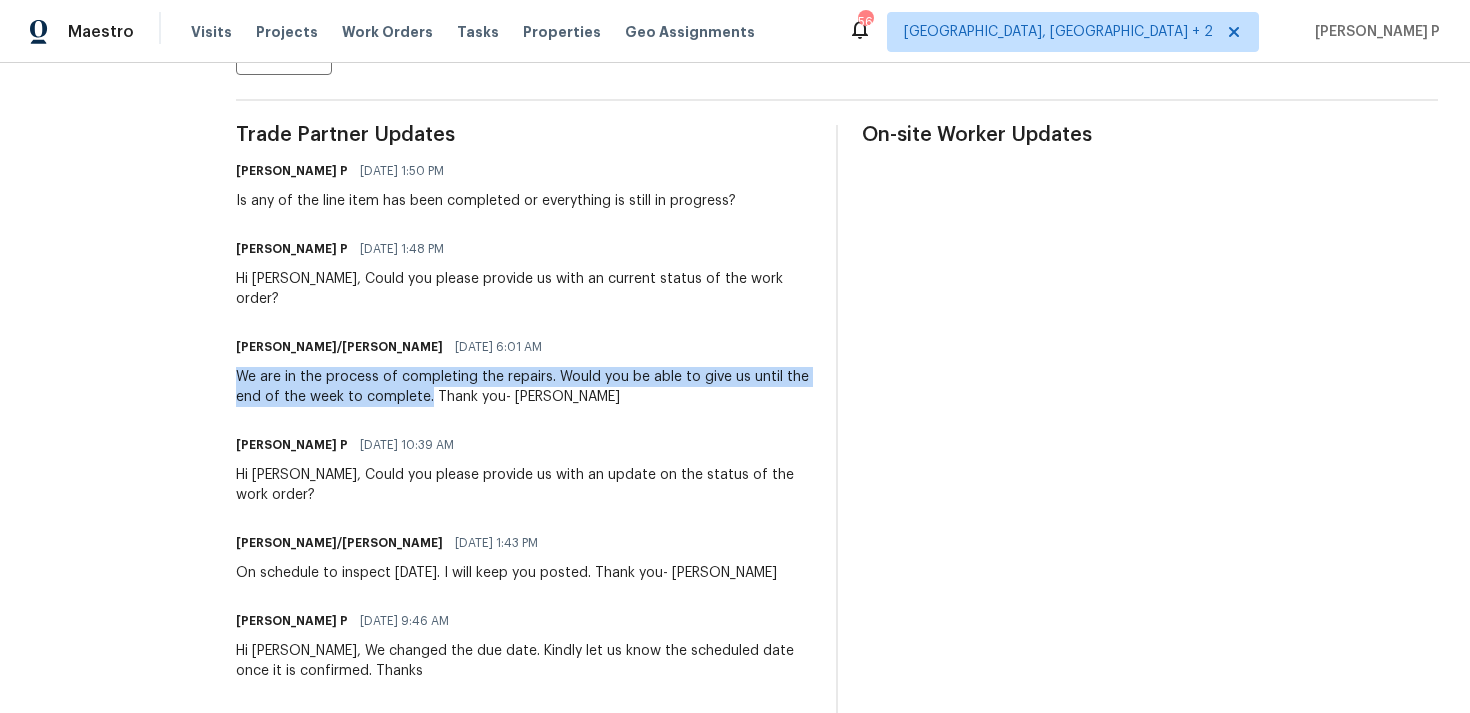 copy on "We are in the process of completing the repairs. Would you be able to give us until the end of the week to complete." 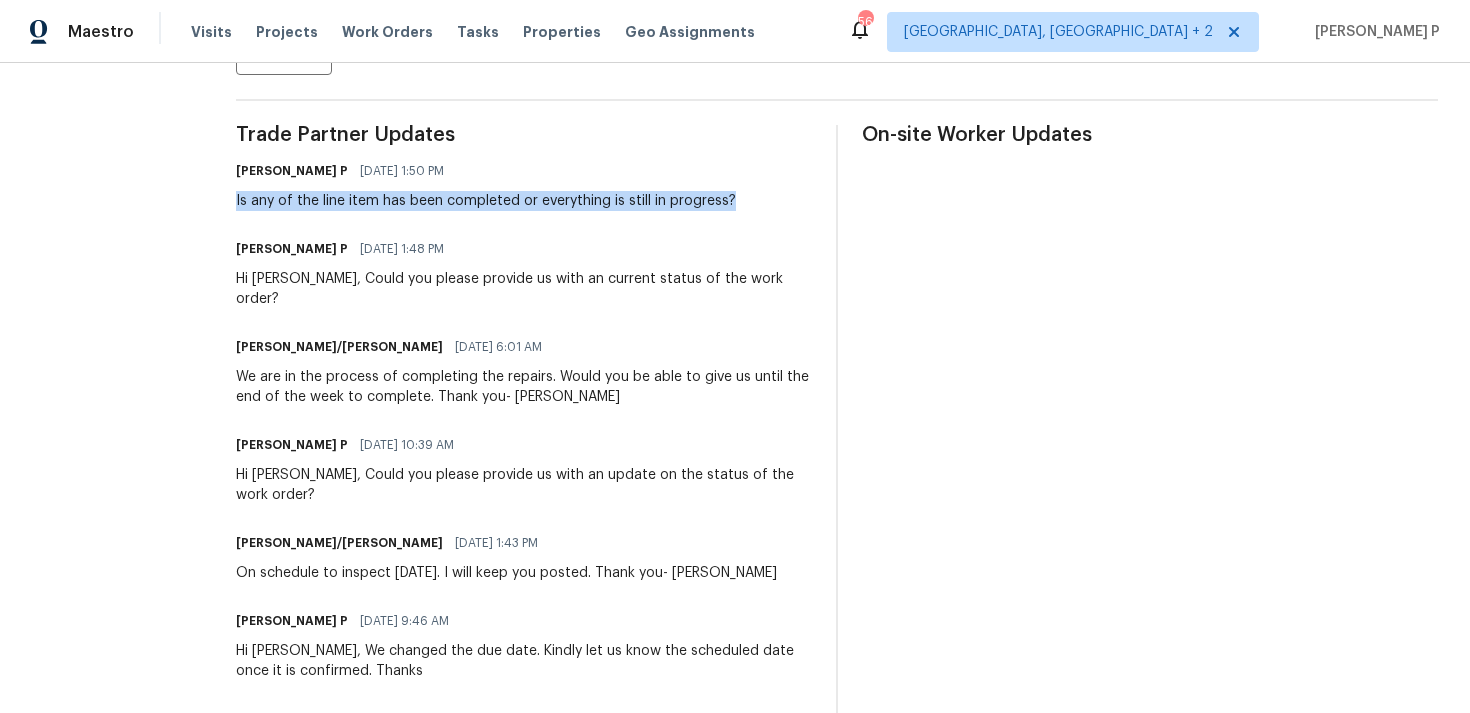 drag, startPoint x: 234, startPoint y: 198, endPoint x: 725, endPoint y: 203, distance: 491.02545 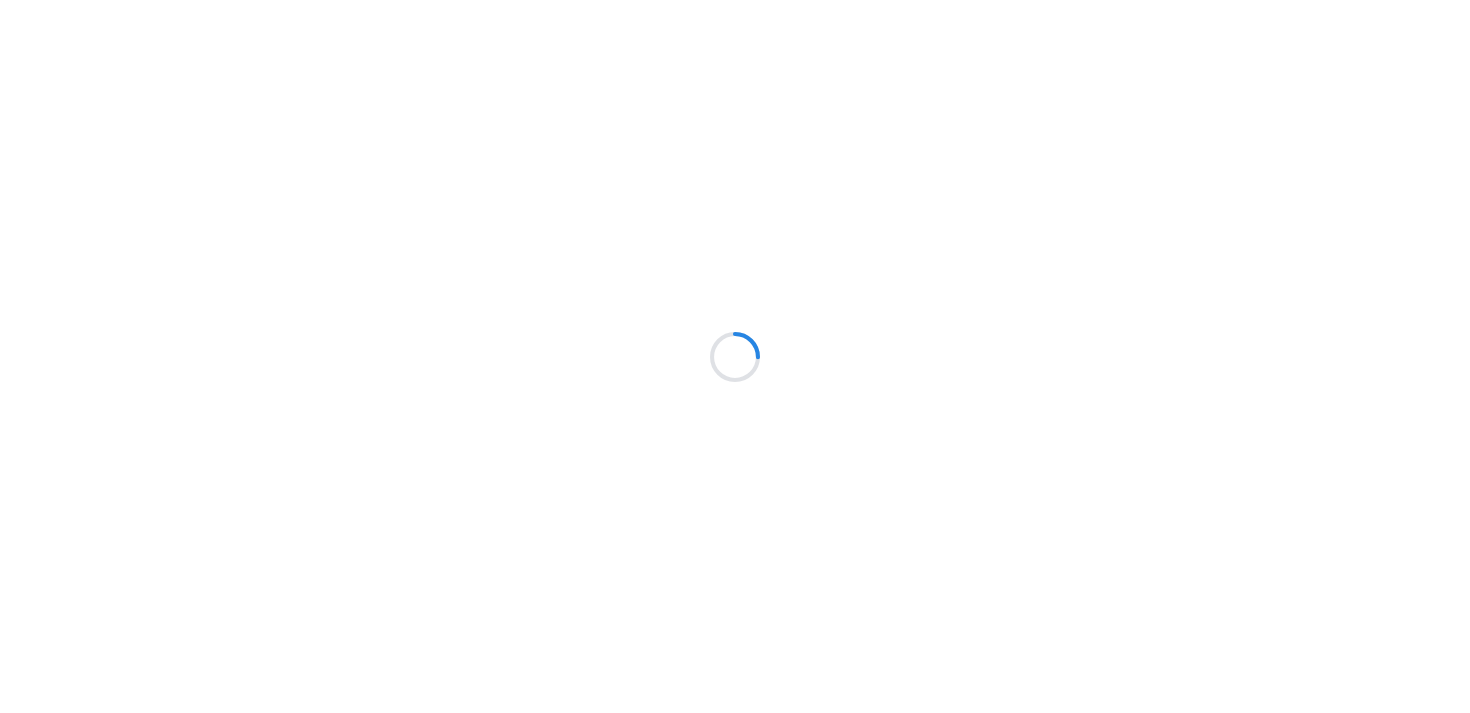 scroll, scrollTop: 0, scrollLeft: 0, axis: both 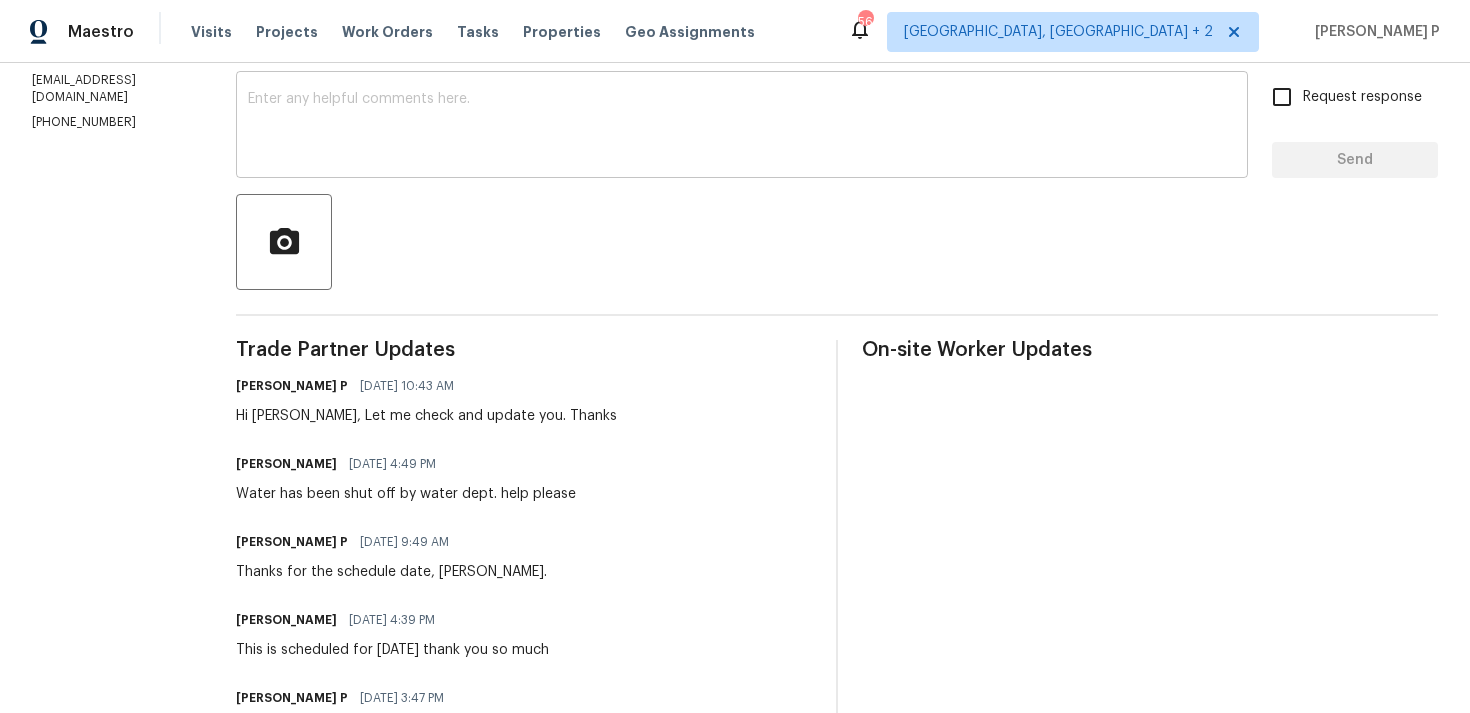 click at bounding box center [742, 127] 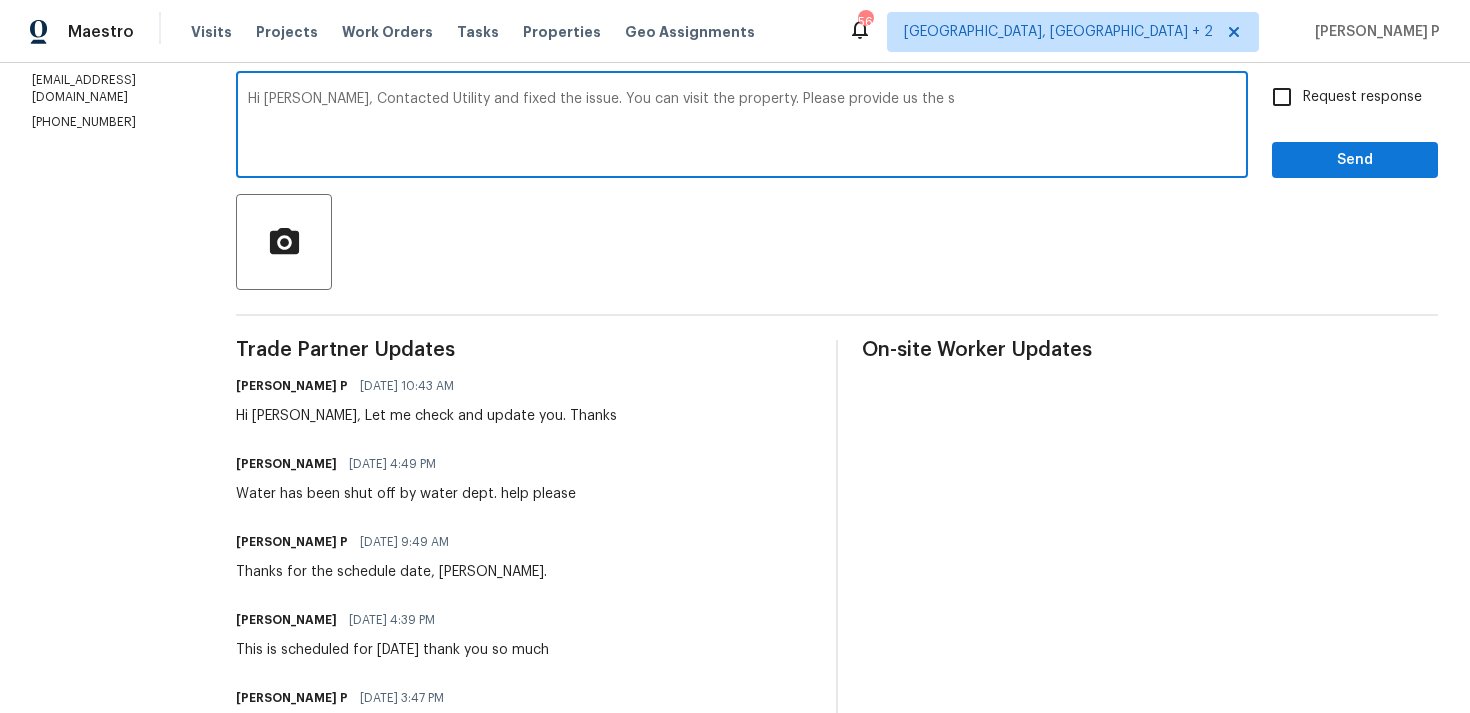 drag, startPoint x: 736, startPoint y: 96, endPoint x: 1042, endPoint y: 96, distance: 306 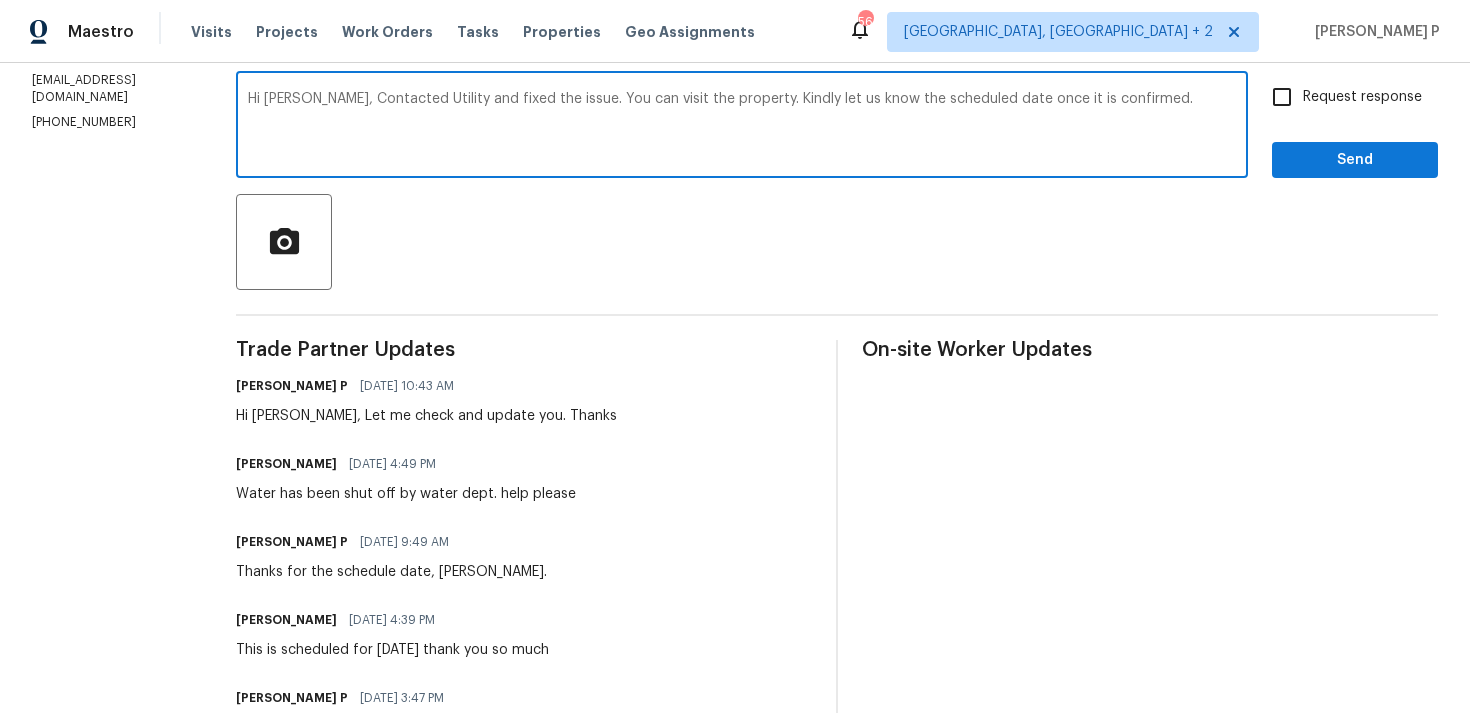 click on "Hi [PERSON_NAME], Contacted Utility and fixed the issue. You can visit the property. Kindly let us know the scheduled date once it is confirmed." at bounding box center [742, 127] 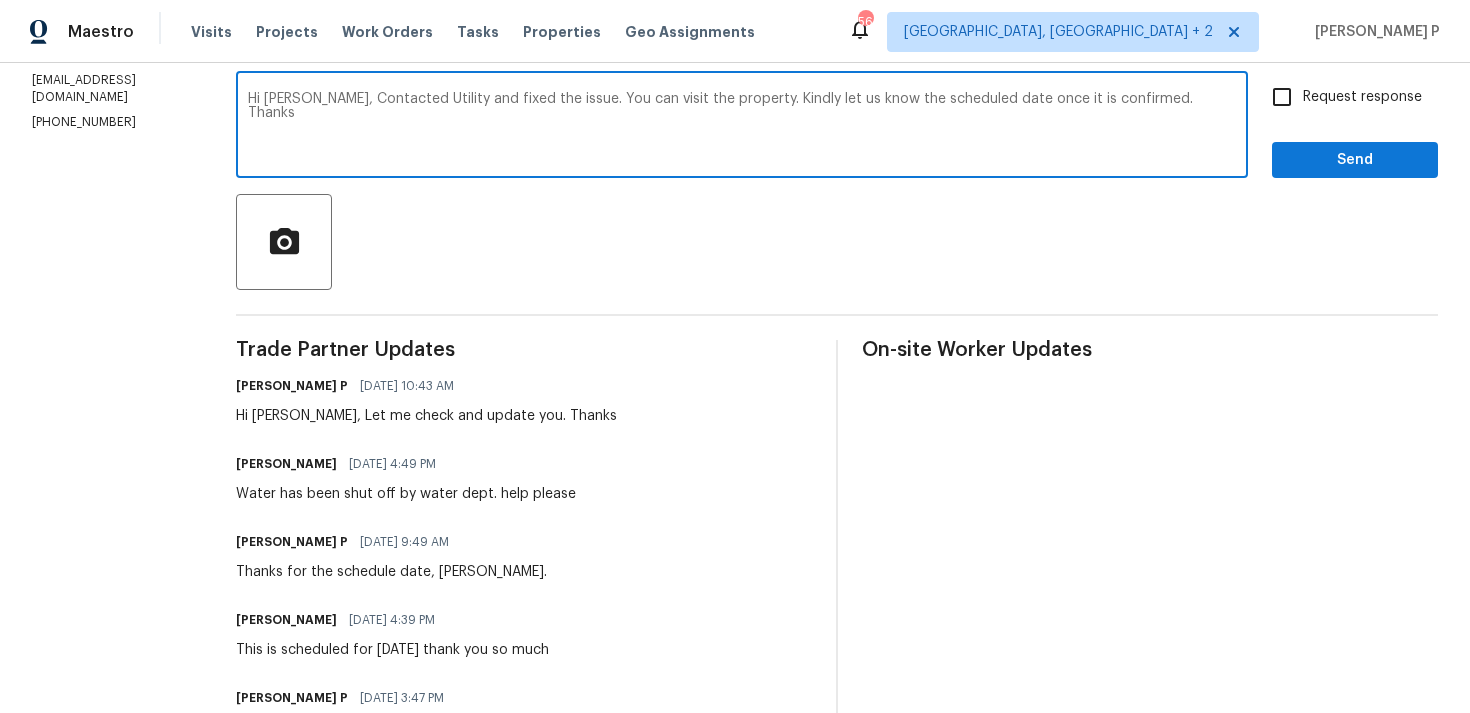 type on "Hi [PERSON_NAME], Contacted Utility and fixed the issue. You can visit the property. Kindly let us know the scheduled date once it is confirmed. Thanks" 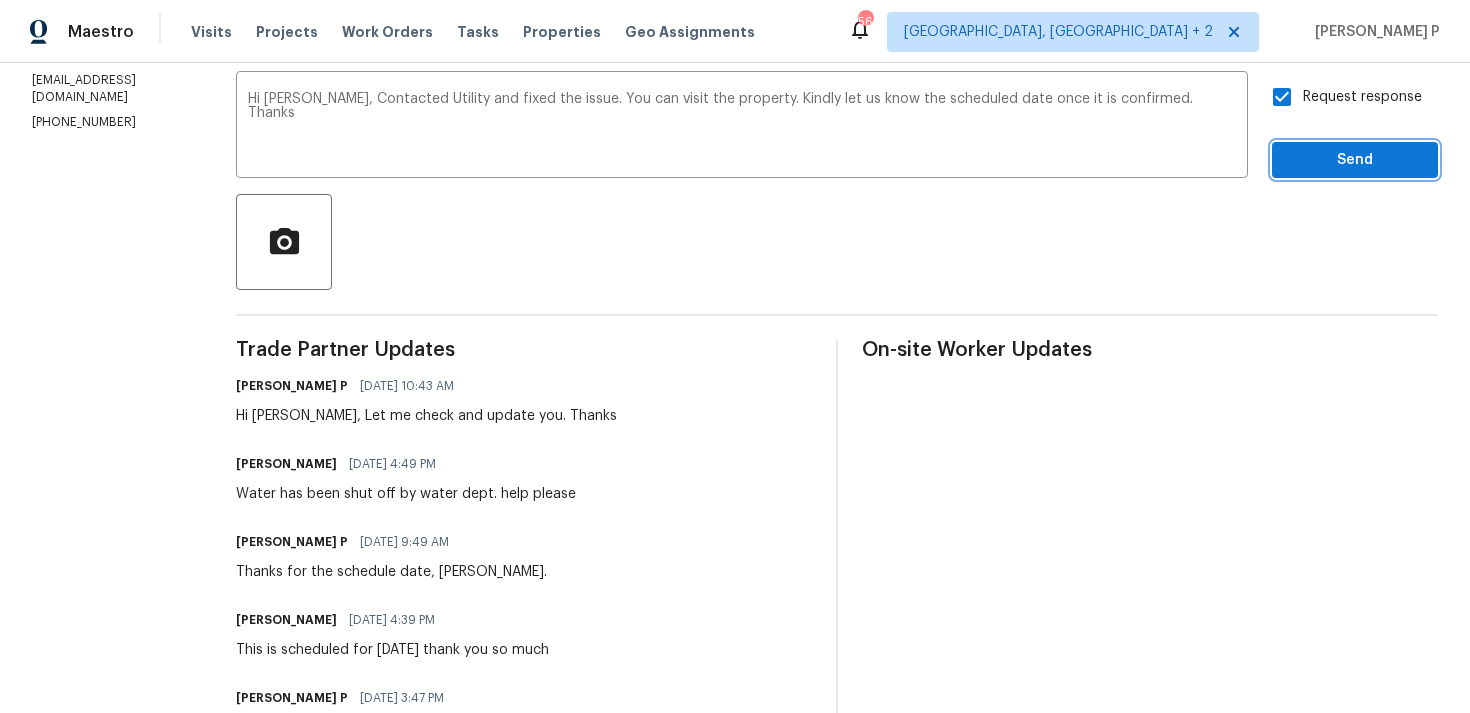 click on "Send" at bounding box center [1355, 160] 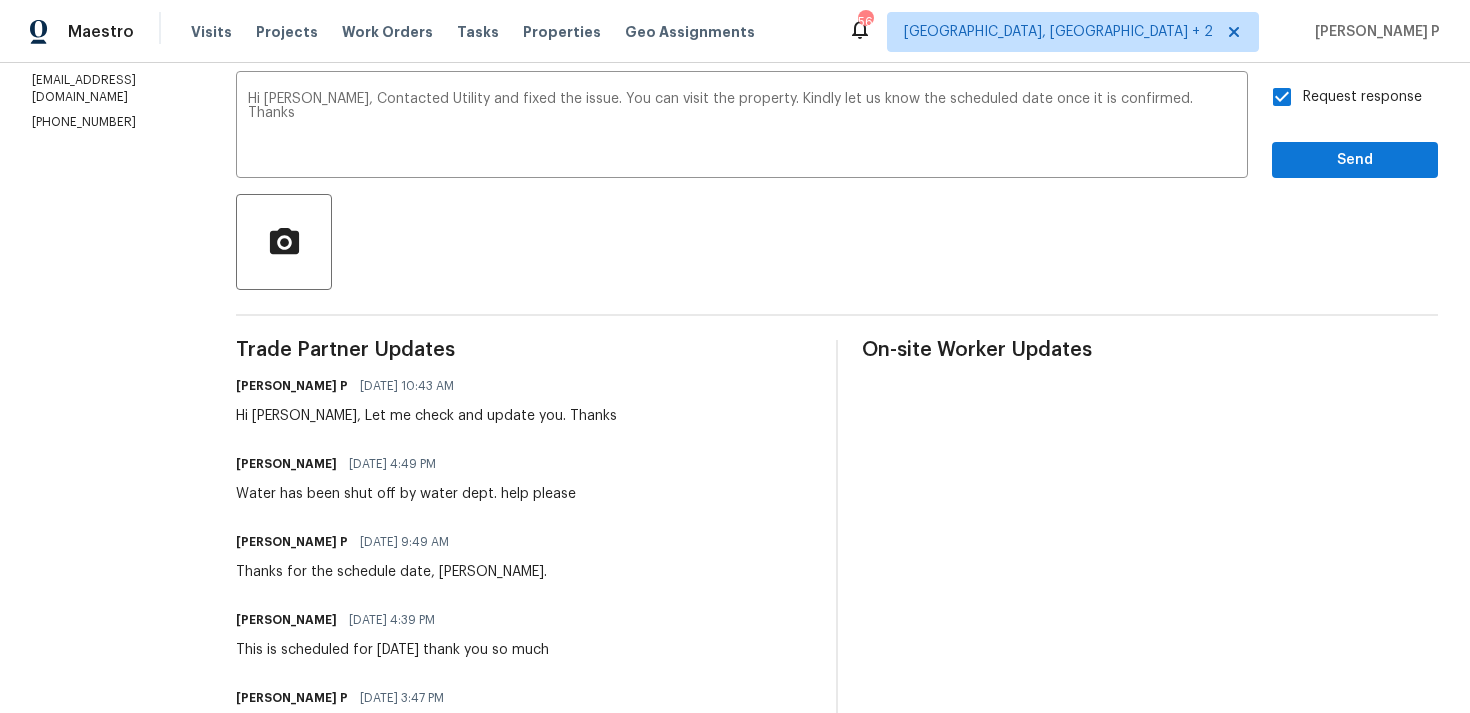scroll, scrollTop: 34, scrollLeft: 0, axis: vertical 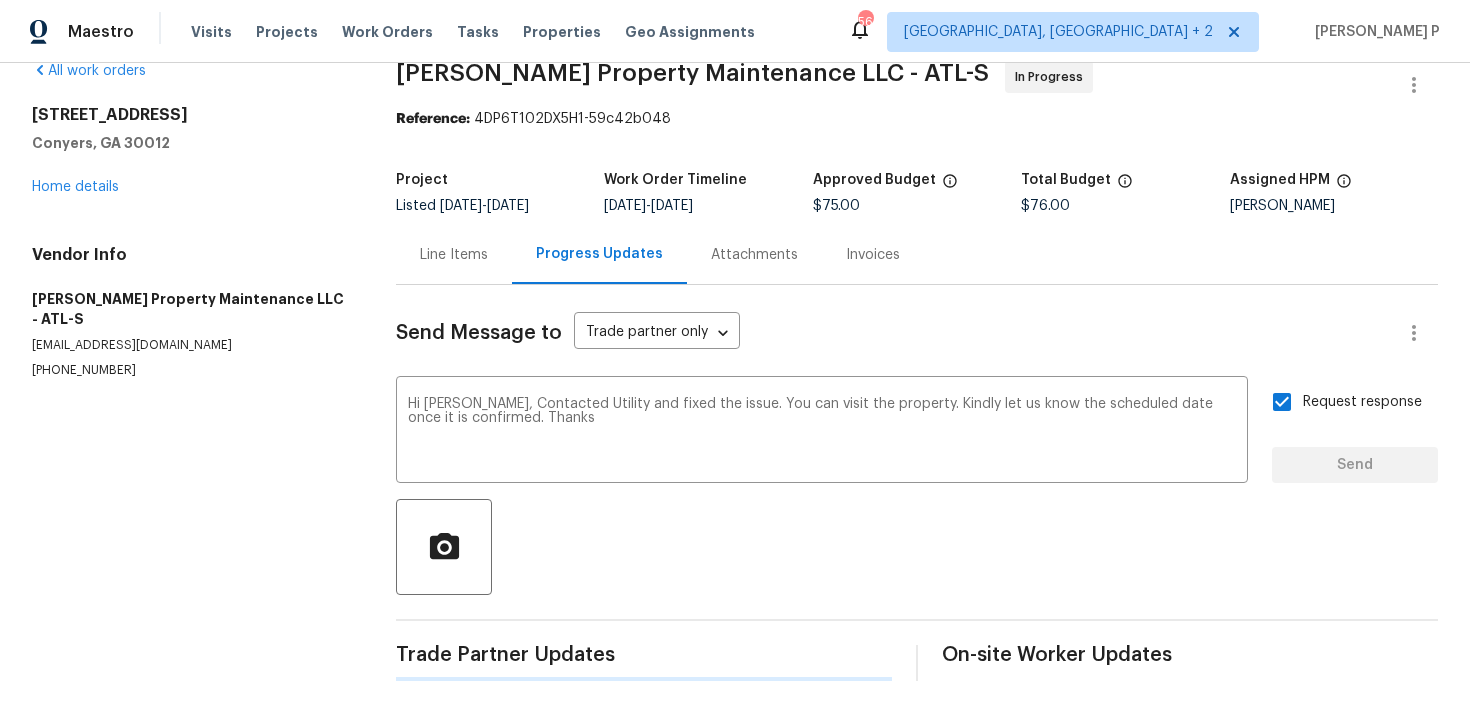 type 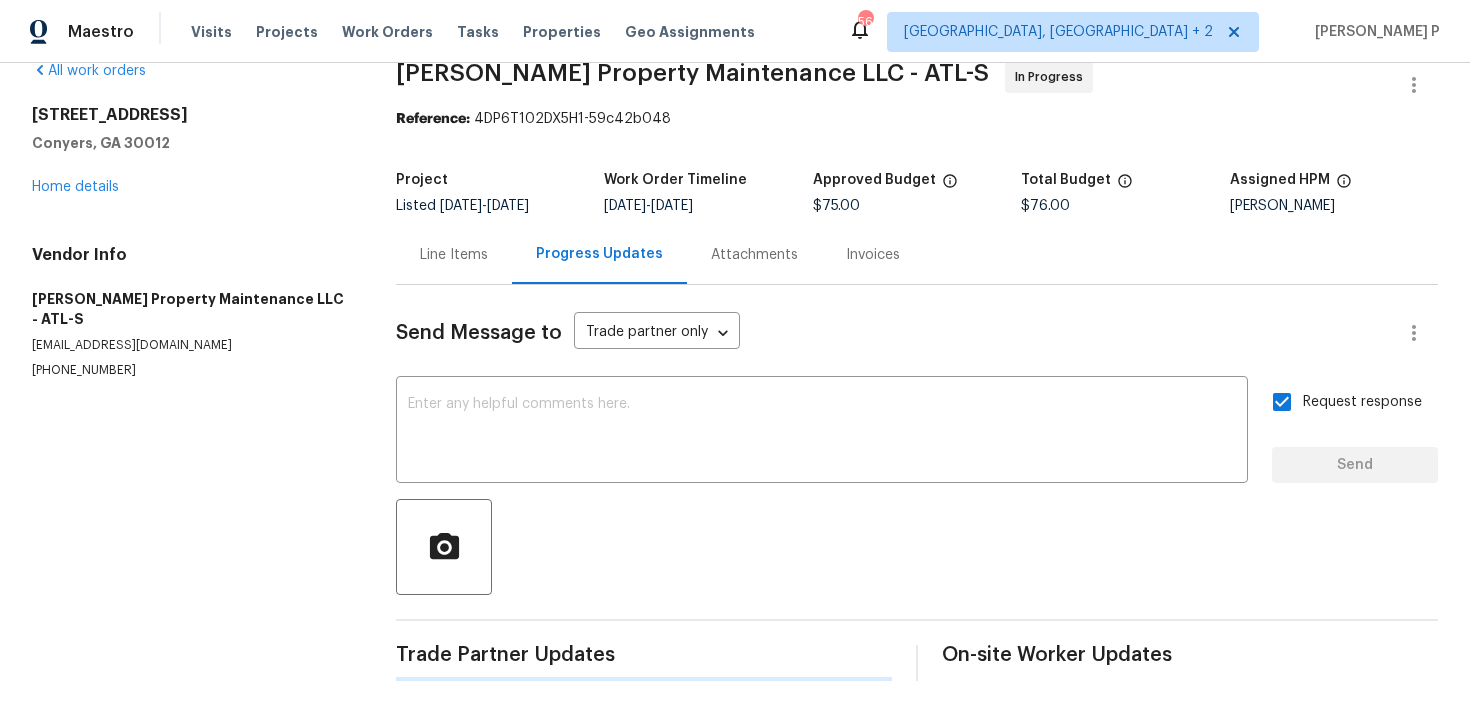 scroll, scrollTop: 339, scrollLeft: 0, axis: vertical 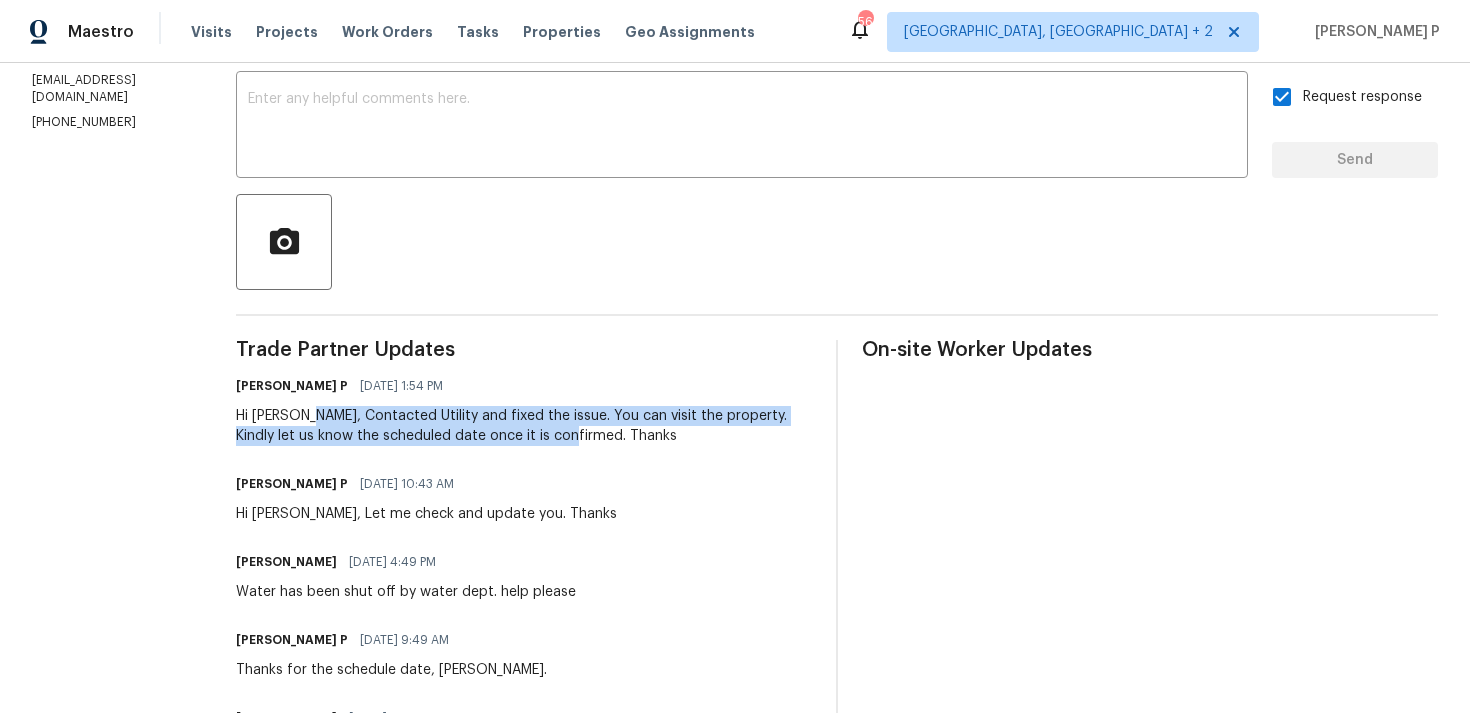 drag, startPoint x: 305, startPoint y: 417, endPoint x: 542, endPoint y: 442, distance: 238.31491 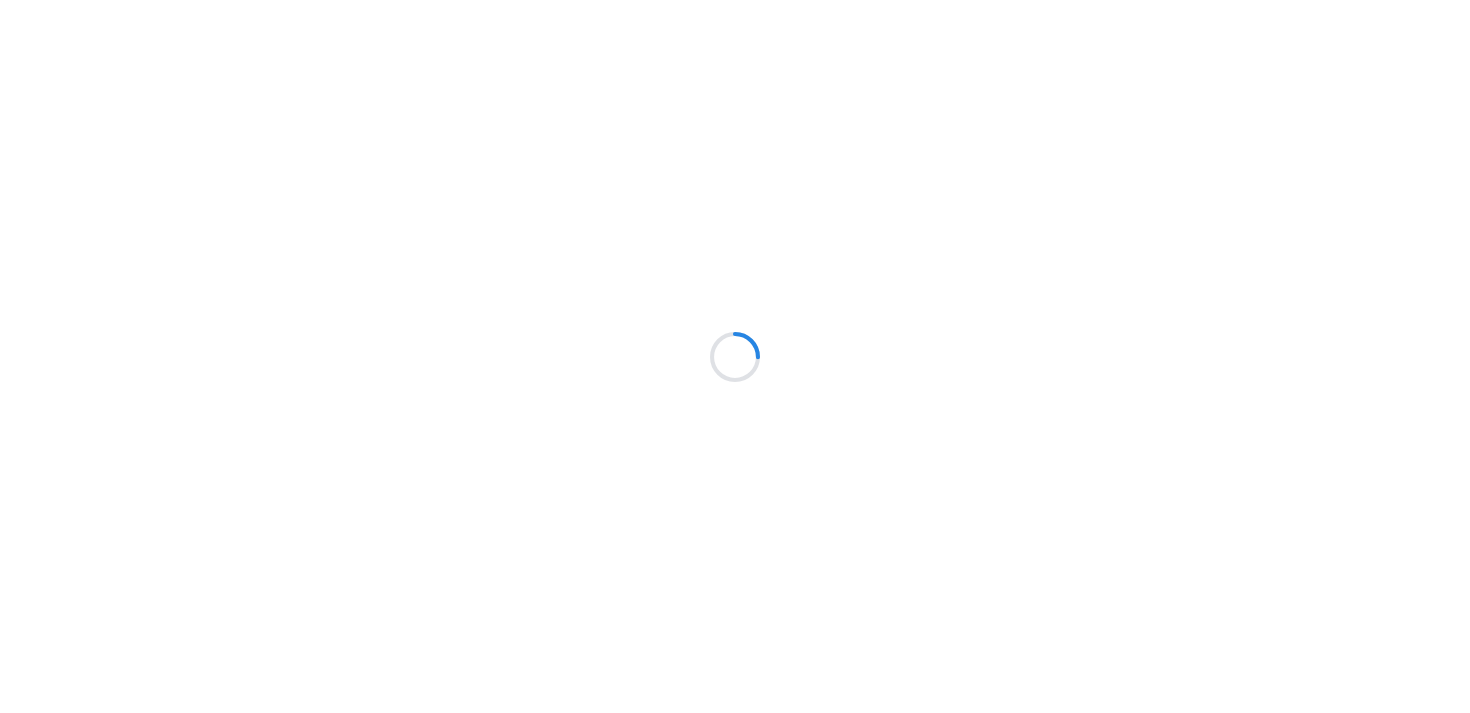 scroll, scrollTop: 0, scrollLeft: 0, axis: both 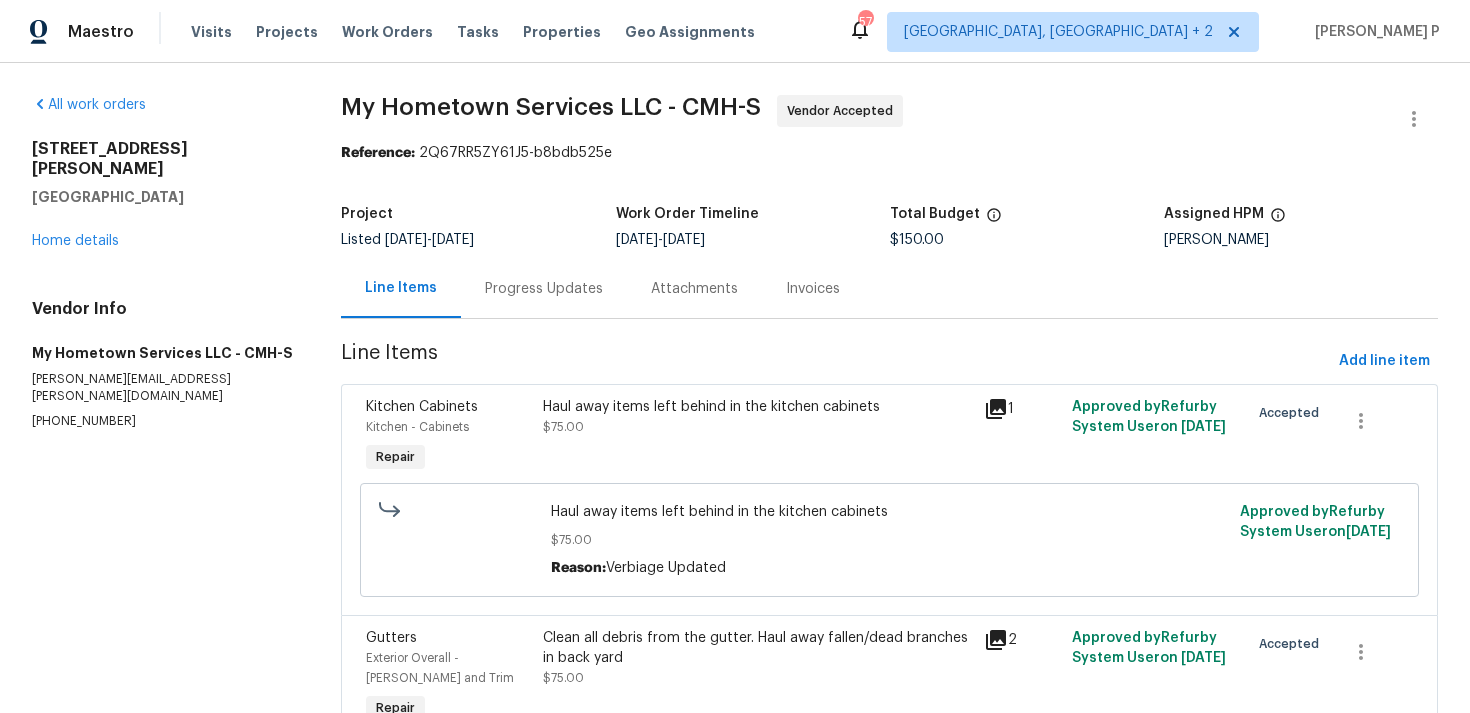 click on "Progress Updates" at bounding box center [544, 289] 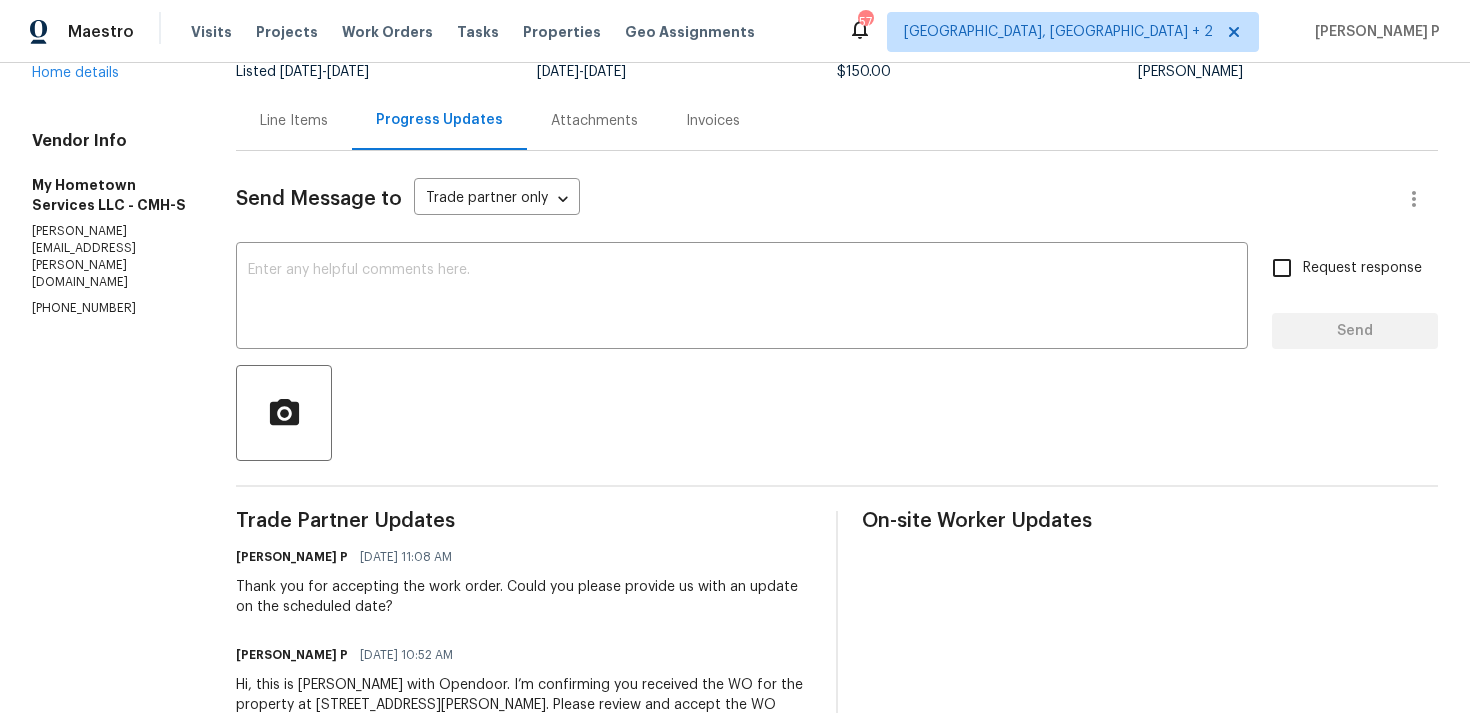 scroll, scrollTop: 266, scrollLeft: 0, axis: vertical 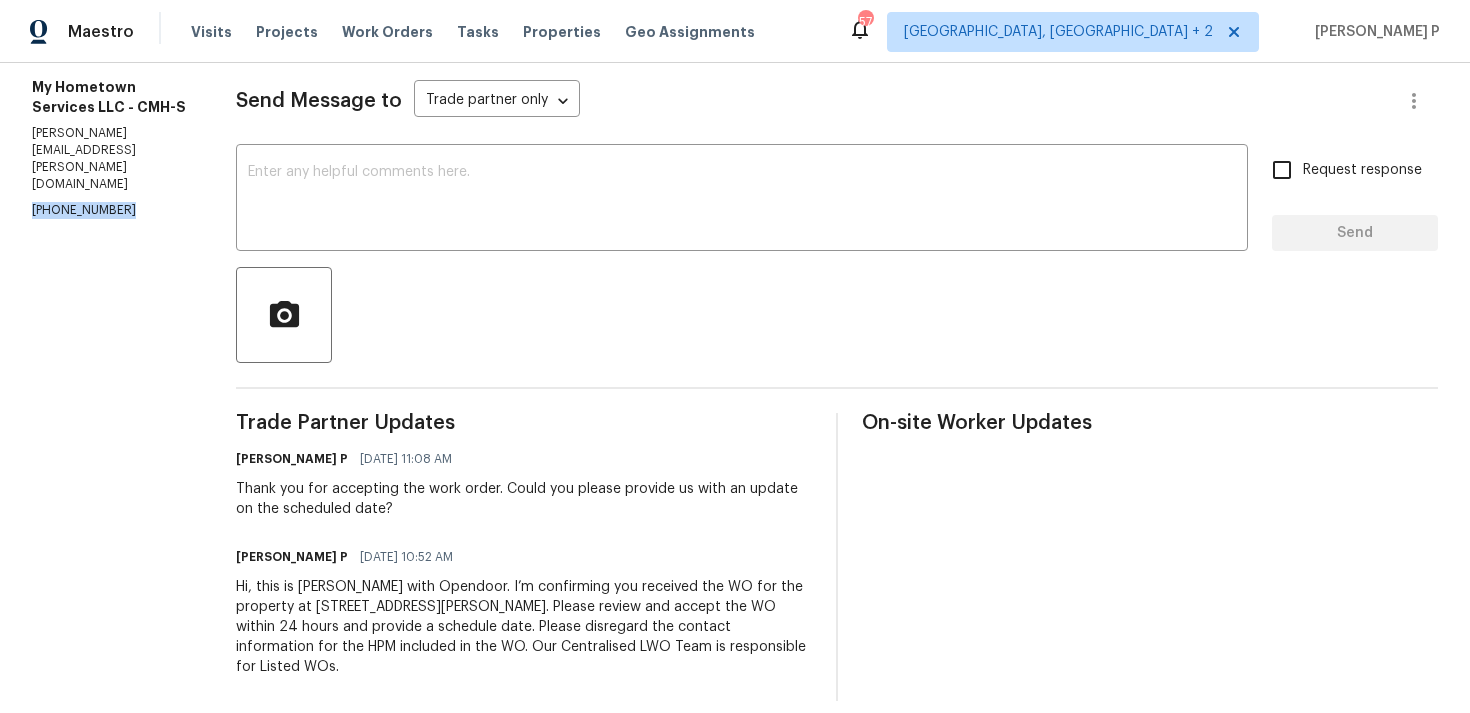 drag, startPoint x: 113, startPoint y: 137, endPoint x: 1, endPoint y: 141, distance: 112.0714 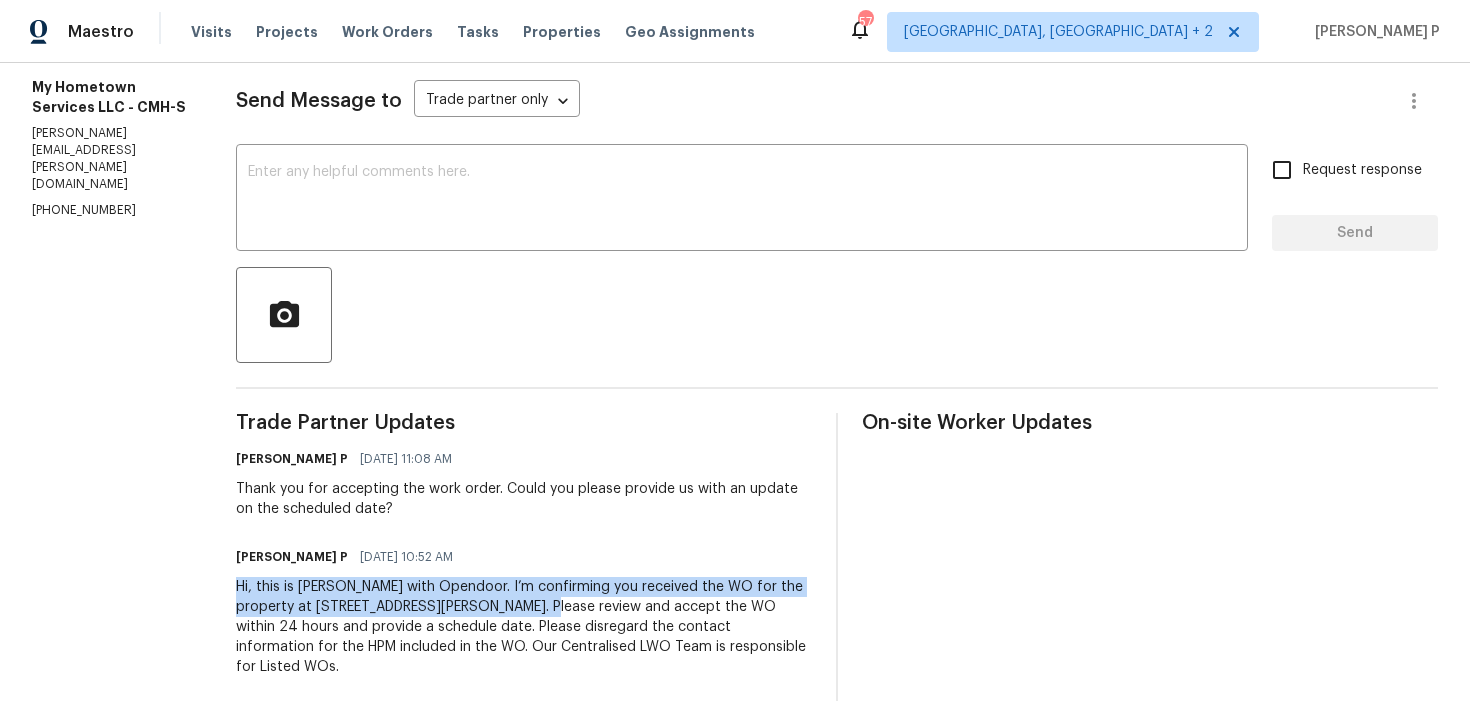 drag, startPoint x: 231, startPoint y: 584, endPoint x: 507, endPoint y: 606, distance: 276.87543 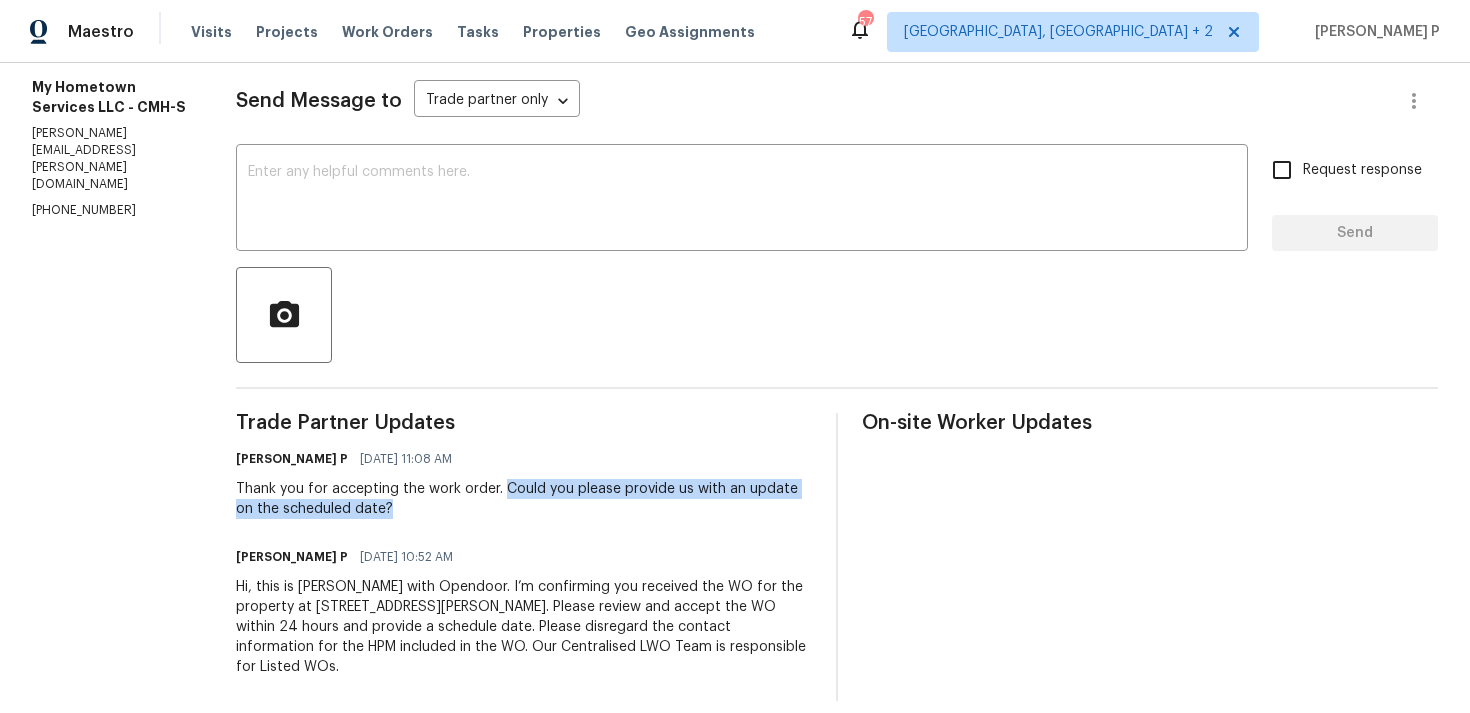 drag, startPoint x: 498, startPoint y: 494, endPoint x: 507, endPoint y: 508, distance: 16.643316 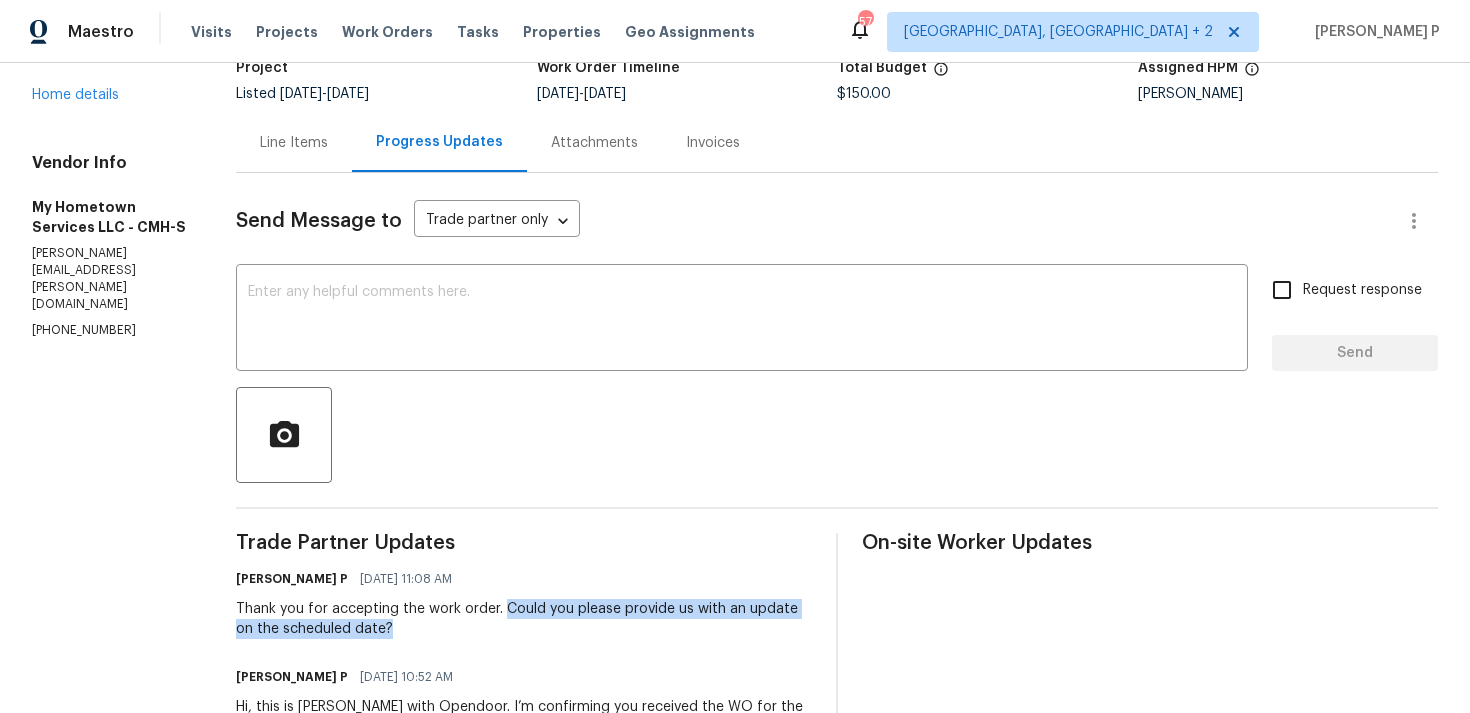scroll, scrollTop: 209, scrollLeft: 0, axis: vertical 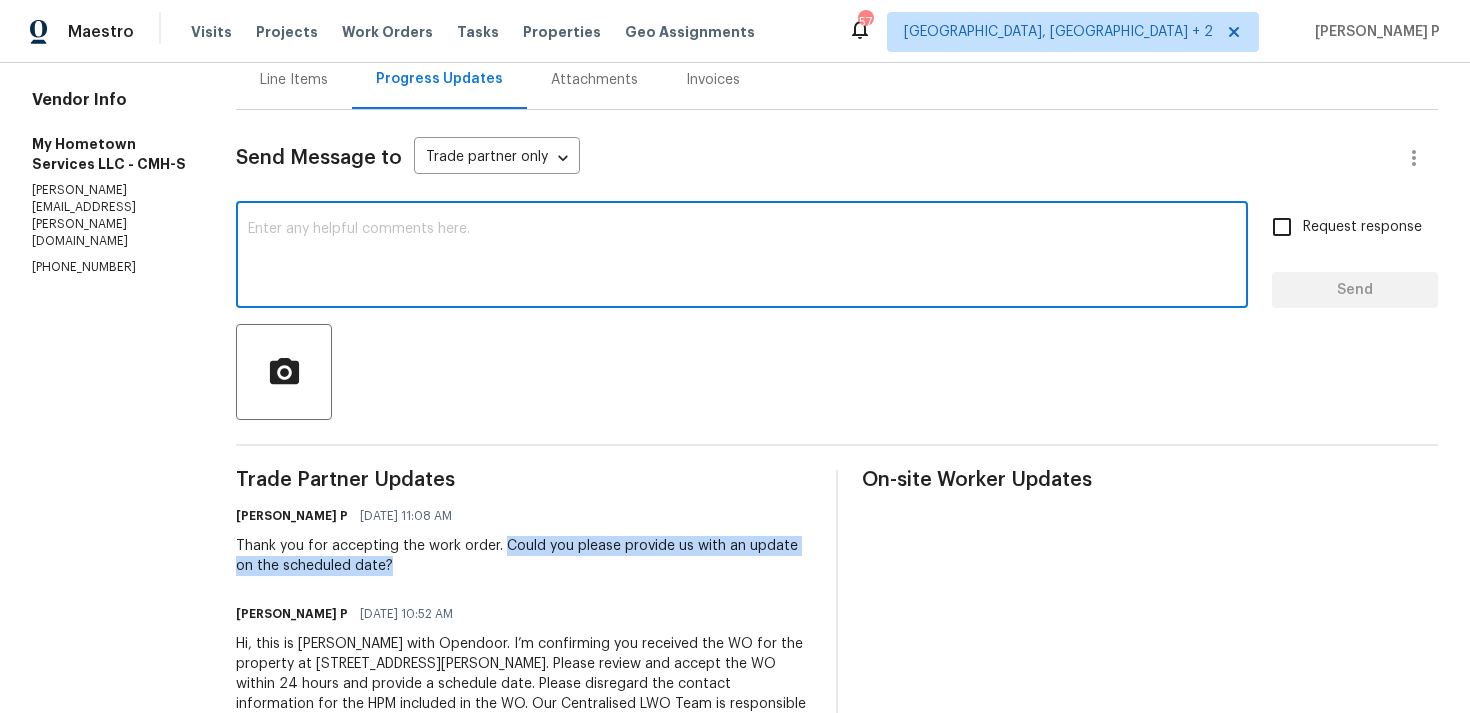 click at bounding box center (742, 257) 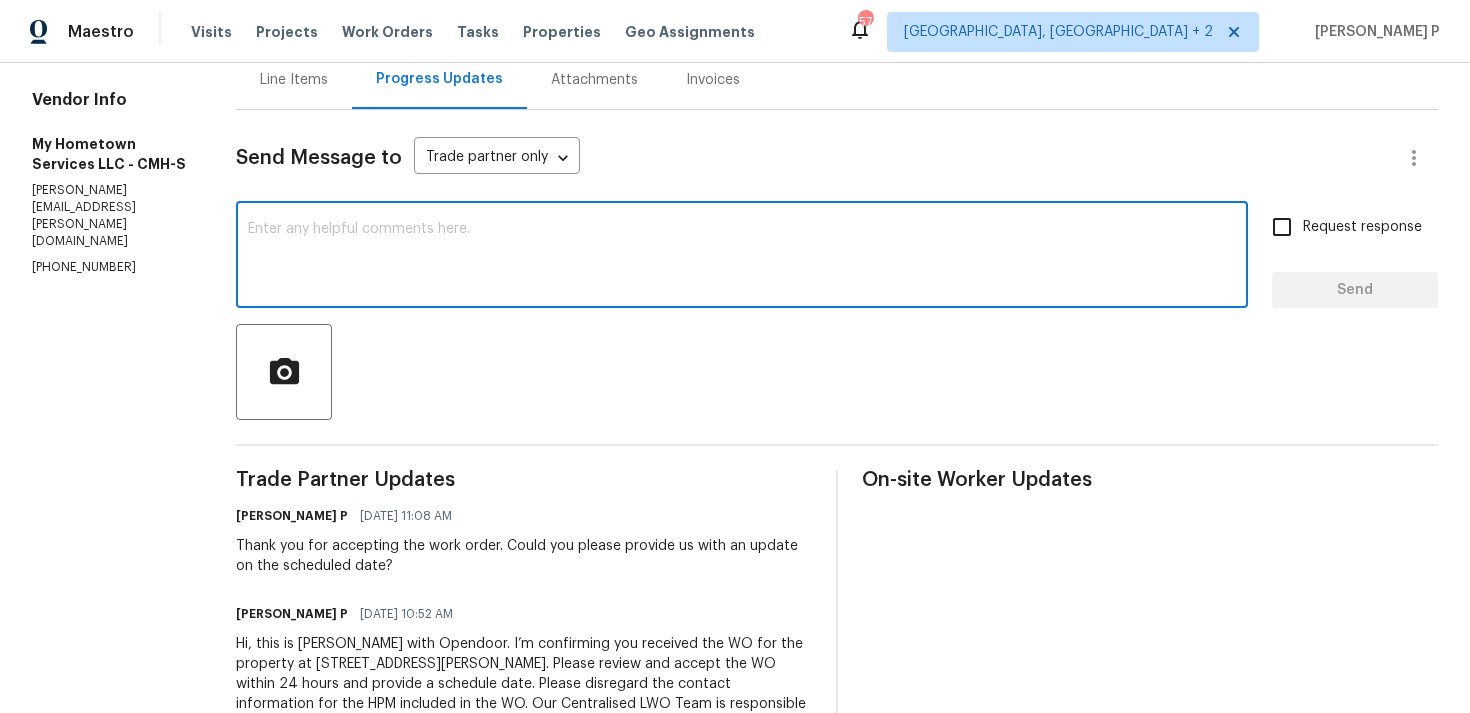 scroll, scrollTop: 266, scrollLeft: 0, axis: vertical 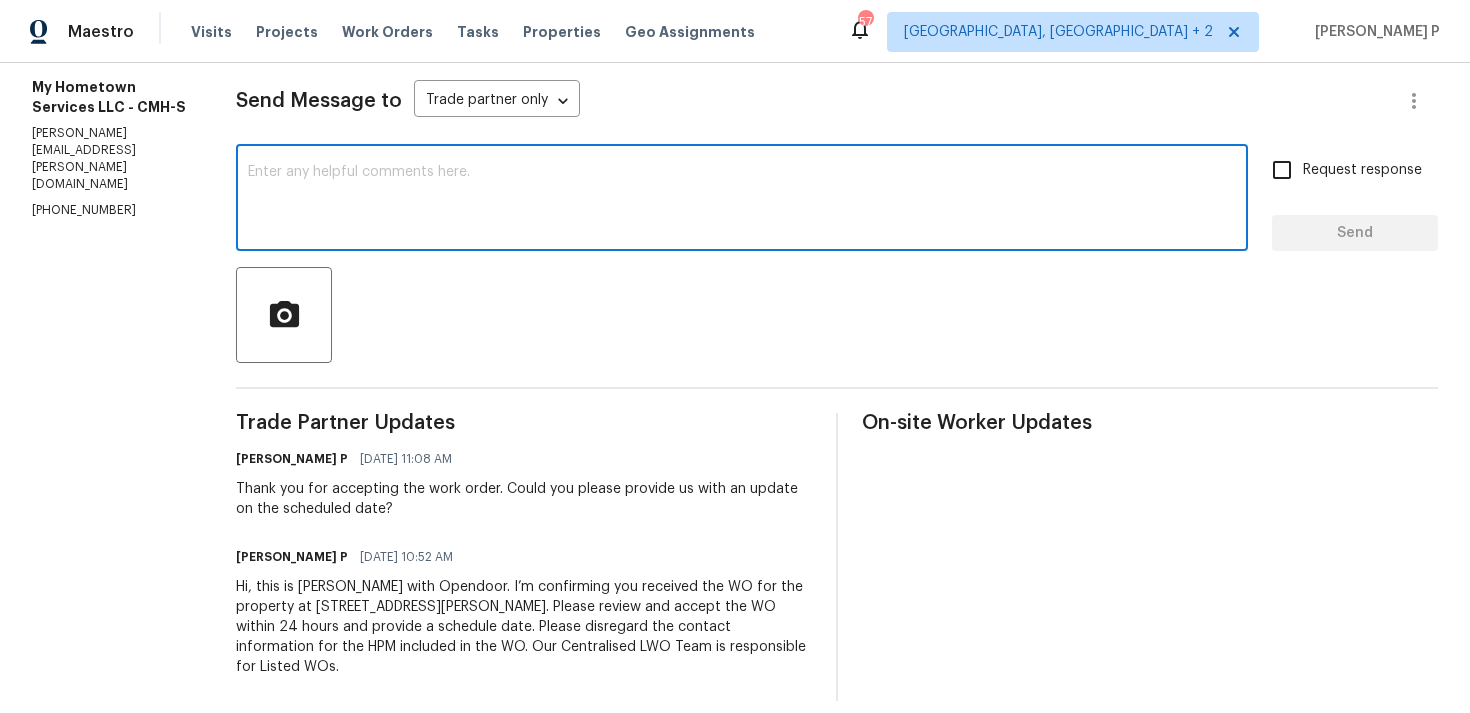 click at bounding box center [742, 200] 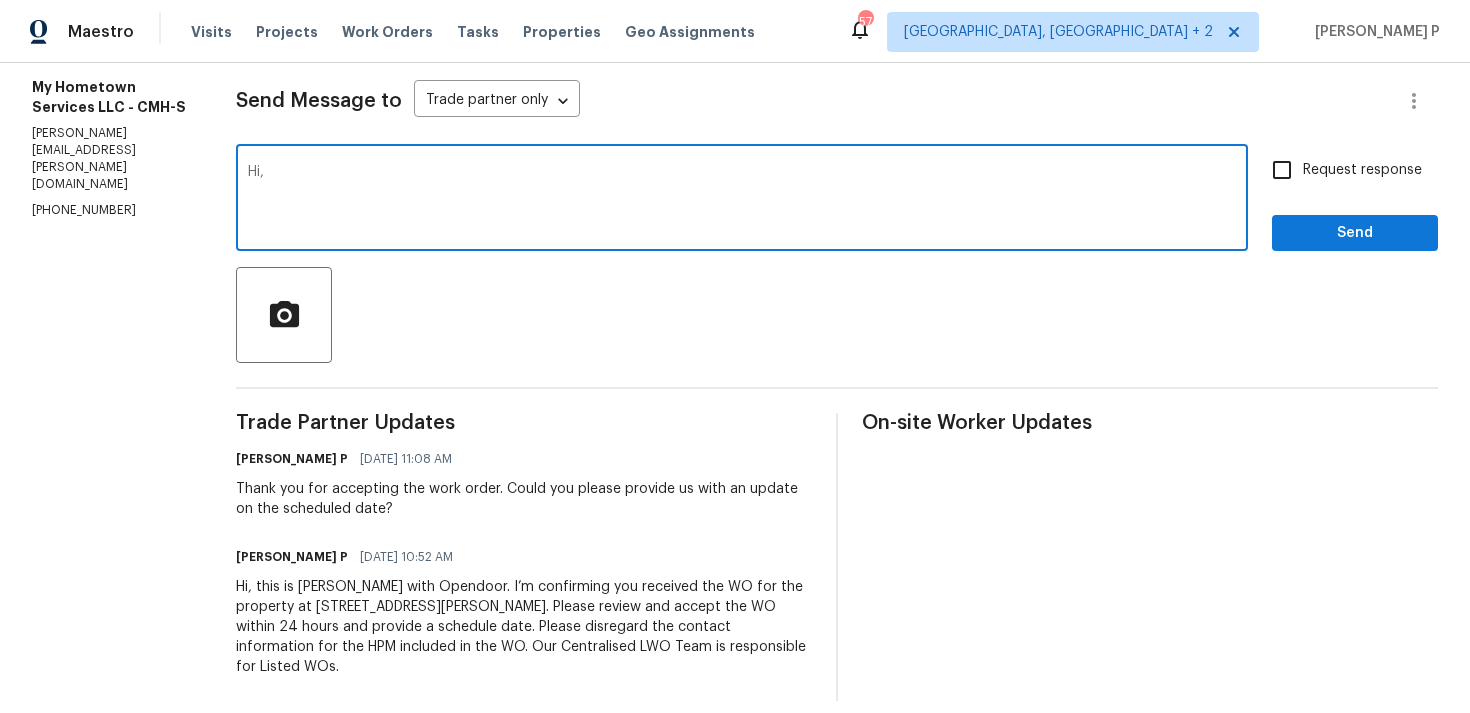 paste on "We tried reaching out to you via RC text to ask for an update on the scheduled date." 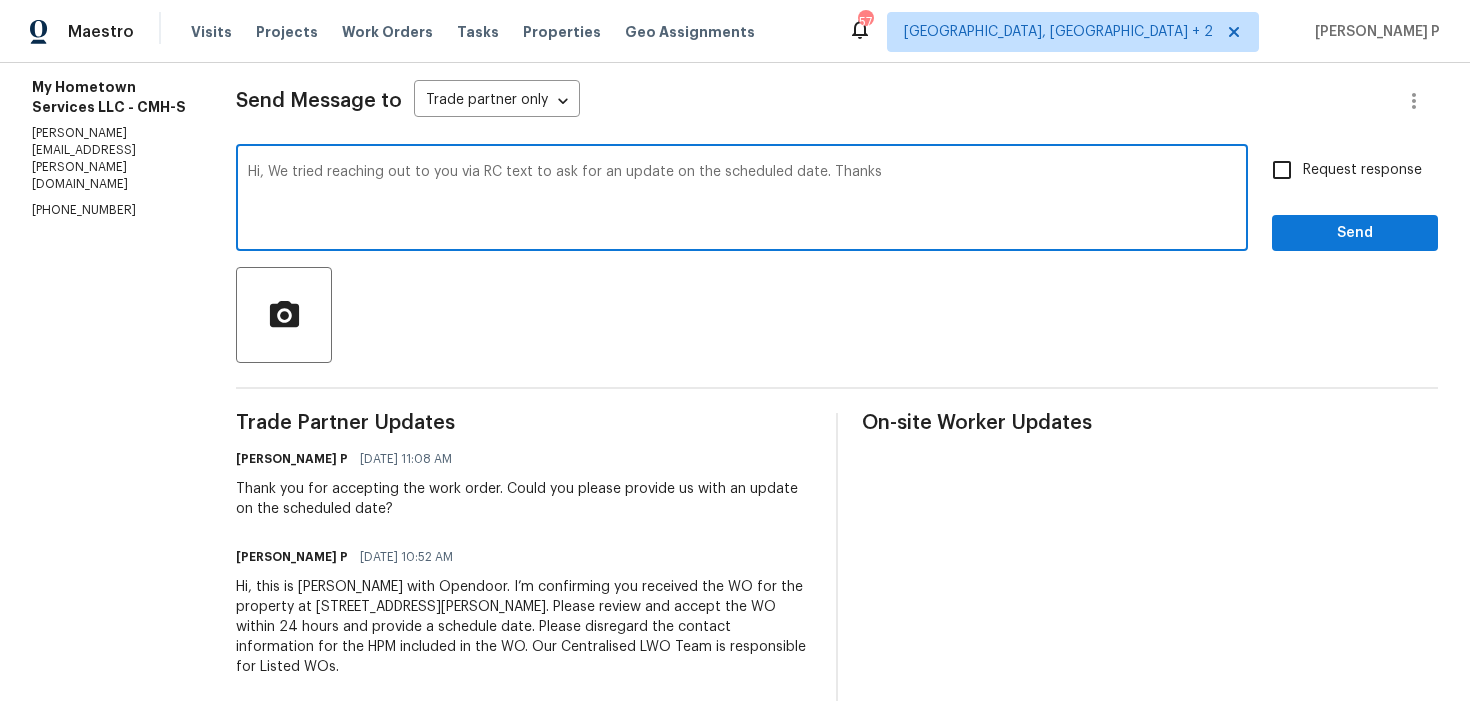 type on "Hi, We tried reaching out to you via RC text to ask for an update on the scheduled date. Thanks" 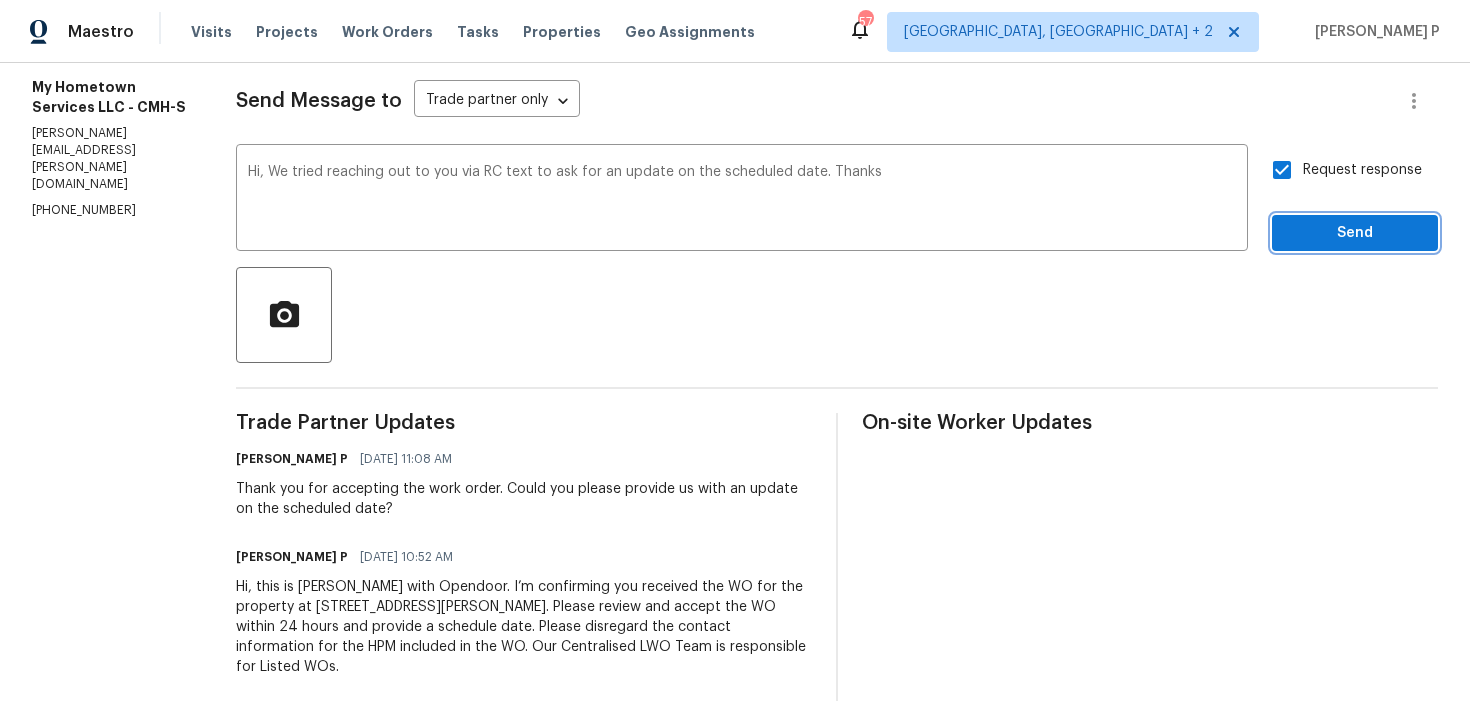 click on "Send" at bounding box center [1355, 233] 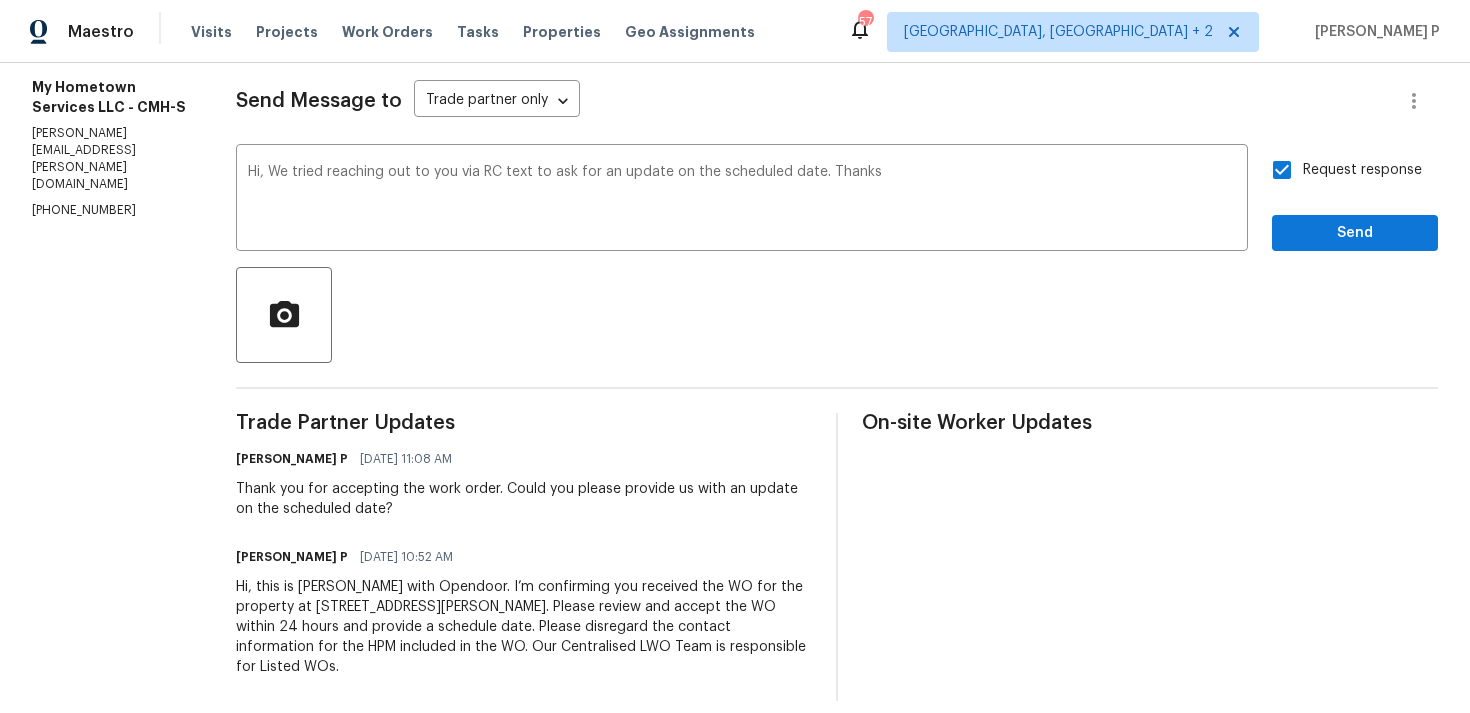 scroll, scrollTop: 34, scrollLeft: 0, axis: vertical 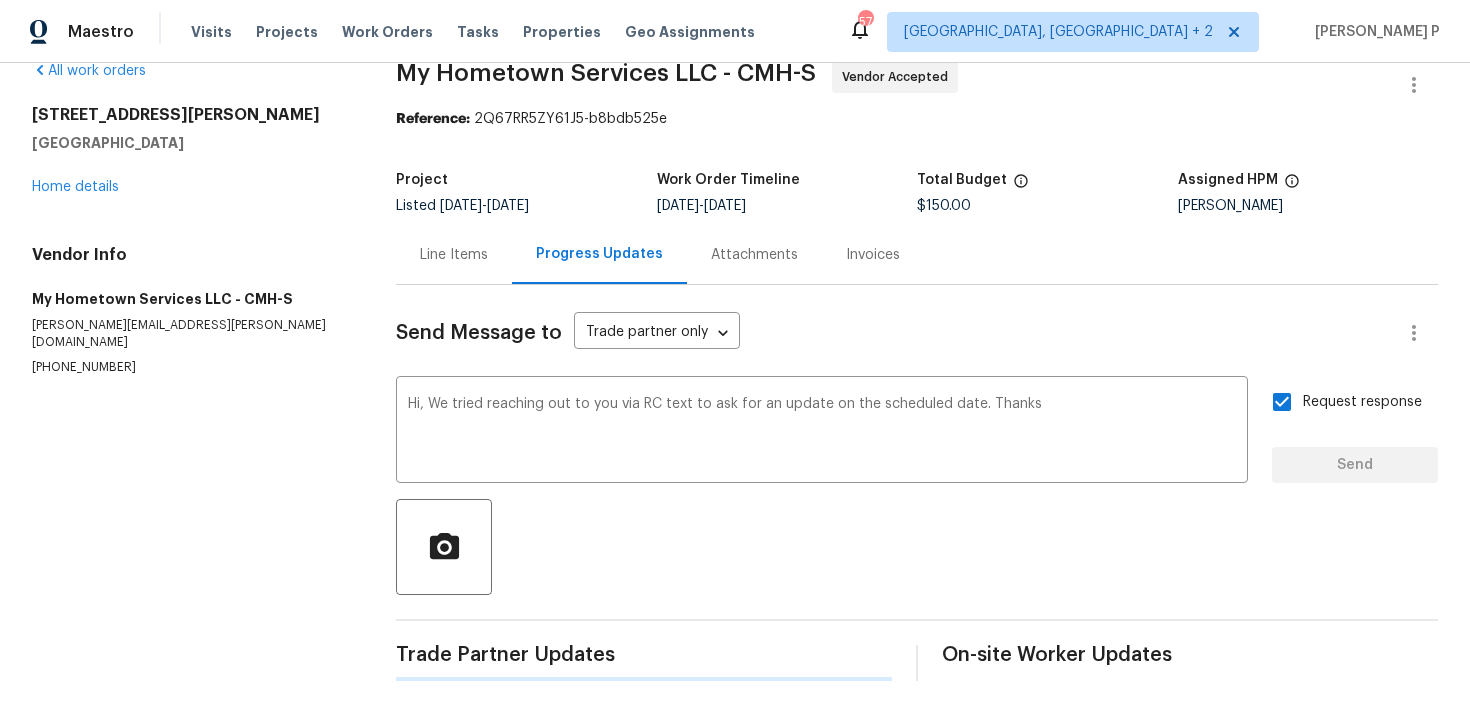 type 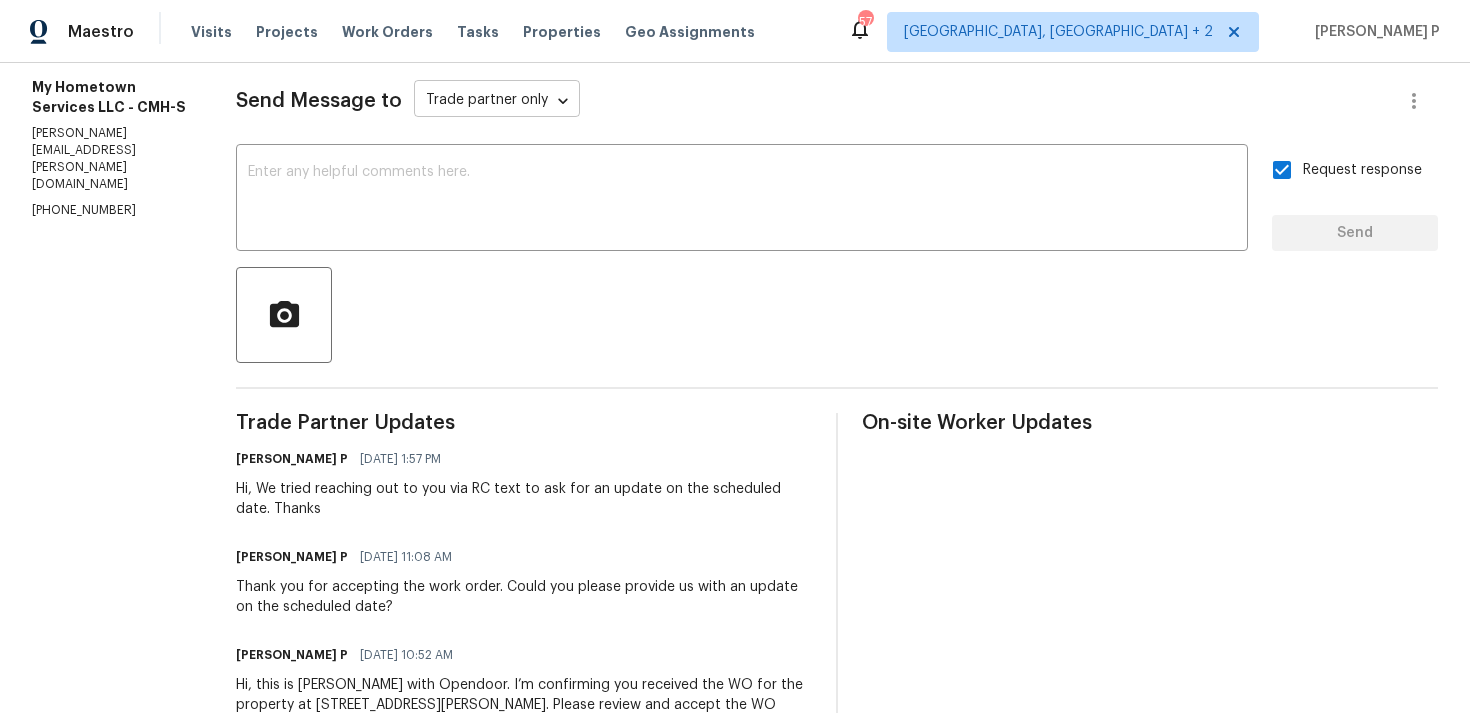 scroll, scrollTop: 0, scrollLeft: 0, axis: both 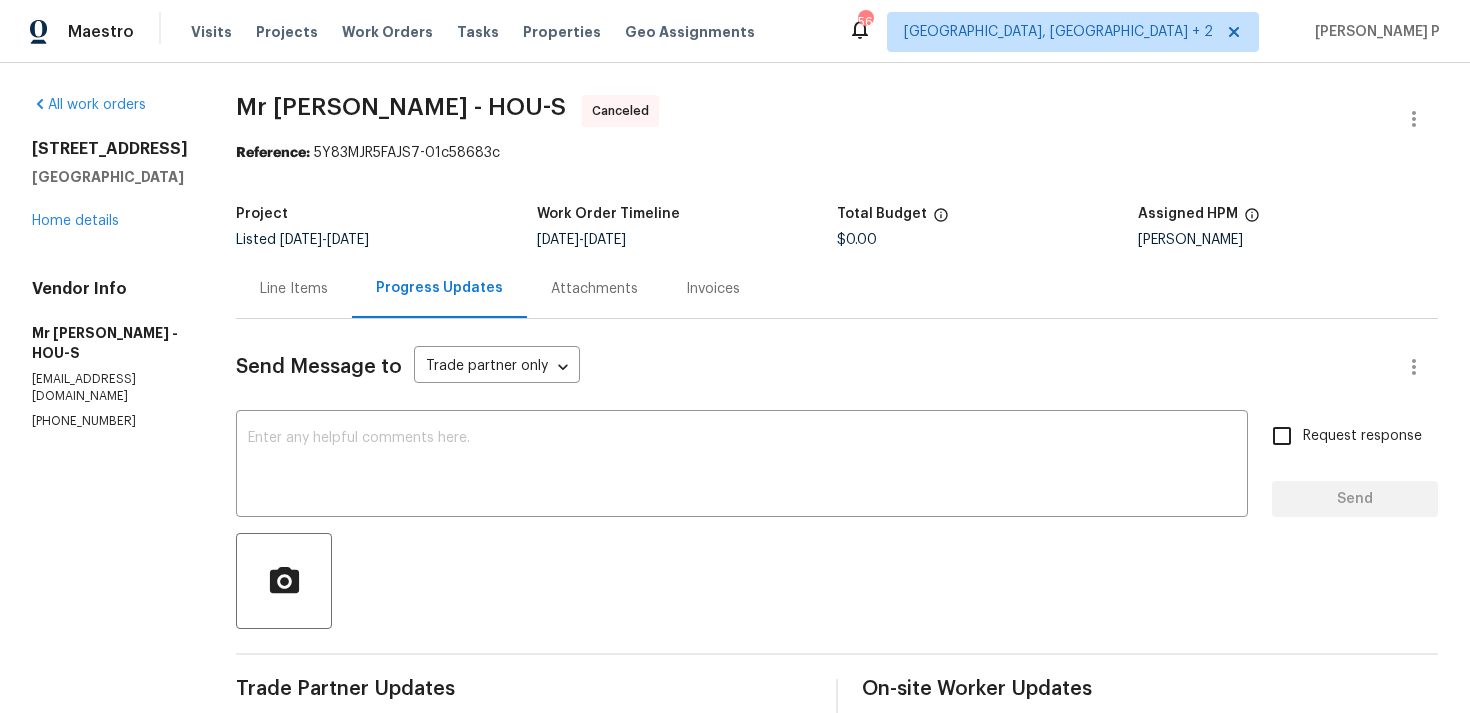 click on "[STREET_ADDRESS] Home details" at bounding box center (110, 185) 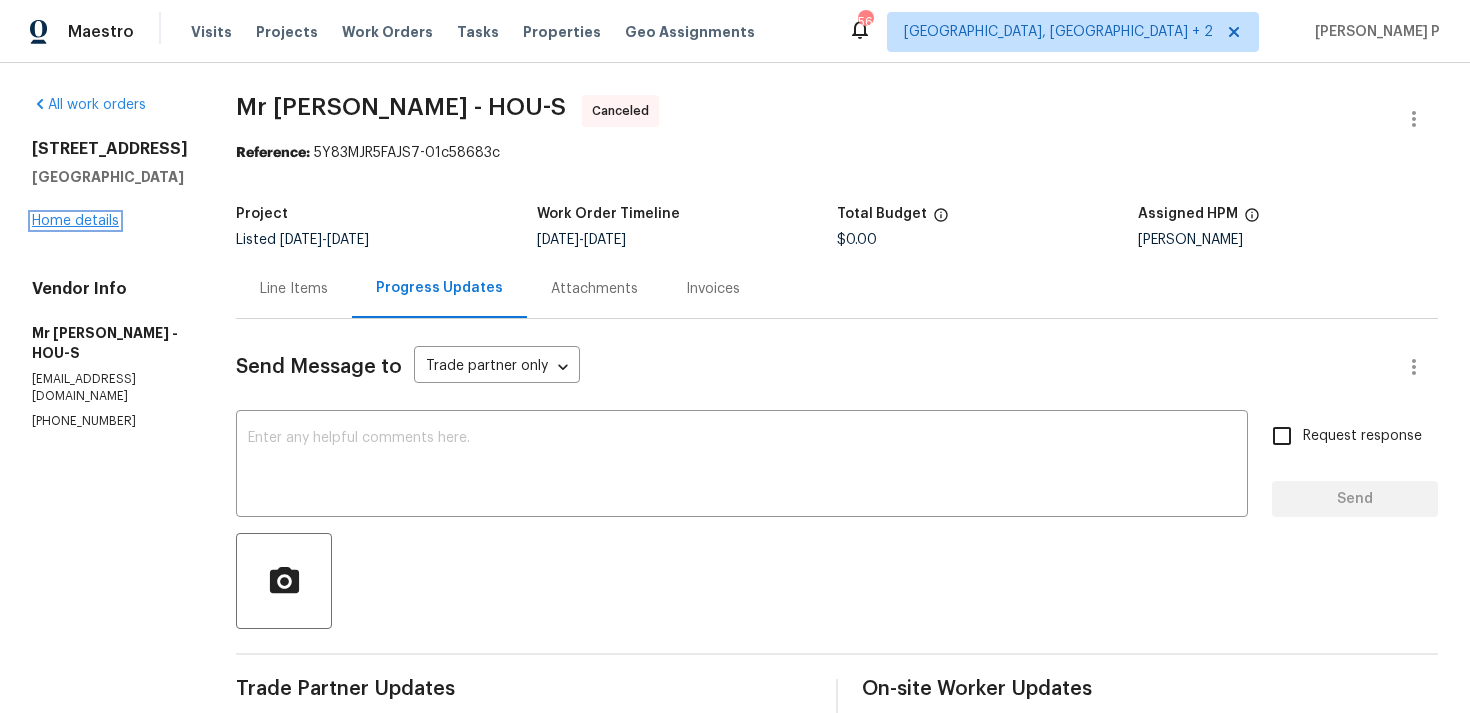 click on "Home details" at bounding box center (75, 221) 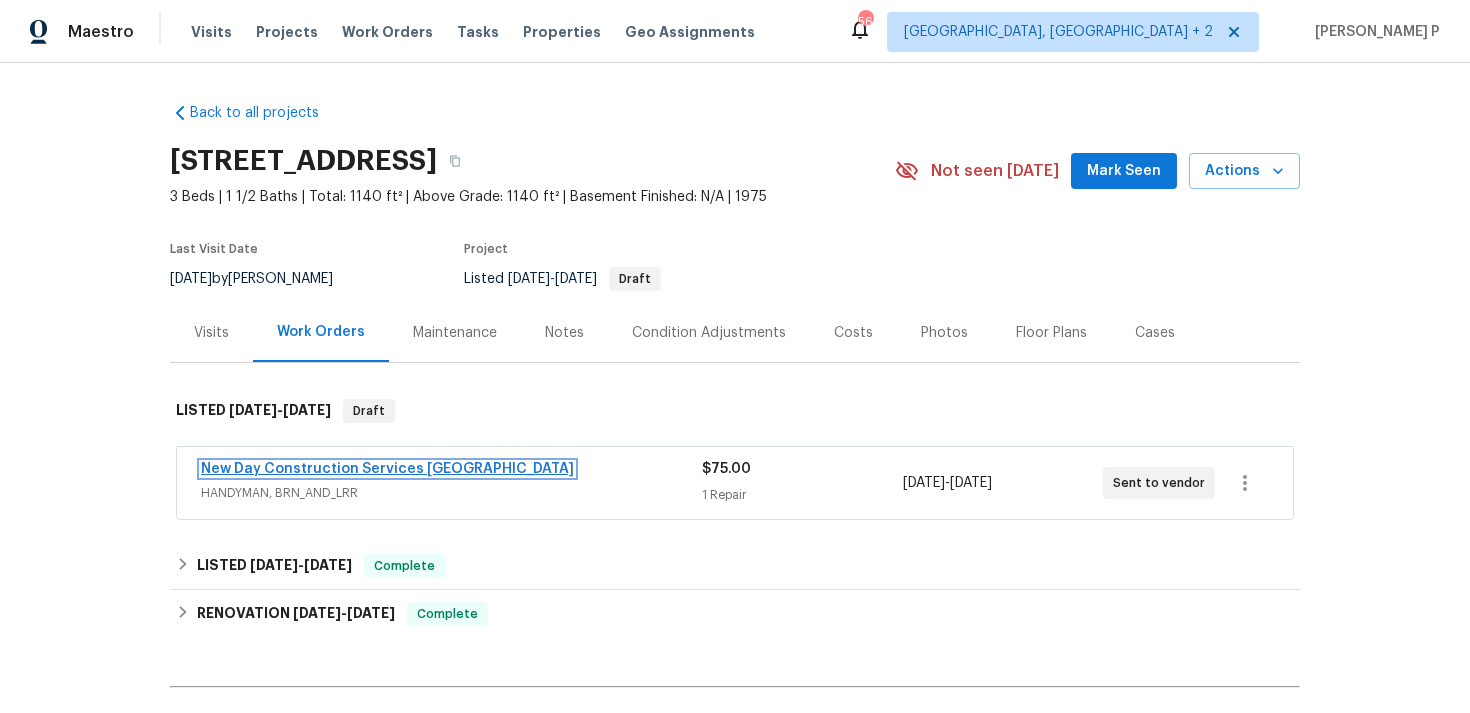 click on "New Day Construction Services UB" at bounding box center (387, 469) 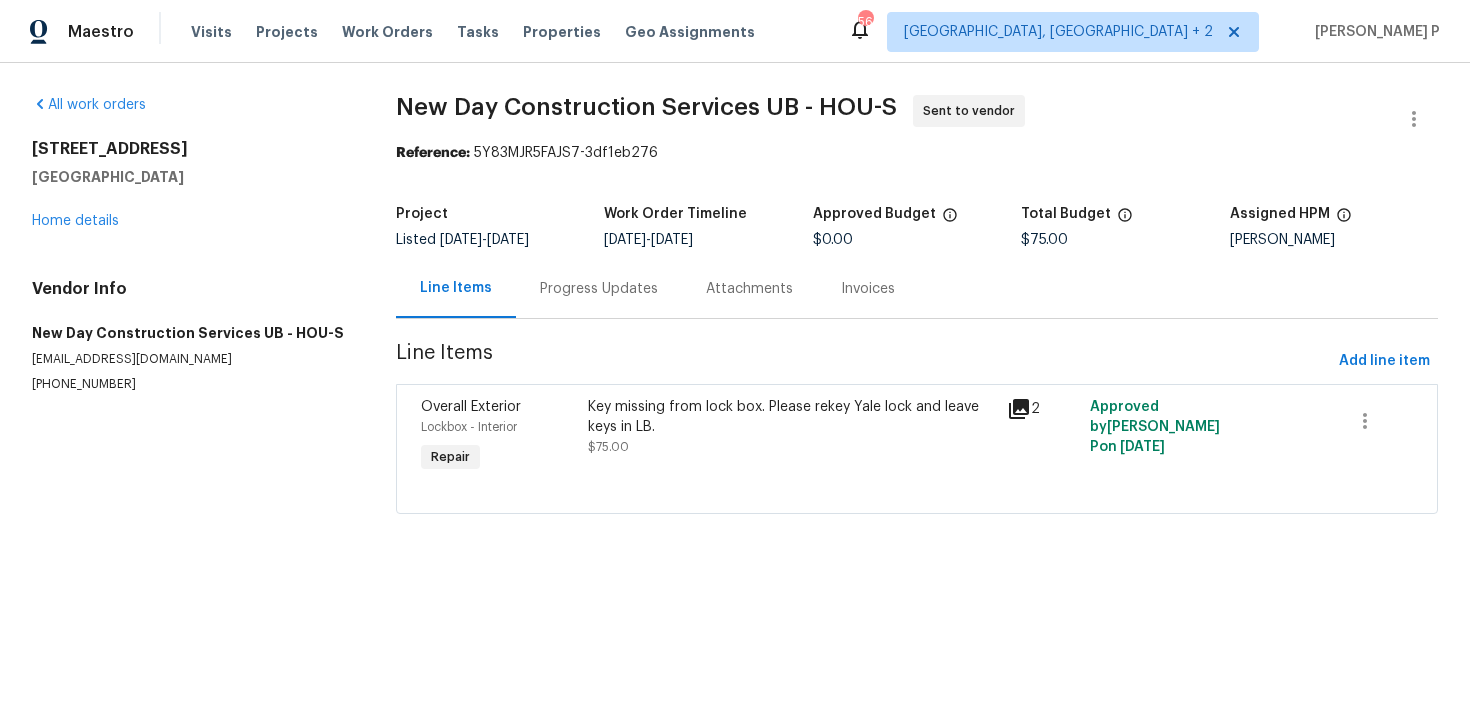click on "Progress Updates" at bounding box center [599, 289] 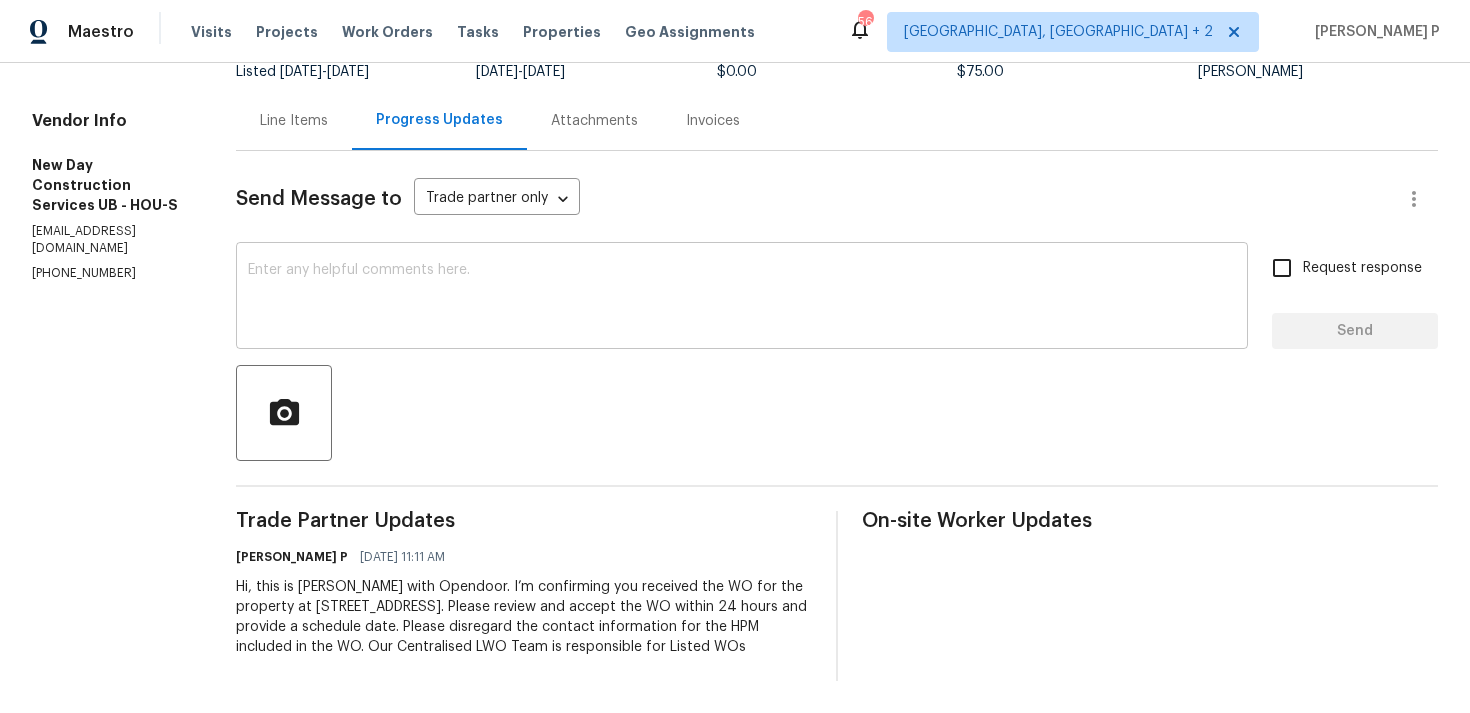 scroll, scrollTop: 188, scrollLeft: 0, axis: vertical 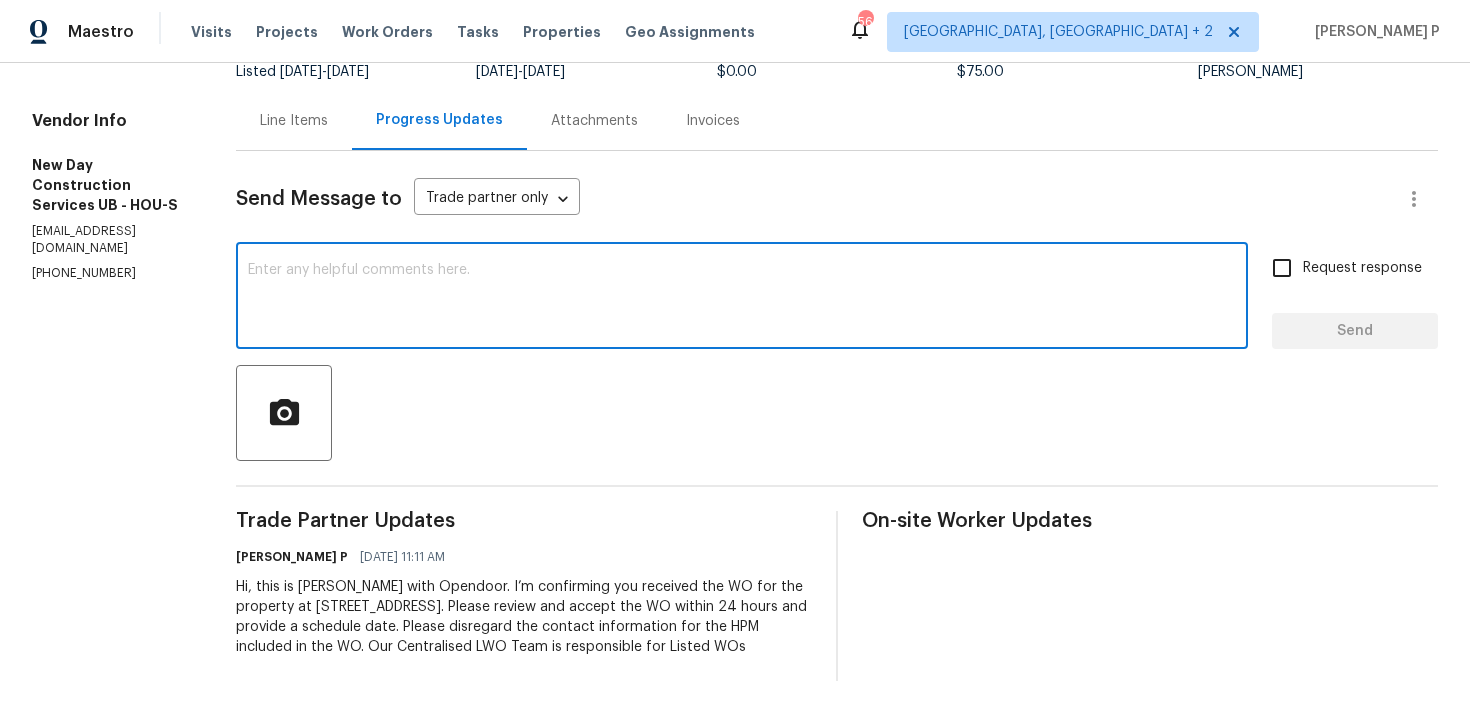 paste on "Hi, Could you kindly accept the work order?" 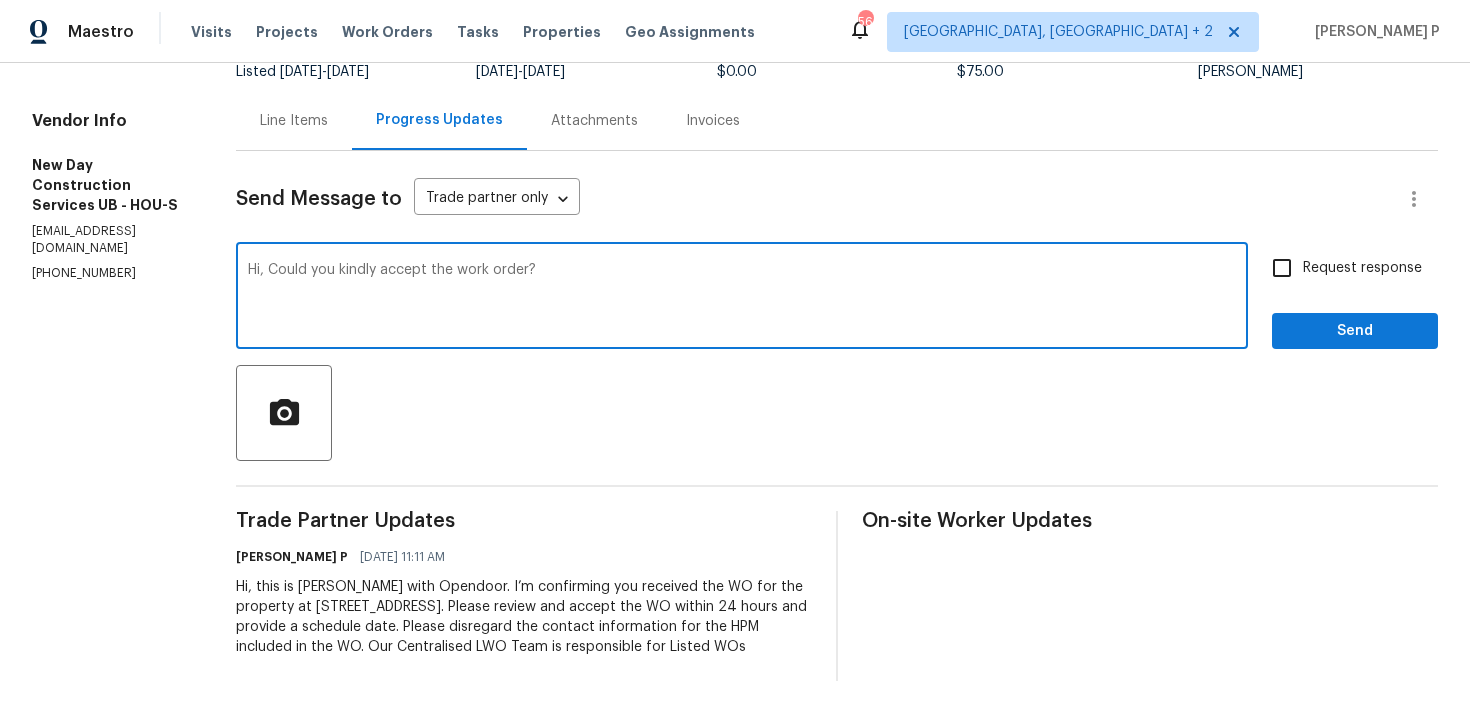 type on "Hi, Could you kindly accept the work order?" 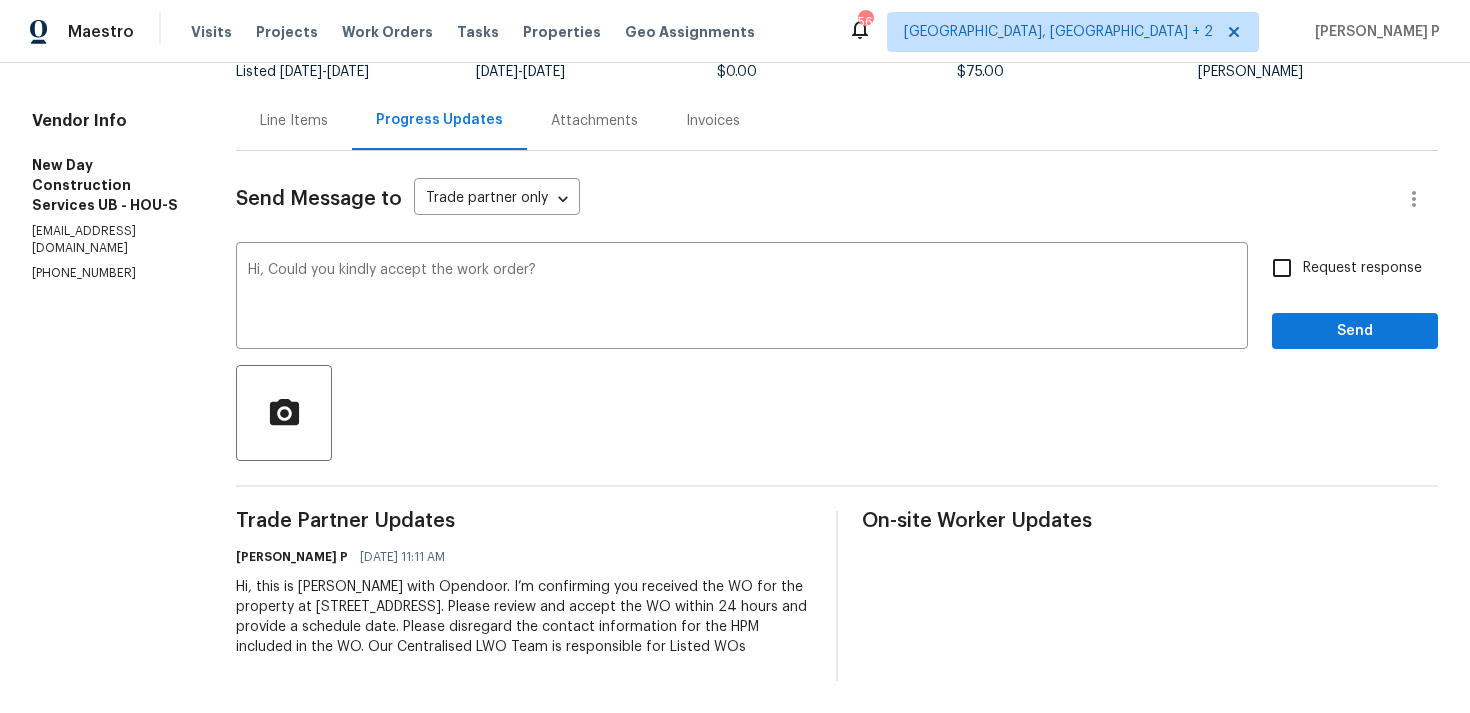 click on "Request response" at bounding box center (1362, 268) 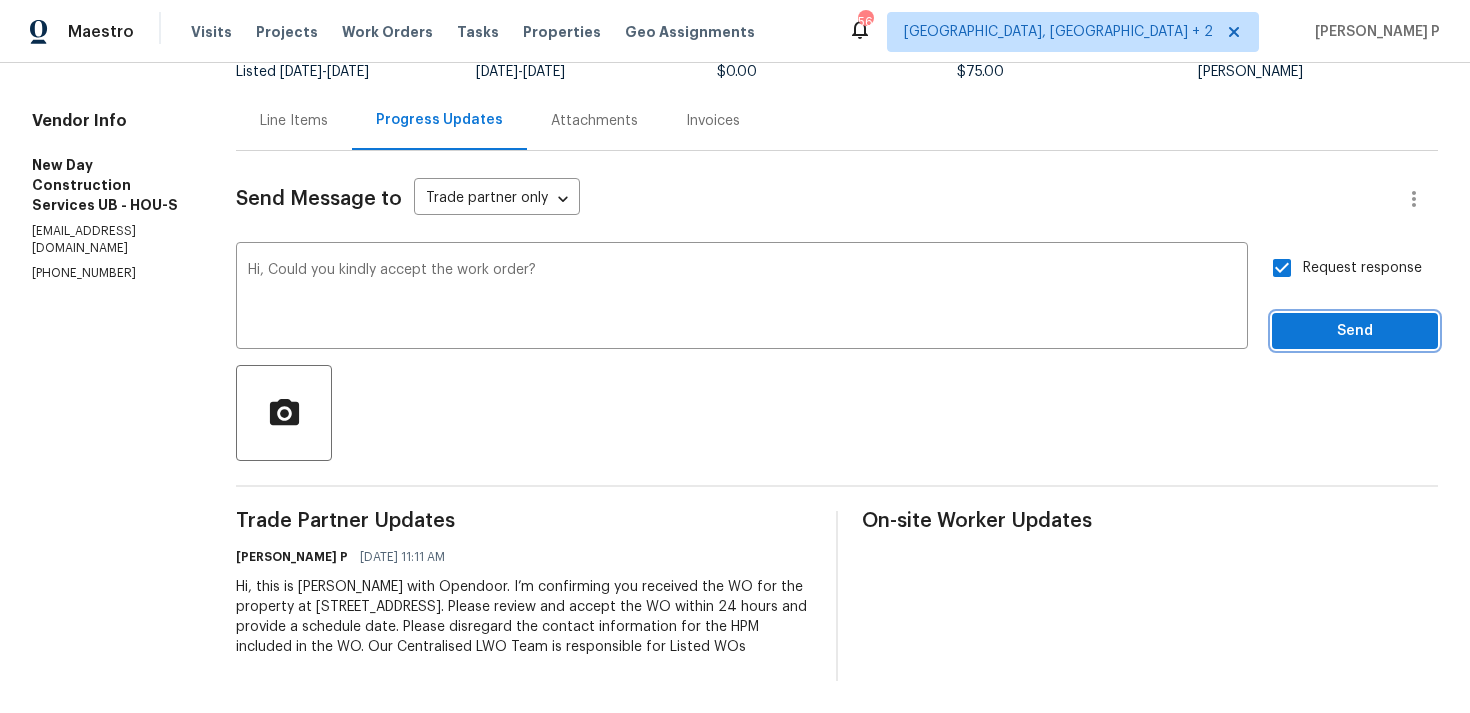 click on "Send" at bounding box center [1355, 331] 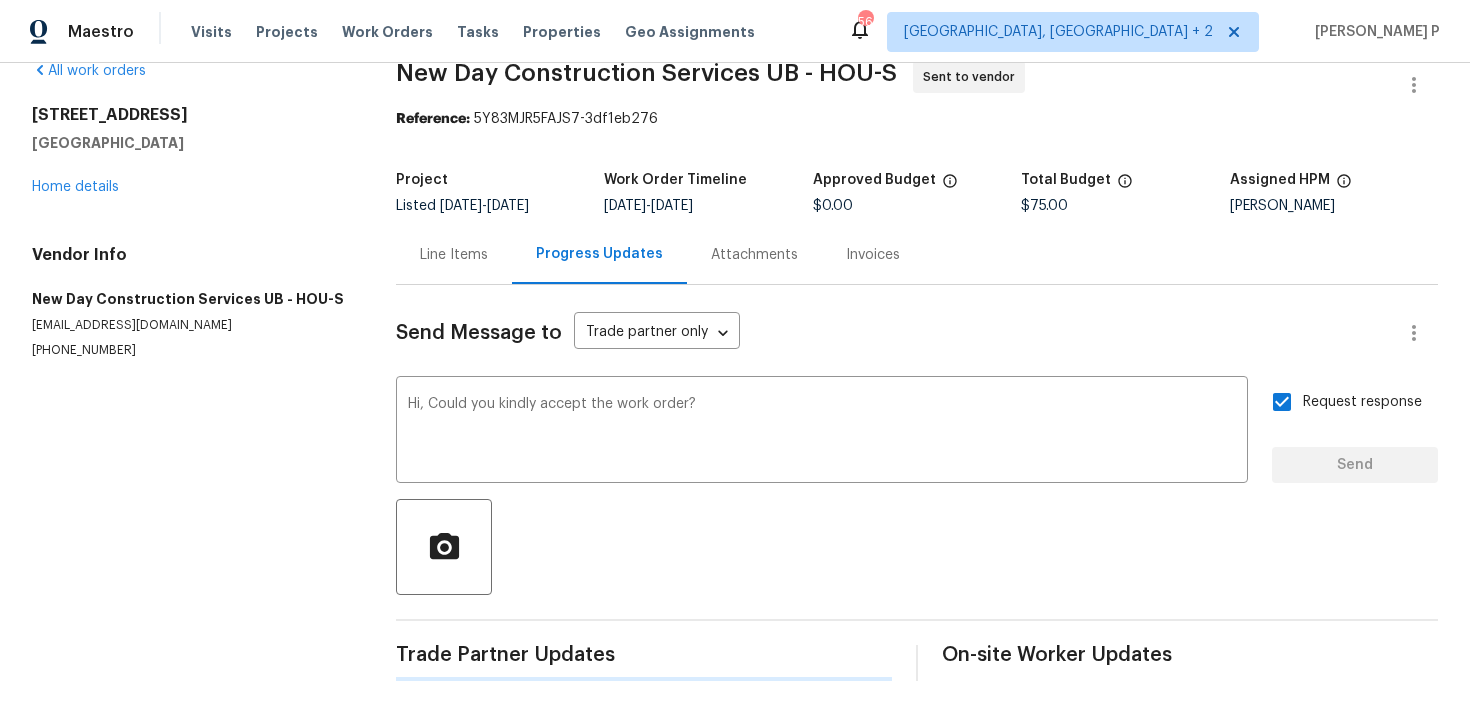 type 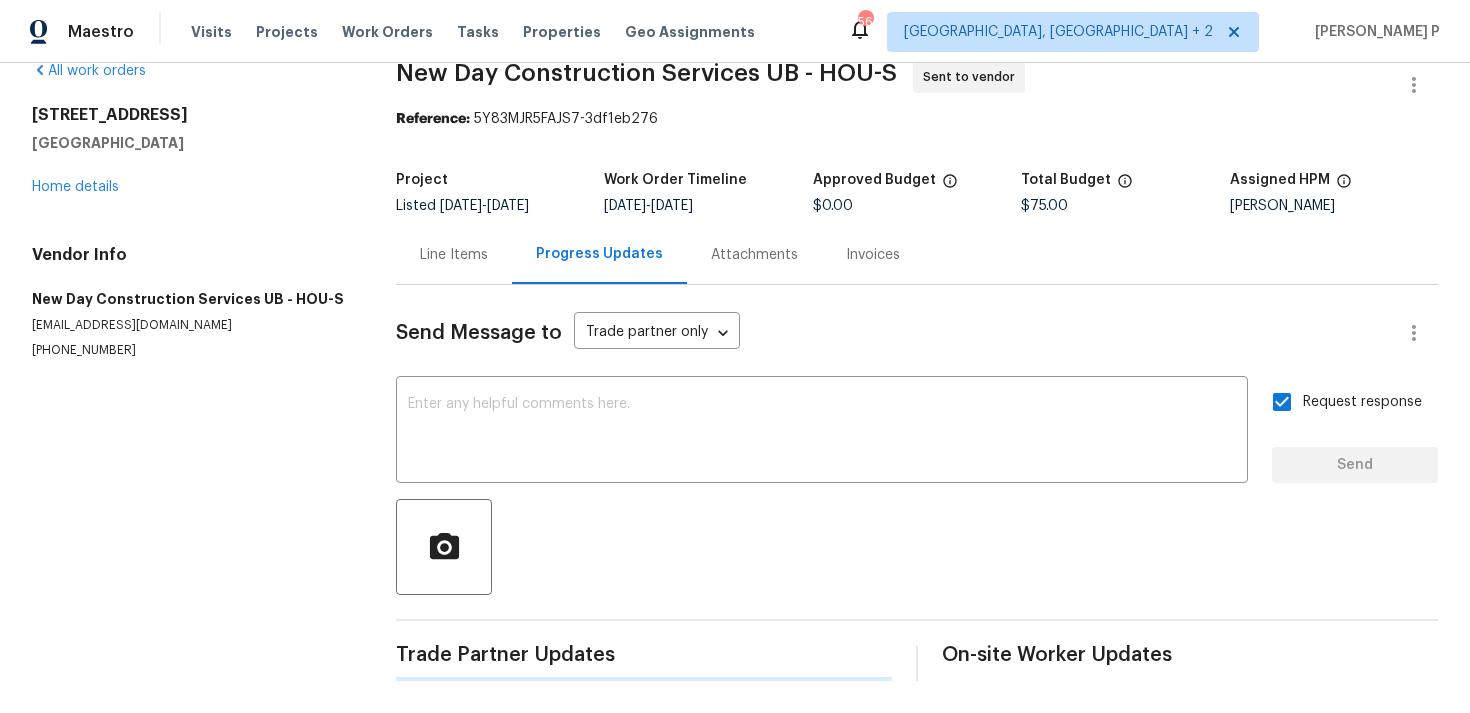 scroll, scrollTop: 188, scrollLeft: 0, axis: vertical 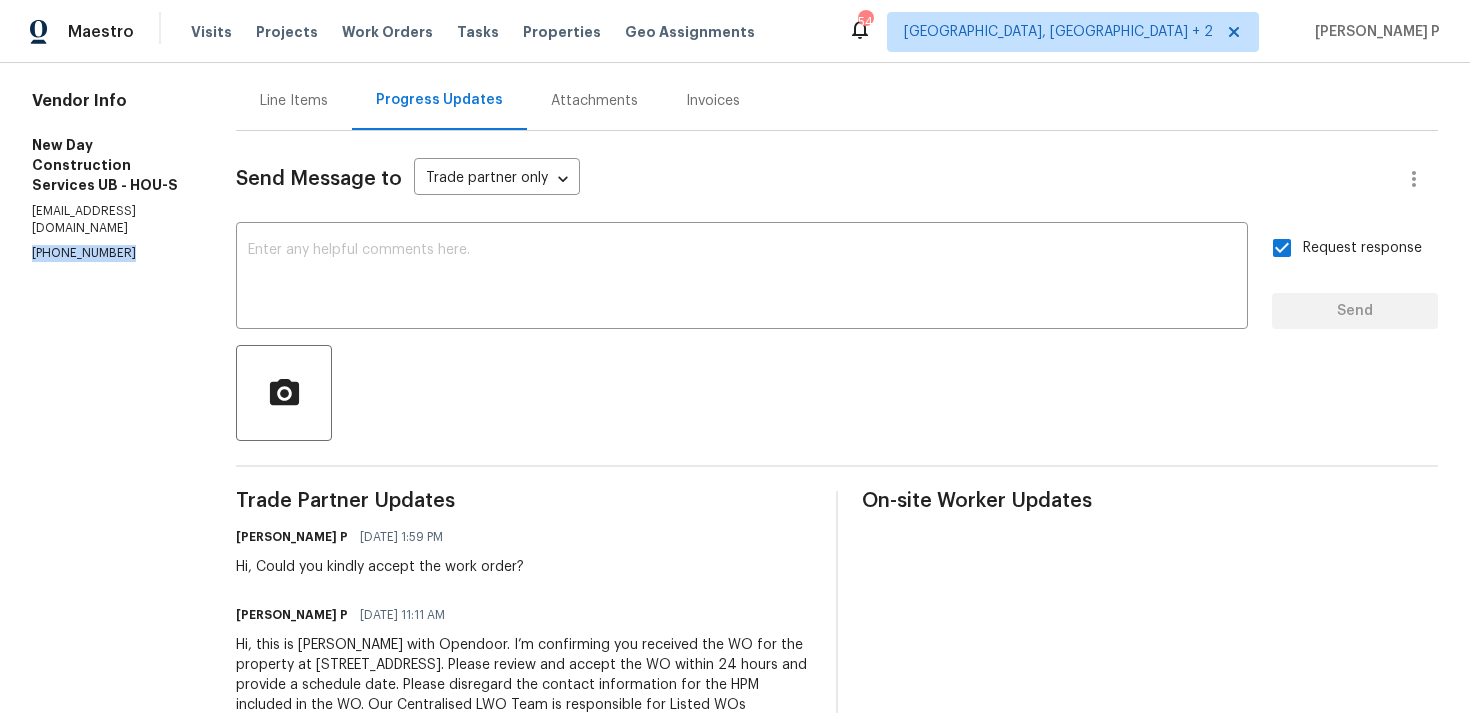 drag, startPoint x: 132, startPoint y: 214, endPoint x: 0, endPoint y: 213, distance: 132.00378 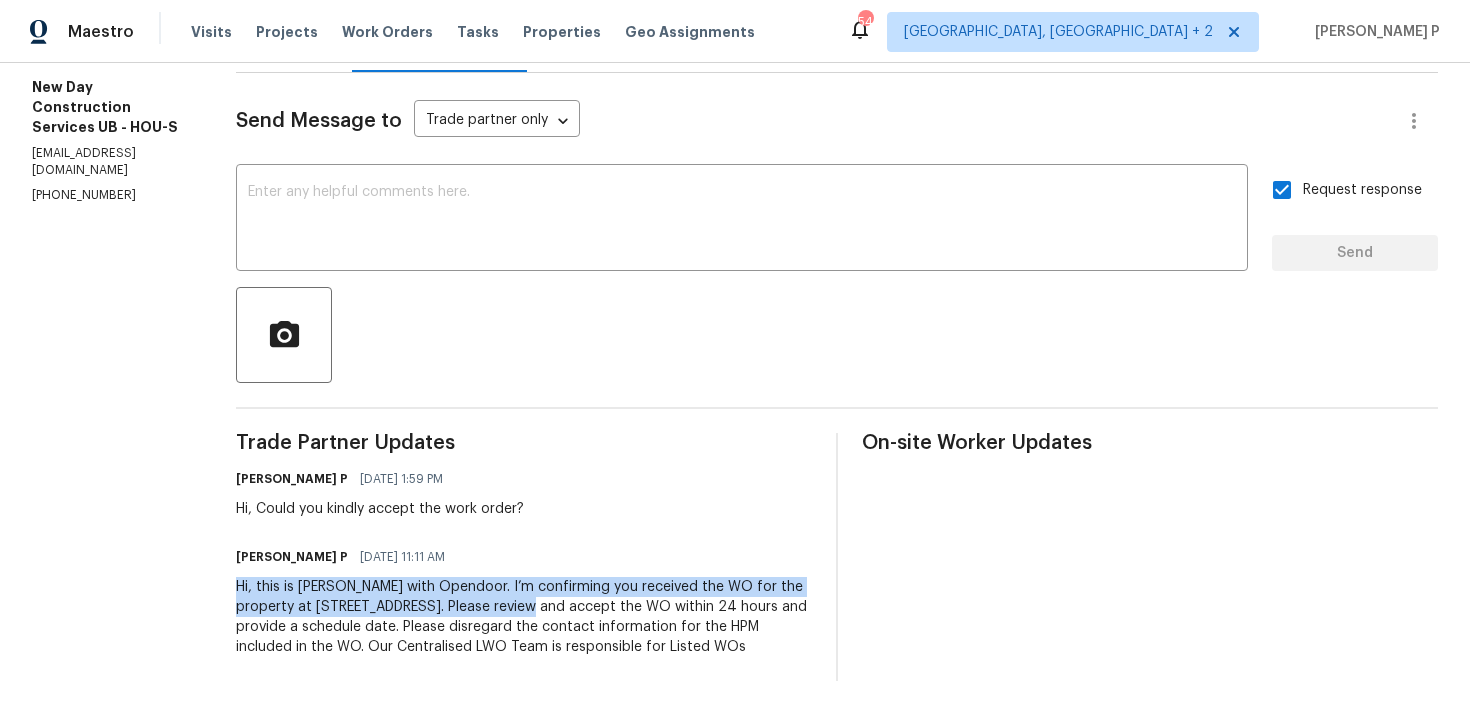 drag, startPoint x: 252, startPoint y: 570, endPoint x: 559, endPoint y: 582, distance: 307.23444 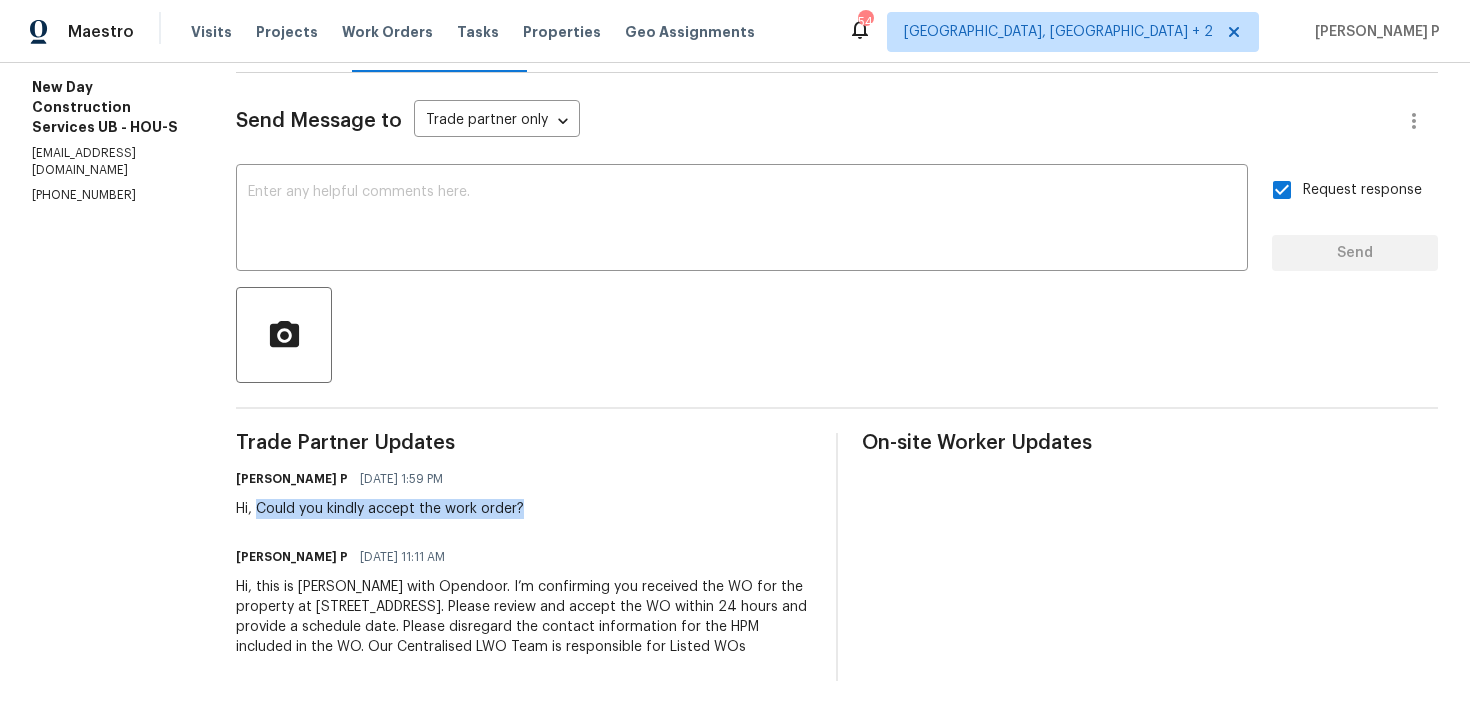 drag, startPoint x: 277, startPoint y: 488, endPoint x: 553, endPoint y: 488, distance: 276 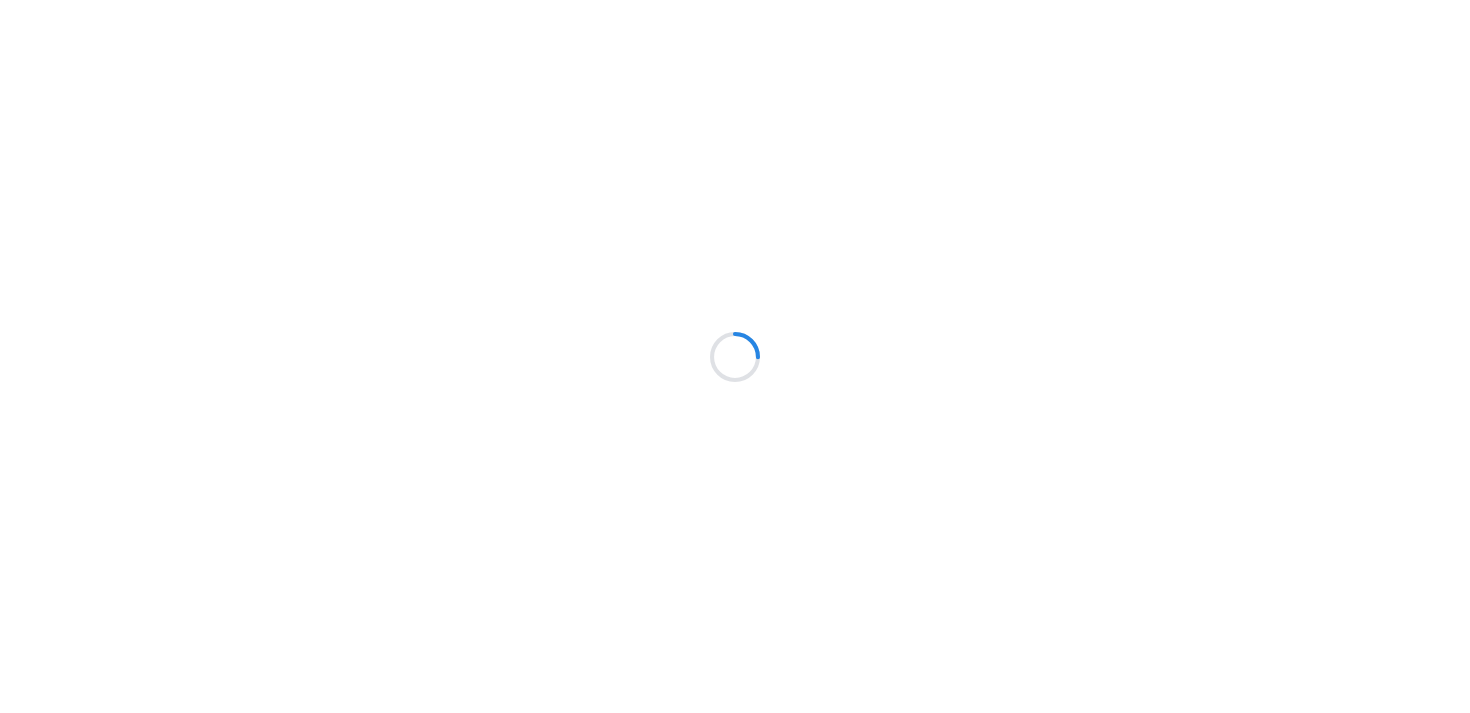 scroll, scrollTop: 0, scrollLeft: 0, axis: both 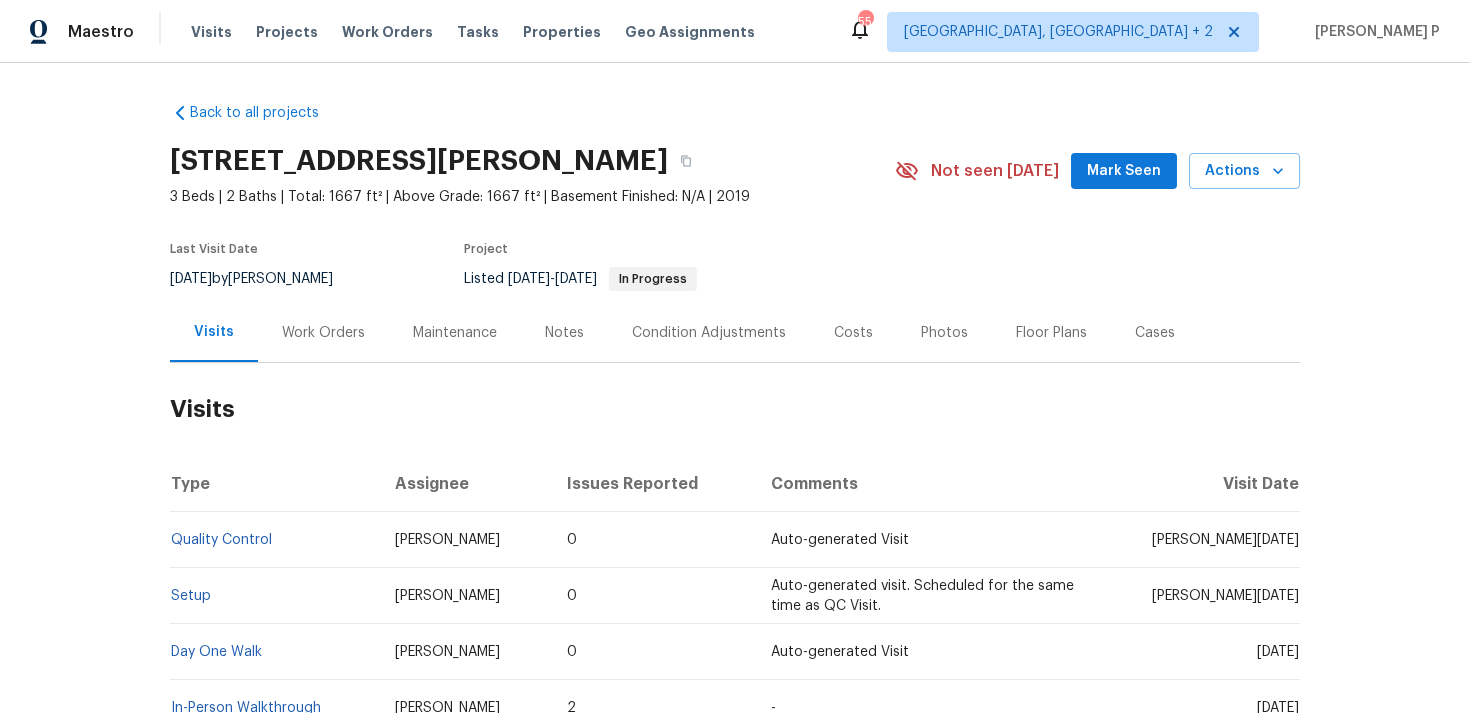 click on "Work Orders" at bounding box center [323, 333] 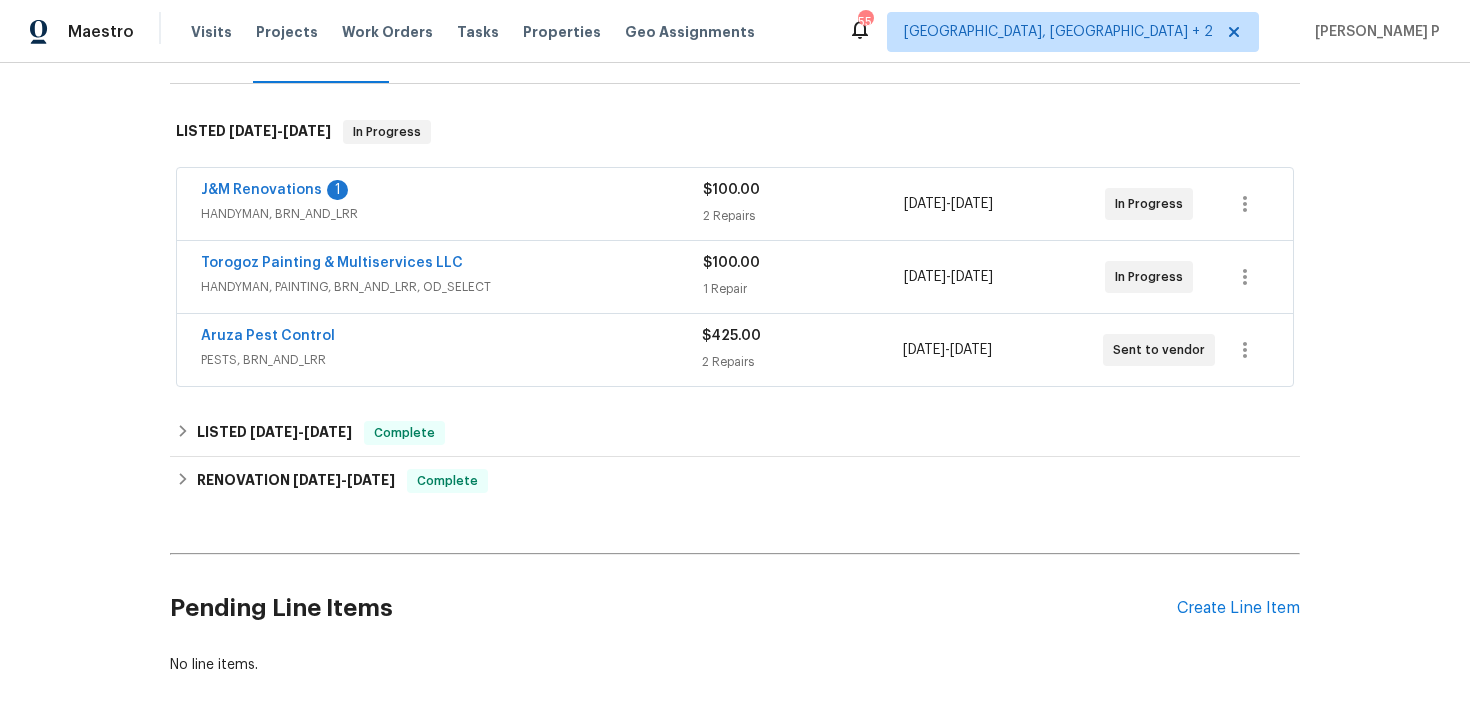 scroll, scrollTop: 281, scrollLeft: 0, axis: vertical 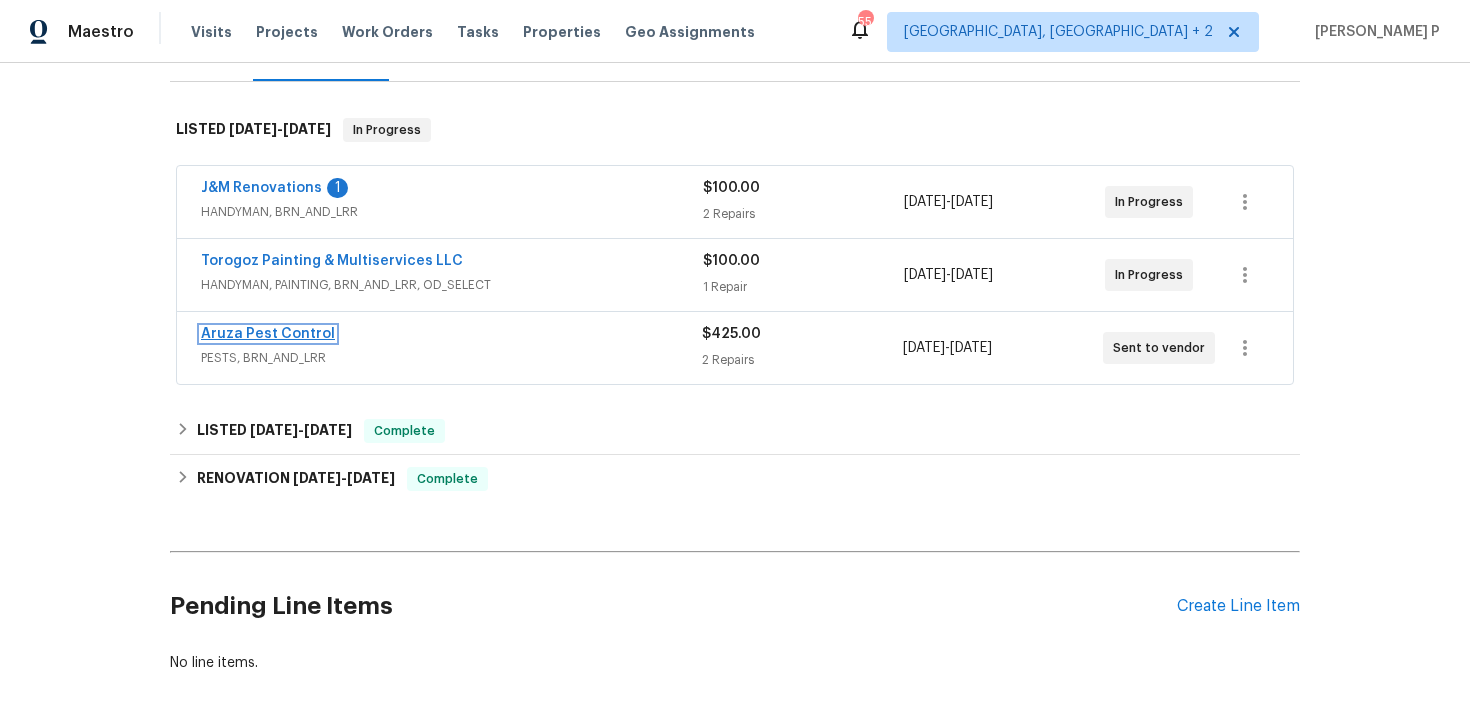 click on "Aruza Pest Control" at bounding box center (268, 334) 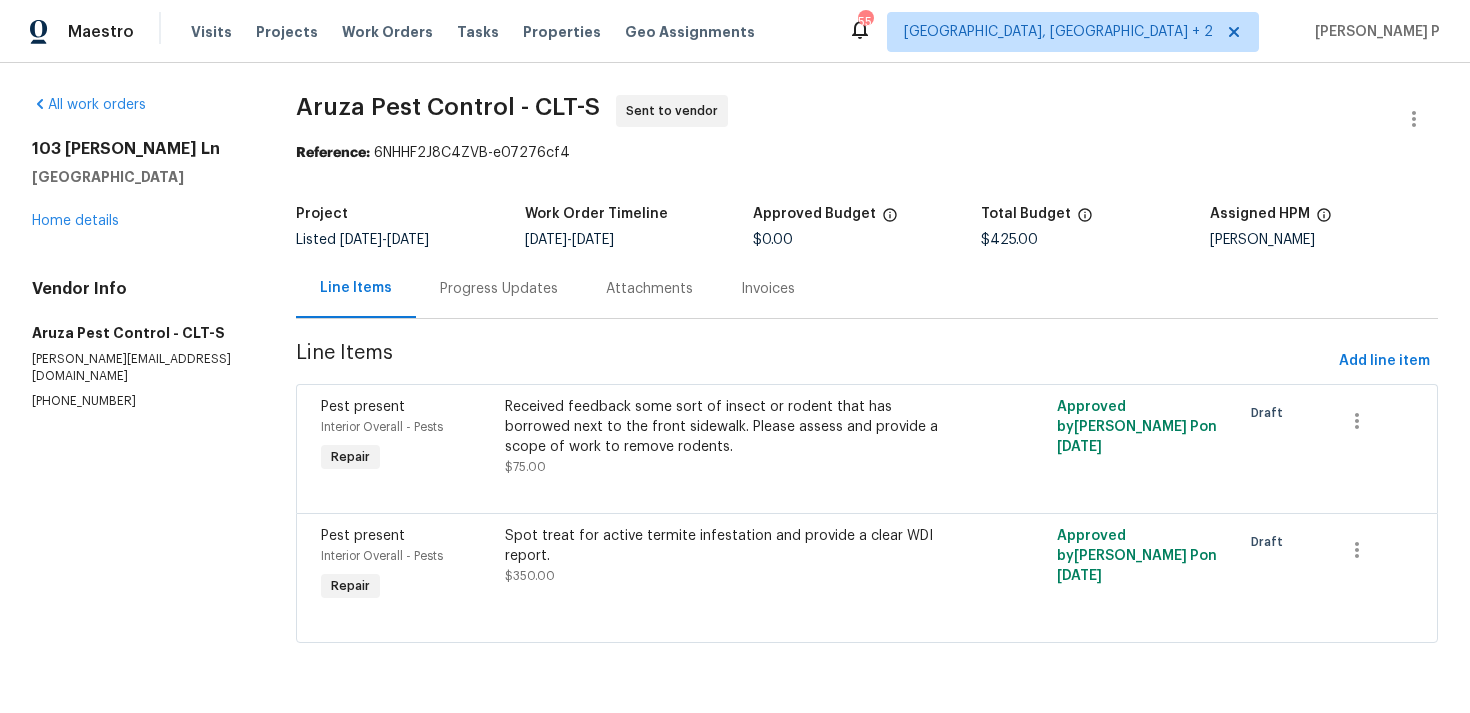 click on "Progress Updates" at bounding box center [499, 289] 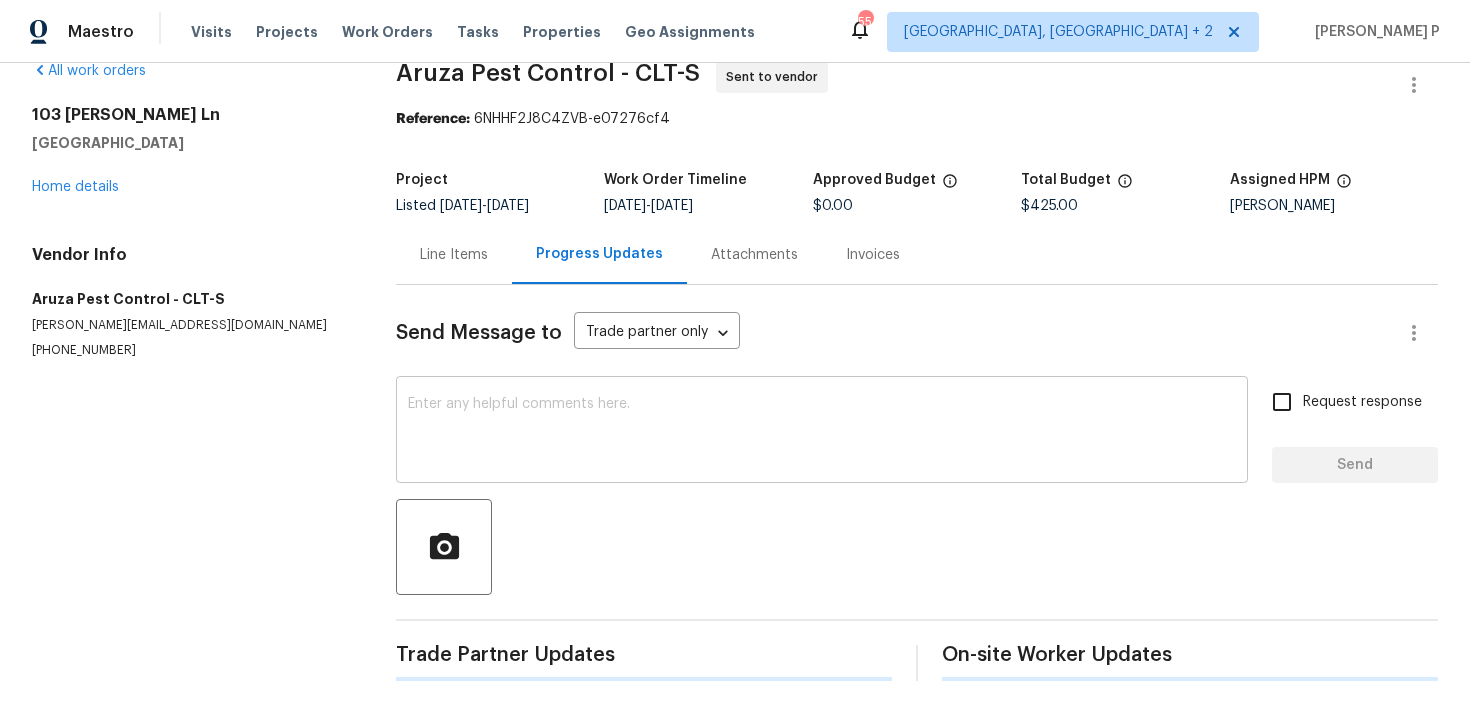 scroll, scrollTop: 168, scrollLeft: 0, axis: vertical 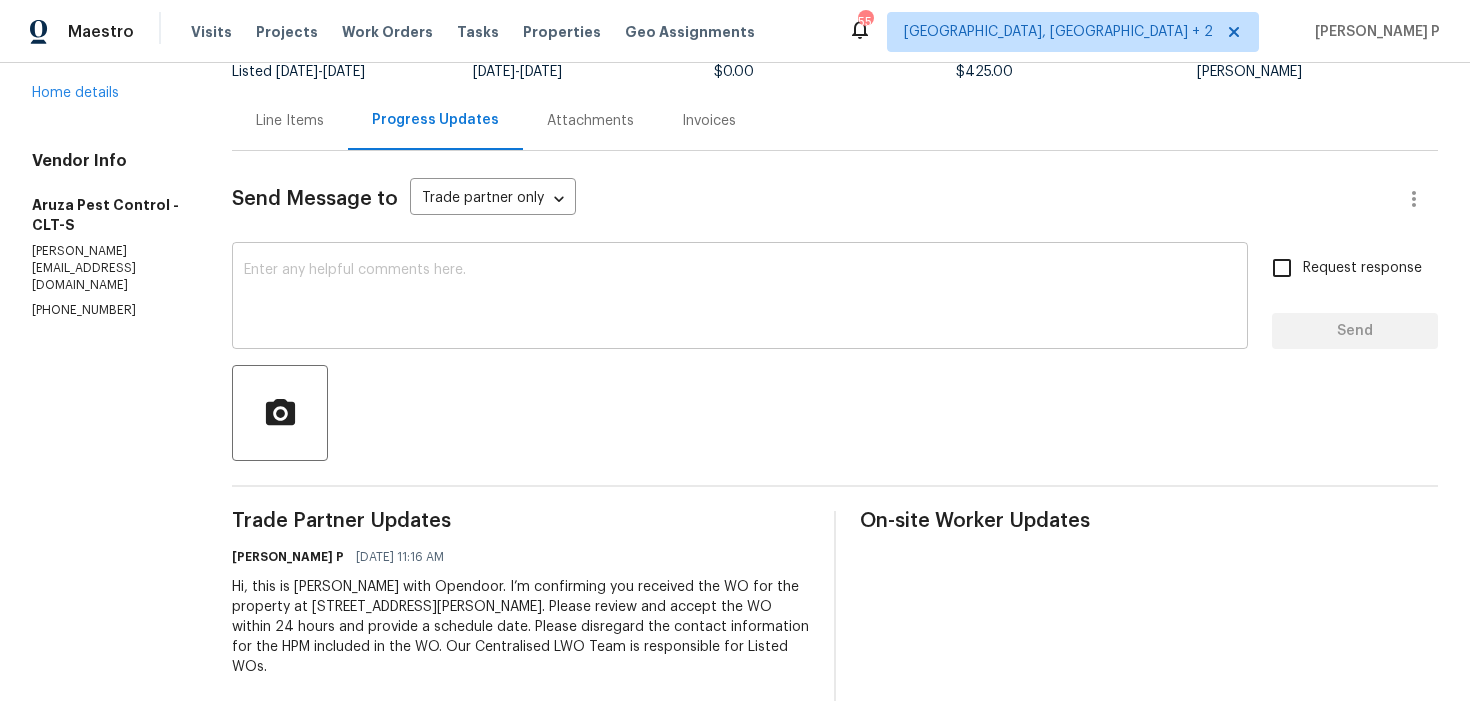 click at bounding box center [740, 298] 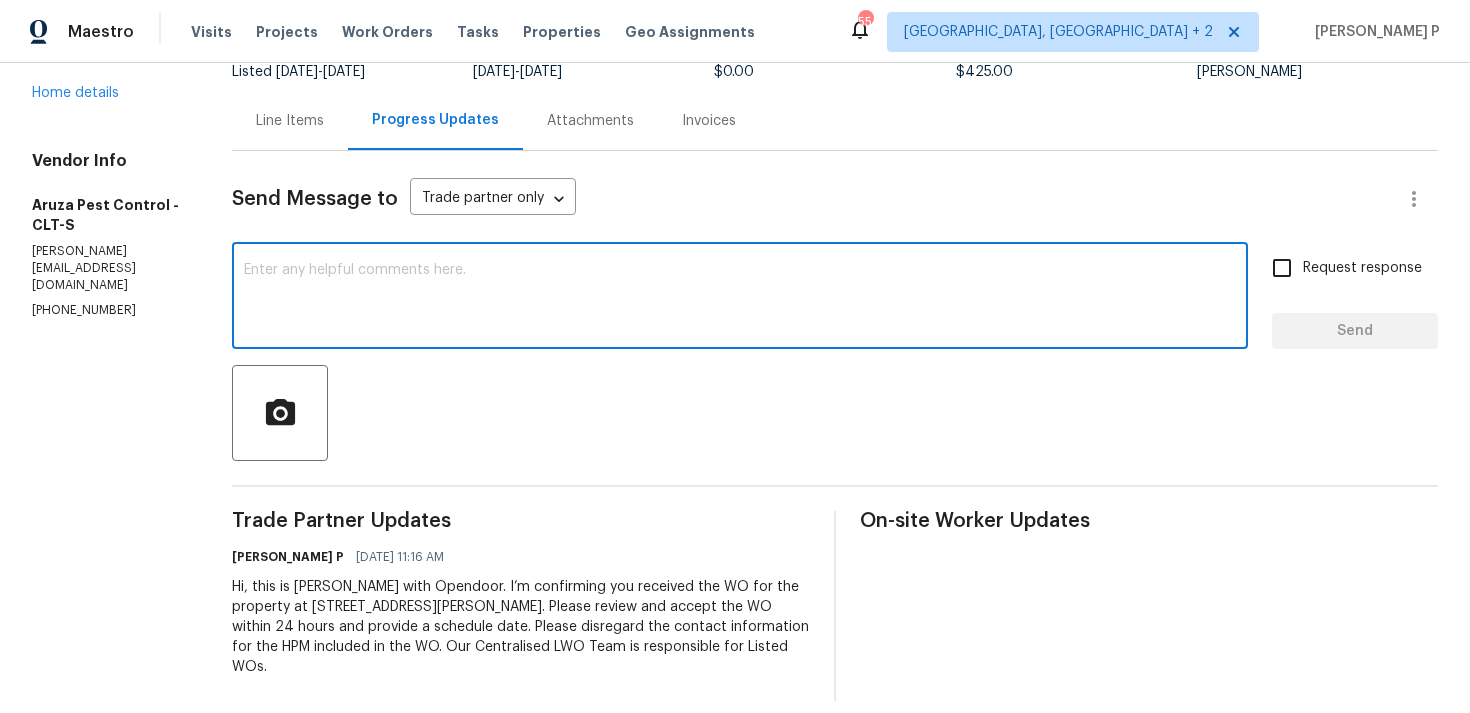 paste on "Hi, Could you kindly accept the work order?" 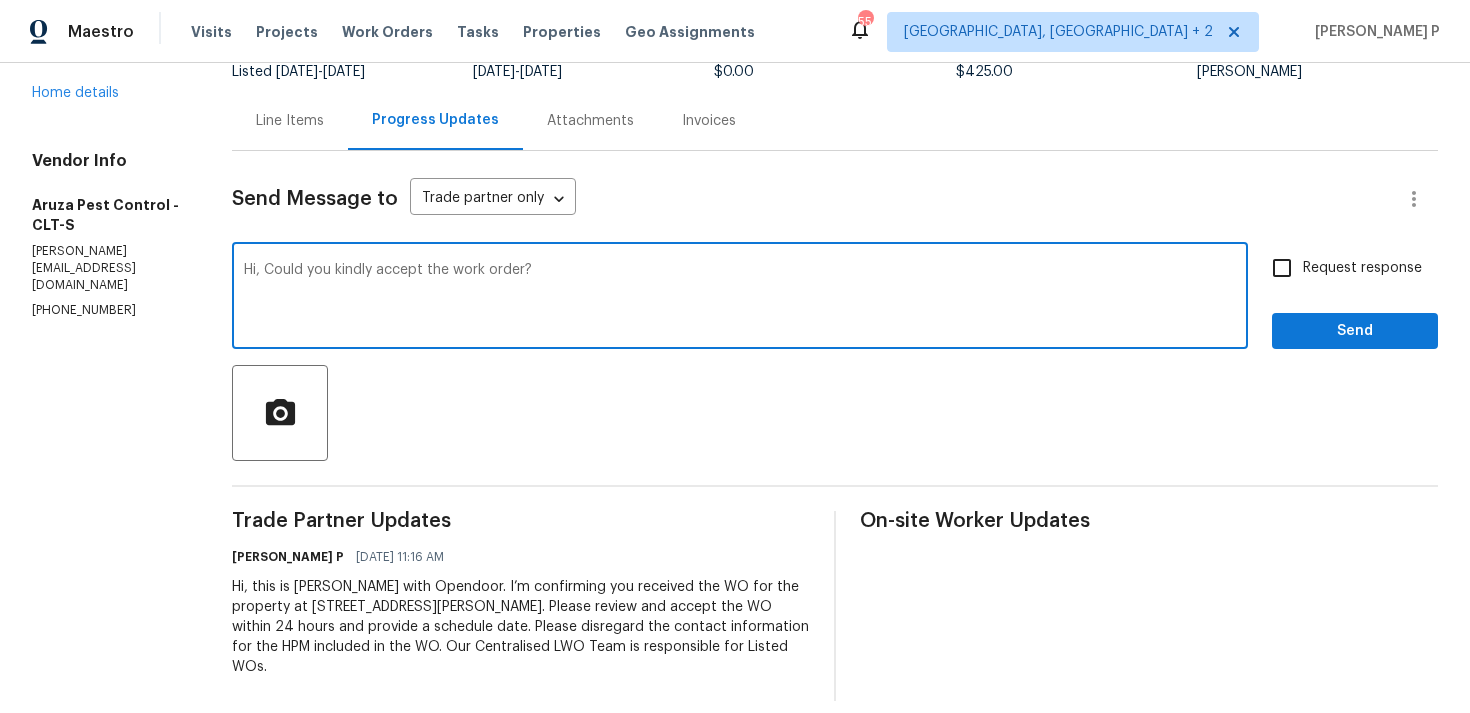 type on "Hi, Could you kindly accept the work order?" 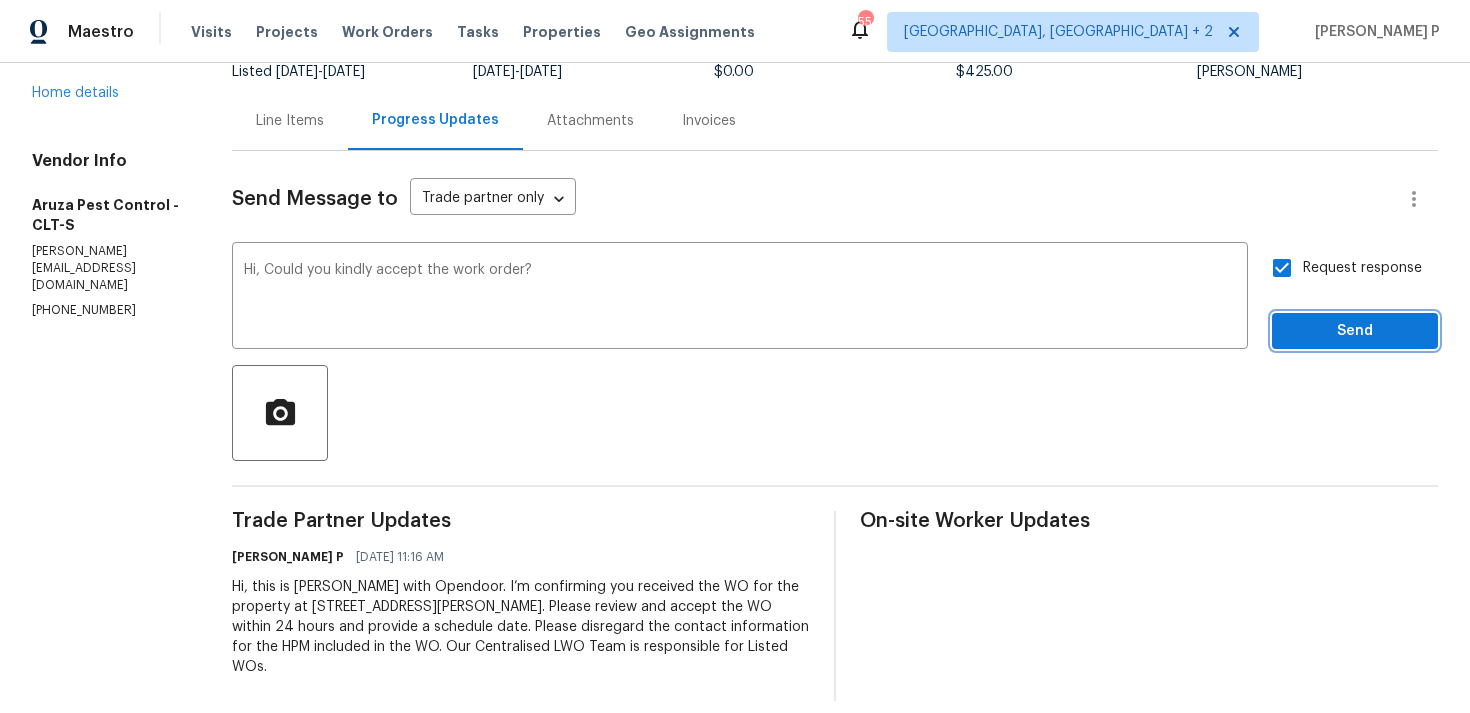 click on "Send" at bounding box center [1355, 331] 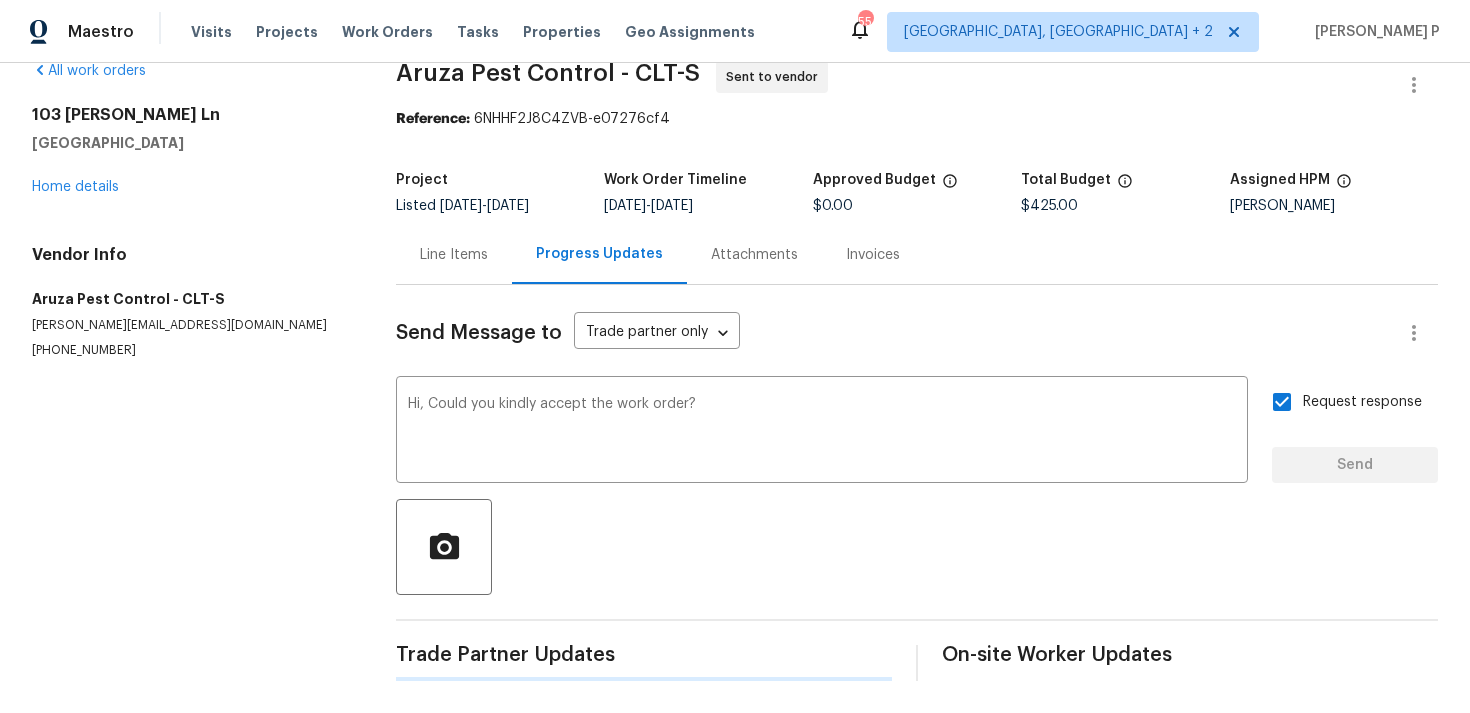type 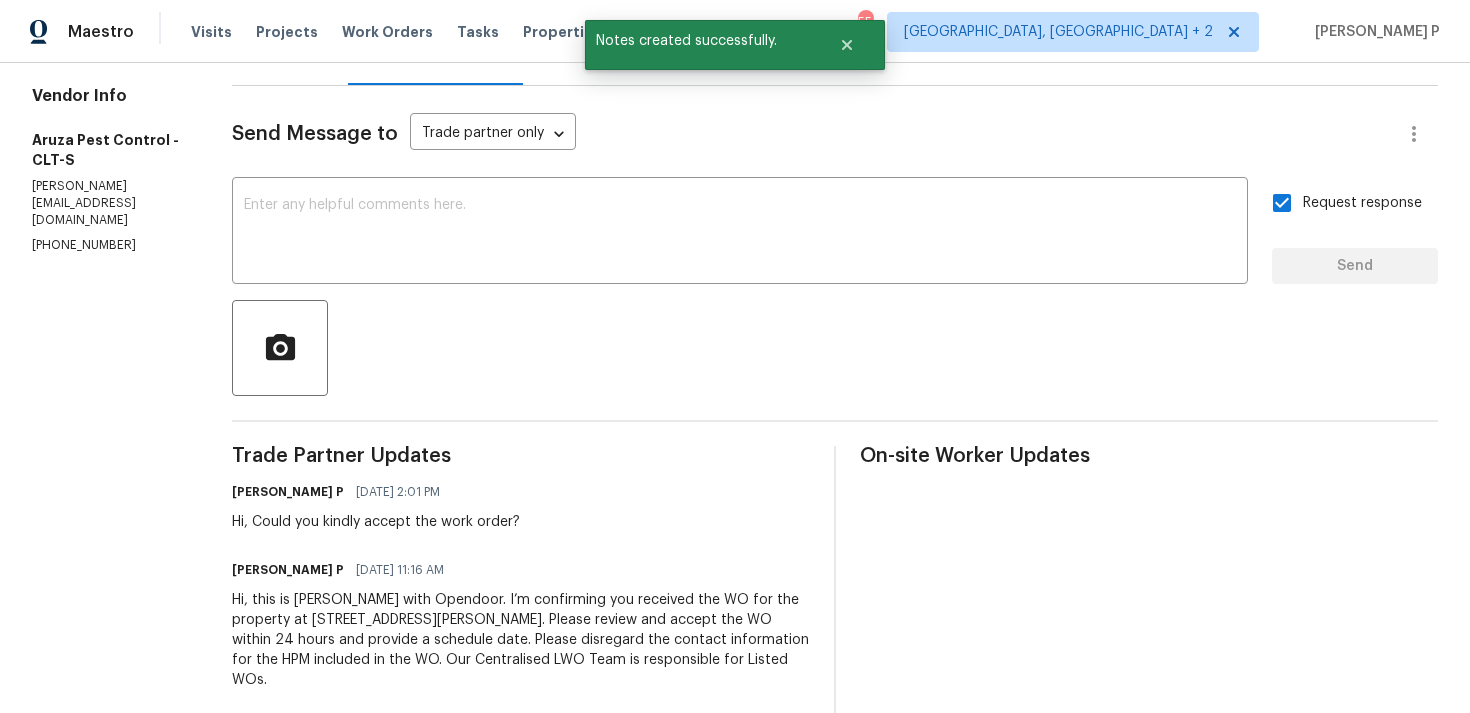 scroll, scrollTop: 246, scrollLeft: 0, axis: vertical 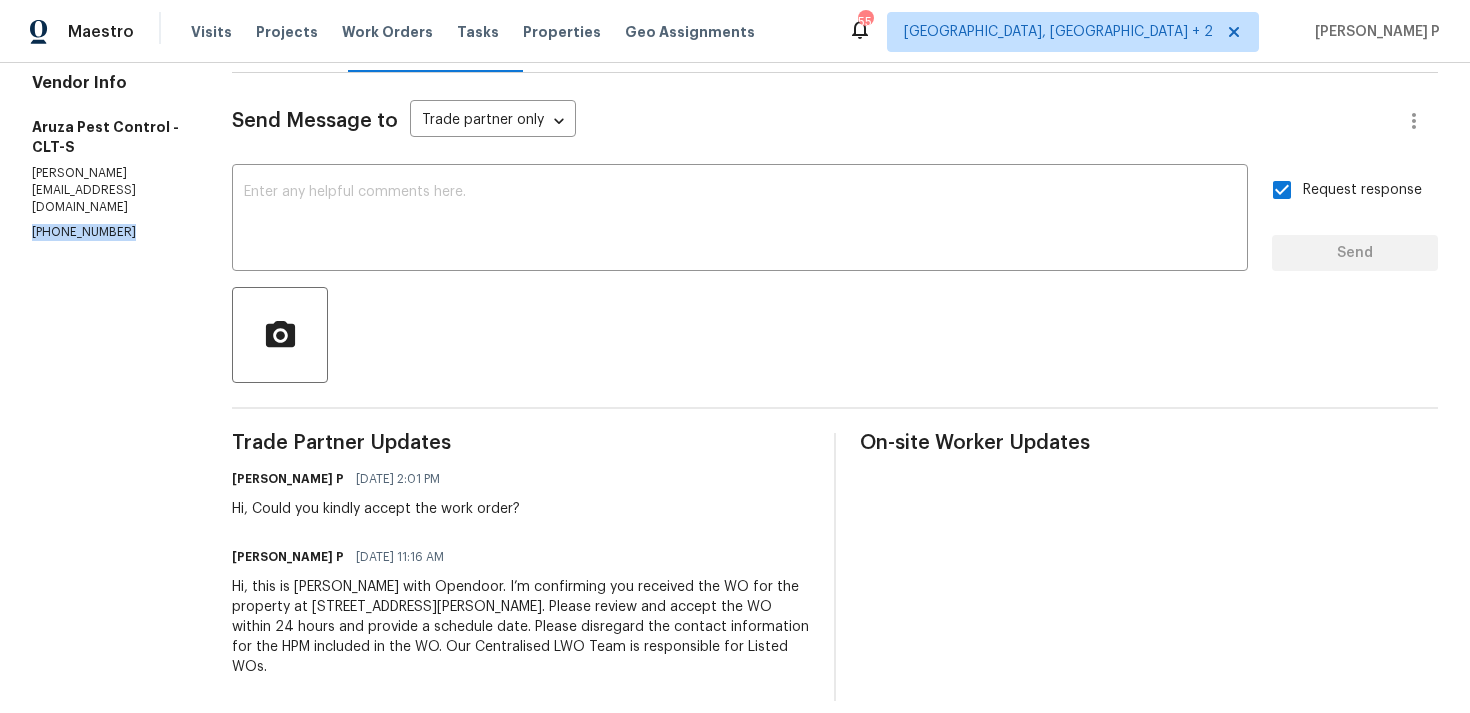 drag, startPoint x: 132, startPoint y: 160, endPoint x: 0, endPoint y: 160, distance: 132 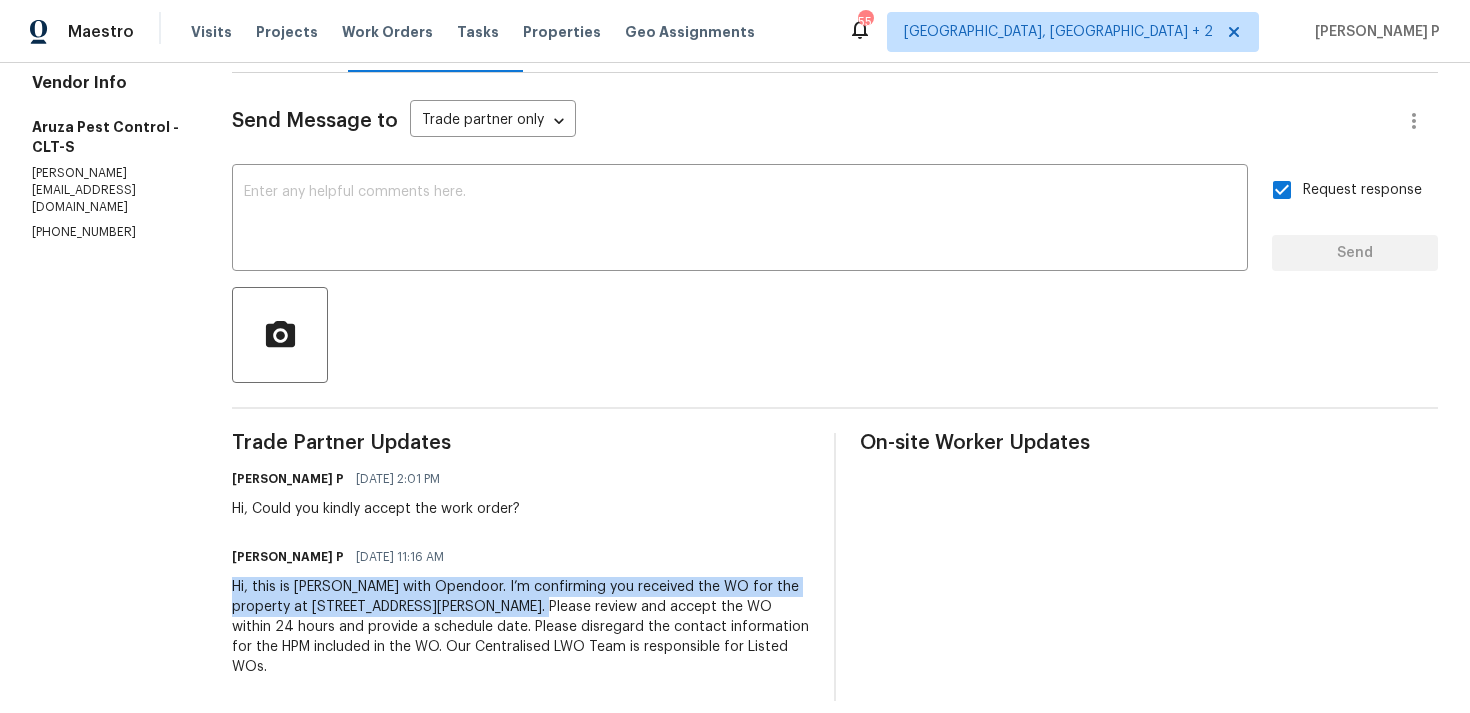 drag, startPoint x: 237, startPoint y: 584, endPoint x: 492, endPoint y: 607, distance: 256.03516 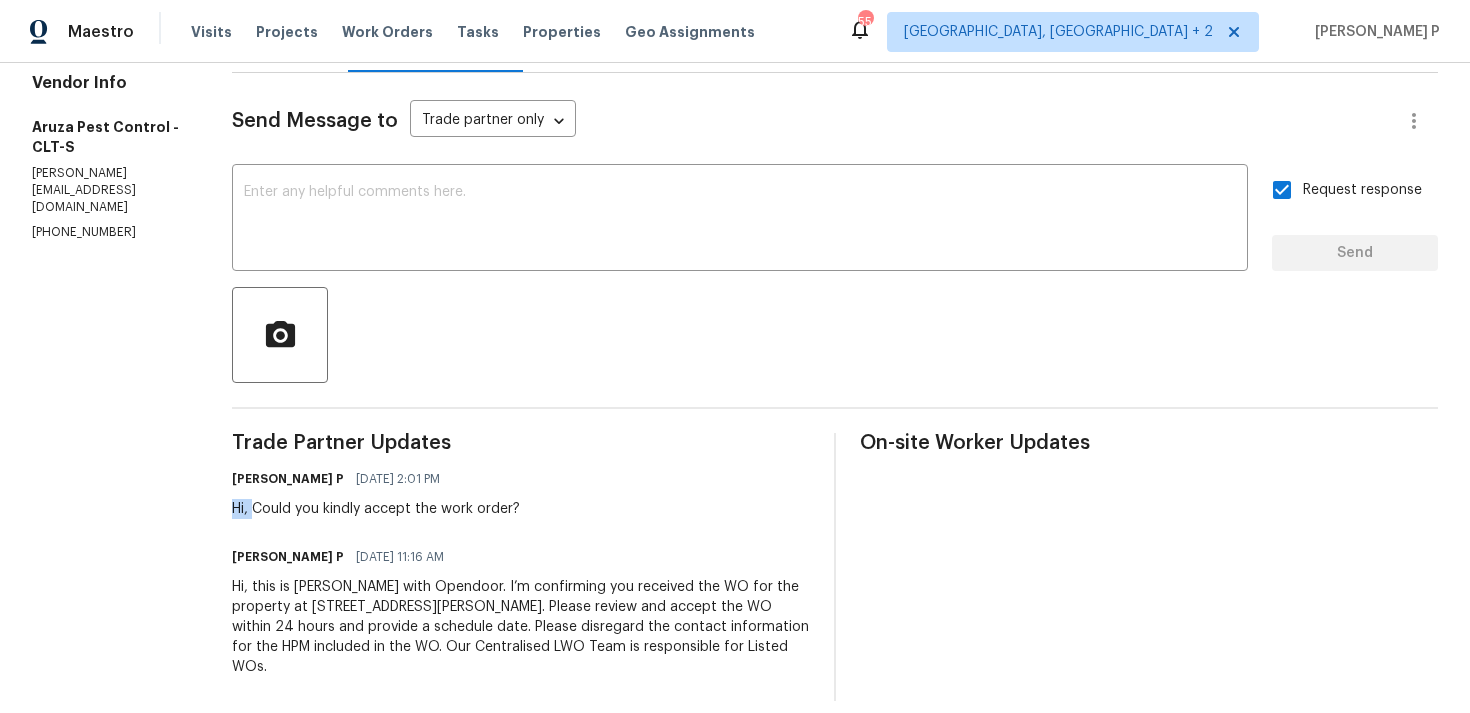 drag, startPoint x: 262, startPoint y: 511, endPoint x: 605, endPoint y: 498, distance: 343.24628 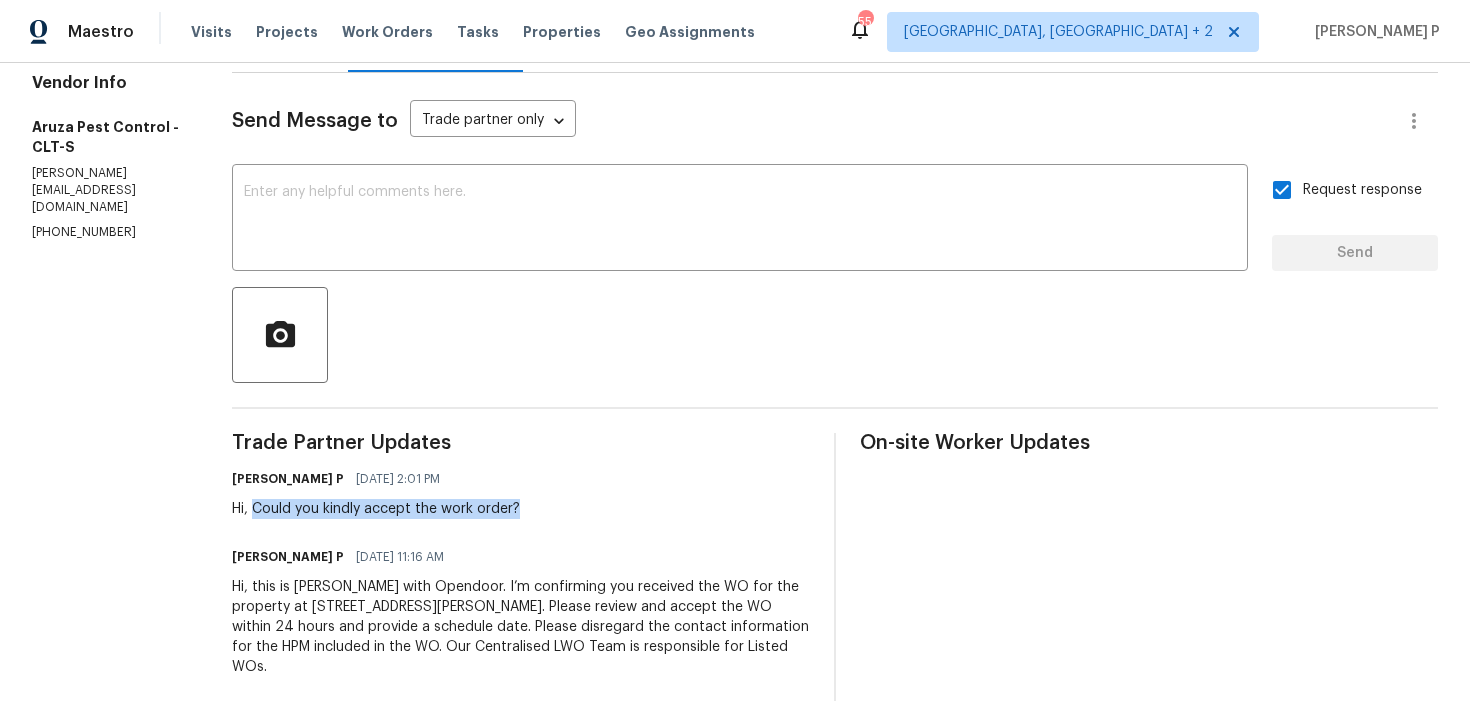 drag, startPoint x: 261, startPoint y: 507, endPoint x: 690, endPoint y: 501, distance: 429.04196 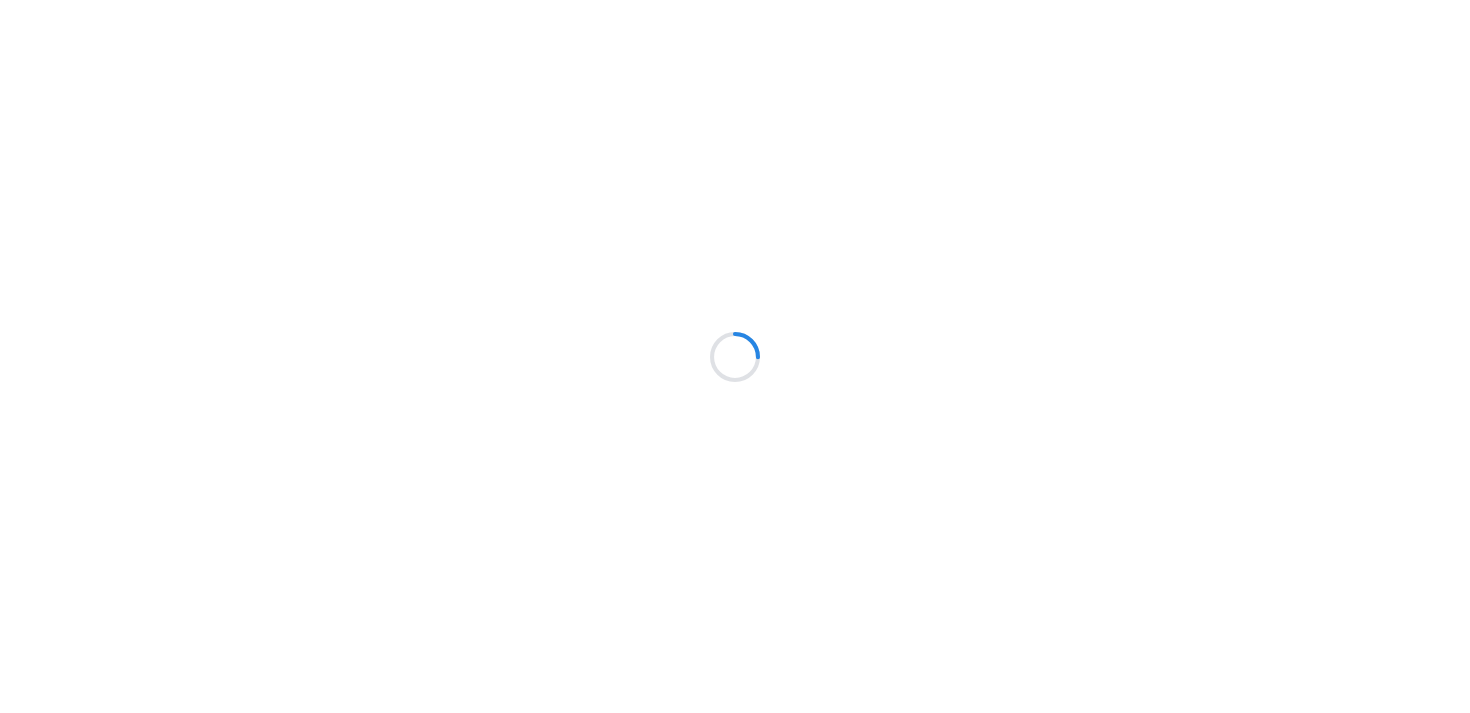scroll, scrollTop: 0, scrollLeft: 0, axis: both 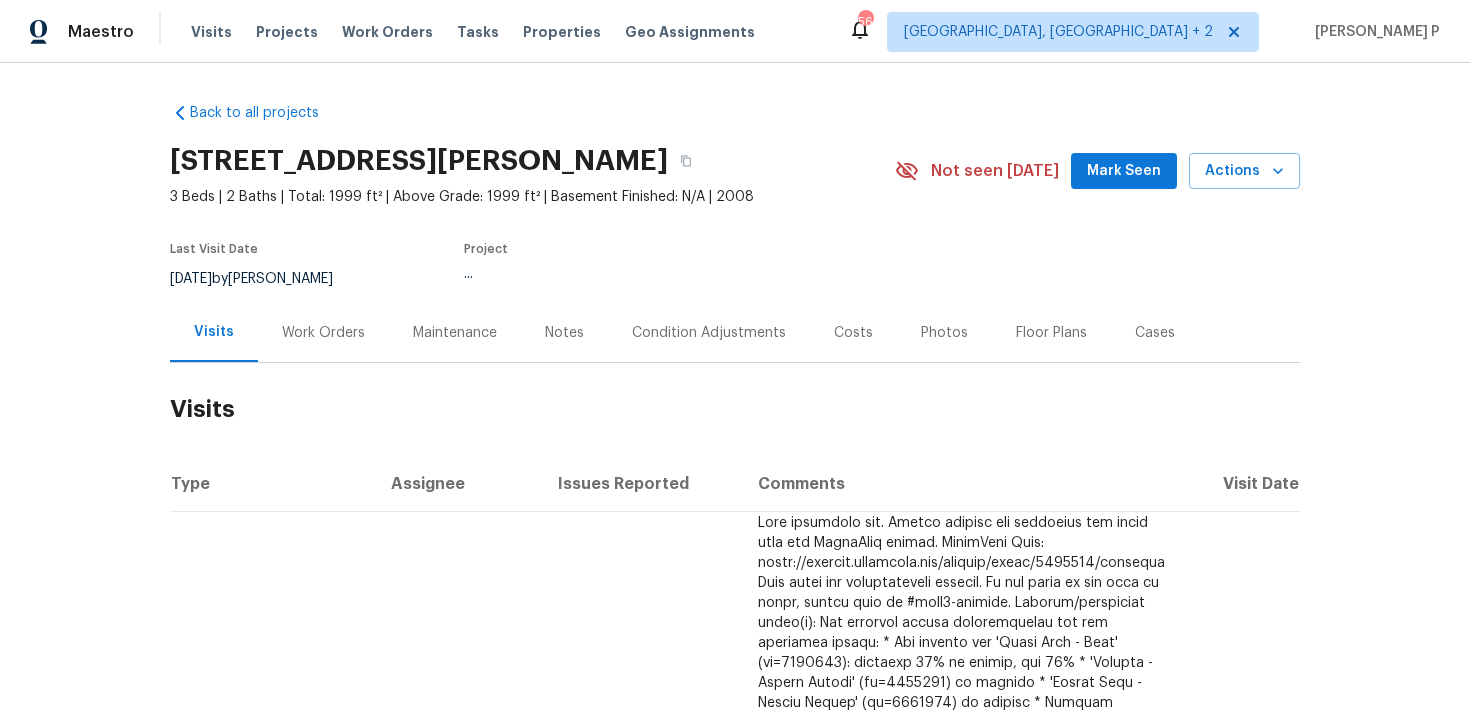 click on "Work Orders" at bounding box center [323, 333] 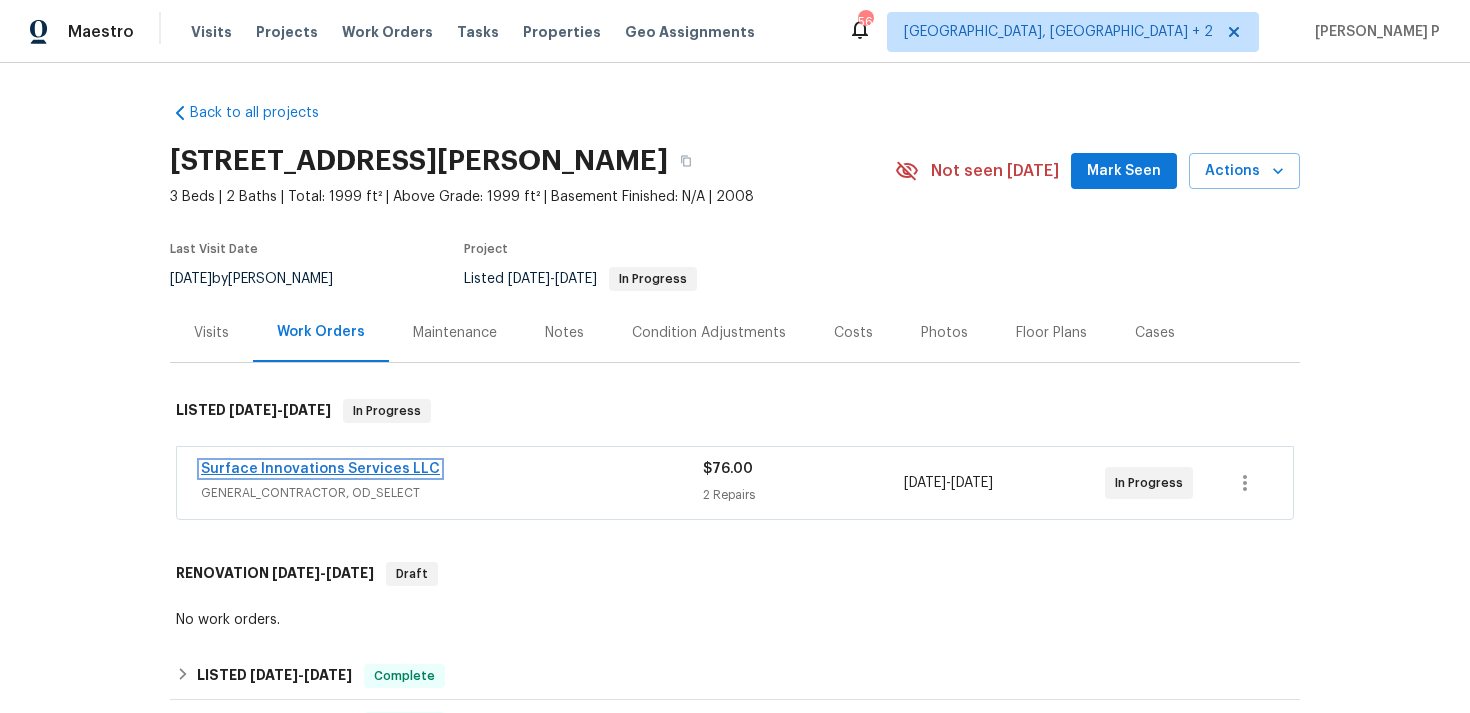 click on "Surface Innovations Services LLC" at bounding box center (320, 469) 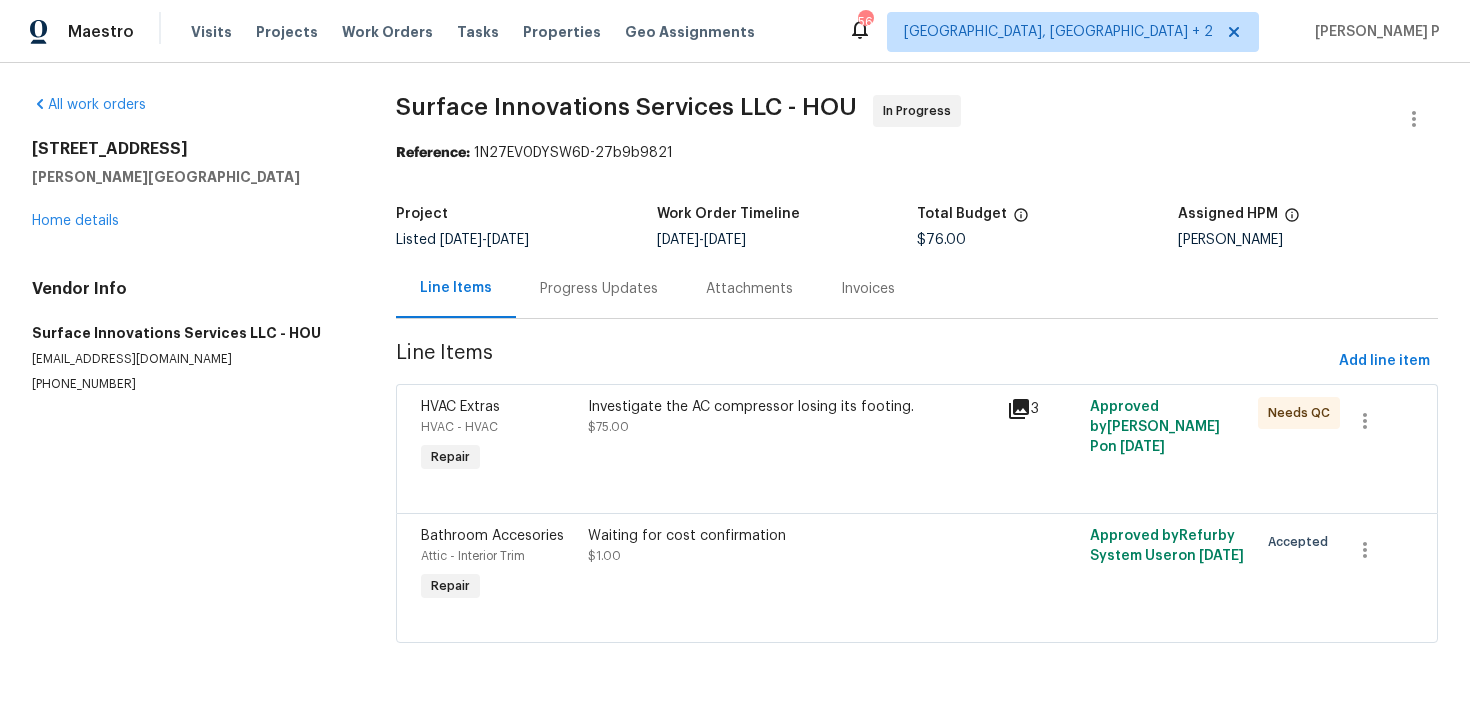 click on "Progress Updates" at bounding box center (599, 289) 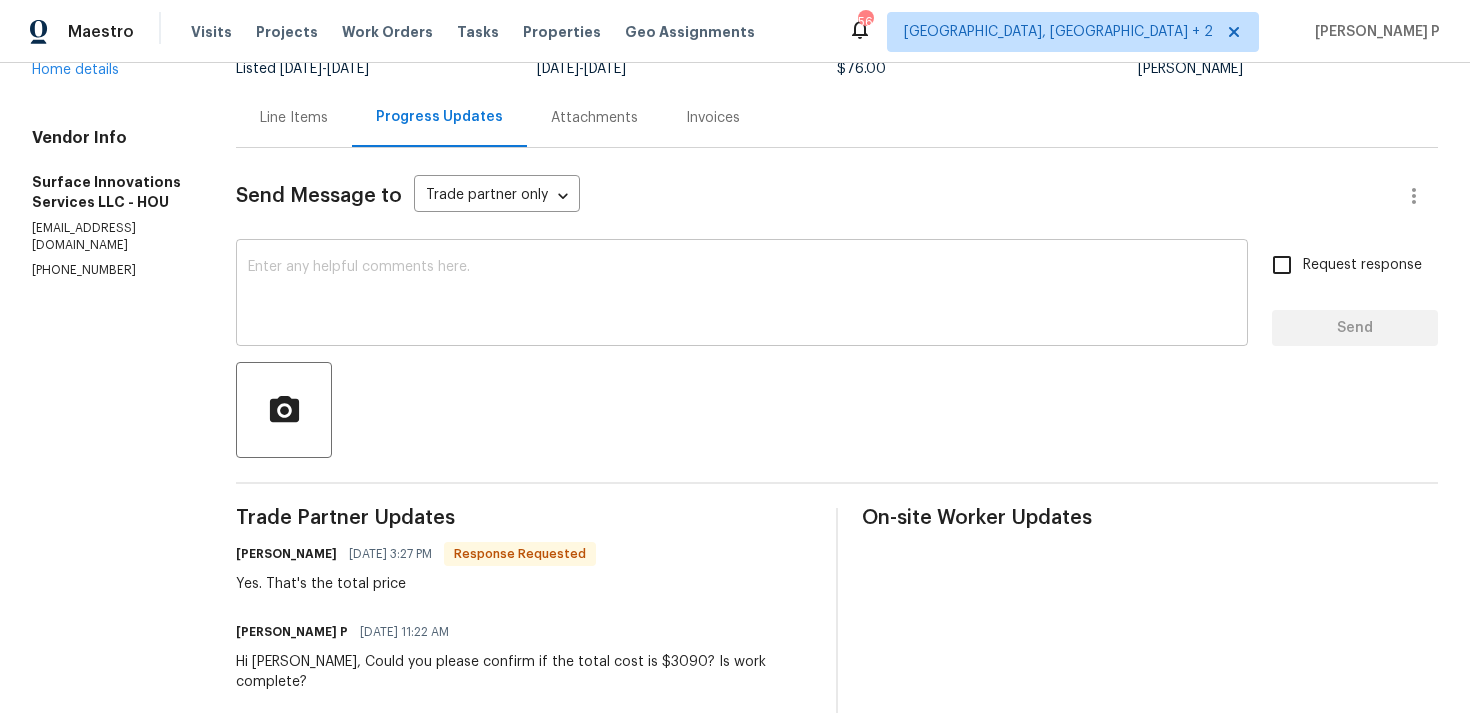 scroll, scrollTop: 63, scrollLeft: 0, axis: vertical 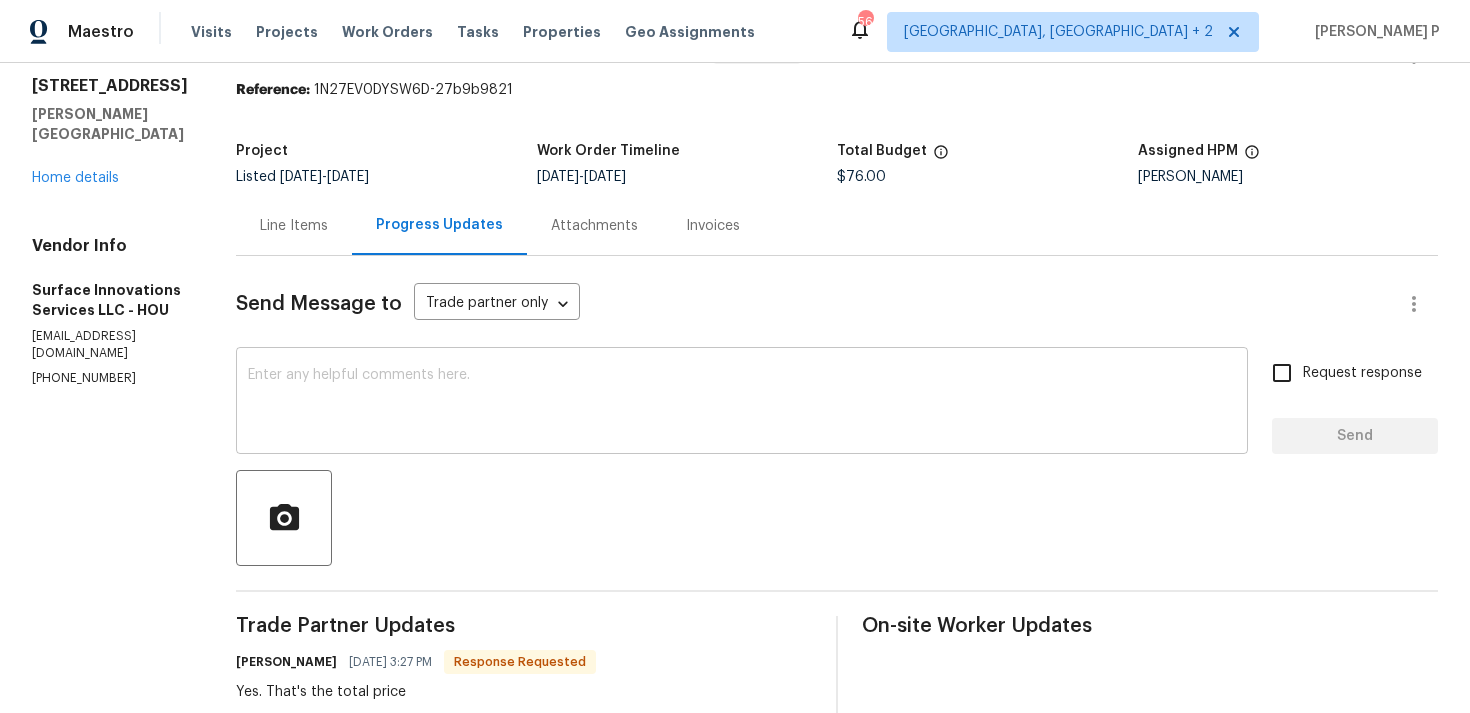 click at bounding box center [742, 403] 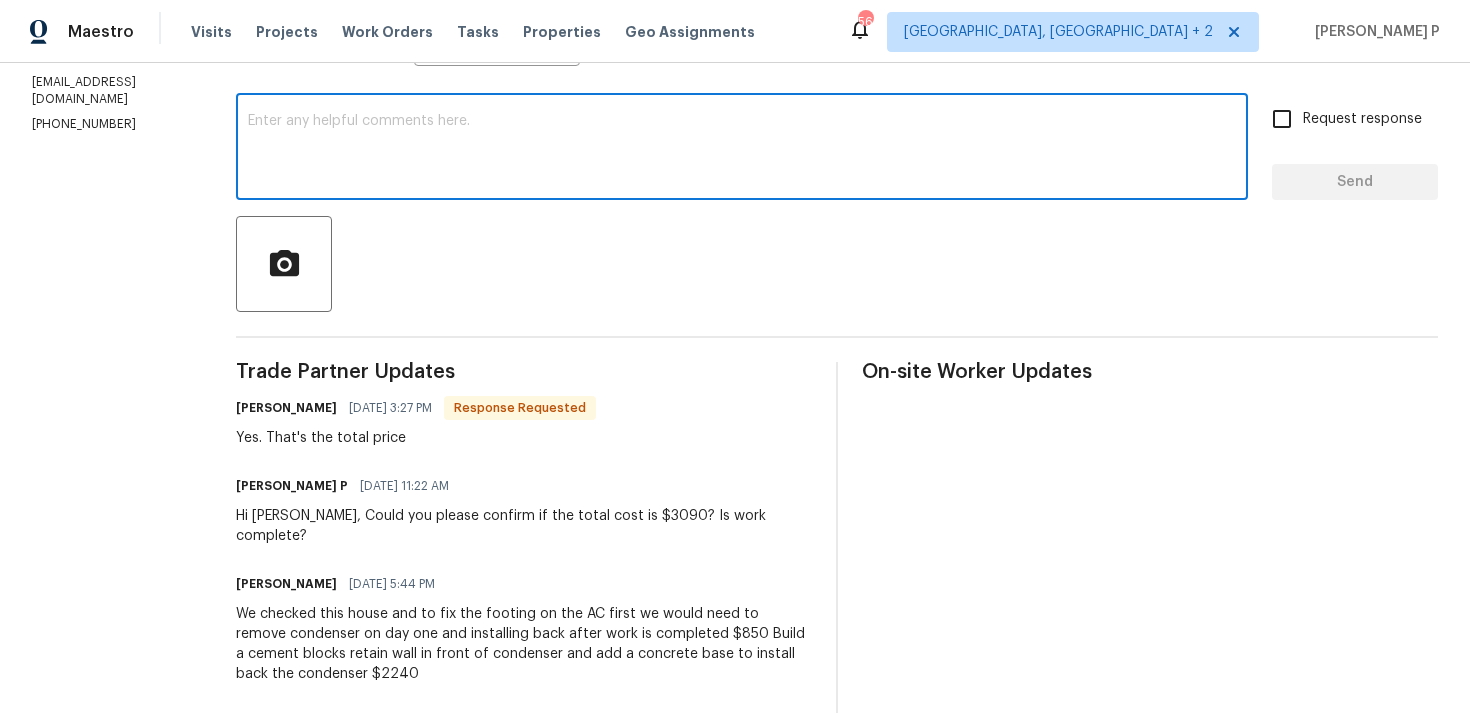 scroll, scrollTop: 290, scrollLeft: 0, axis: vertical 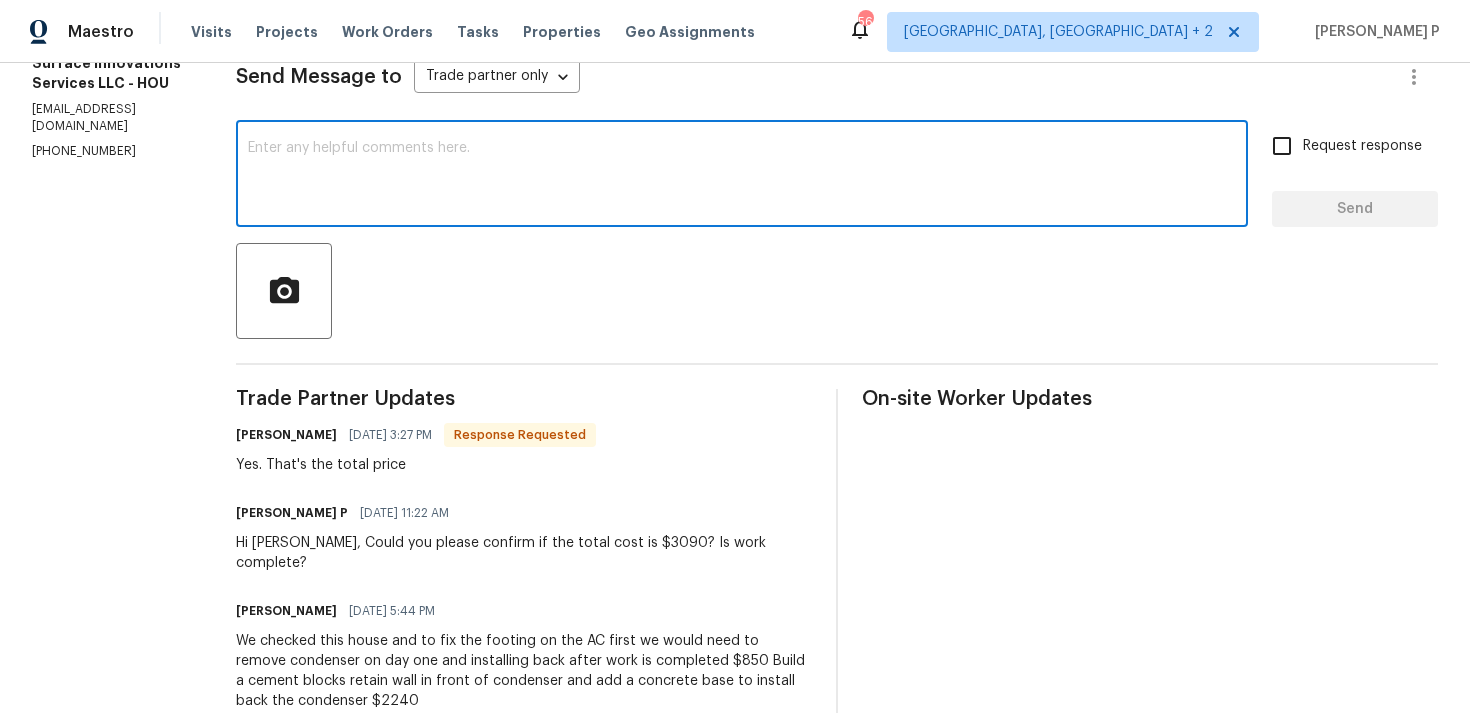 click at bounding box center (742, 176) 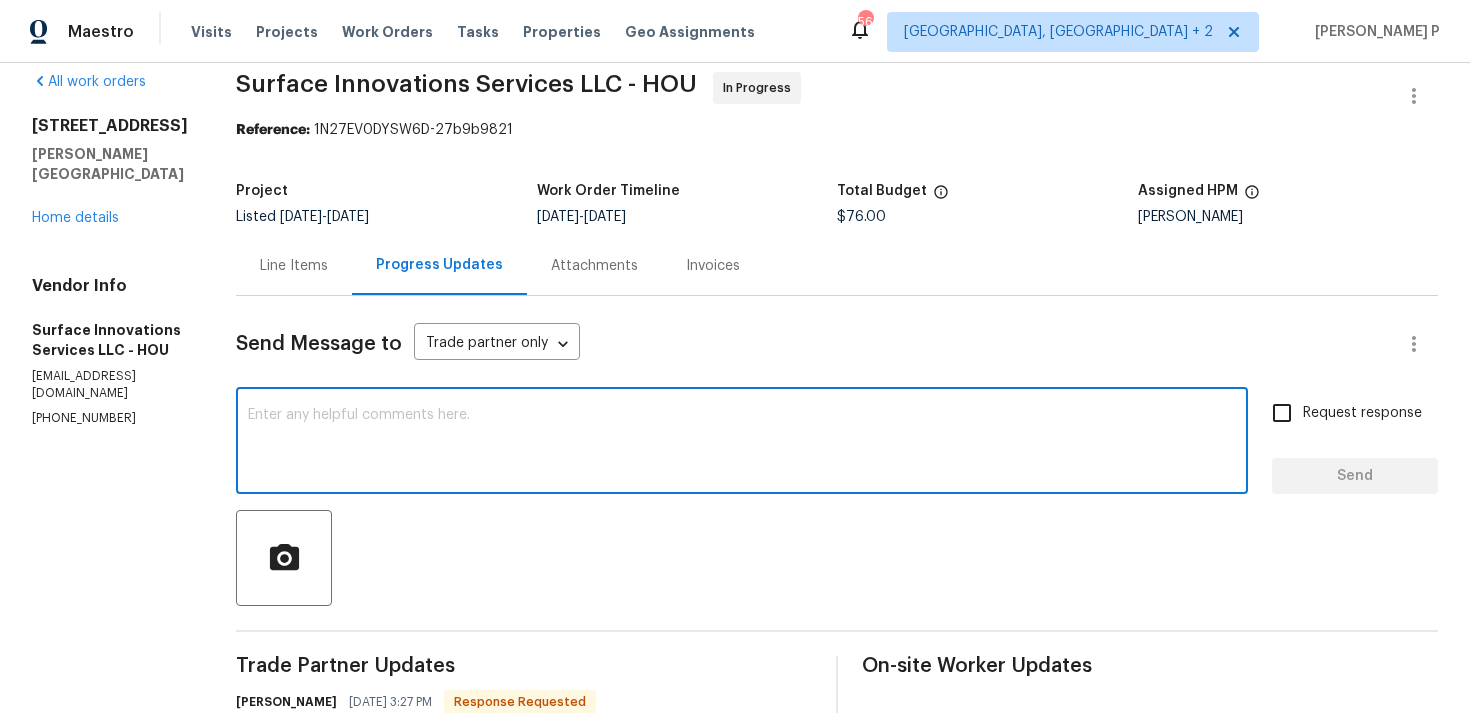 scroll, scrollTop: 0, scrollLeft: 0, axis: both 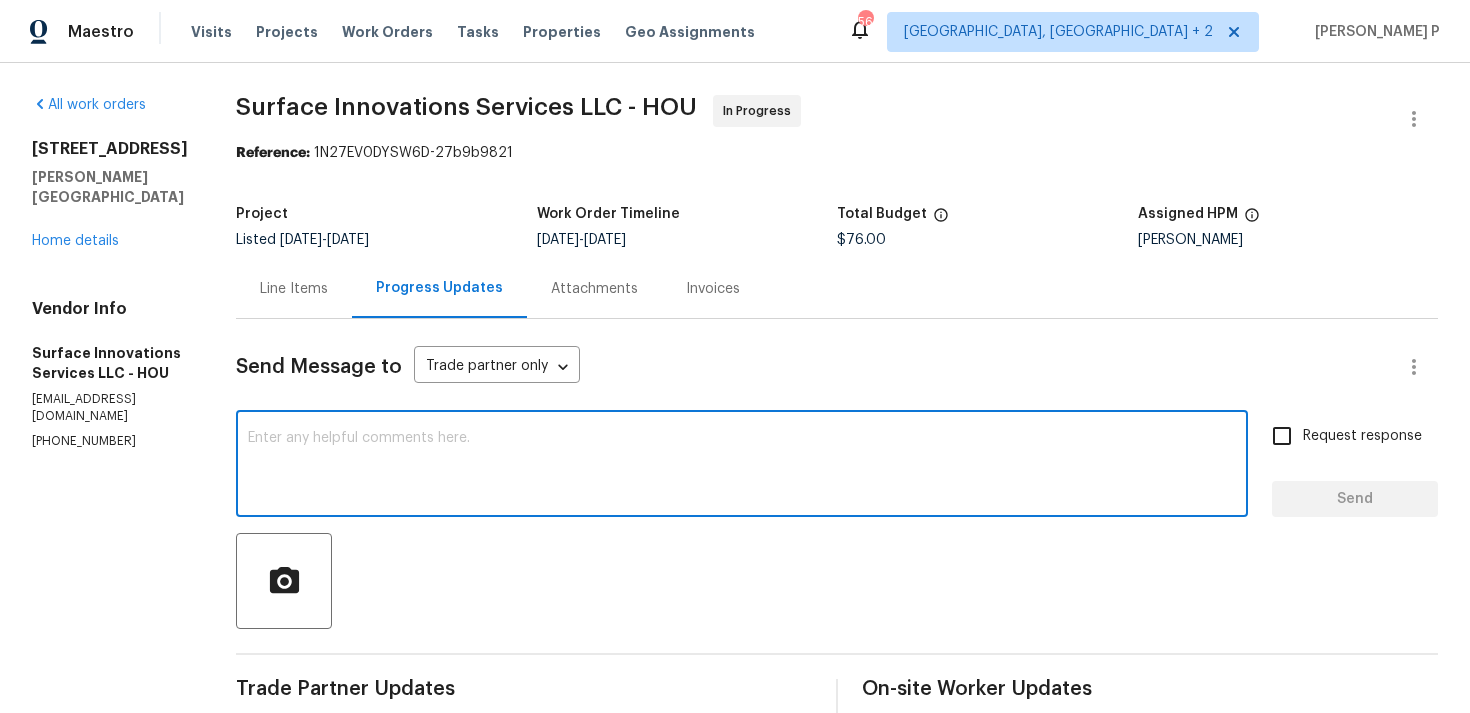 click on "Line Items" at bounding box center [294, 289] 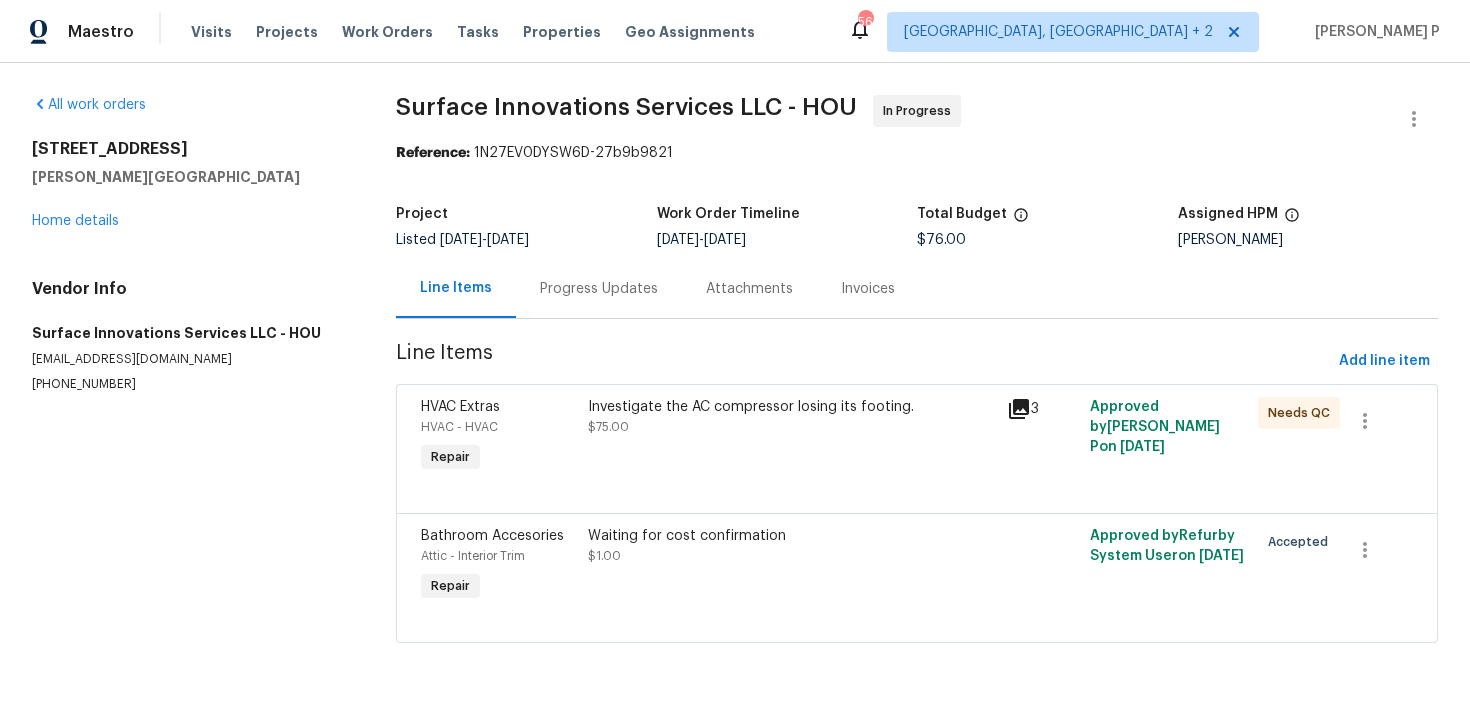 click on "Investigate the AC compressor losing its footing. $75.00" at bounding box center (791, 417) 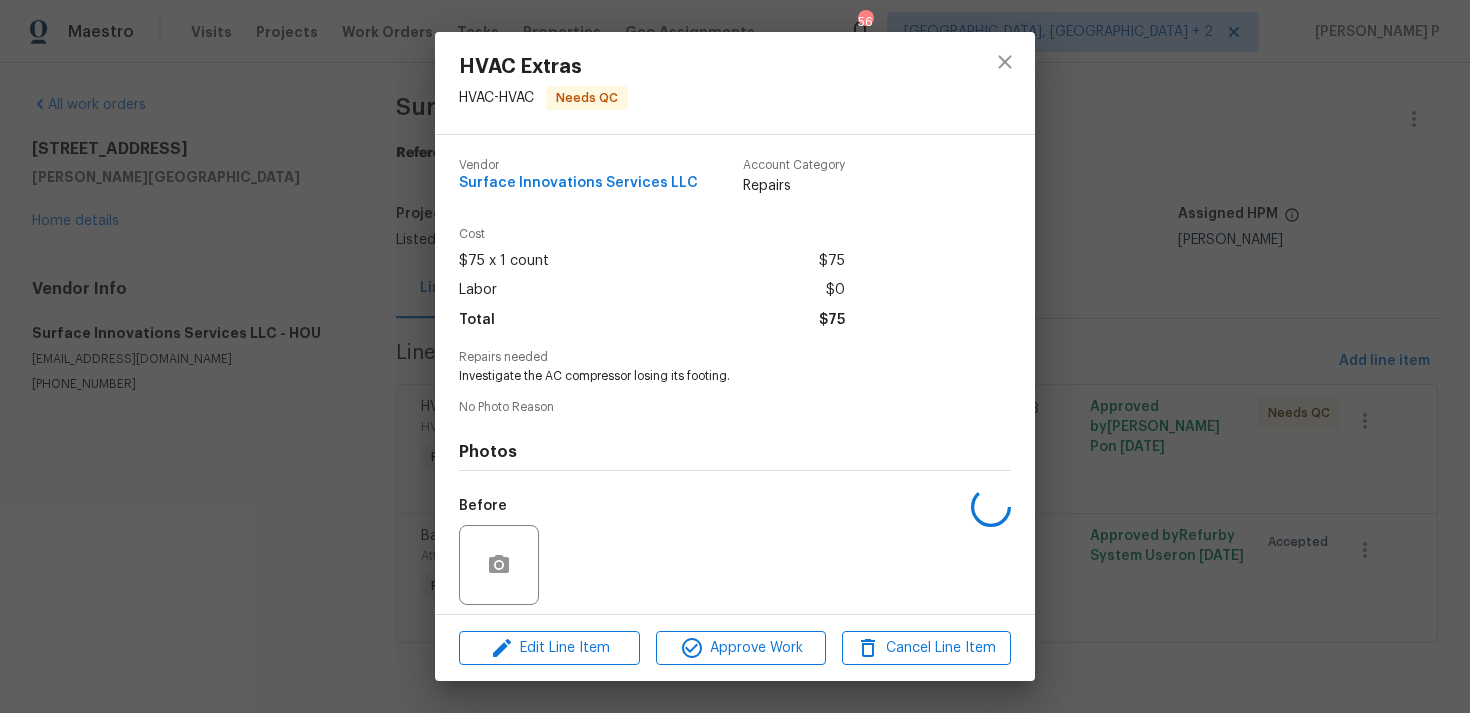 scroll, scrollTop: 141, scrollLeft: 0, axis: vertical 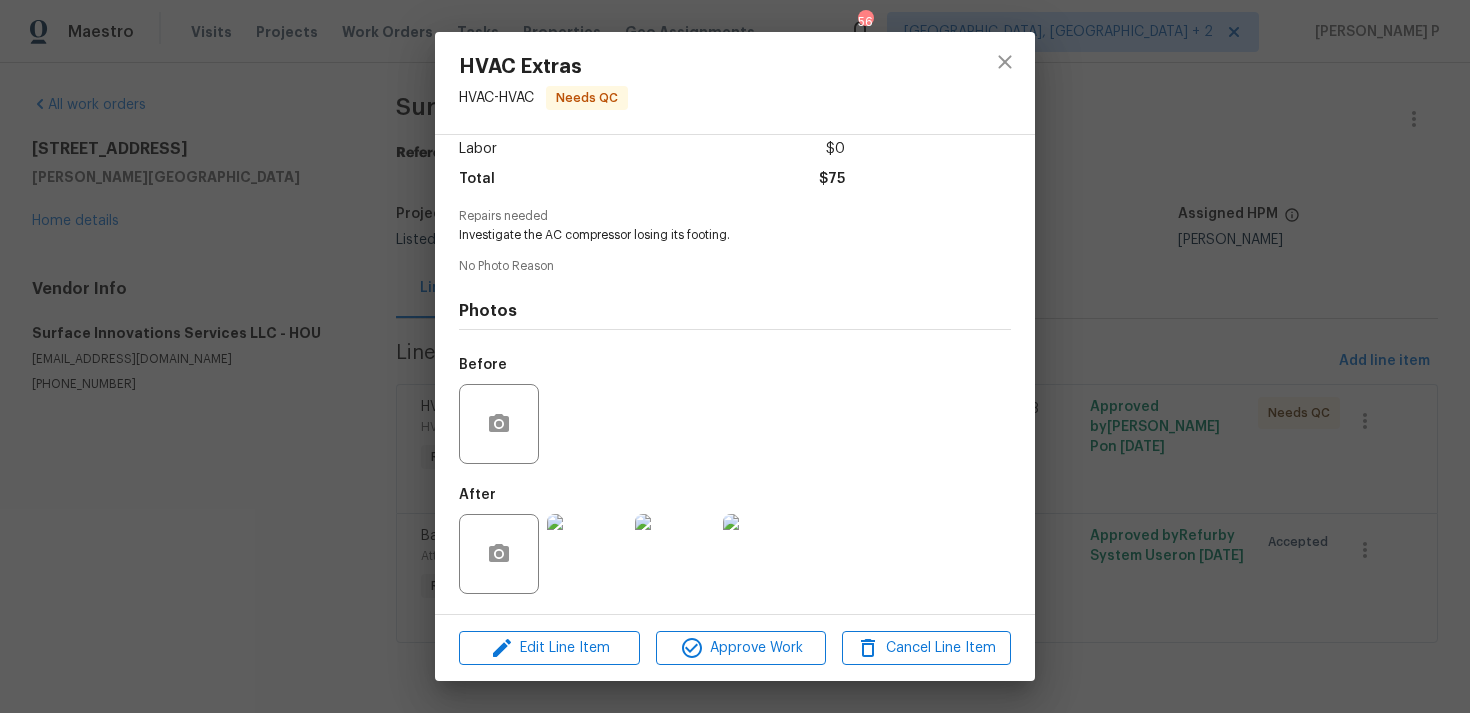click at bounding box center [587, 554] 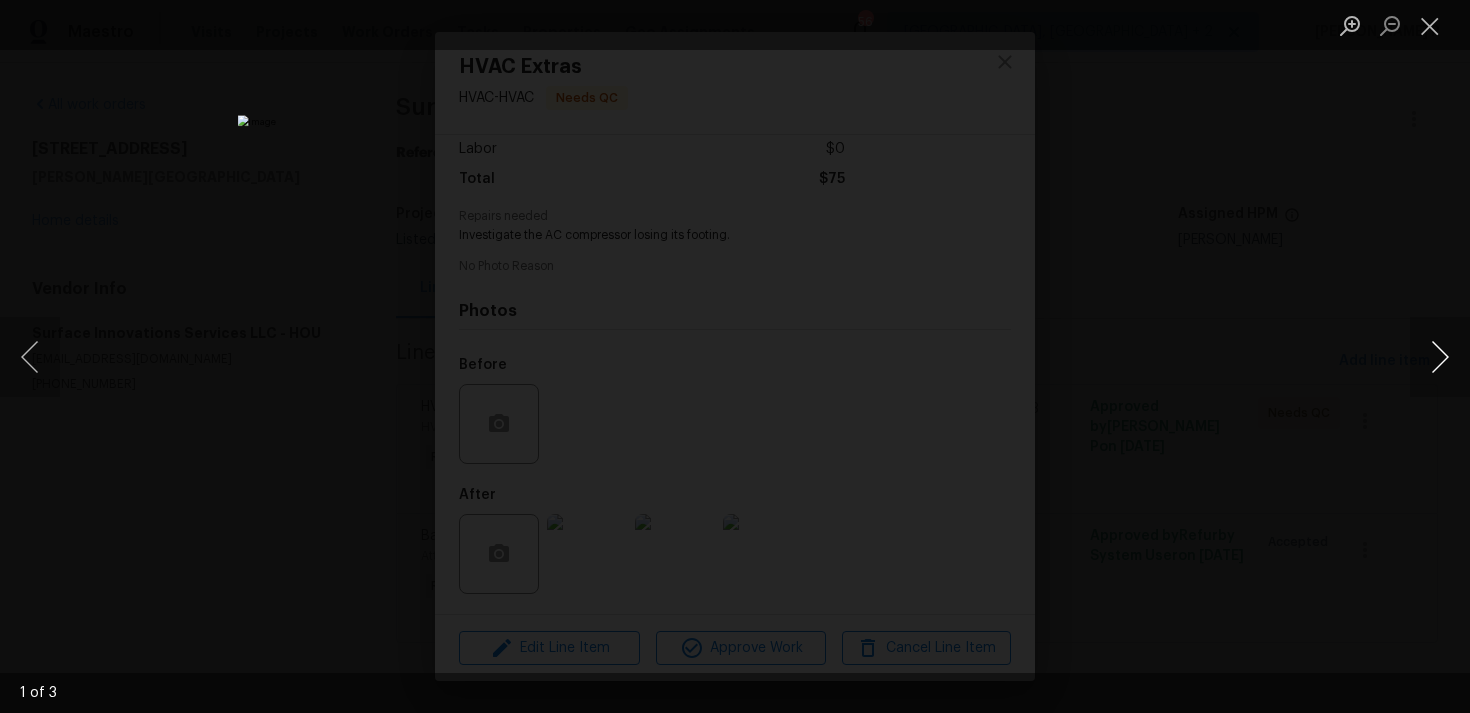 click at bounding box center (1440, 357) 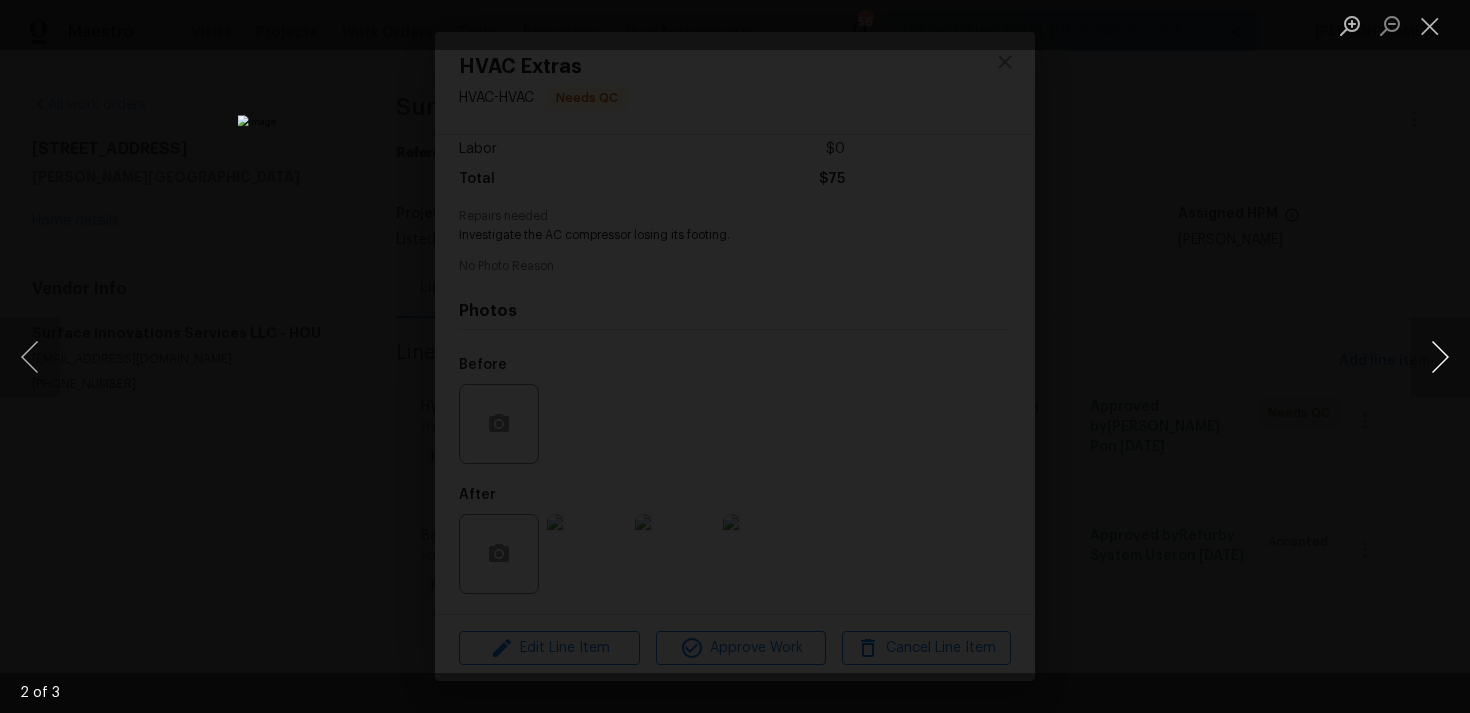 click at bounding box center (1440, 357) 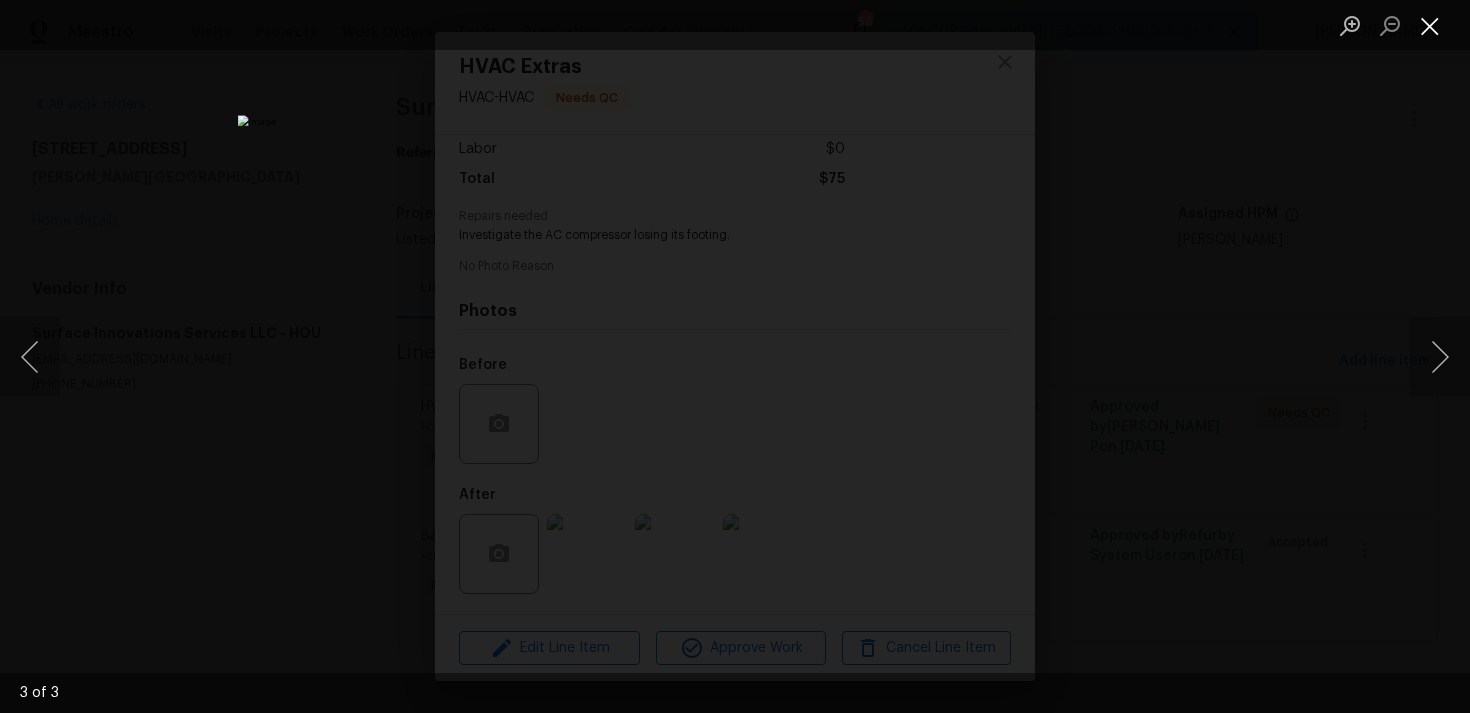 click at bounding box center [1430, 25] 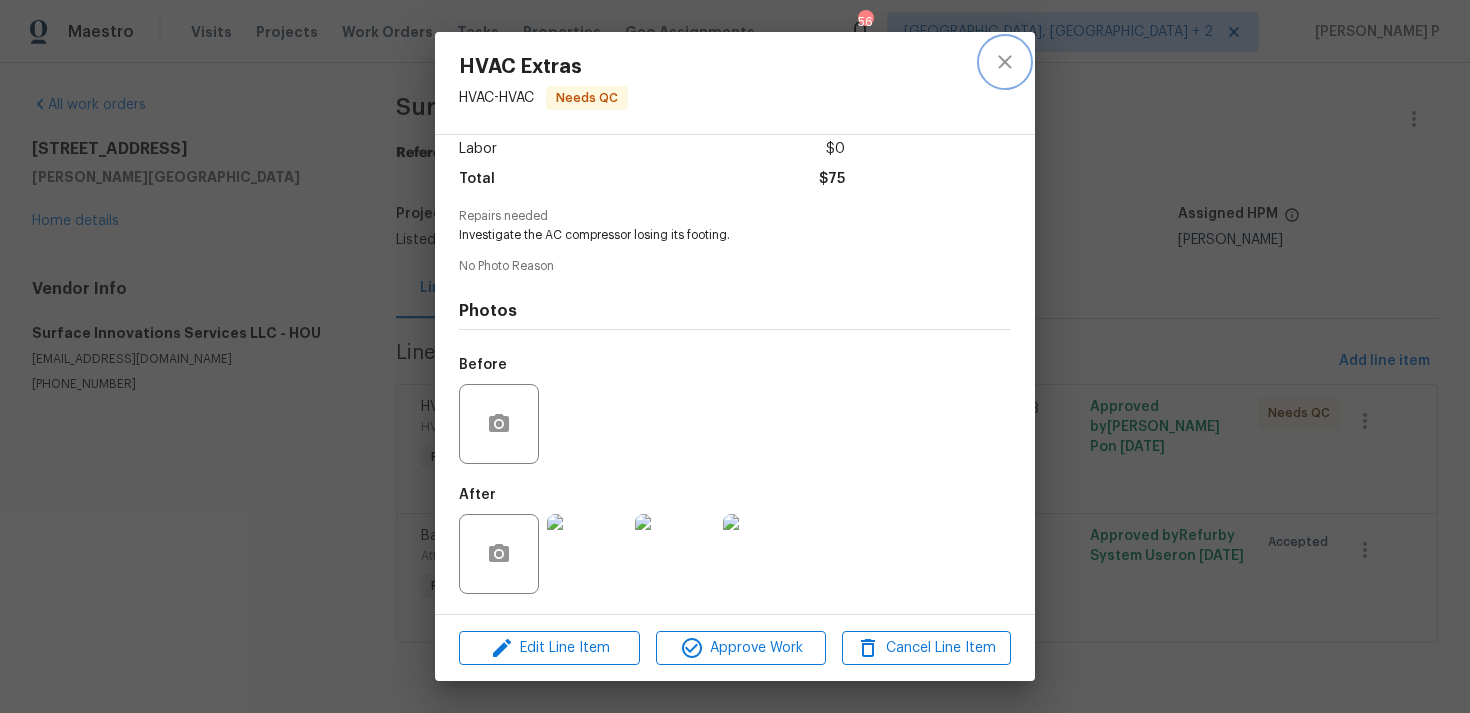 click 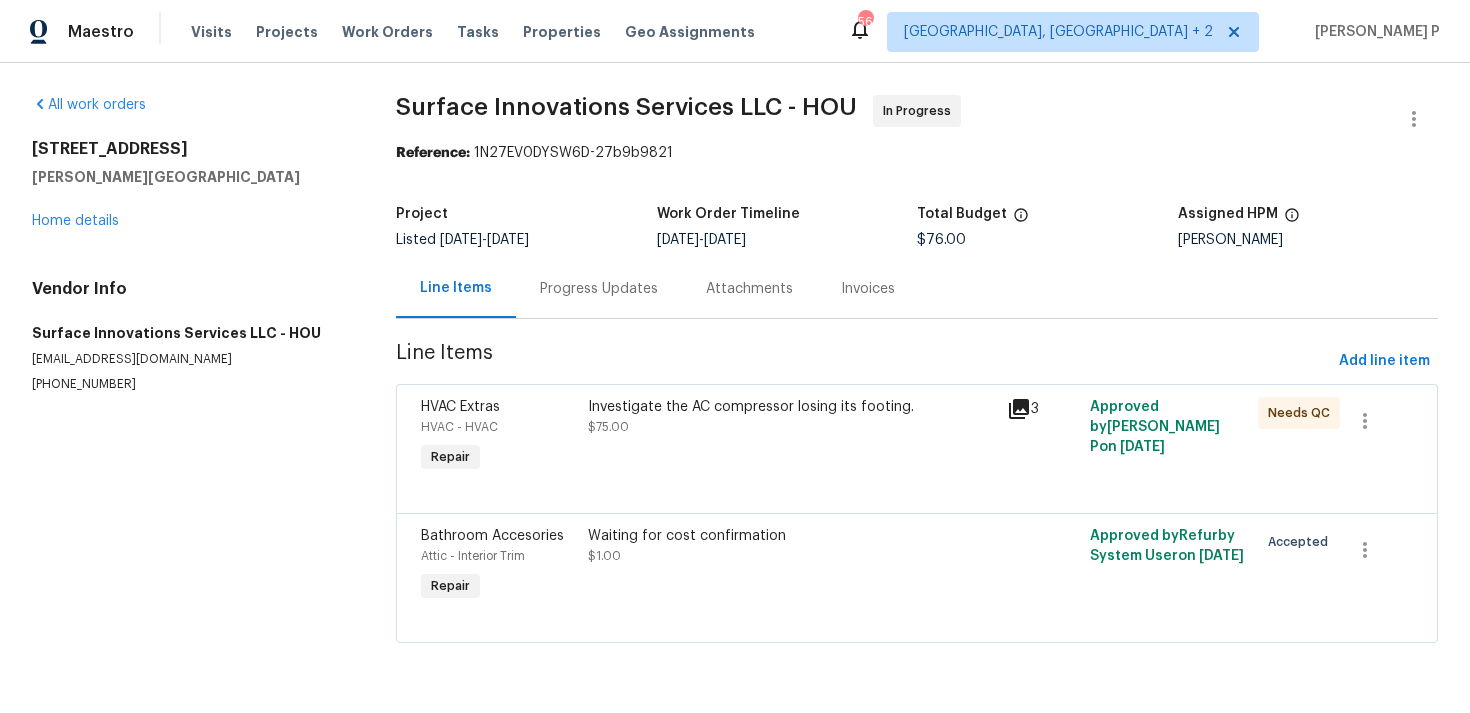 click on "Progress Updates" at bounding box center (599, 289) 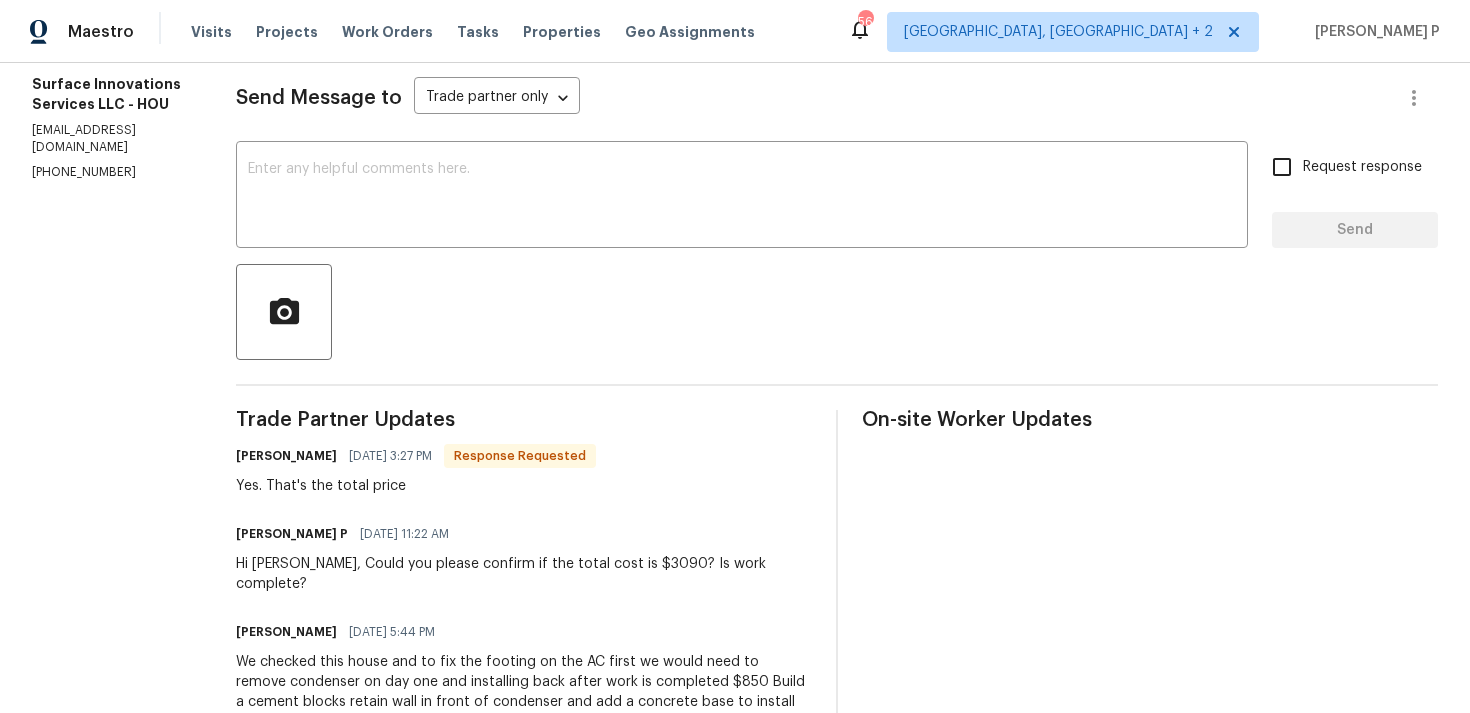 scroll, scrollTop: 198, scrollLeft: 0, axis: vertical 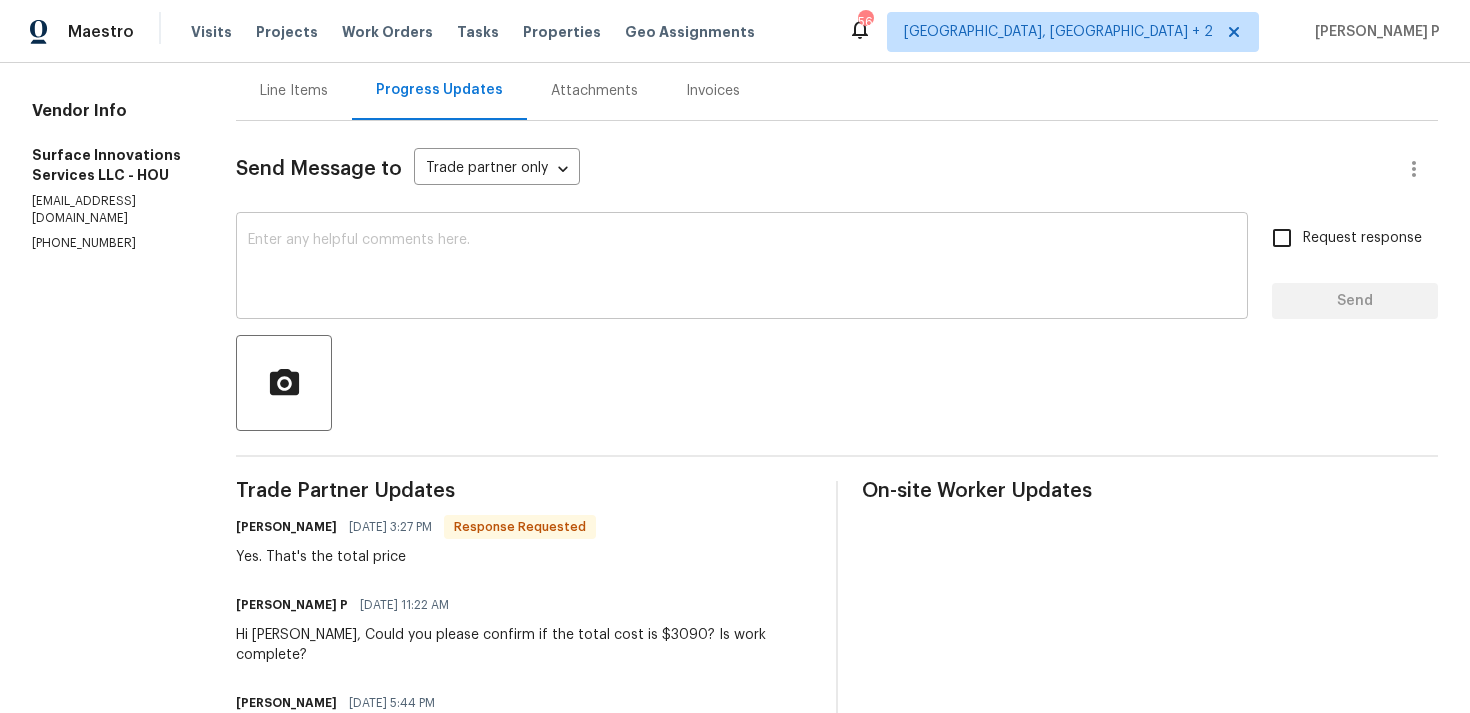 click at bounding box center (742, 268) 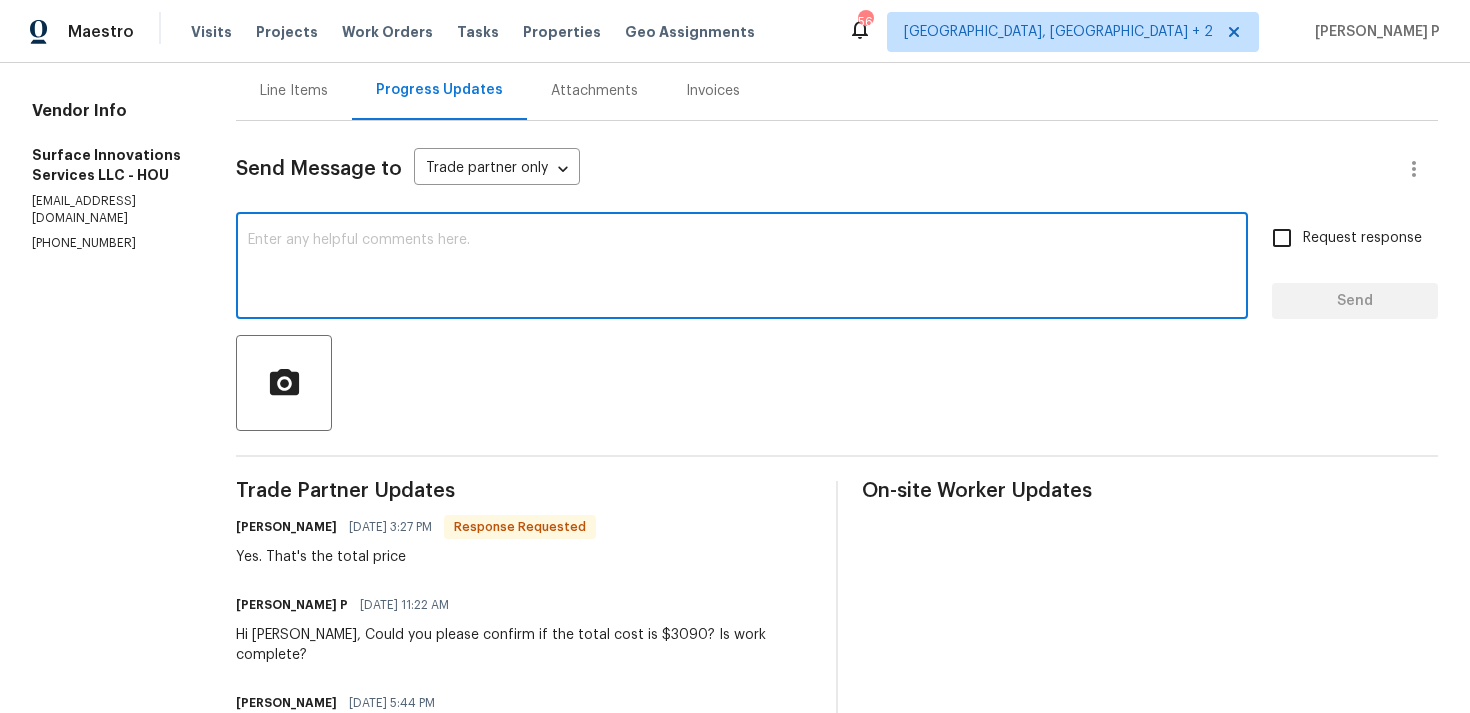 click at bounding box center [742, 268] 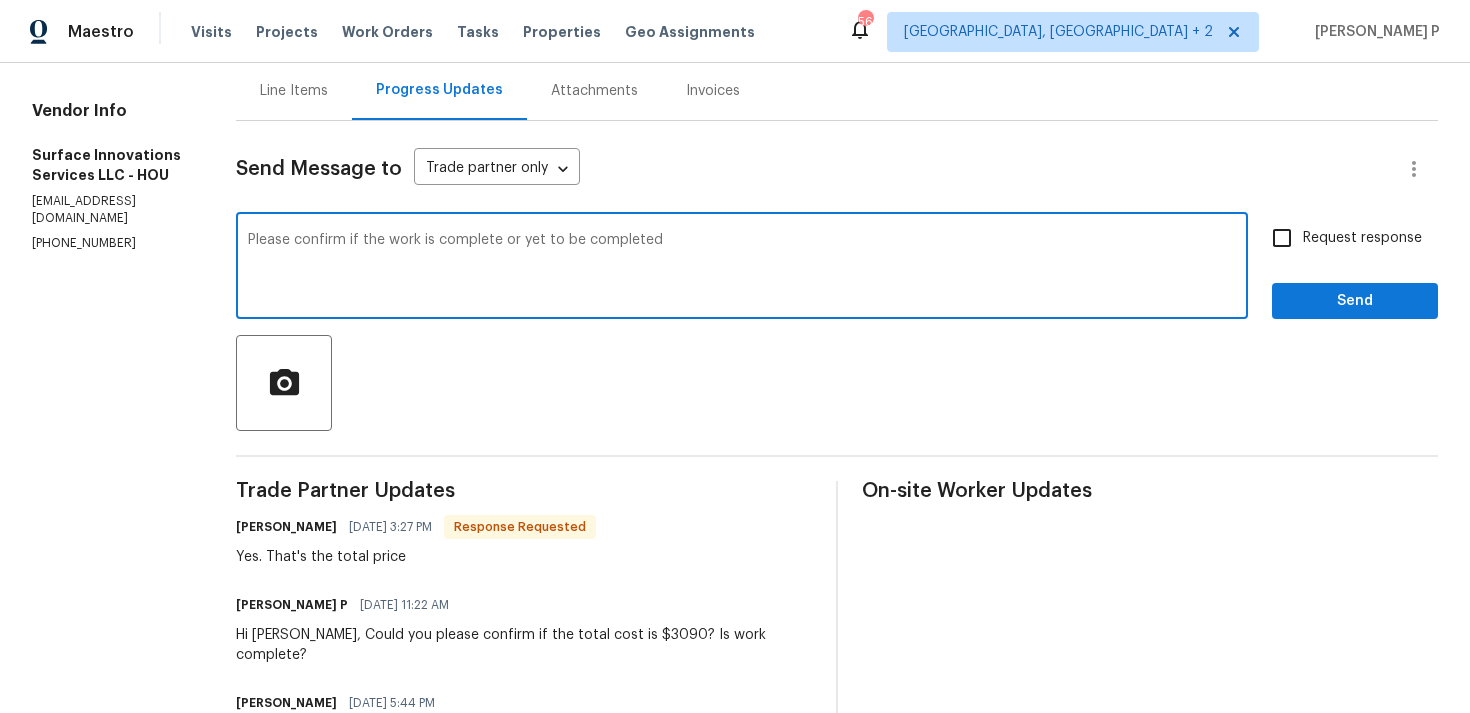 click on "Please confirm if the work is complete or yet to be completed" at bounding box center (742, 268) 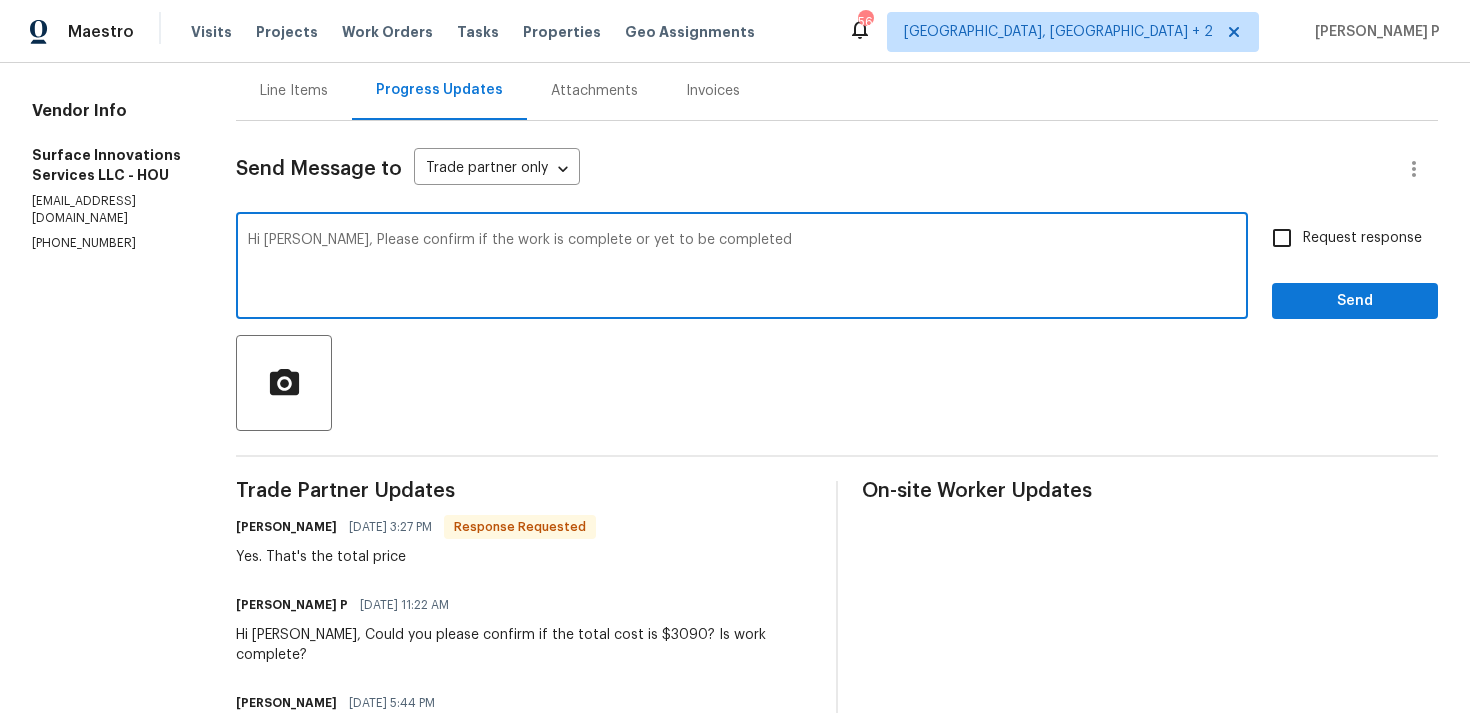 click on "Hi Marco, Please confirm if the work is complete or yet to be completed" at bounding box center [742, 268] 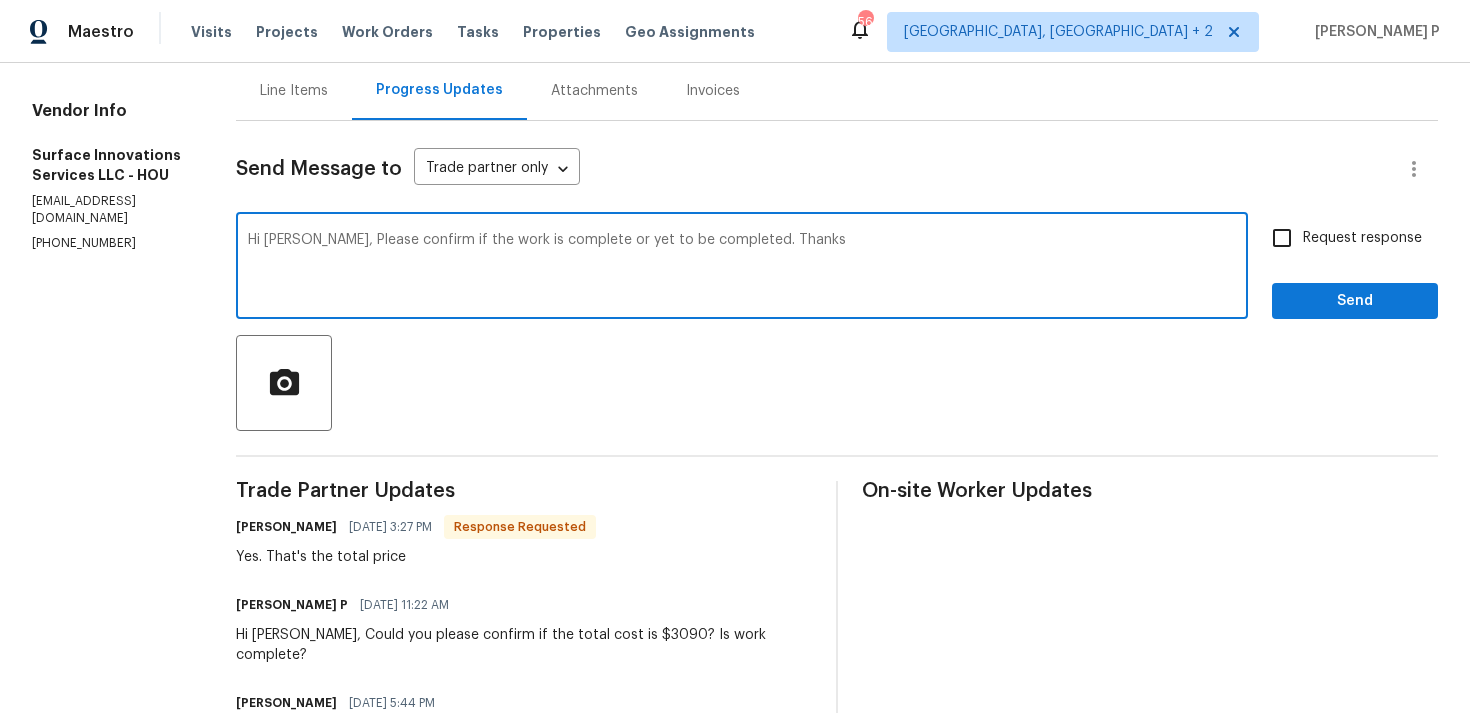 type on "Hi Marco, Please confirm if the work is complete or yet to be completed. Thanks" 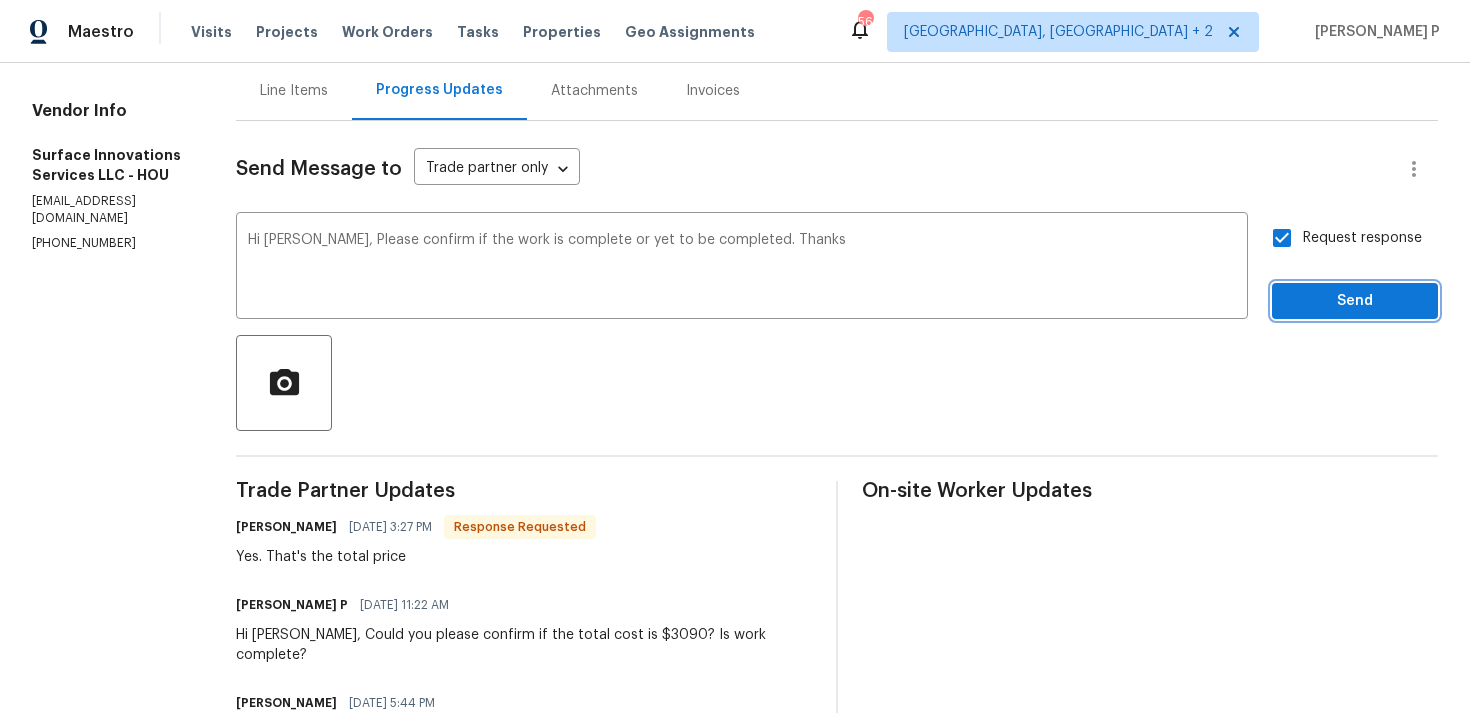click on "Send" at bounding box center (1355, 301) 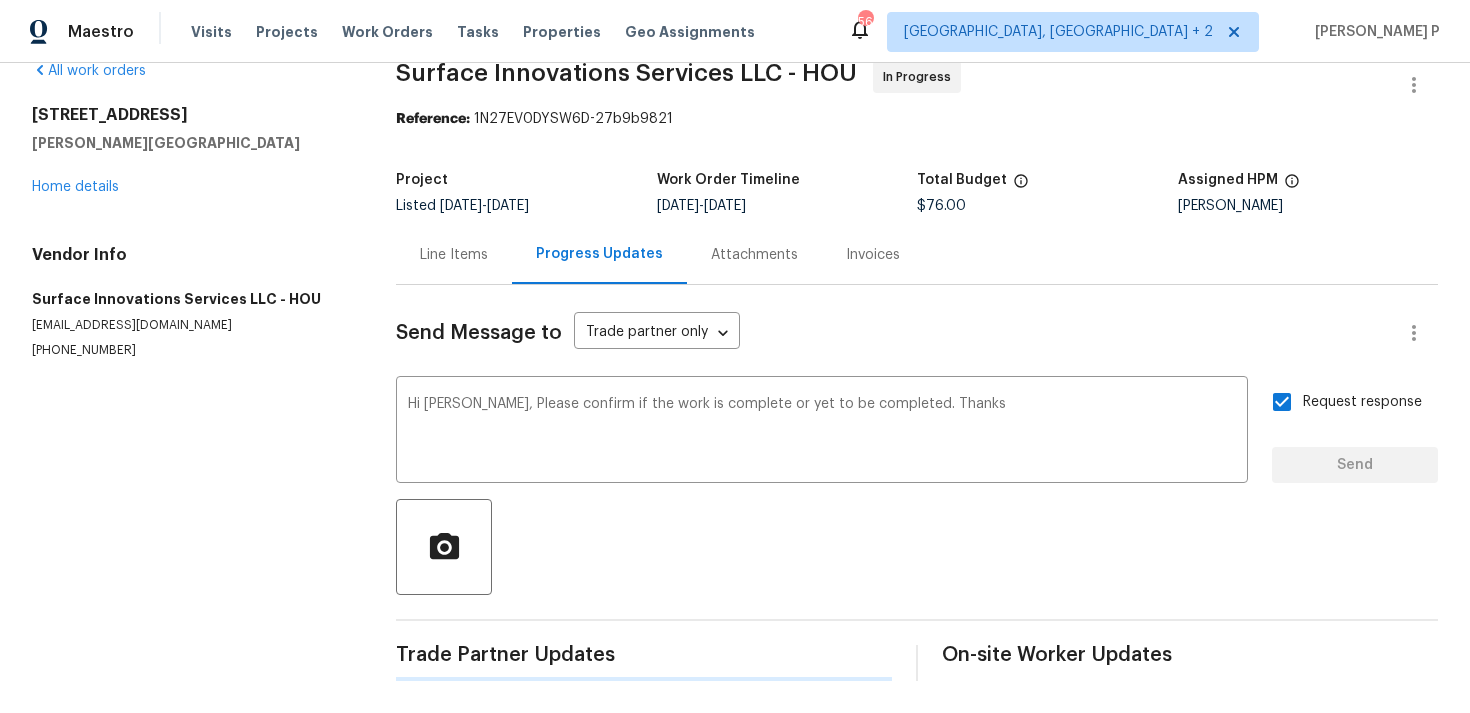 scroll, scrollTop: 34, scrollLeft: 0, axis: vertical 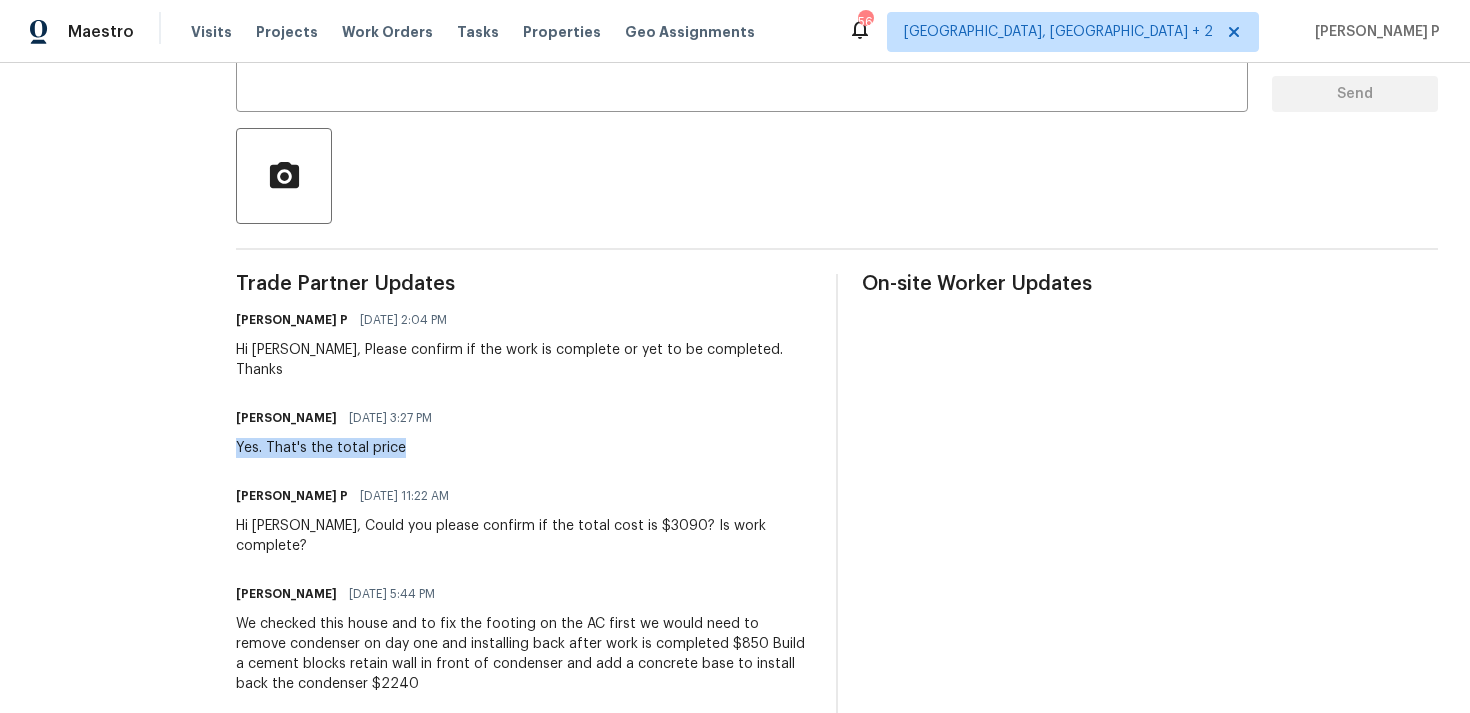 drag, startPoint x: 310, startPoint y: 426, endPoint x: 513, endPoint y: 426, distance: 203 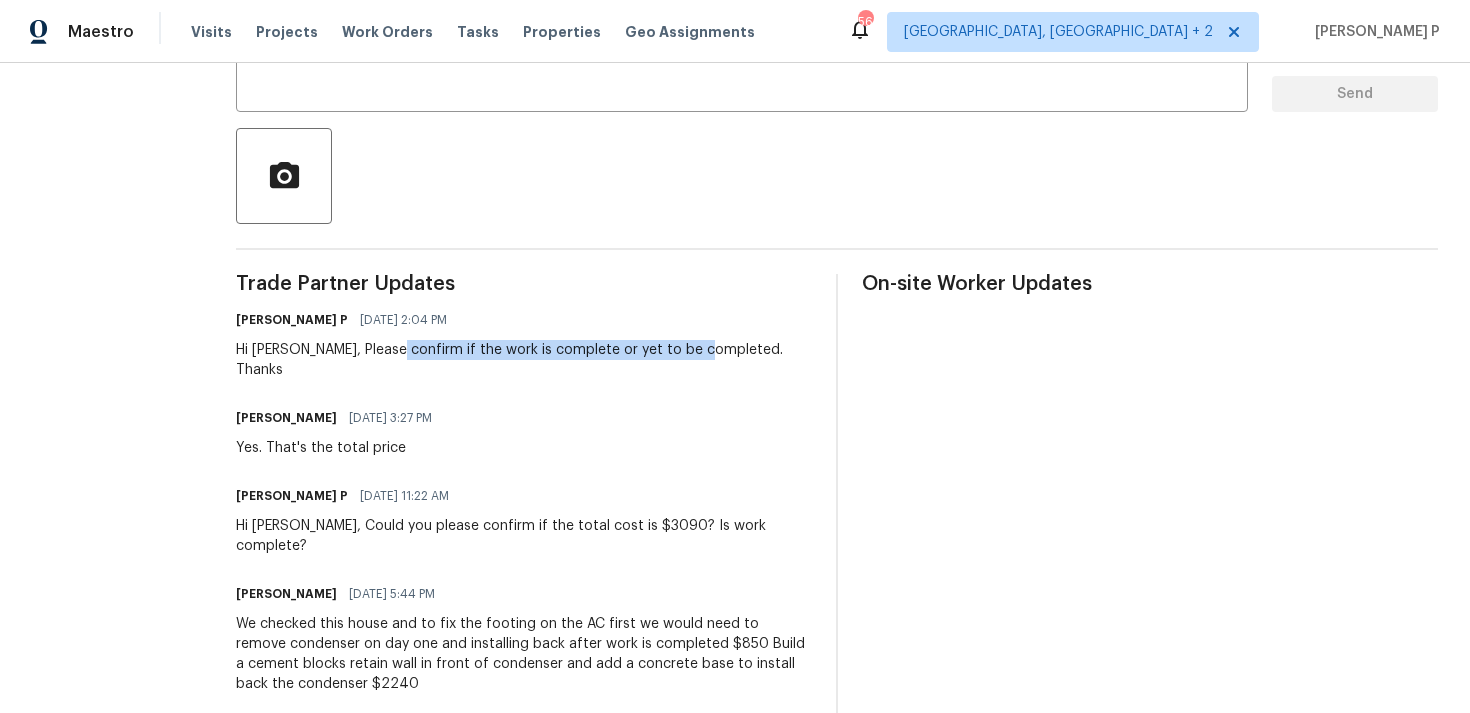 drag, startPoint x: 473, startPoint y: 350, endPoint x: 778, endPoint y: 349, distance: 305.00165 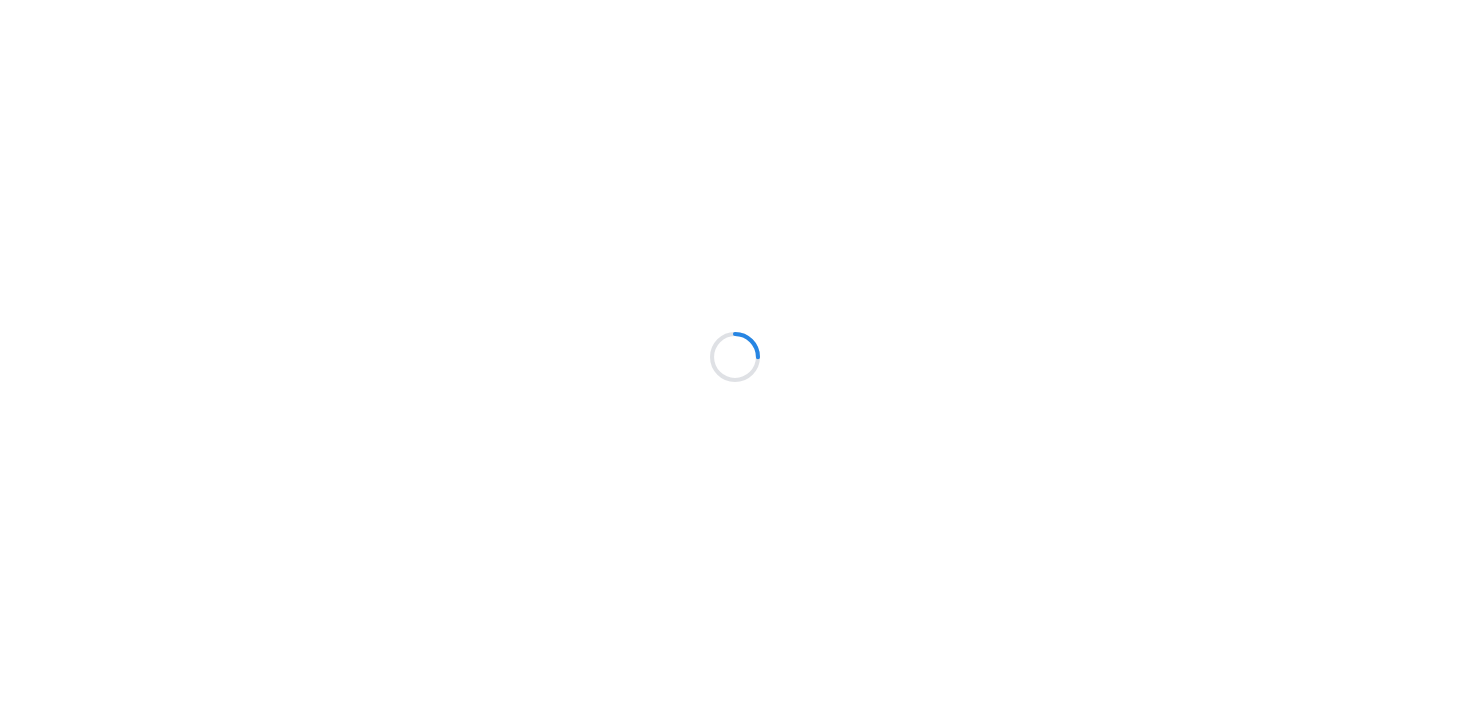 scroll, scrollTop: 0, scrollLeft: 0, axis: both 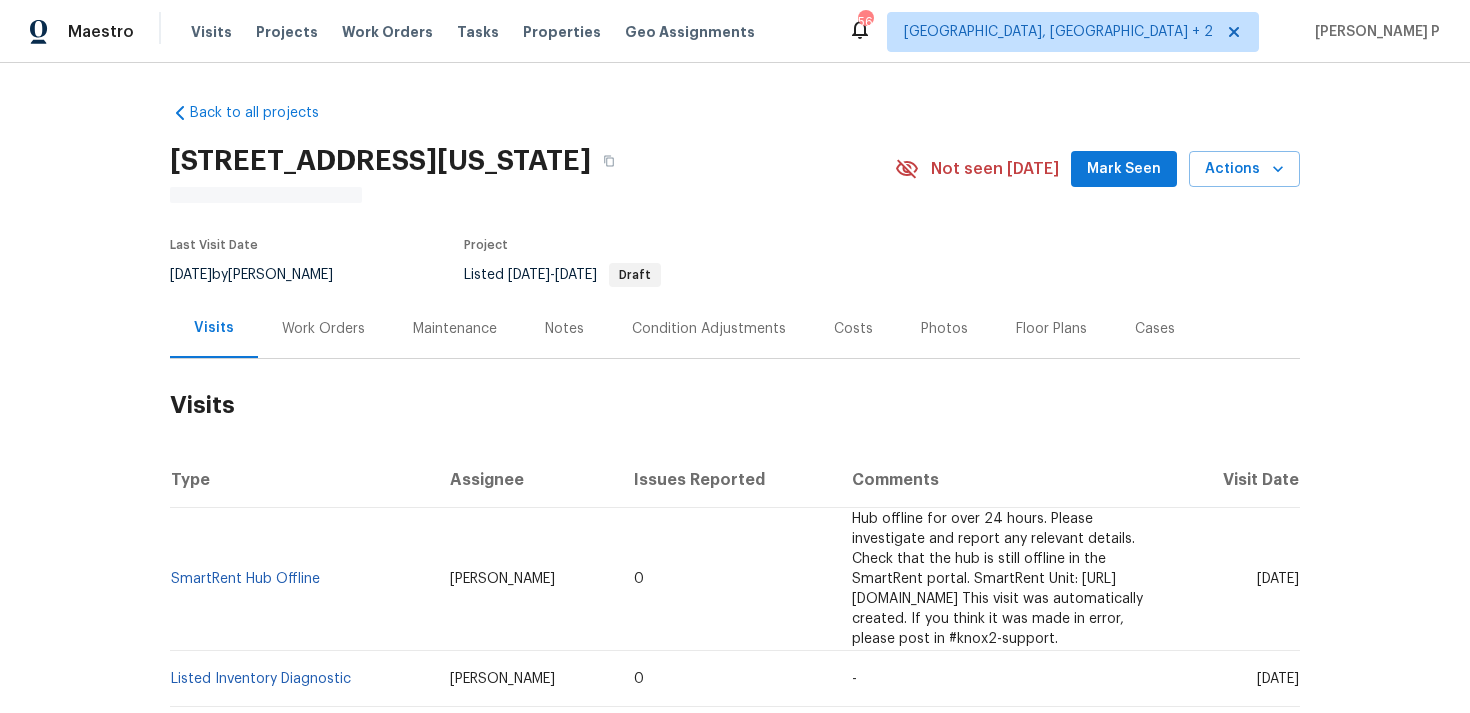 click on "Work Orders" at bounding box center [323, 328] 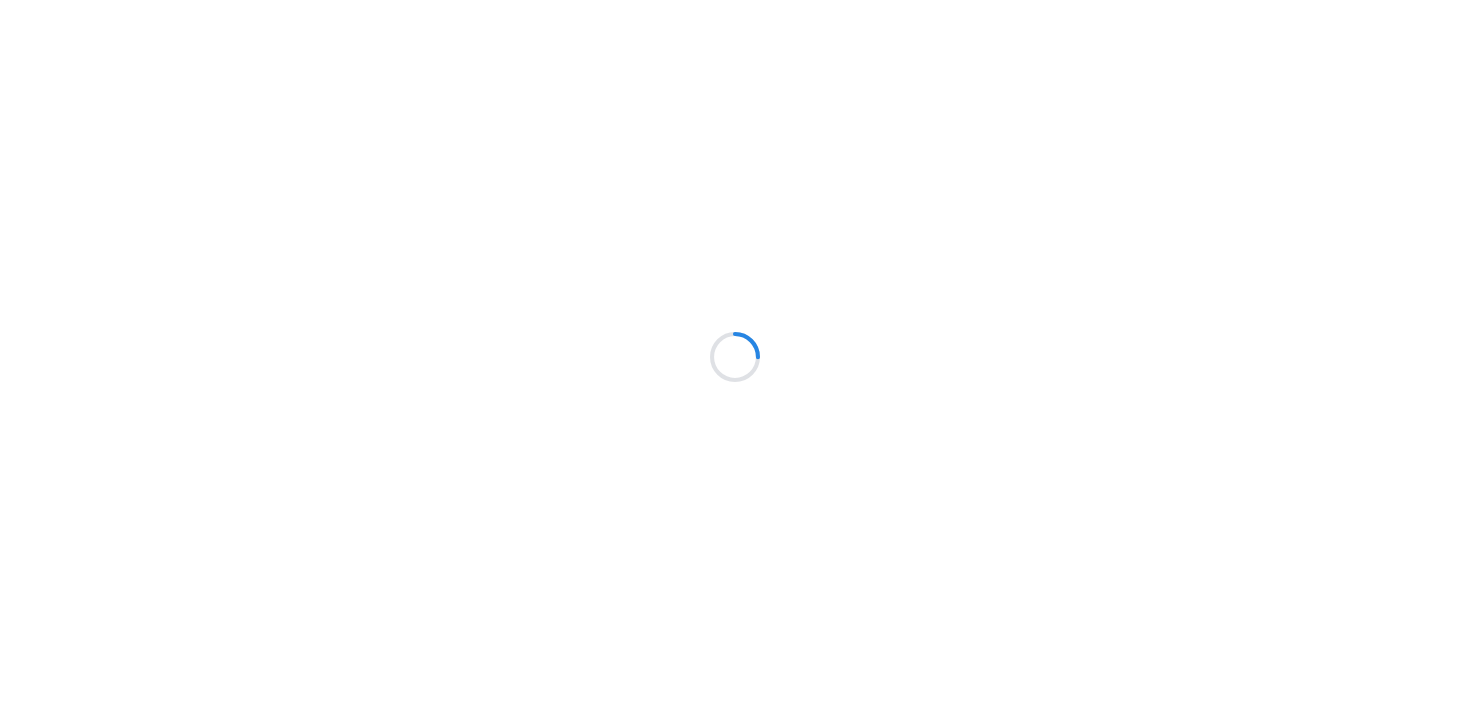 scroll, scrollTop: 0, scrollLeft: 0, axis: both 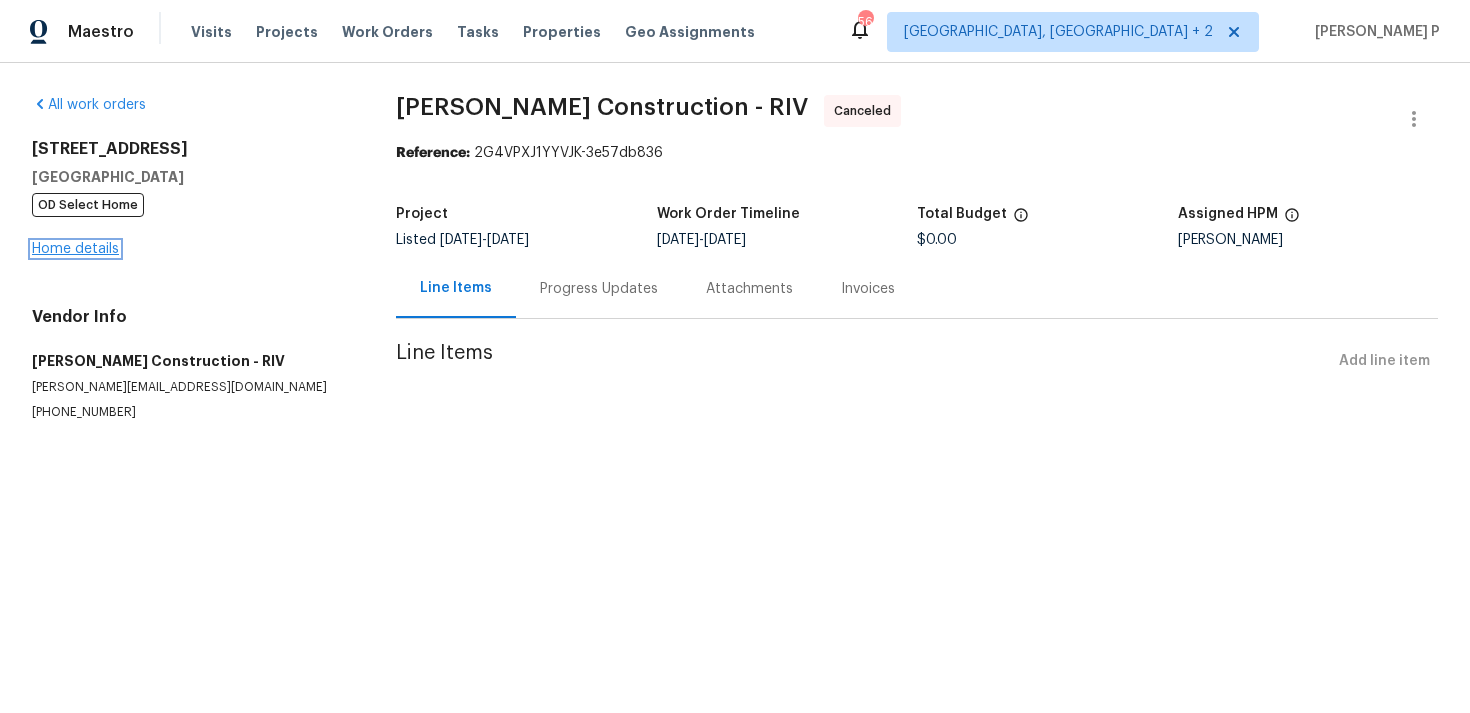 click on "Home details" at bounding box center (75, 249) 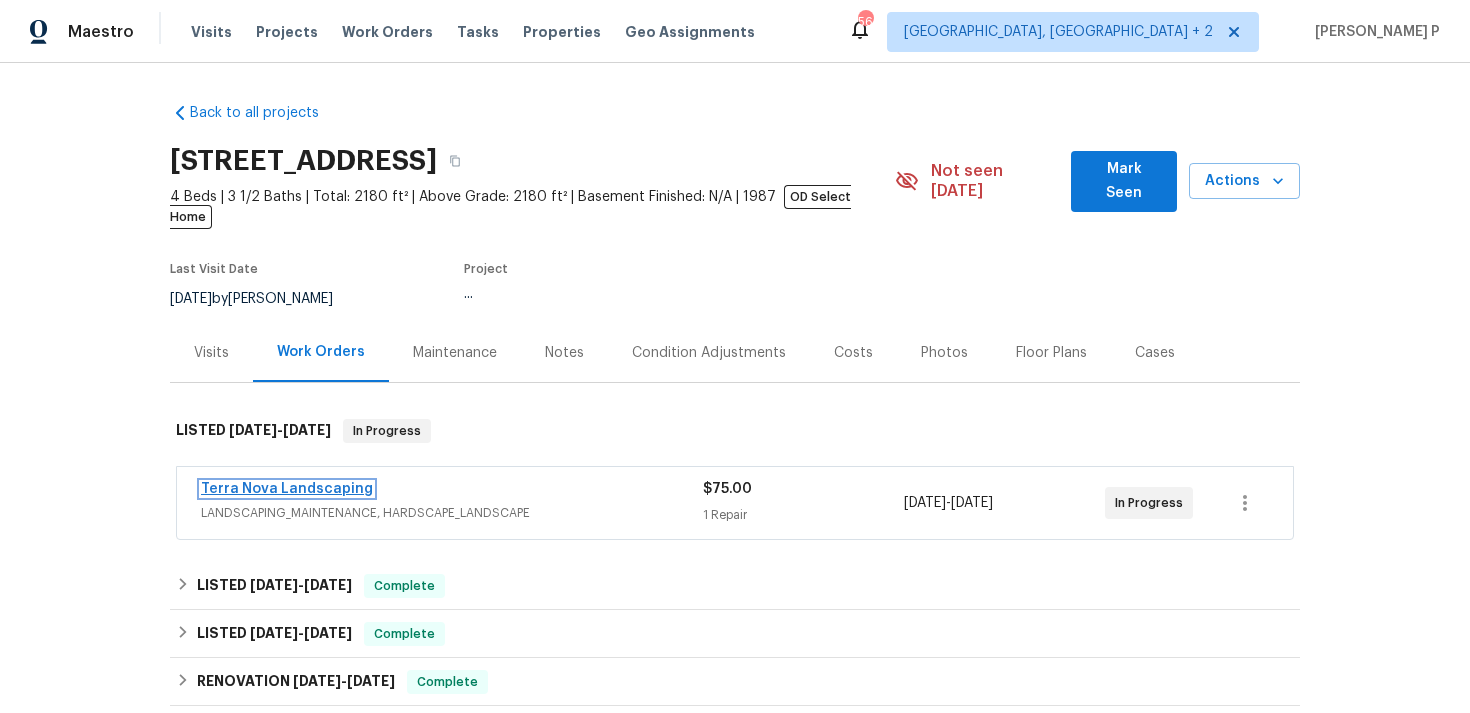 click on "Terra Nova Landscaping" at bounding box center [287, 489] 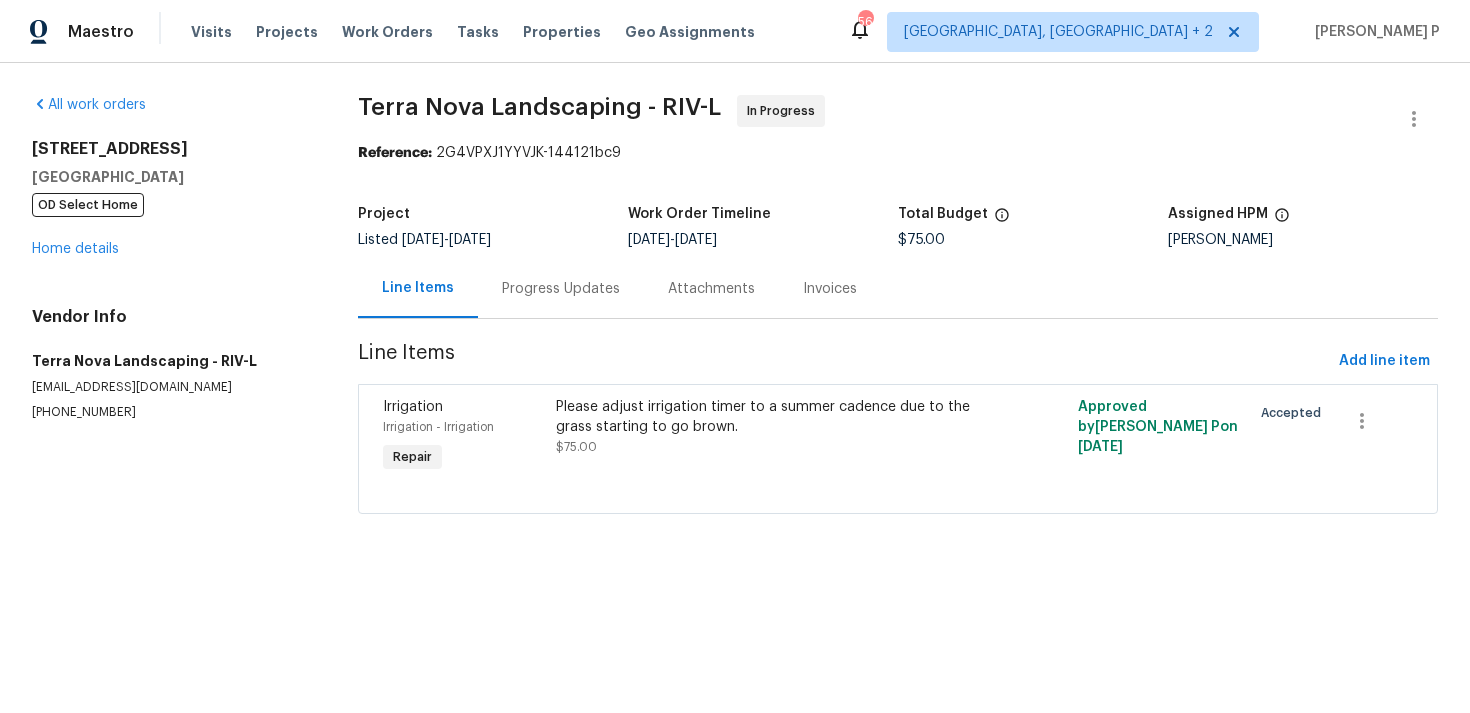 click on "Progress Updates" at bounding box center [561, 289] 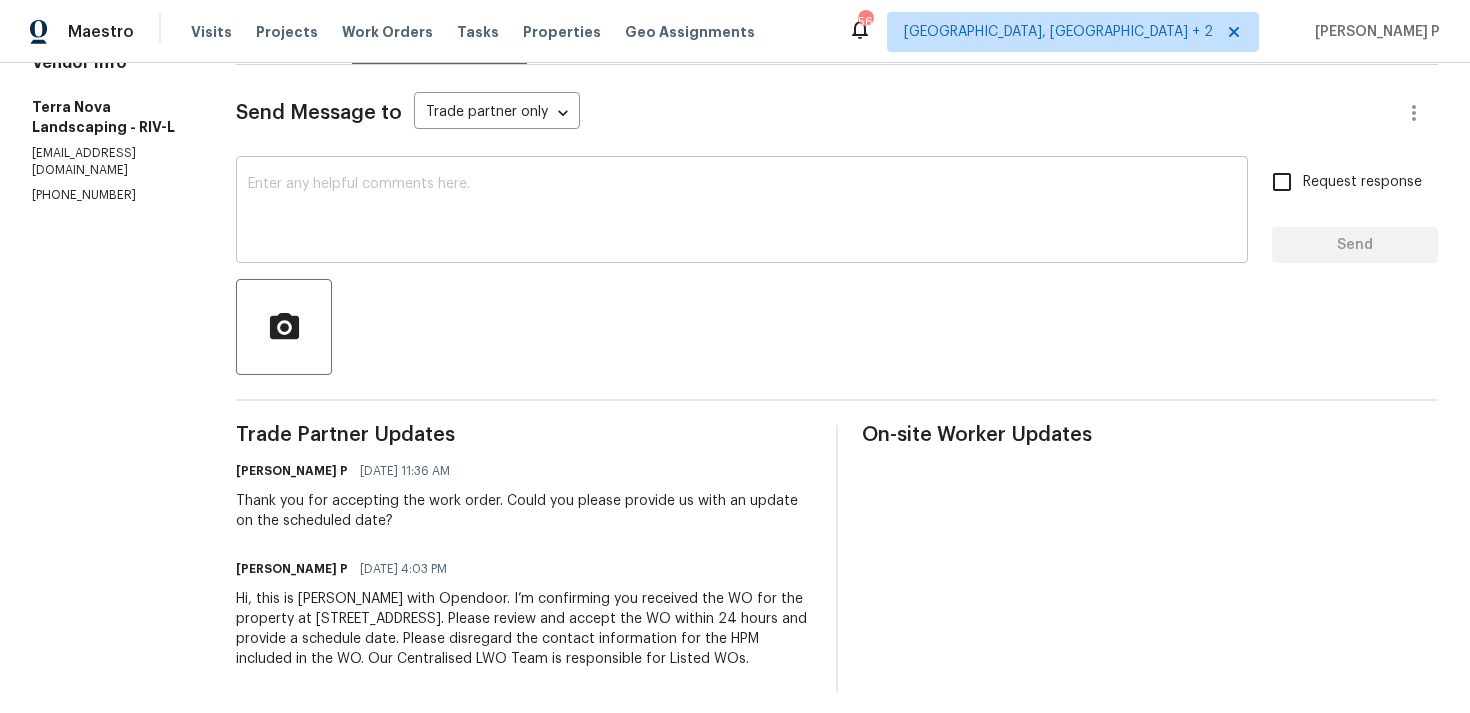 scroll, scrollTop: 266, scrollLeft: 0, axis: vertical 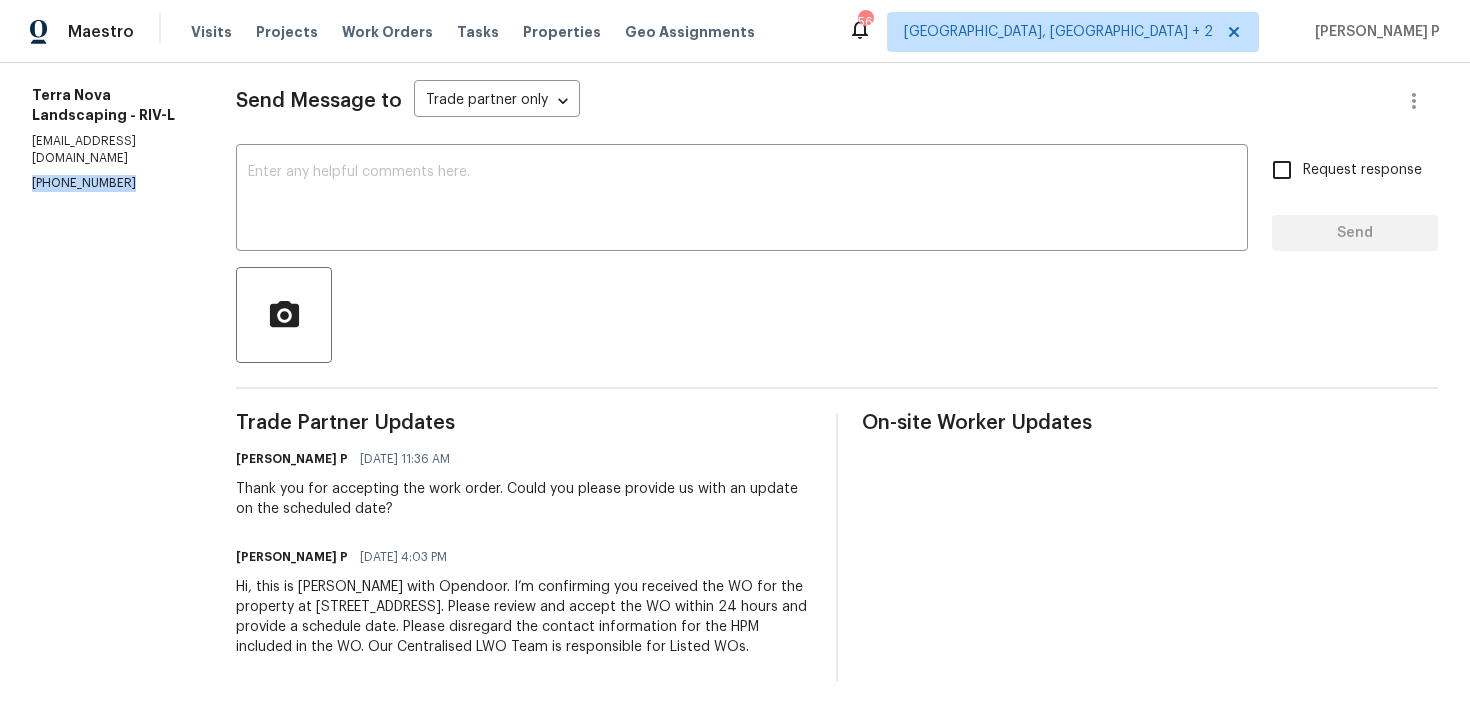 drag, startPoint x: 128, startPoint y: 162, endPoint x: 17, endPoint y: 162, distance: 111 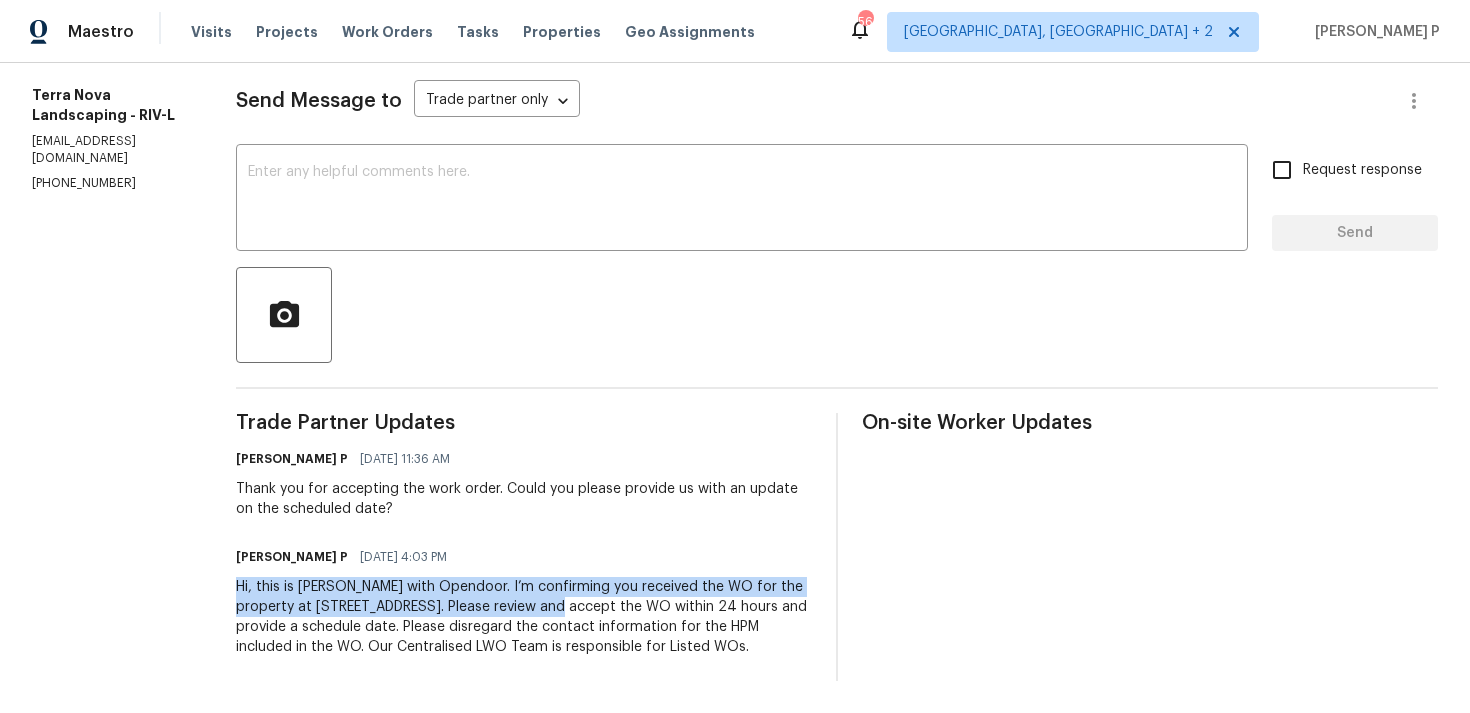 drag, startPoint x: 232, startPoint y: 588, endPoint x: 509, endPoint y: 603, distance: 277.40585 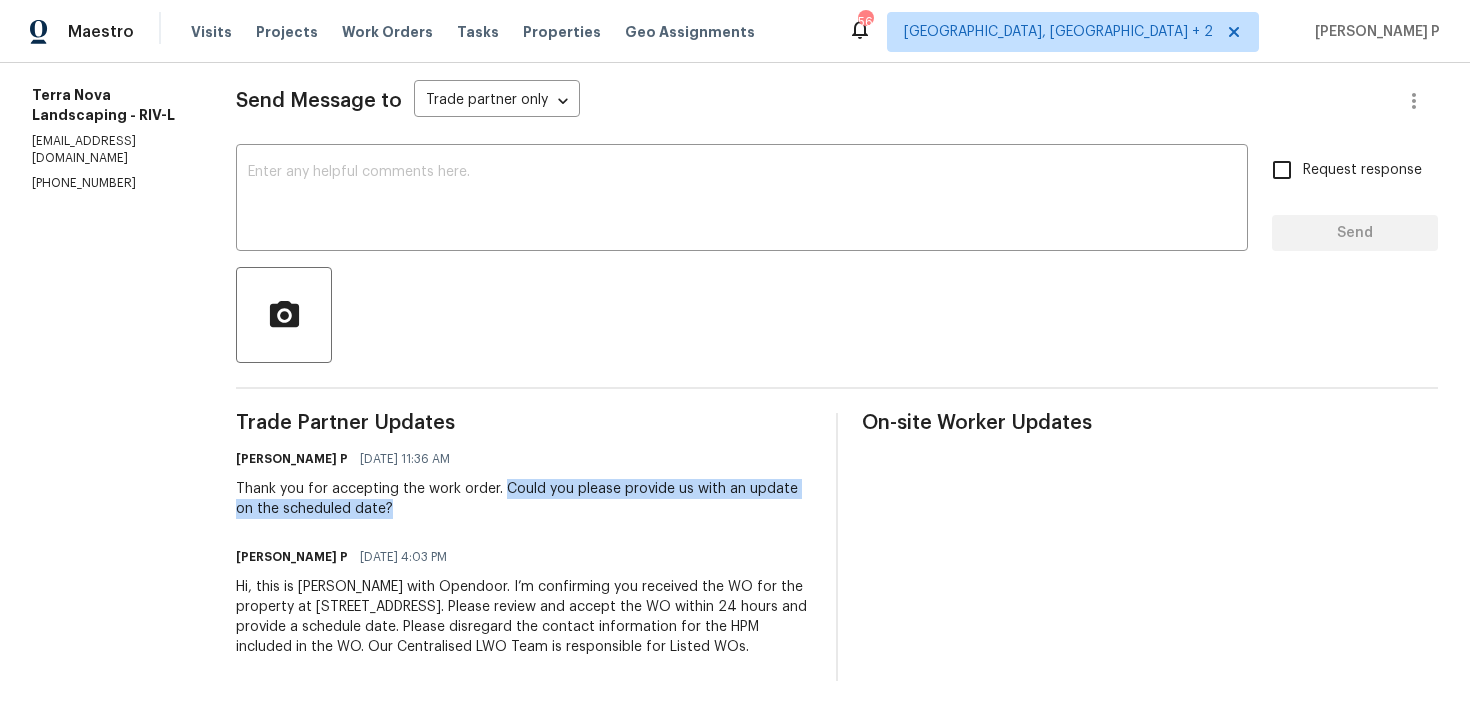 drag, startPoint x: 498, startPoint y: 488, endPoint x: 524, endPoint y: 515, distance: 37.48333 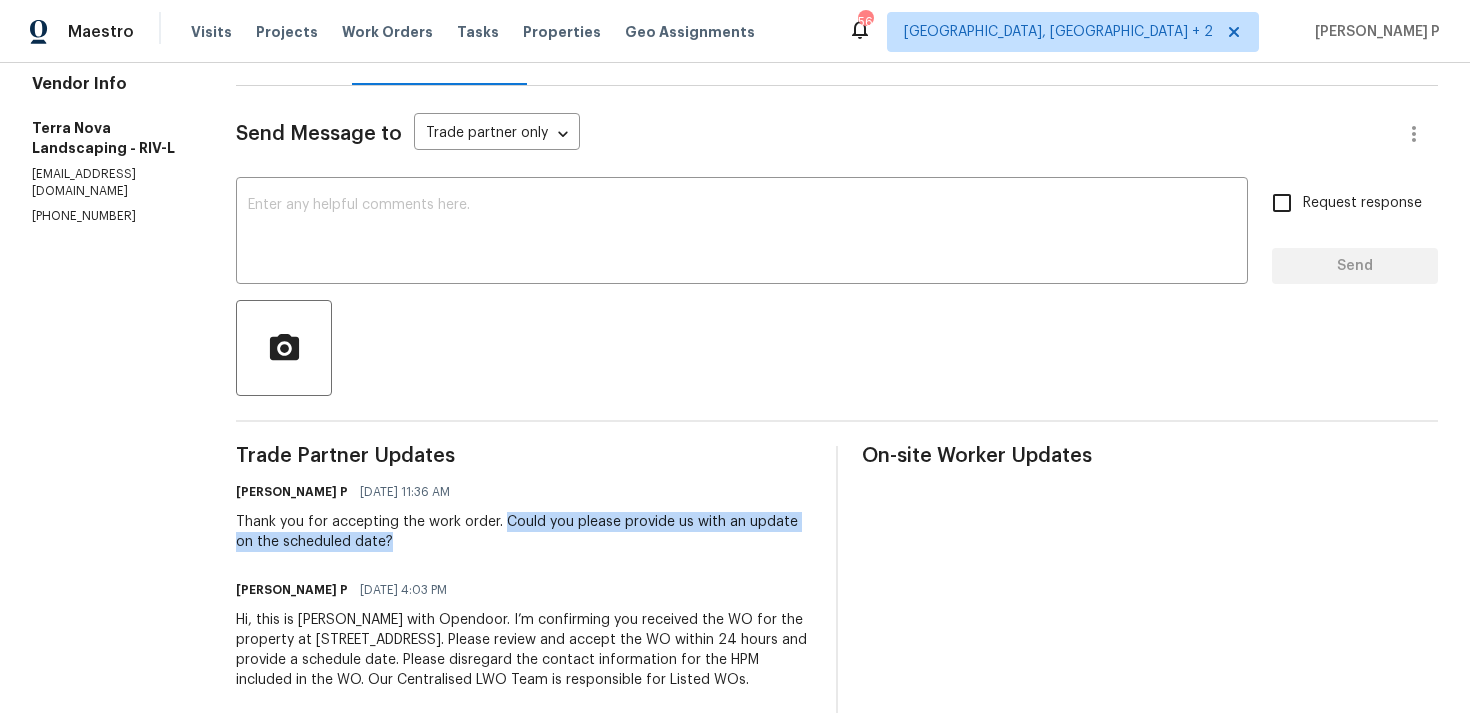 scroll, scrollTop: 255, scrollLeft: 0, axis: vertical 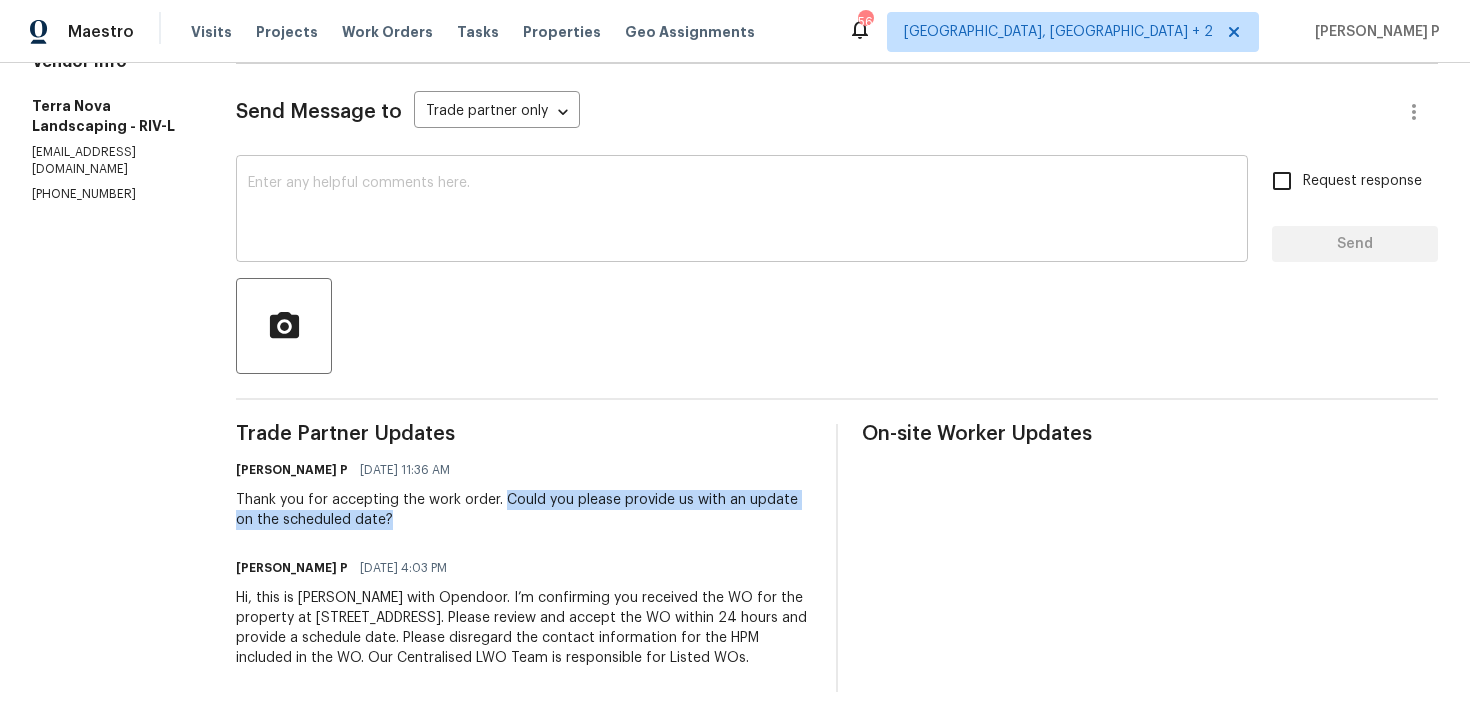 click at bounding box center (742, 211) 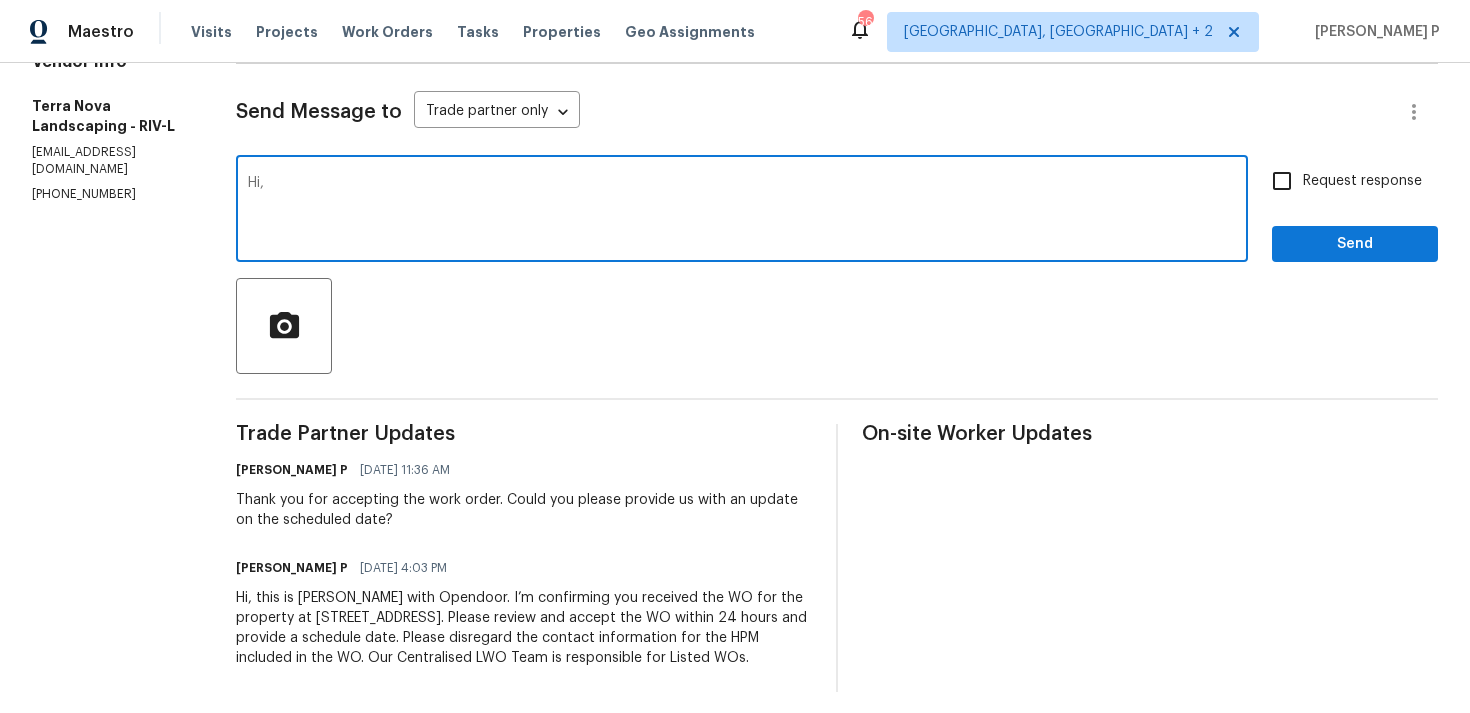 paste on "We tried reaching out to you via RC text to ask for an update on the scheduled date." 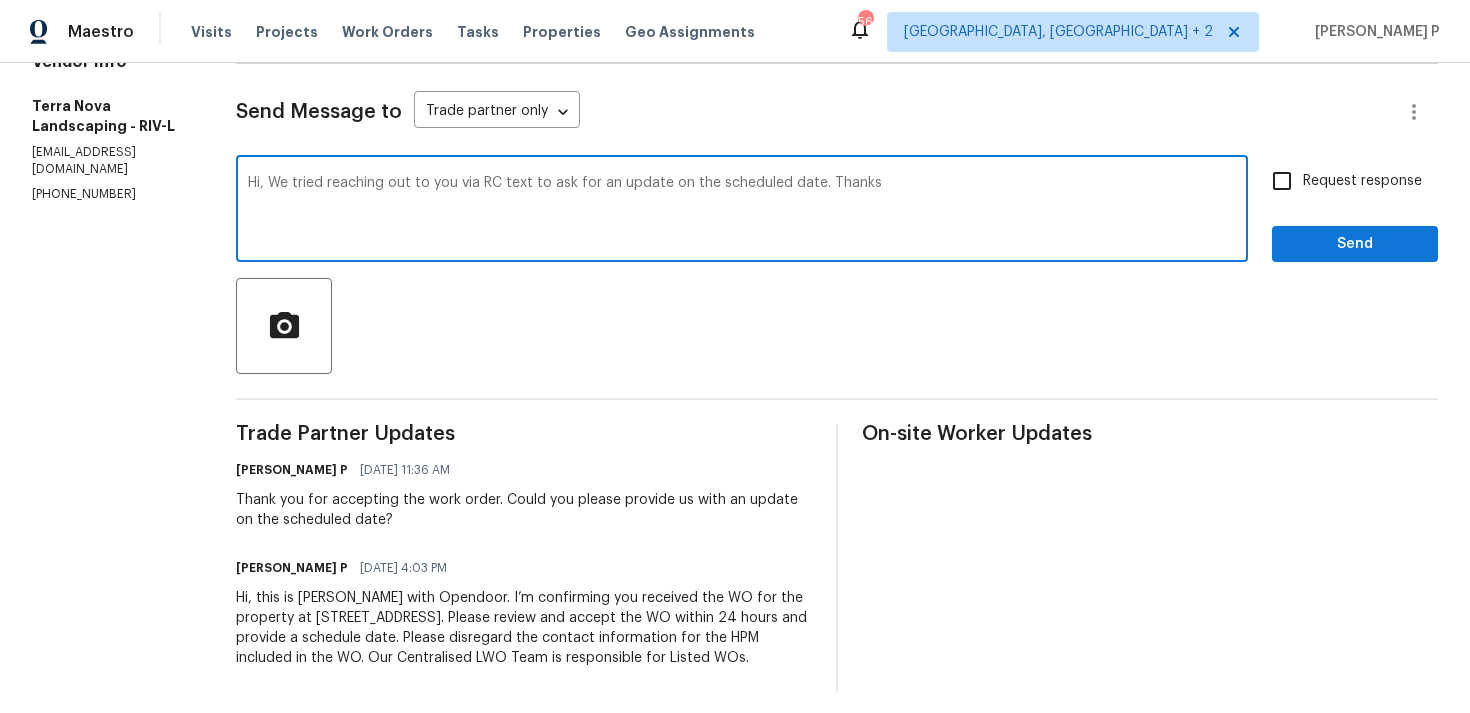 type on "Hi, We tried reaching out to you via RC text to ask for an update on the scheduled date. Thanks" 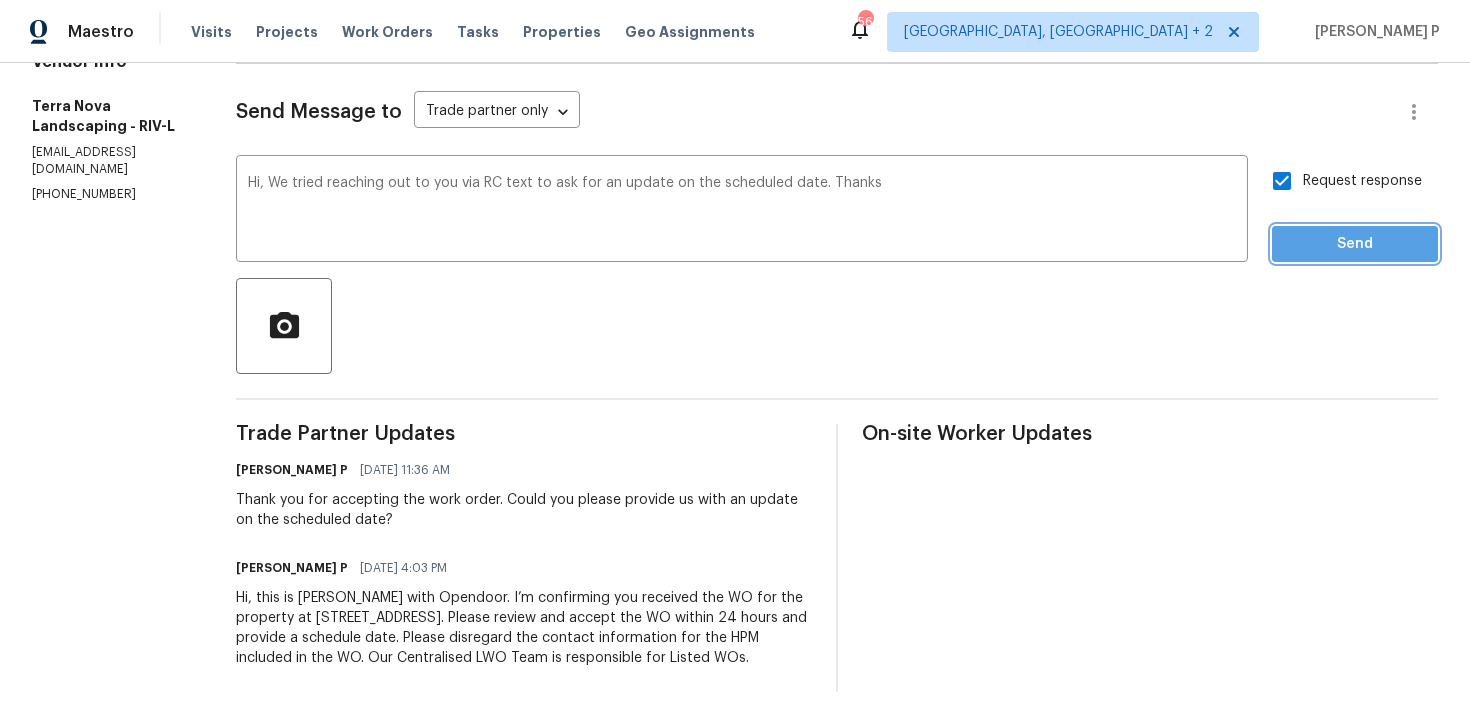 click on "Send" at bounding box center (1355, 244) 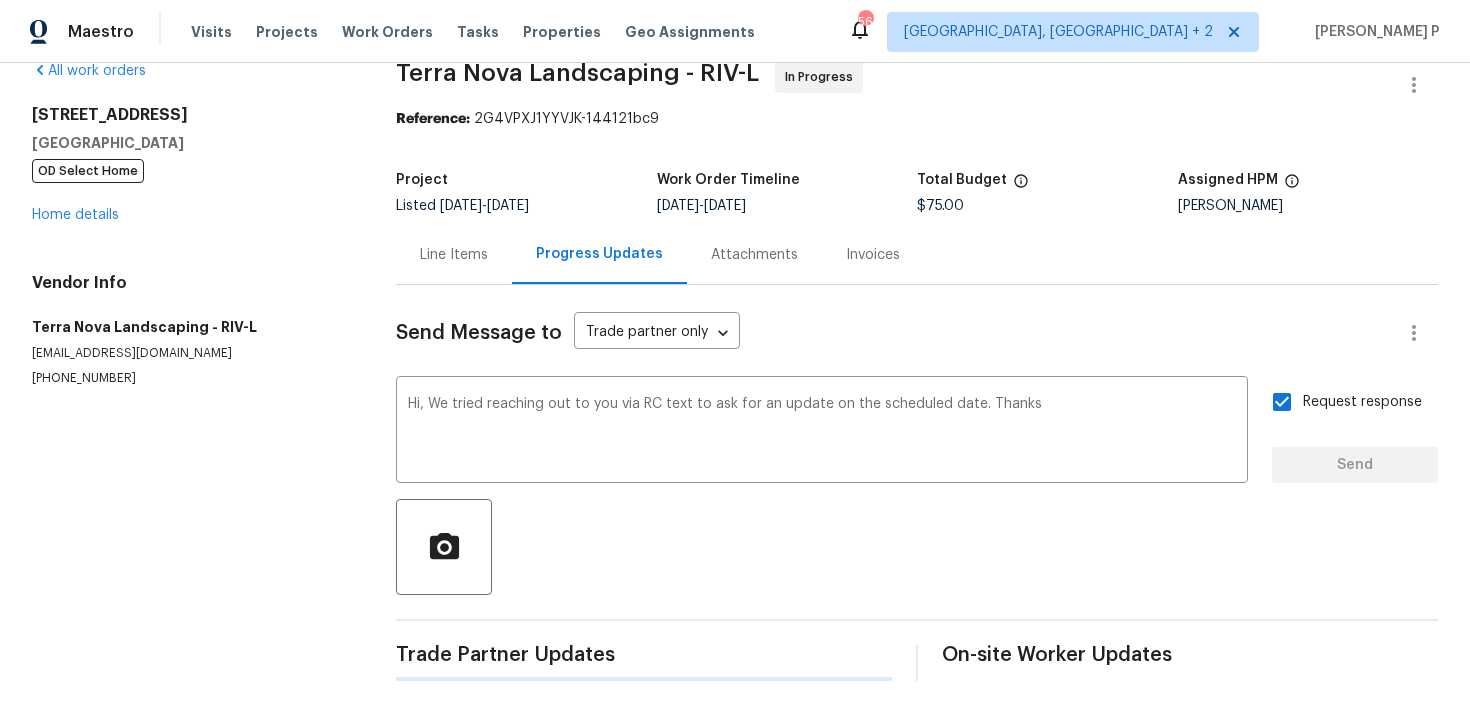 type 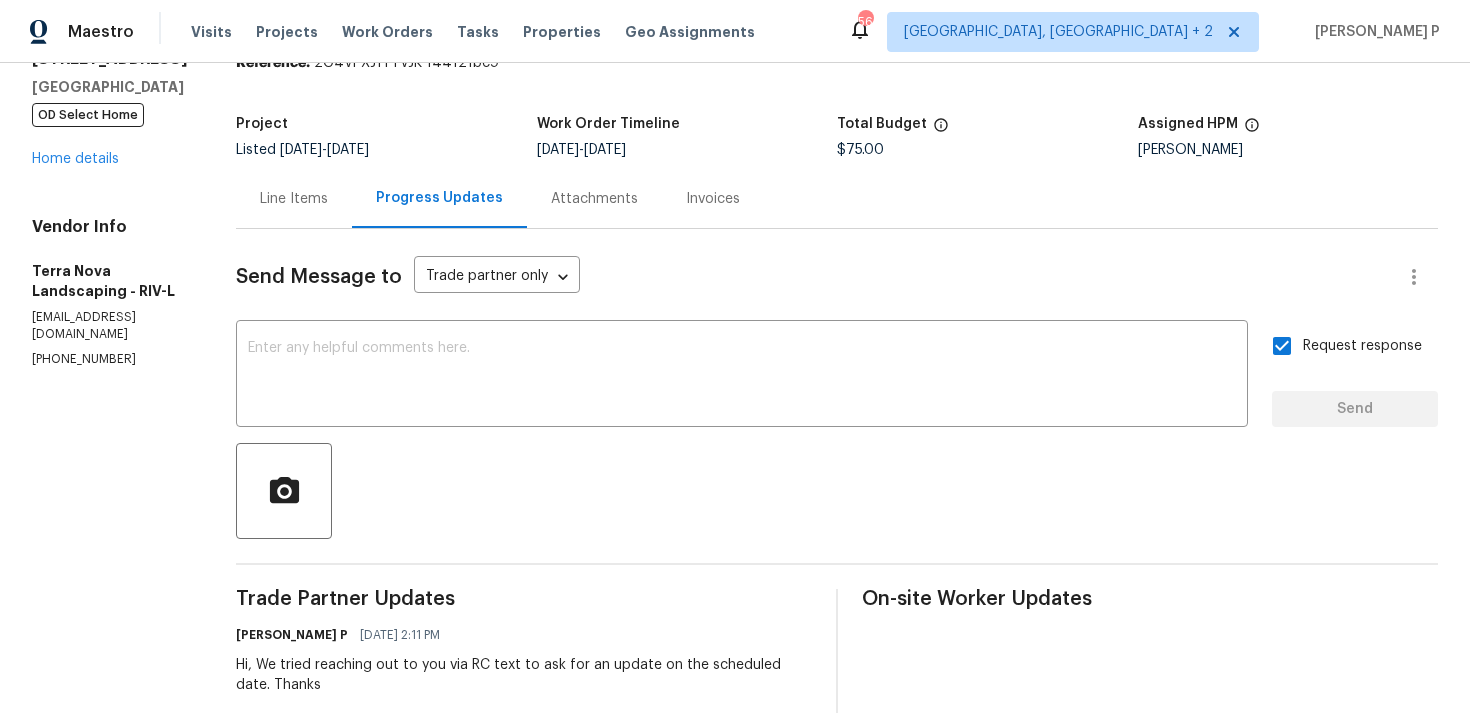 scroll, scrollTop: 32, scrollLeft: 0, axis: vertical 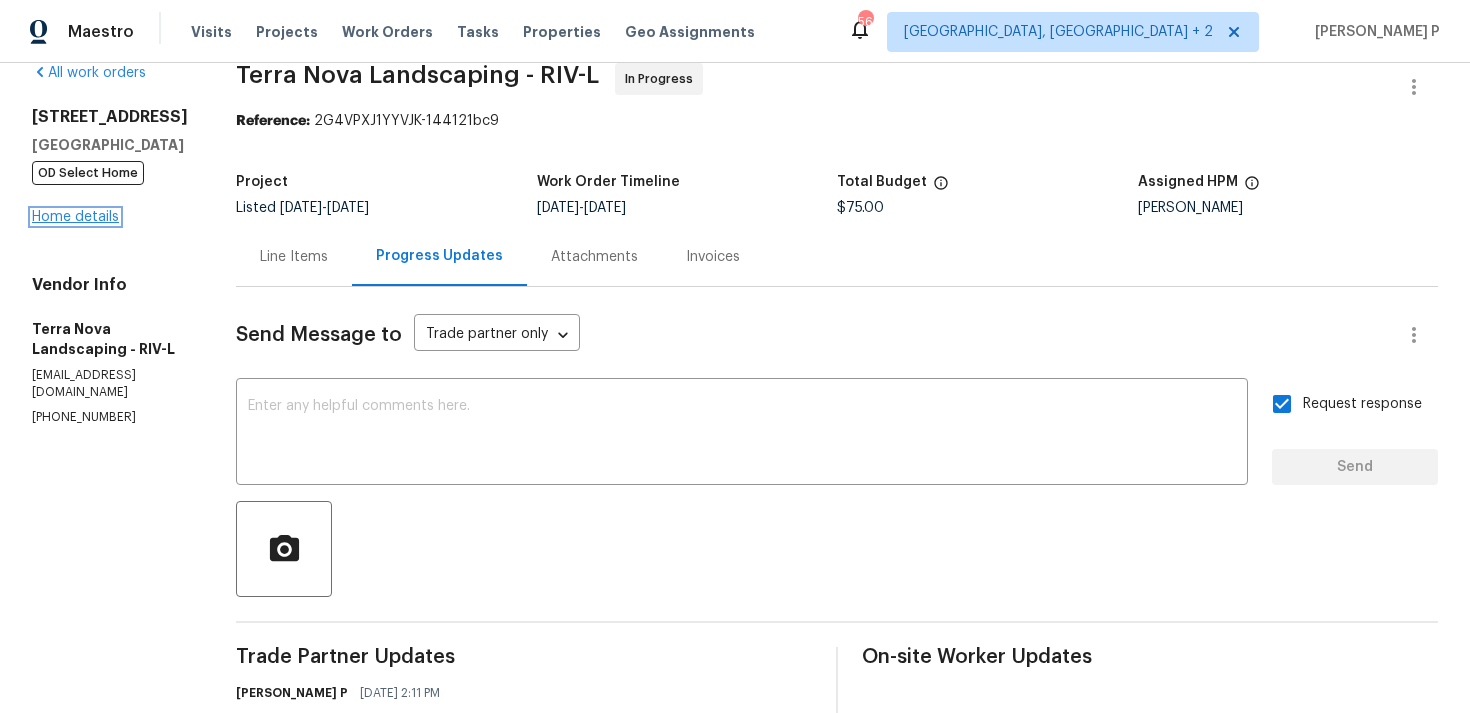 click on "Home details" at bounding box center [75, 217] 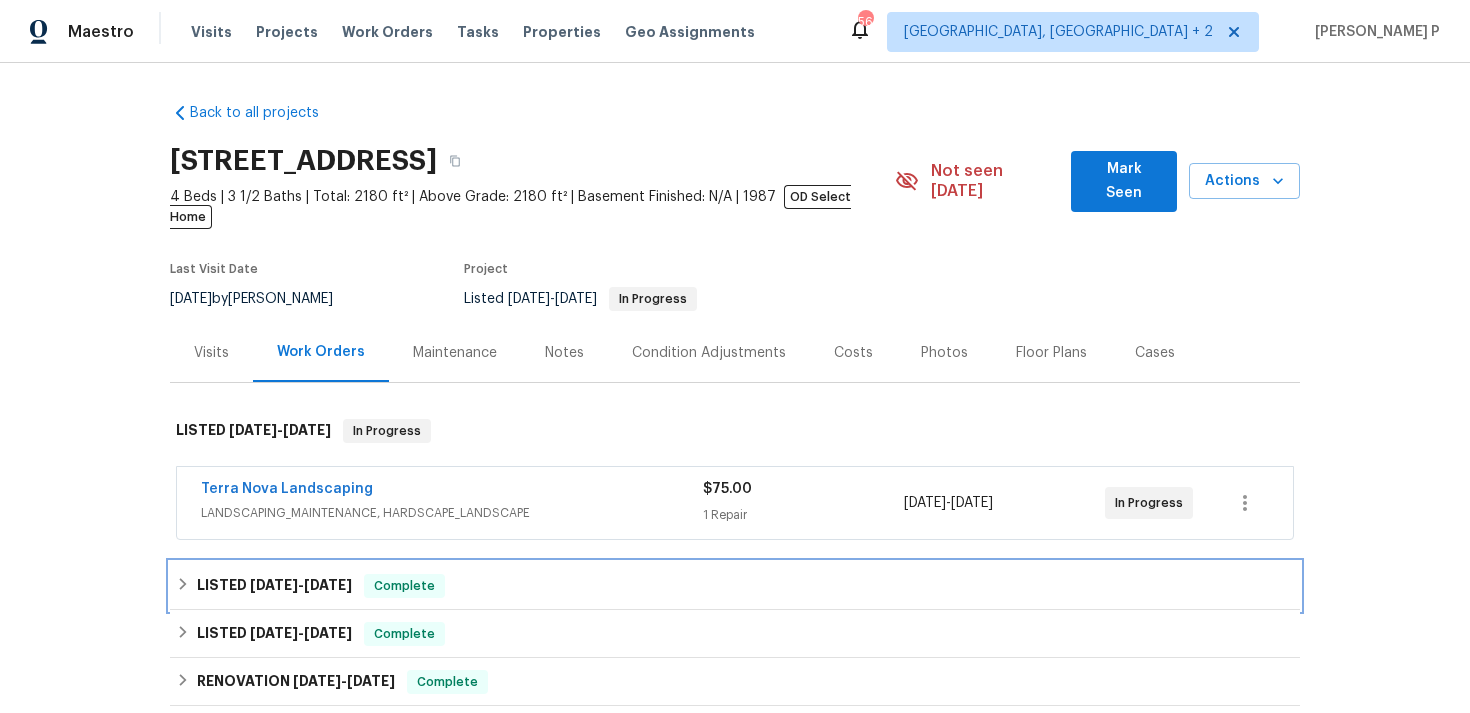 click on "7/17/25" at bounding box center (328, 585) 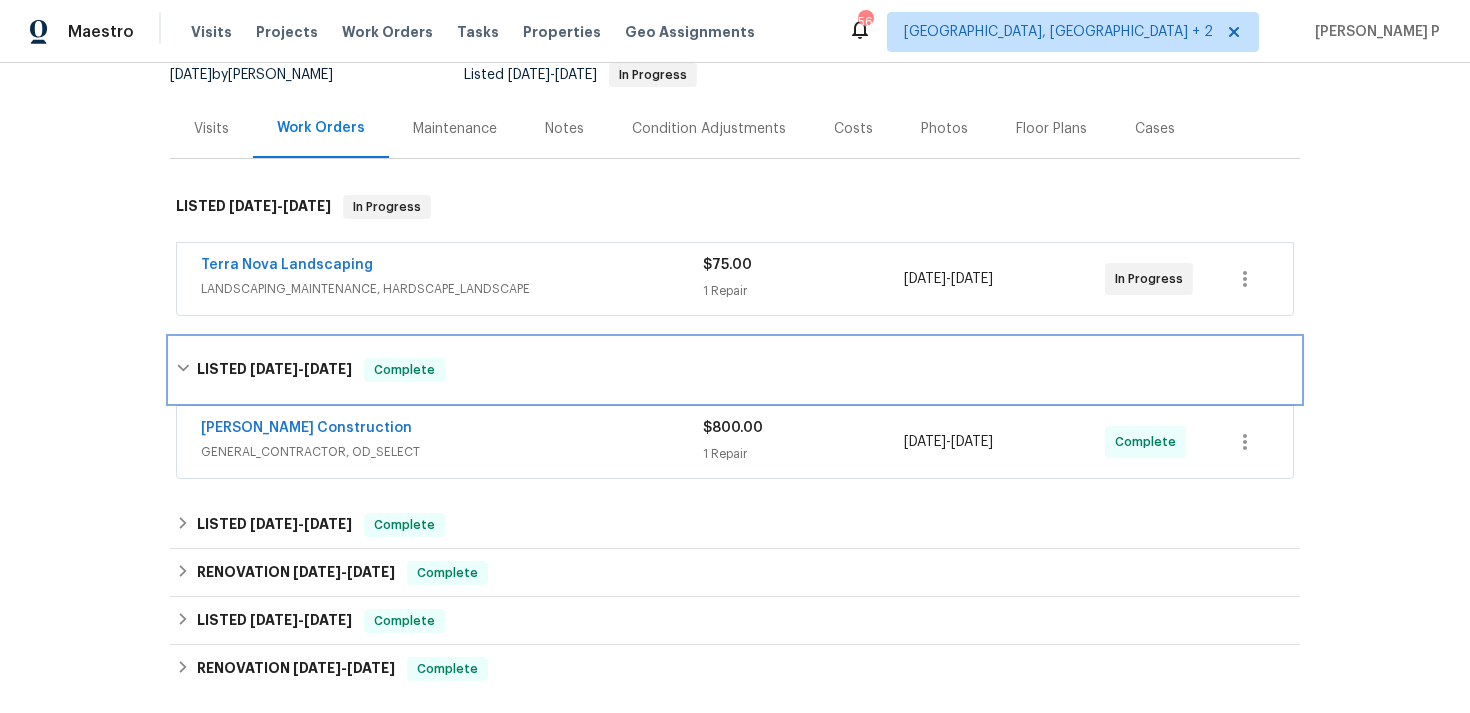 scroll, scrollTop: 226, scrollLeft: 0, axis: vertical 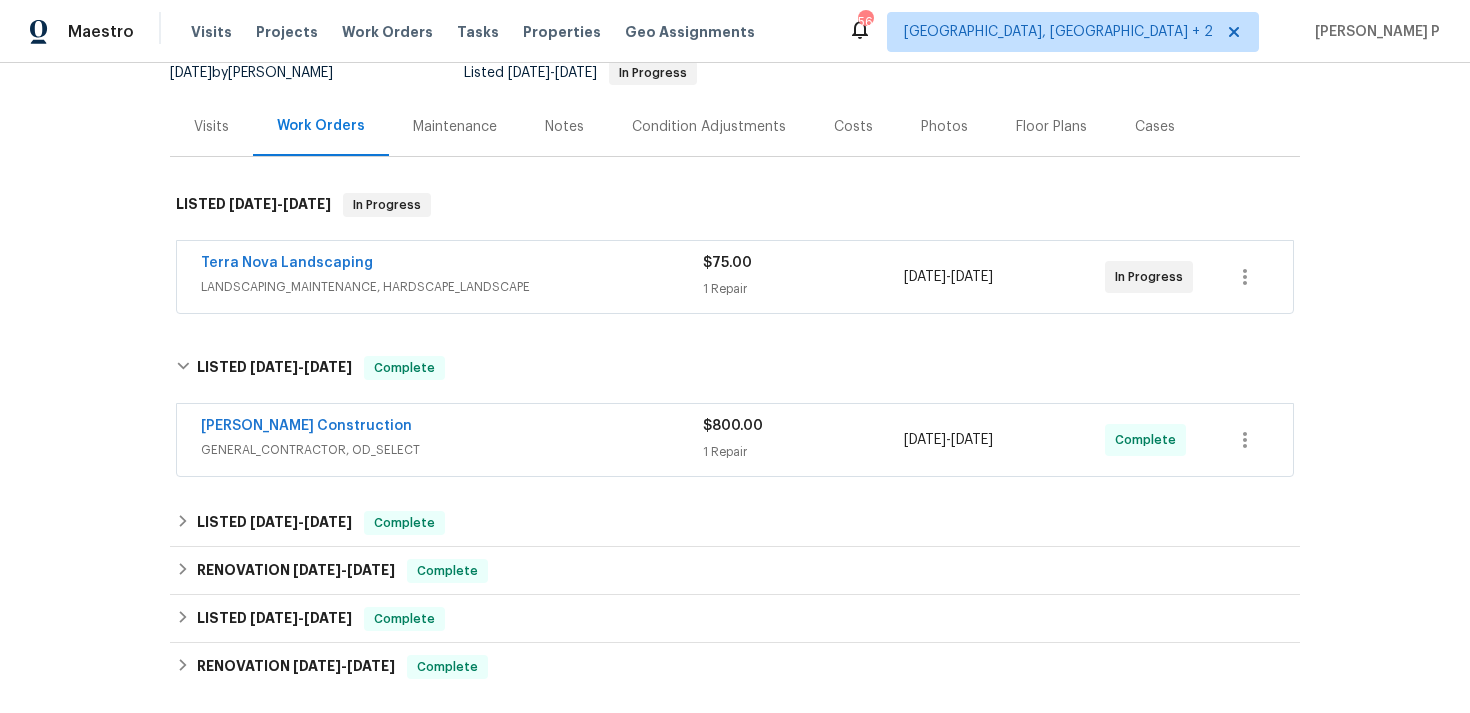 click on "Navarro Construction" at bounding box center [452, 428] 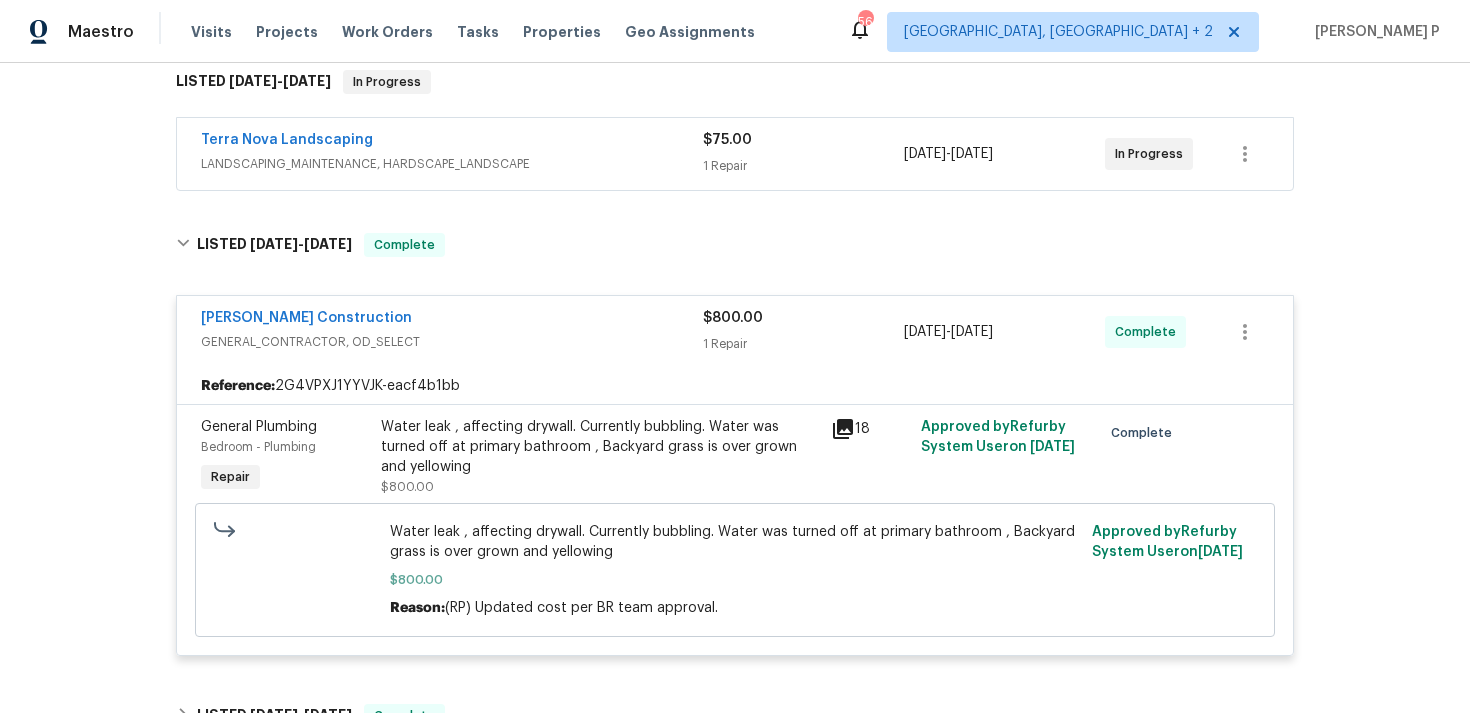 scroll, scrollTop: 354, scrollLeft: 0, axis: vertical 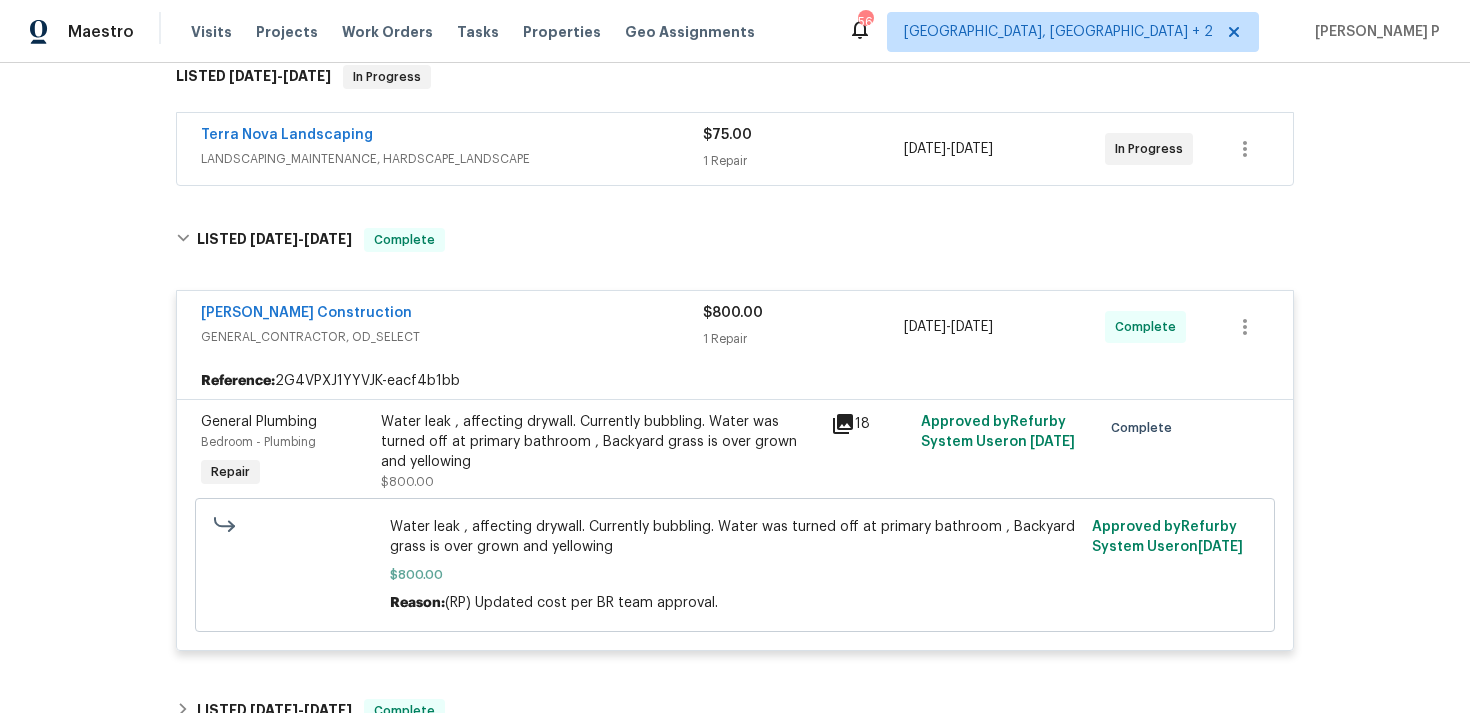click on "Navarro Construction" at bounding box center (452, 315) 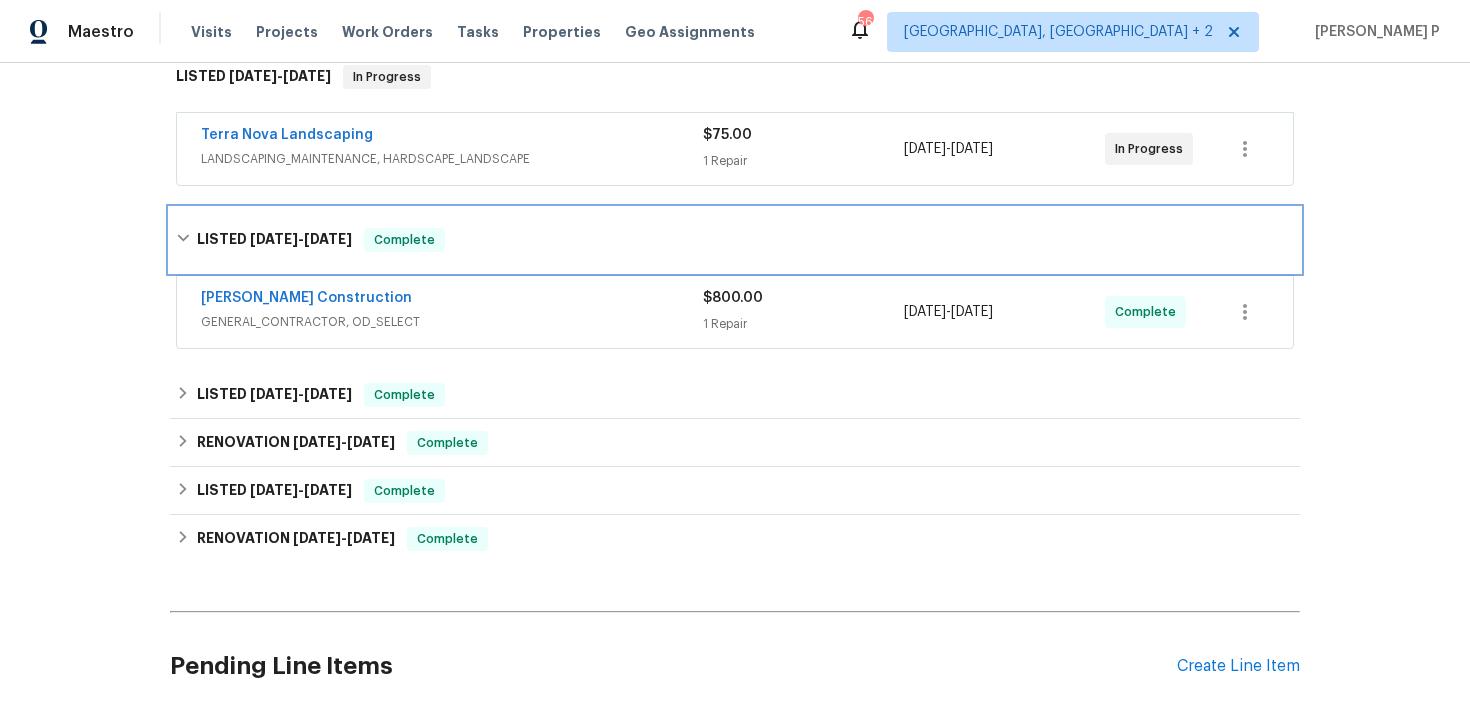 click on "7/17/25" at bounding box center [328, 239] 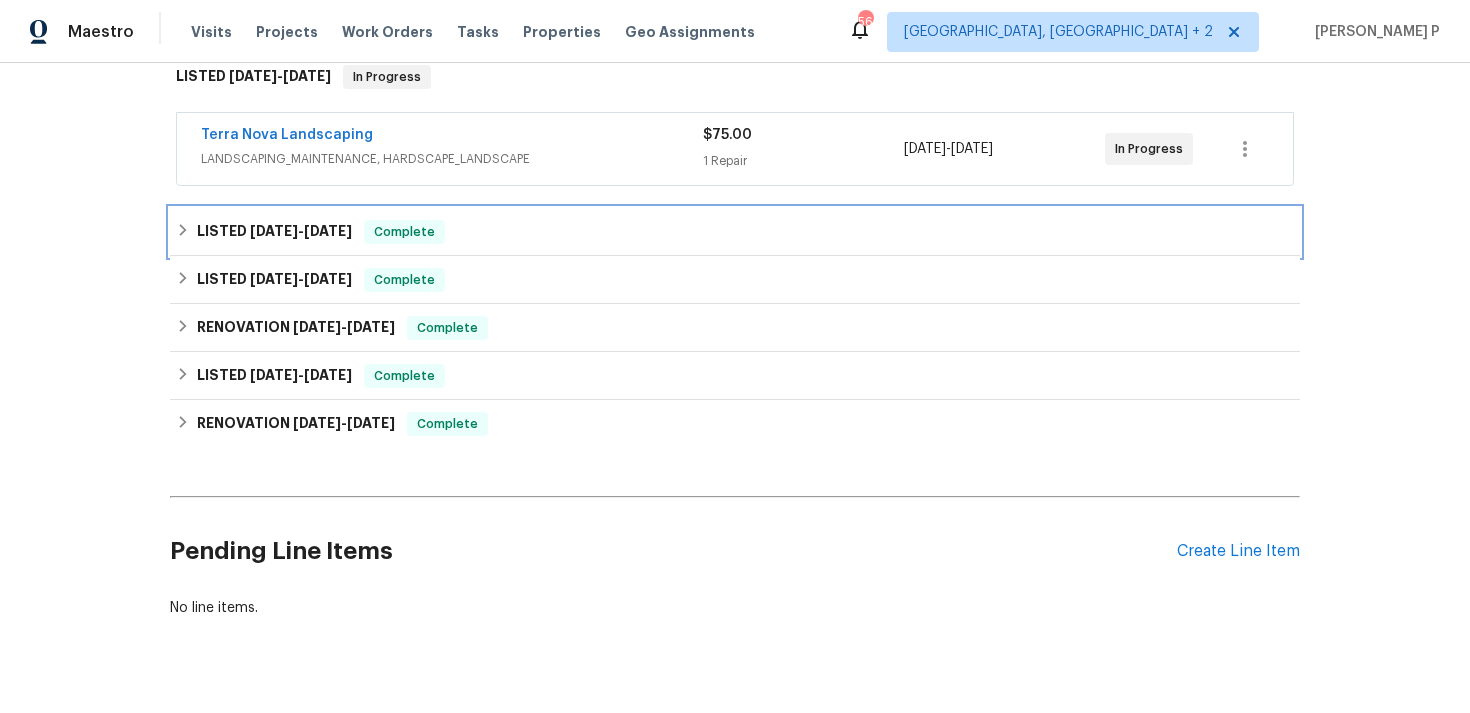 scroll, scrollTop: 0, scrollLeft: 0, axis: both 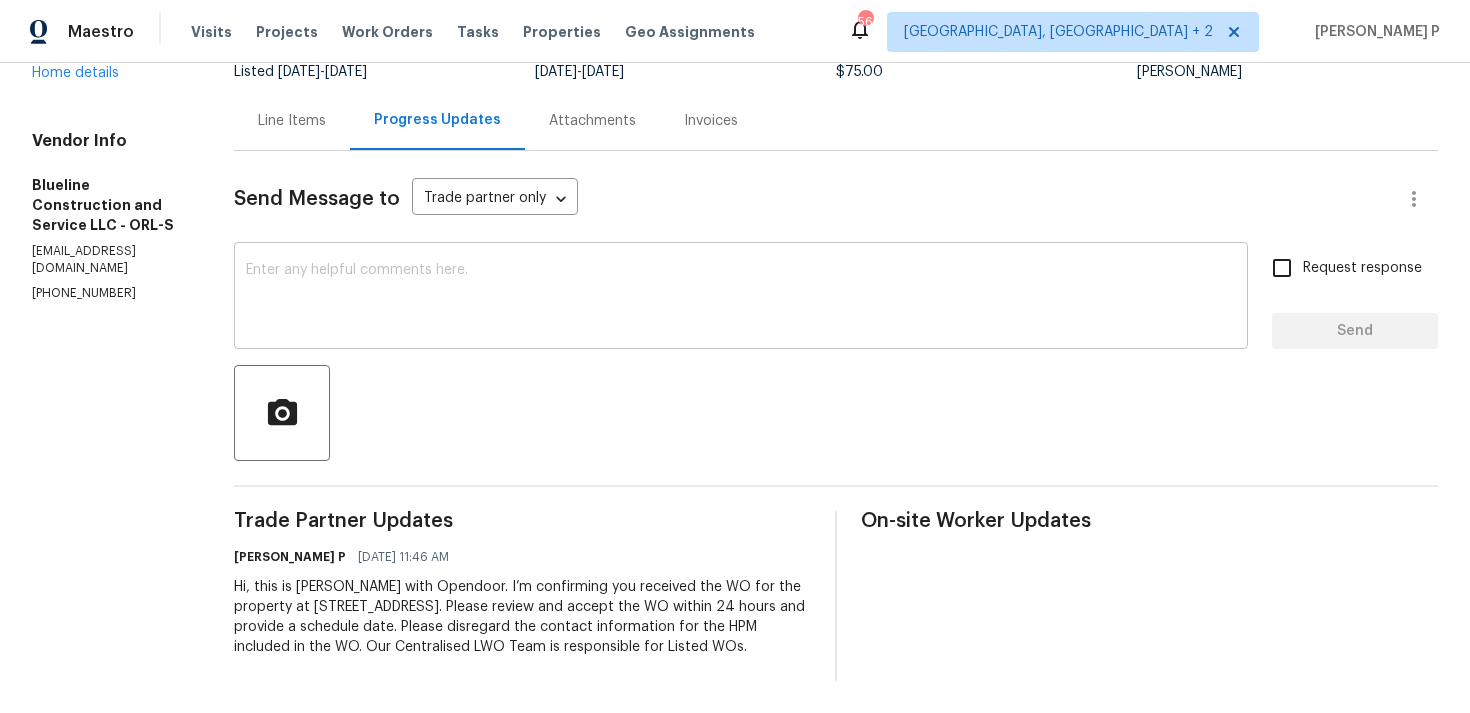 click at bounding box center [741, 298] 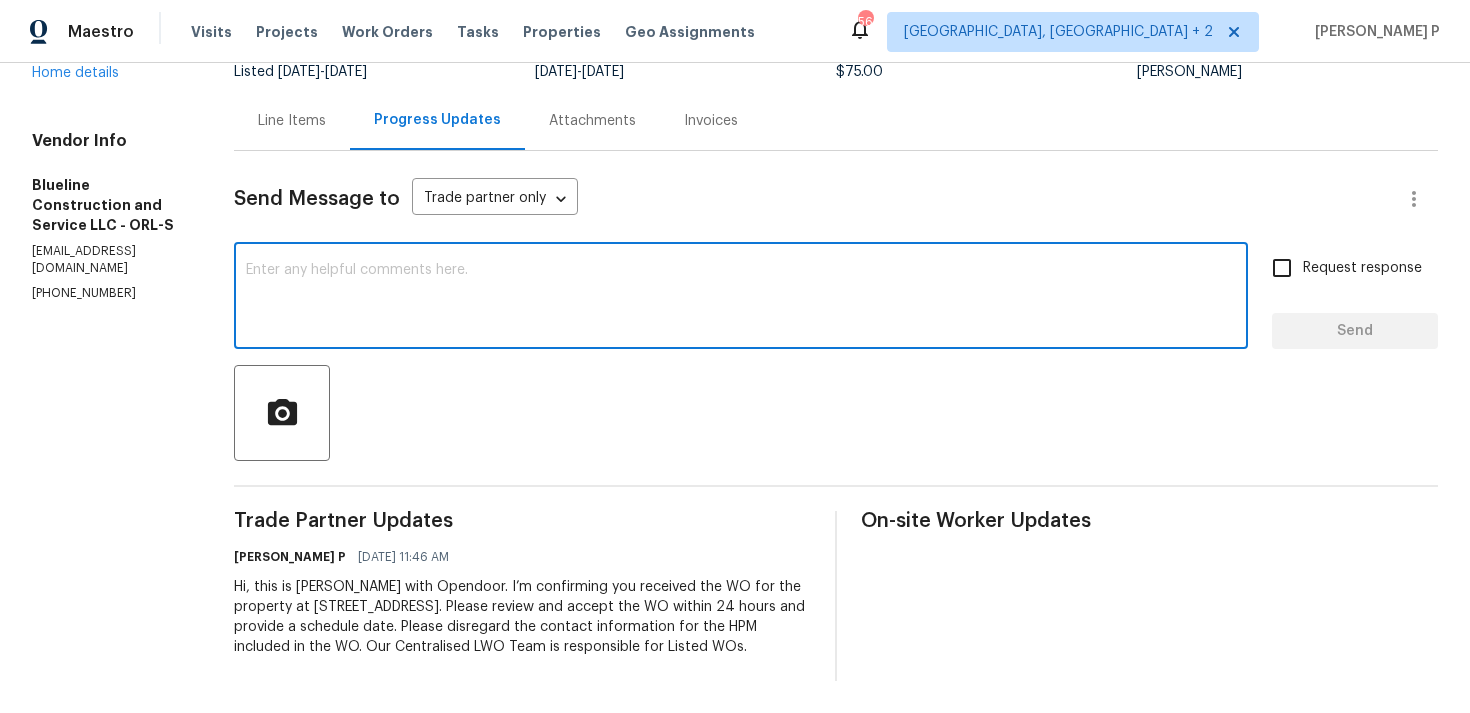 paste on "Thank you for accepting the work order. Could you please provide us with an update on the scheduled date?" 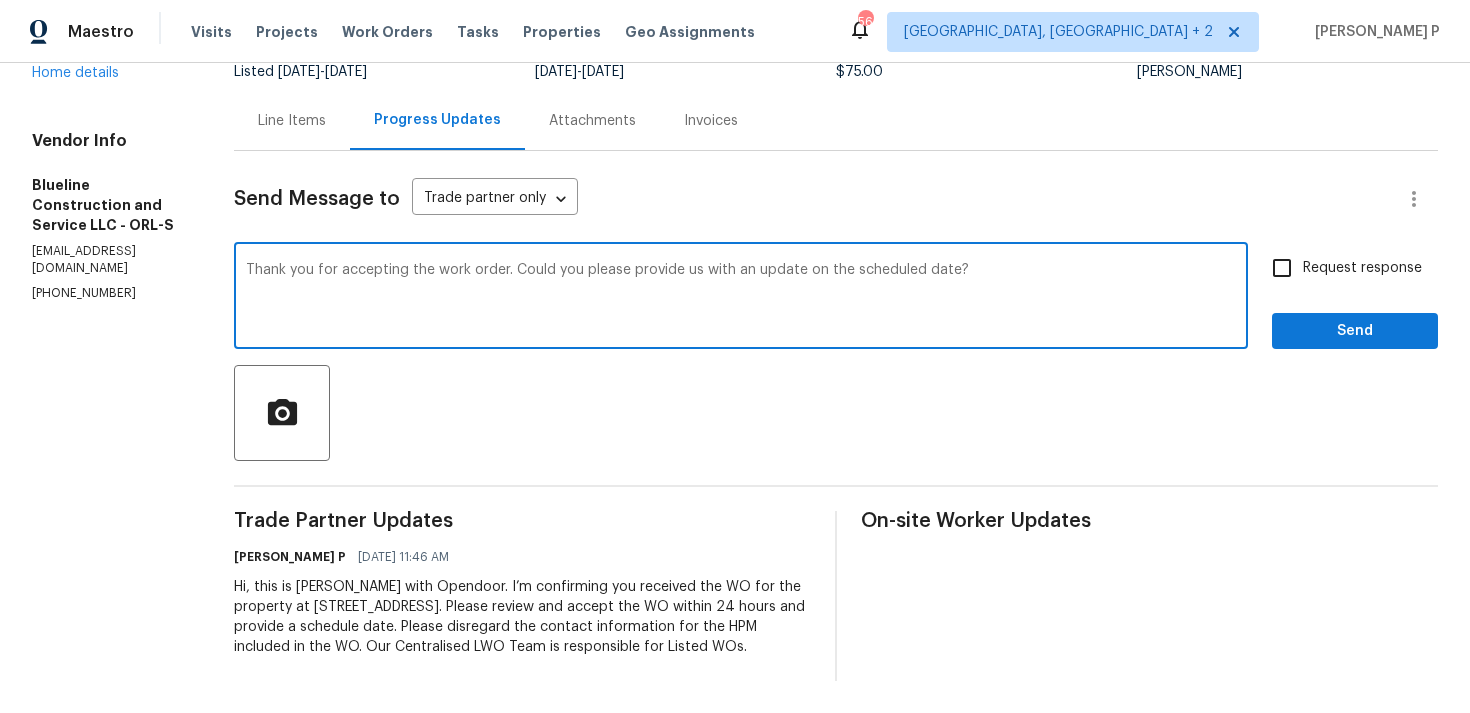 type on "Thank you for accepting the work order. Could you please provide us with an update on the scheduled date?" 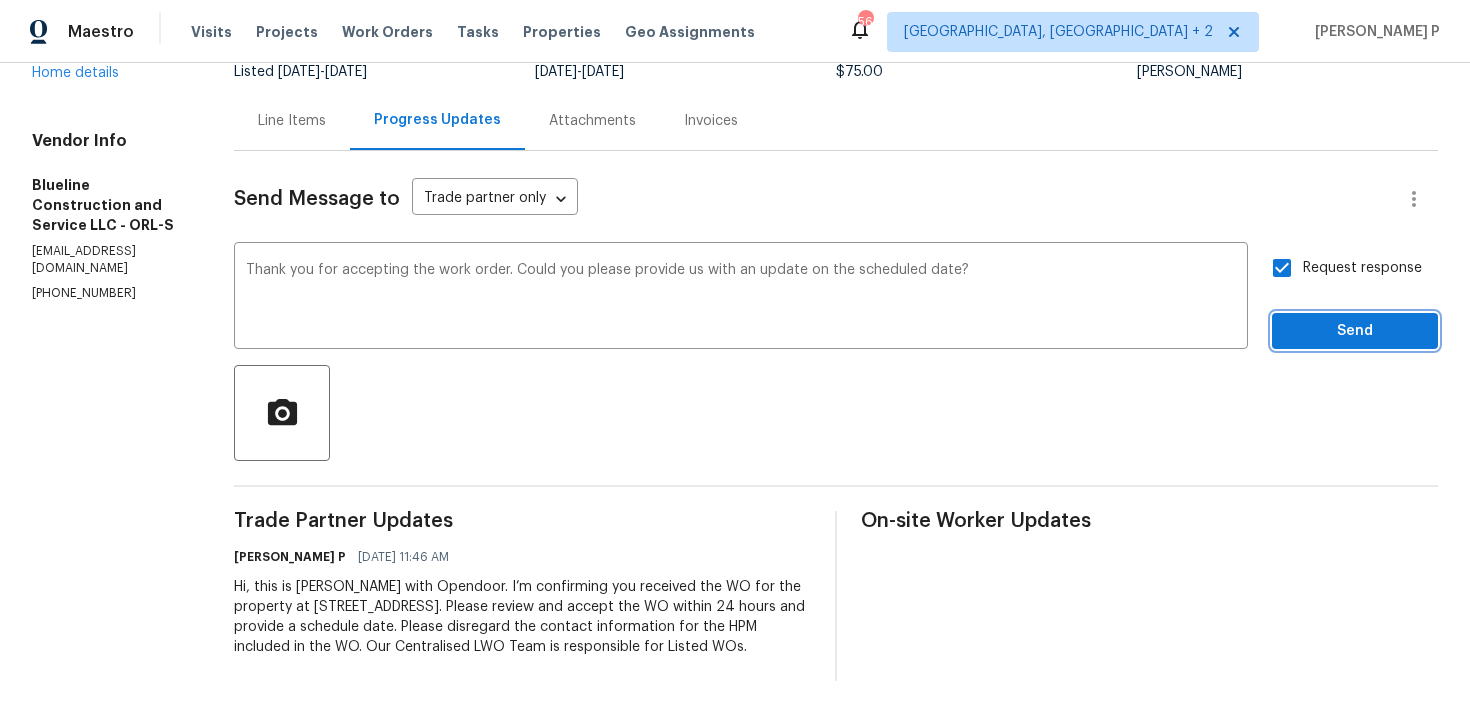 click on "Send" at bounding box center [1355, 331] 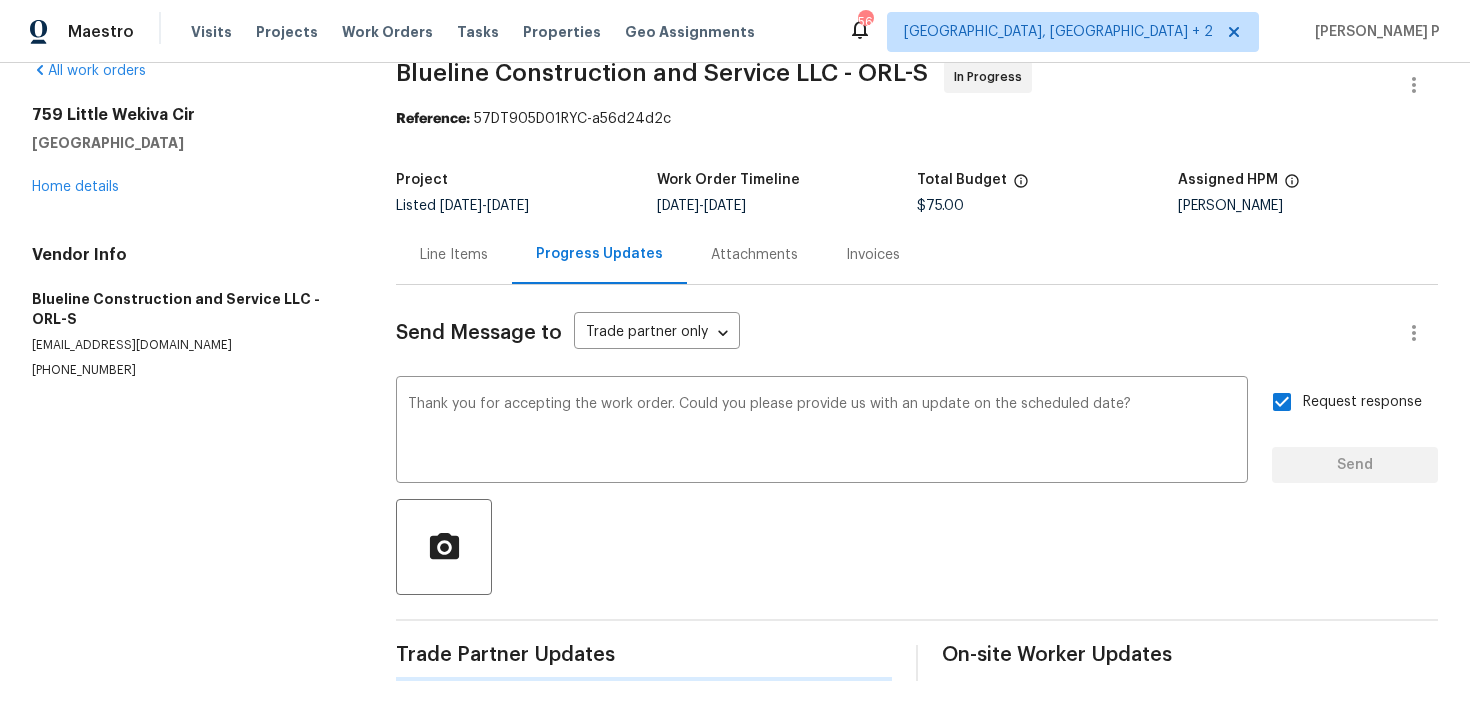 scroll, scrollTop: 34, scrollLeft: 0, axis: vertical 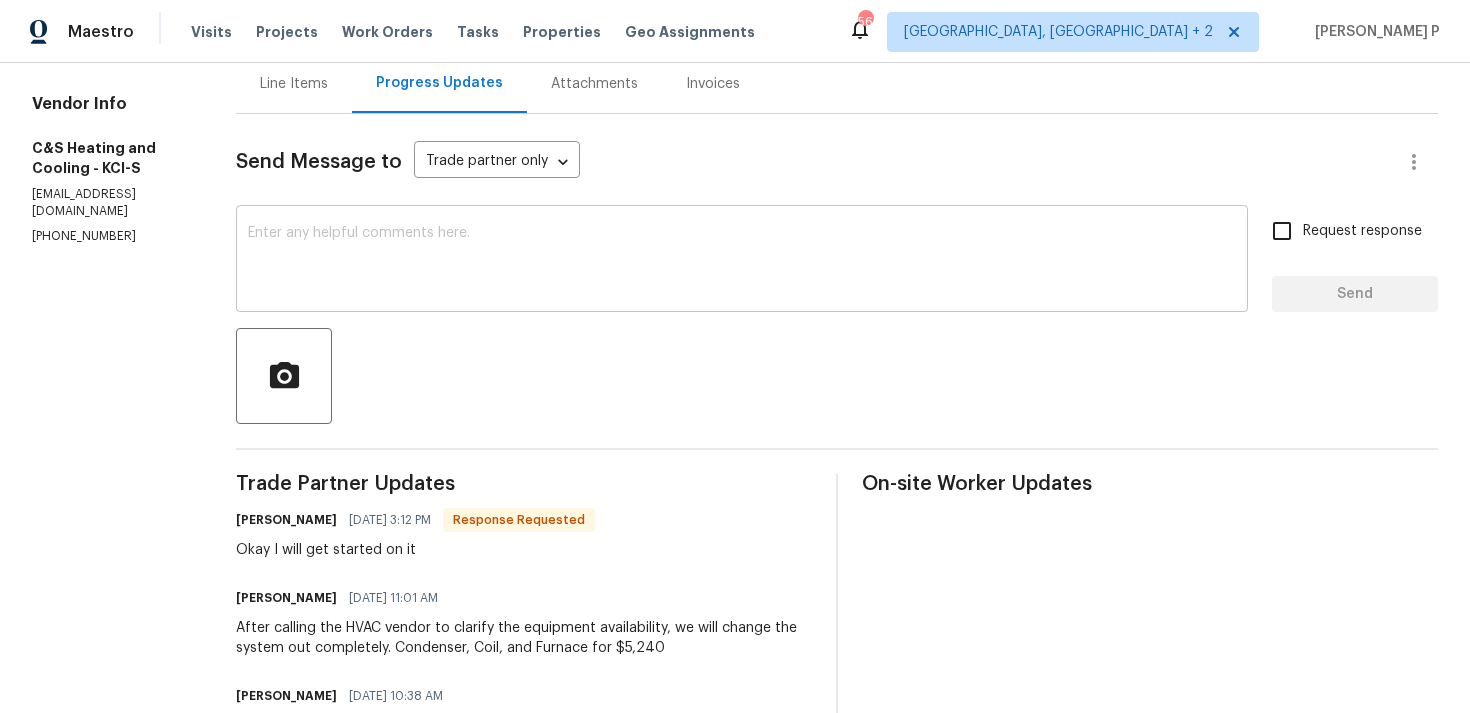 click at bounding box center (742, 261) 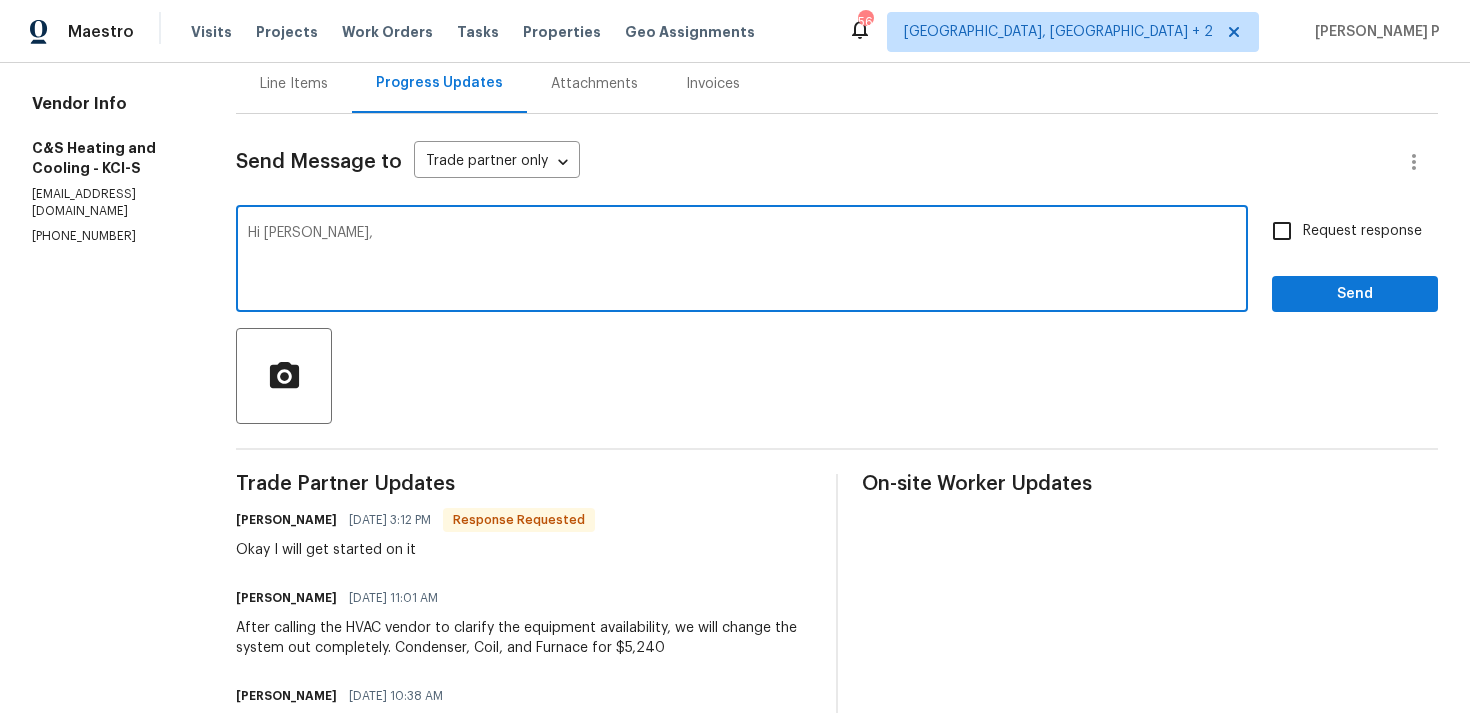 paste on "Could you please provide us with an update on the status of the work order?" 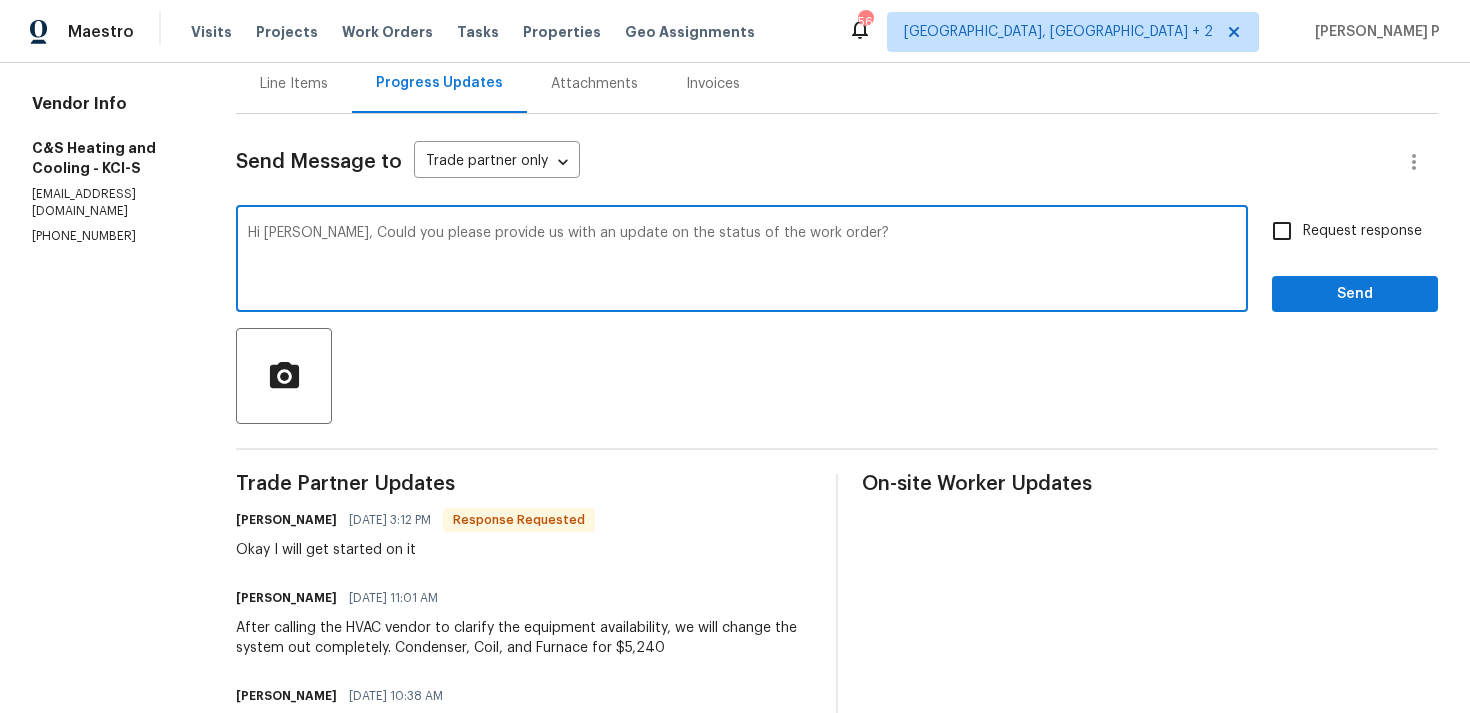 type on "Hi Carl, Could you please provide us with an update on the status of the work order?" 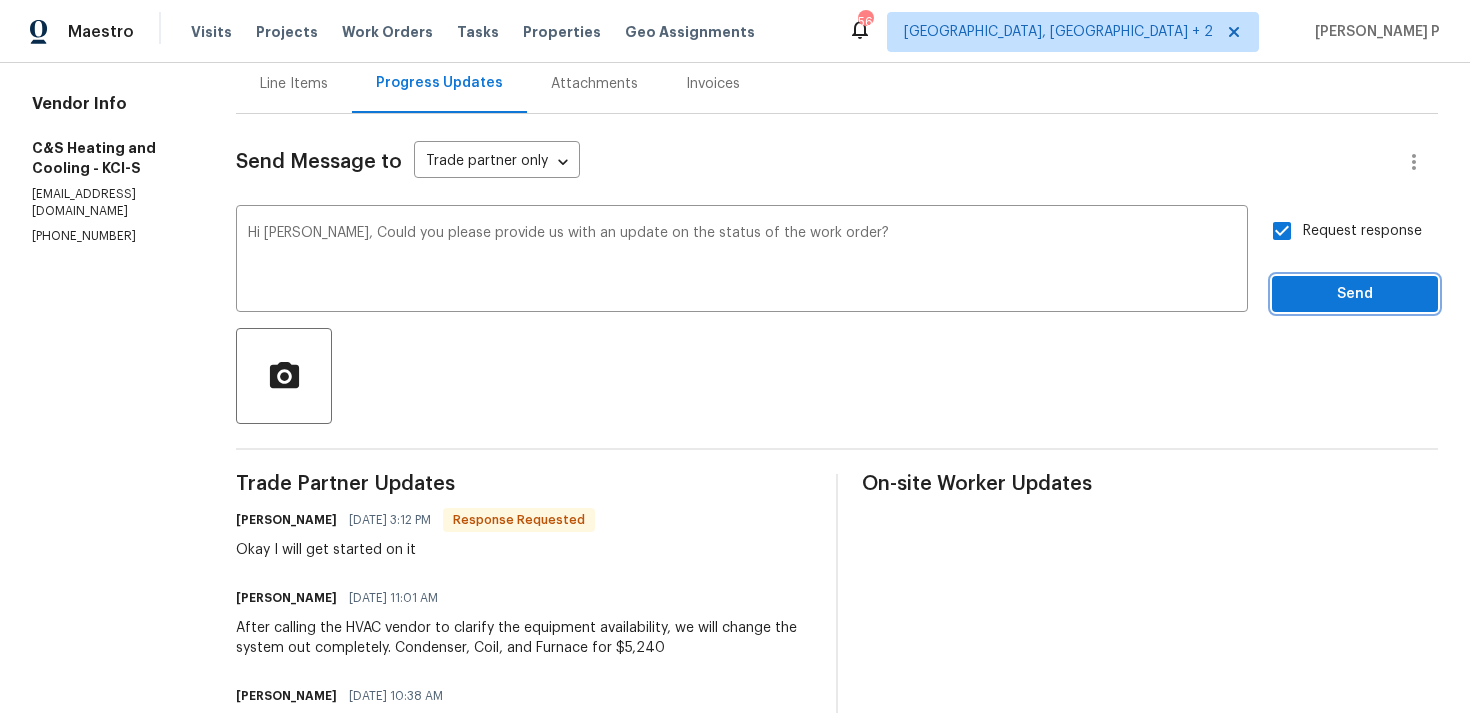 click on "Send" at bounding box center (1355, 294) 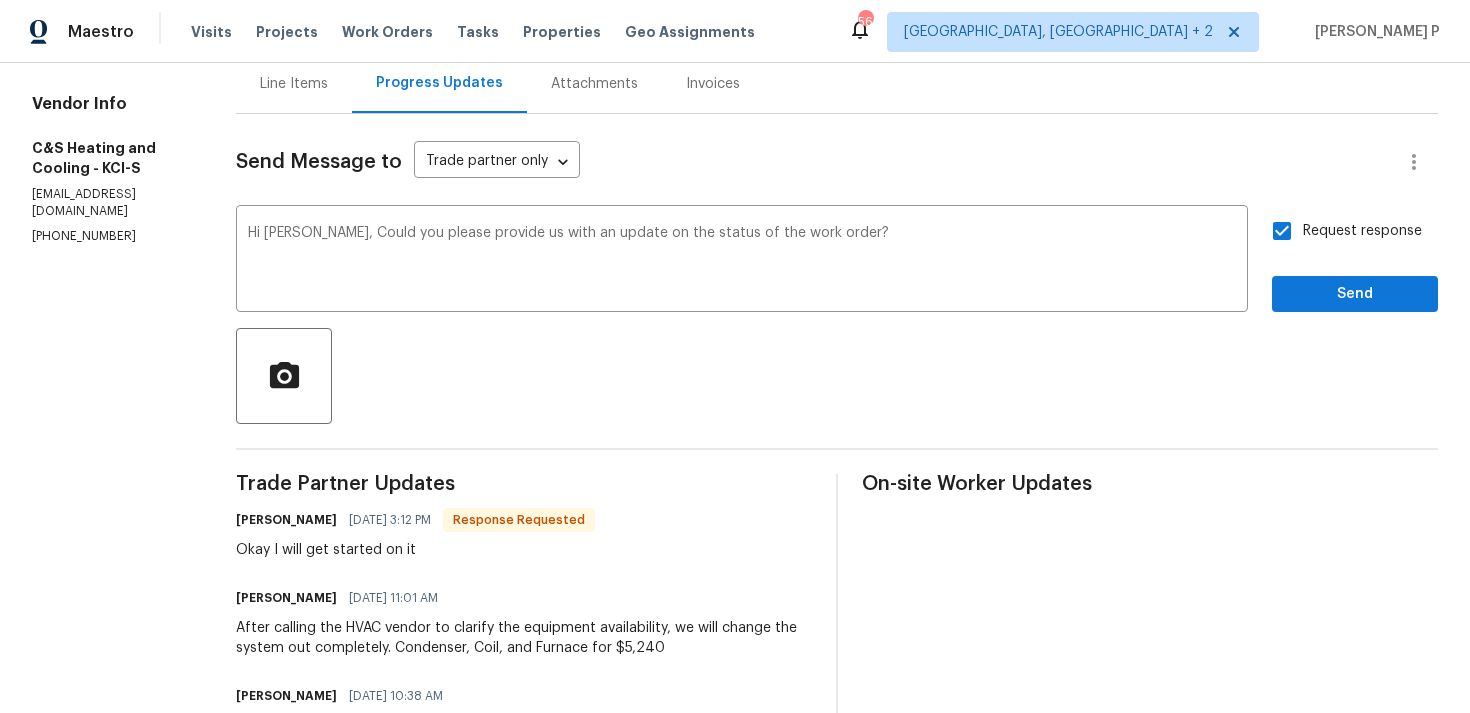scroll, scrollTop: 34, scrollLeft: 0, axis: vertical 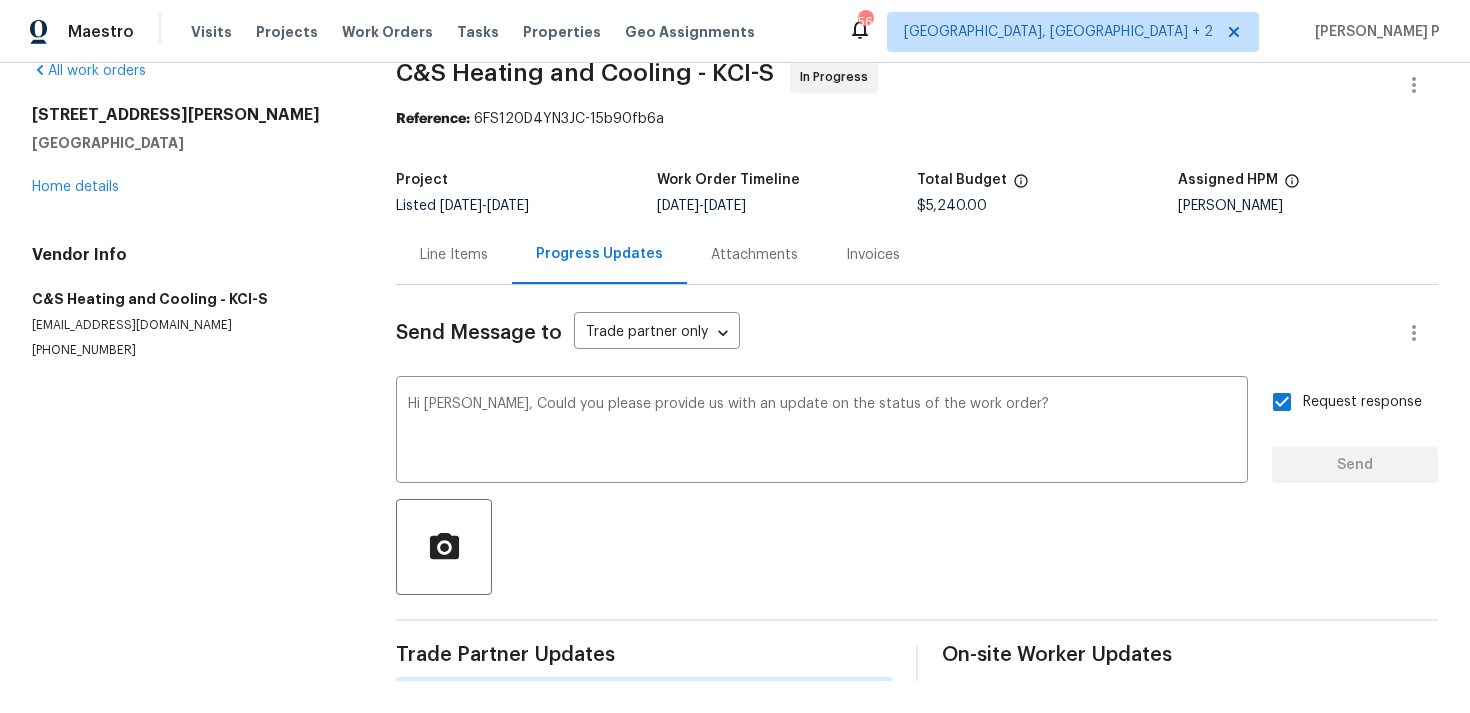 type 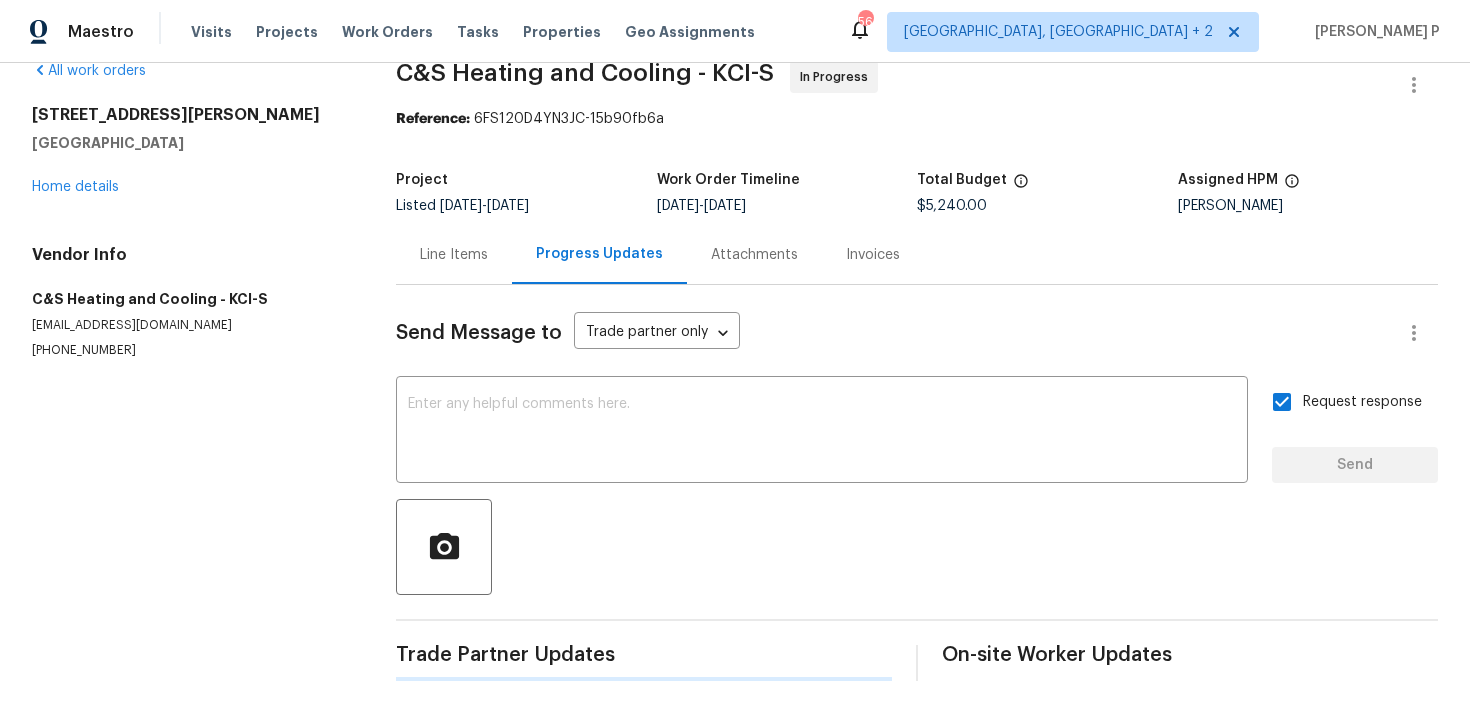 scroll, scrollTop: 205, scrollLeft: 0, axis: vertical 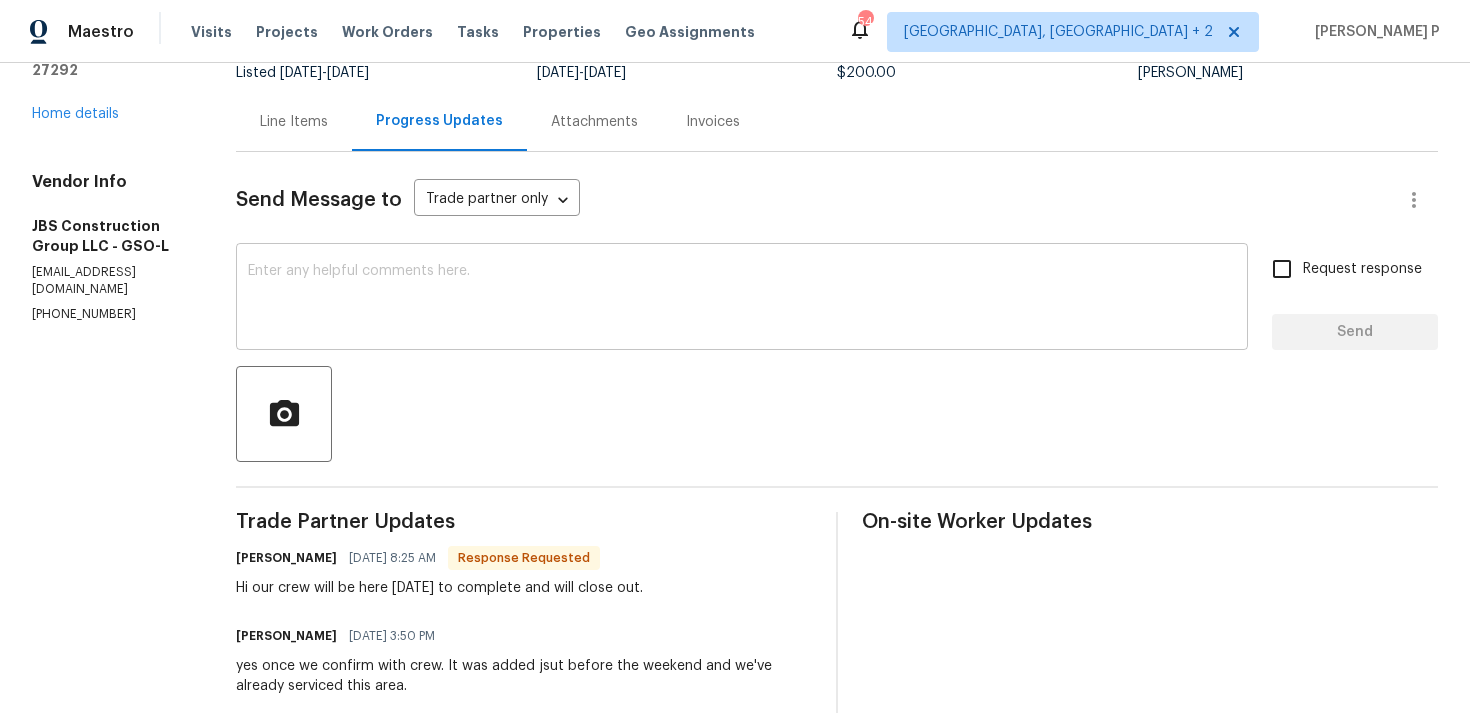 click at bounding box center [742, 299] 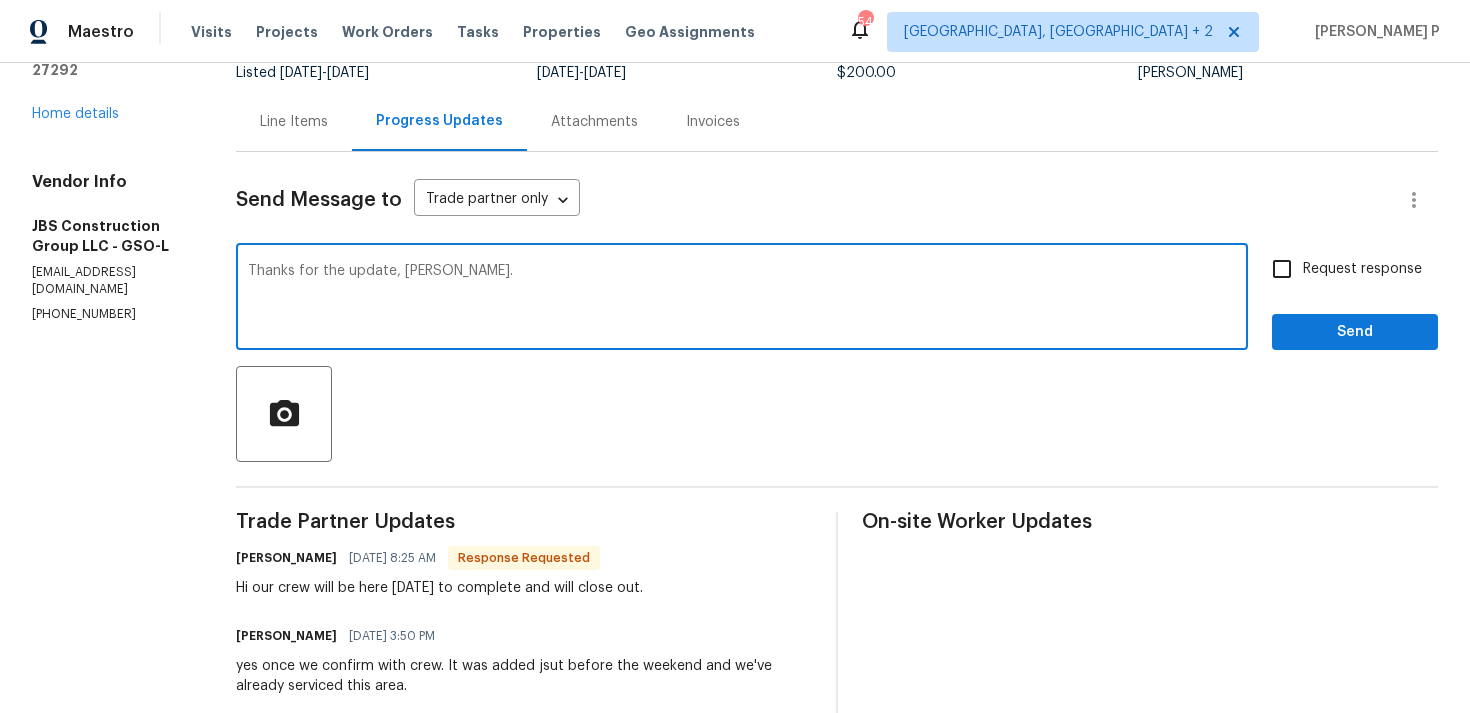 type on "Thanks for the update, [PERSON_NAME]." 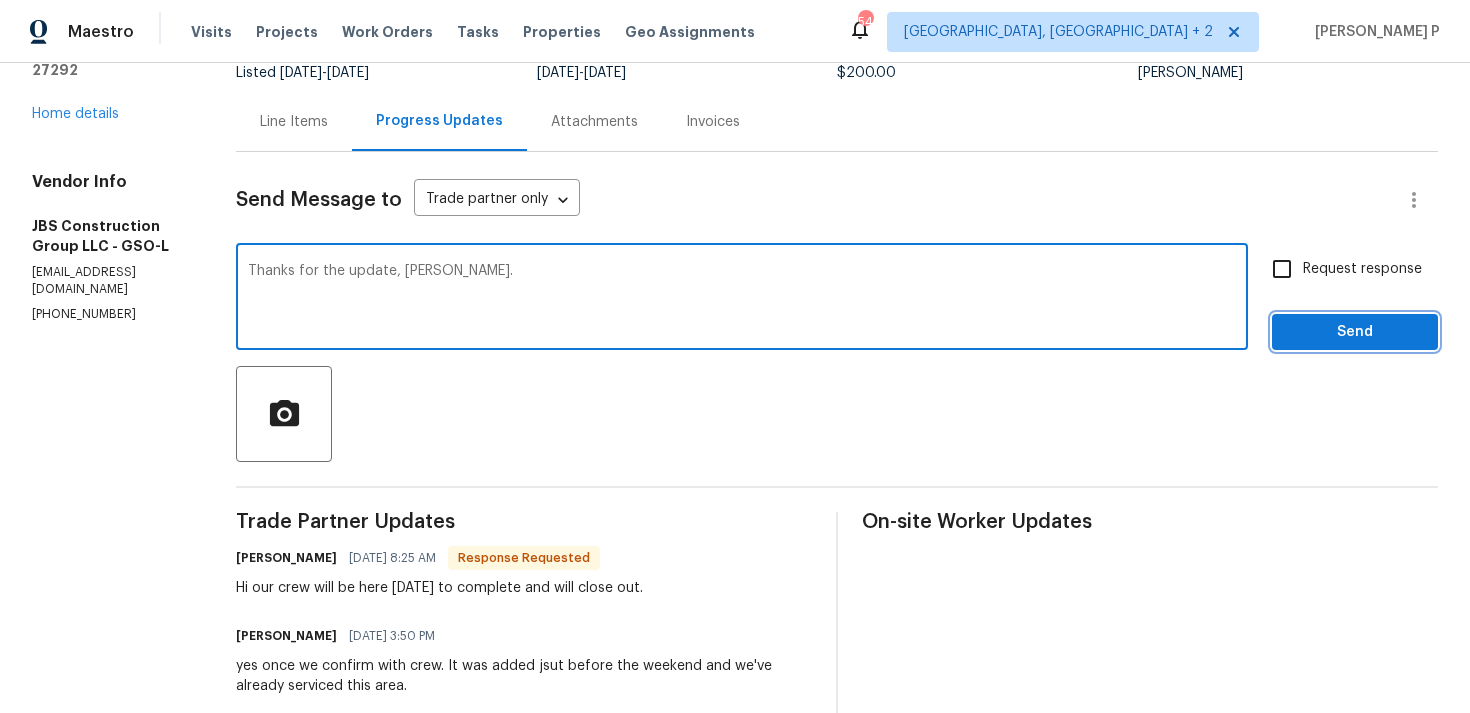 click on "Send" at bounding box center [1355, 332] 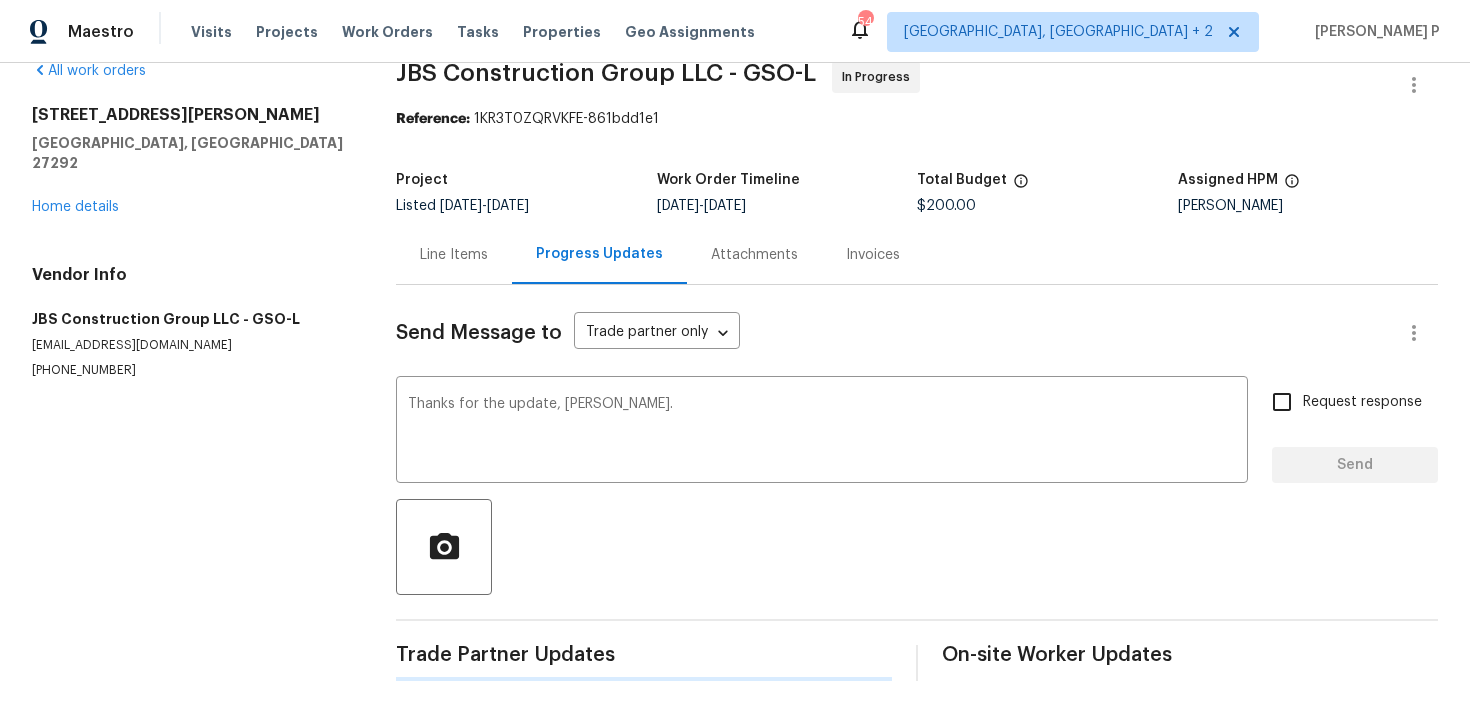 scroll, scrollTop: 34, scrollLeft: 0, axis: vertical 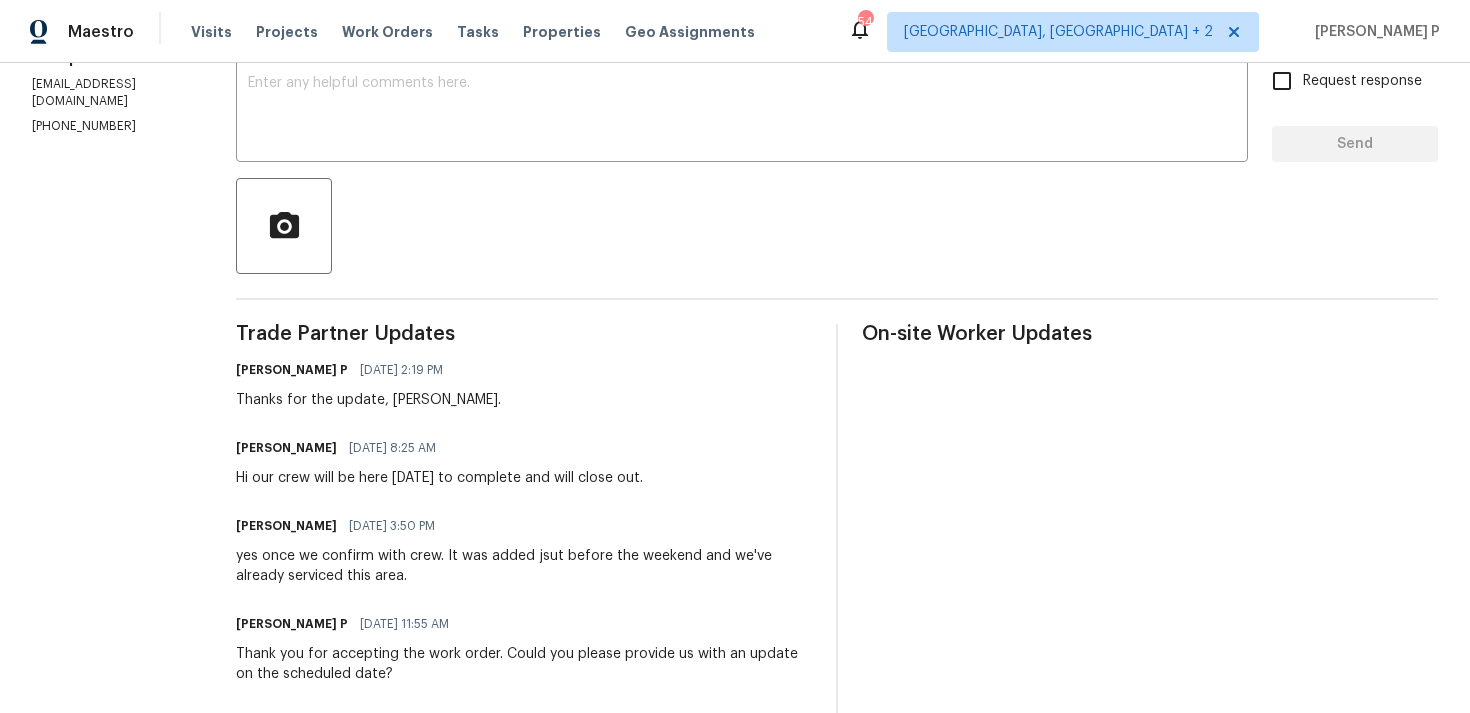 drag, startPoint x: 315, startPoint y: 477, endPoint x: 797, endPoint y: 483, distance: 482.03735 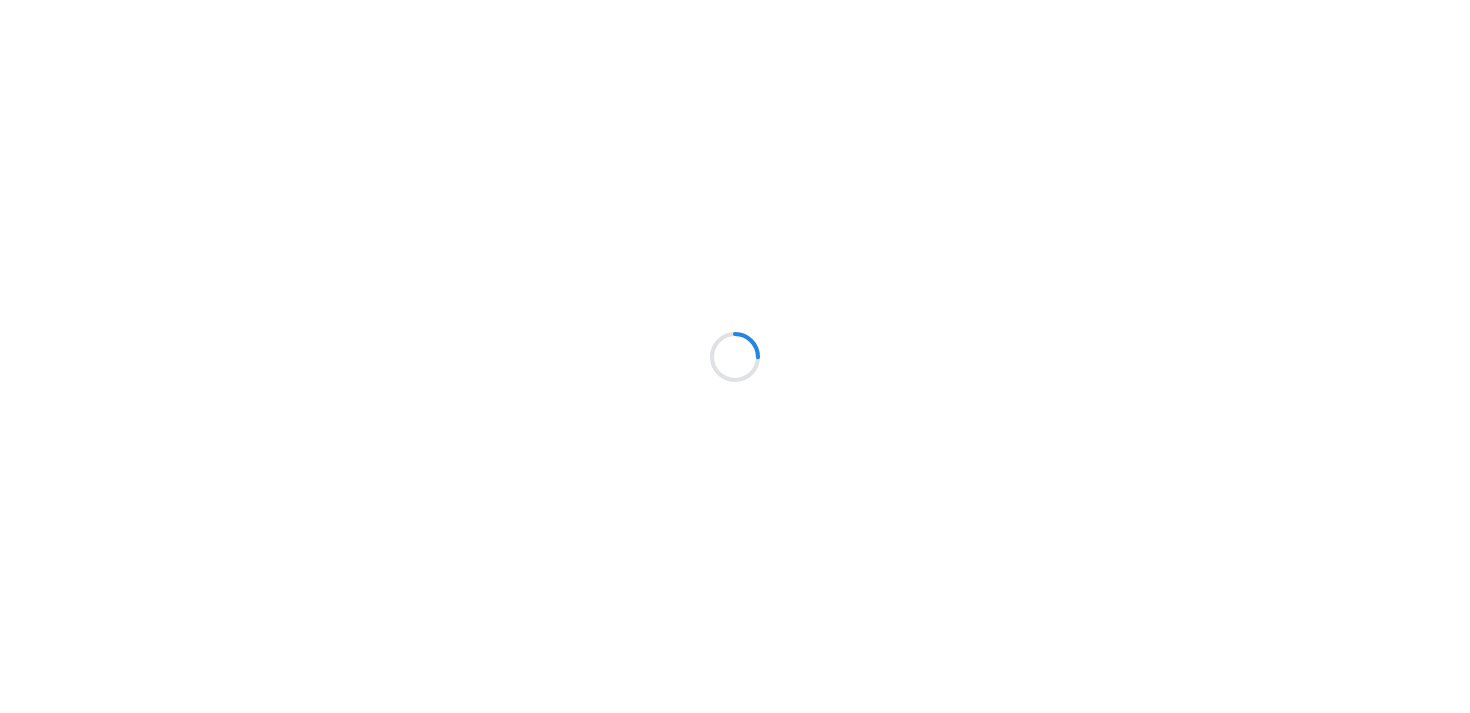 scroll, scrollTop: 0, scrollLeft: 0, axis: both 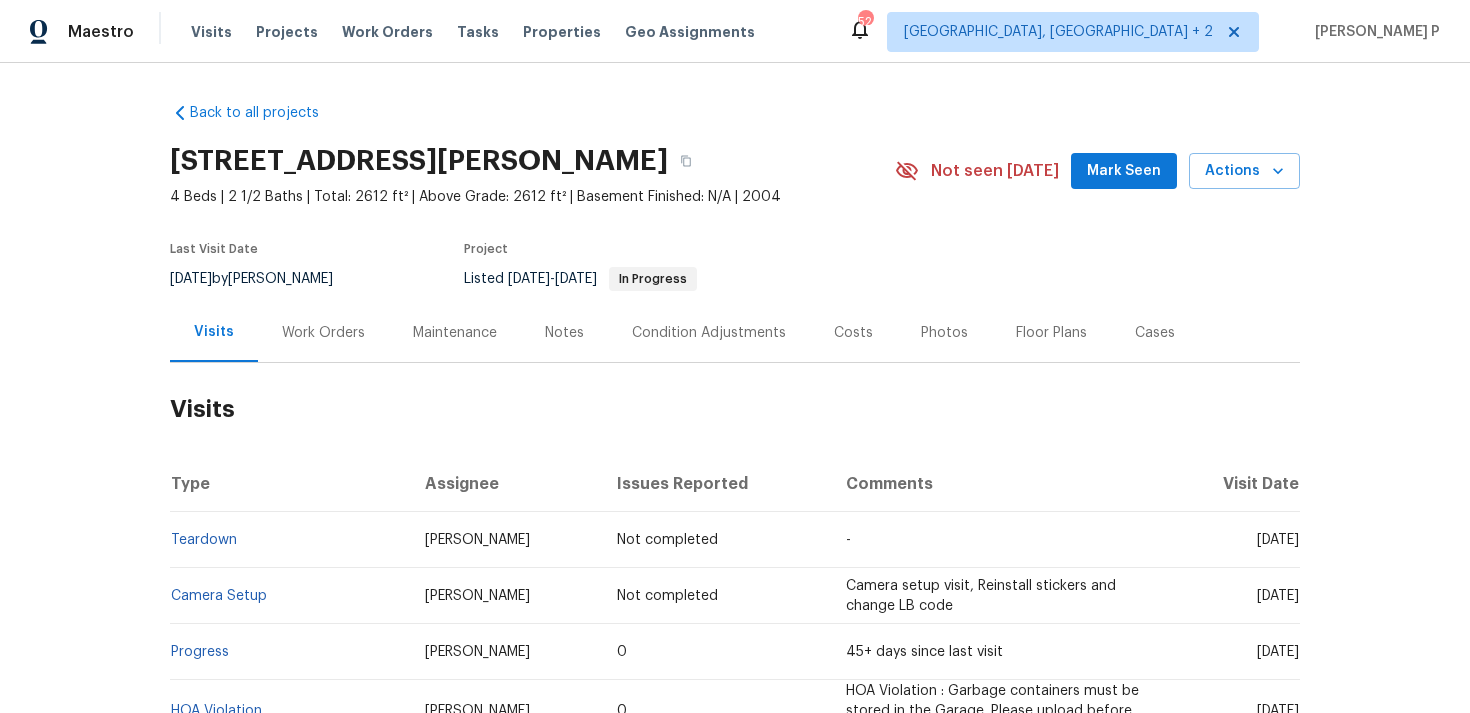 click on "Work Orders" at bounding box center (323, 333) 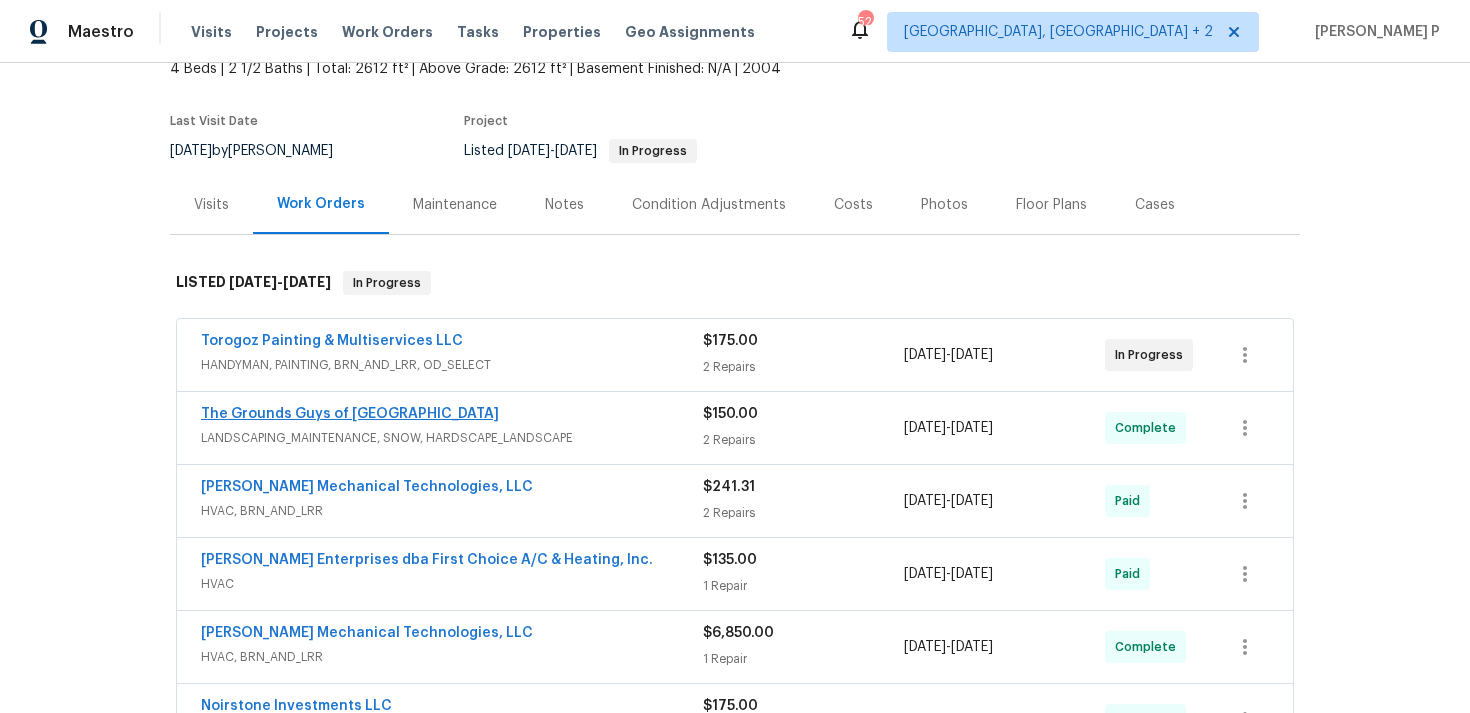 scroll, scrollTop: 0, scrollLeft: 0, axis: both 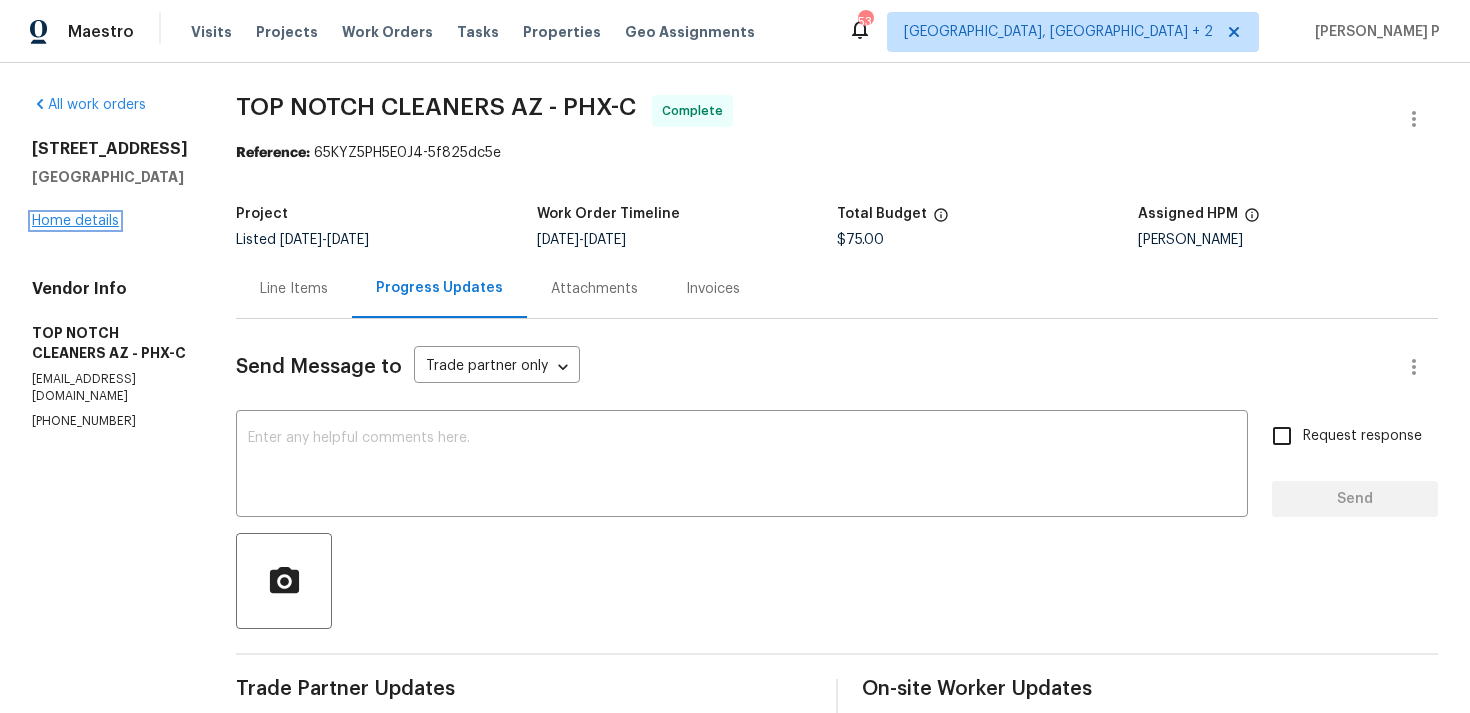 click on "Home details" at bounding box center (75, 221) 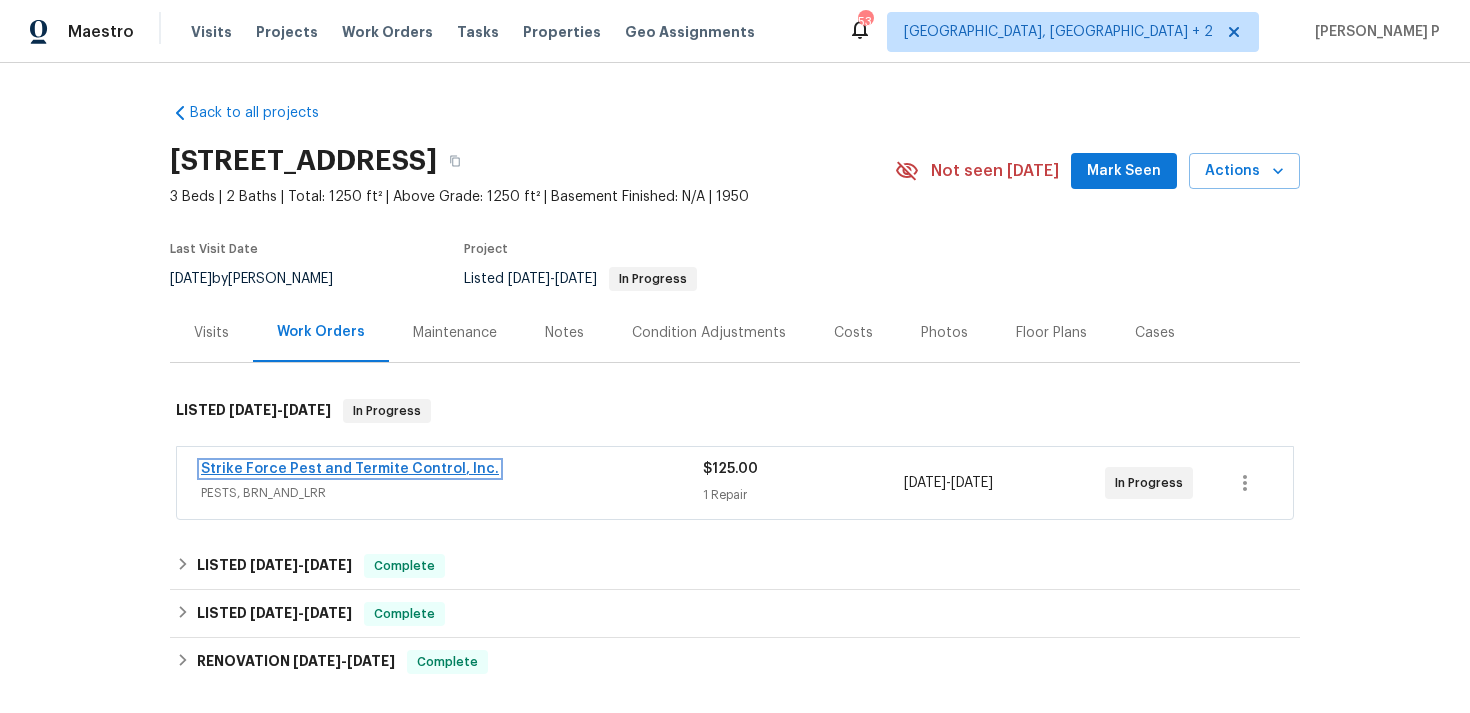 click on "Strike Force Pest and Termite Control, Inc." at bounding box center (350, 469) 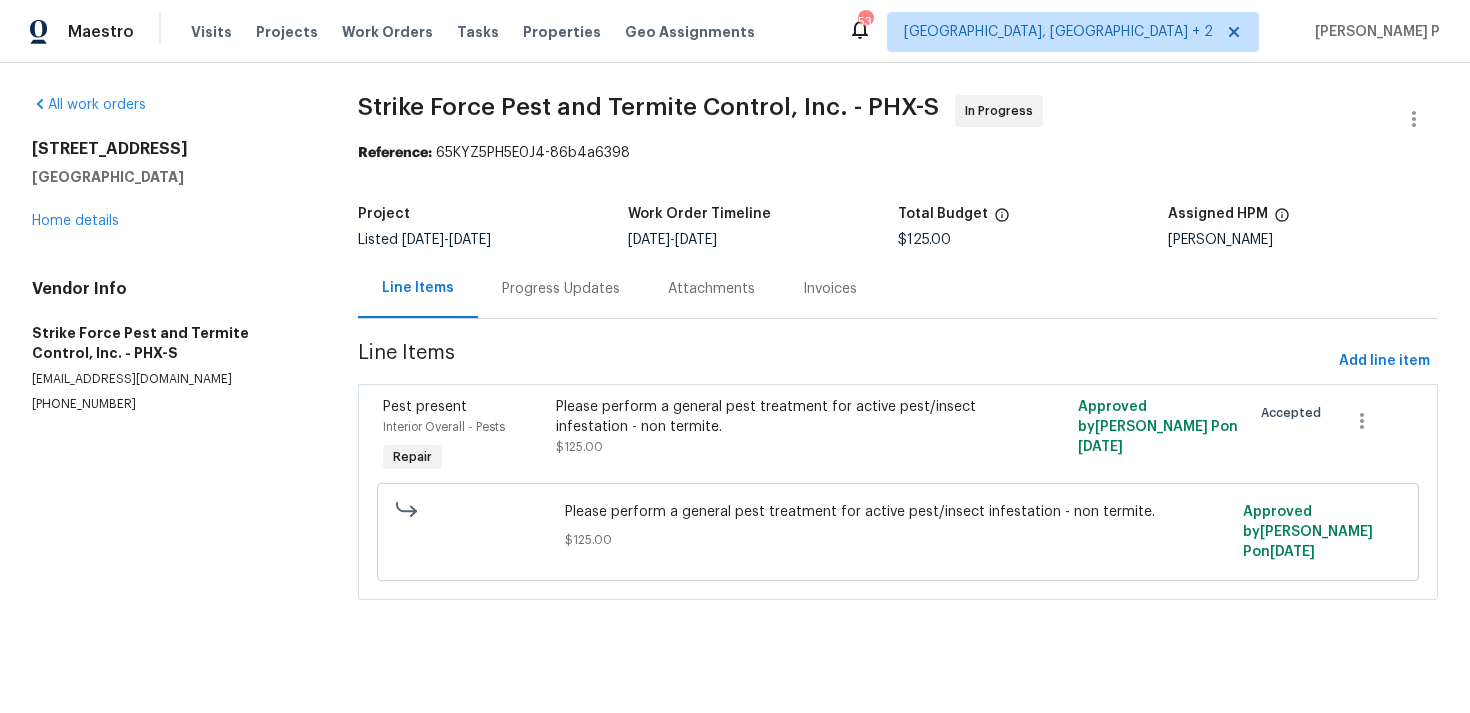 click on "Progress Updates" at bounding box center (561, 288) 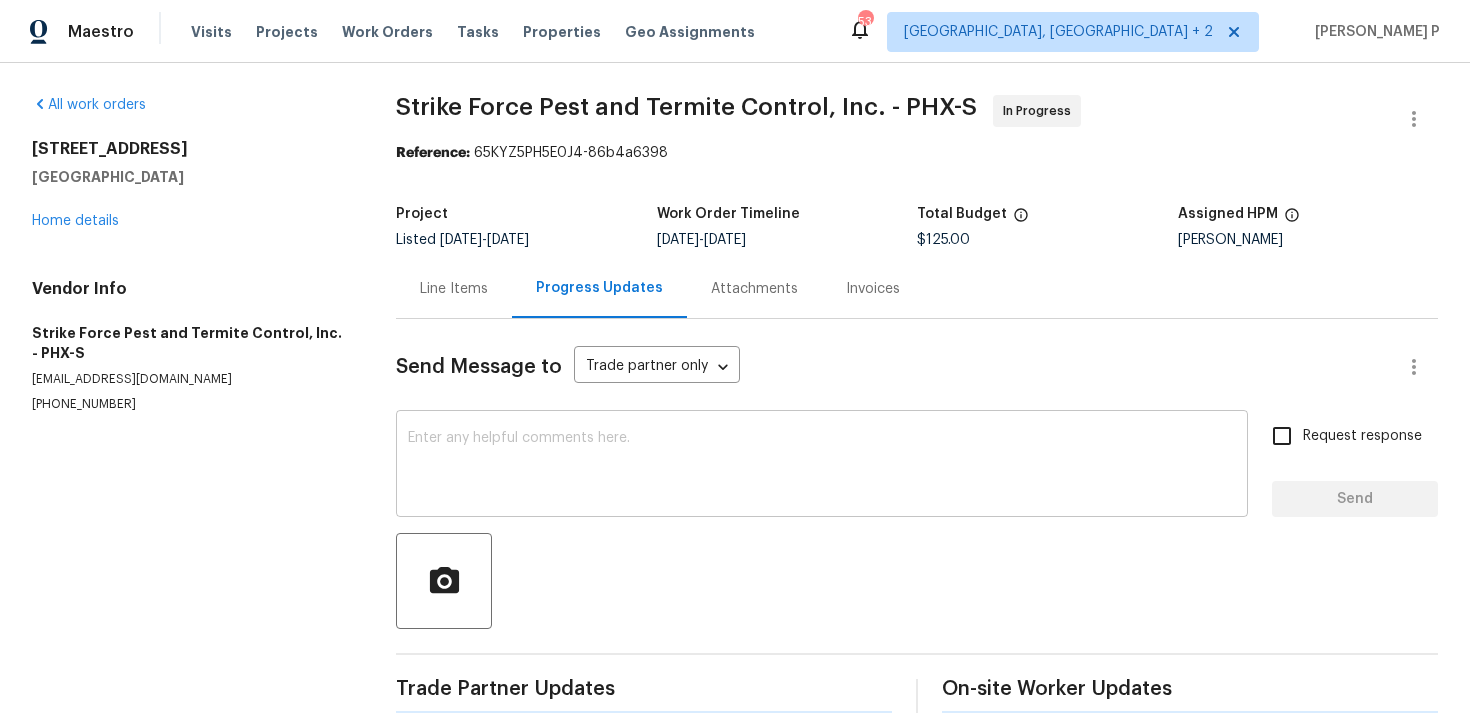 scroll, scrollTop: 168, scrollLeft: 0, axis: vertical 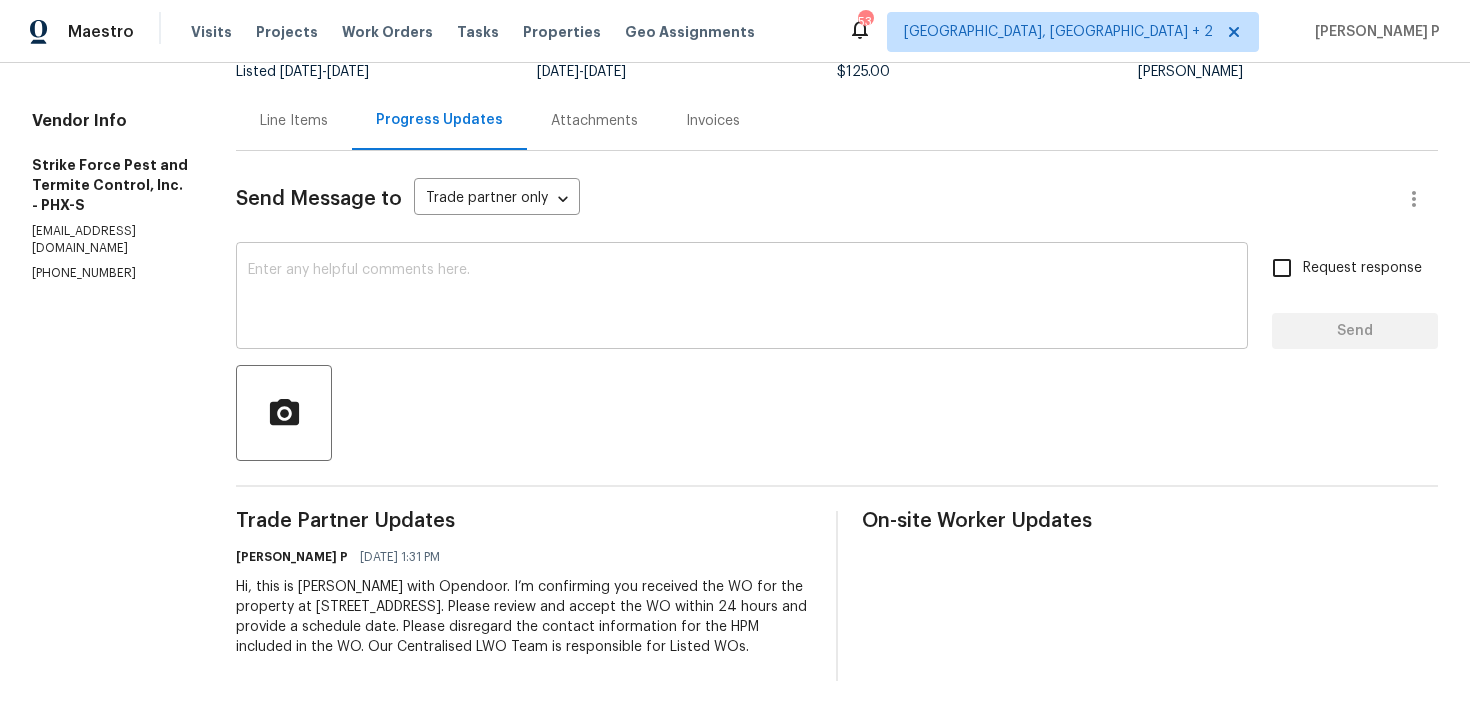 click at bounding box center (742, 298) 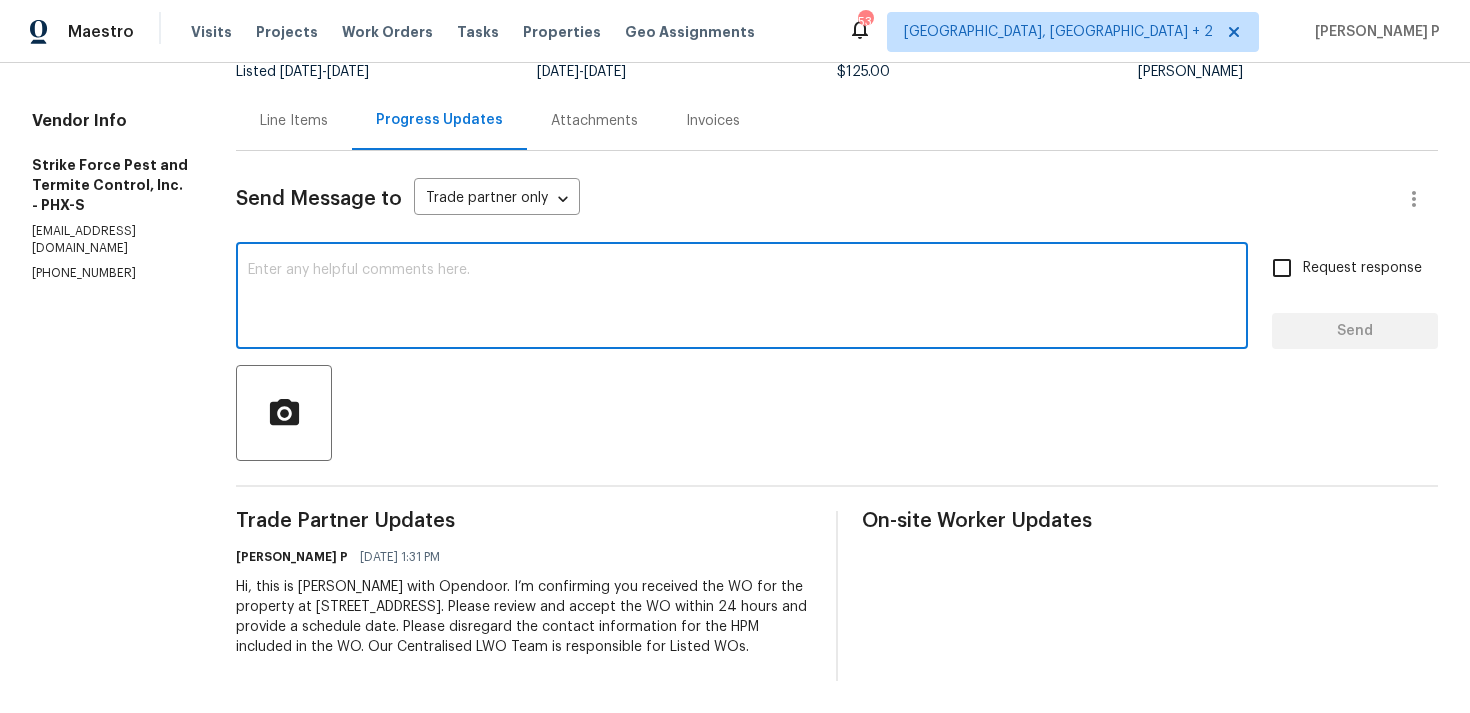 paste on "Thank you for accepting the work order. Could you please provide us with an update on the scheduled date?" 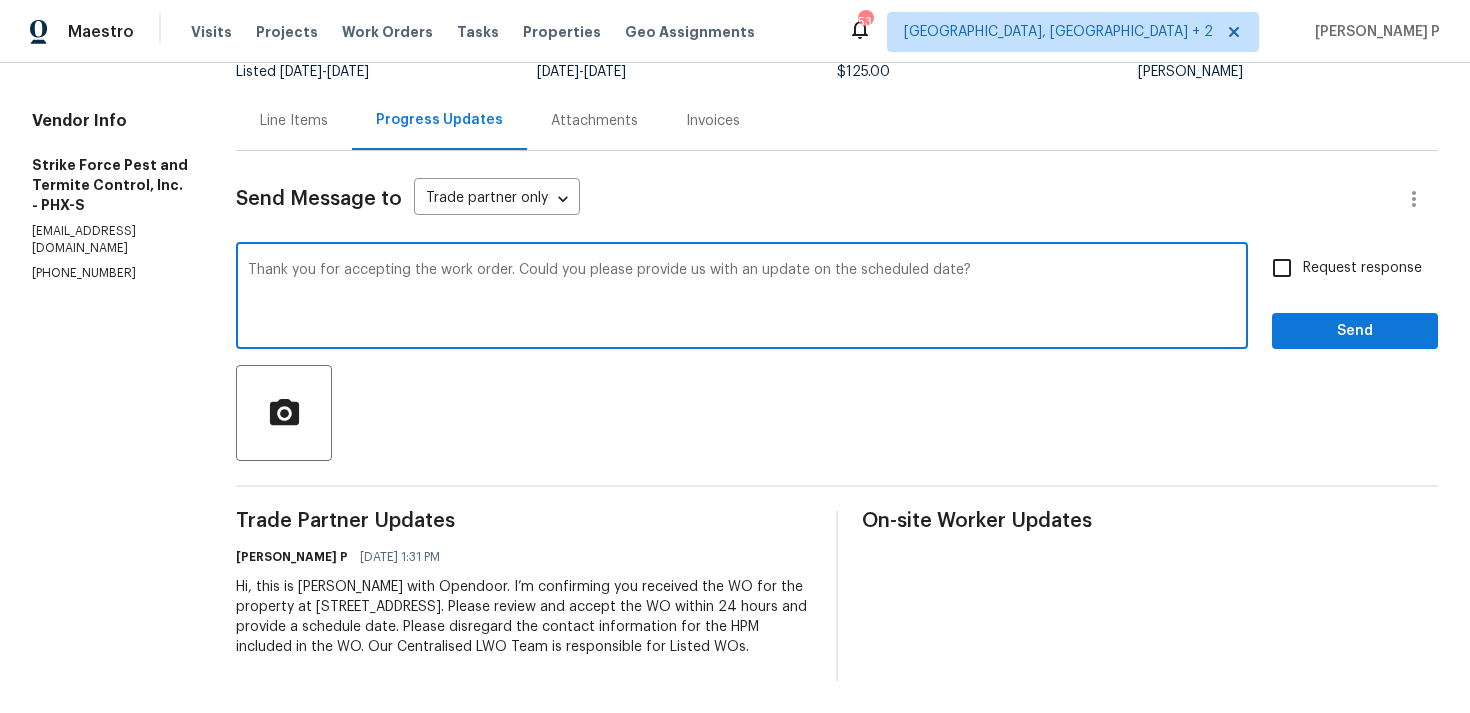 type on "Thank you for accepting the work order. Could you please provide us with an update on the scheduled date?" 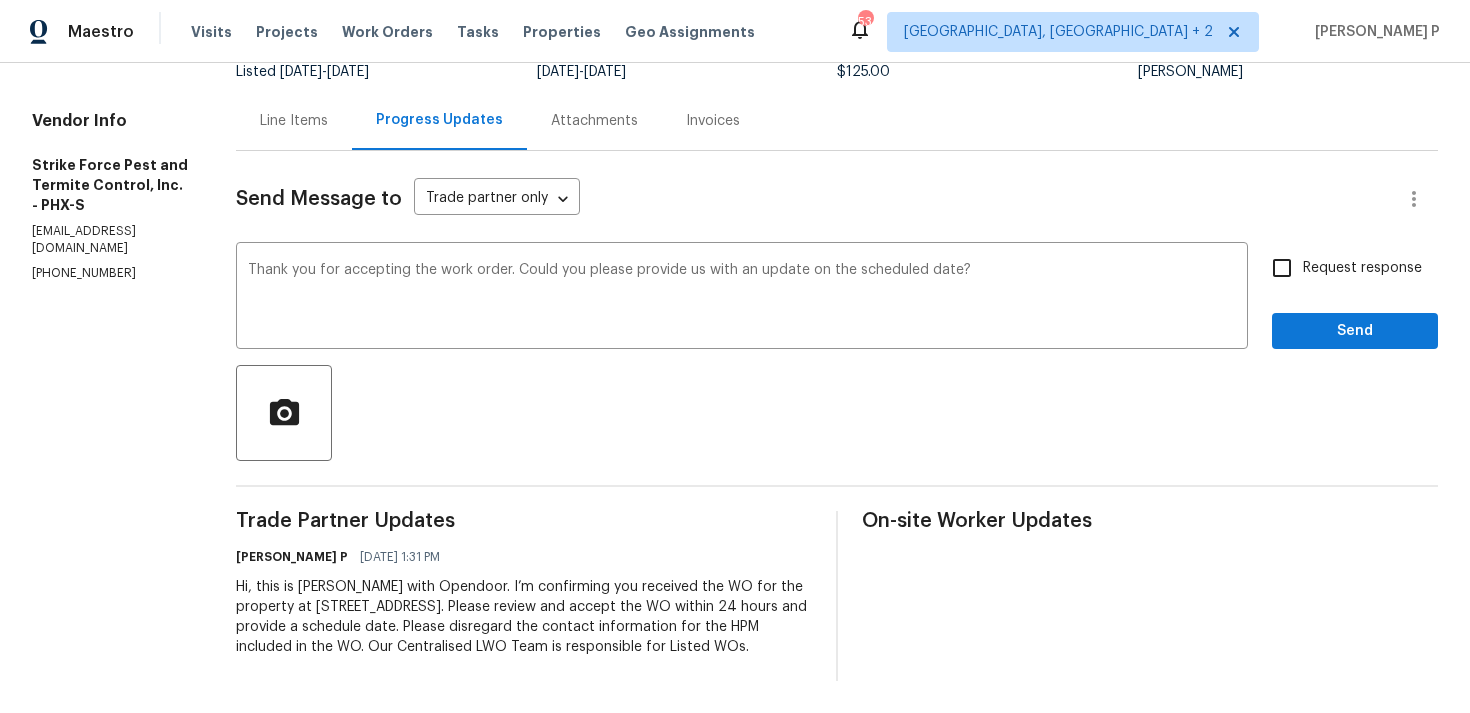 click on "Request response" at bounding box center [1341, 268] 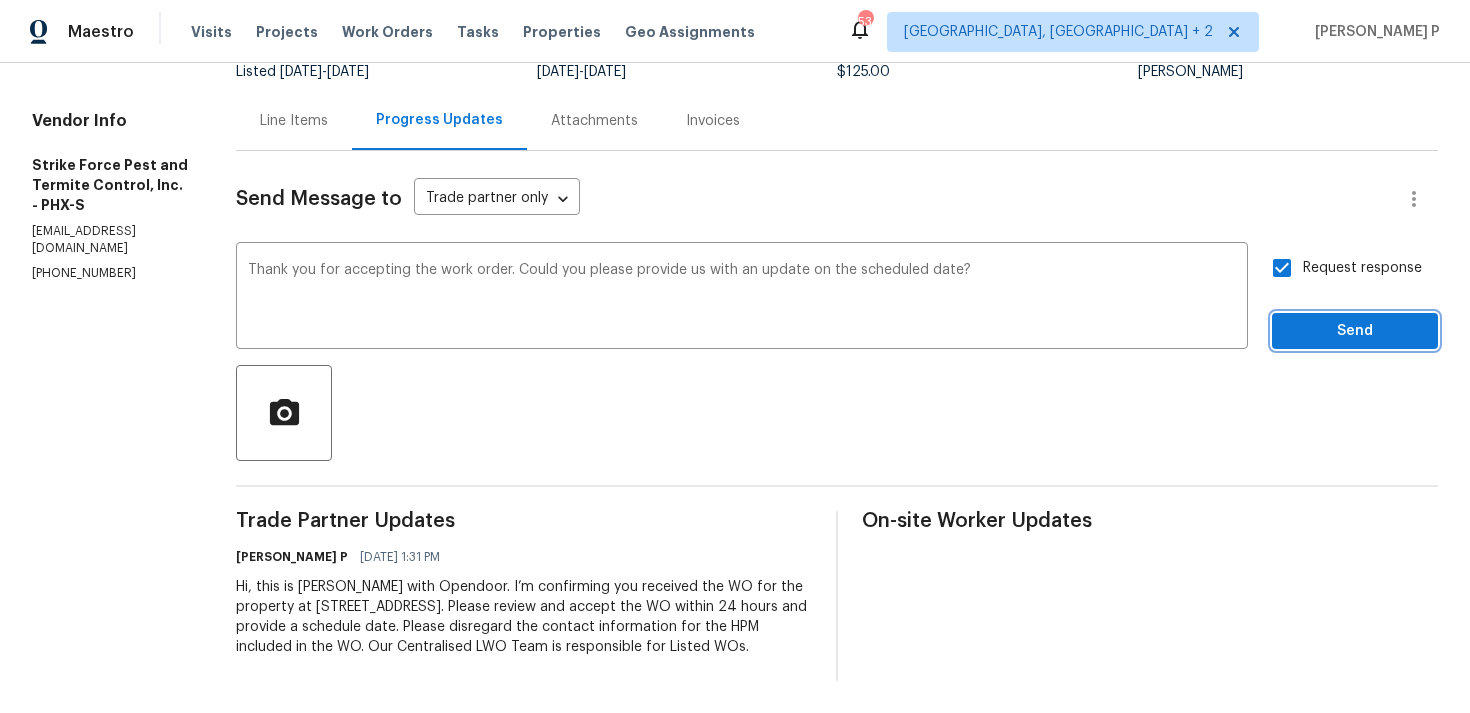 click on "Send" at bounding box center [1355, 331] 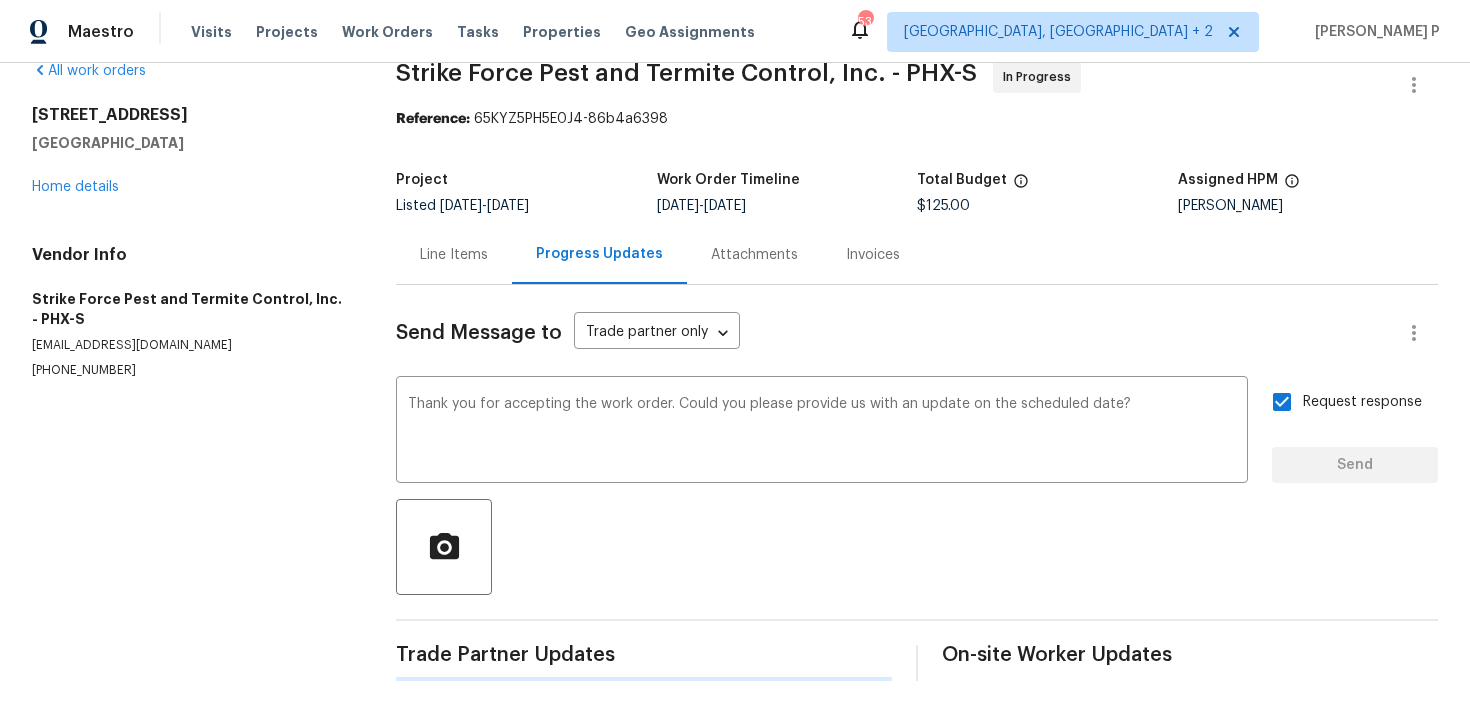 scroll, scrollTop: 34, scrollLeft: 0, axis: vertical 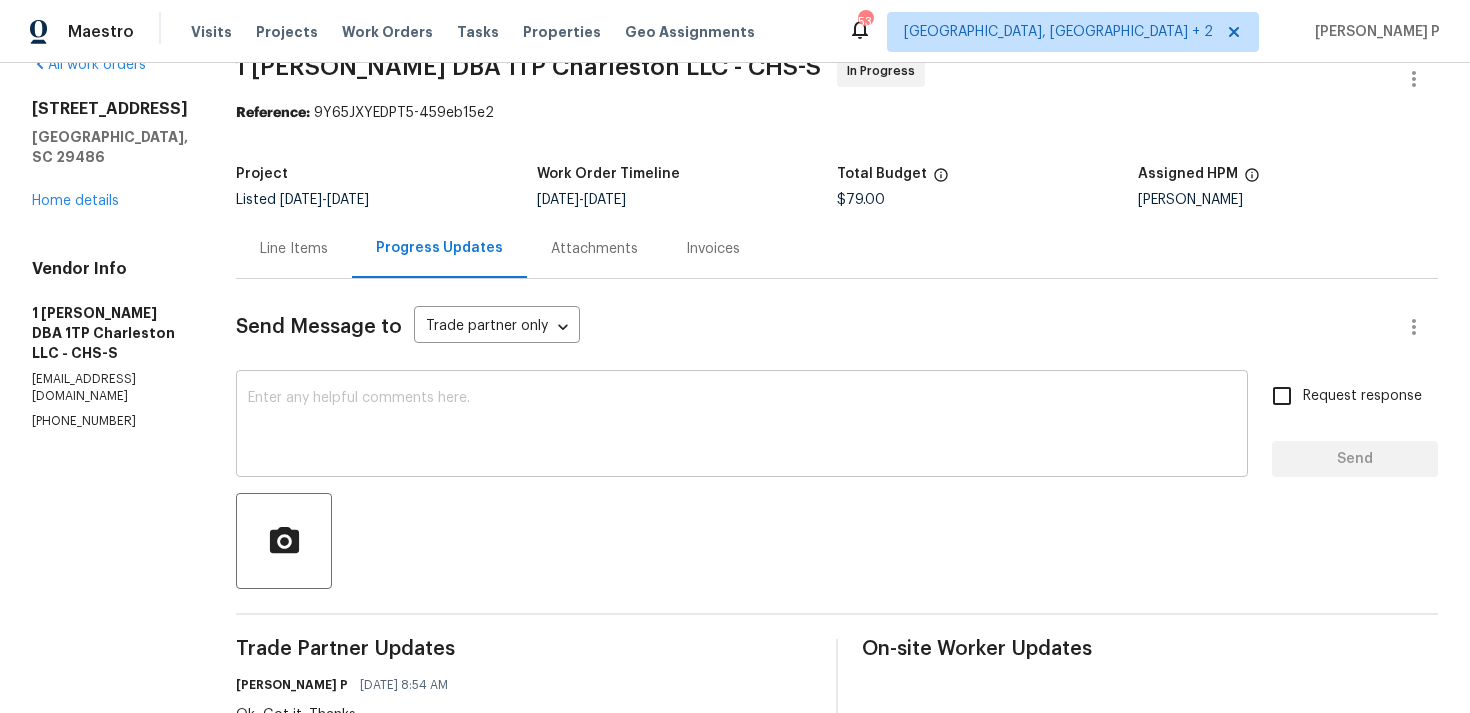 click at bounding box center [742, 426] 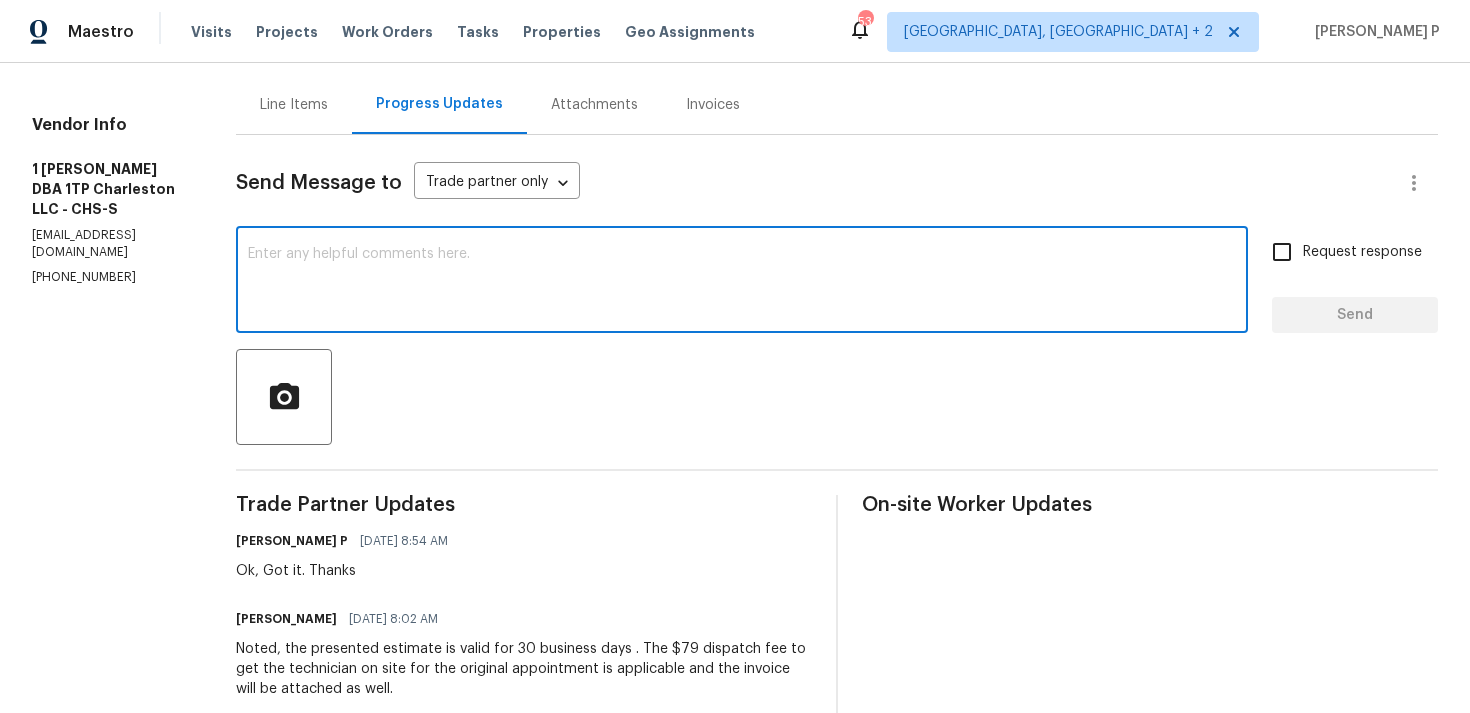 scroll, scrollTop: 226, scrollLeft: 0, axis: vertical 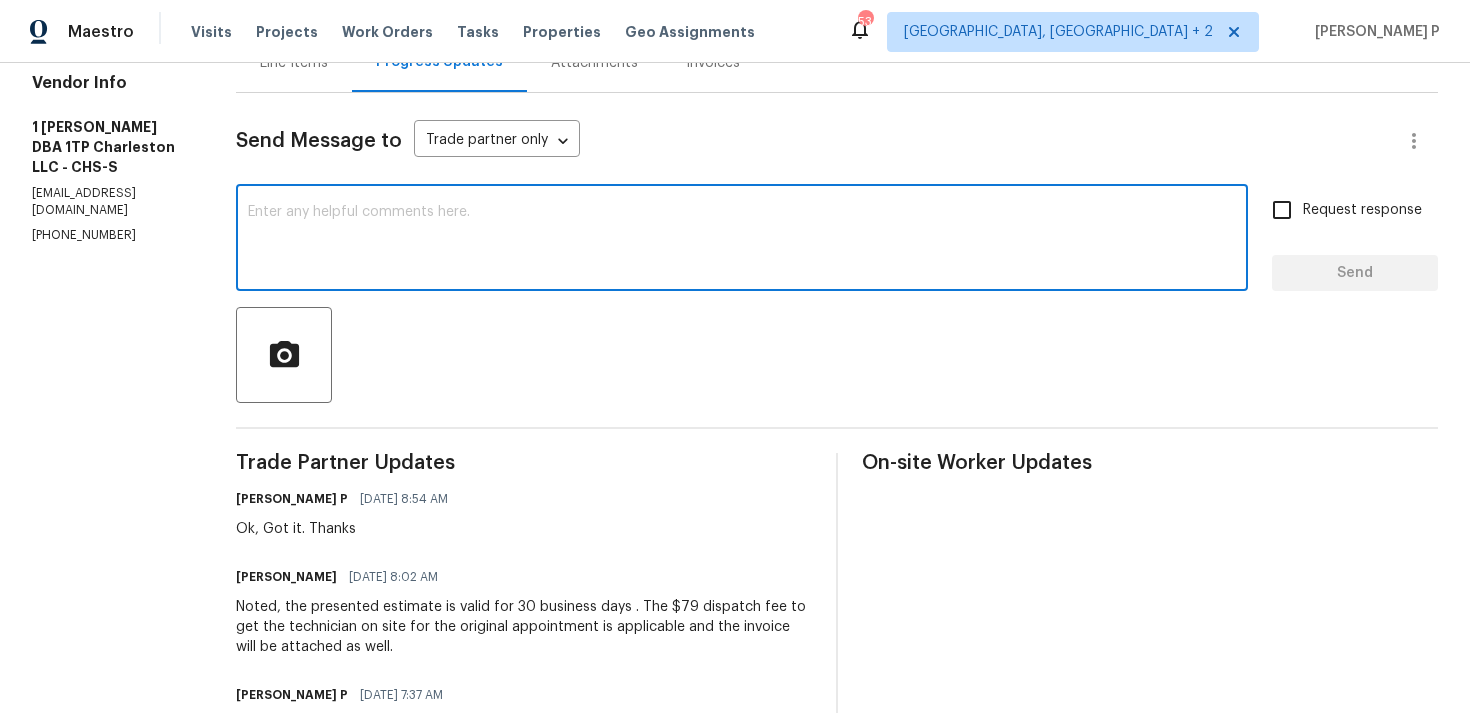 click at bounding box center [742, 240] 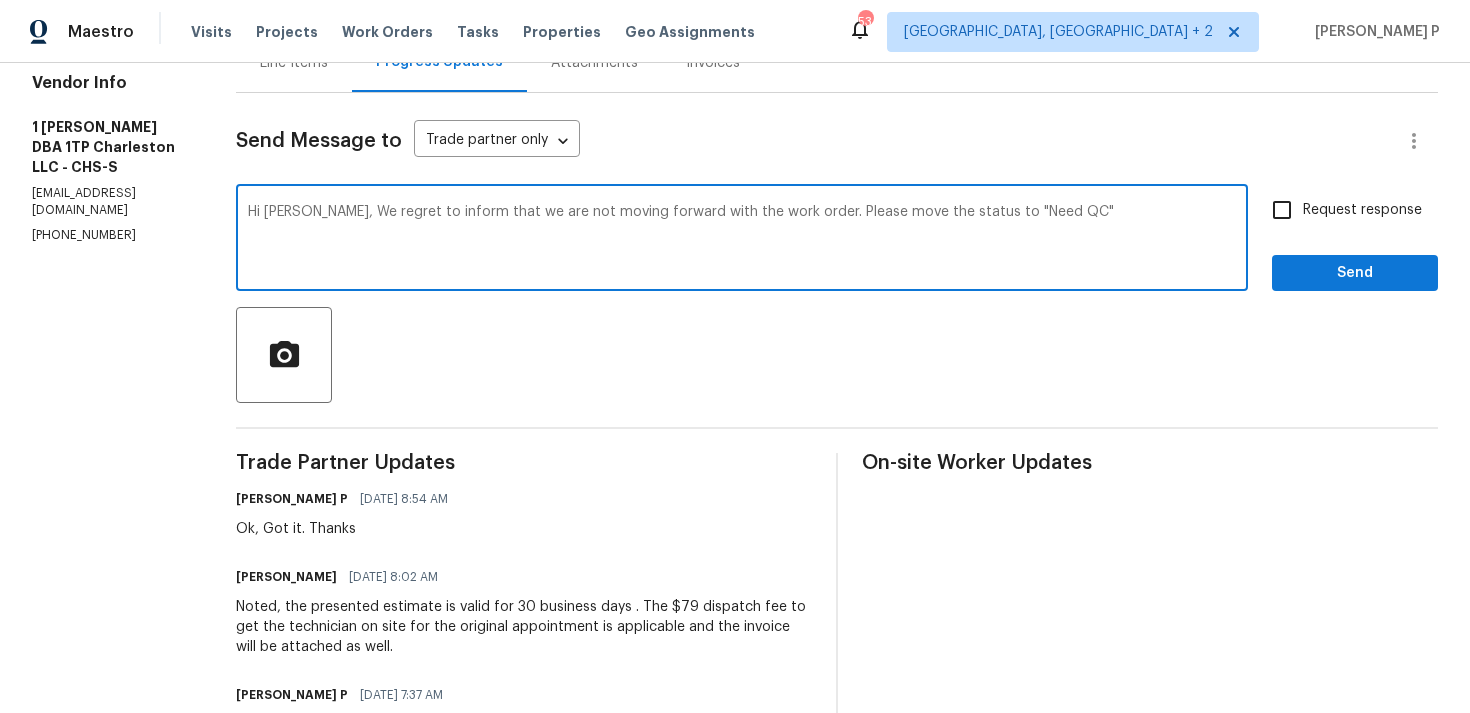click on "Hi Andrew, We regret to inform that we are not moving forward with the work order. Please move the status to "Need QC"" at bounding box center [742, 240] 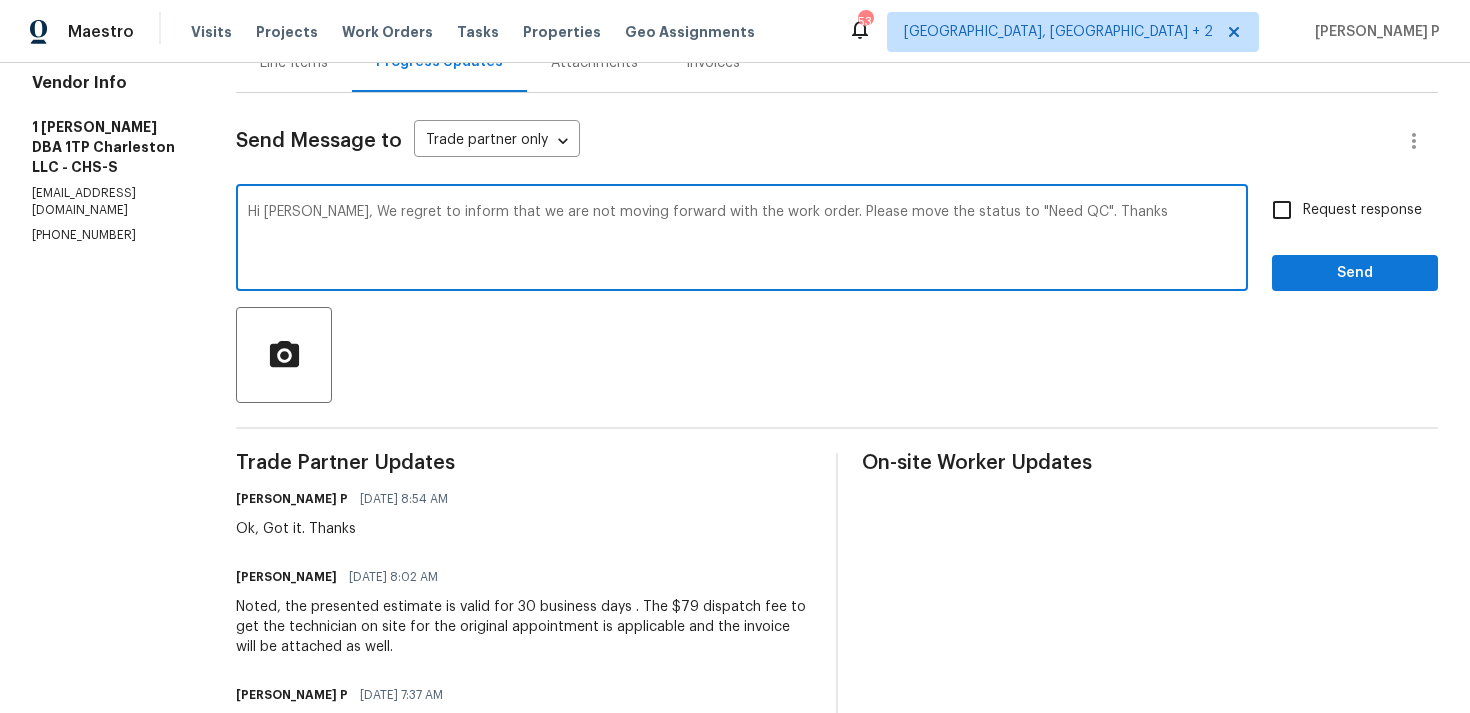 drag, startPoint x: 337, startPoint y: 217, endPoint x: 1054, endPoint y: 213, distance: 717.01117 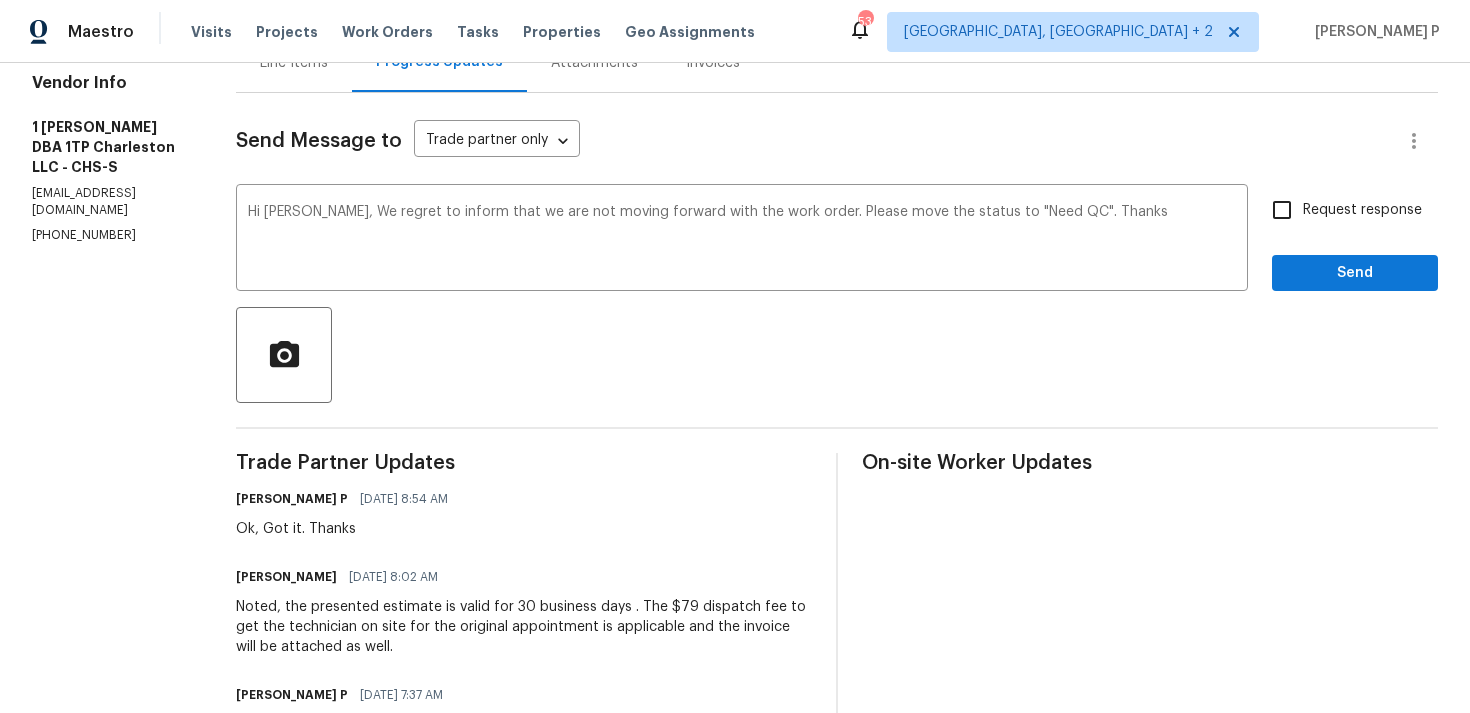 click on "Request response" at bounding box center [1362, 210] 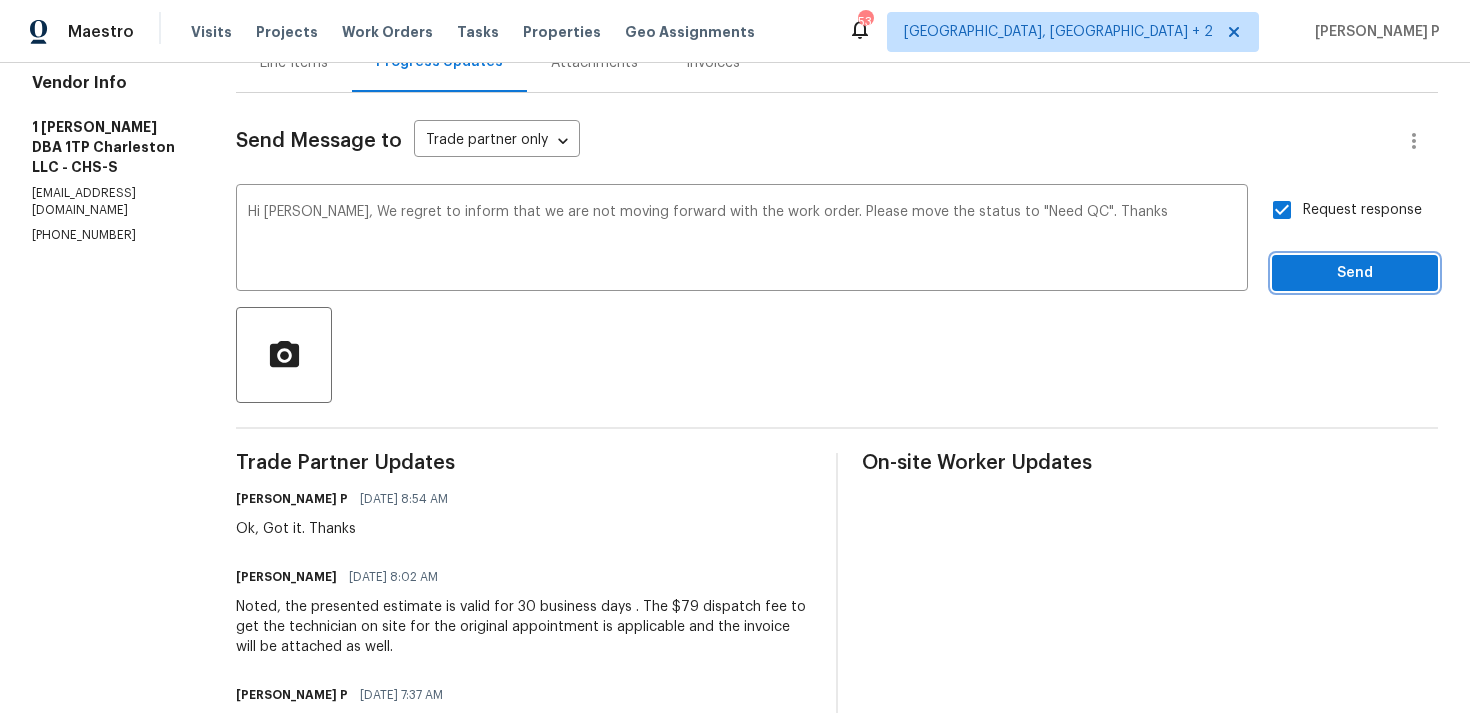 click on "Send" at bounding box center [1355, 273] 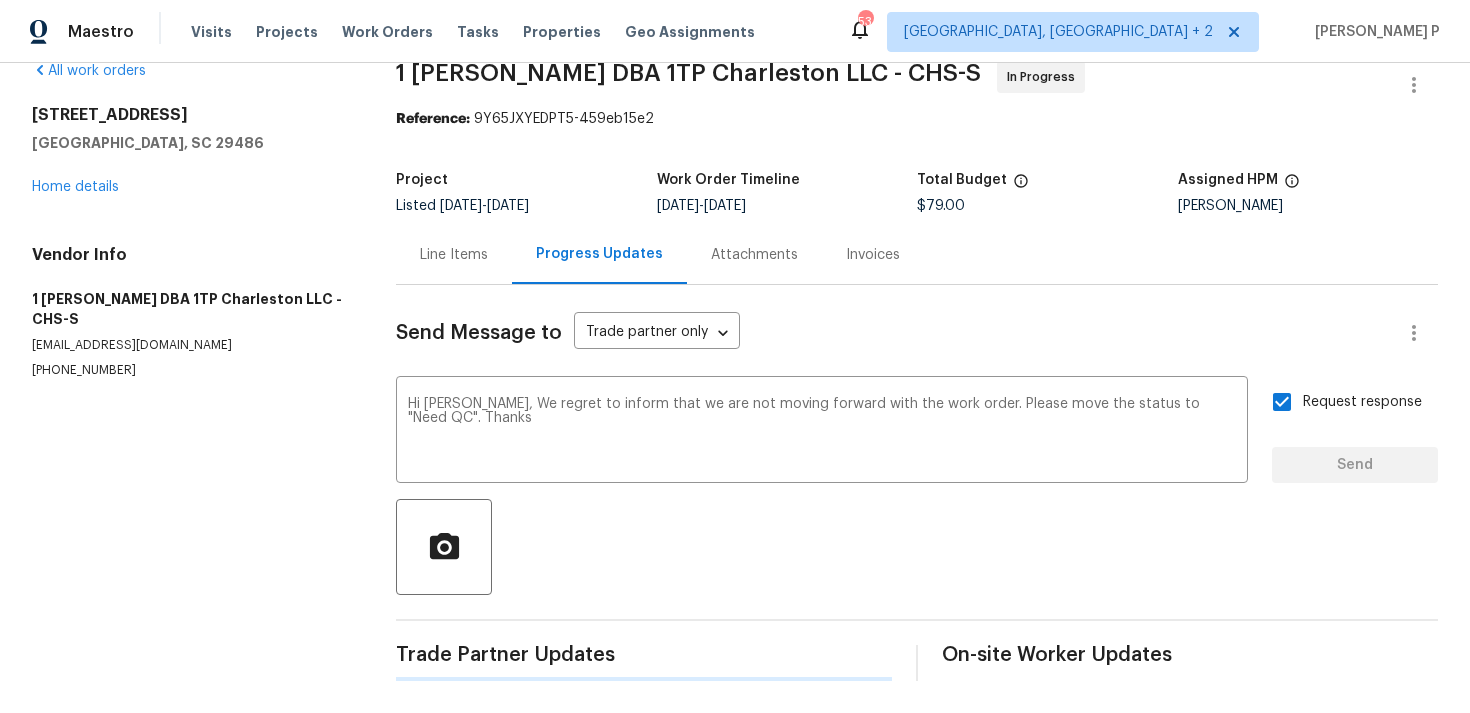 scroll, scrollTop: 34, scrollLeft: 0, axis: vertical 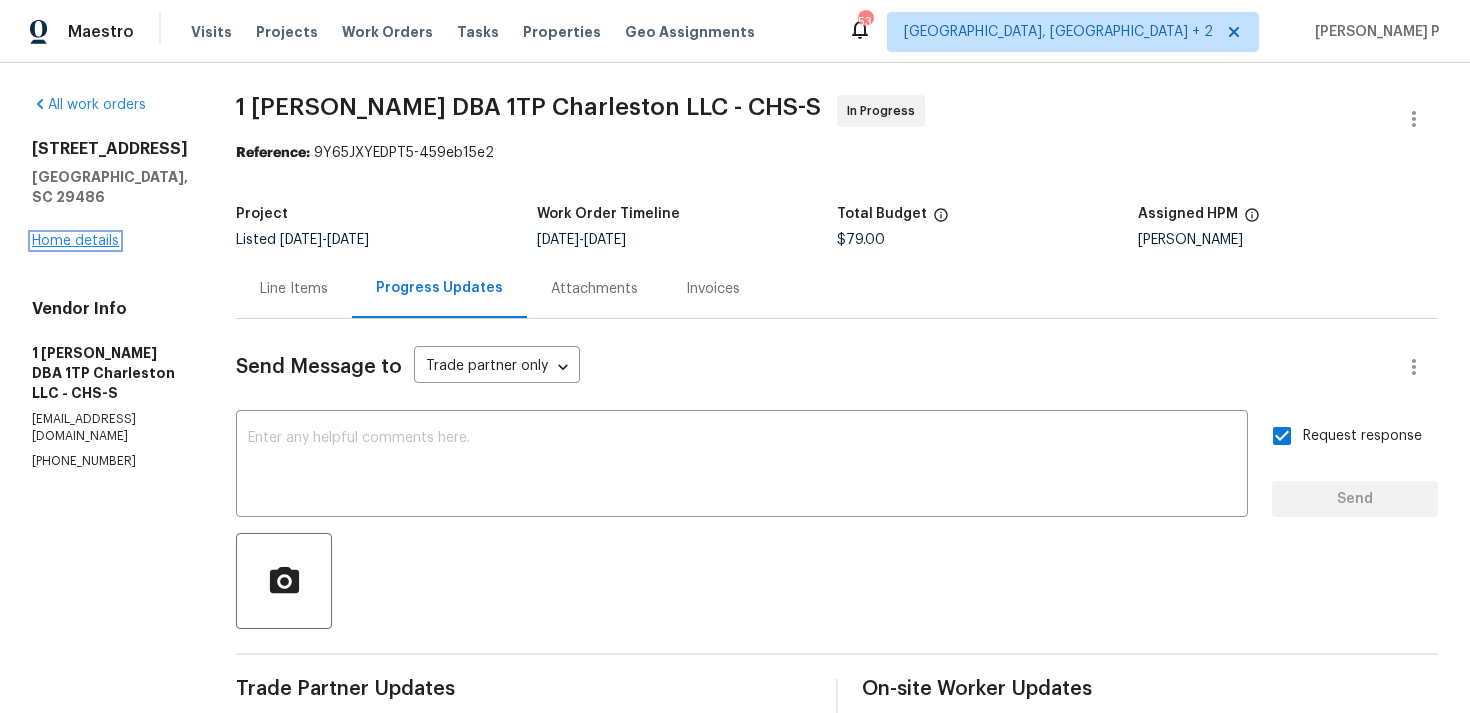 click on "Home details" at bounding box center [75, 241] 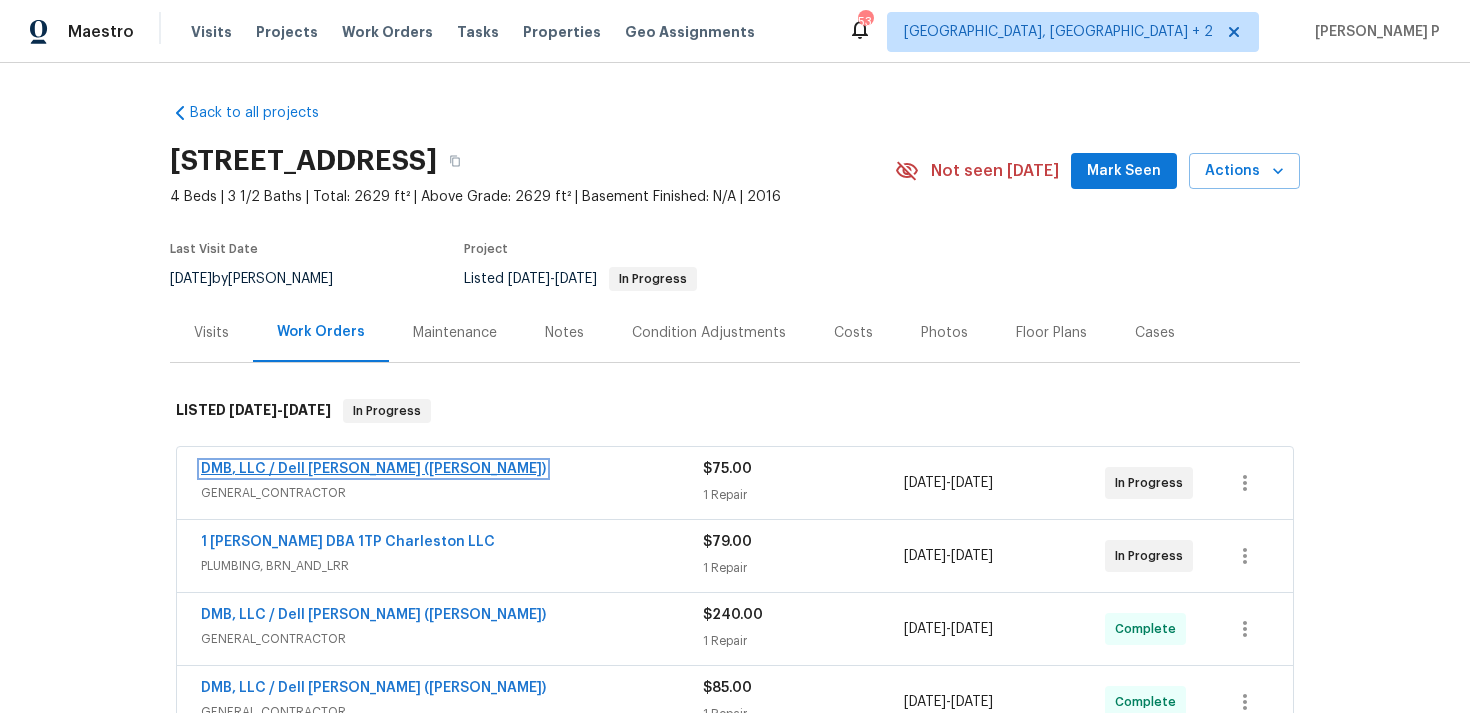 click on "DMB, LLC / Dell Bryson (Heise)" at bounding box center [373, 469] 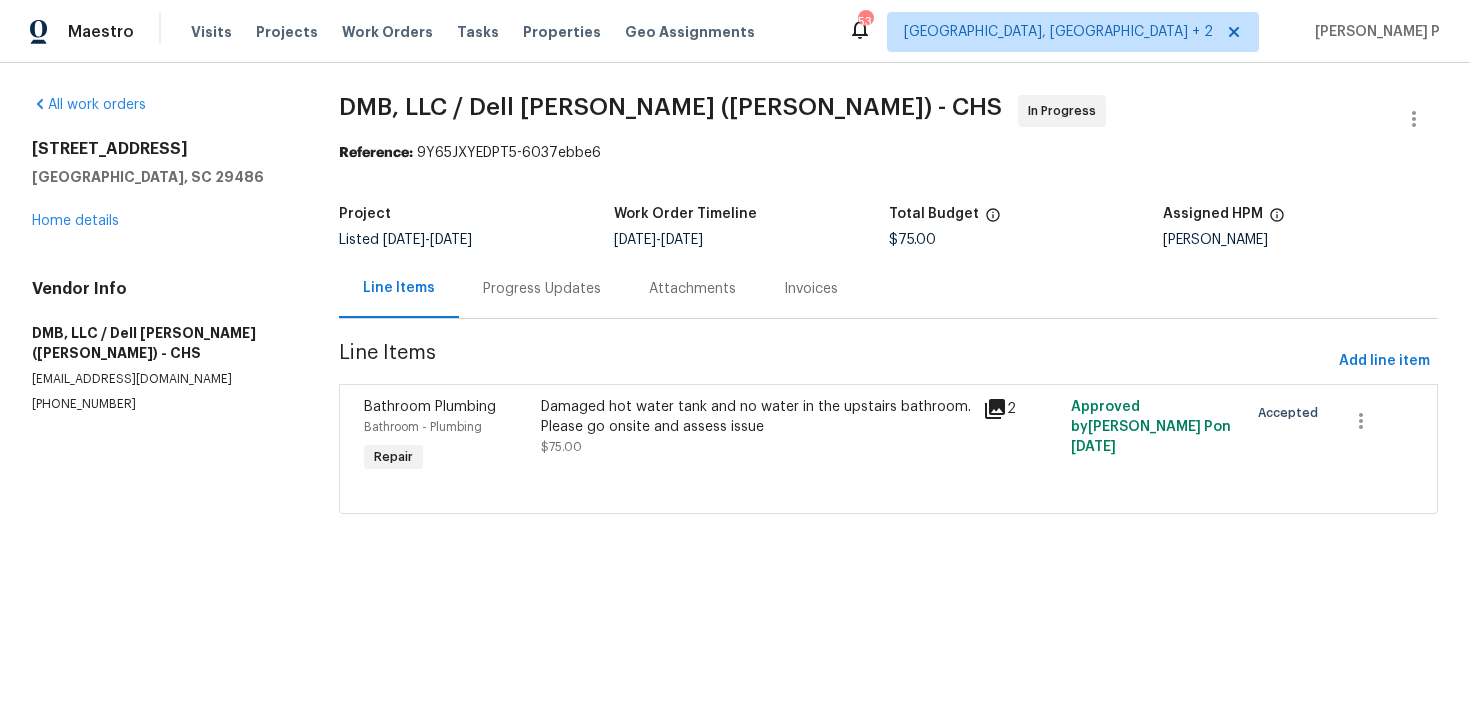 click on "Progress Updates" at bounding box center (542, 289) 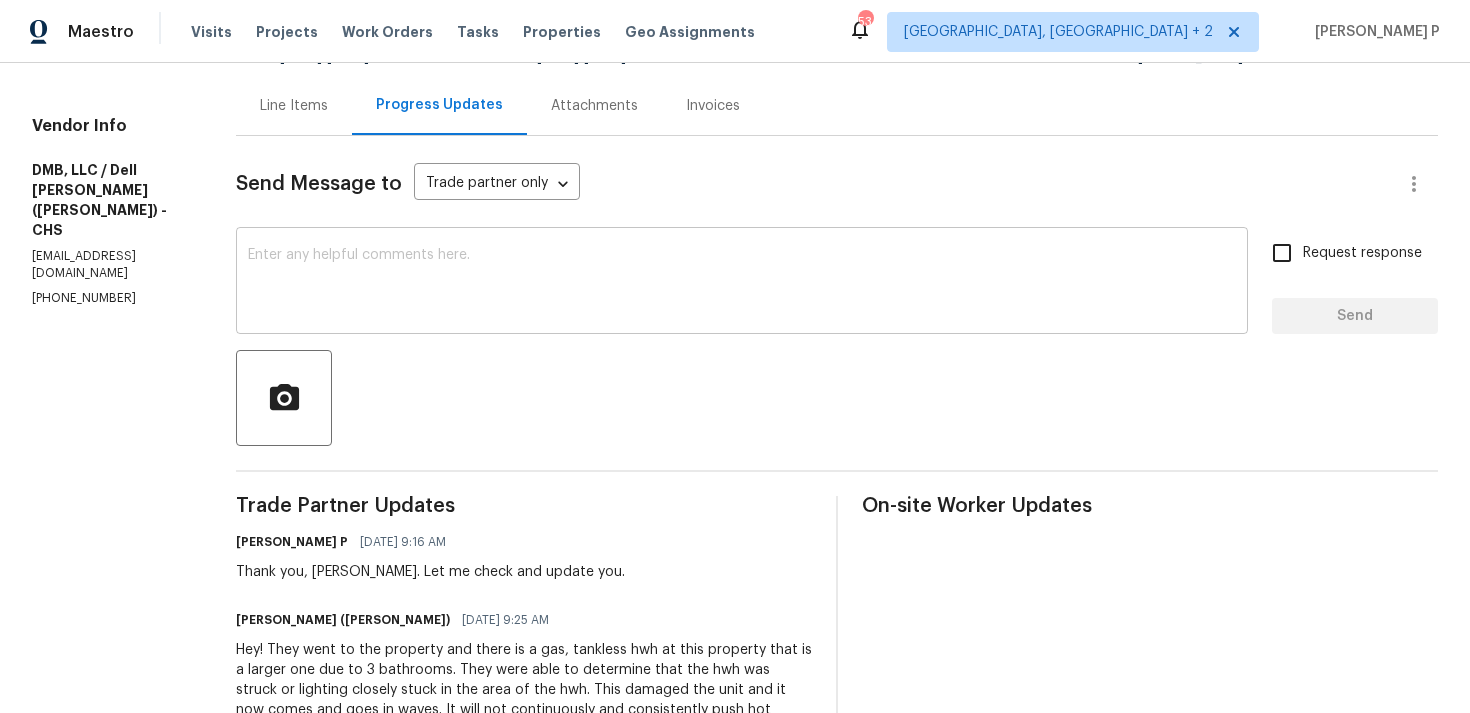 scroll, scrollTop: 65, scrollLeft: 0, axis: vertical 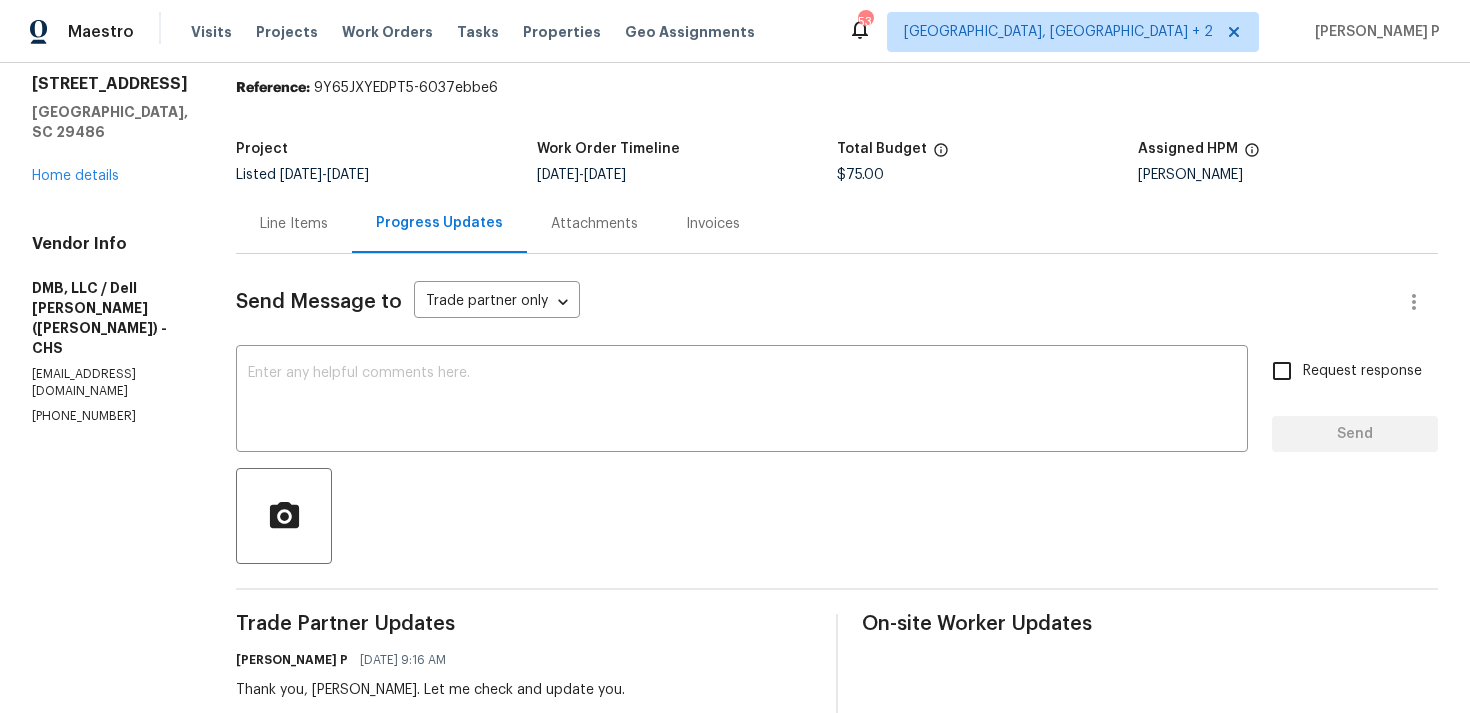 click on "Line Items" at bounding box center (294, 224) 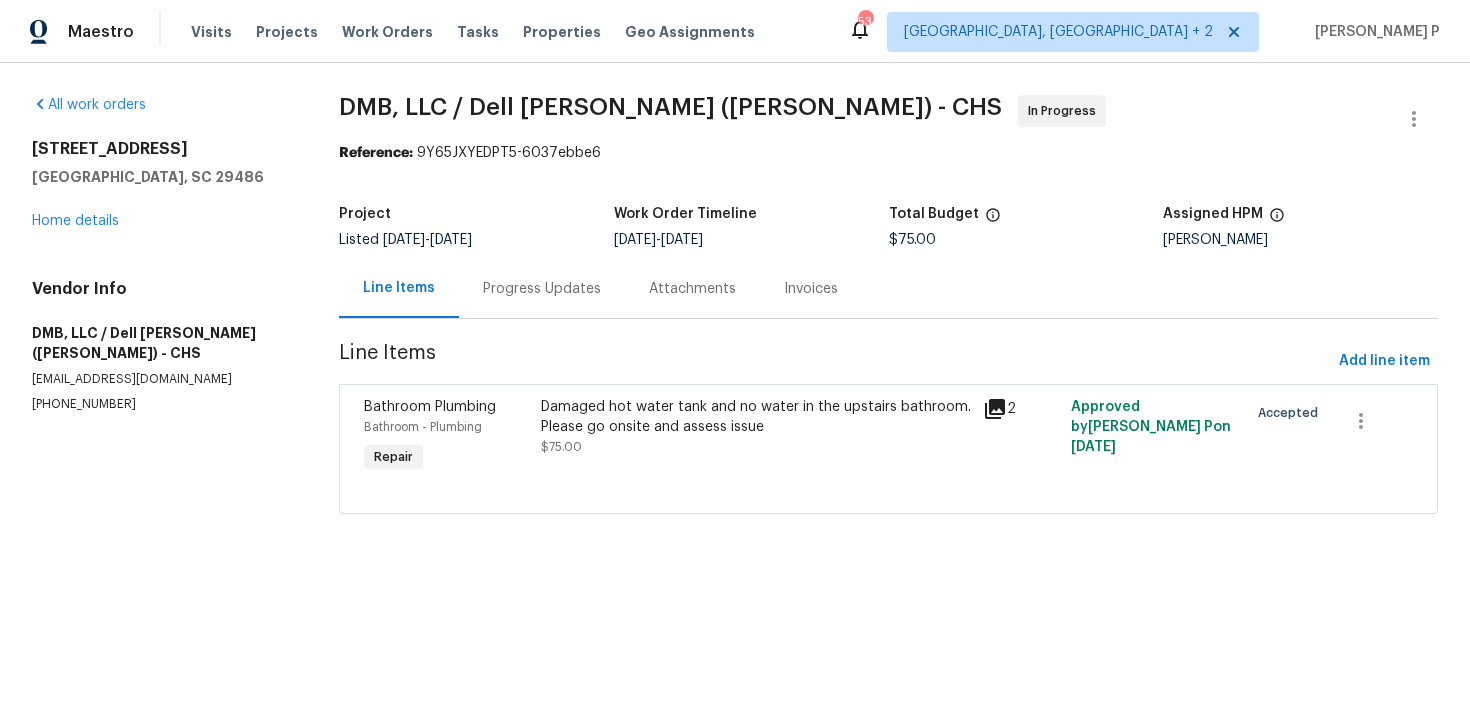 click on "Damaged hot water tank and no water in the upstairs bathroom. Please go onsite and assess issue" at bounding box center (756, 417) 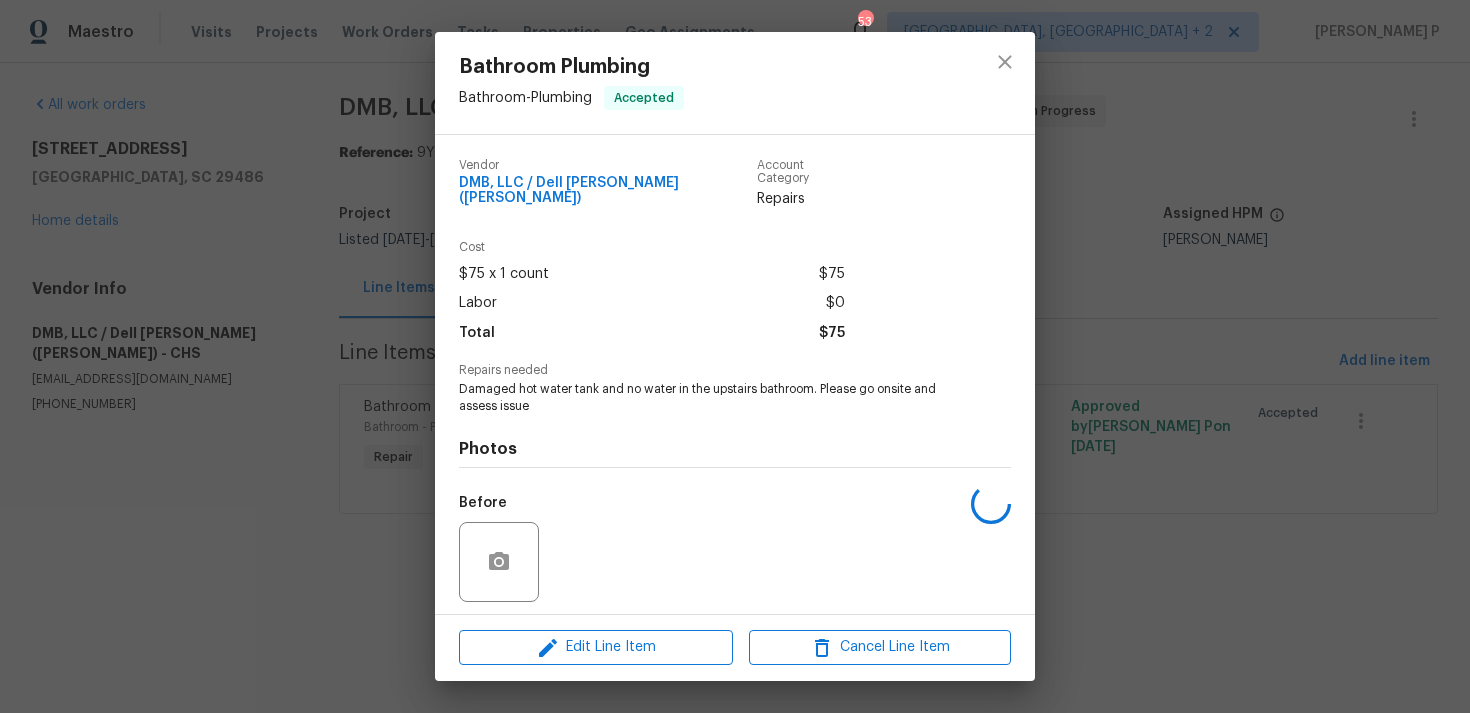 scroll, scrollTop: 125, scrollLeft: 0, axis: vertical 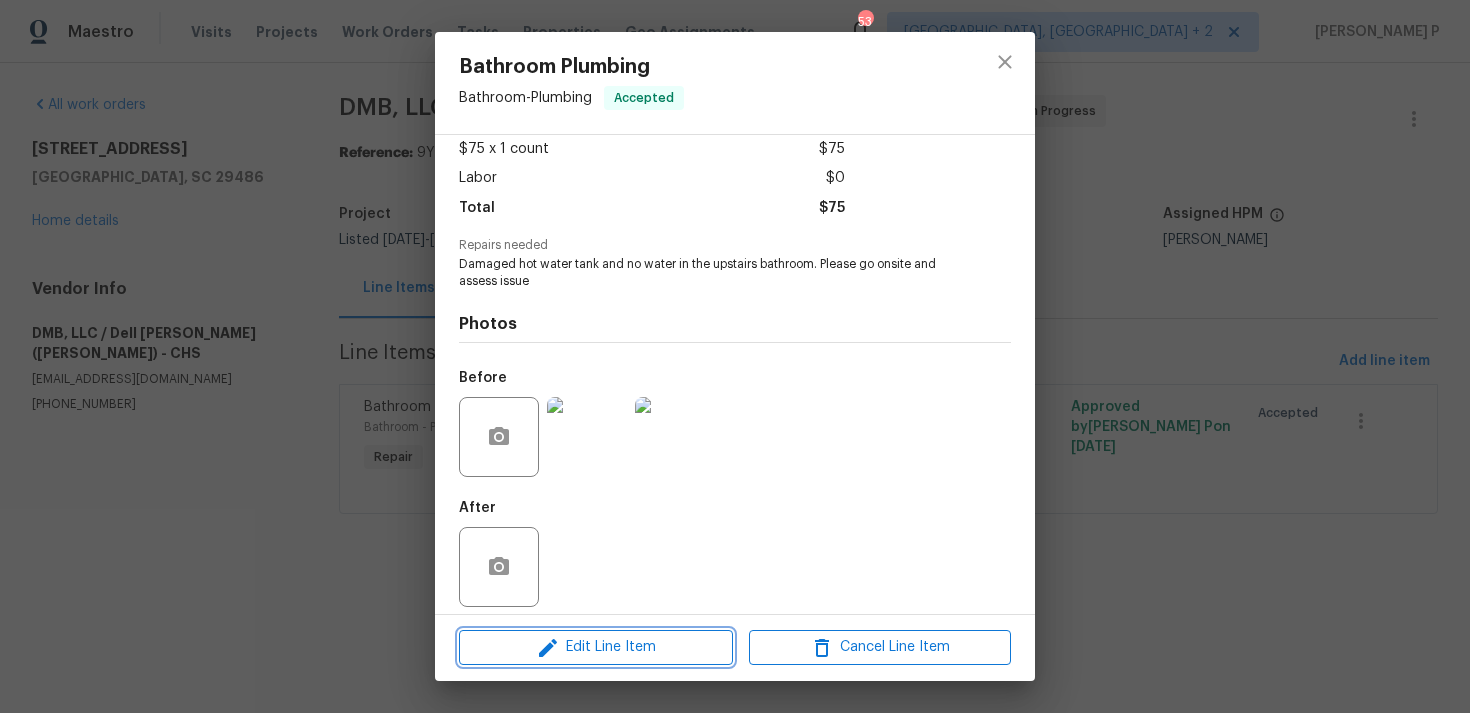 click on "Edit Line Item" at bounding box center [596, 647] 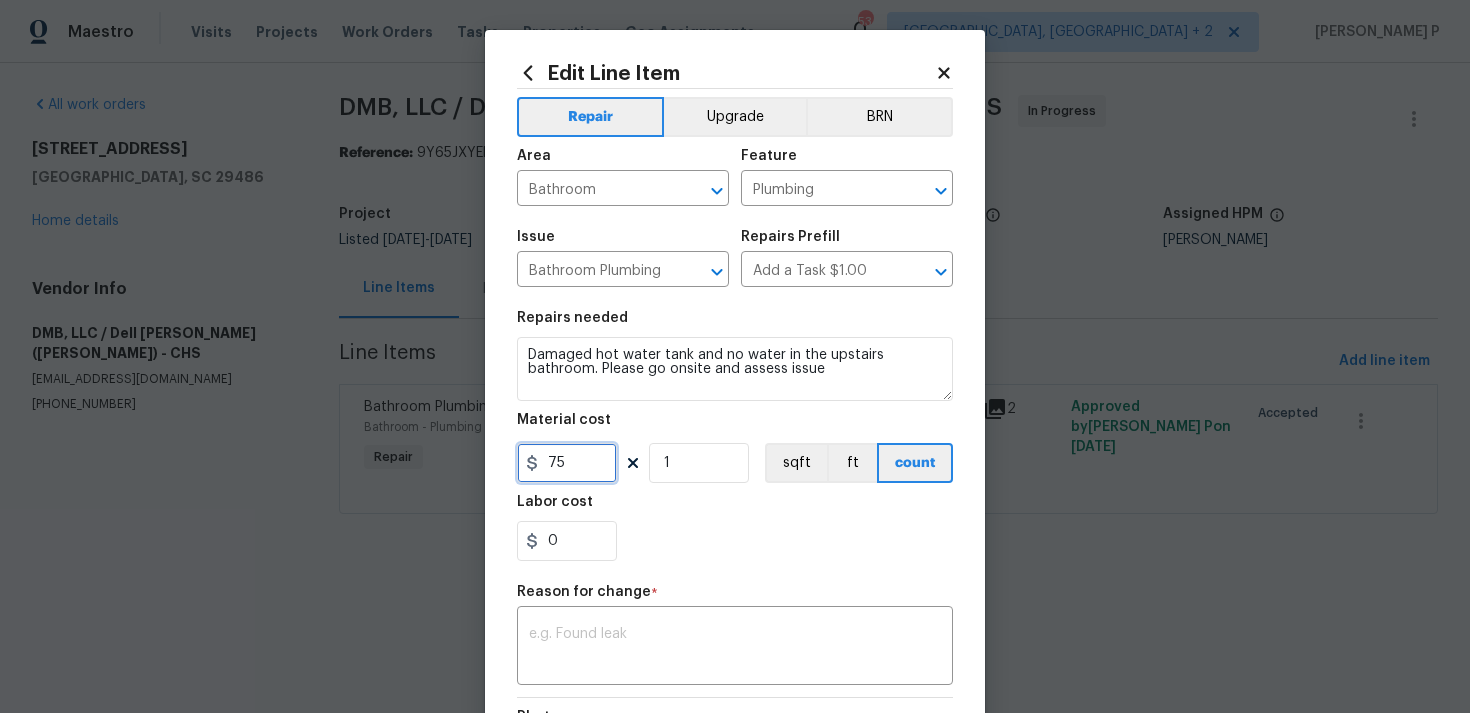 click on "75" at bounding box center (567, 463) 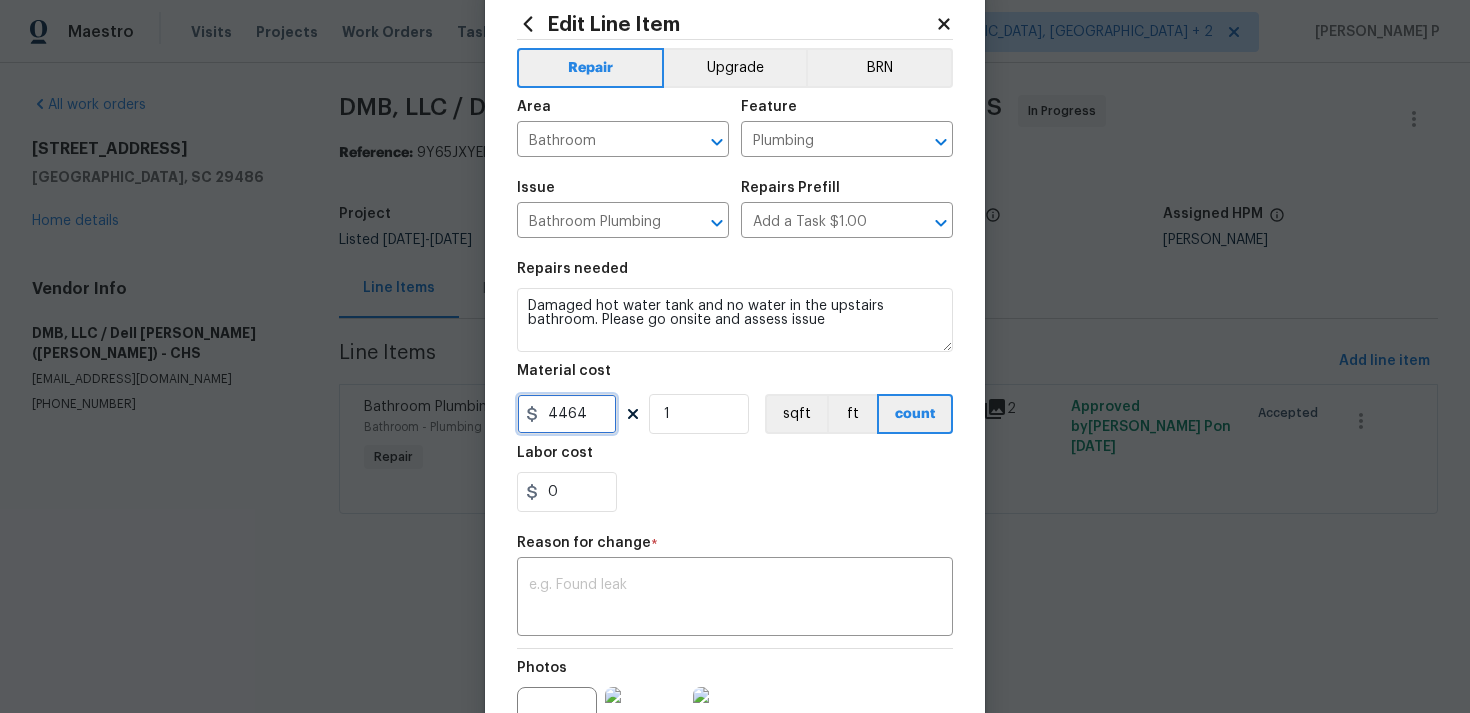 scroll, scrollTop: 53, scrollLeft: 0, axis: vertical 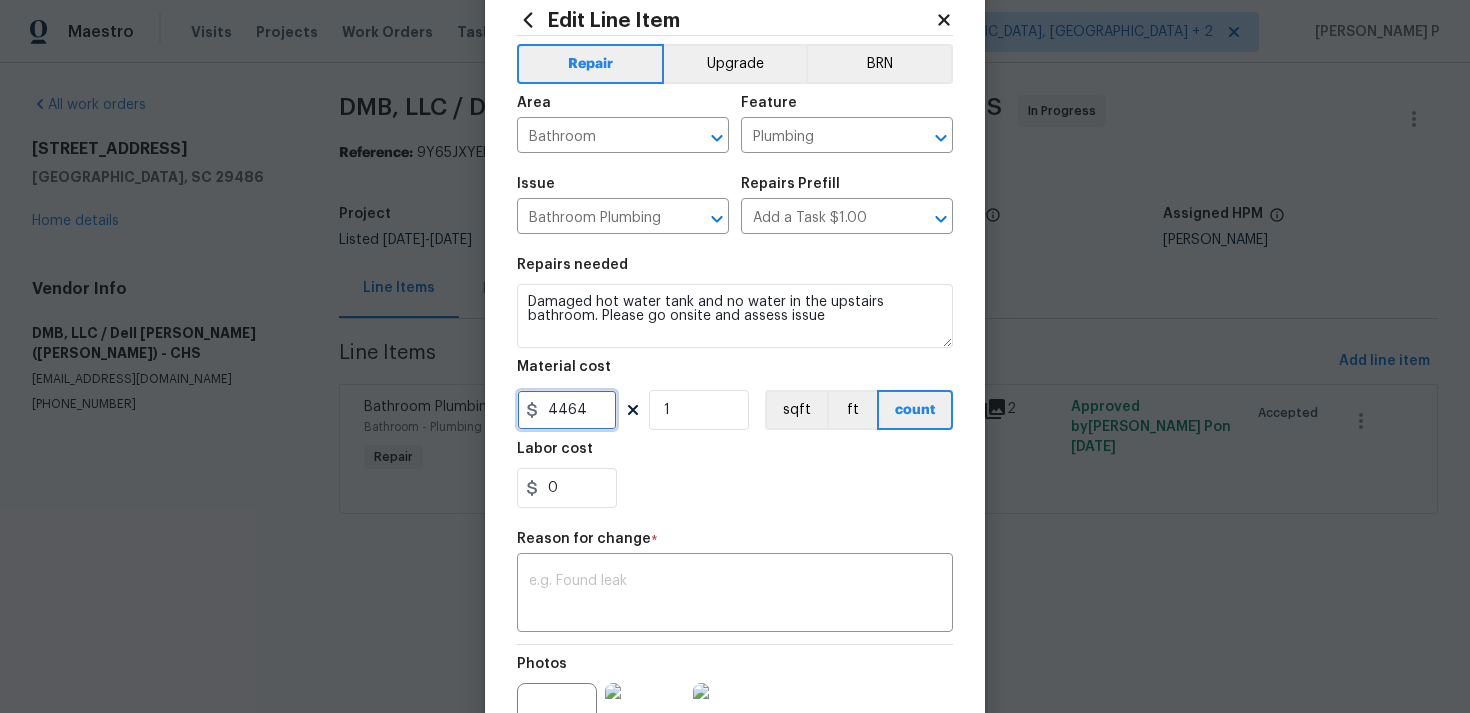 type on "4464" 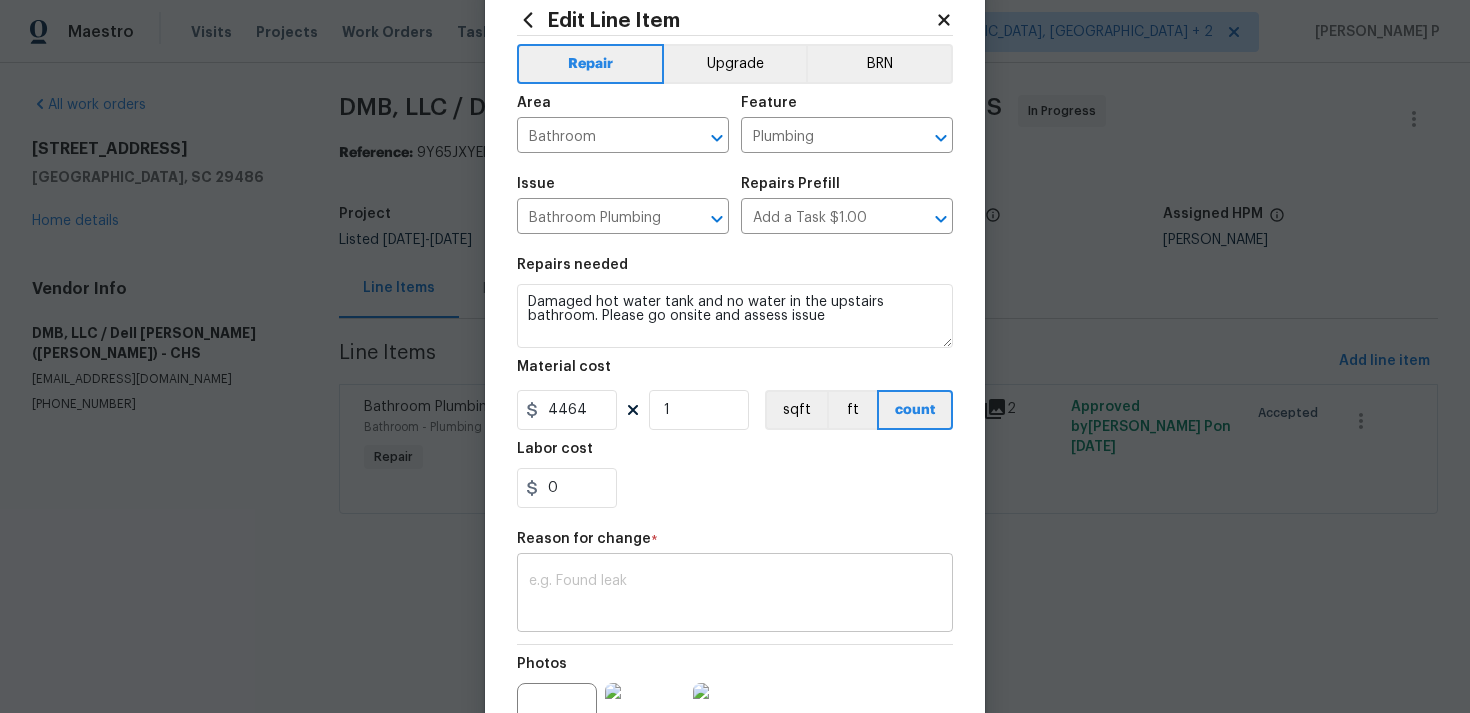 click at bounding box center (735, 595) 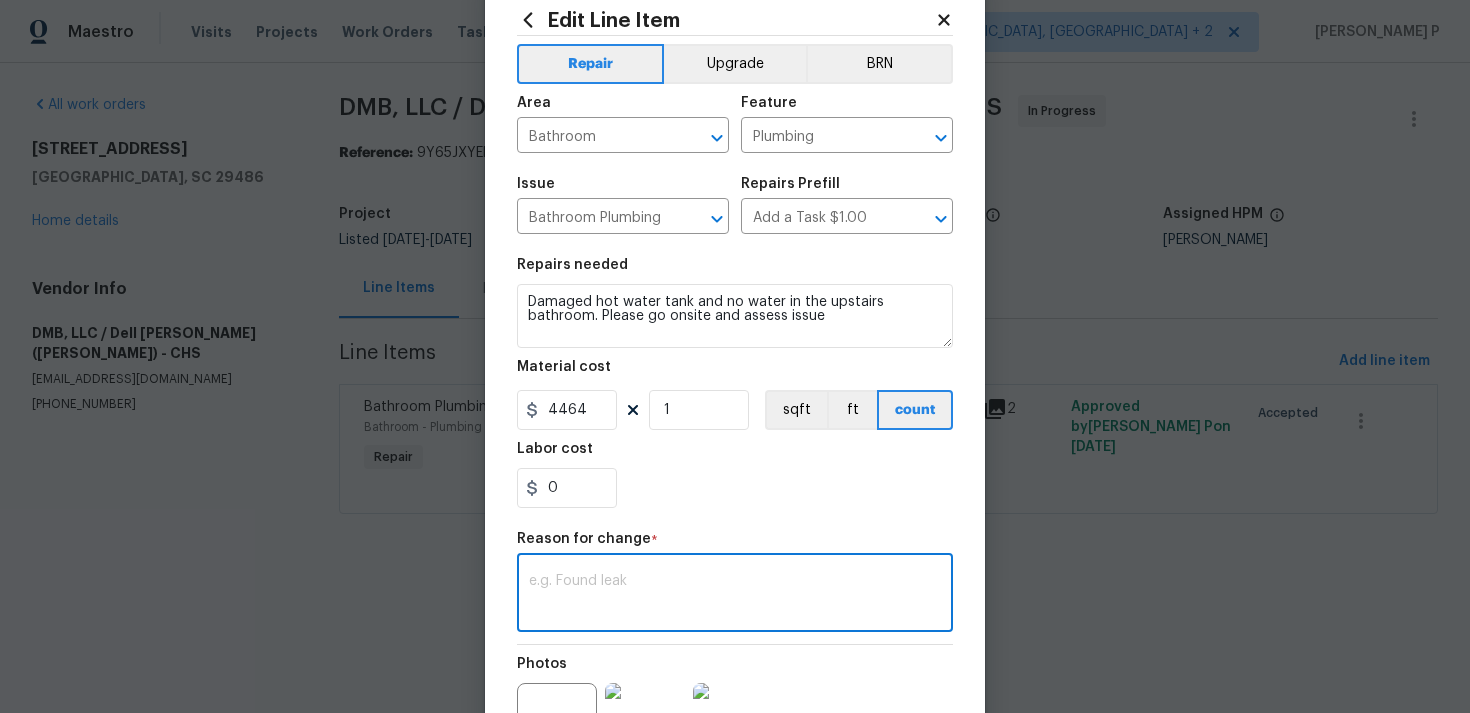 paste on "(RP) Updated cost per BR team approval." 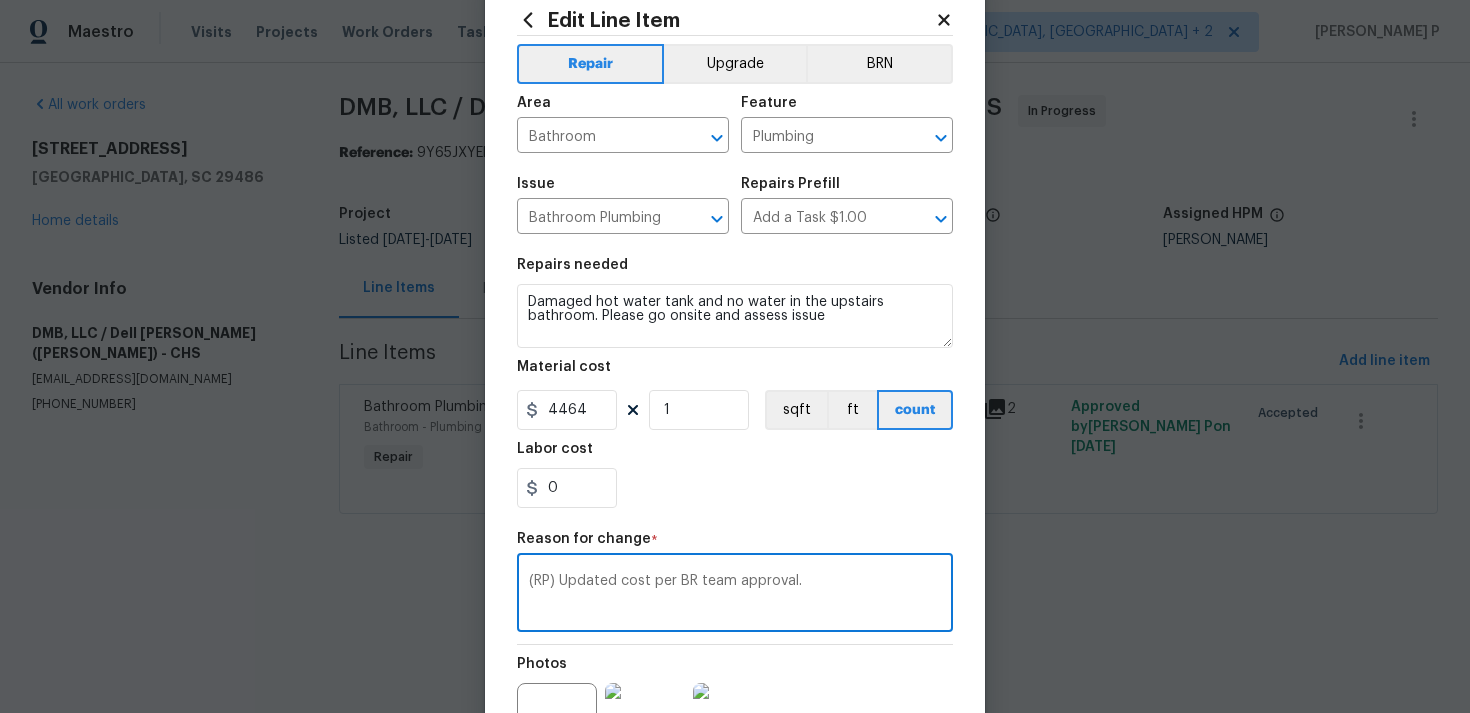 scroll, scrollTop: 273, scrollLeft: 0, axis: vertical 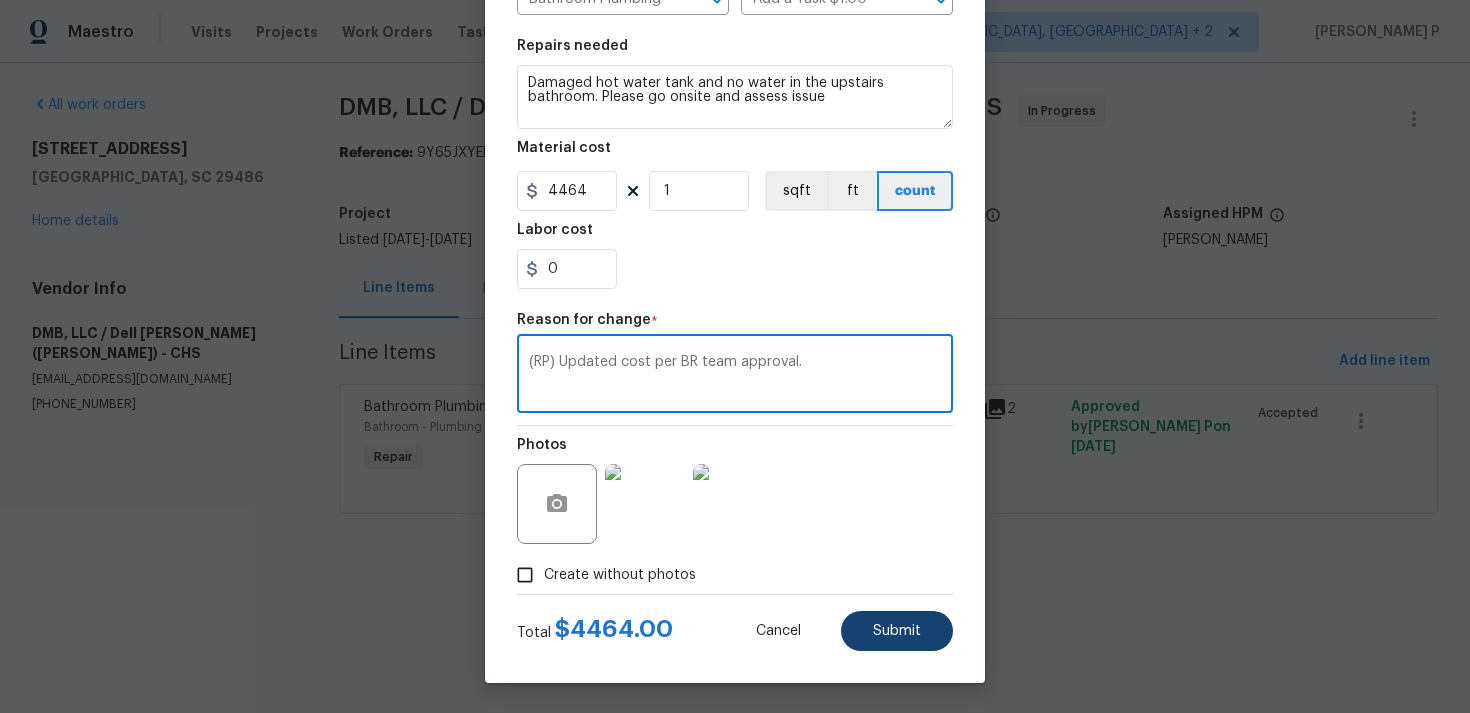 type on "(RP) Updated cost per BR team approval." 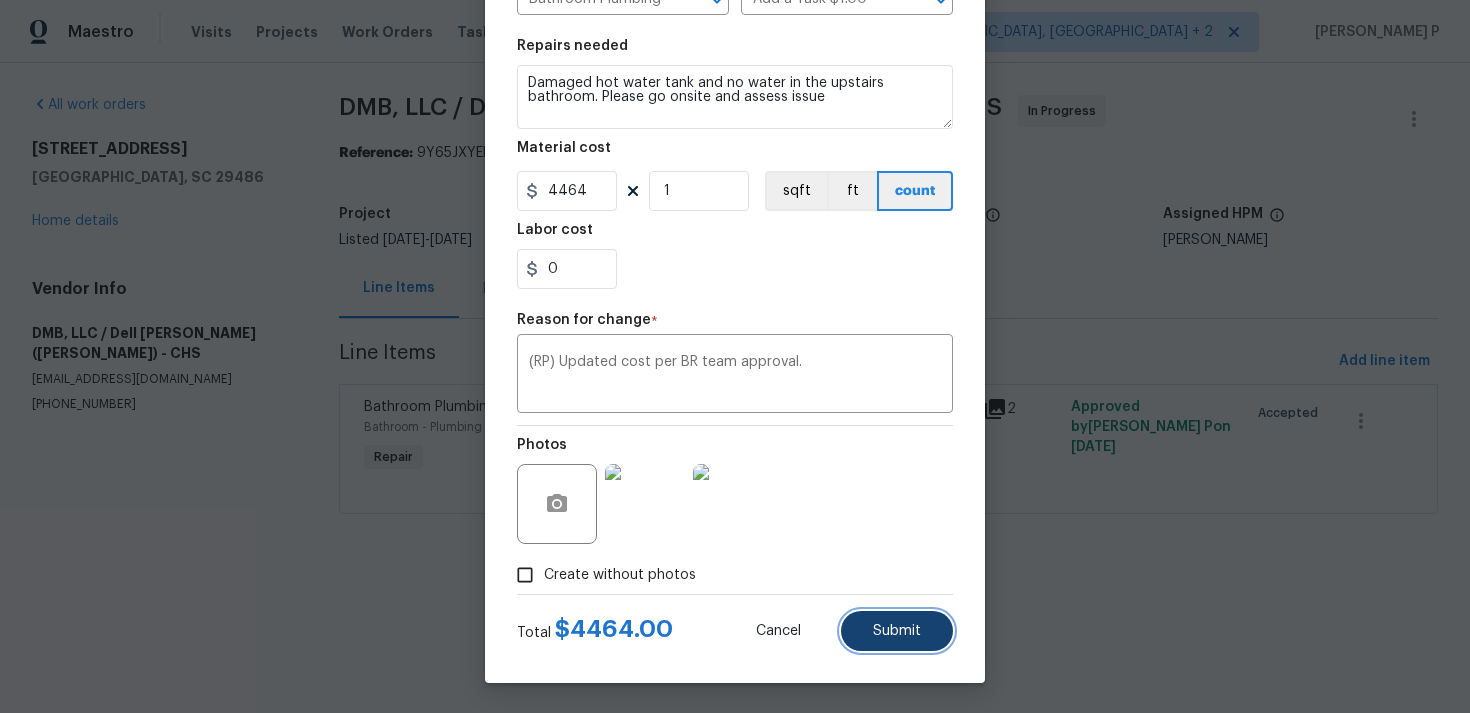 click on "Submit" at bounding box center (897, 631) 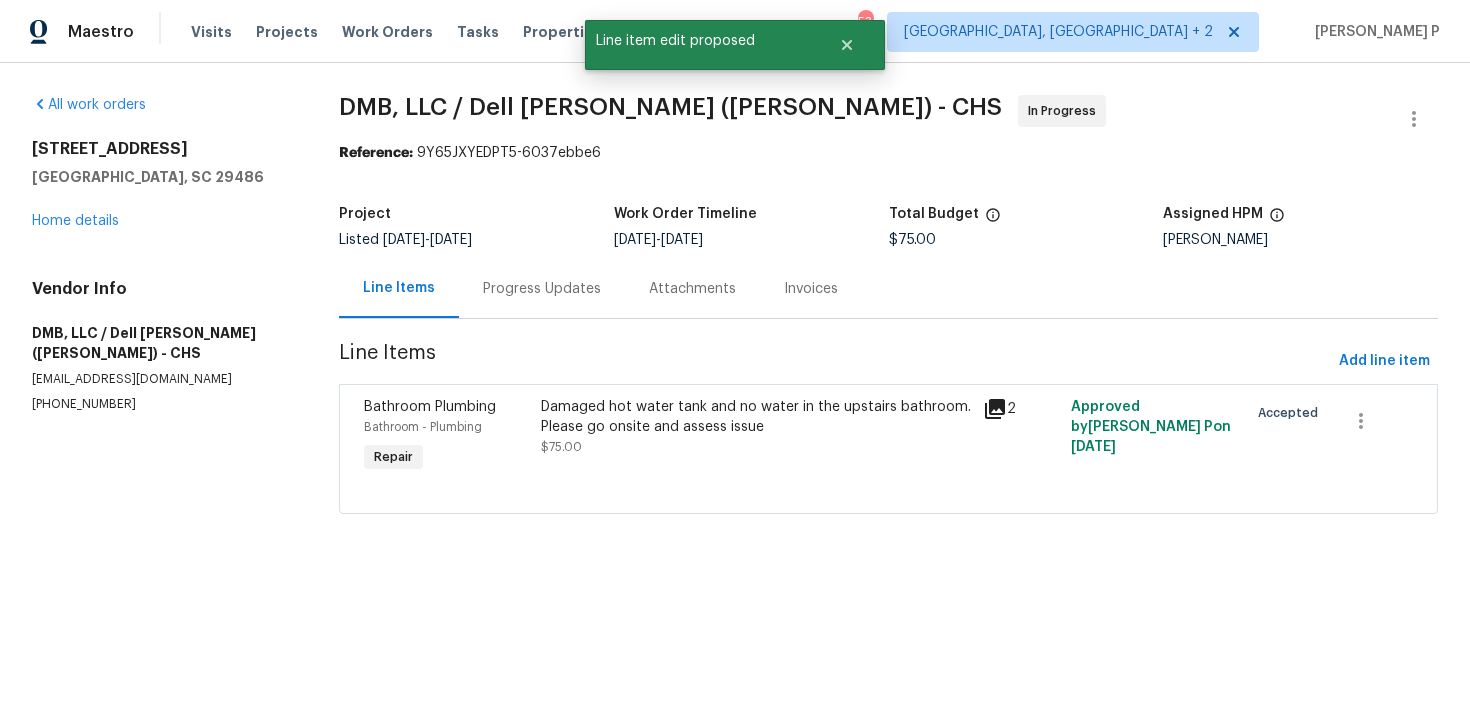 scroll, scrollTop: 0, scrollLeft: 0, axis: both 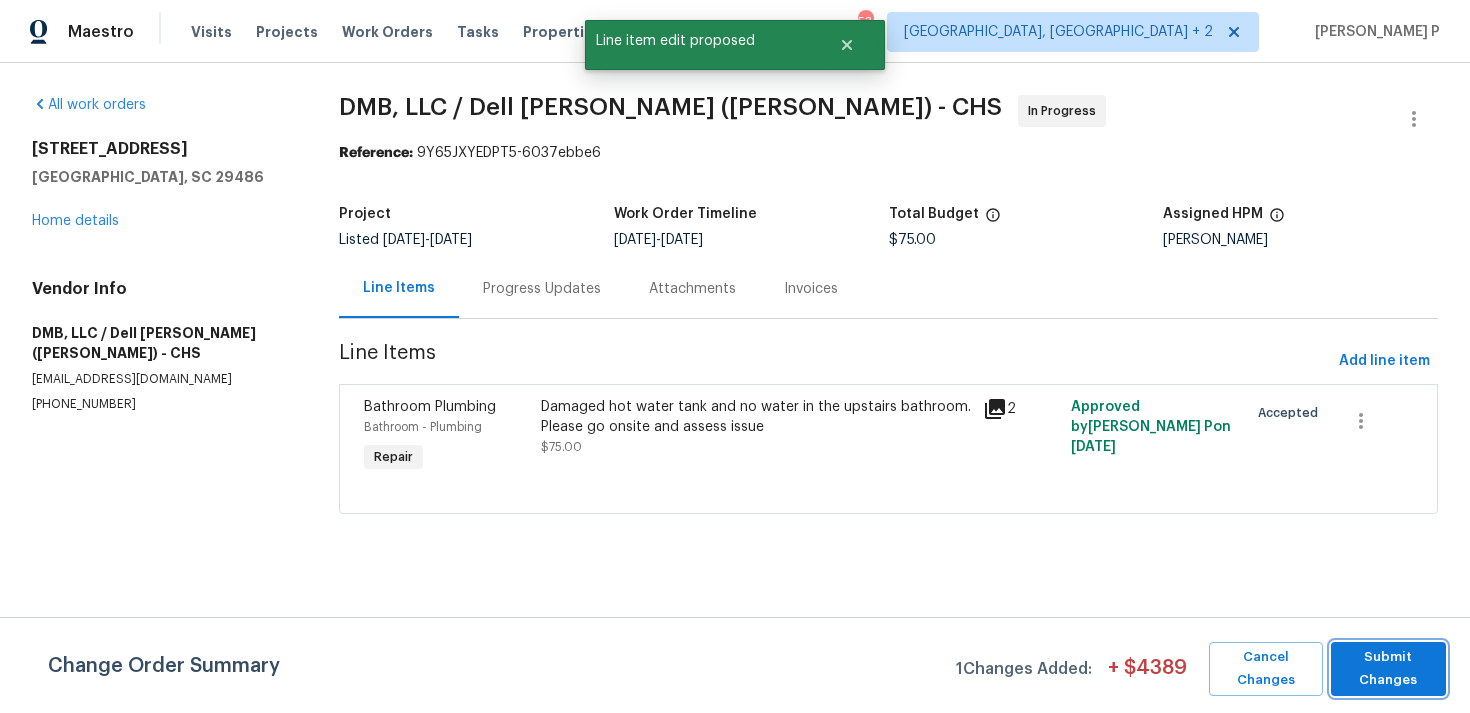 click on "Submit Changes" at bounding box center [1388, 669] 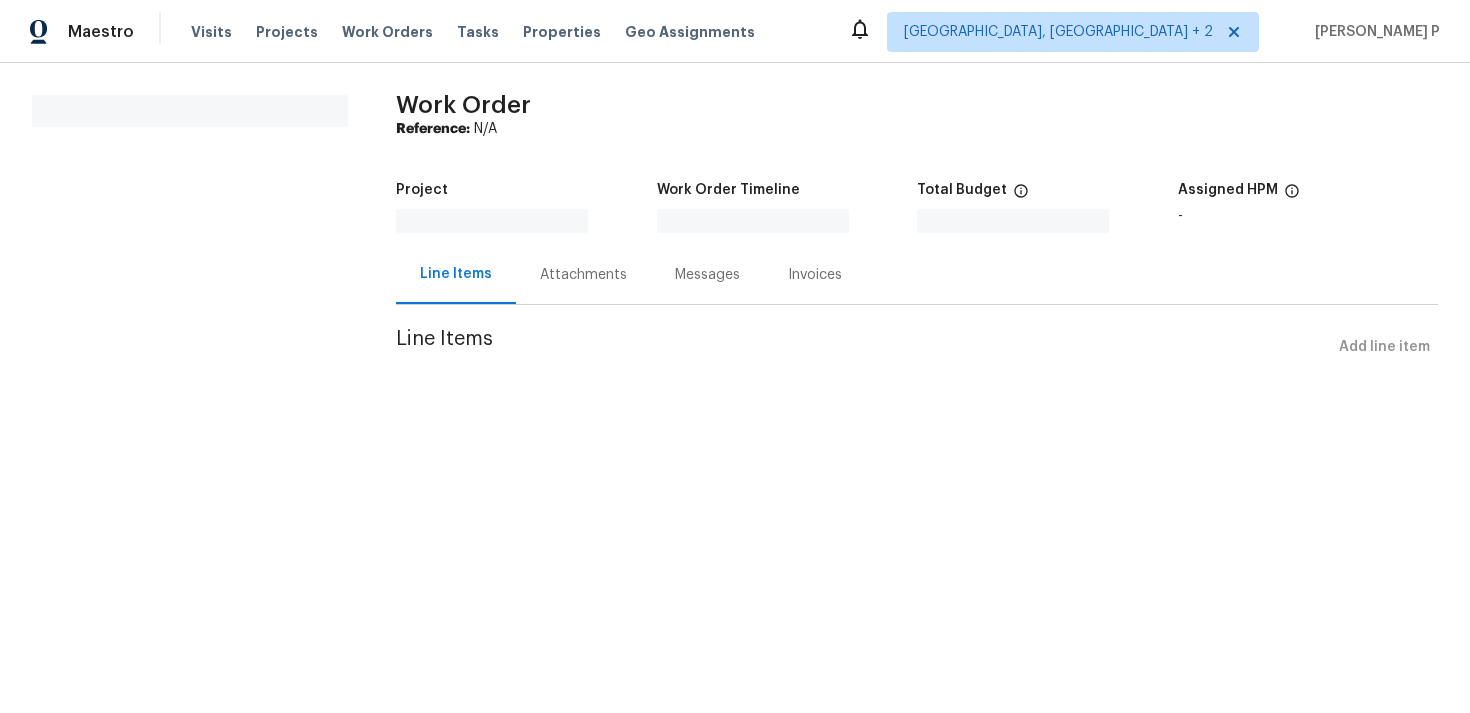 scroll, scrollTop: 0, scrollLeft: 0, axis: both 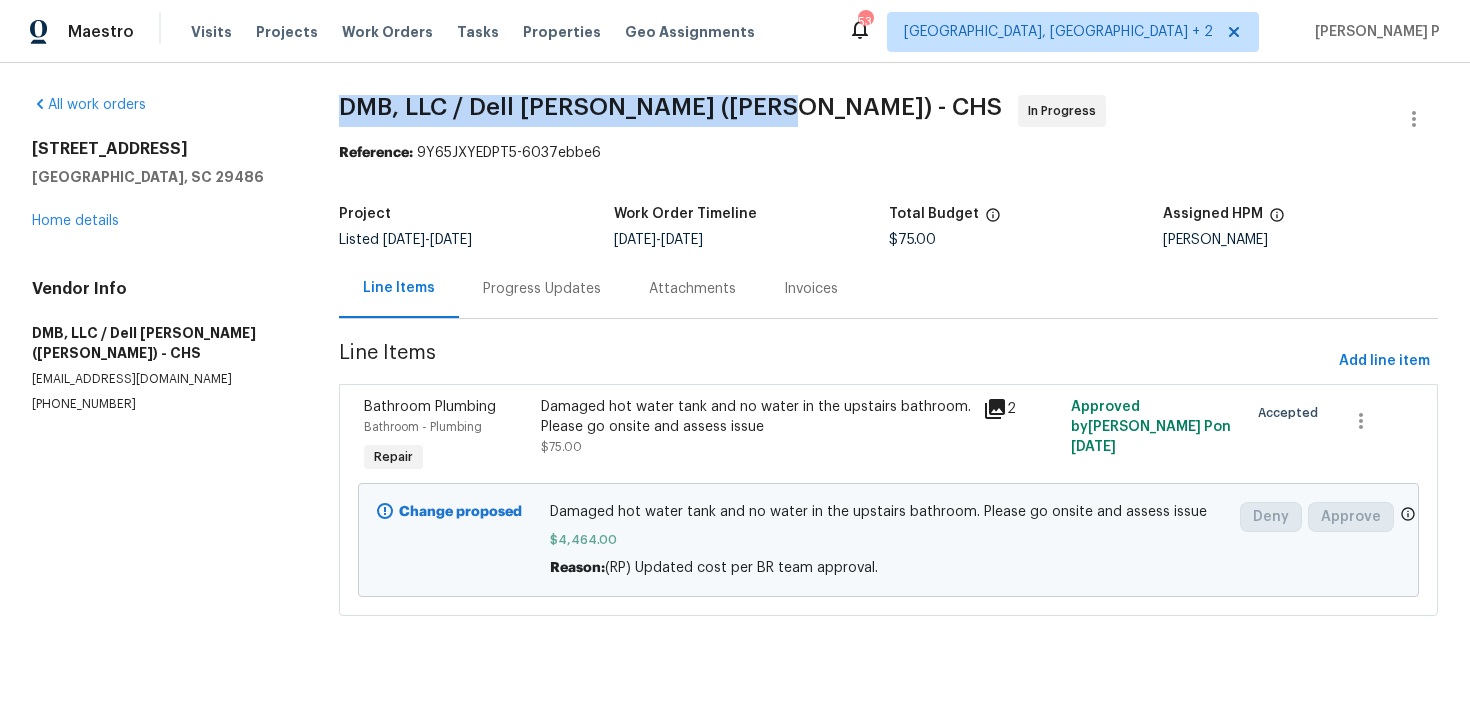drag, startPoint x: 353, startPoint y: 104, endPoint x: 768, endPoint y: 99, distance: 415.03012 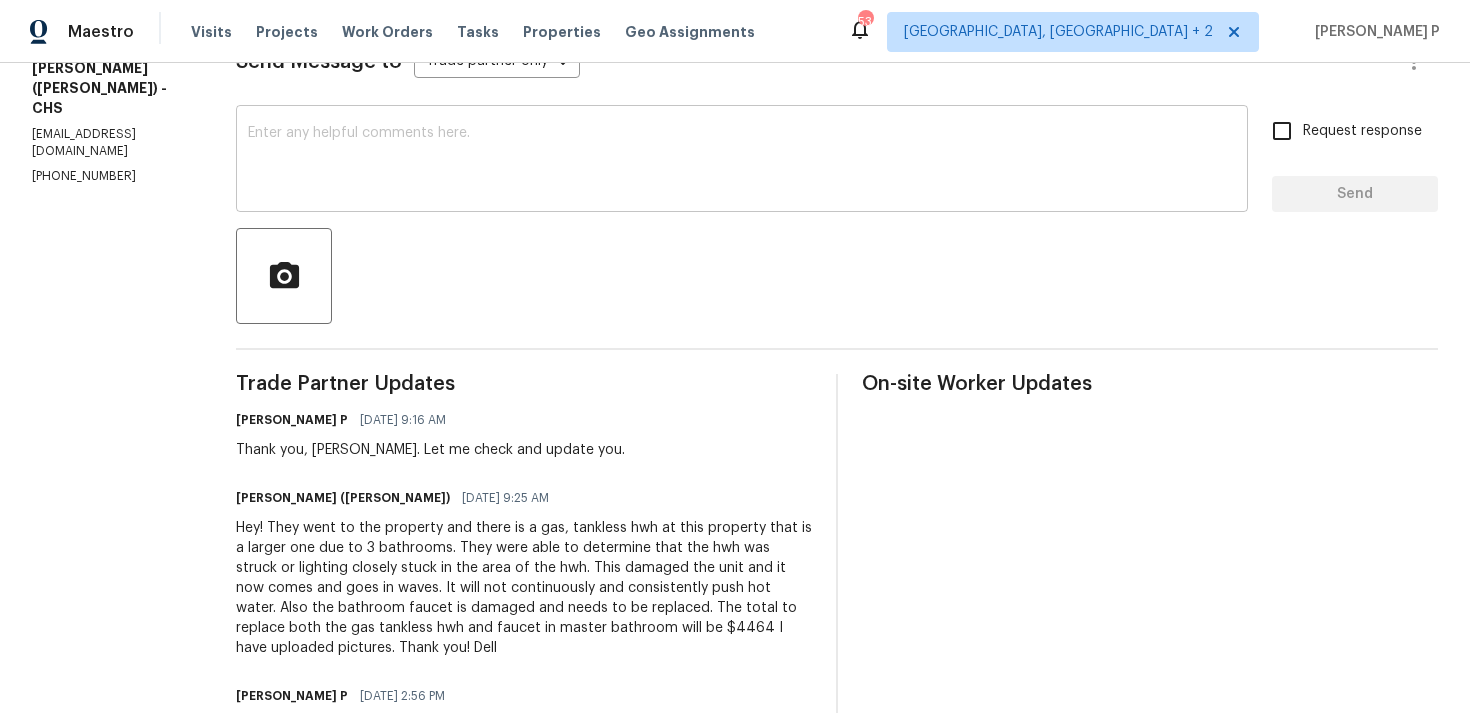 scroll, scrollTop: 323, scrollLeft: 0, axis: vertical 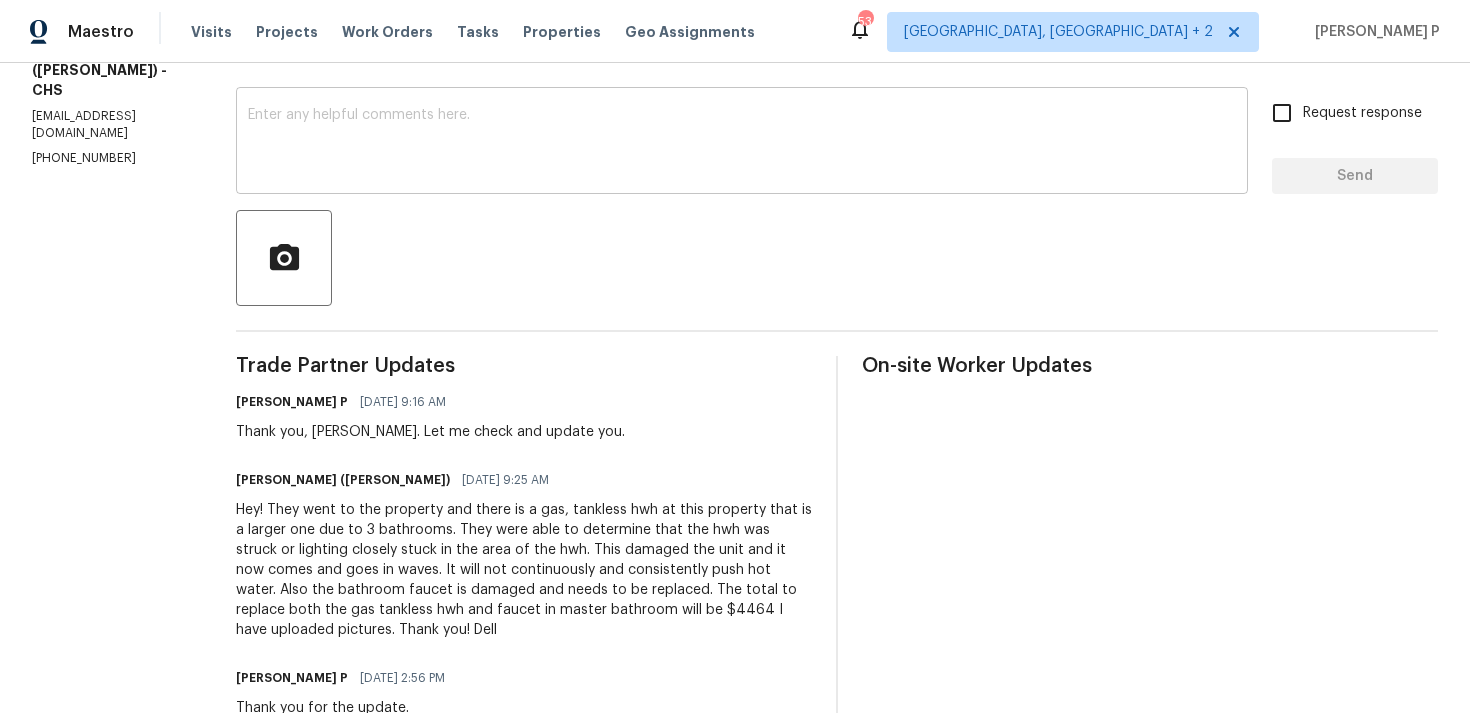 click at bounding box center (742, 143) 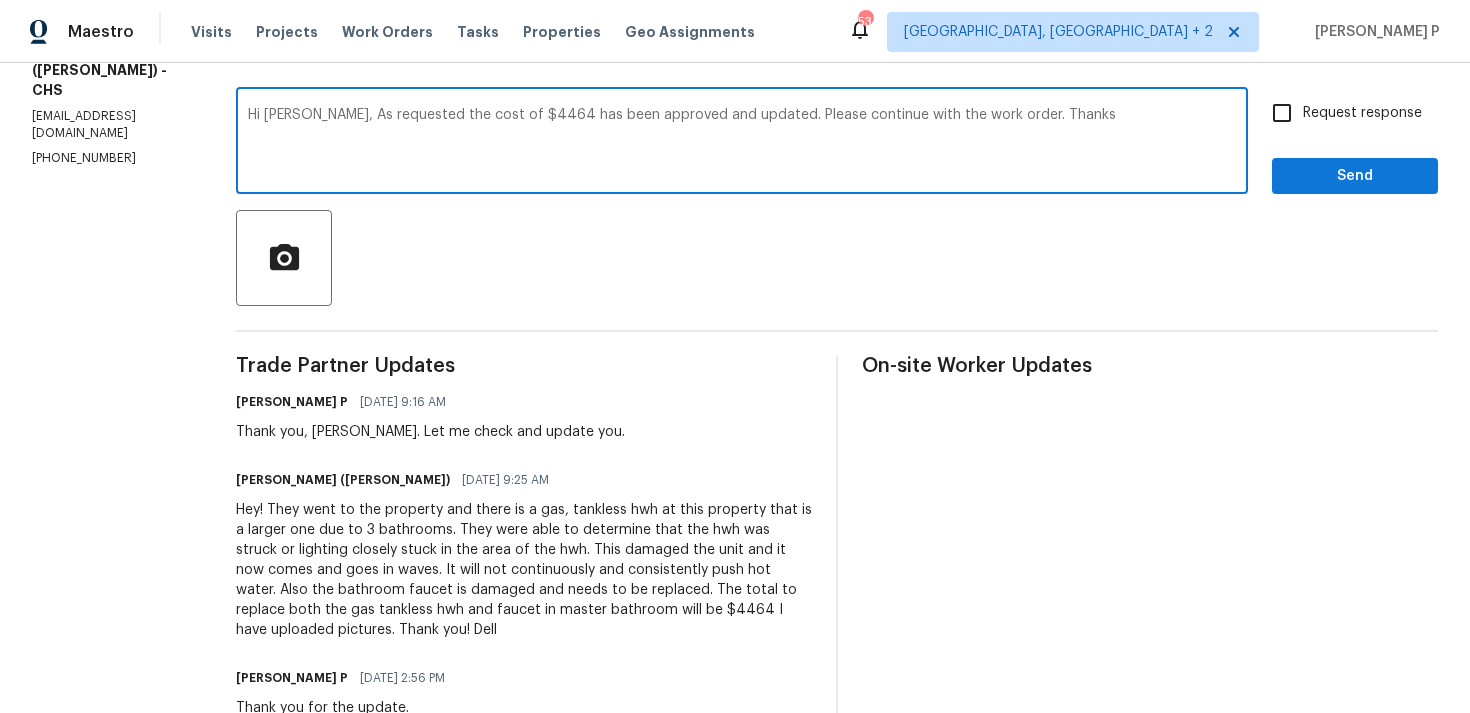 drag, startPoint x: 289, startPoint y: 116, endPoint x: 955, endPoint y: 116, distance: 666 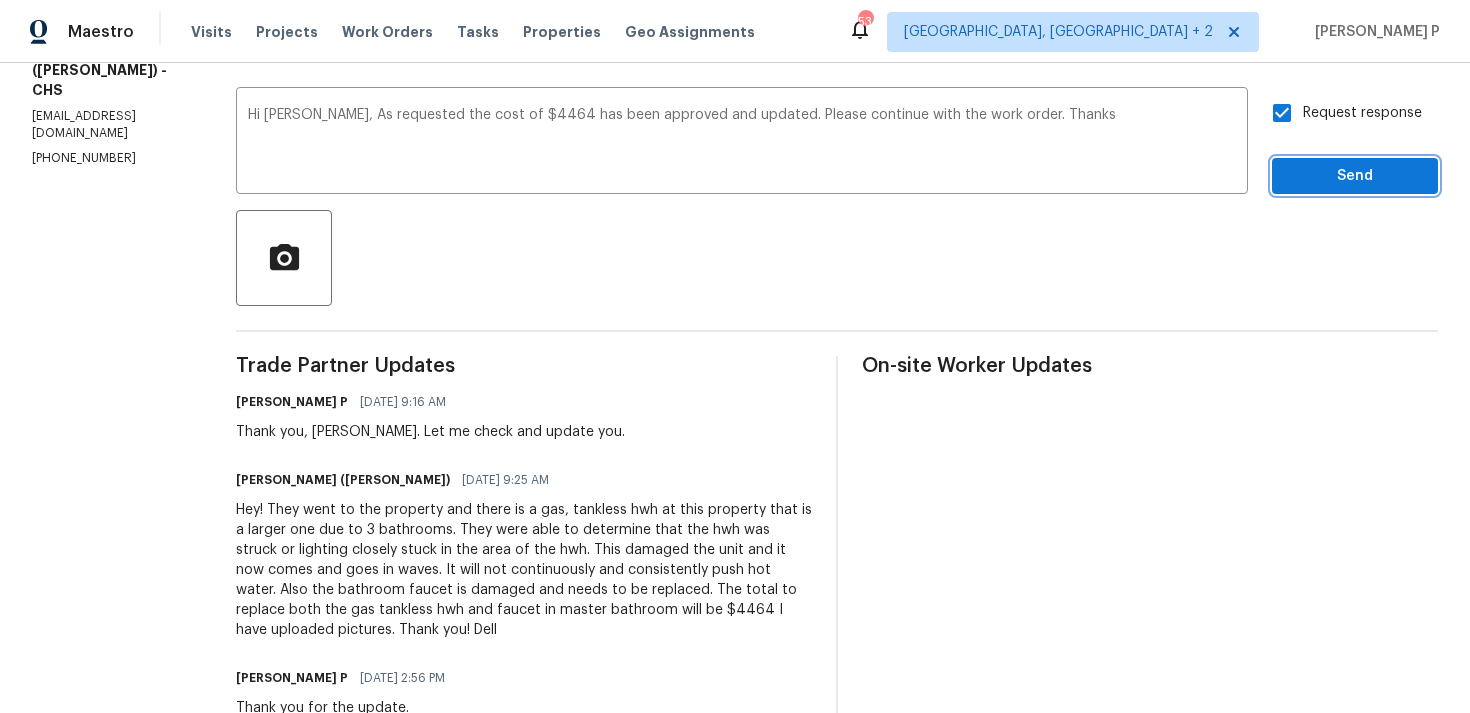 click on "Send" at bounding box center (1355, 176) 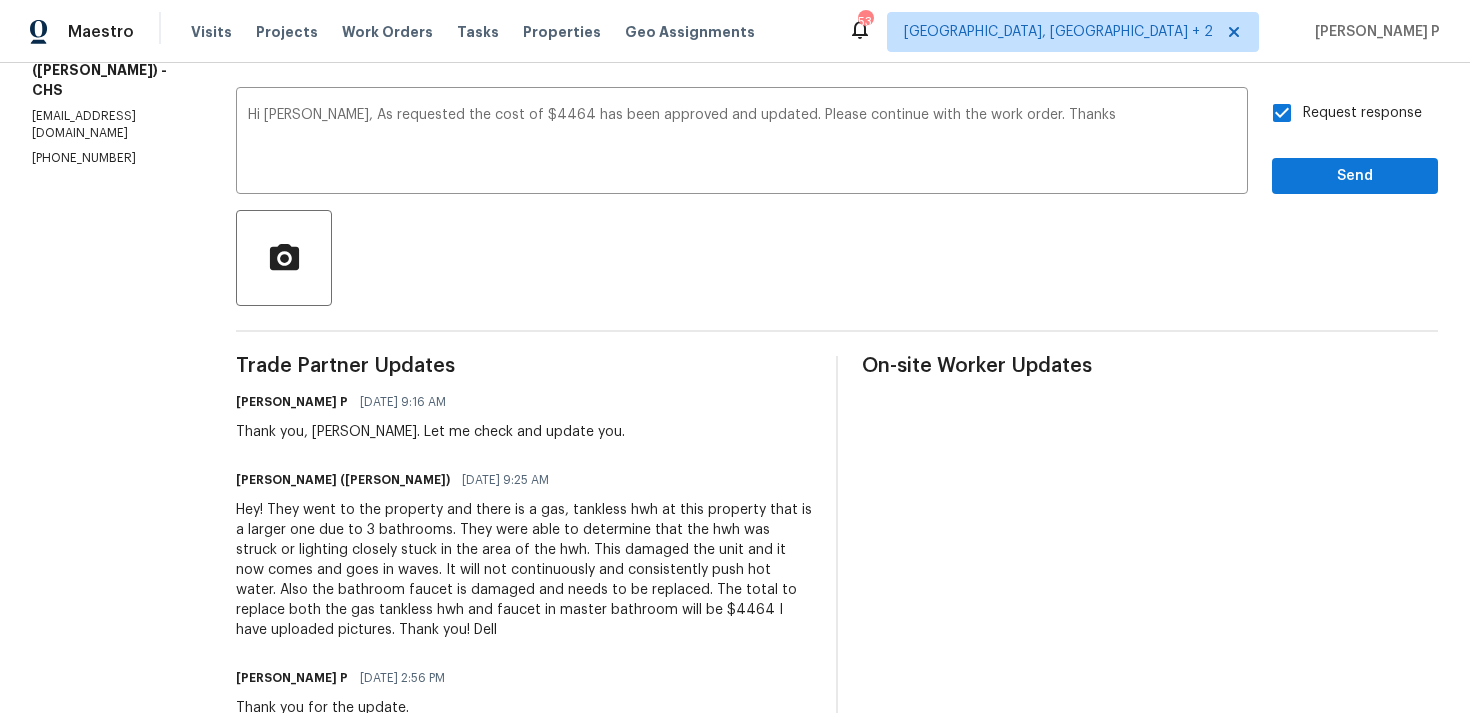 scroll, scrollTop: 34, scrollLeft: 0, axis: vertical 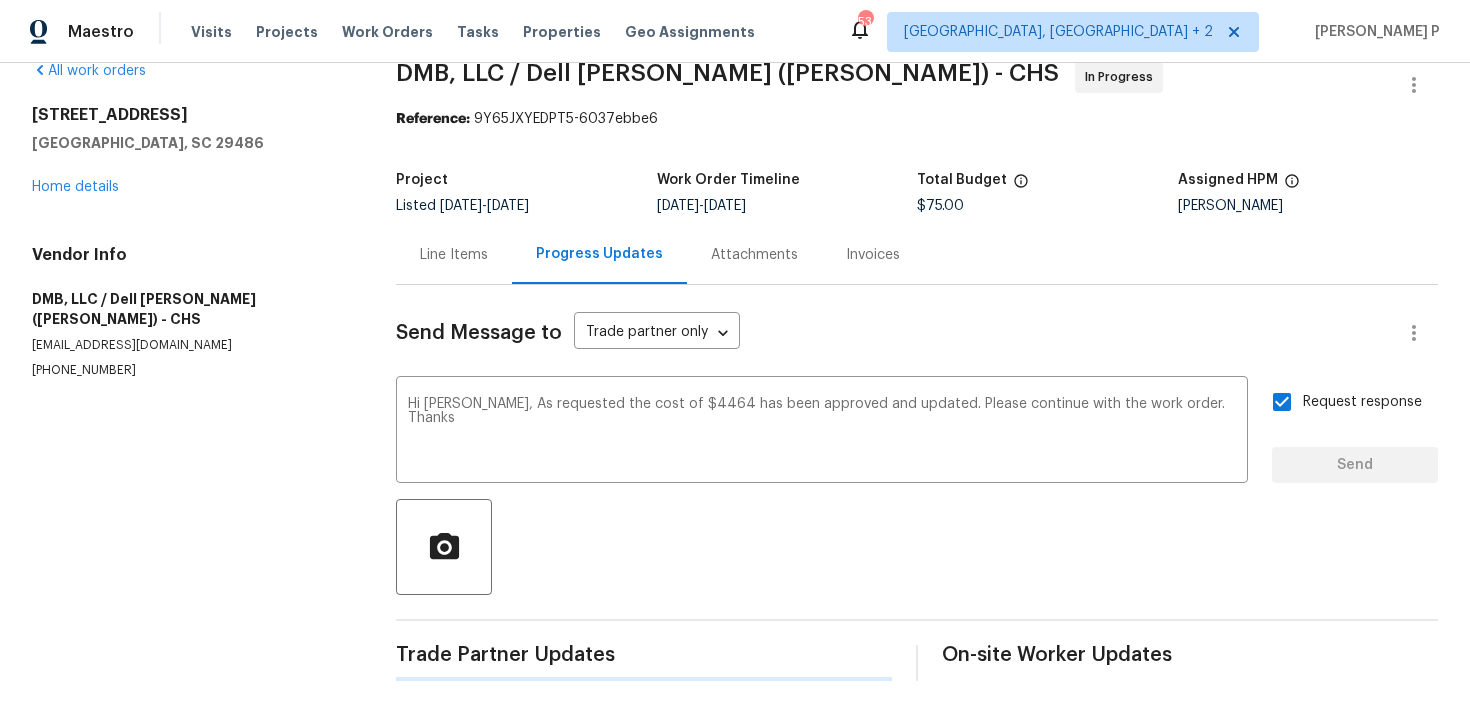 type 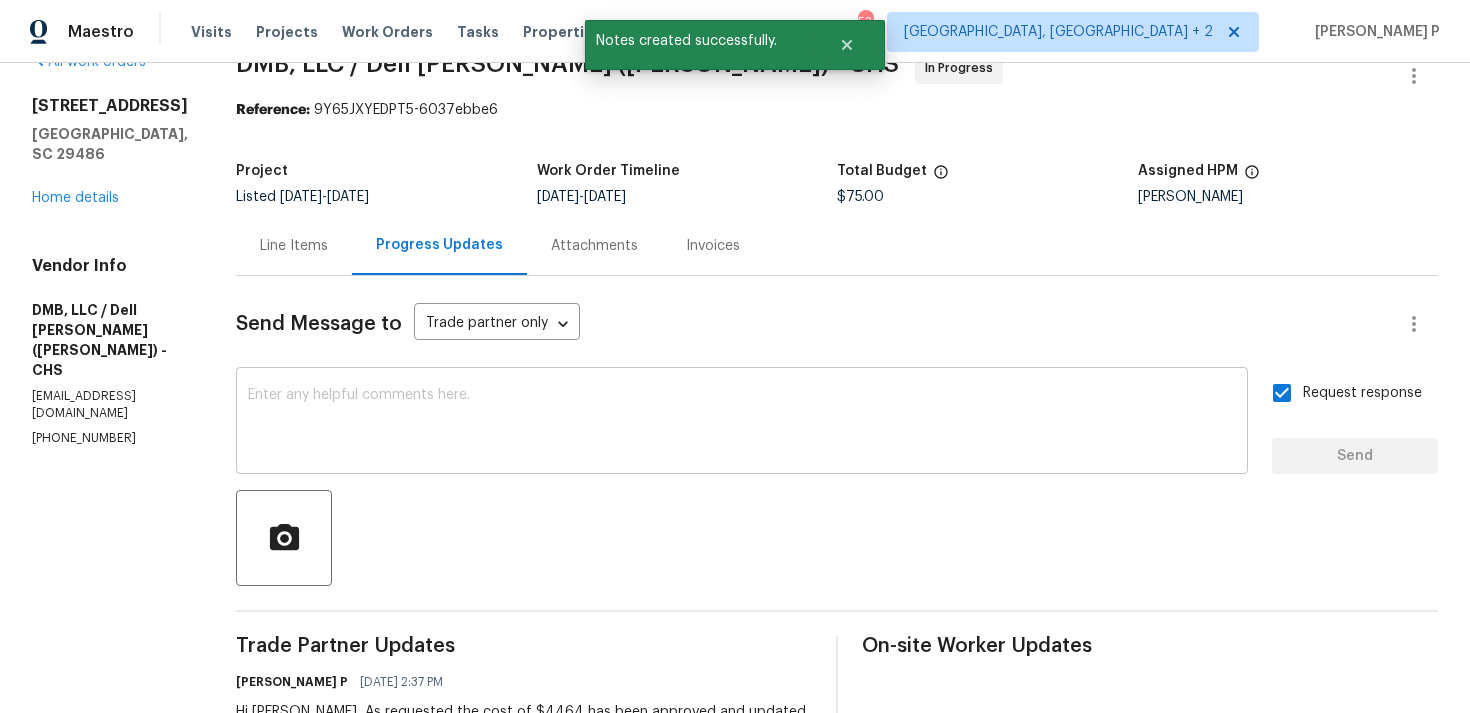 scroll, scrollTop: 0, scrollLeft: 0, axis: both 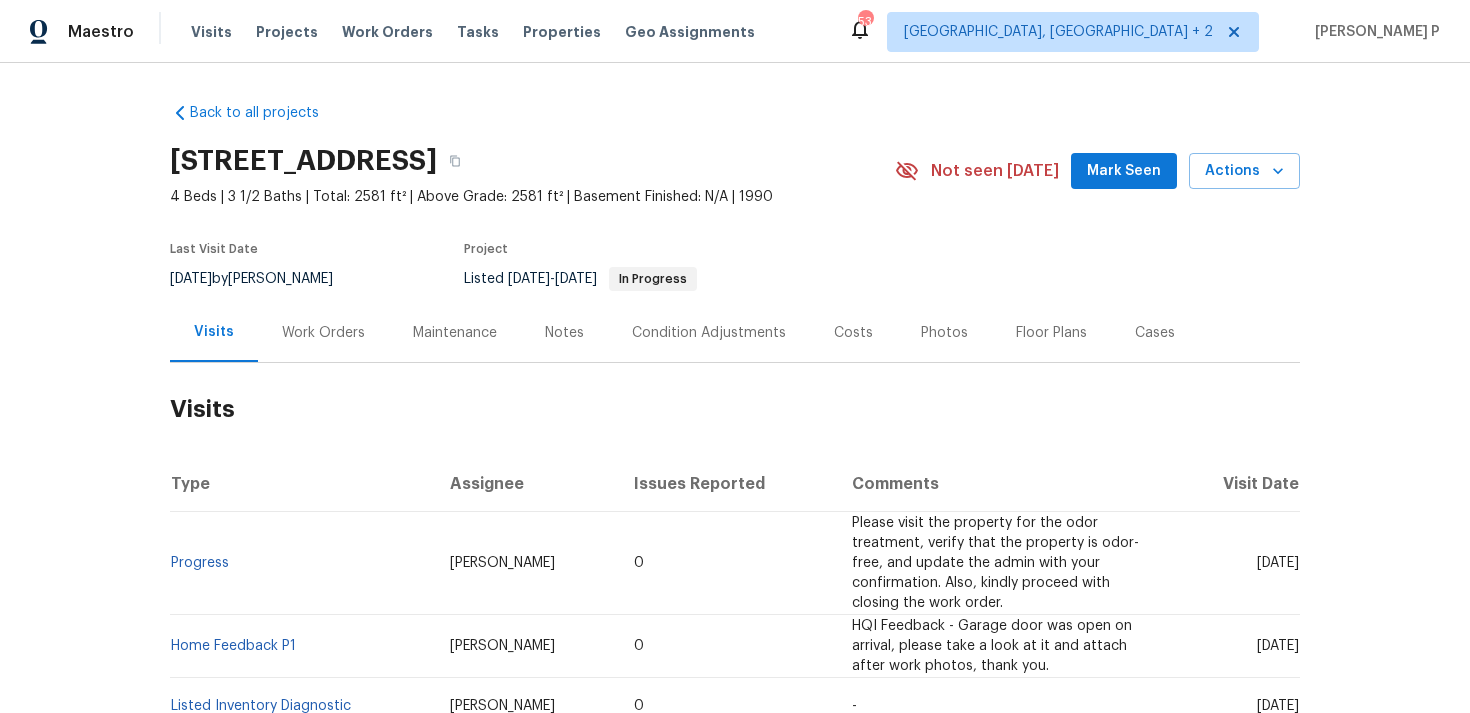 click on "Work Orders" at bounding box center (323, 333) 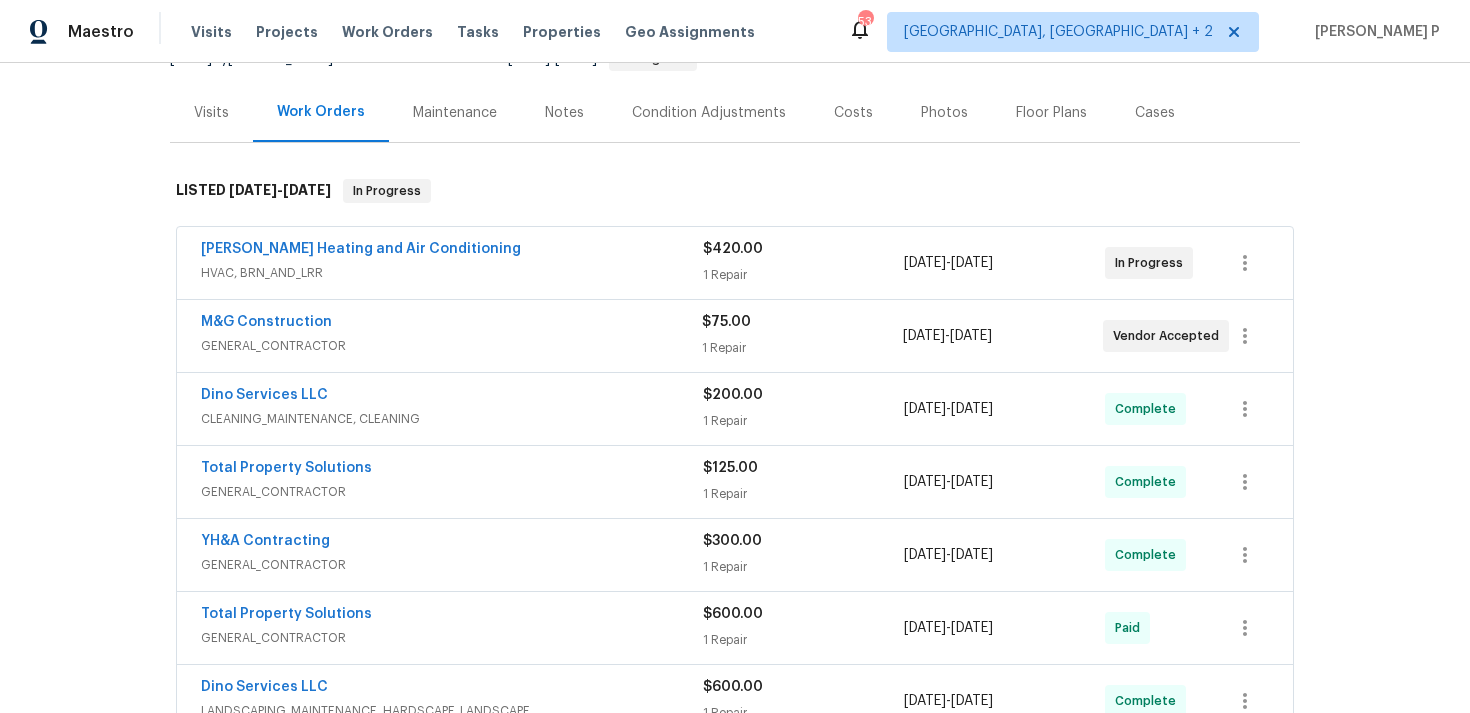 scroll, scrollTop: 225, scrollLeft: 0, axis: vertical 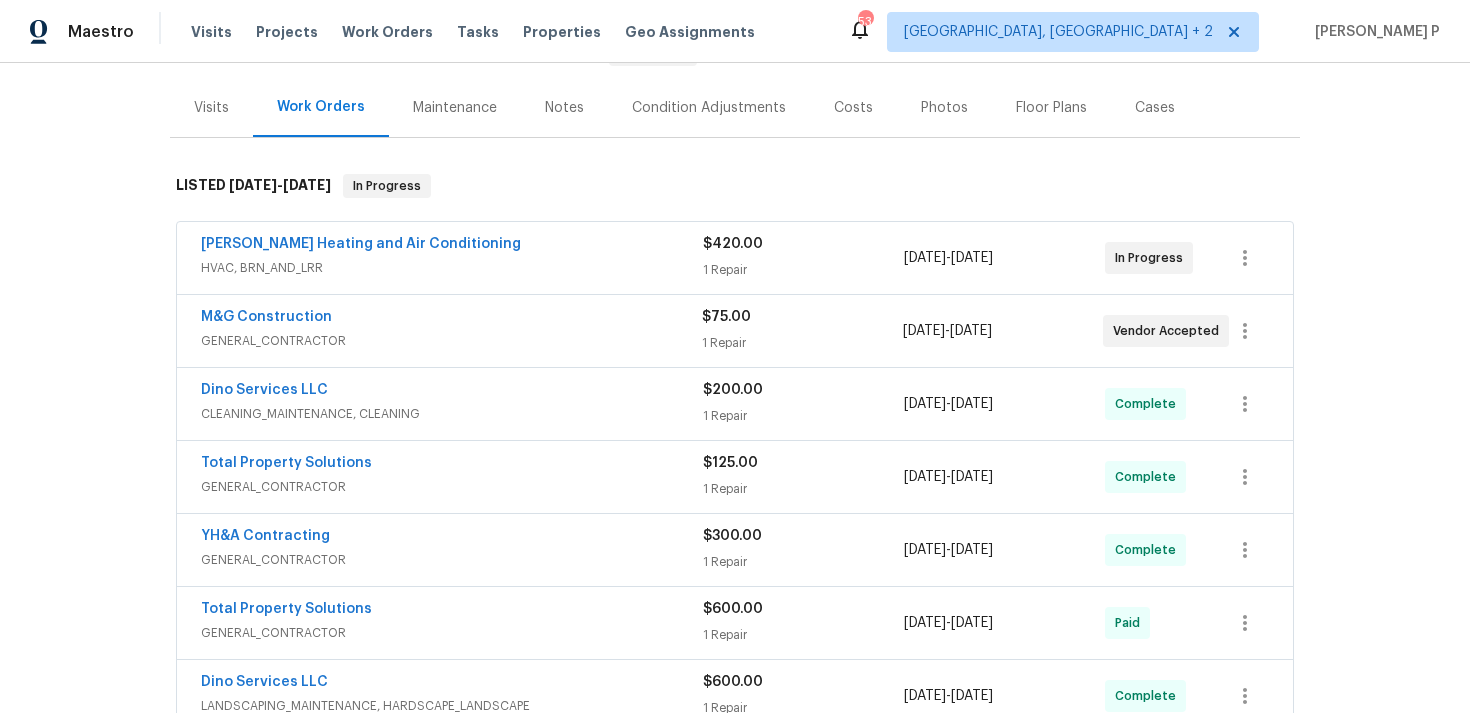 click on "M&G Construction" at bounding box center (266, 317) 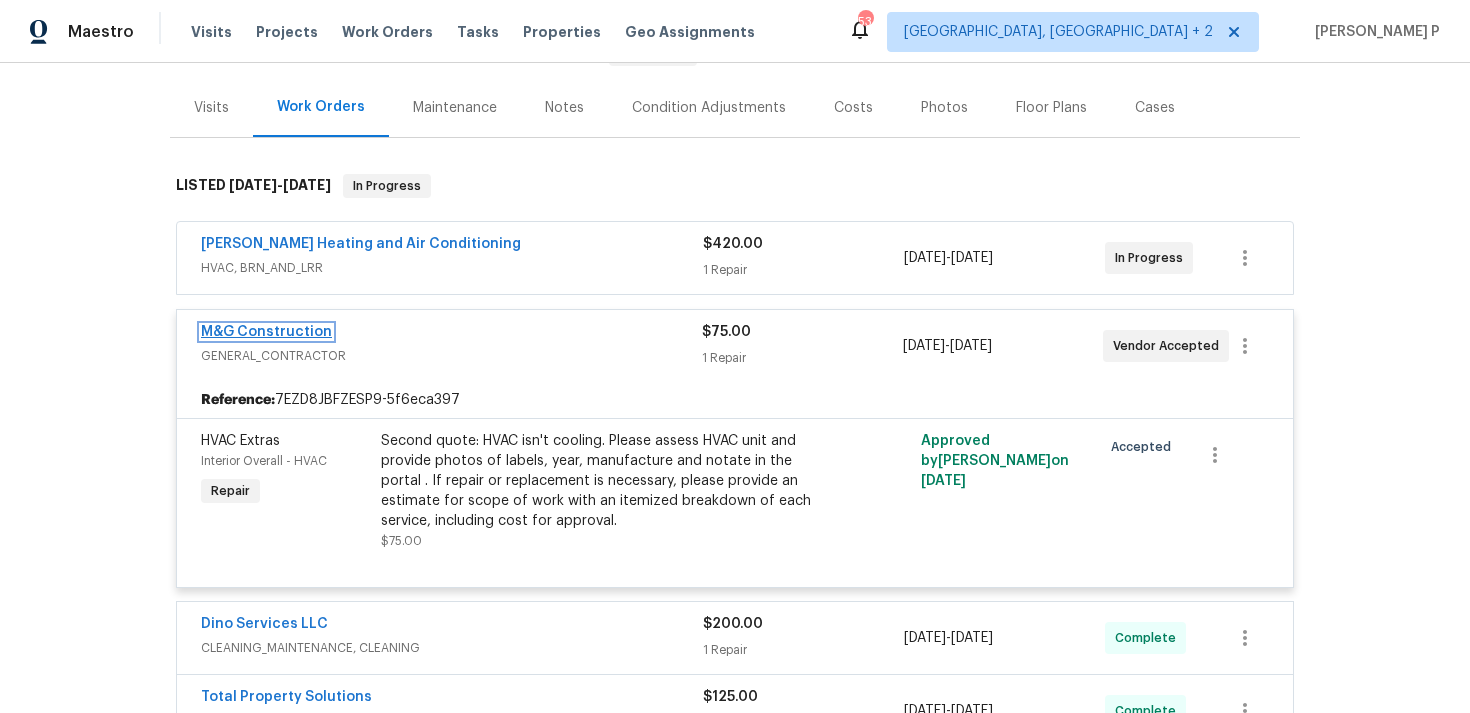 click on "M&G Construction" at bounding box center [266, 332] 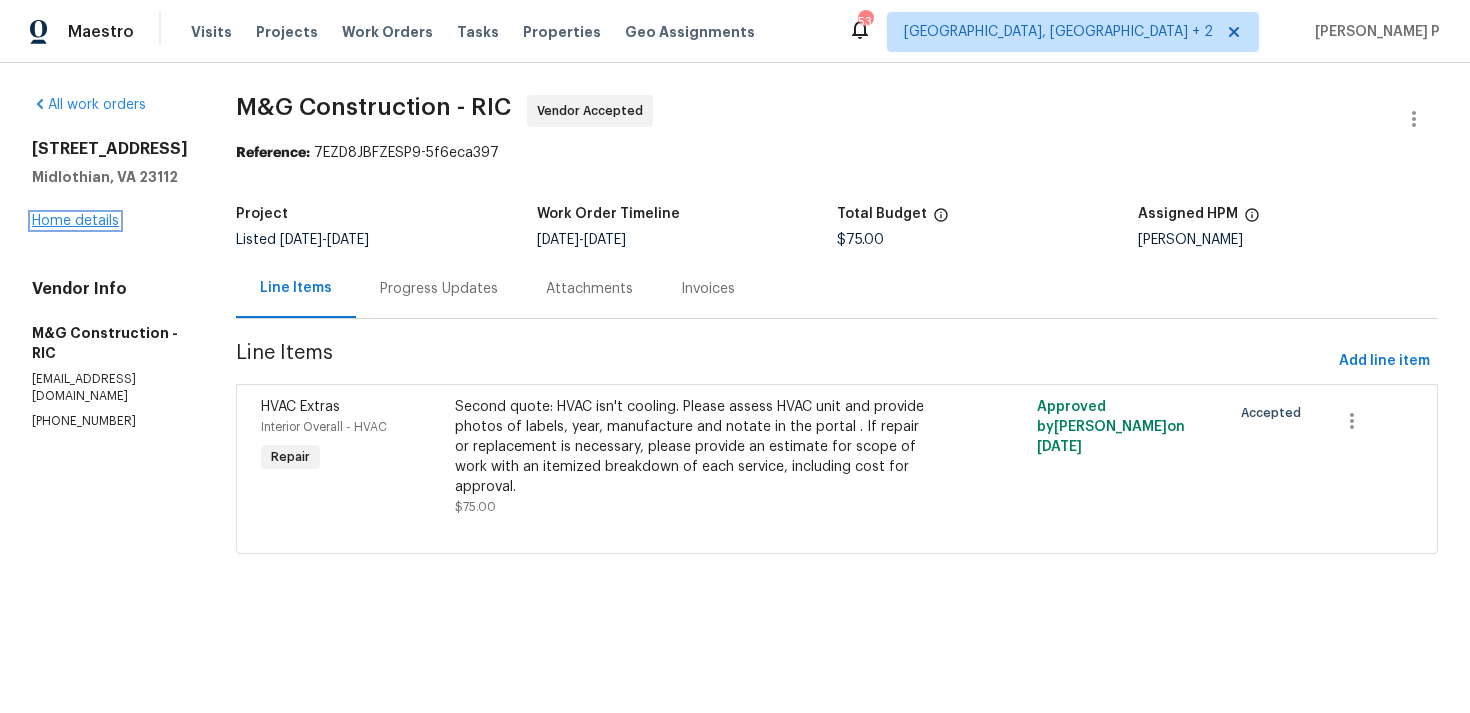 click on "Home details" at bounding box center [75, 221] 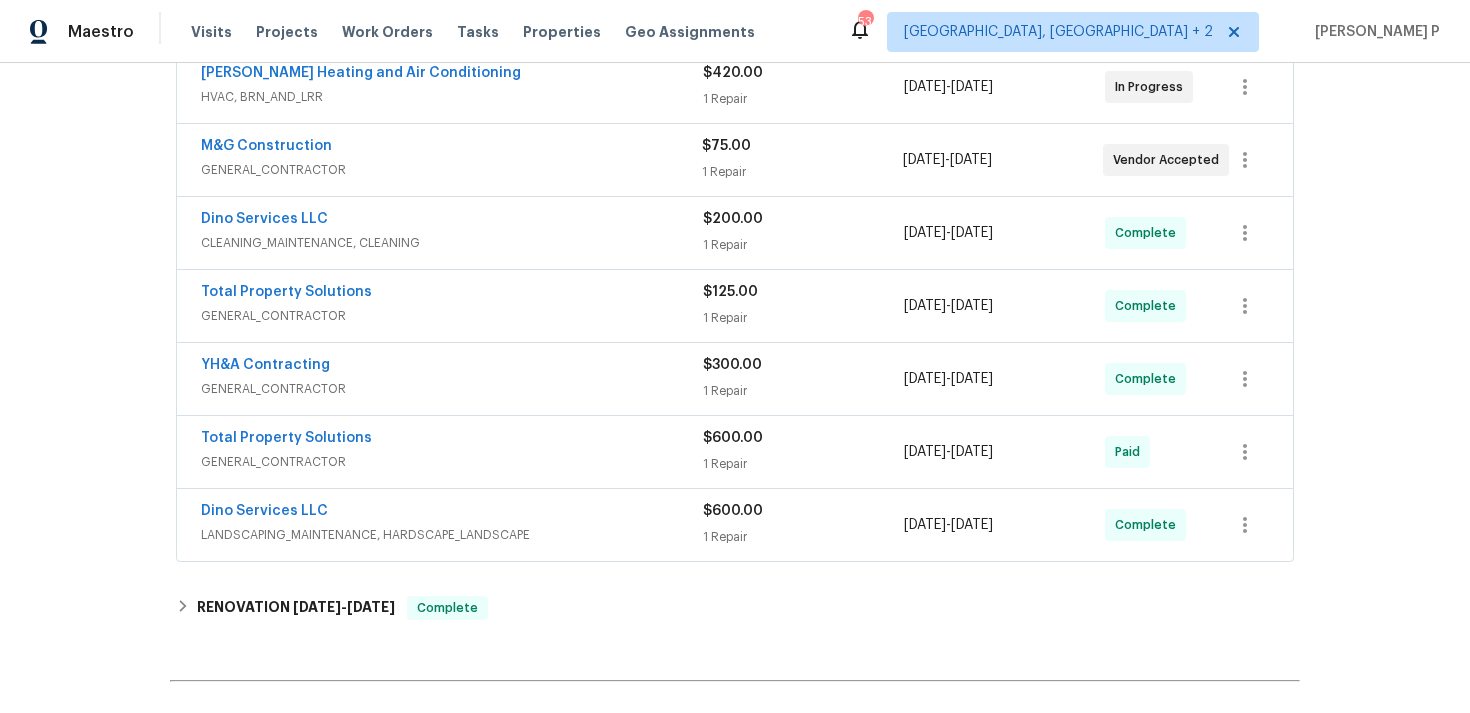 scroll, scrollTop: 411, scrollLeft: 0, axis: vertical 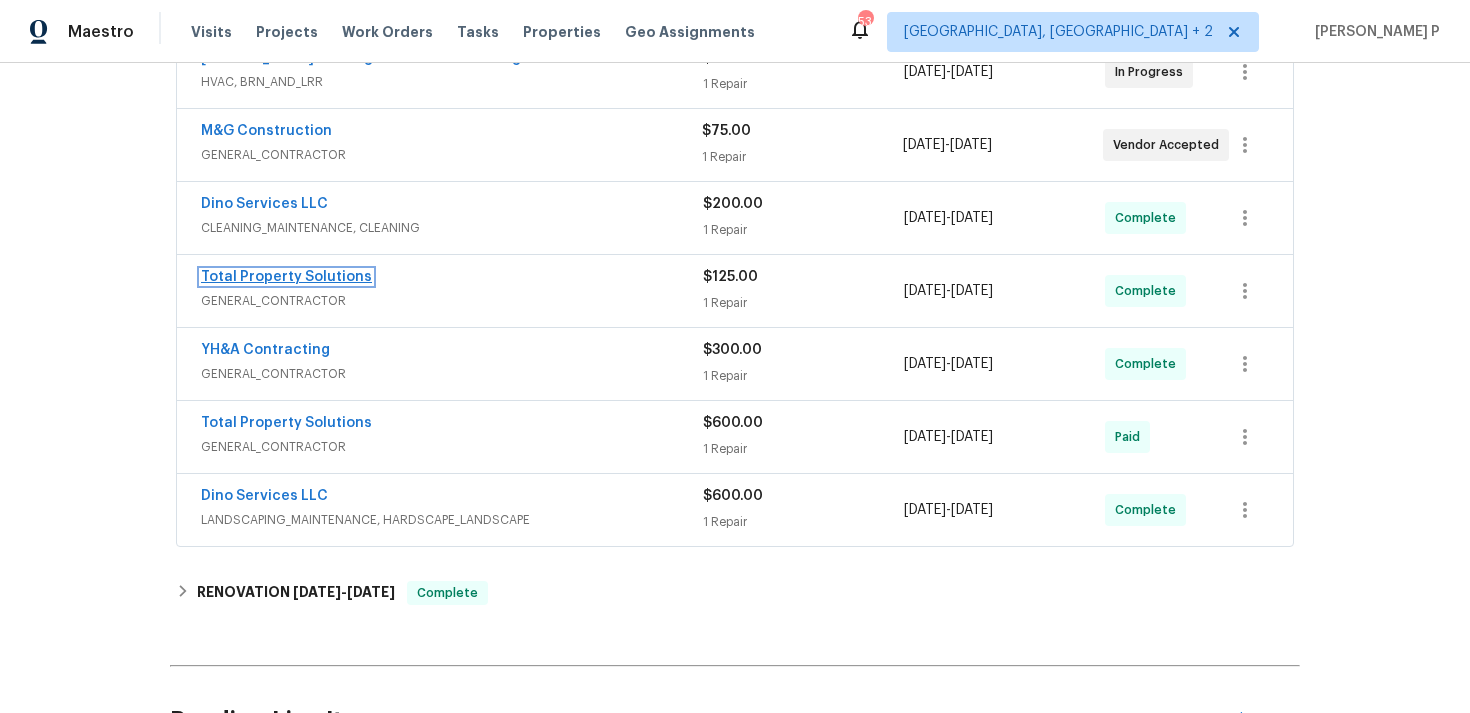 click on "Total Property Solutions" at bounding box center (286, 277) 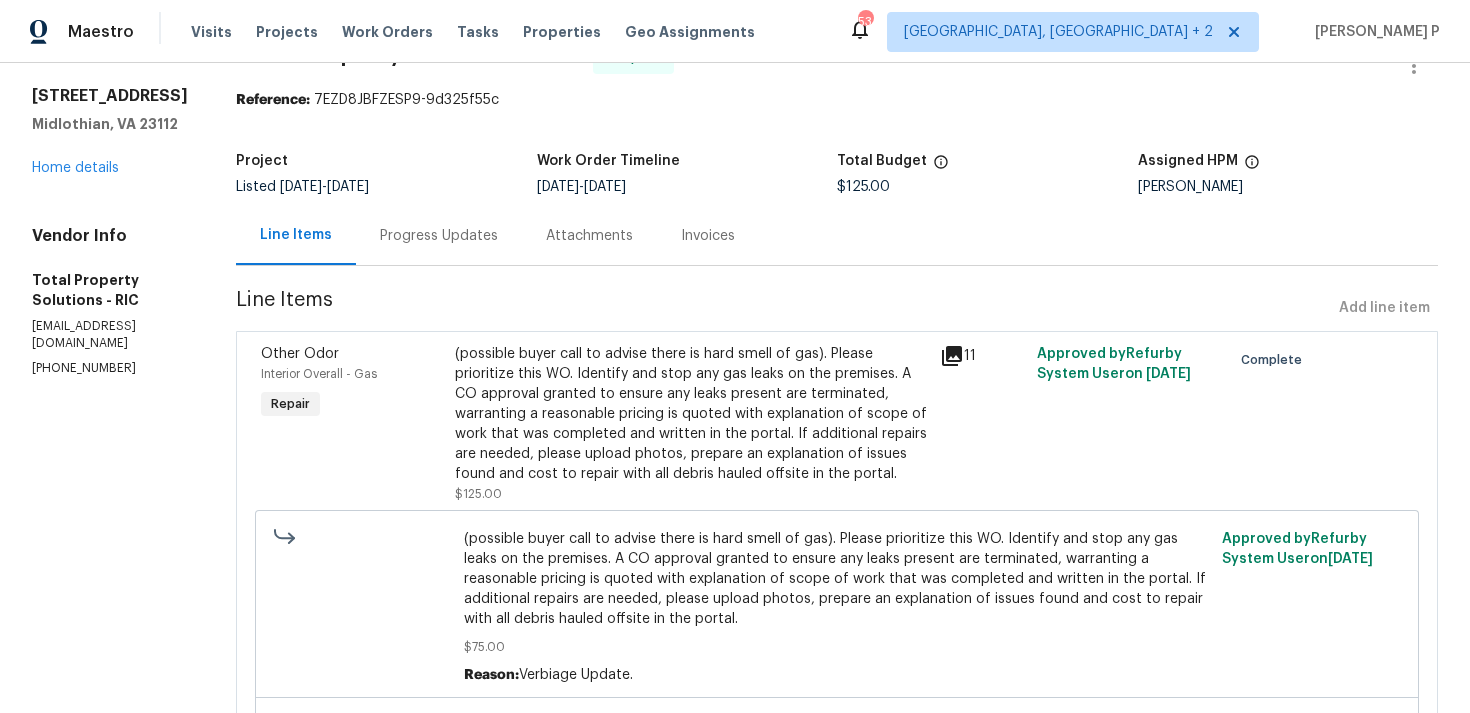 scroll, scrollTop: 0, scrollLeft: 0, axis: both 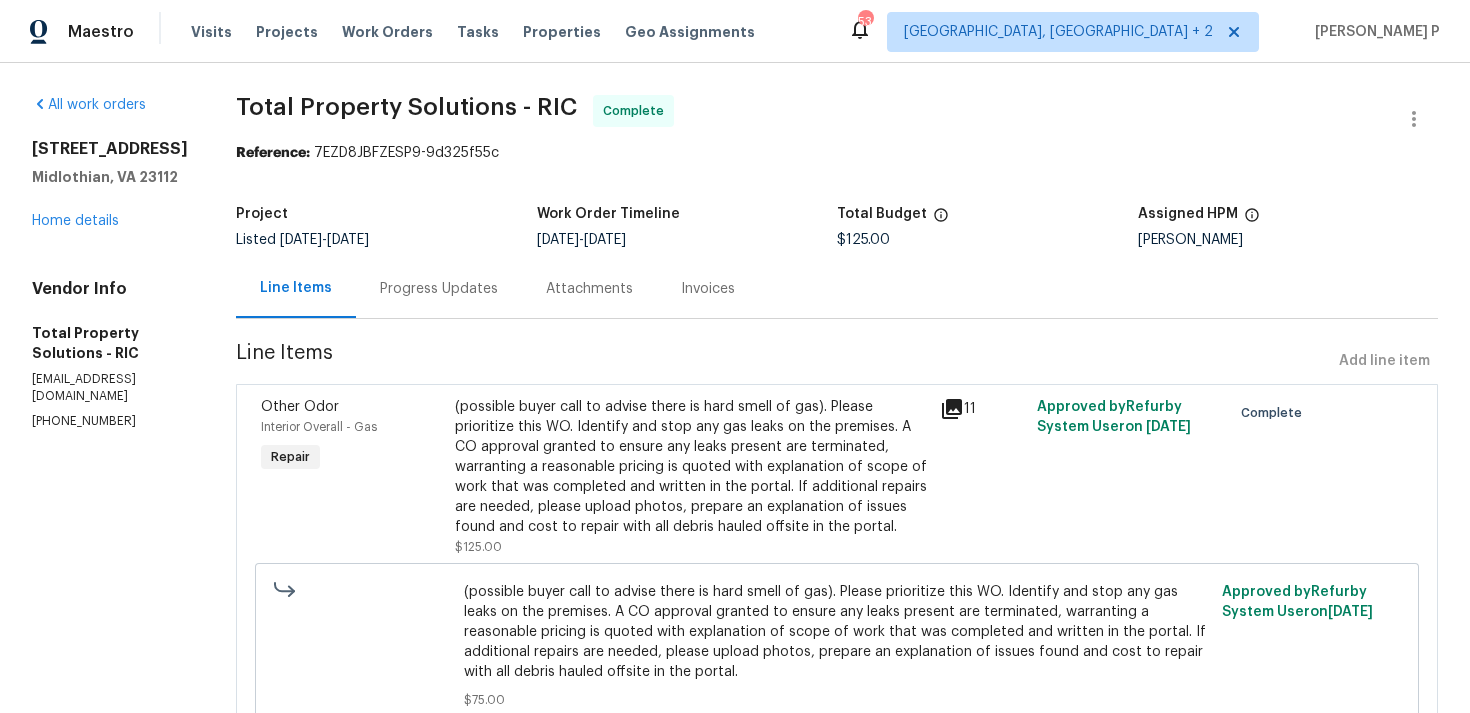 click on "Progress Updates" at bounding box center [439, 289] 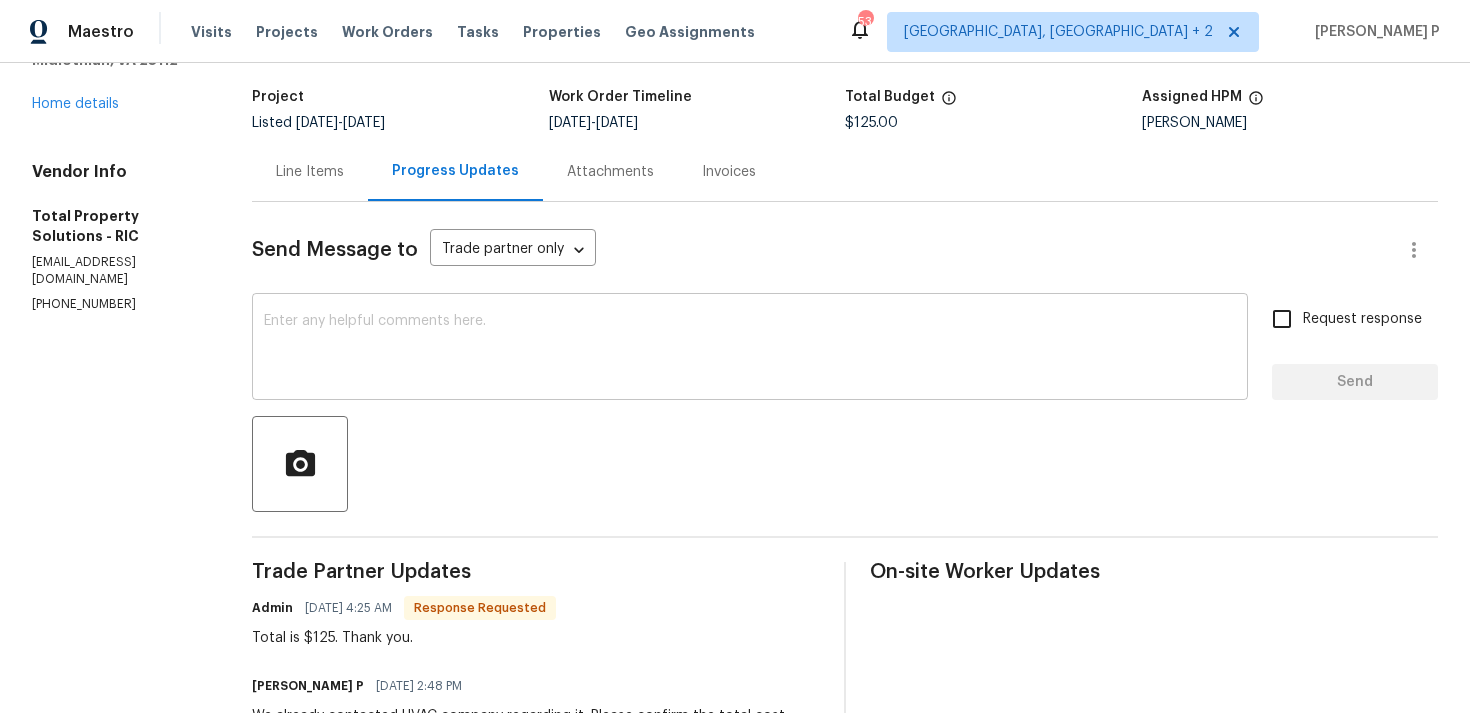 scroll, scrollTop: 0, scrollLeft: 0, axis: both 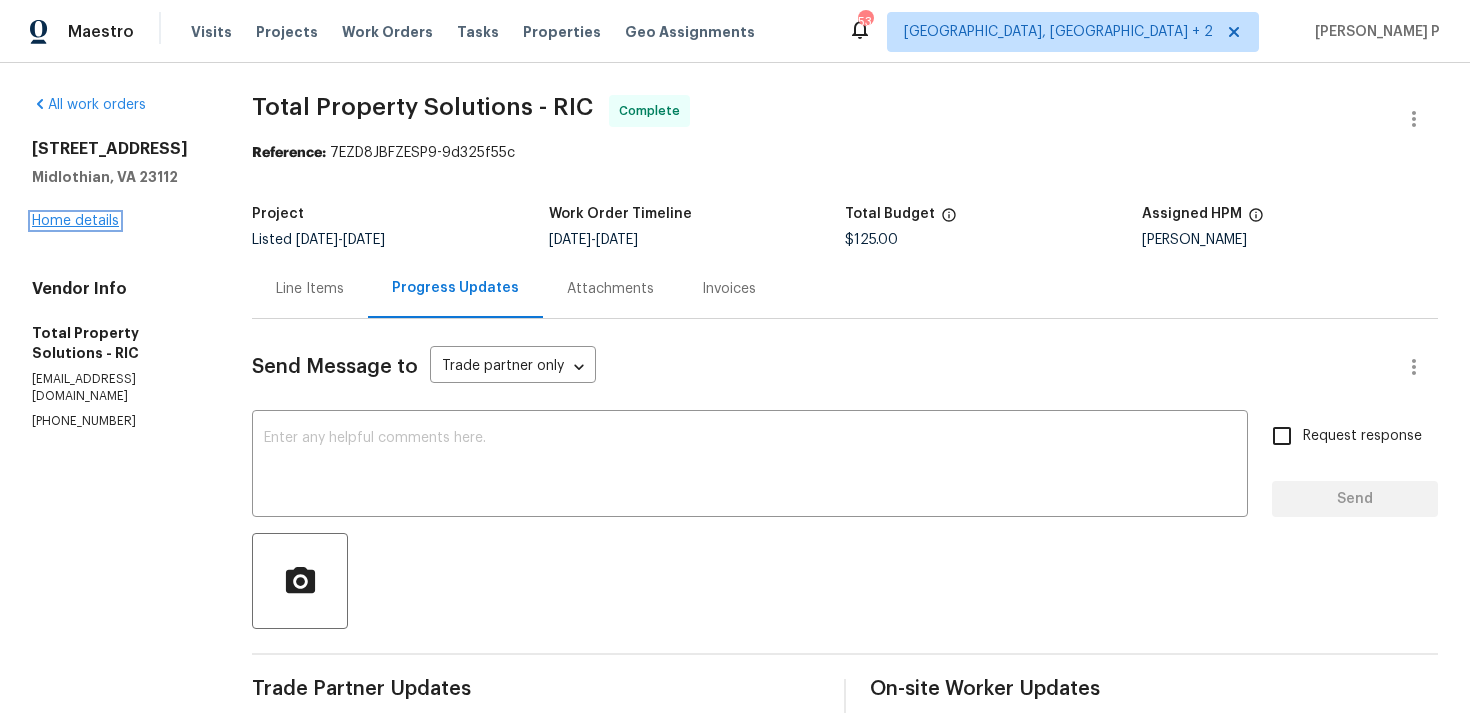click on "Home details" at bounding box center (75, 221) 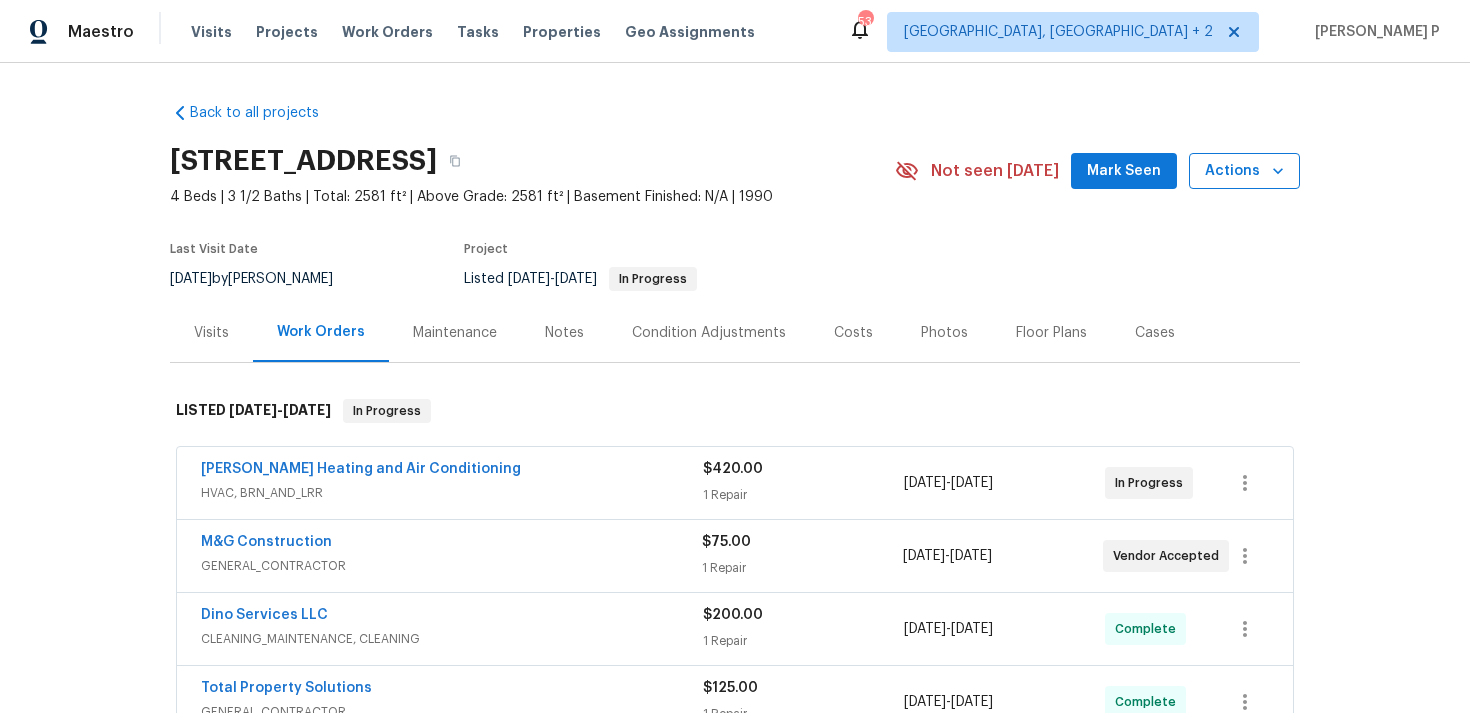 click on "Actions" at bounding box center (1244, 171) 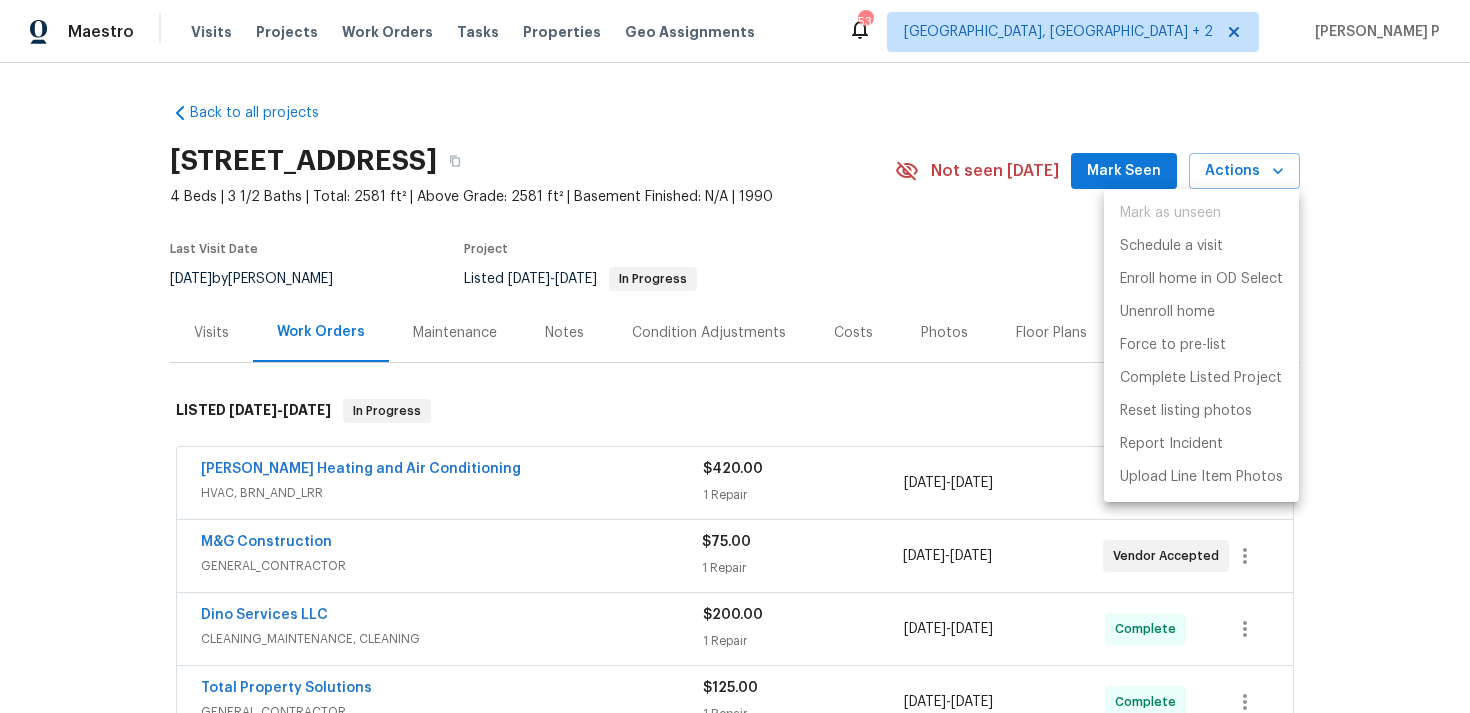 click at bounding box center (735, 356) 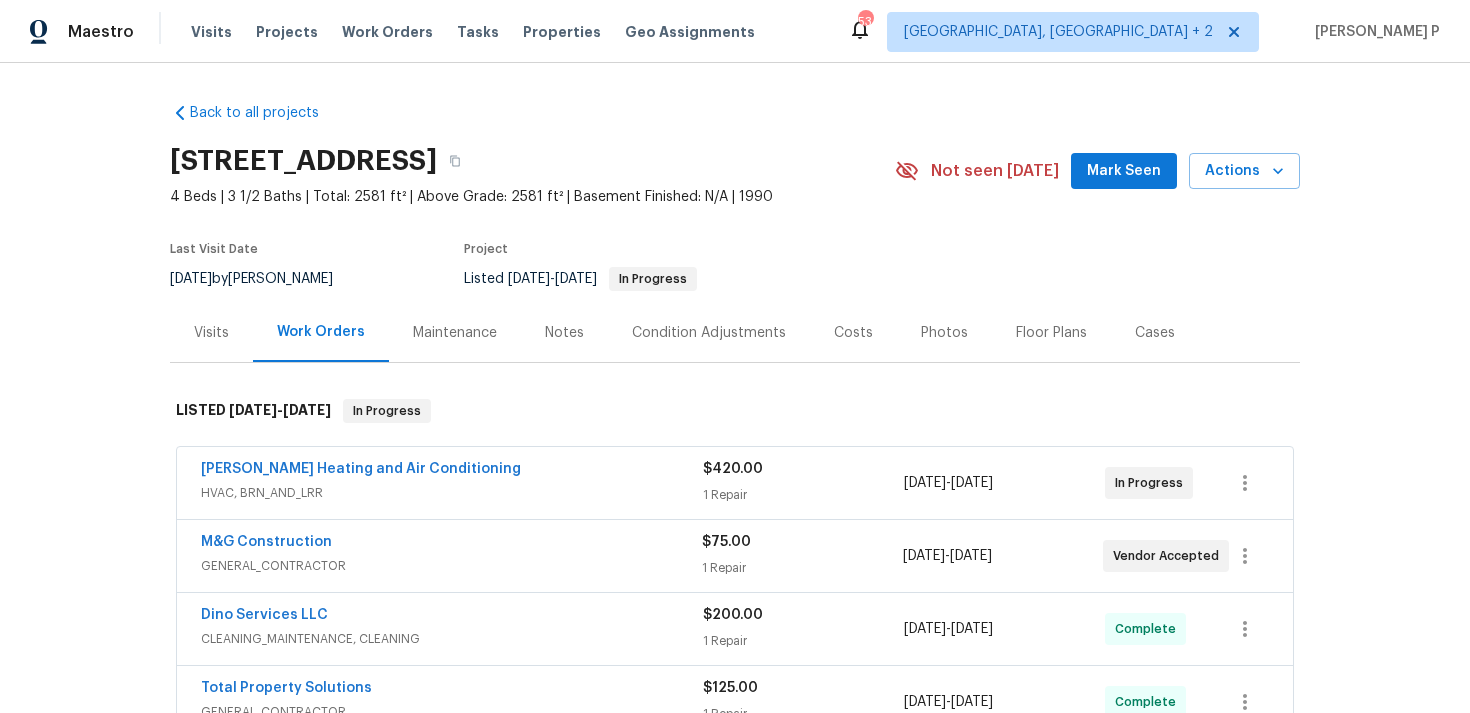 click on "Visits" at bounding box center [211, 332] 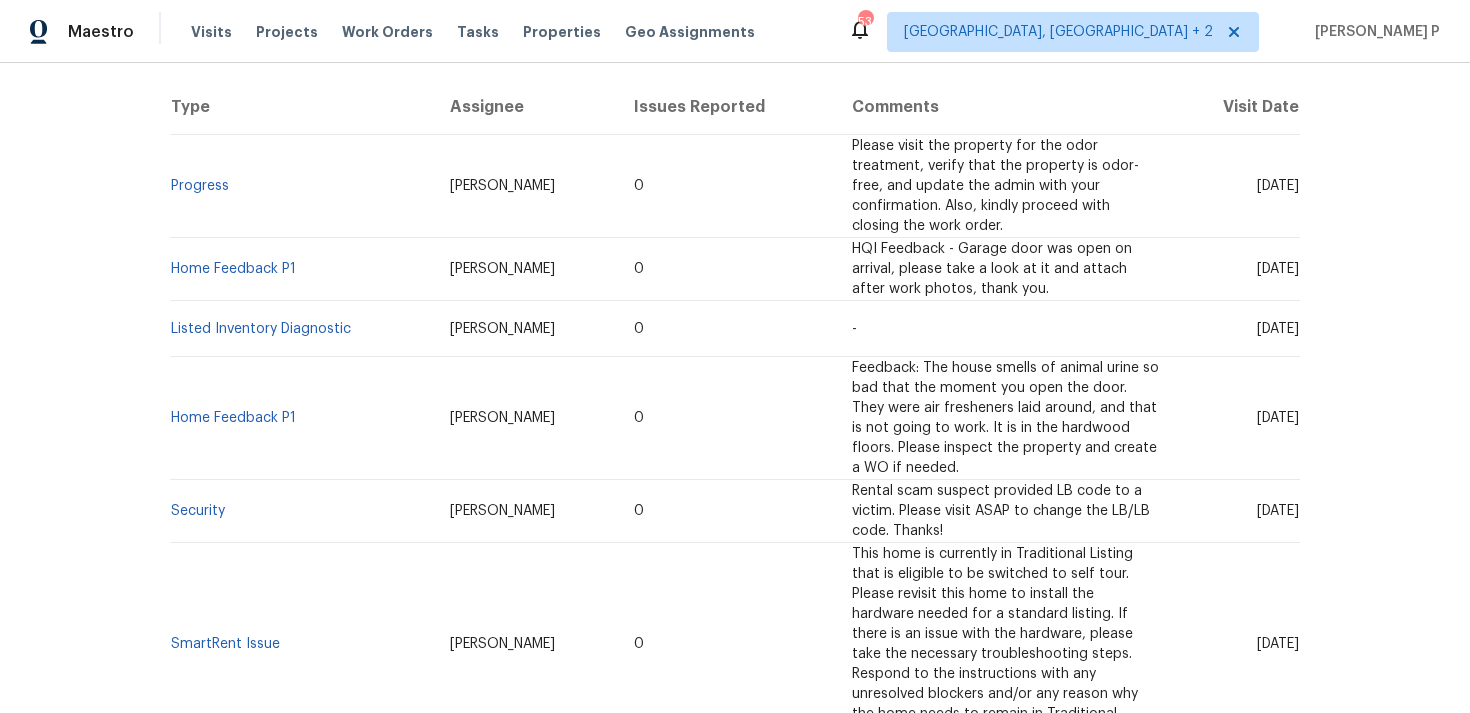 scroll, scrollTop: 378, scrollLeft: 0, axis: vertical 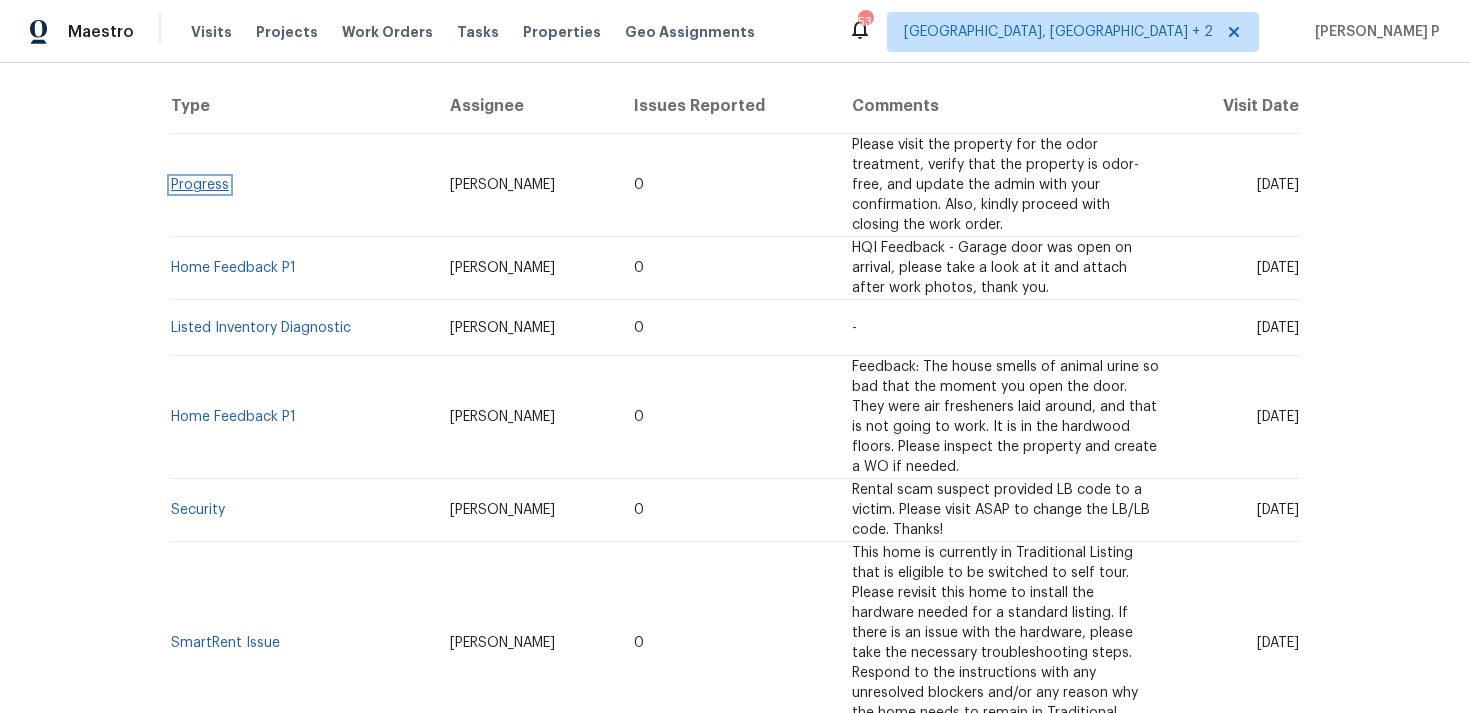 click on "Progress" at bounding box center [200, 185] 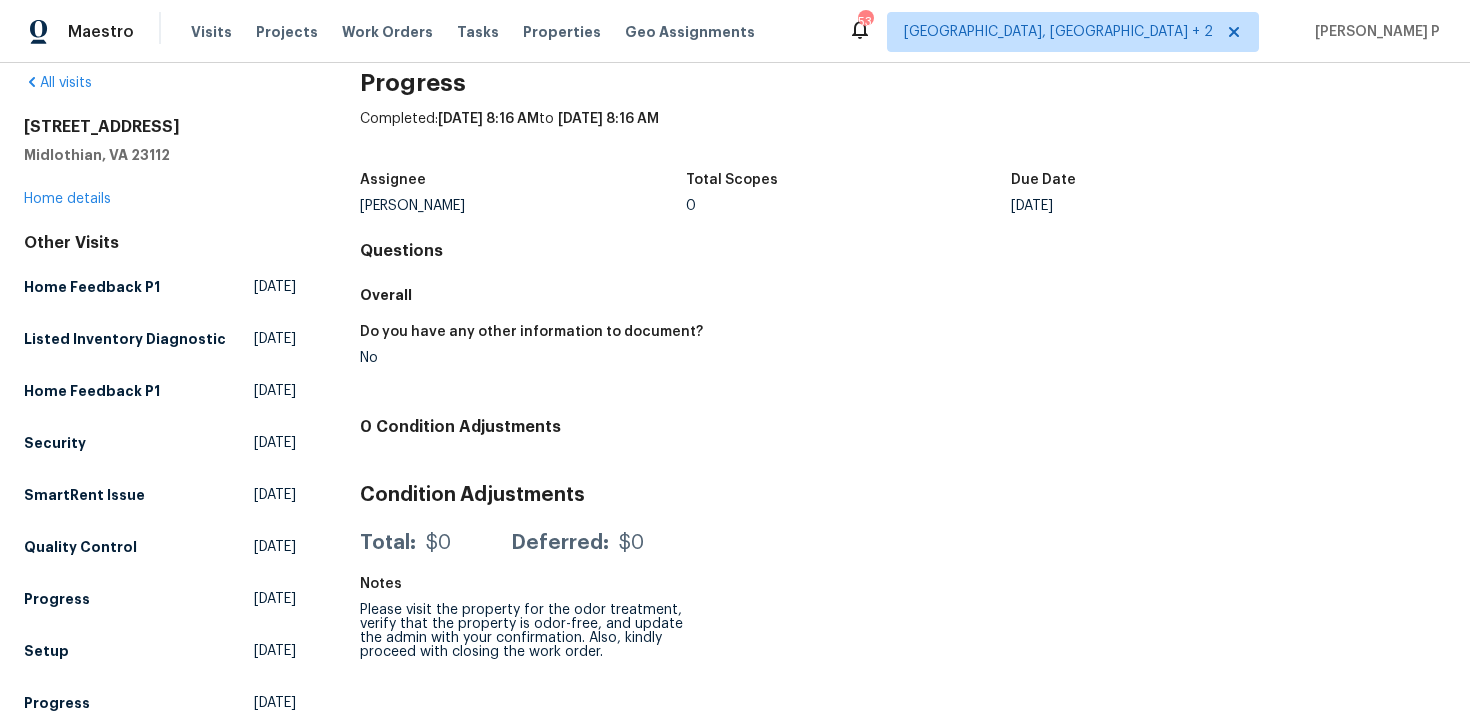 scroll, scrollTop: 0, scrollLeft: 0, axis: both 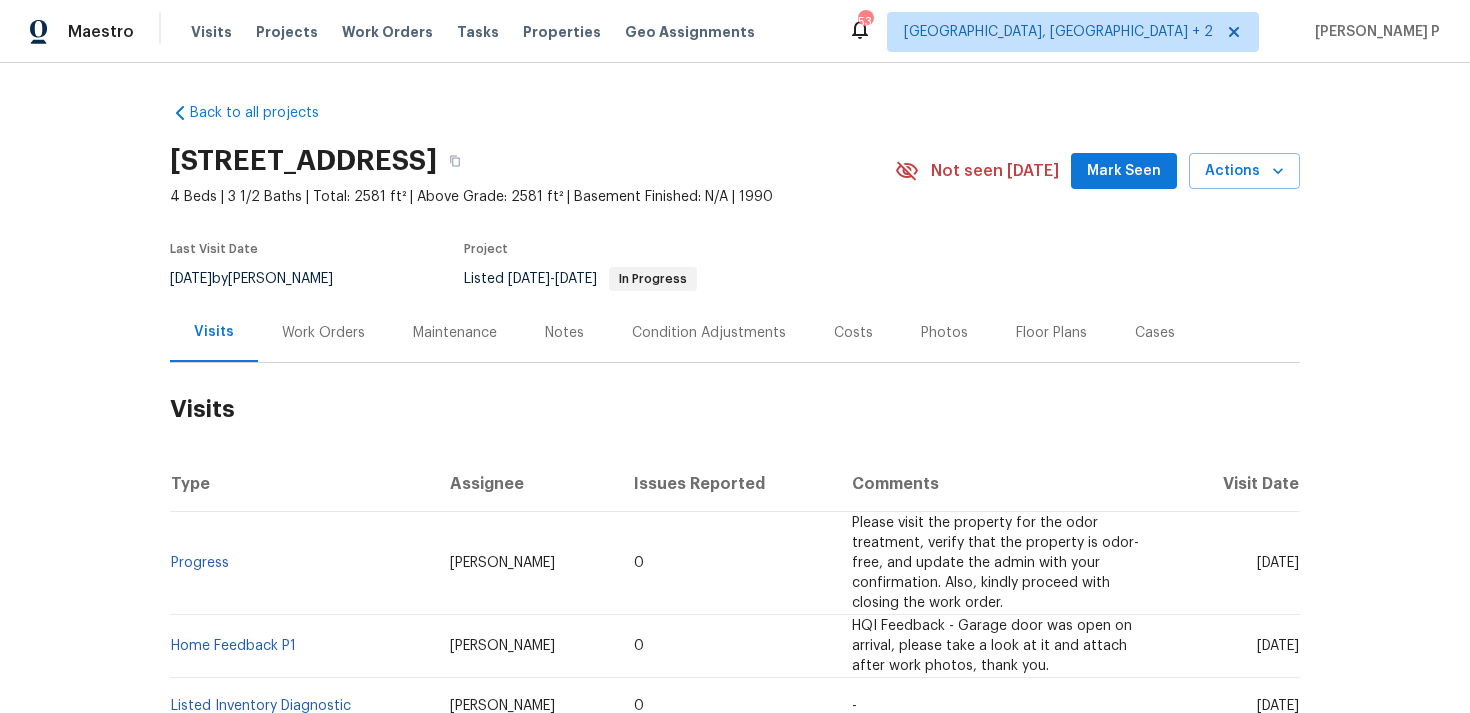 click on "Work Orders" at bounding box center [323, 333] 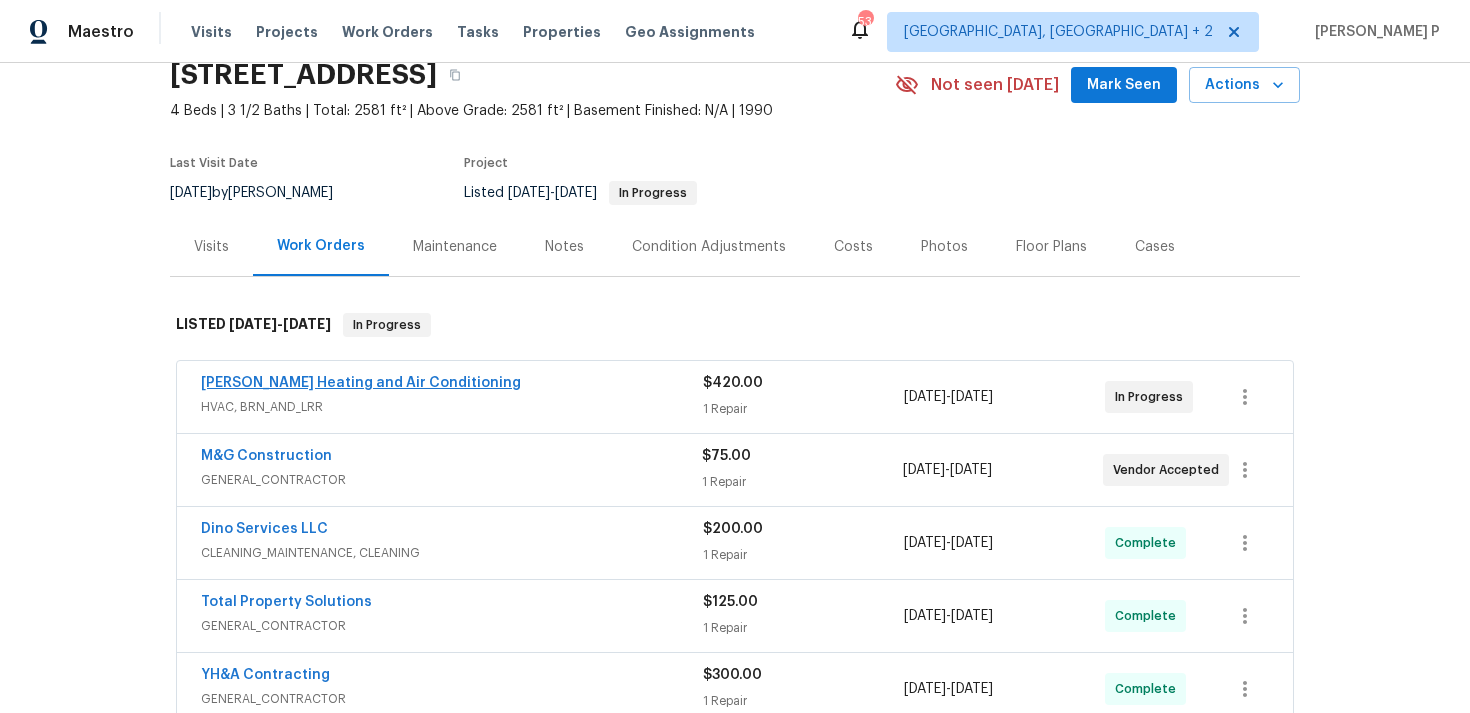 scroll, scrollTop: 101, scrollLeft: 0, axis: vertical 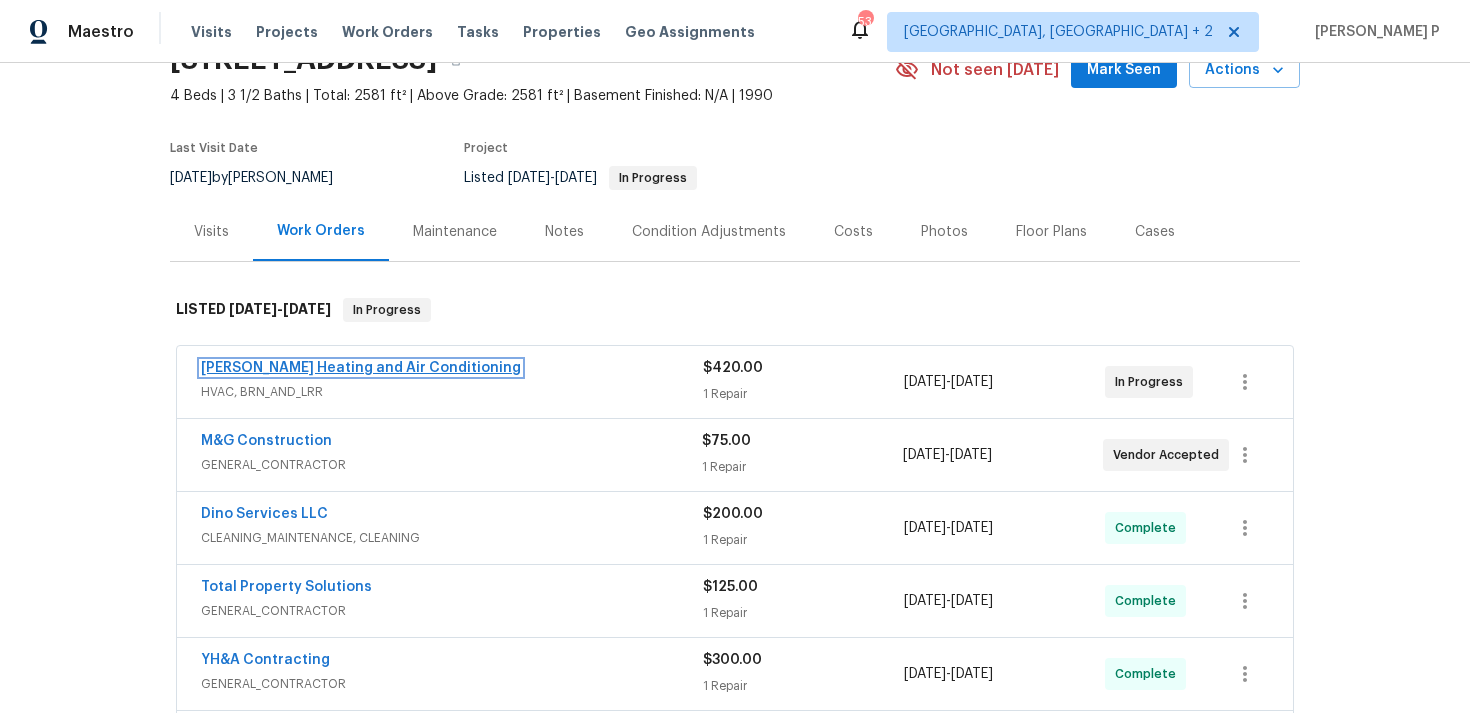 click on "Mayer Heating and Air Conditioning" at bounding box center [361, 368] 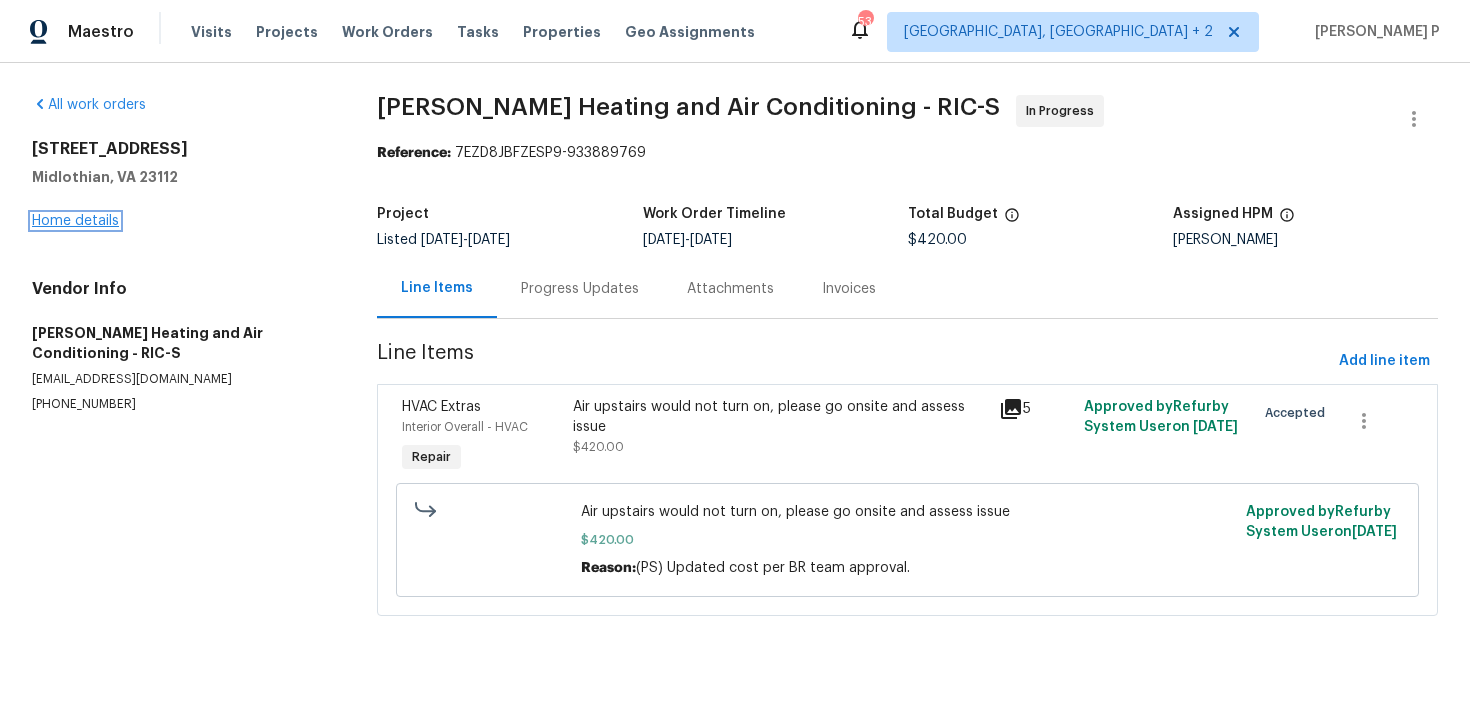 click on "Home details" at bounding box center [75, 221] 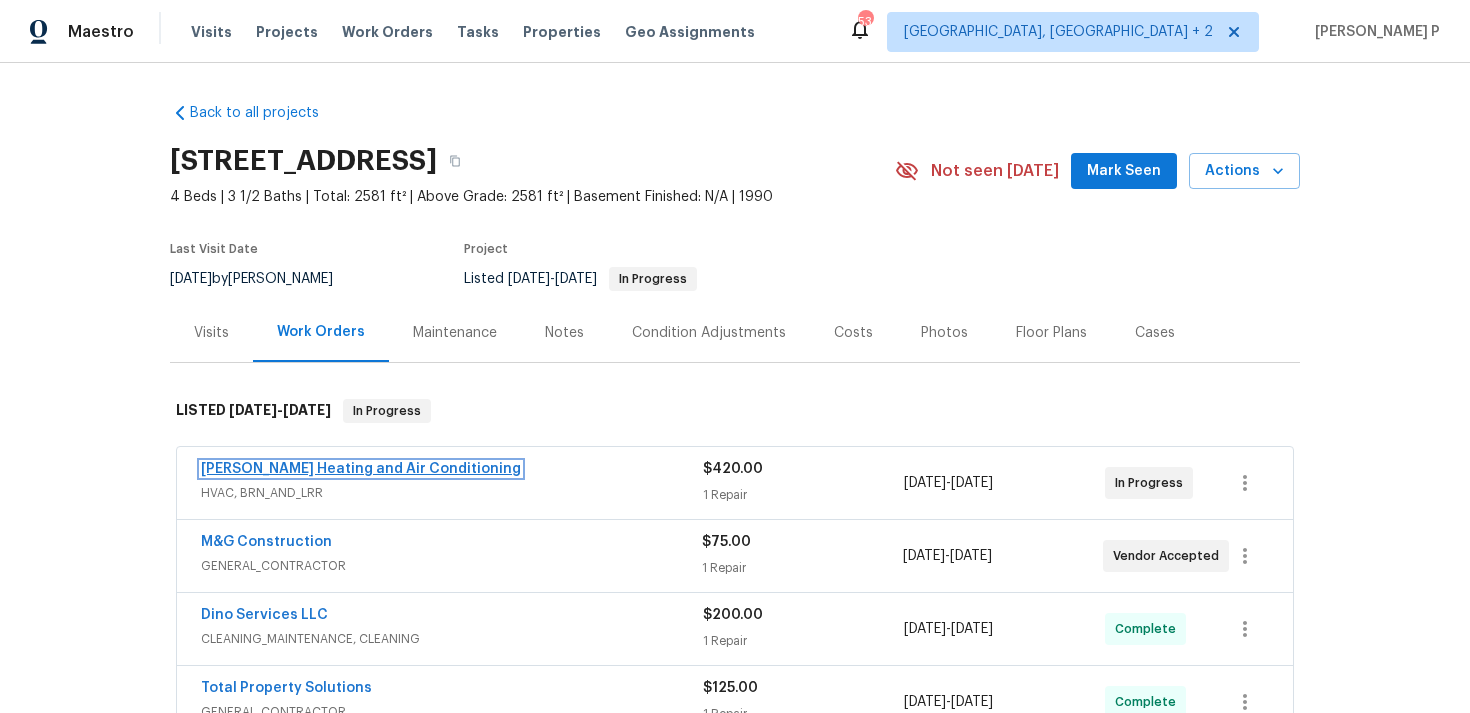 click on "Mayer Heating and Air Conditioning" at bounding box center (361, 469) 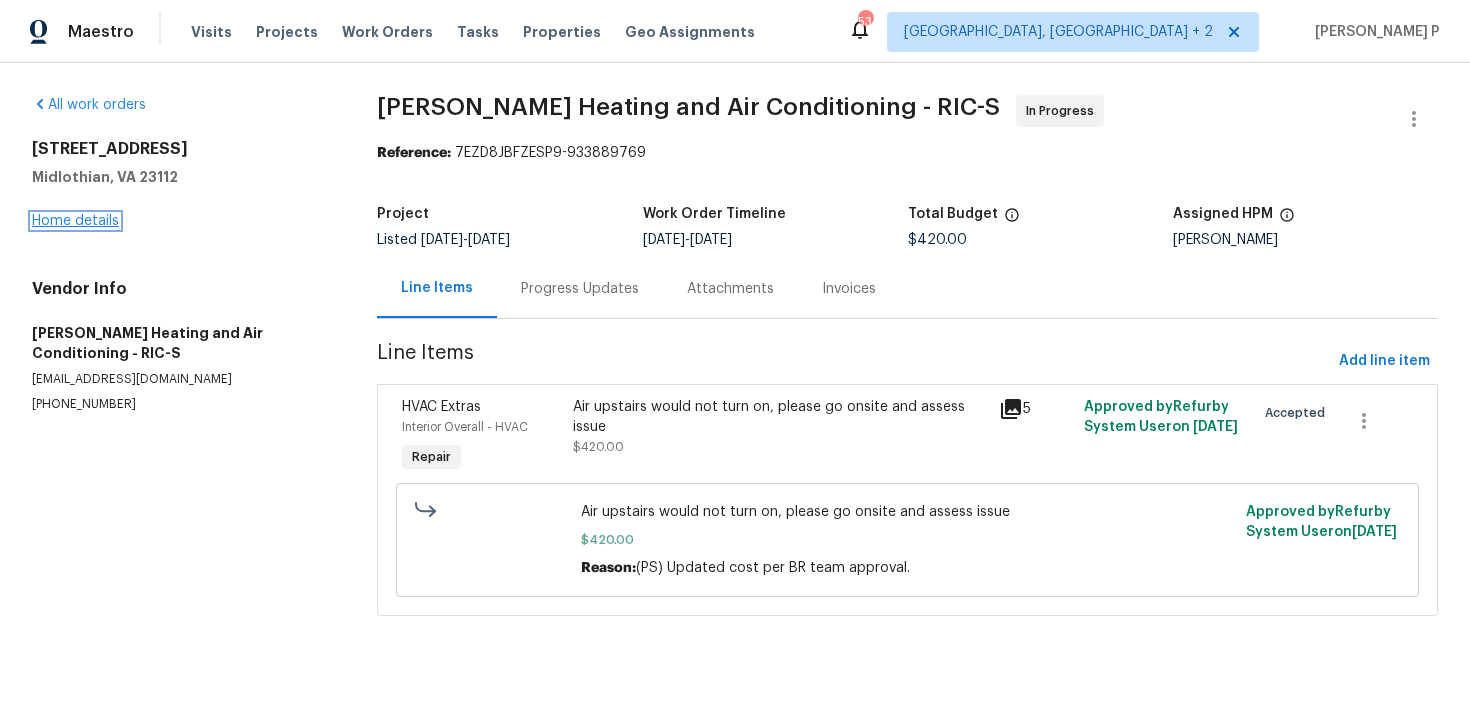 click on "Home details" at bounding box center [75, 221] 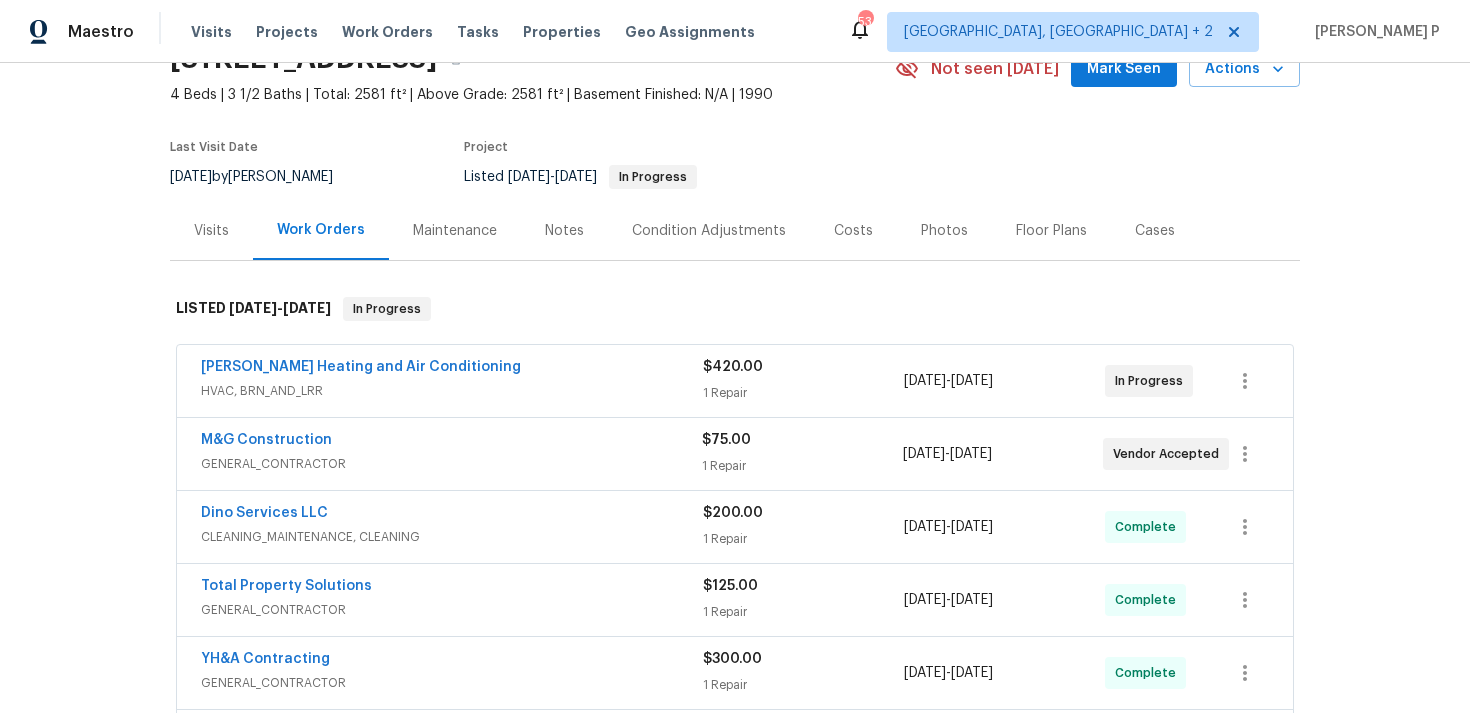 scroll, scrollTop: 23, scrollLeft: 0, axis: vertical 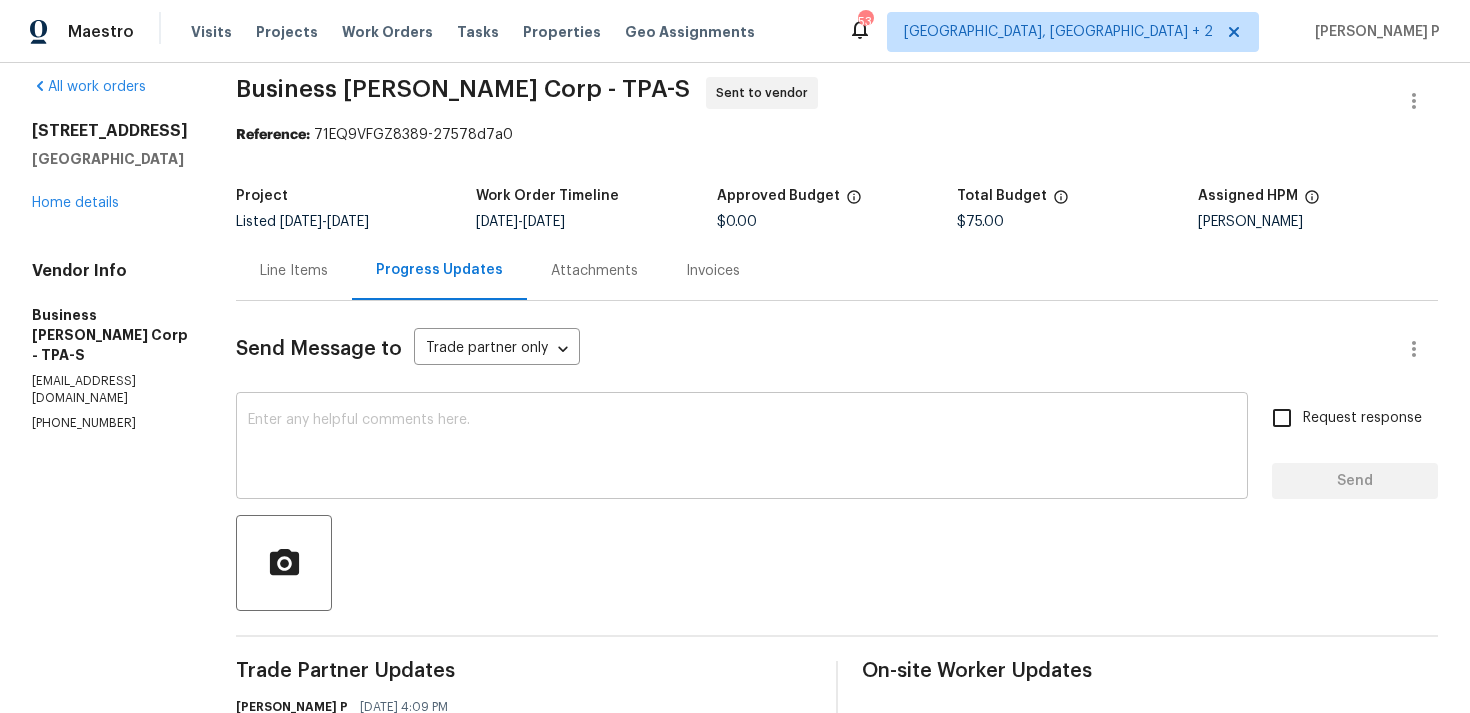 click at bounding box center [742, 448] 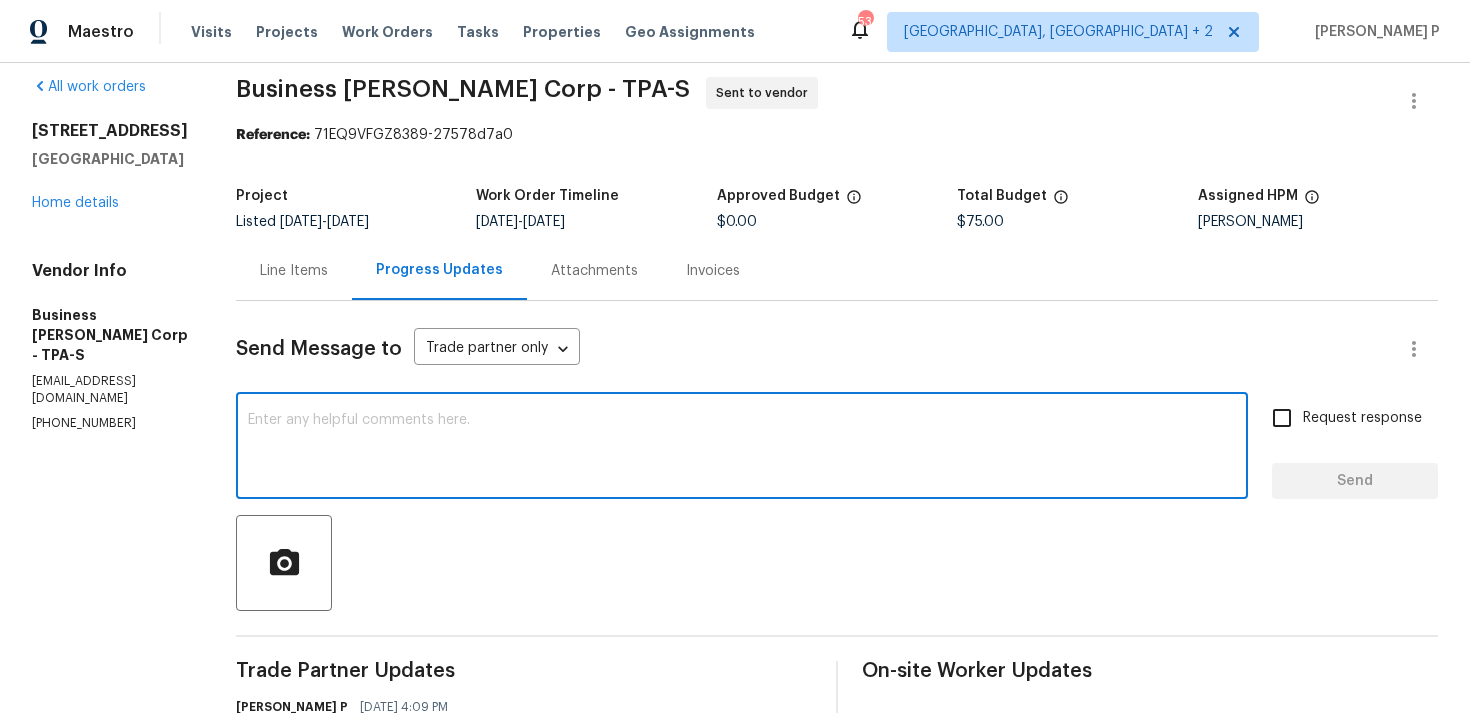 paste on "We regret to inform you that the work order has been reassigned as it was not accepted within 24 hours." 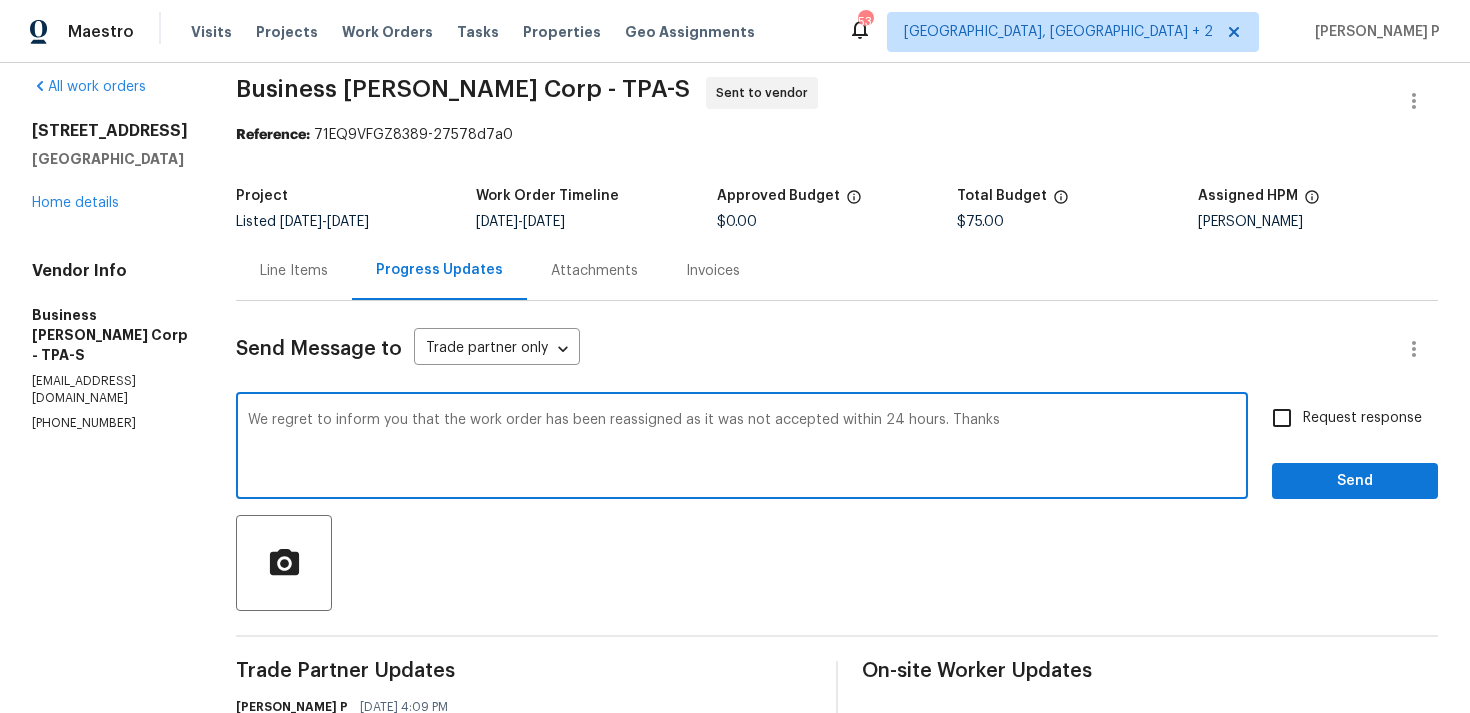 type on "We regret to inform you that the work order has been reassigned as it was not accepted within 24 hours. Thanks" 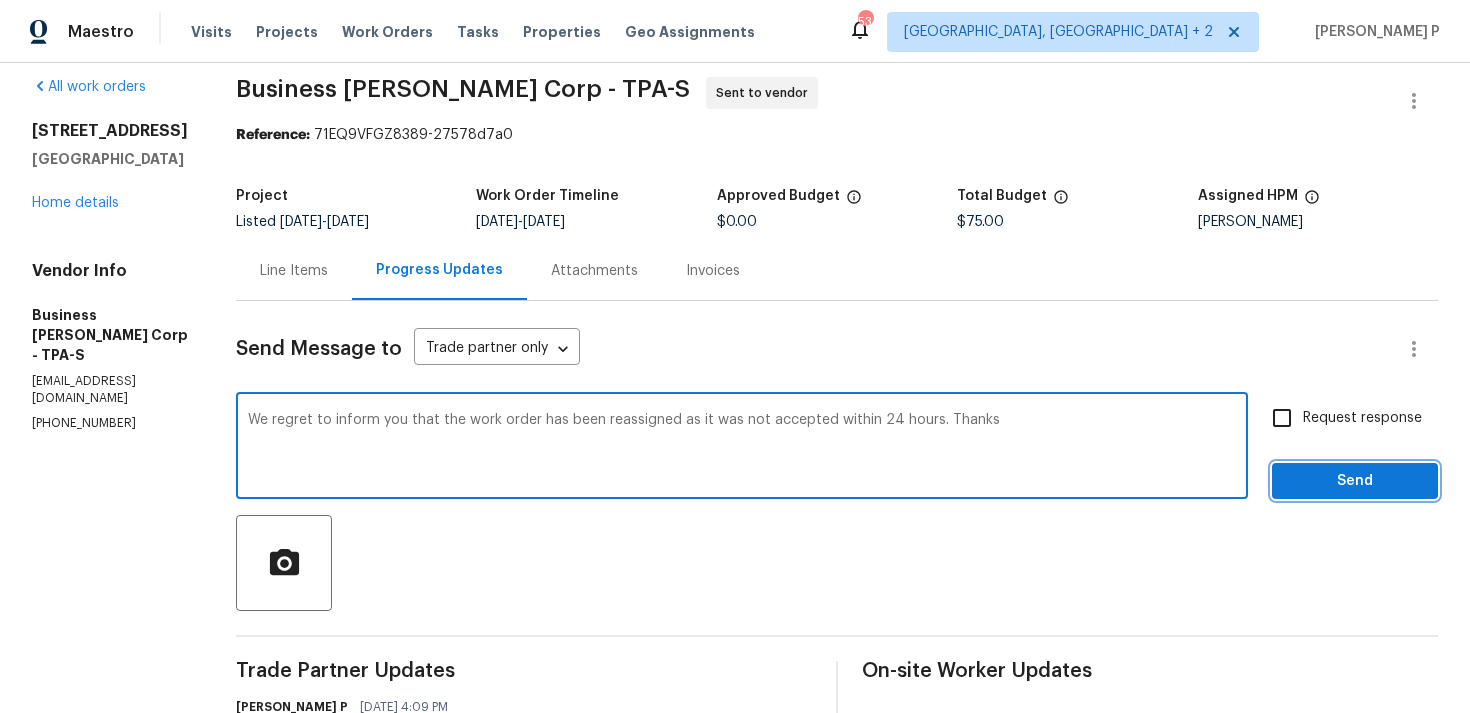 click on "Send" at bounding box center [1355, 481] 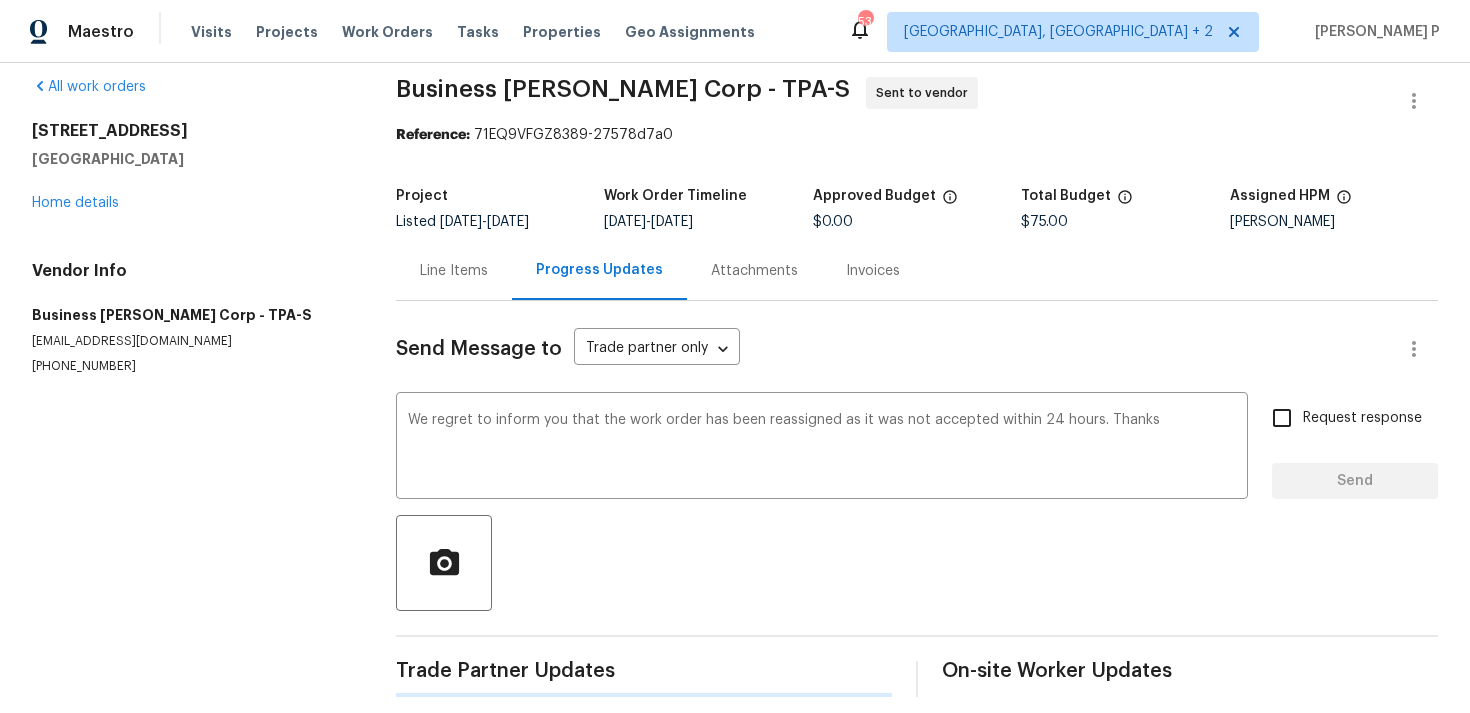 scroll, scrollTop: 0, scrollLeft: 0, axis: both 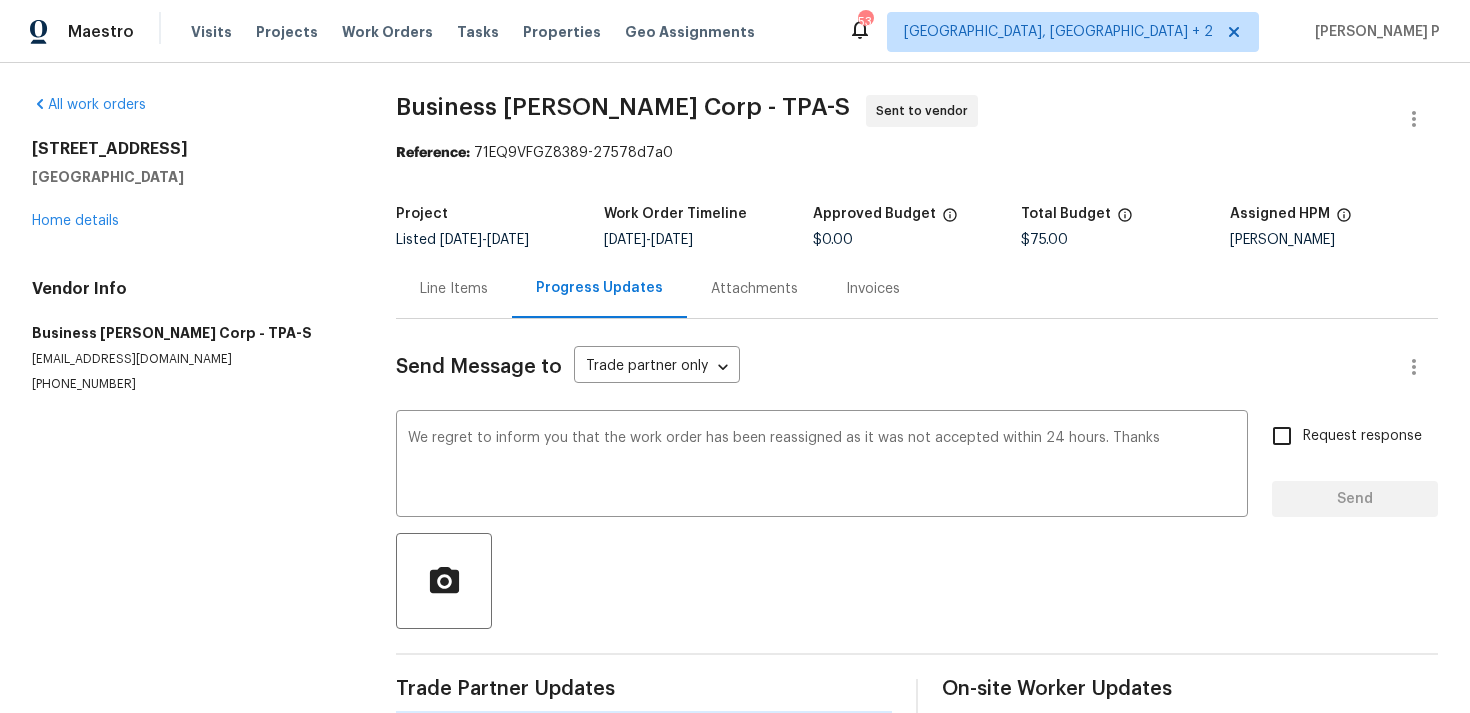 type 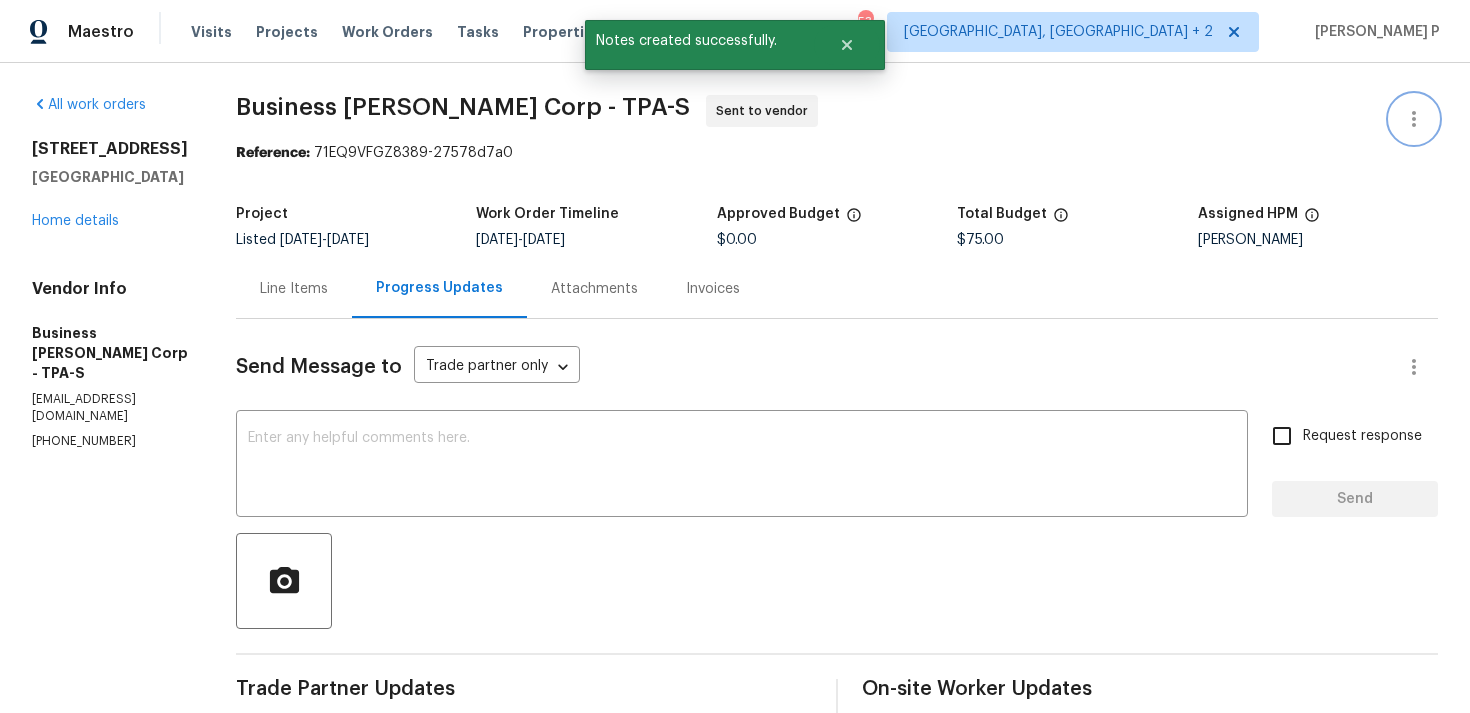 click 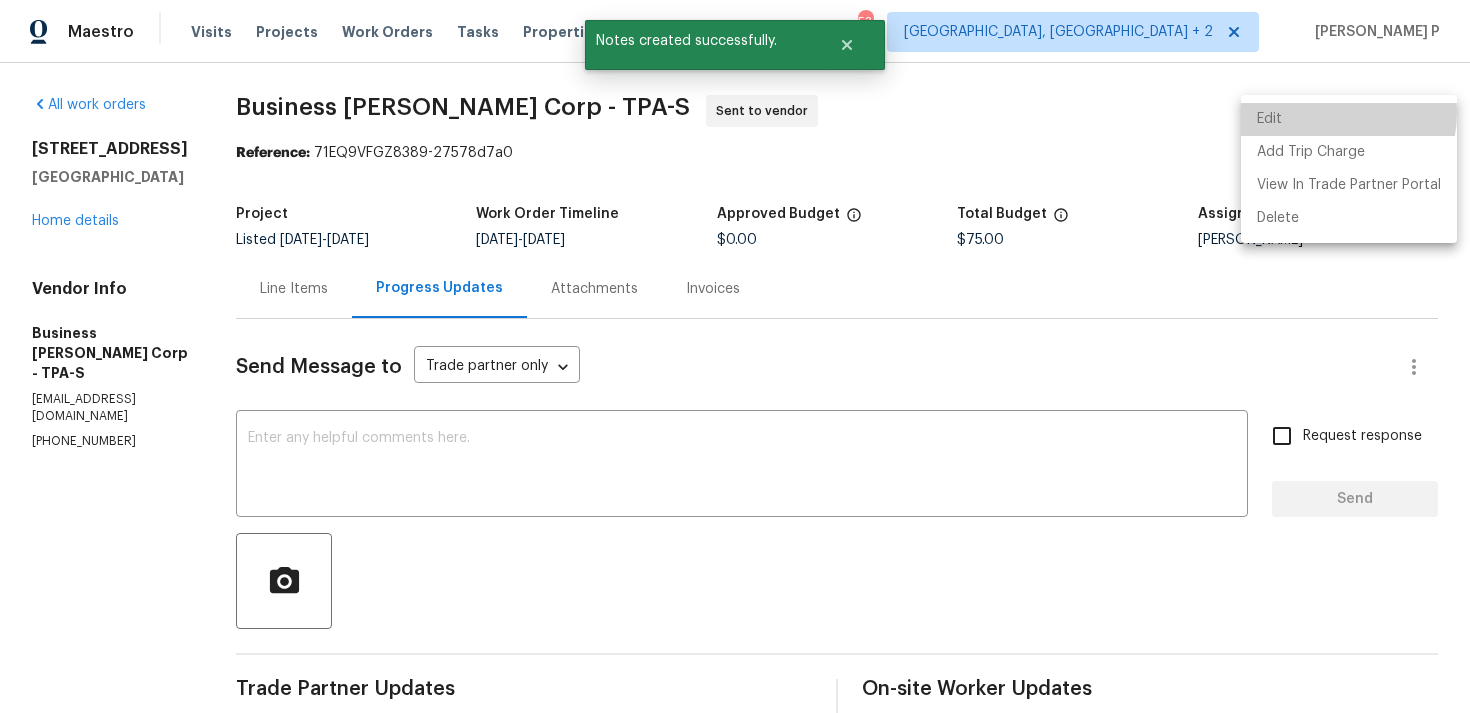 click on "Edit" at bounding box center [1349, 119] 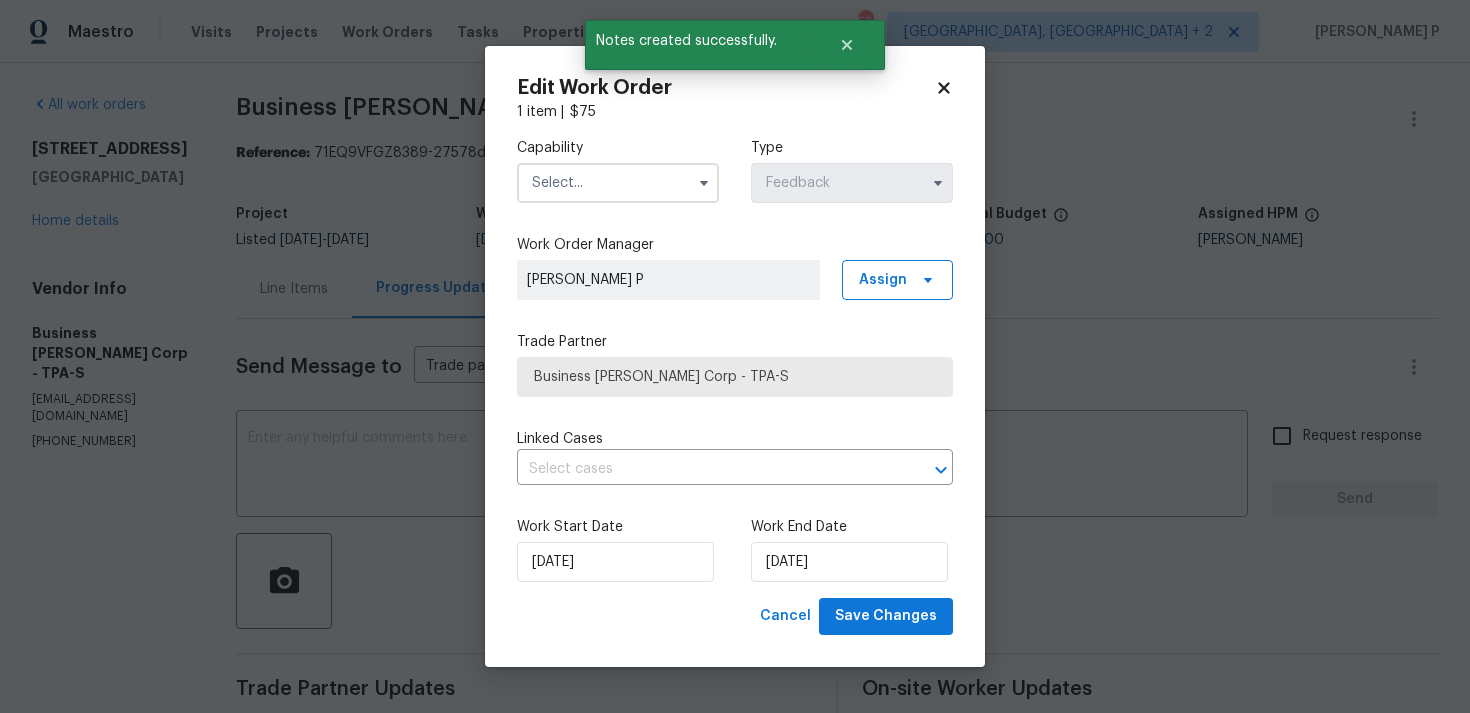 click at bounding box center (618, 183) 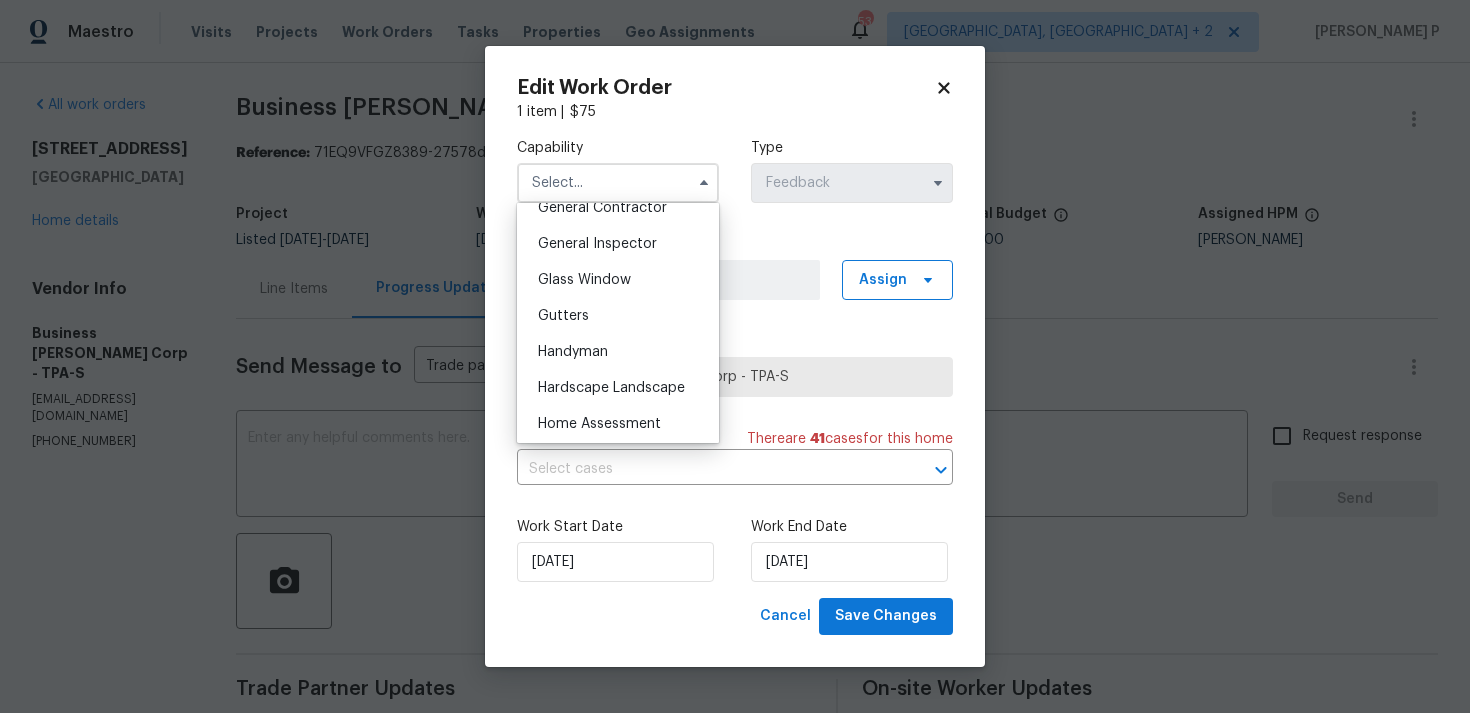 scroll, scrollTop: 988, scrollLeft: 0, axis: vertical 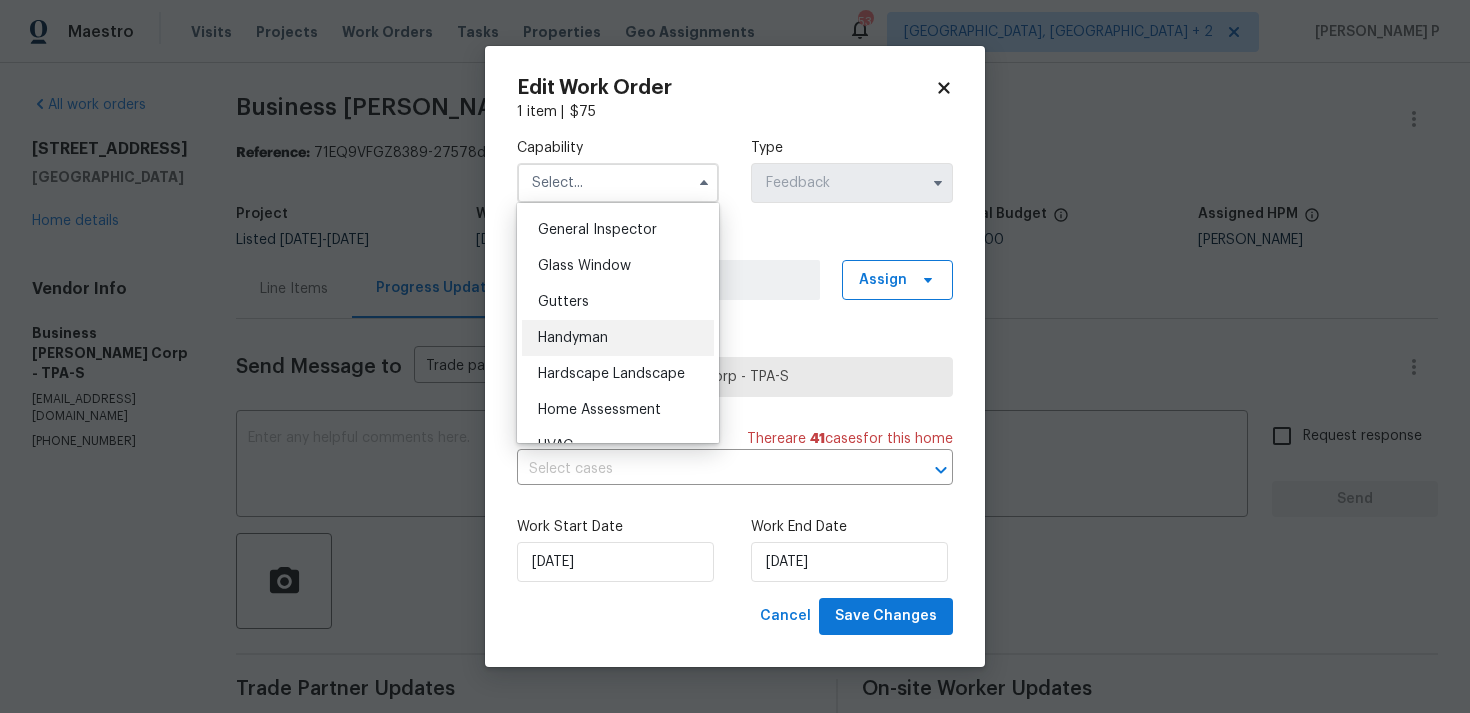 click on "Handyman" at bounding box center [618, 338] 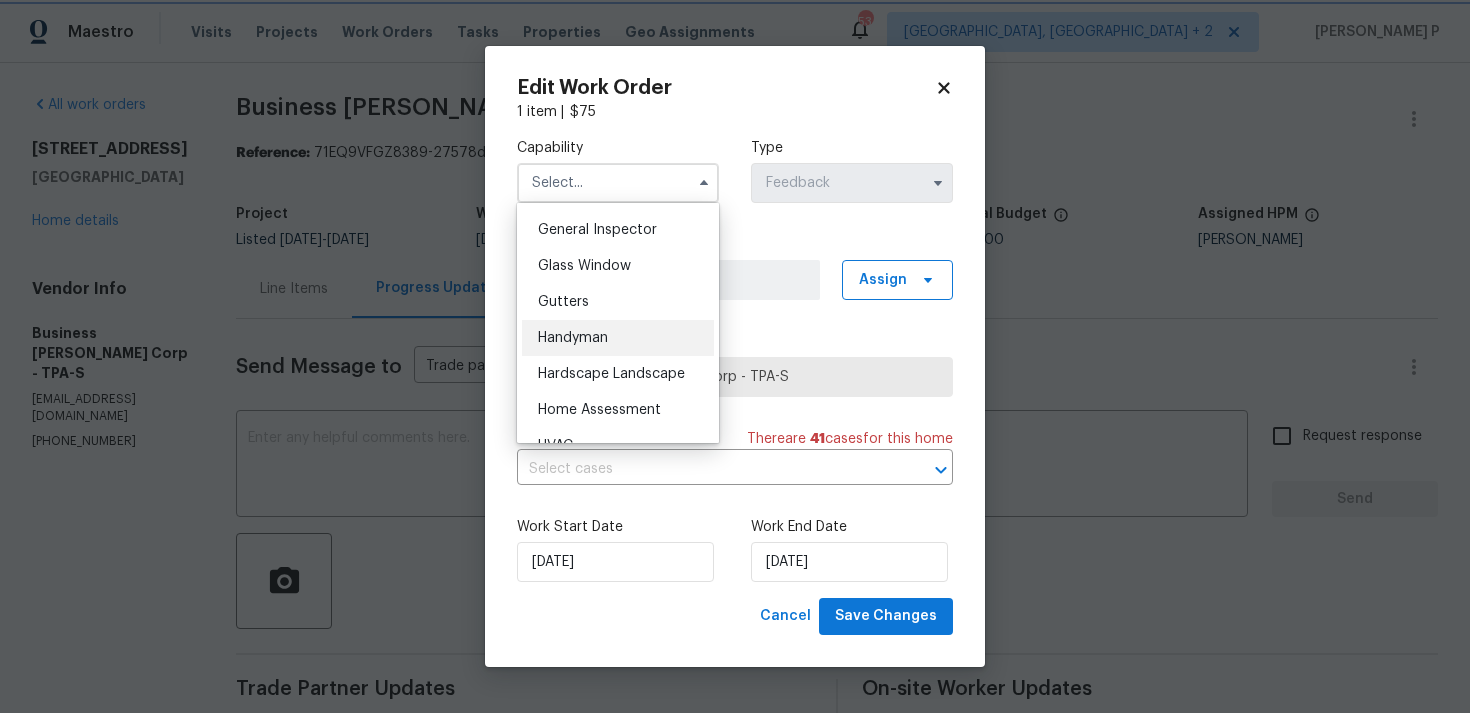 type on "Handyman" 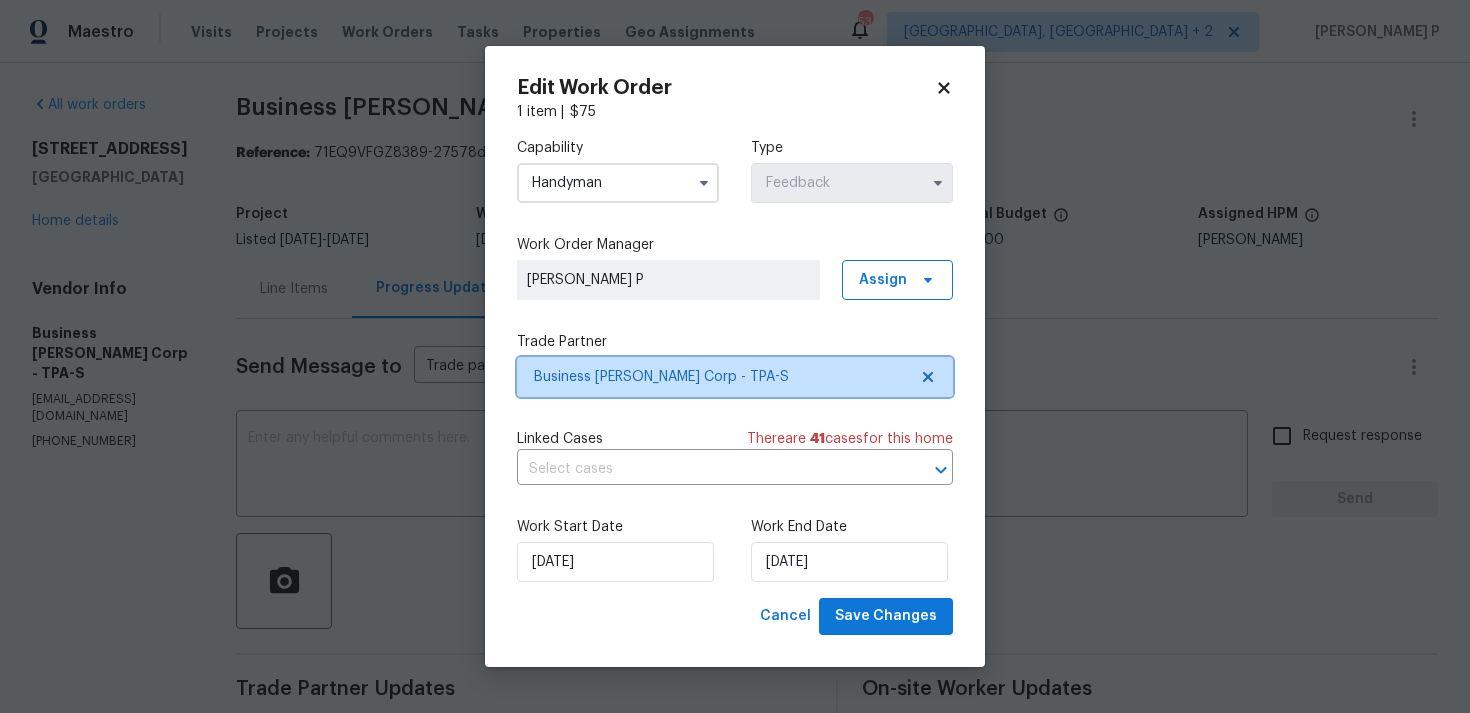 click on "Business Morel Corp - TPA-S" at bounding box center [720, 377] 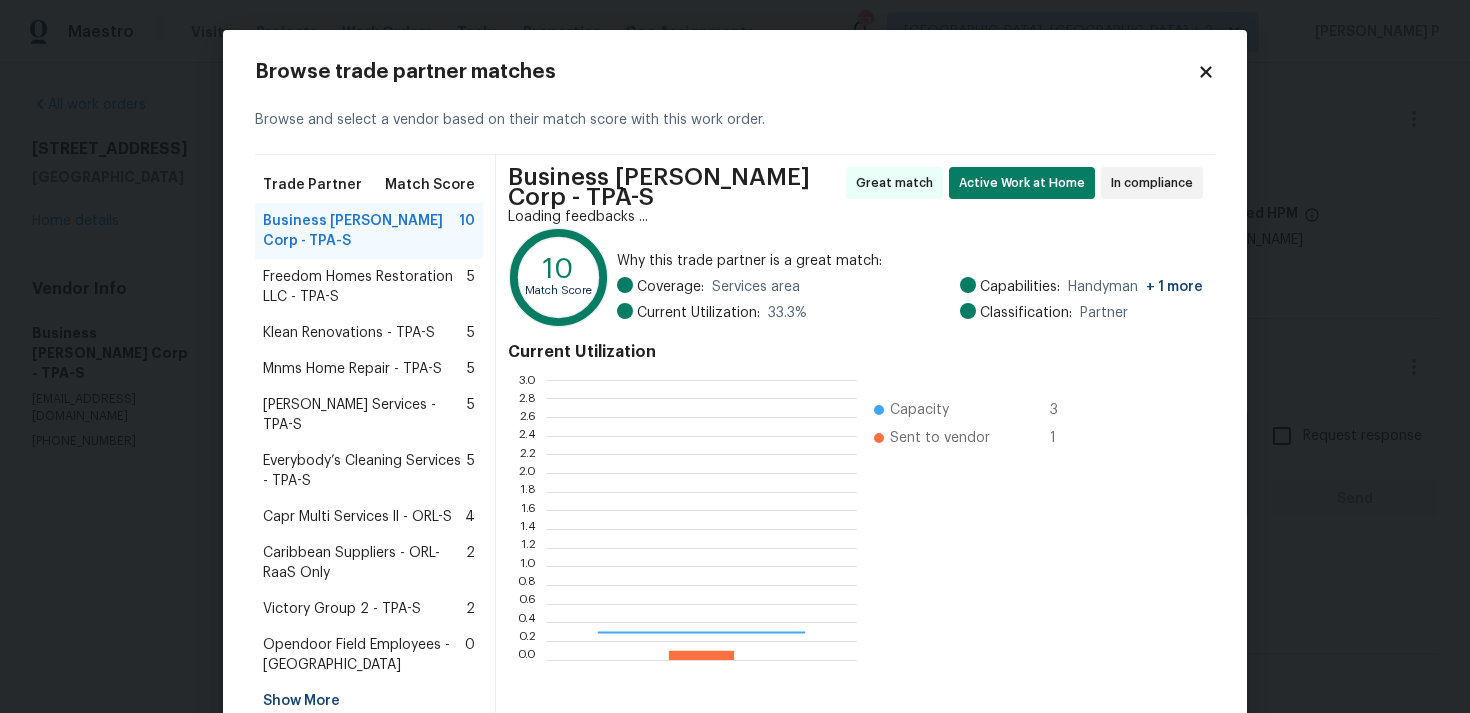 scroll, scrollTop: 2, scrollLeft: 1, axis: both 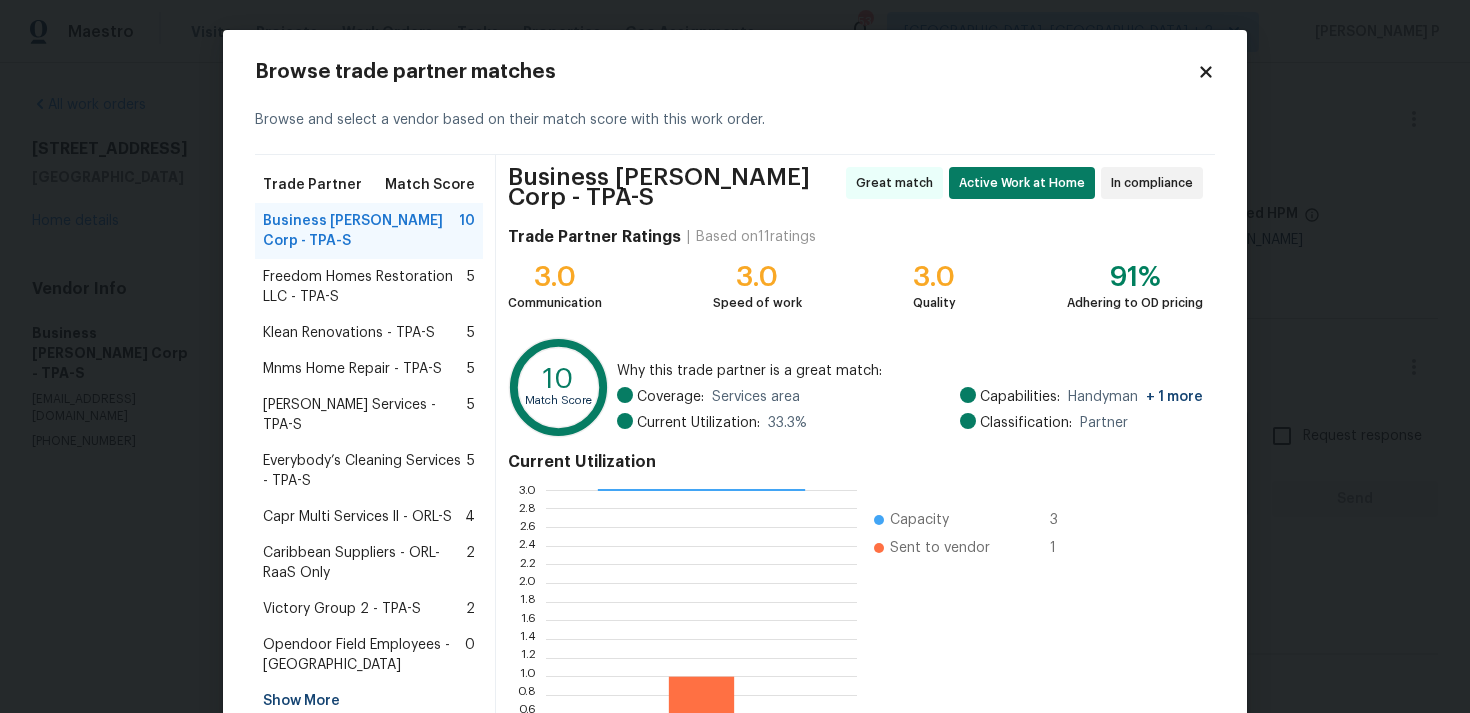 click on "Gabler Services - TPA-S" at bounding box center [365, 415] 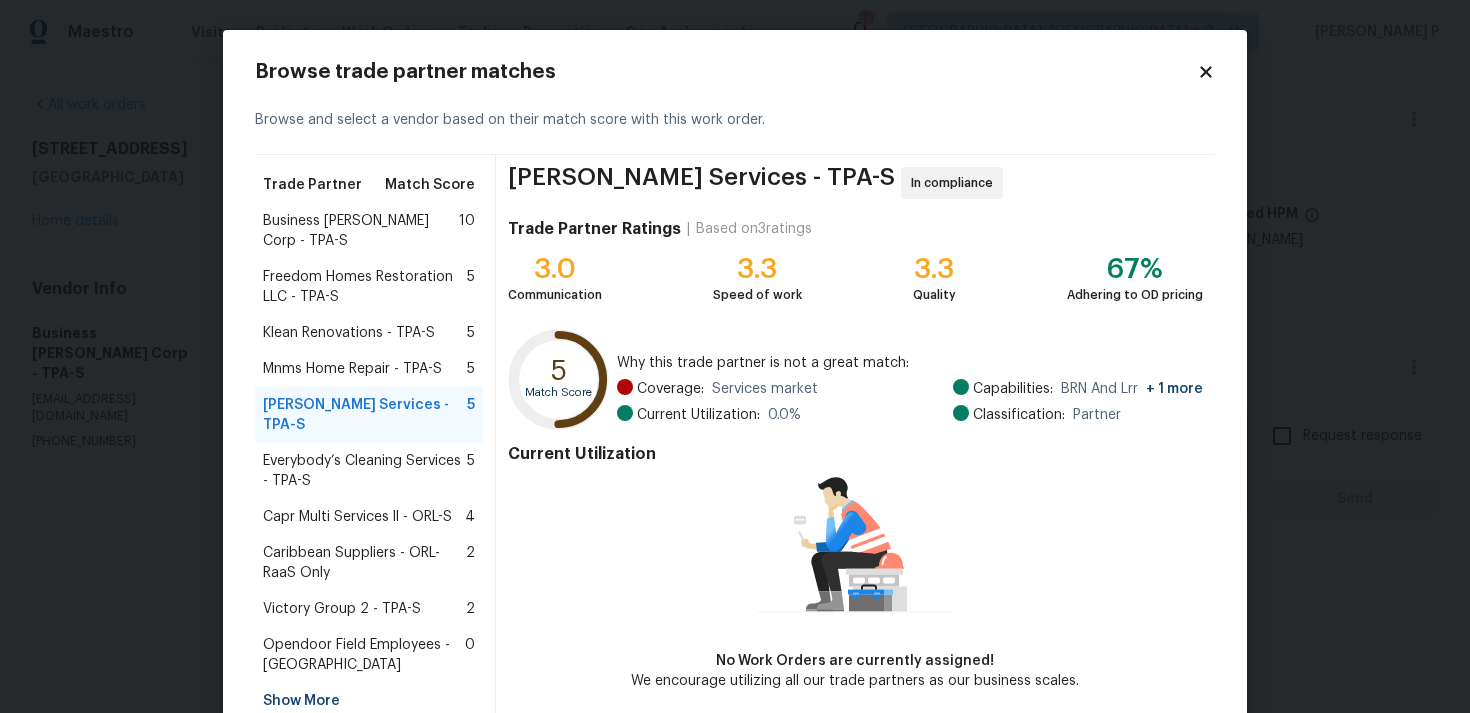 click on "Mnms Home Repair - TPA-S 5" at bounding box center (369, 369) 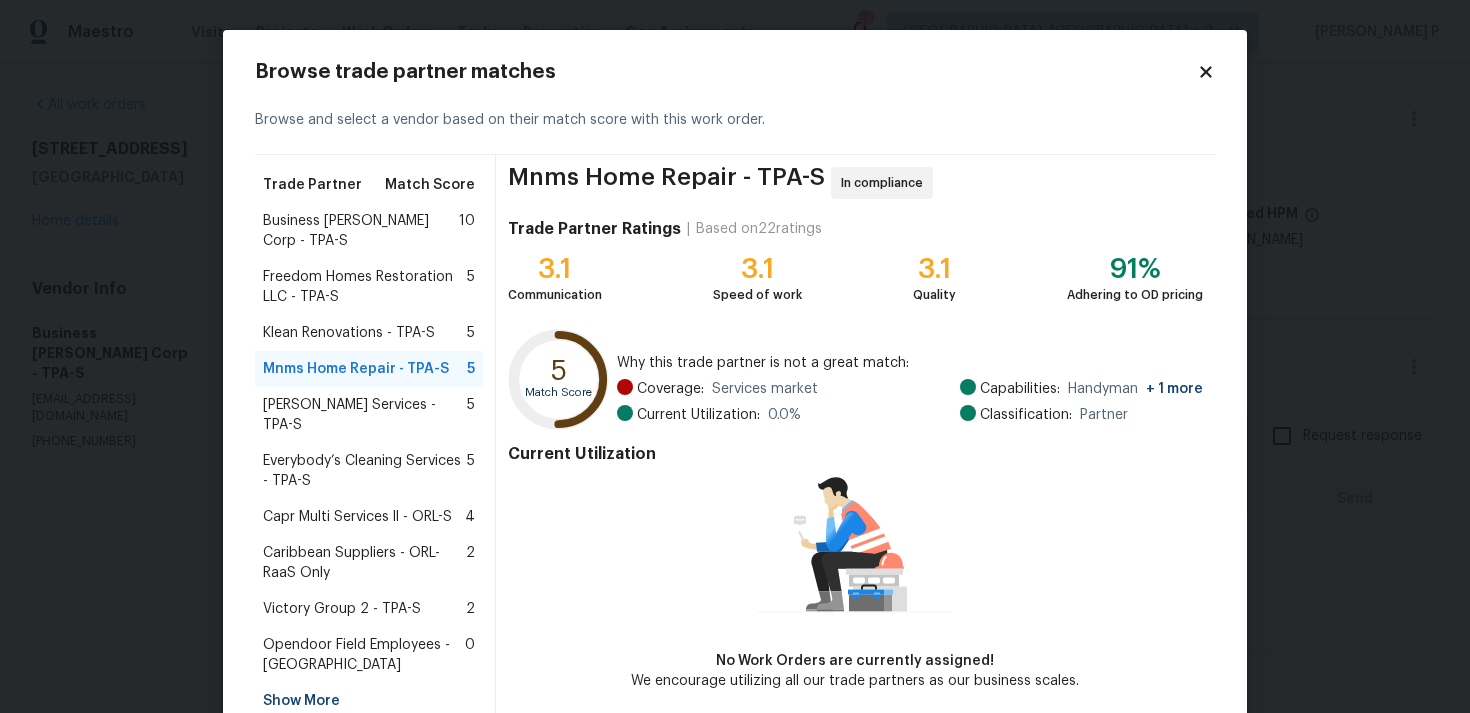 click on "Klean Renovations - TPA-S 5" at bounding box center [369, 333] 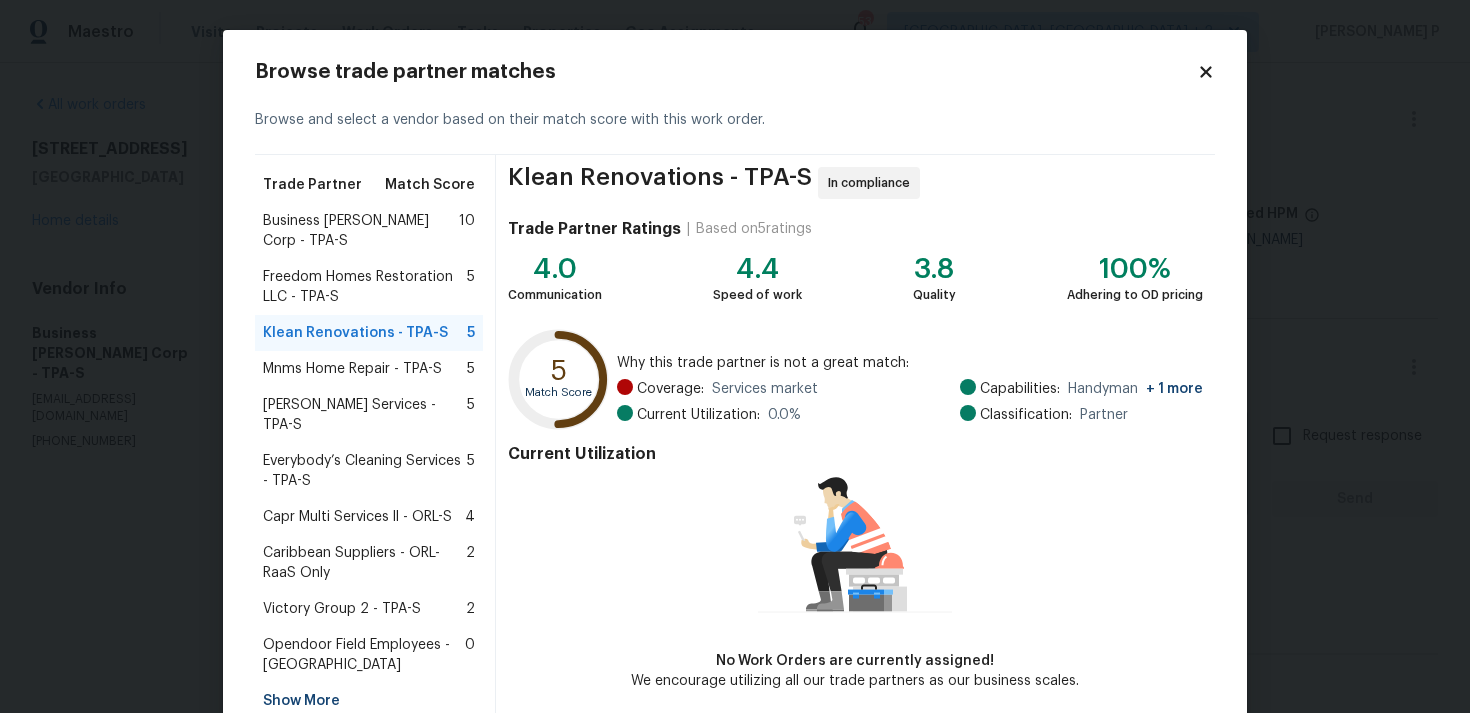 click on "Victory Group 2 - TPA-S" at bounding box center [342, 609] 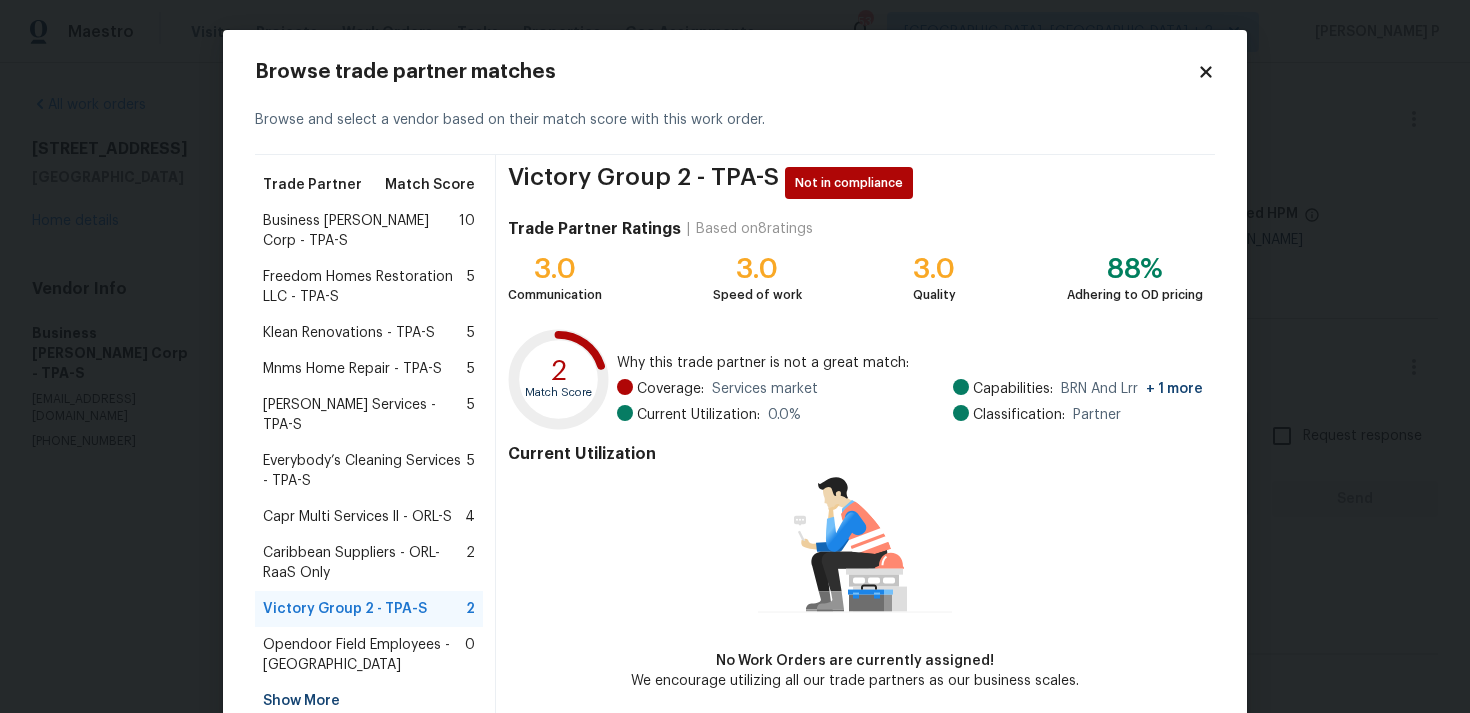 click on "Gabler Services - TPA-S" at bounding box center (365, 415) 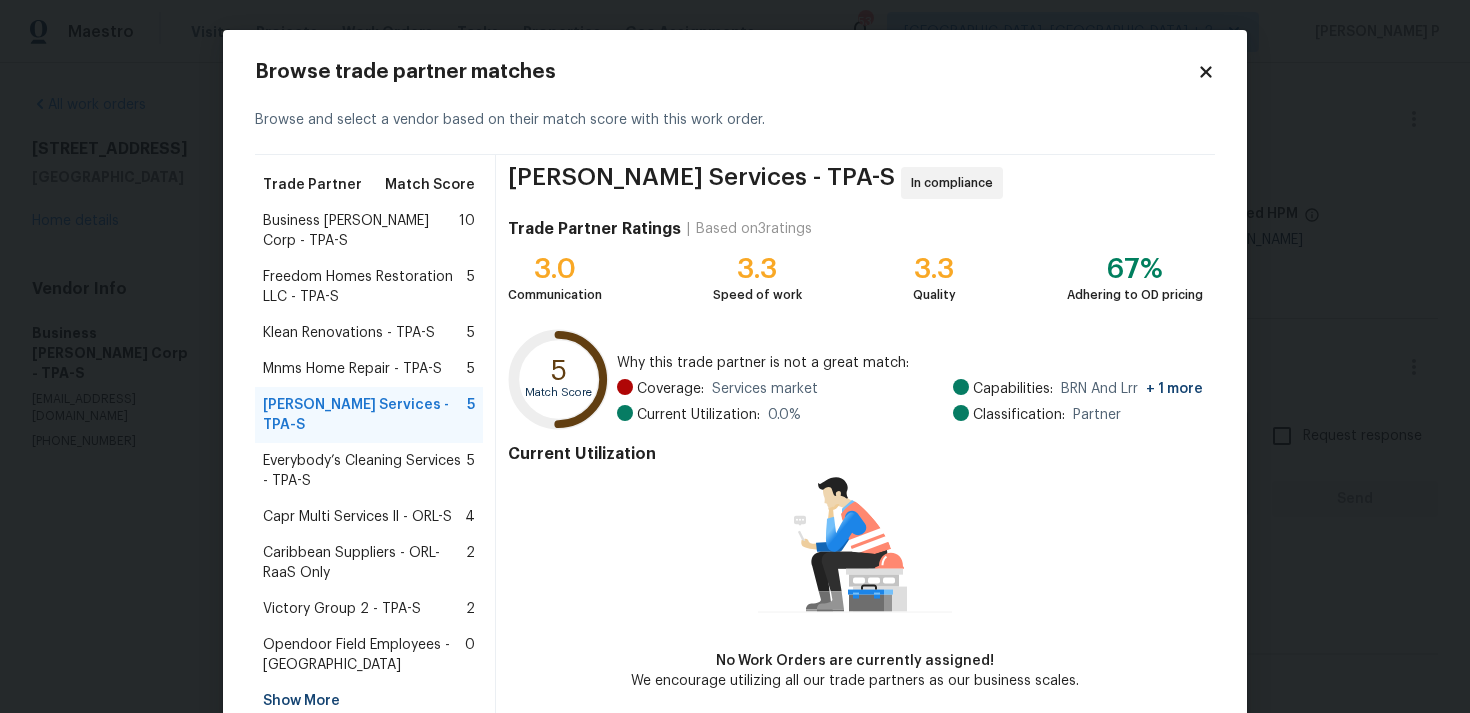 scroll, scrollTop: 87, scrollLeft: 0, axis: vertical 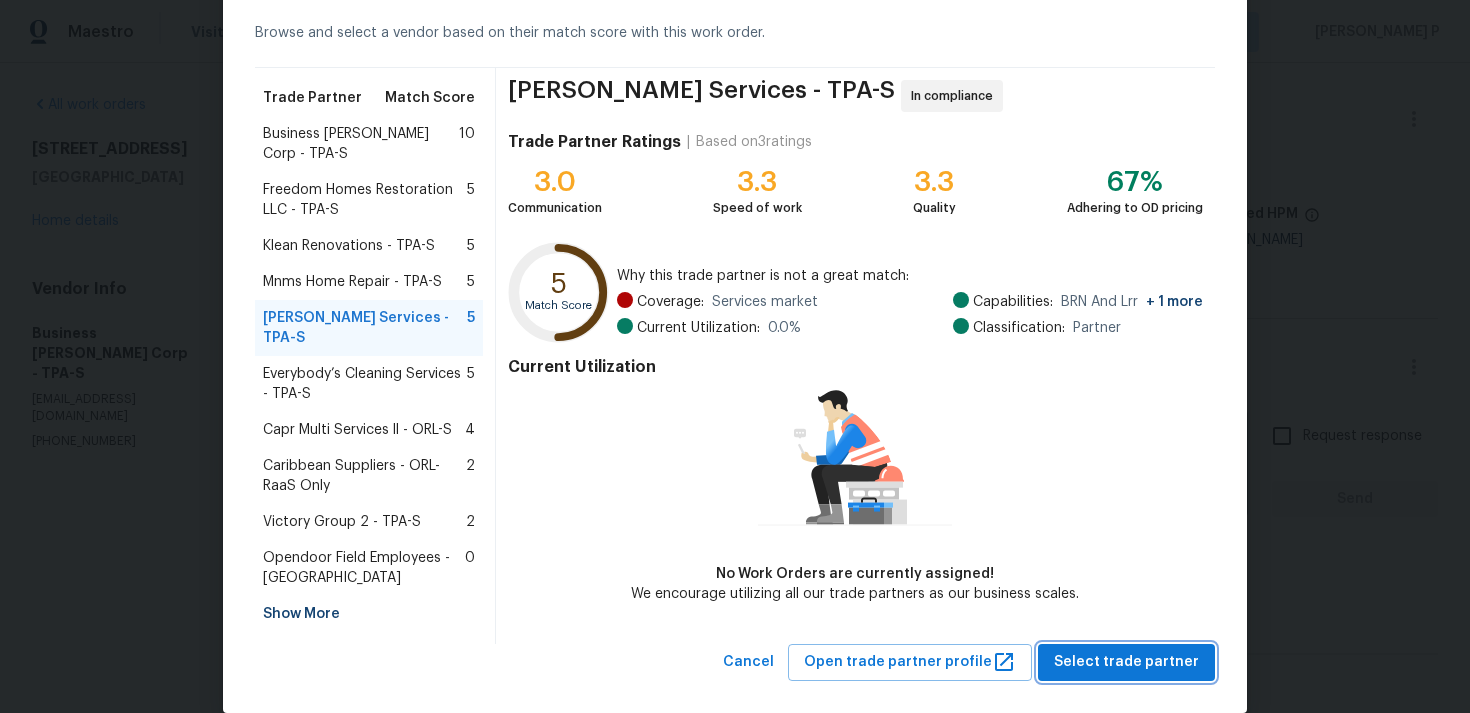 click on "Select trade partner" at bounding box center (1126, 662) 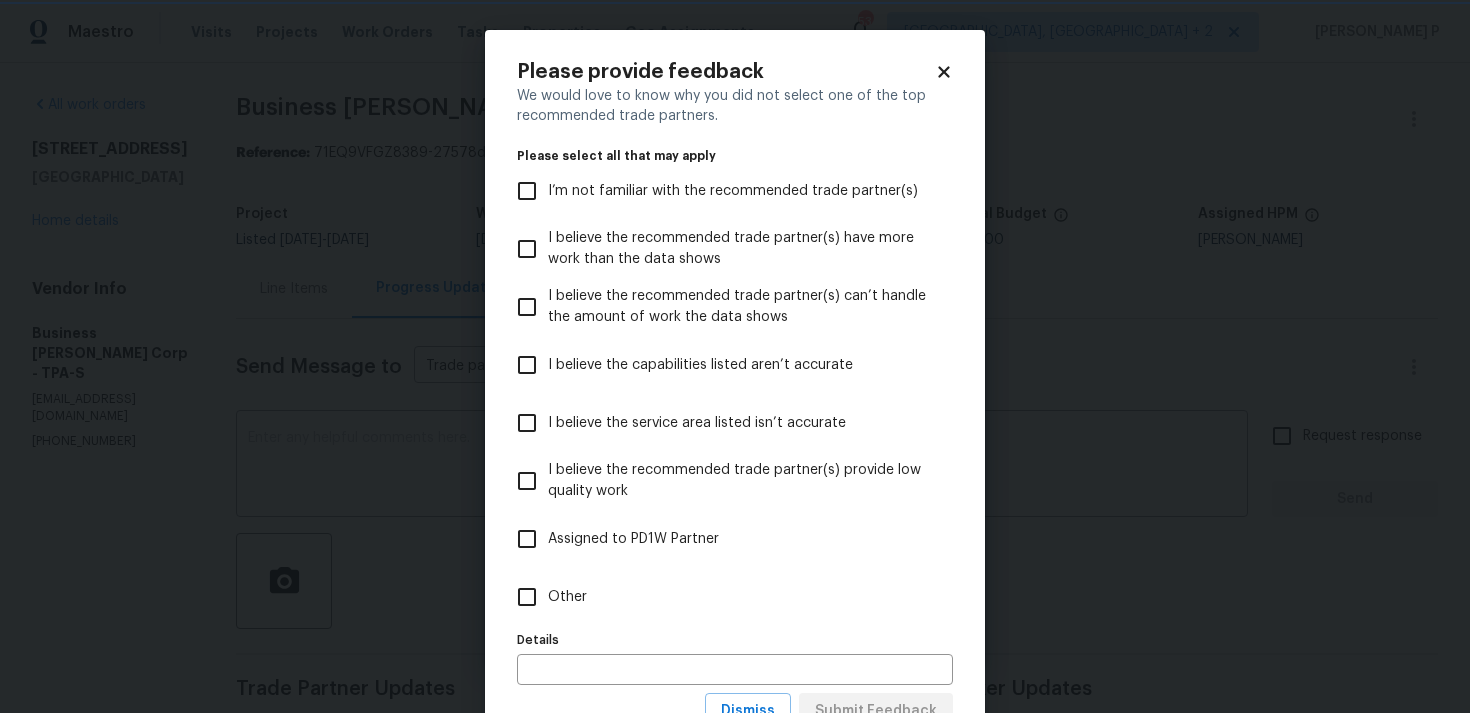 scroll, scrollTop: 0, scrollLeft: 0, axis: both 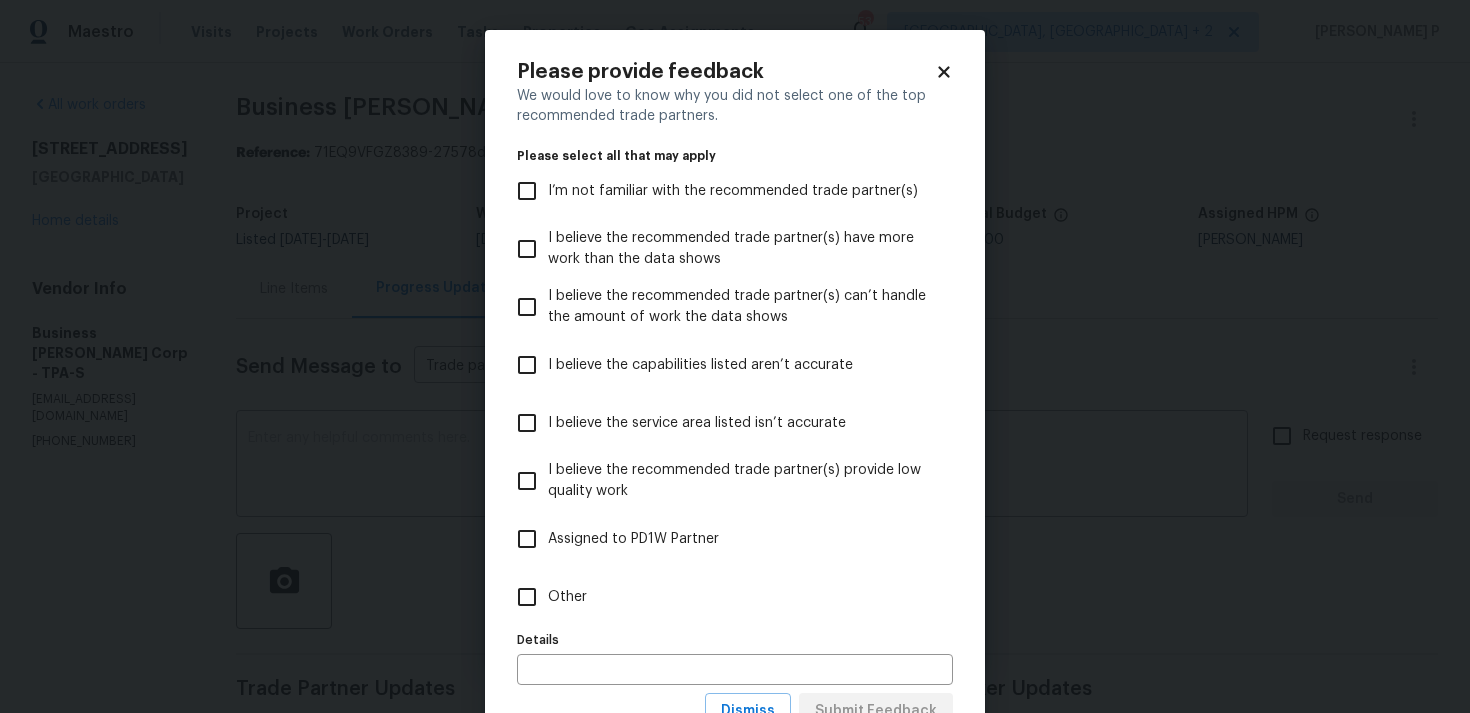 click on "Other" at bounding box center [721, 597] 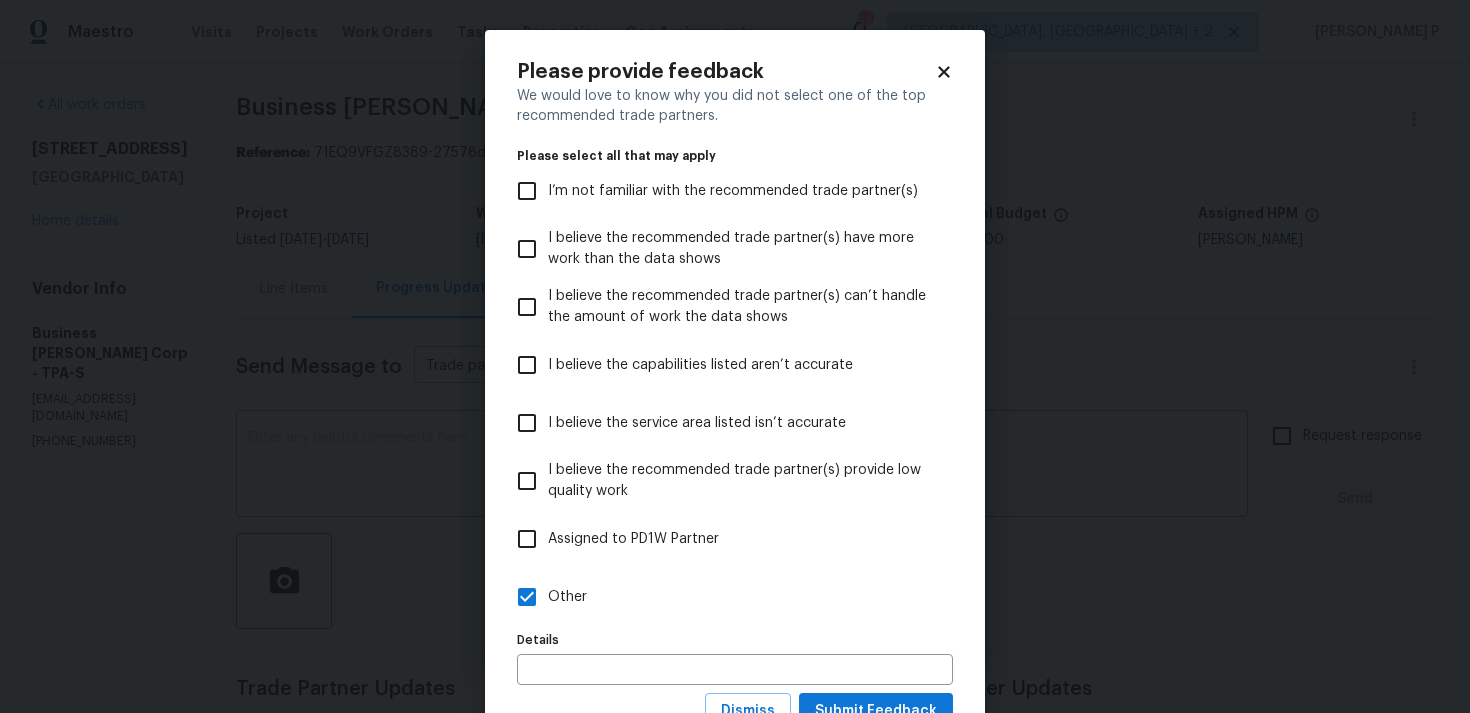 scroll, scrollTop: 79, scrollLeft: 0, axis: vertical 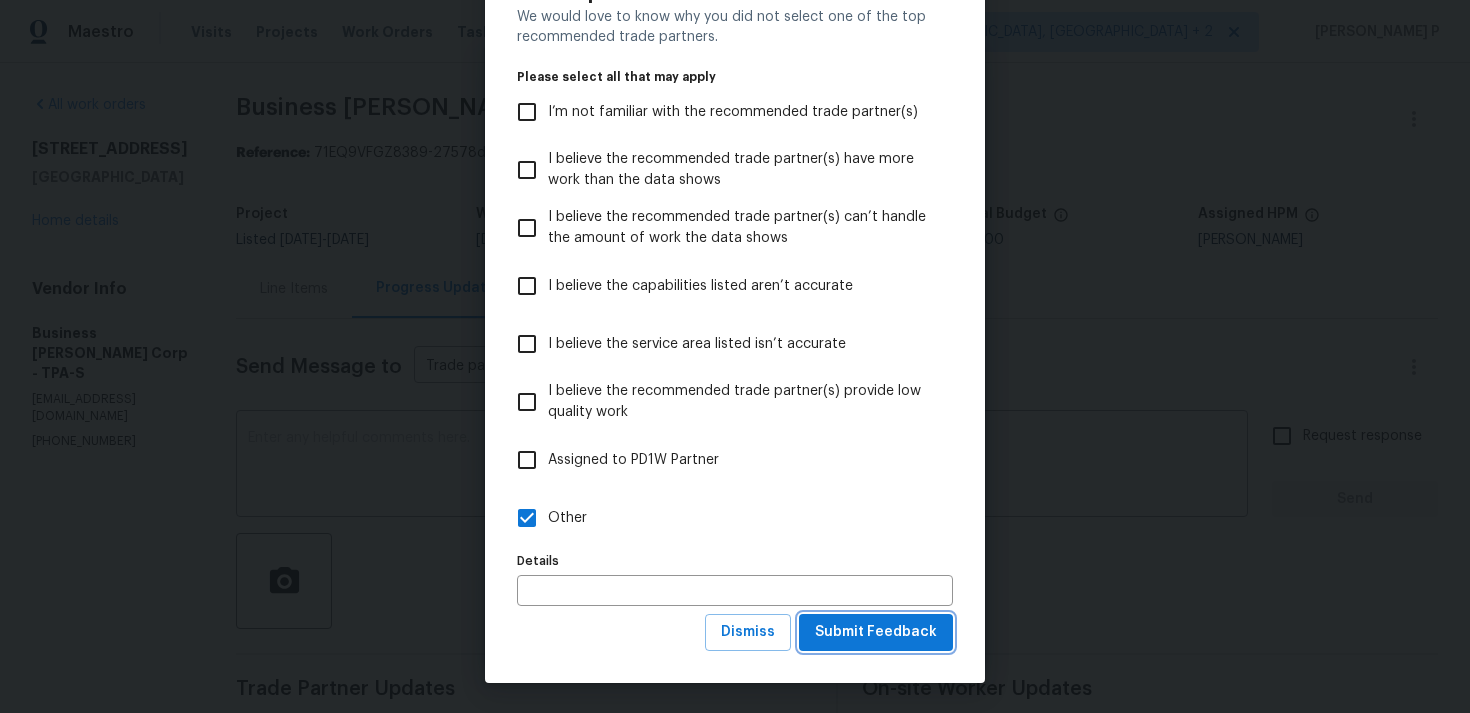 click on "Submit Feedback" at bounding box center [876, 632] 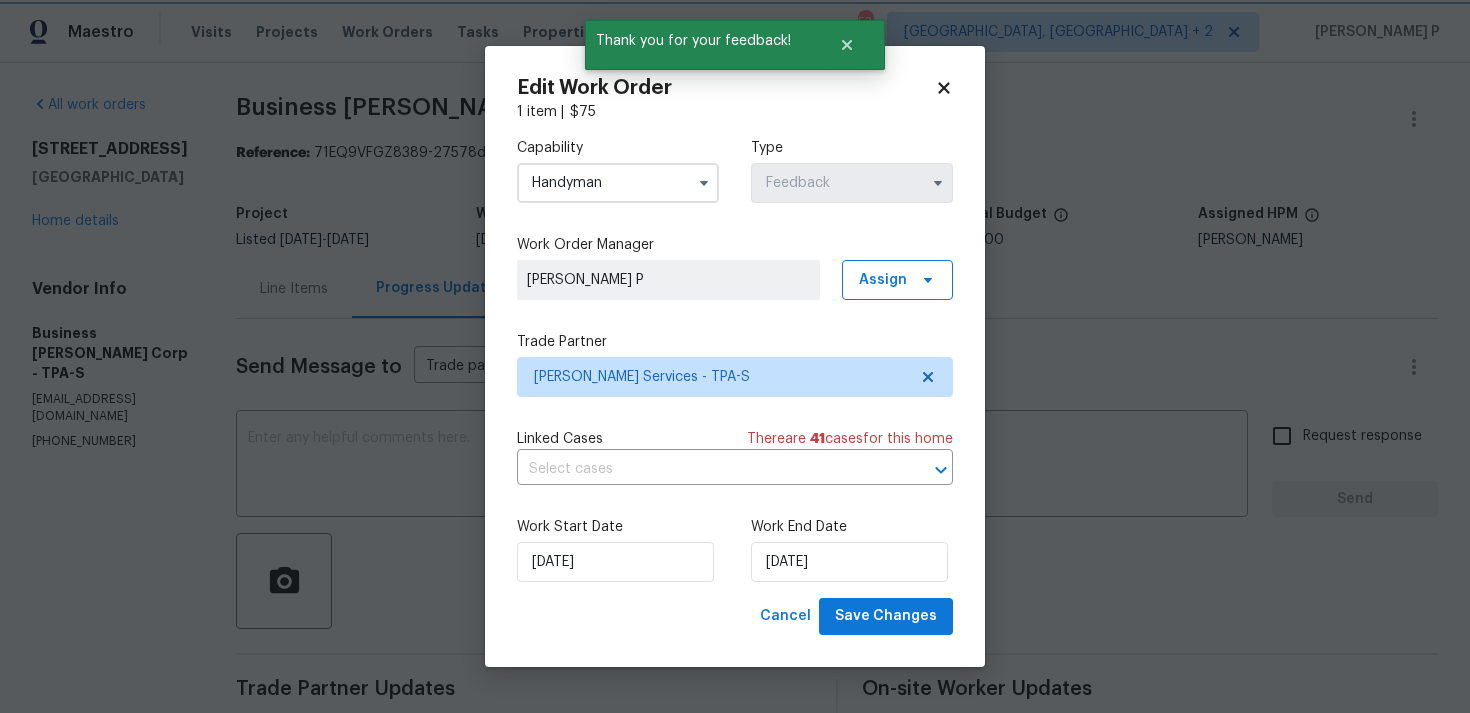 scroll, scrollTop: 0, scrollLeft: 0, axis: both 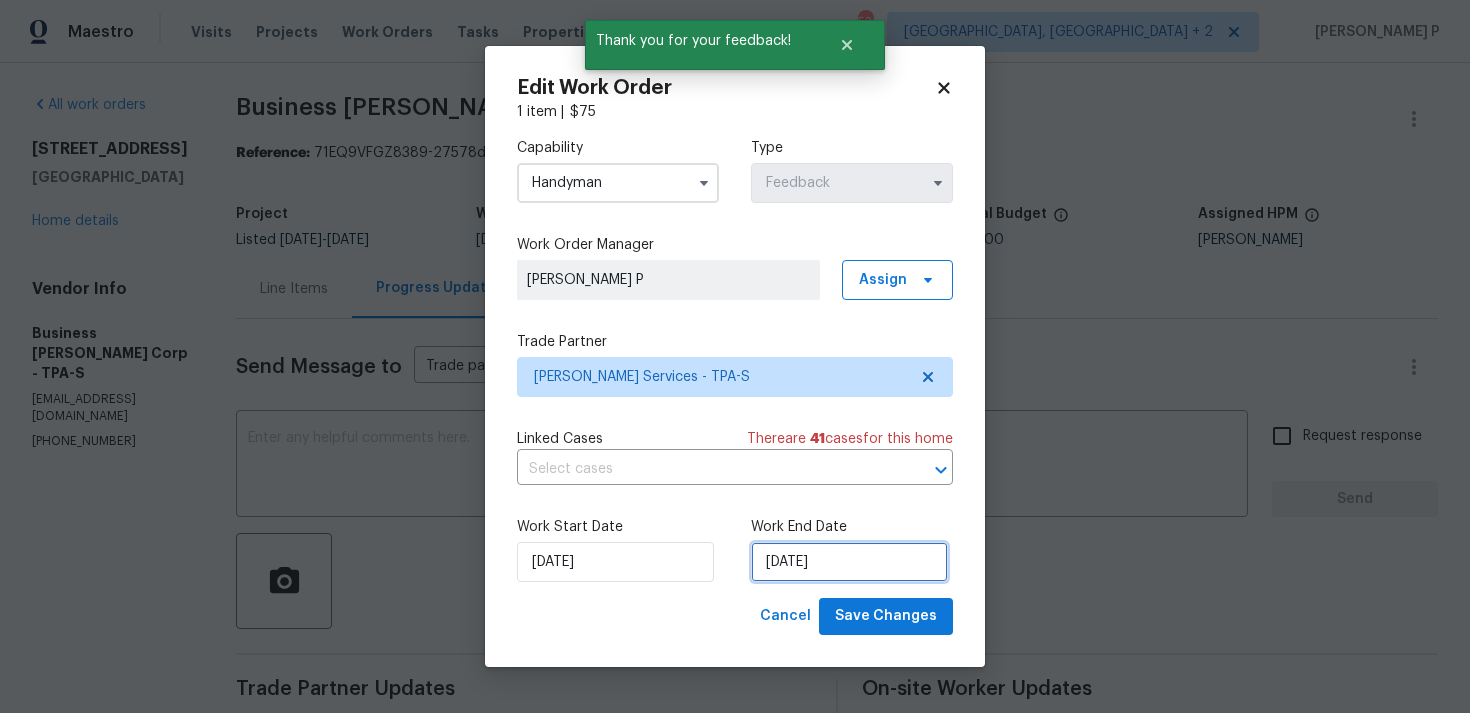 click on "21/07/2025" at bounding box center (849, 562) 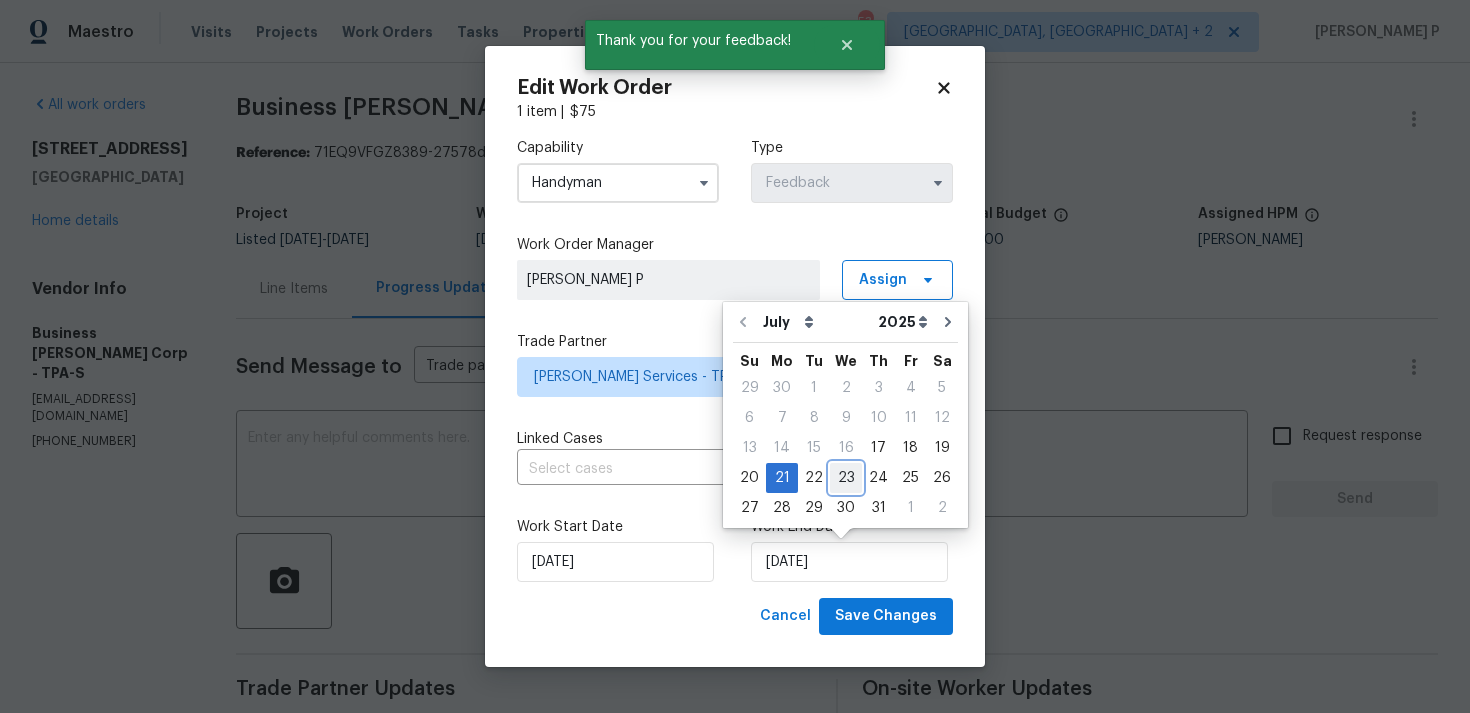click on "23" at bounding box center (846, 478) 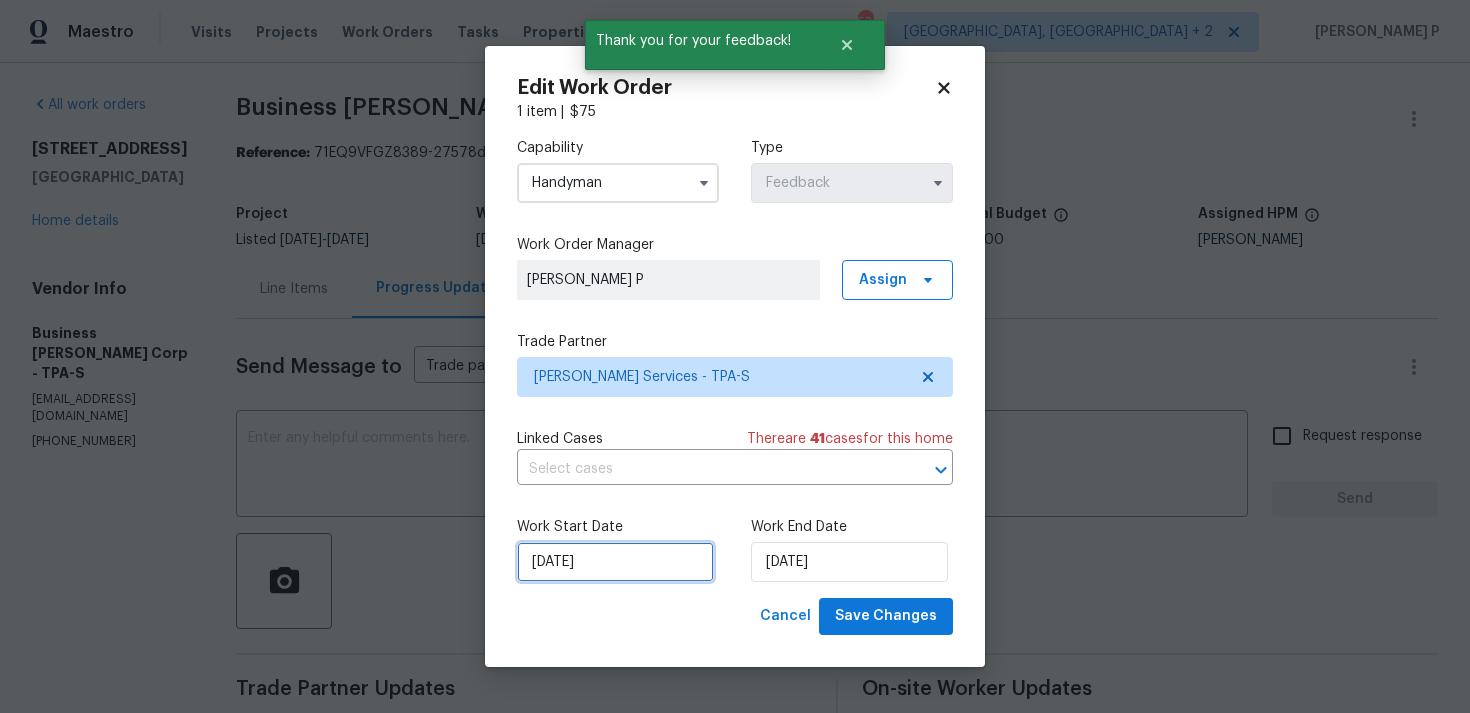 click on "17/07/2025" at bounding box center (615, 562) 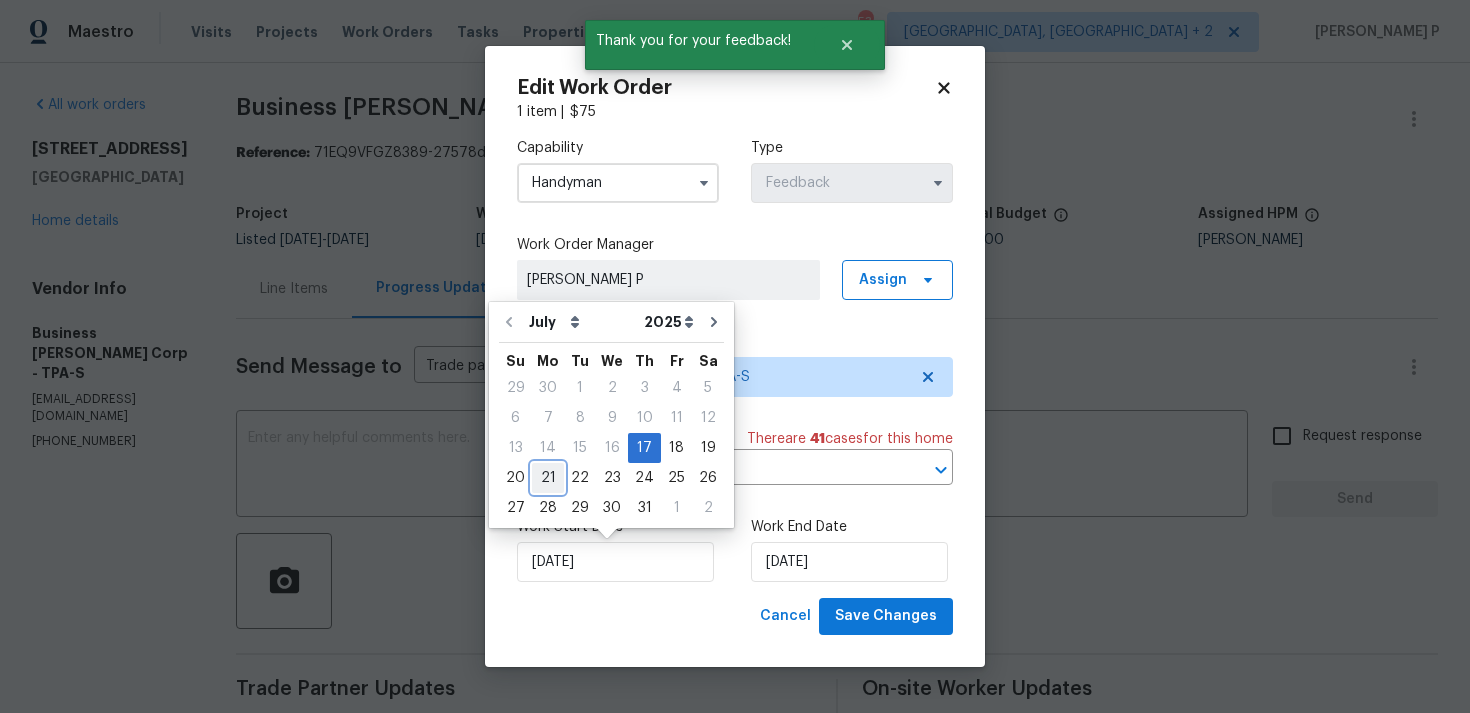 click on "21" at bounding box center [548, 478] 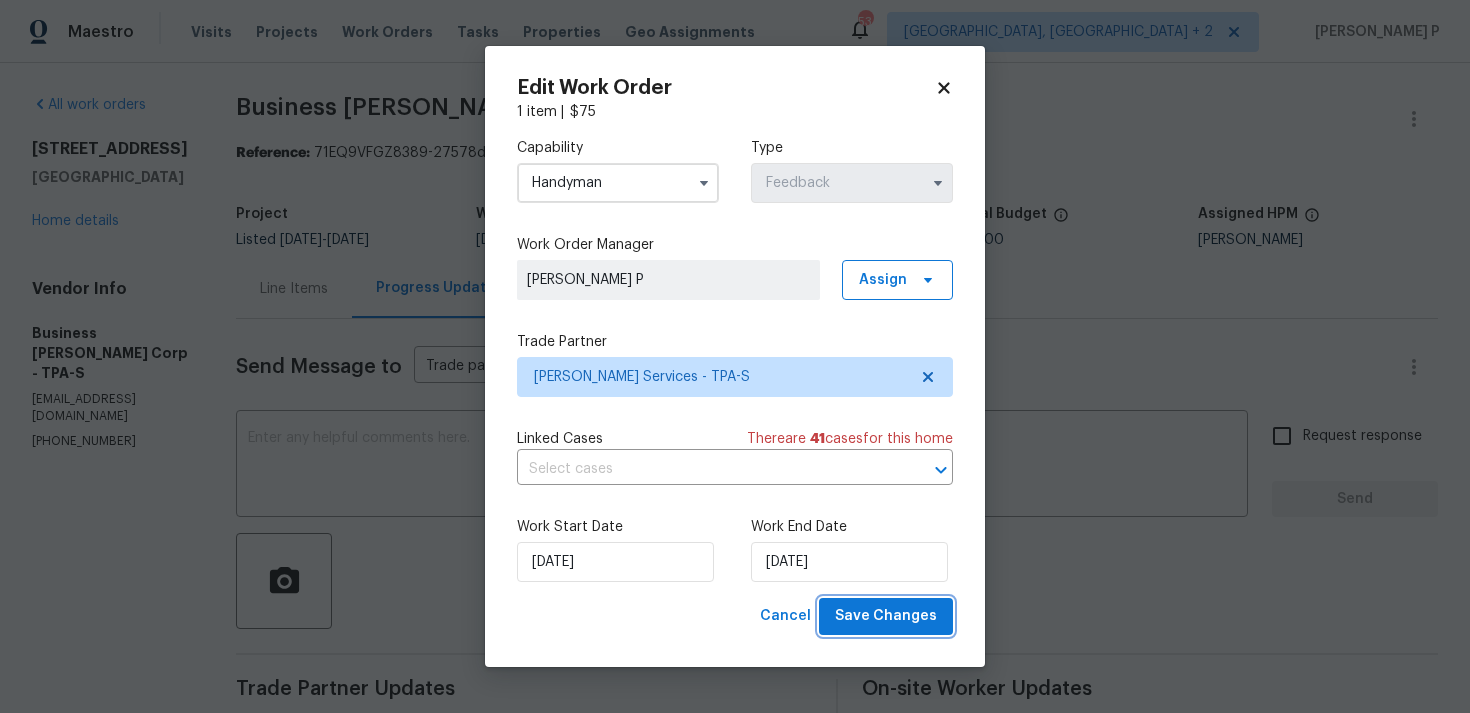 click on "Save Changes" at bounding box center (886, 616) 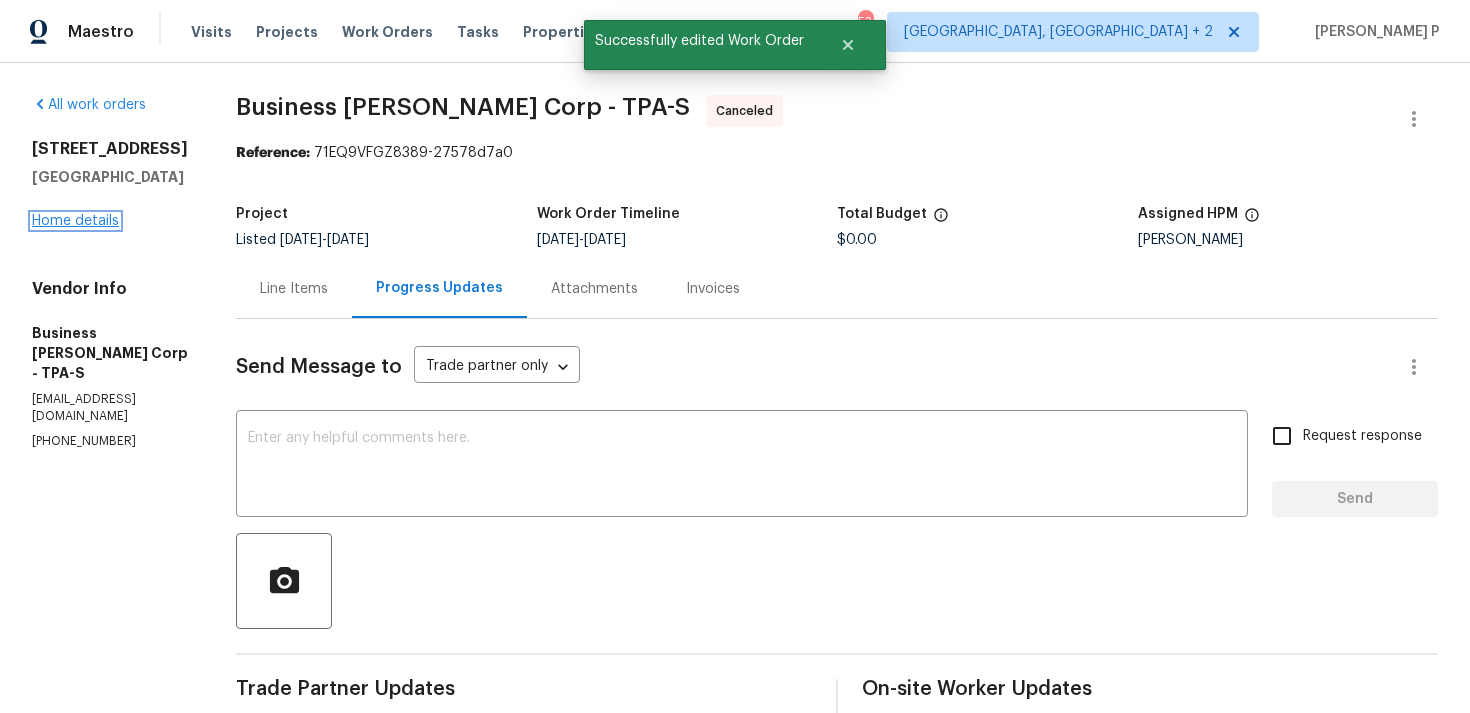 click on "Home details" at bounding box center [75, 221] 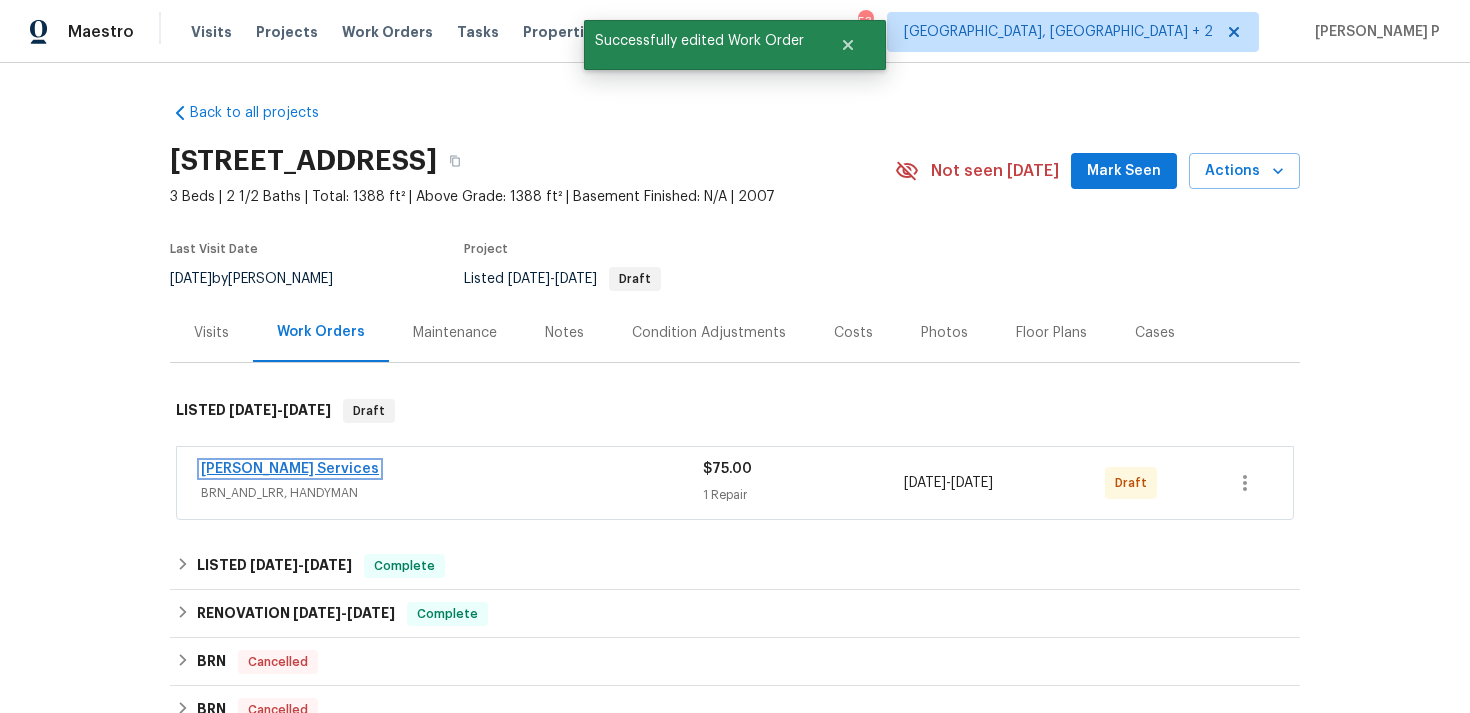 click on "Gabler Services" at bounding box center (290, 469) 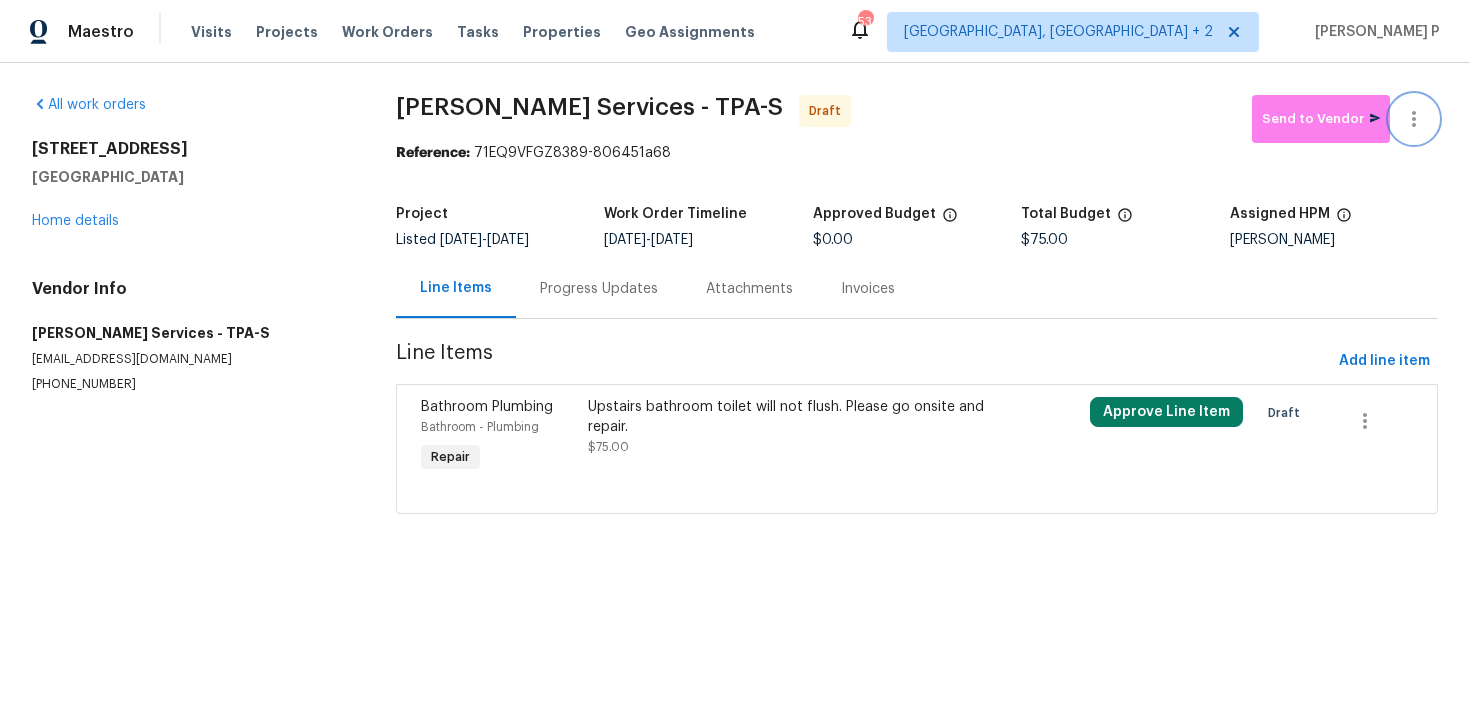 click 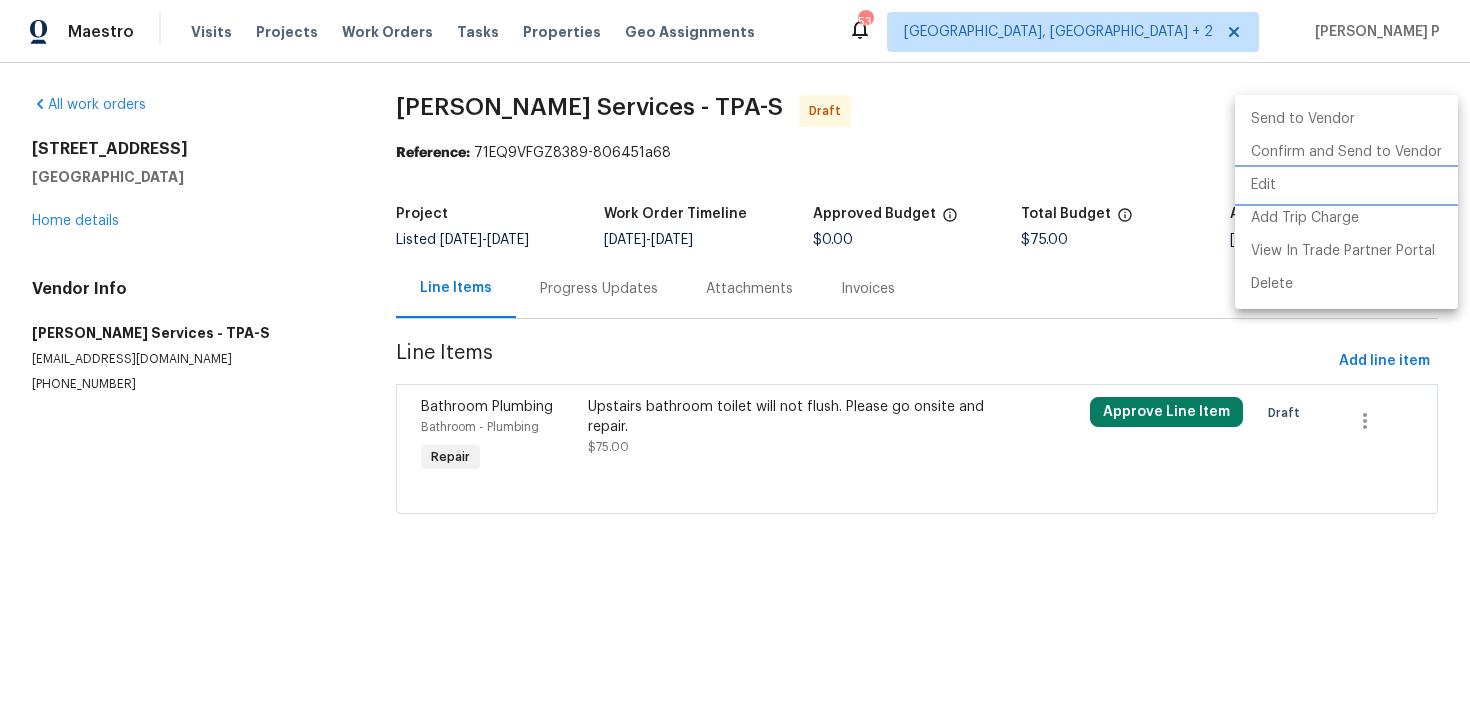click on "Edit" at bounding box center (1346, 185) 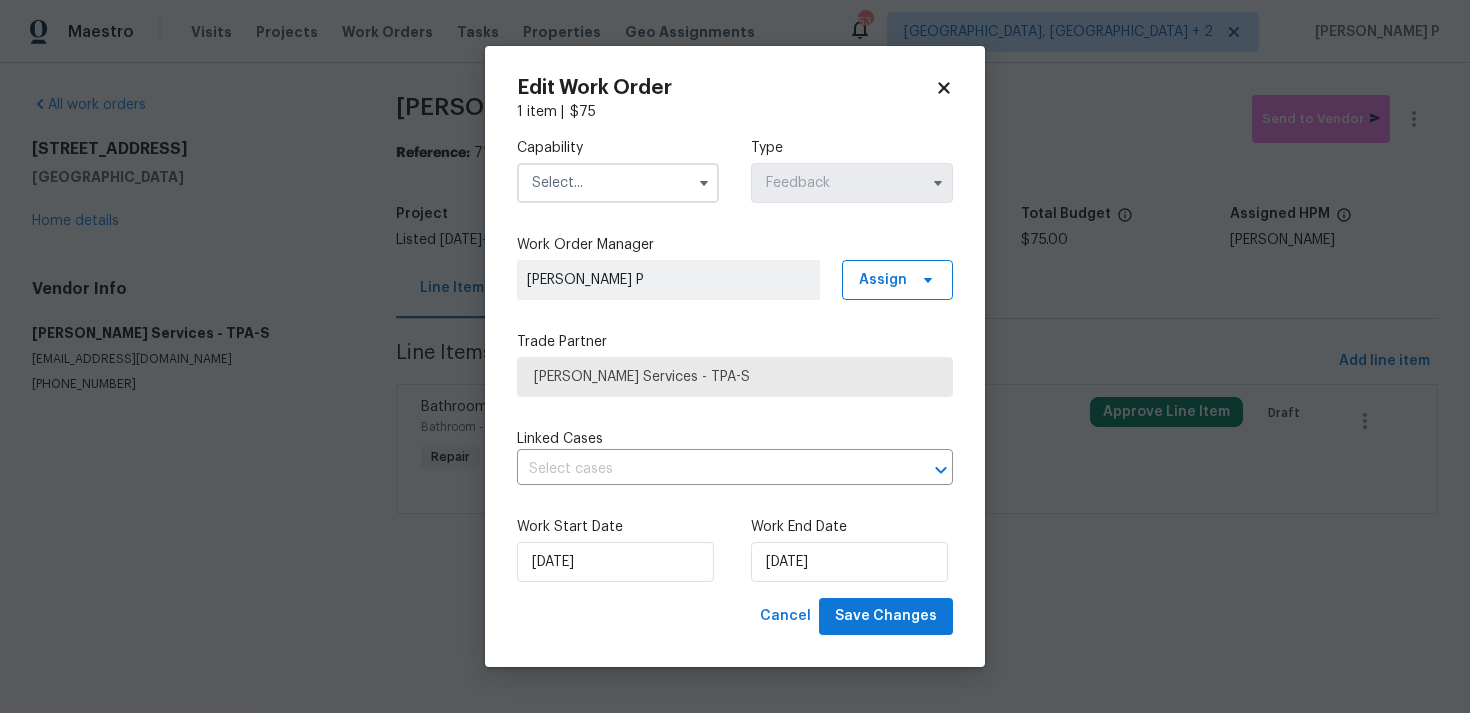 click at bounding box center (618, 183) 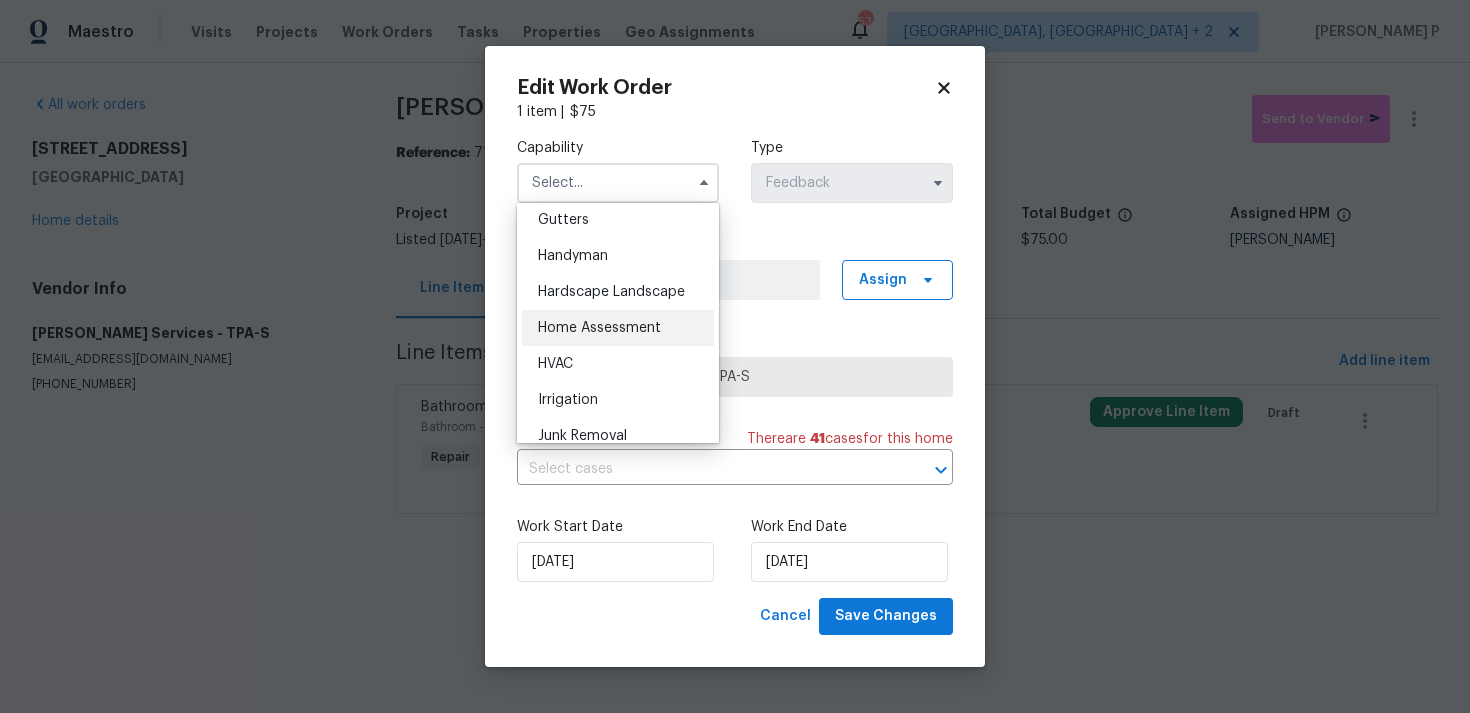 scroll, scrollTop: 1073, scrollLeft: 0, axis: vertical 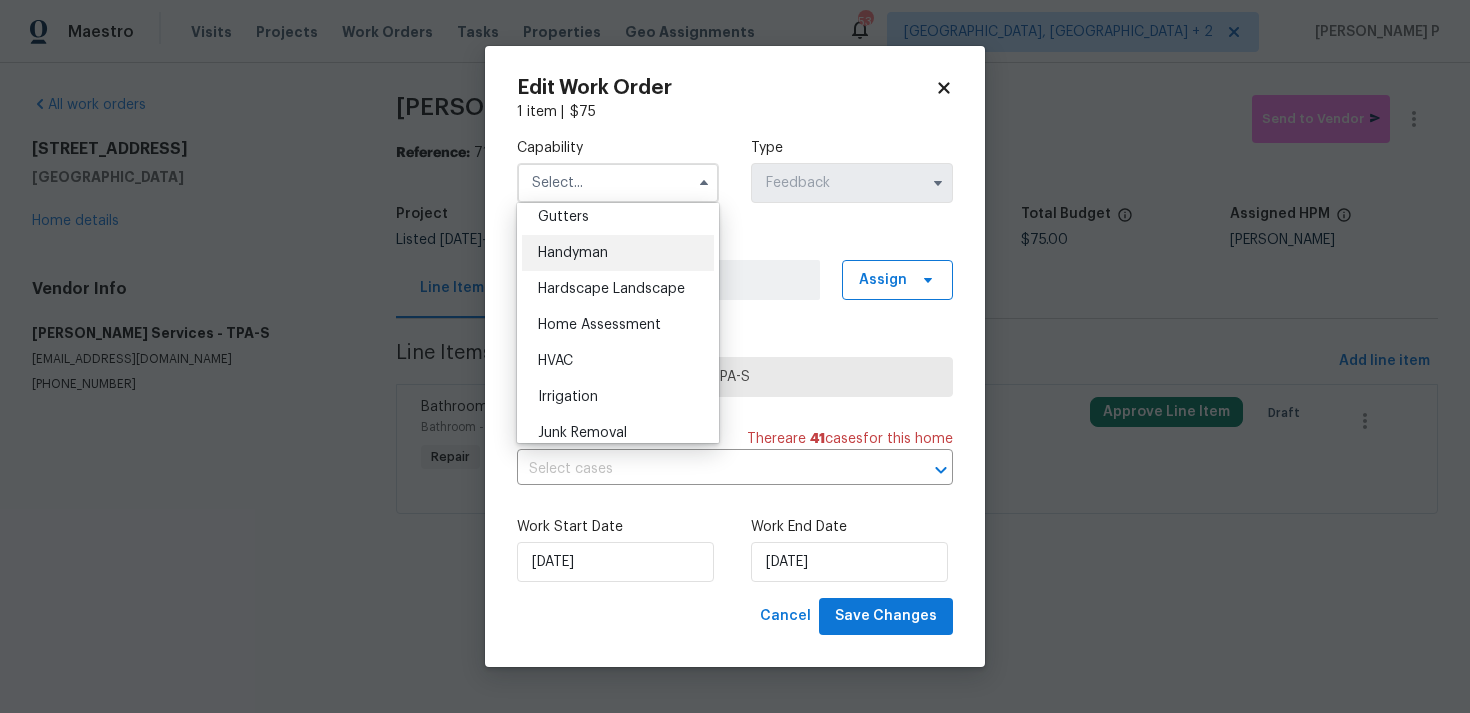 click on "Handyman" at bounding box center (618, 253) 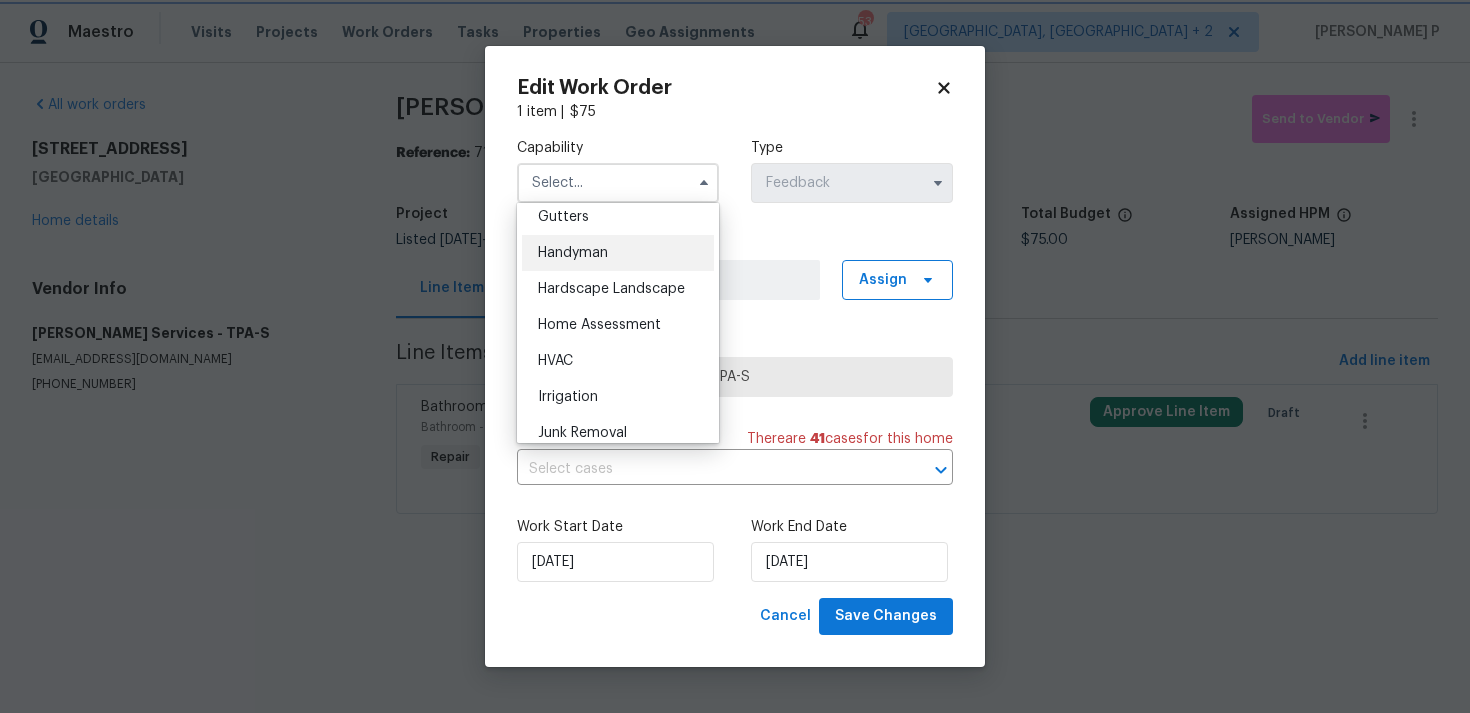 type on "Handyman" 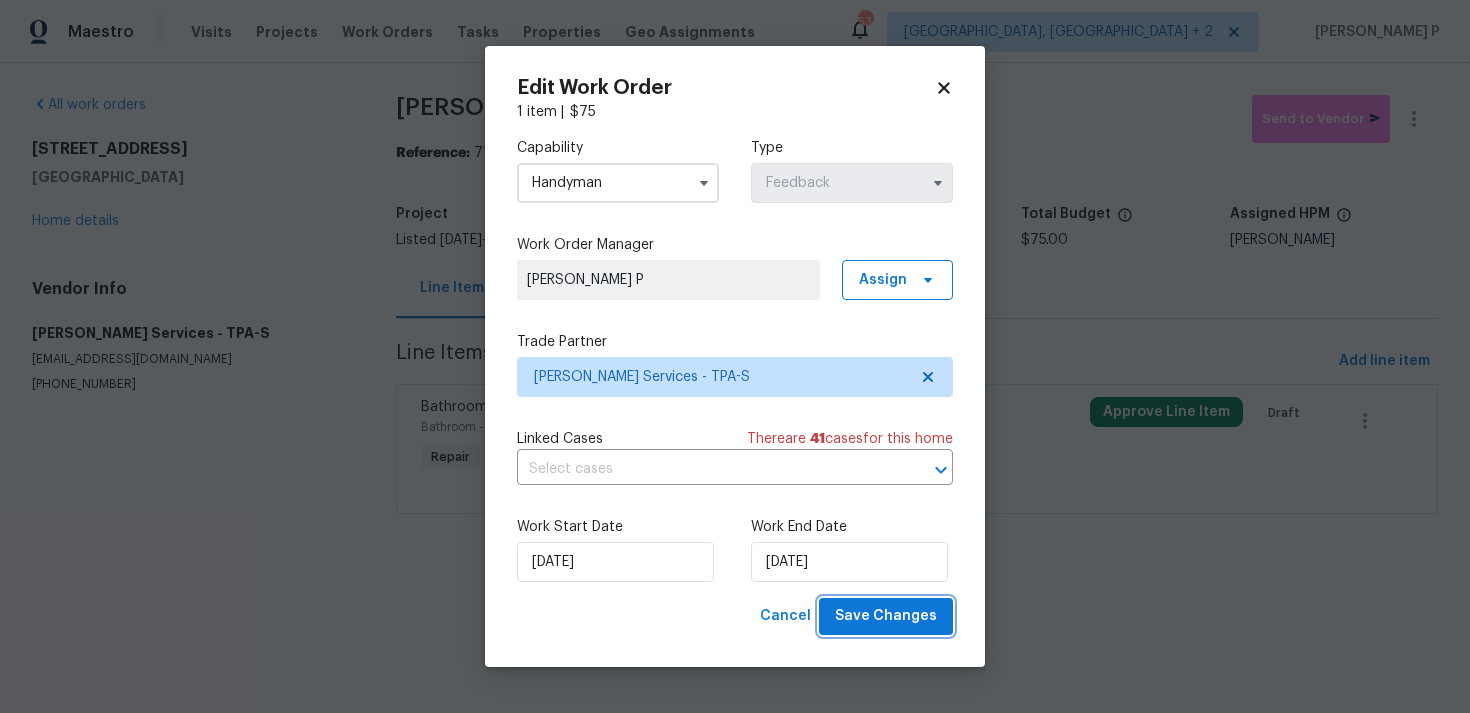 click on "Save Changes" at bounding box center (886, 616) 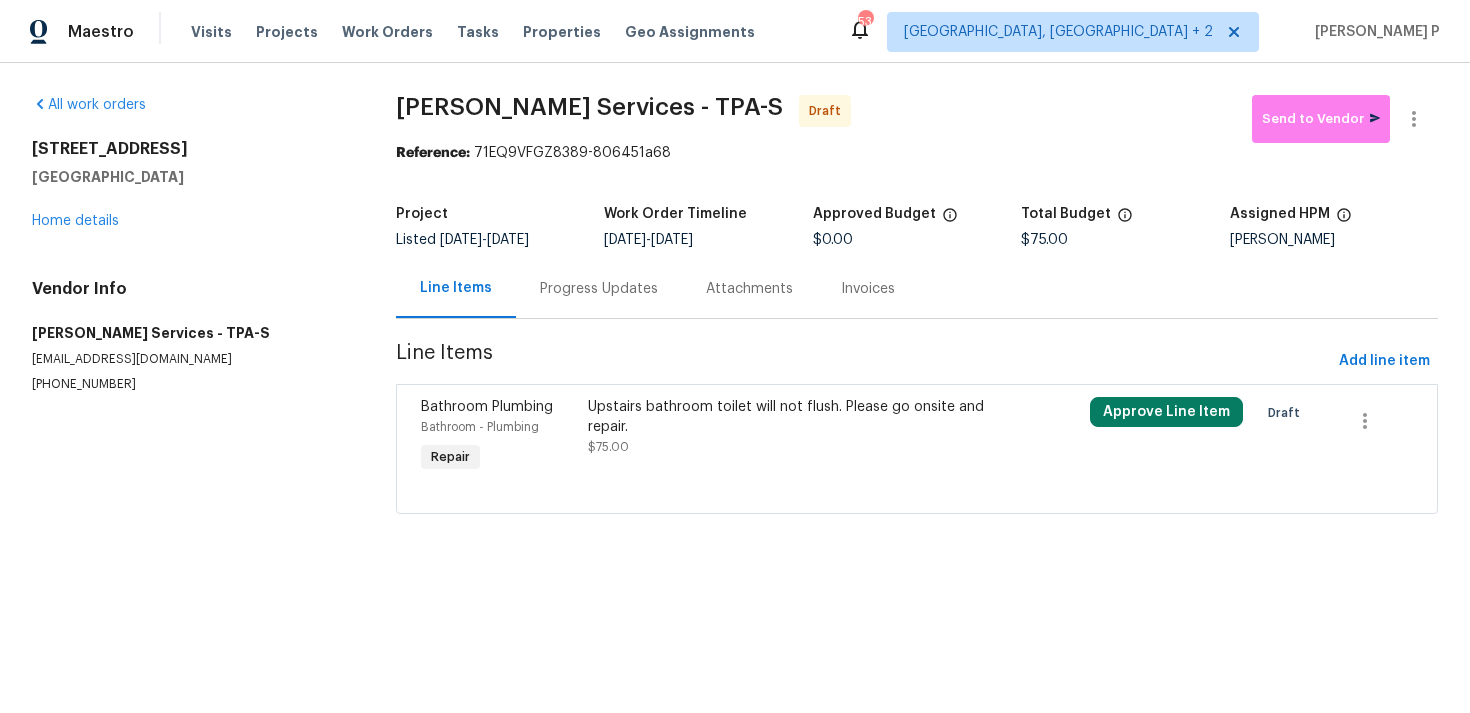 click on "Progress Updates" at bounding box center (599, 288) 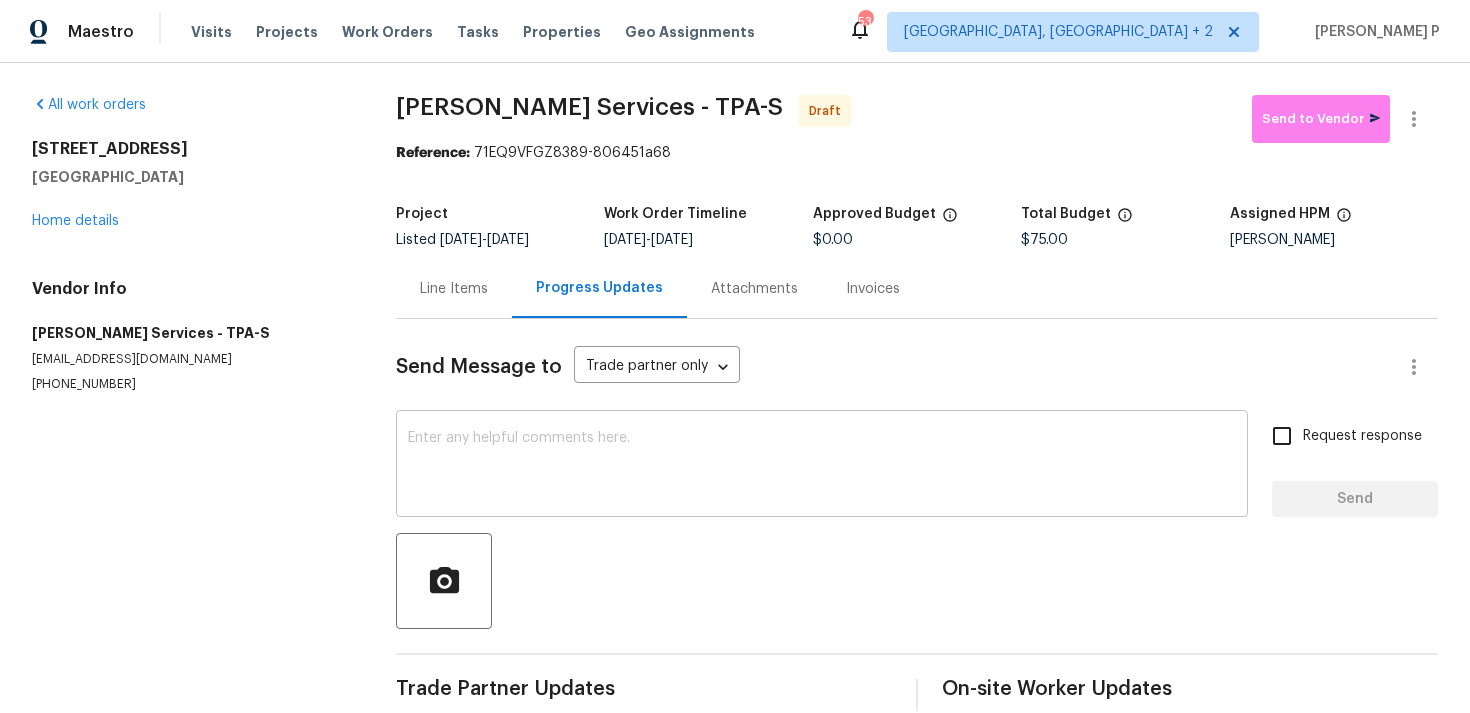 click at bounding box center [822, 466] 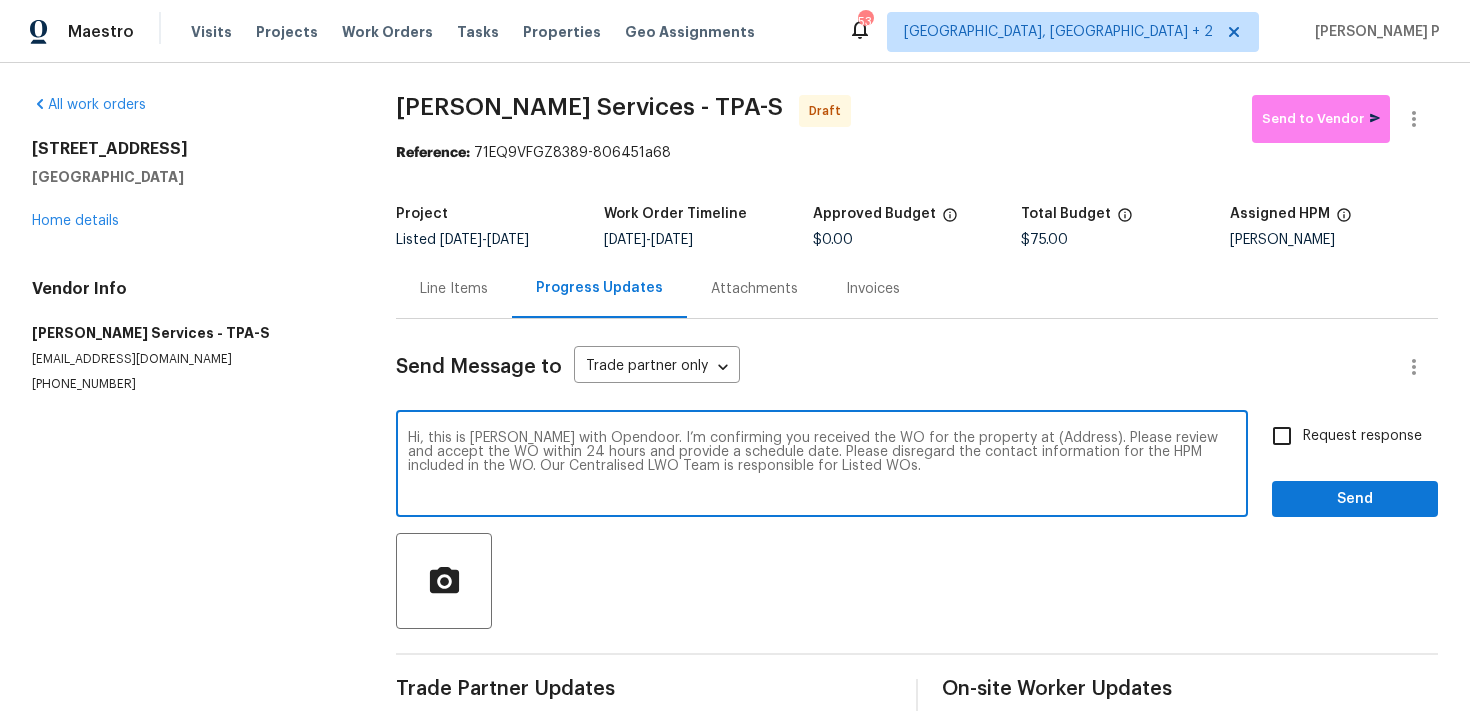 drag, startPoint x: 1002, startPoint y: 436, endPoint x: 1063, endPoint y: 436, distance: 61 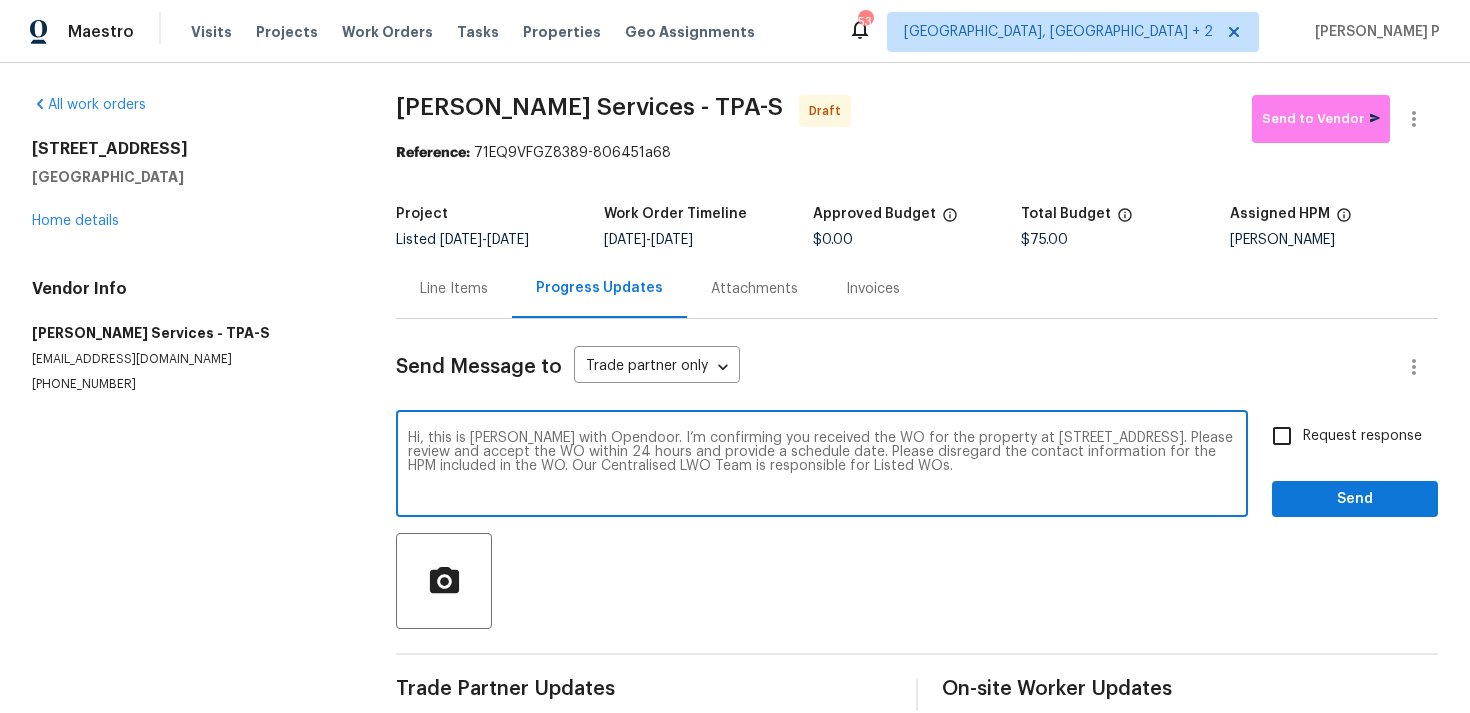 type on "Hi, this is Ramyasri with Opendoor. I’m confirming you received the WO for the property at 8863 White Sage Loop, Lakewood Ranch, FL 34202. Please review and accept the WO within 24 hours and provide a schedule date. Please disregard the contact information for the HPM included in the WO. Our Centralised LWO Team is responsible for Listed WOs." 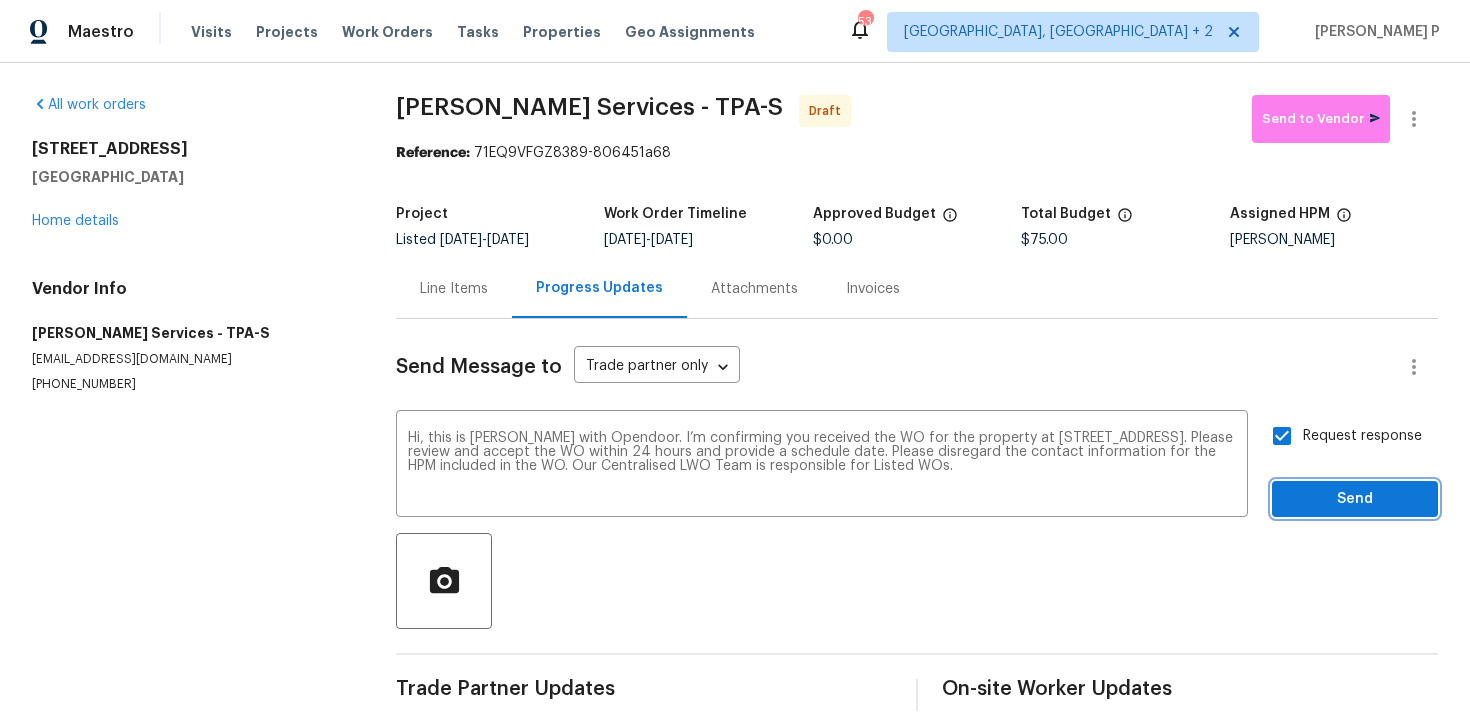 click on "Send" at bounding box center (1355, 499) 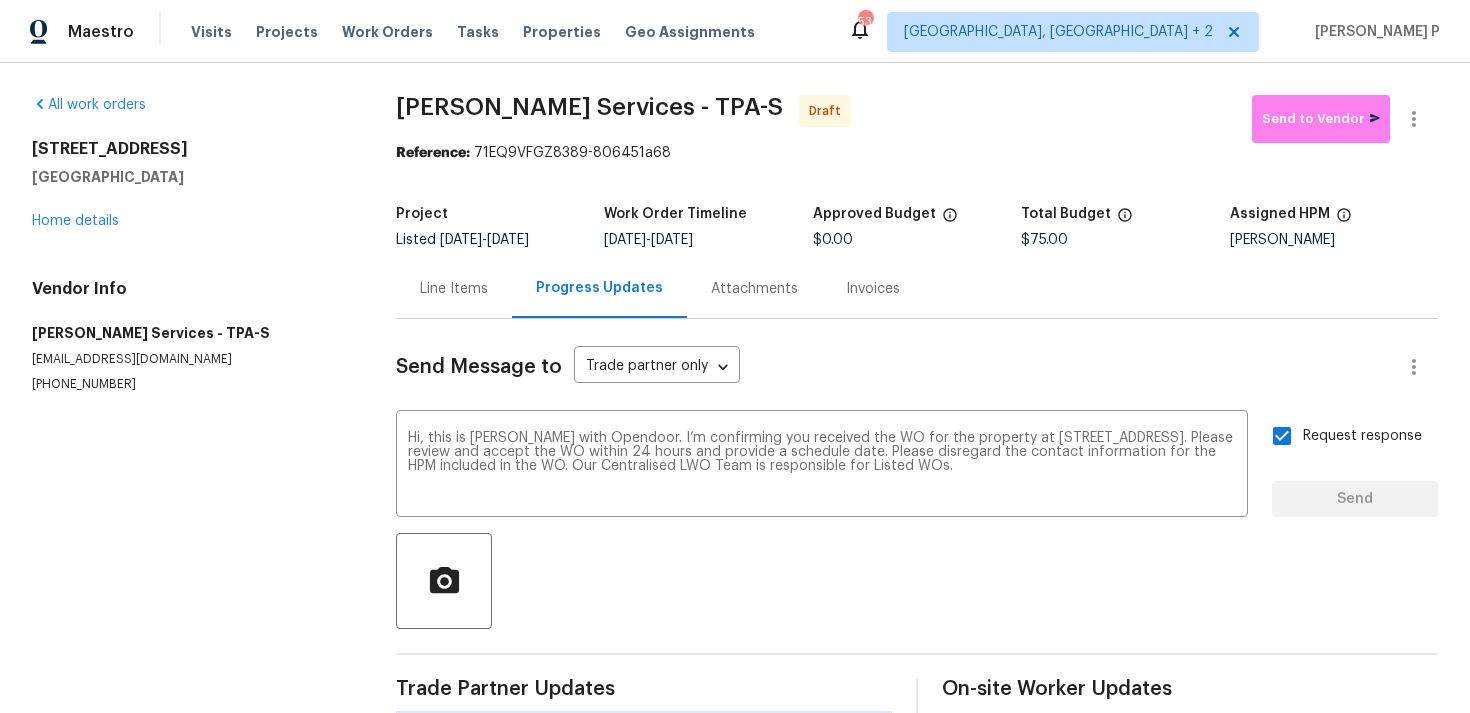 type 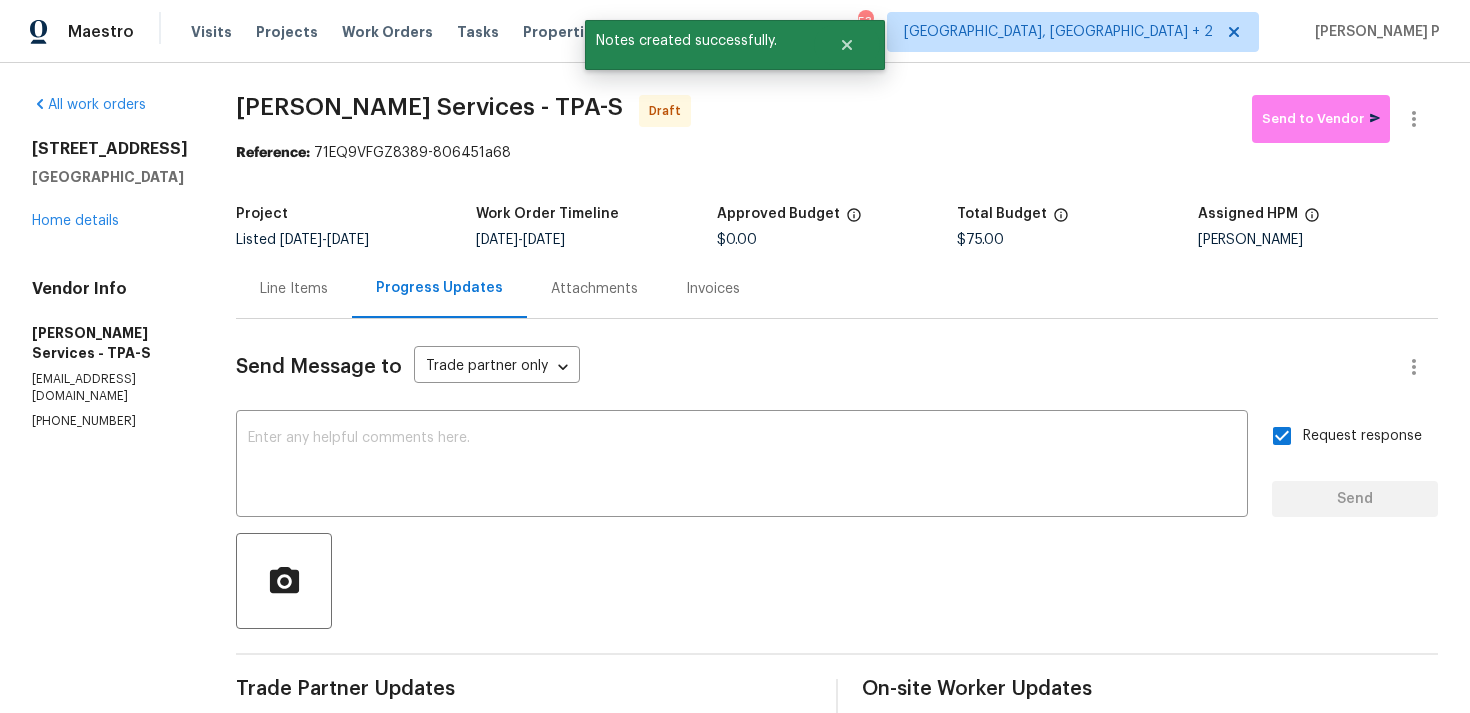 click at bounding box center [837, 581] 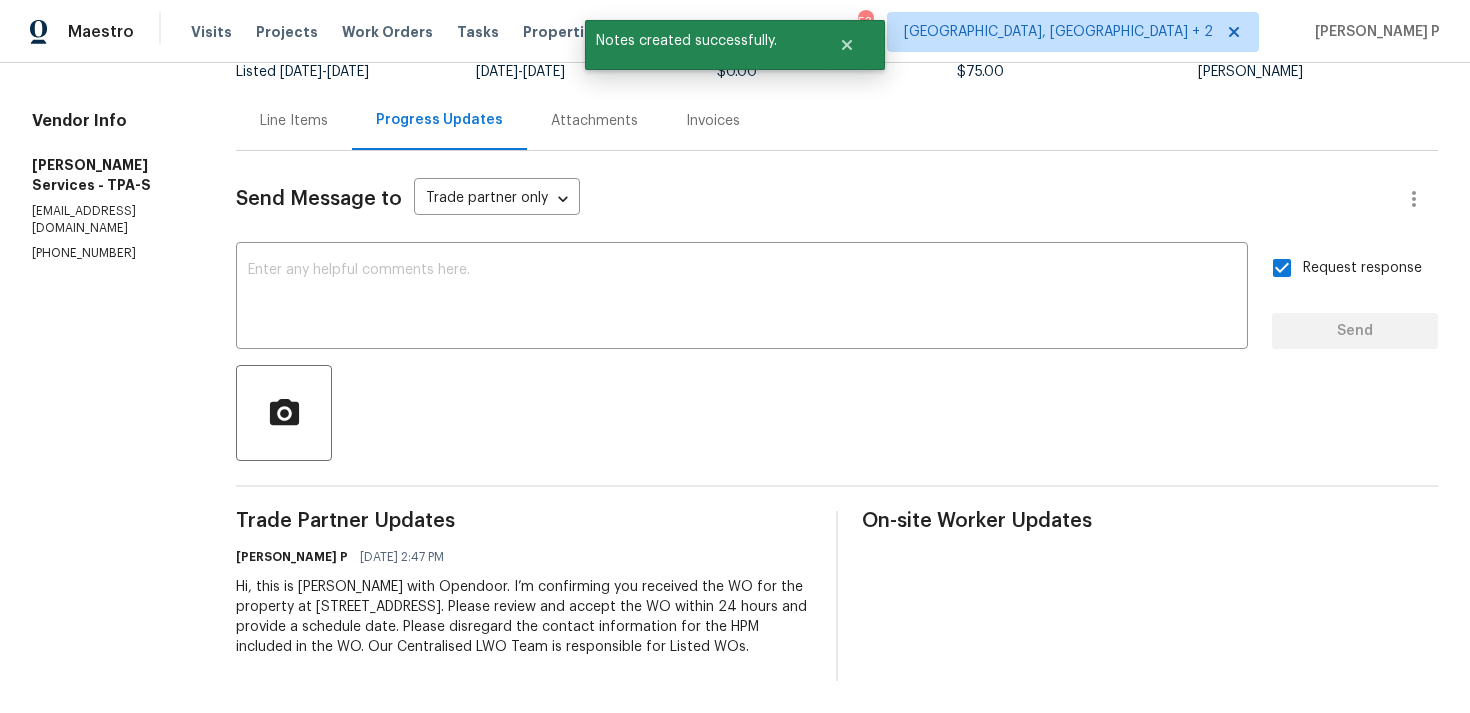 scroll, scrollTop: 0, scrollLeft: 0, axis: both 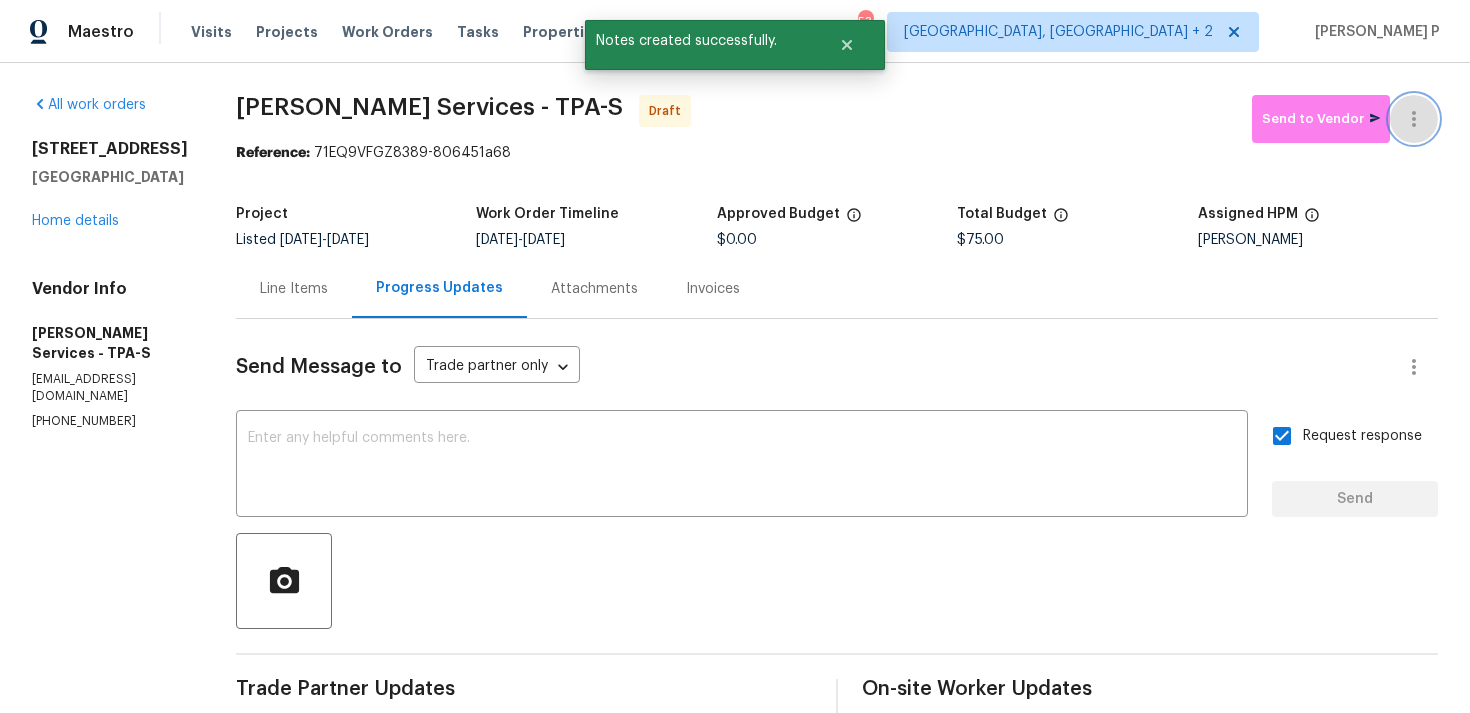 click 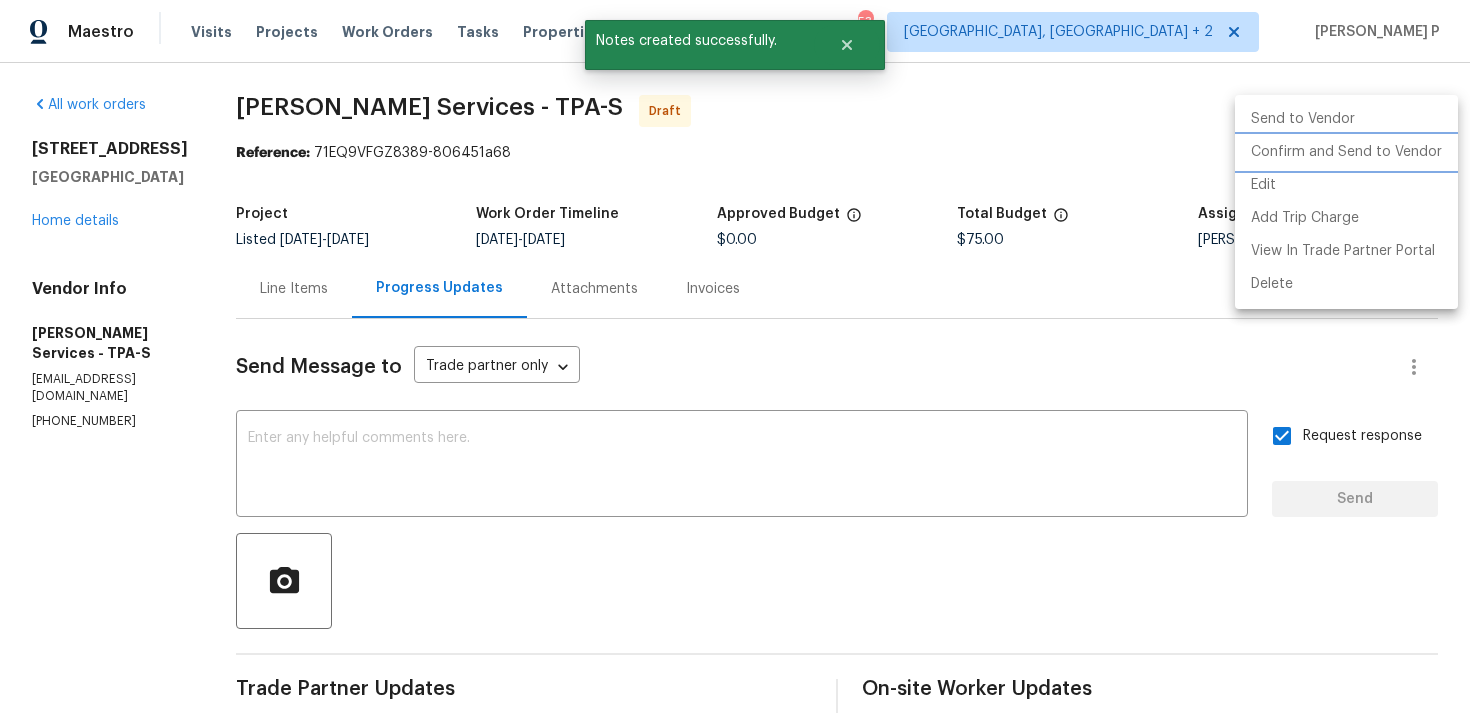 click on "Confirm and Send to Vendor" at bounding box center [1346, 152] 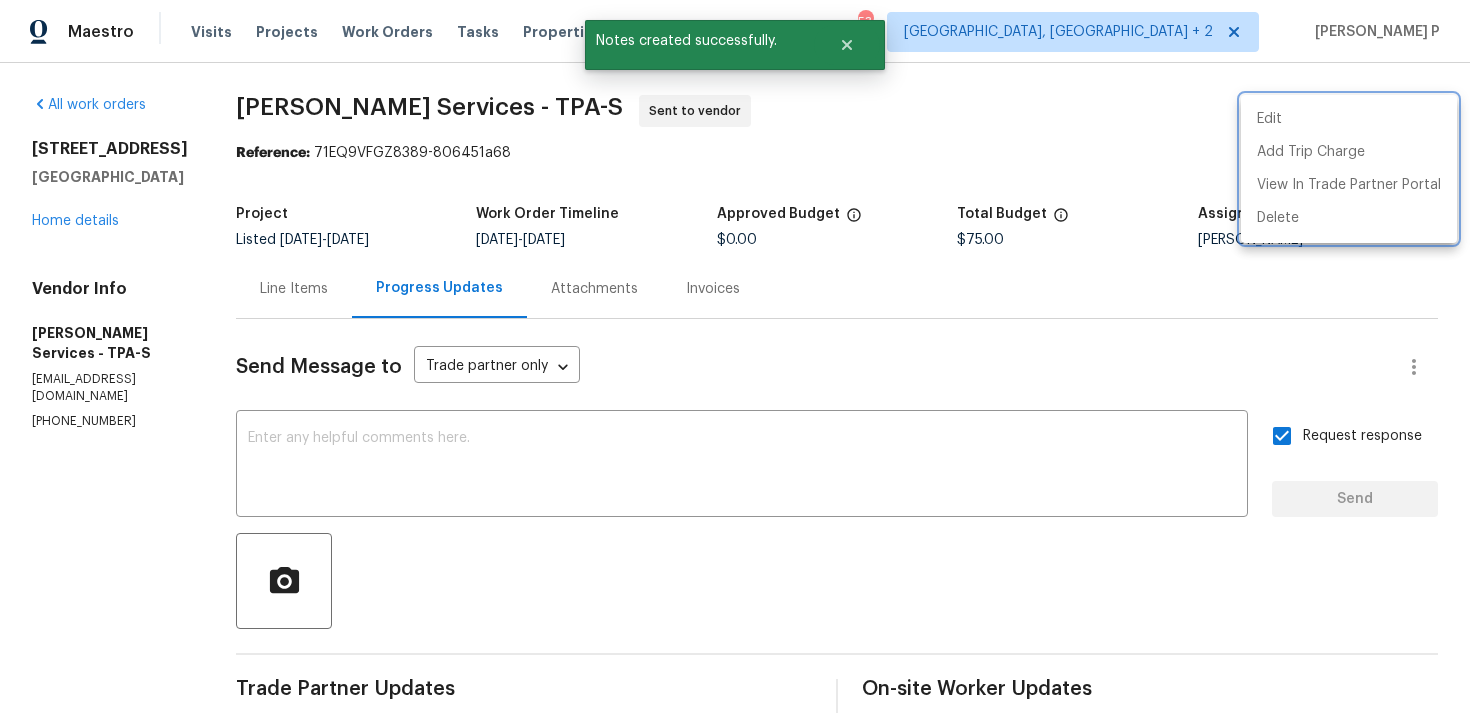 click at bounding box center (735, 356) 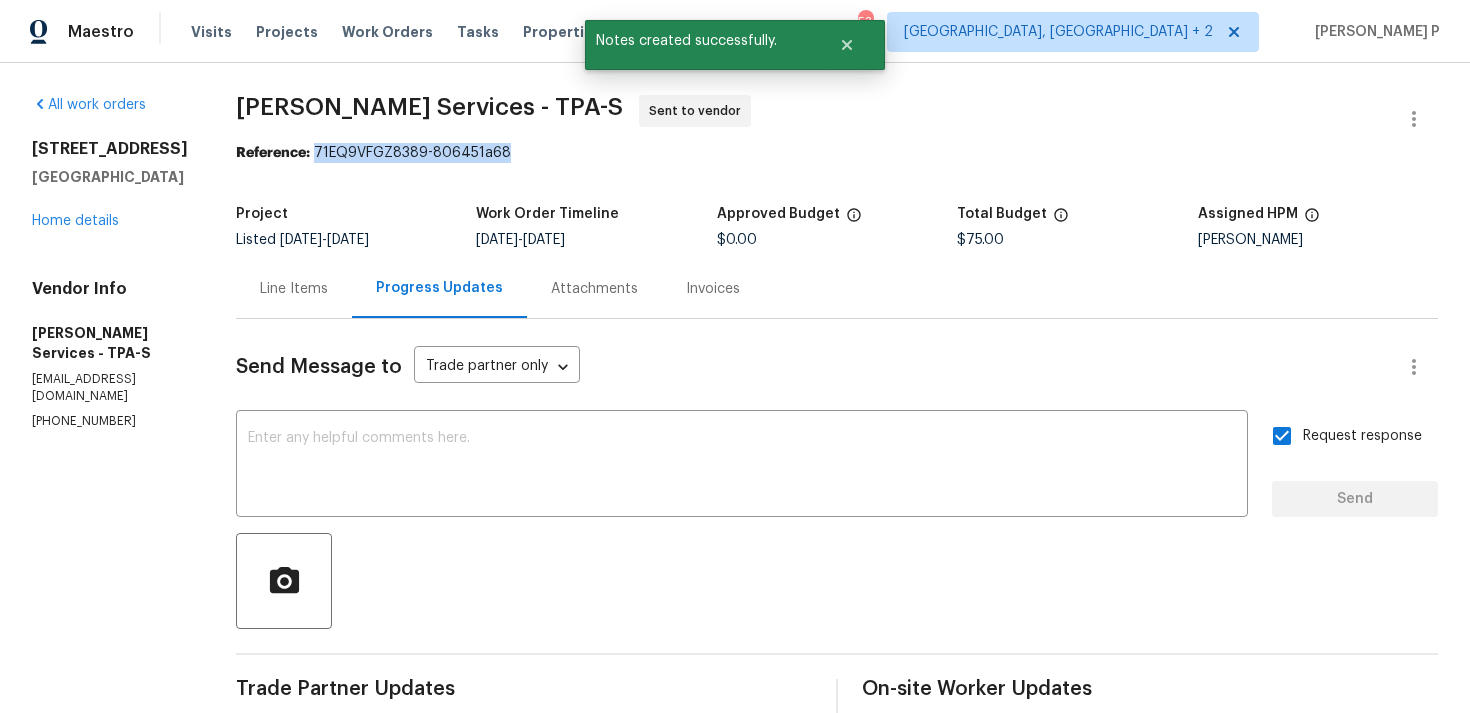 drag, startPoint x: 324, startPoint y: 150, endPoint x: 615, endPoint y: 150, distance: 291 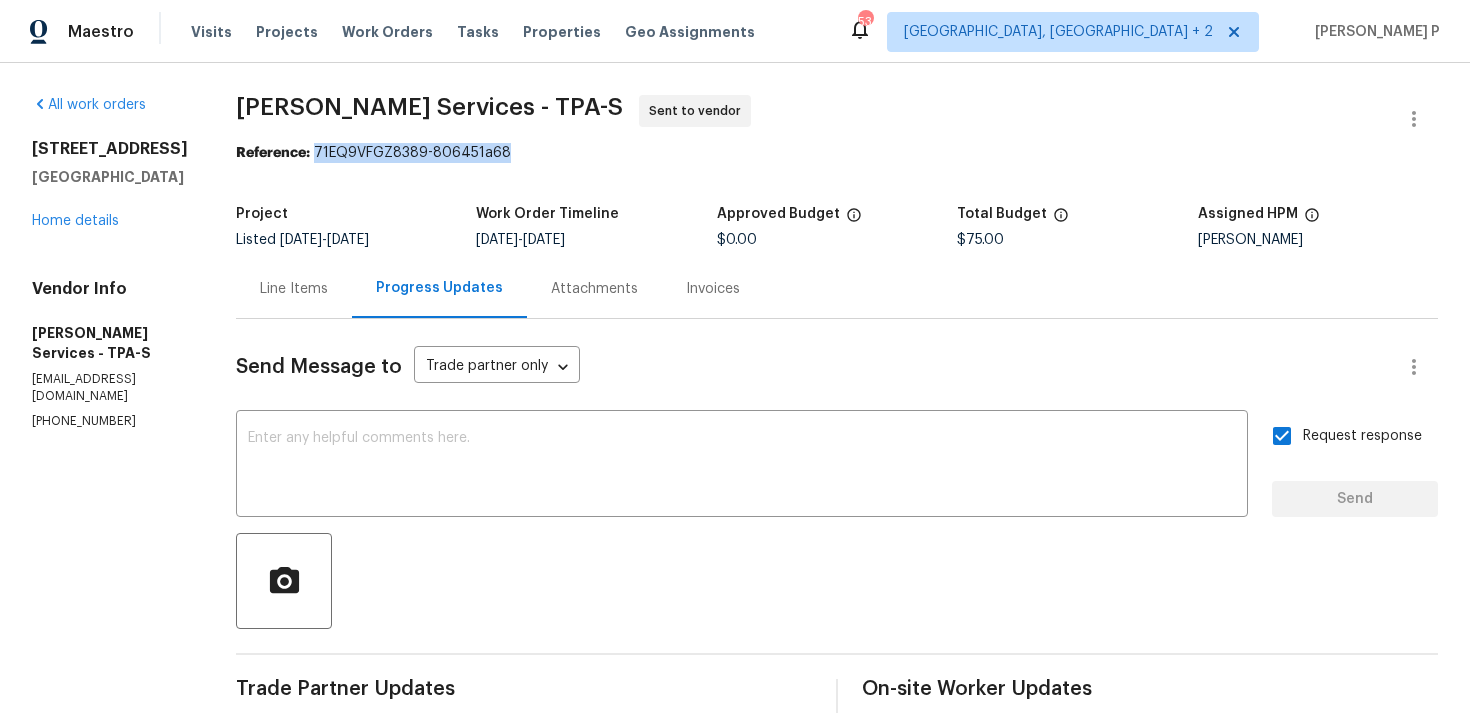 copy on "71EQ9VFGZ8389-806451a68" 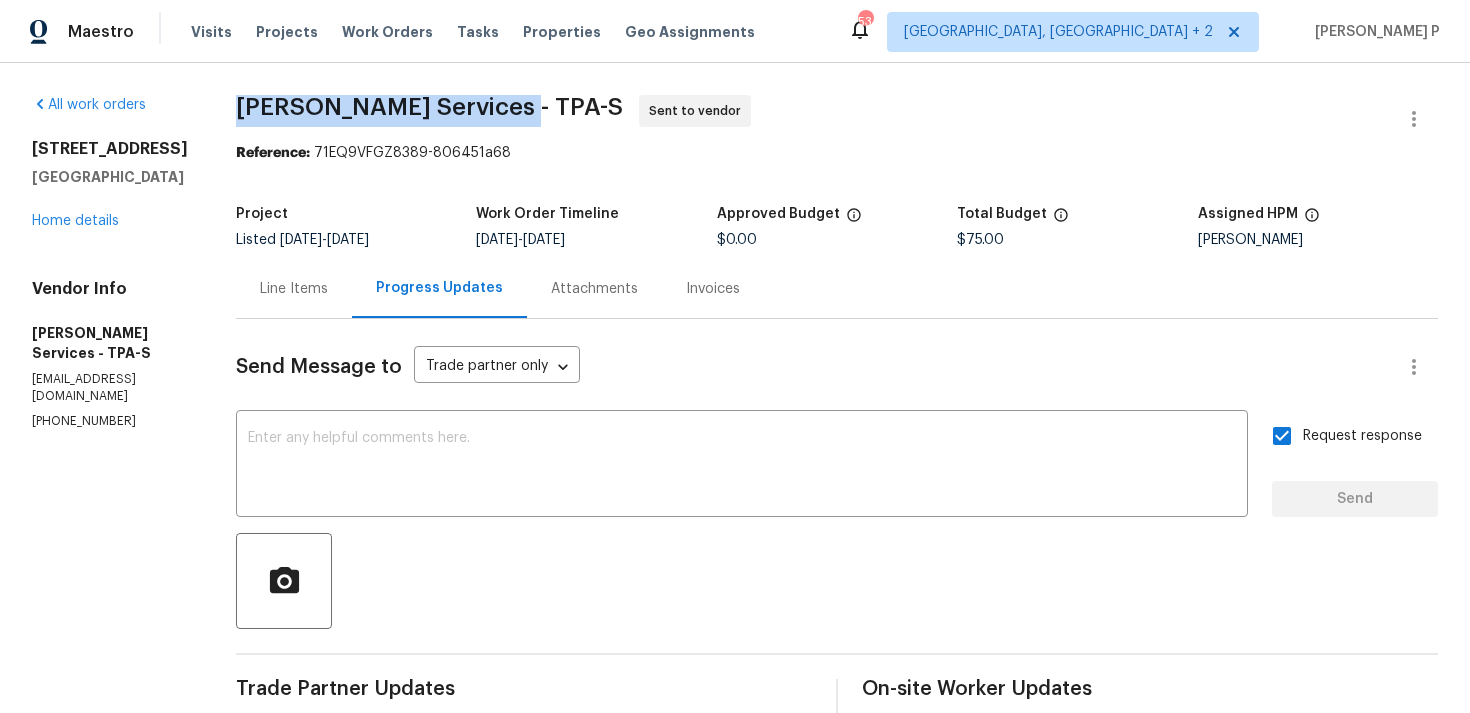 drag, startPoint x: 250, startPoint y: 104, endPoint x: 512, endPoint y: 96, distance: 262.1221 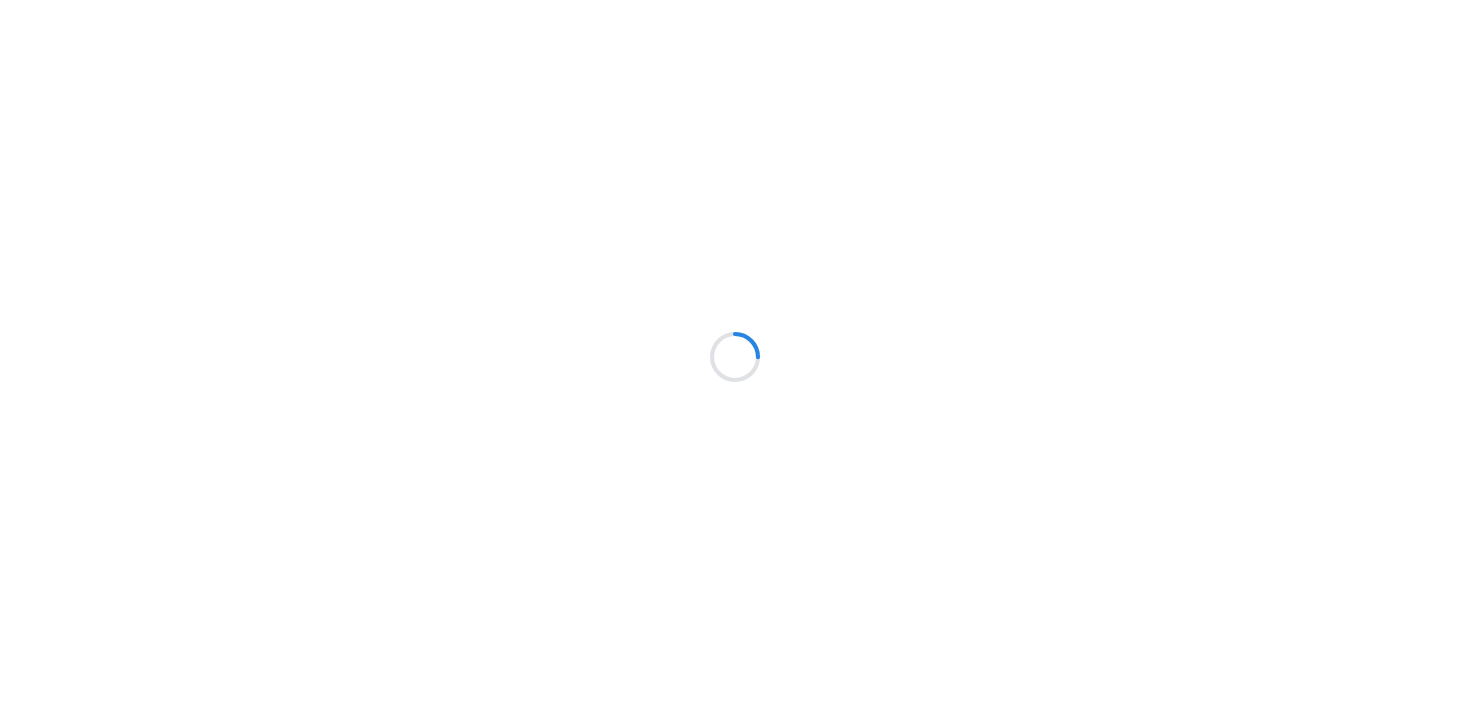 scroll, scrollTop: 0, scrollLeft: 0, axis: both 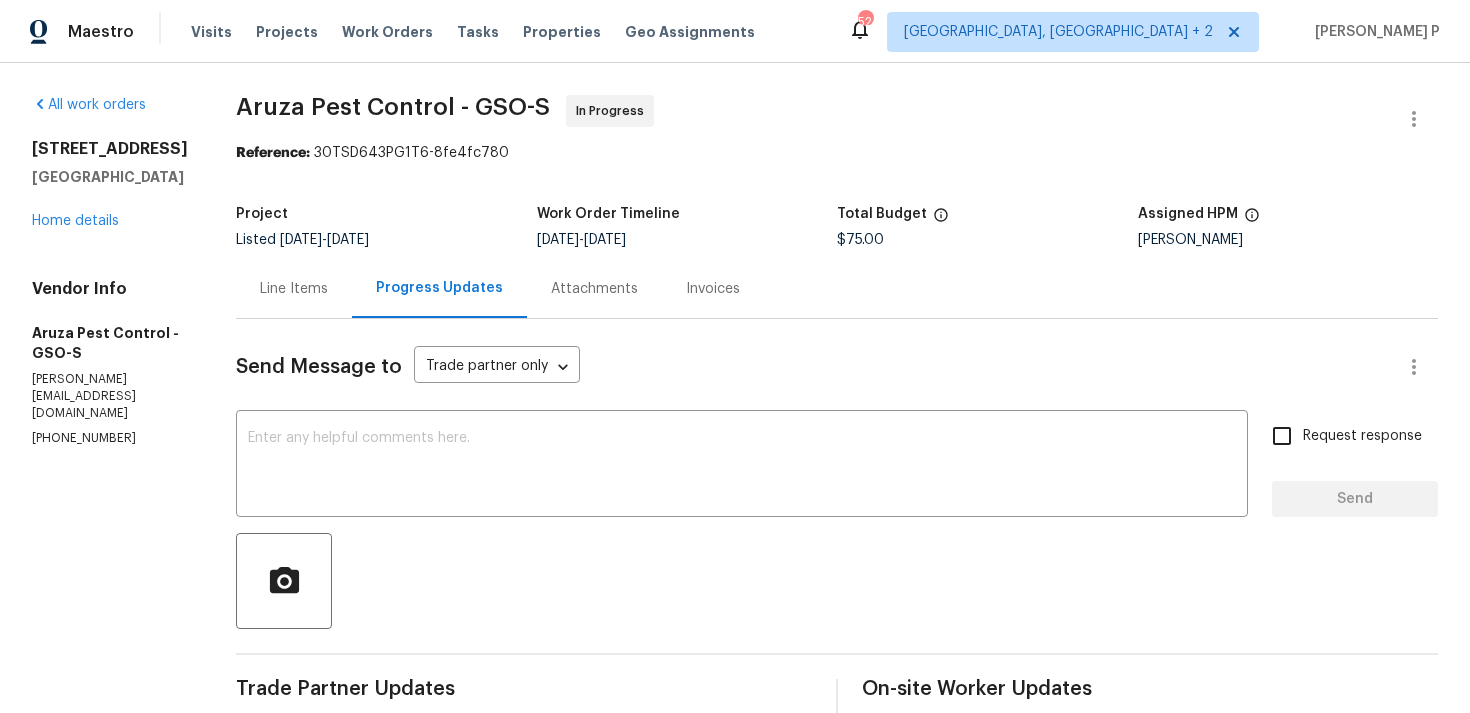 click on "Line Items" at bounding box center (294, 289) 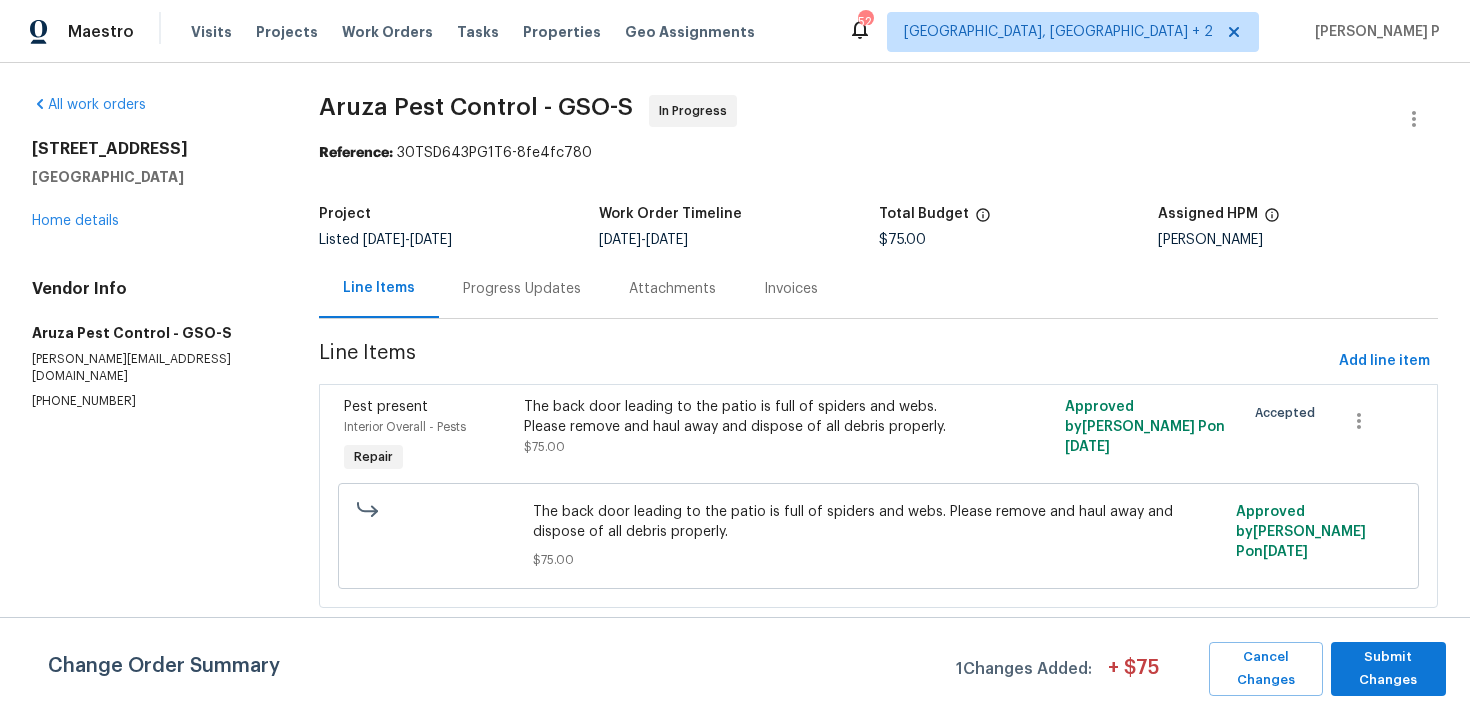 click on "The back door leading to the patio is full of spiders and webs. Please remove and haul away and dispose of all debris properly." at bounding box center (743, 417) 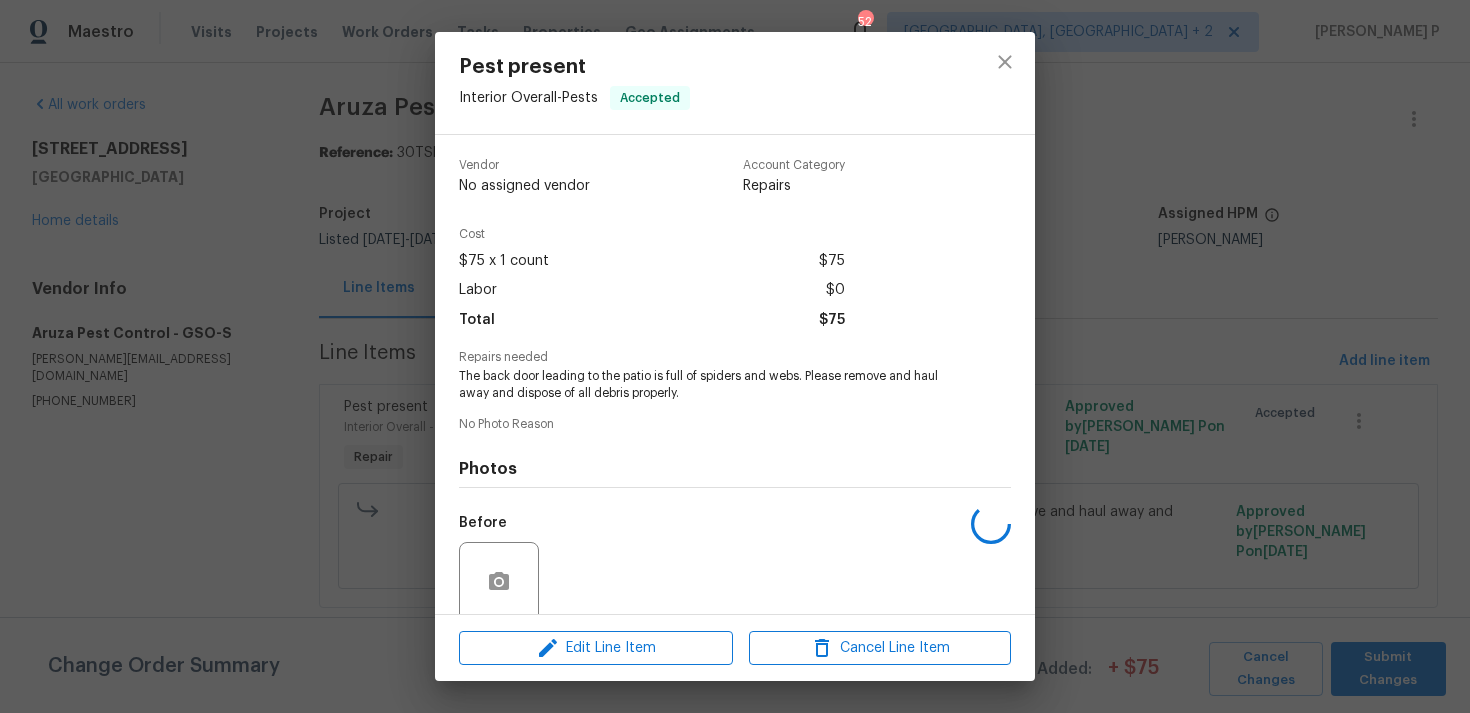 scroll, scrollTop: 157, scrollLeft: 0, axis: vertical 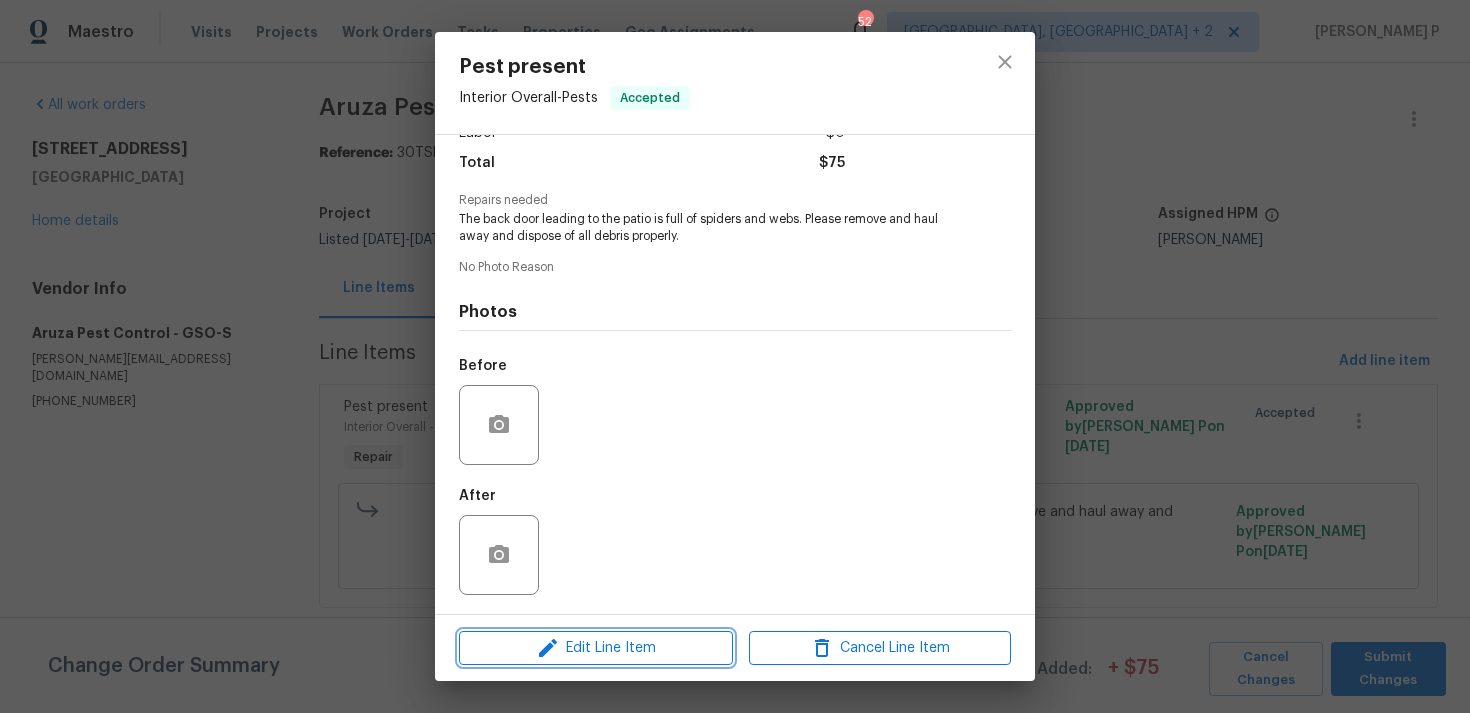 click on "Edit Line Item" at bounding box center (596, 648) 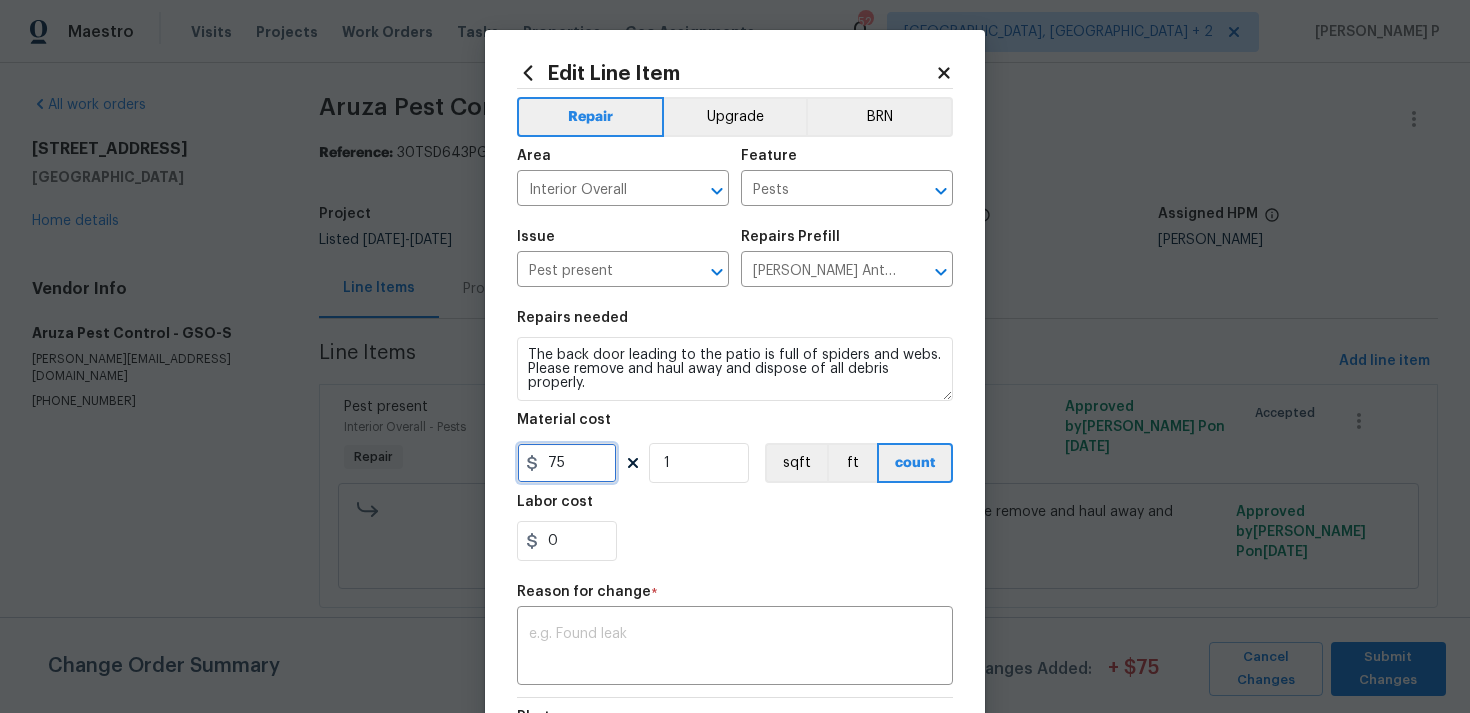 click on "75" at bounding box center [567, 463] 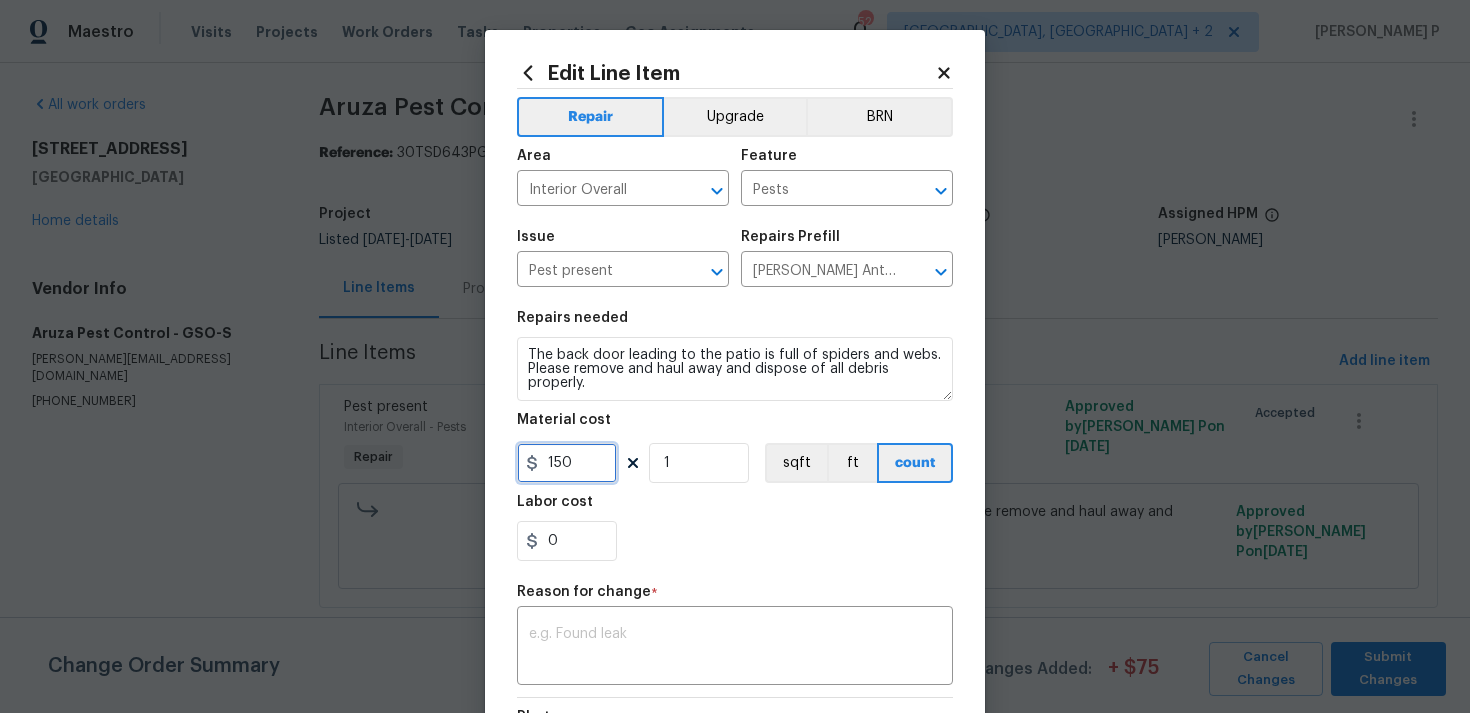 type on "150" 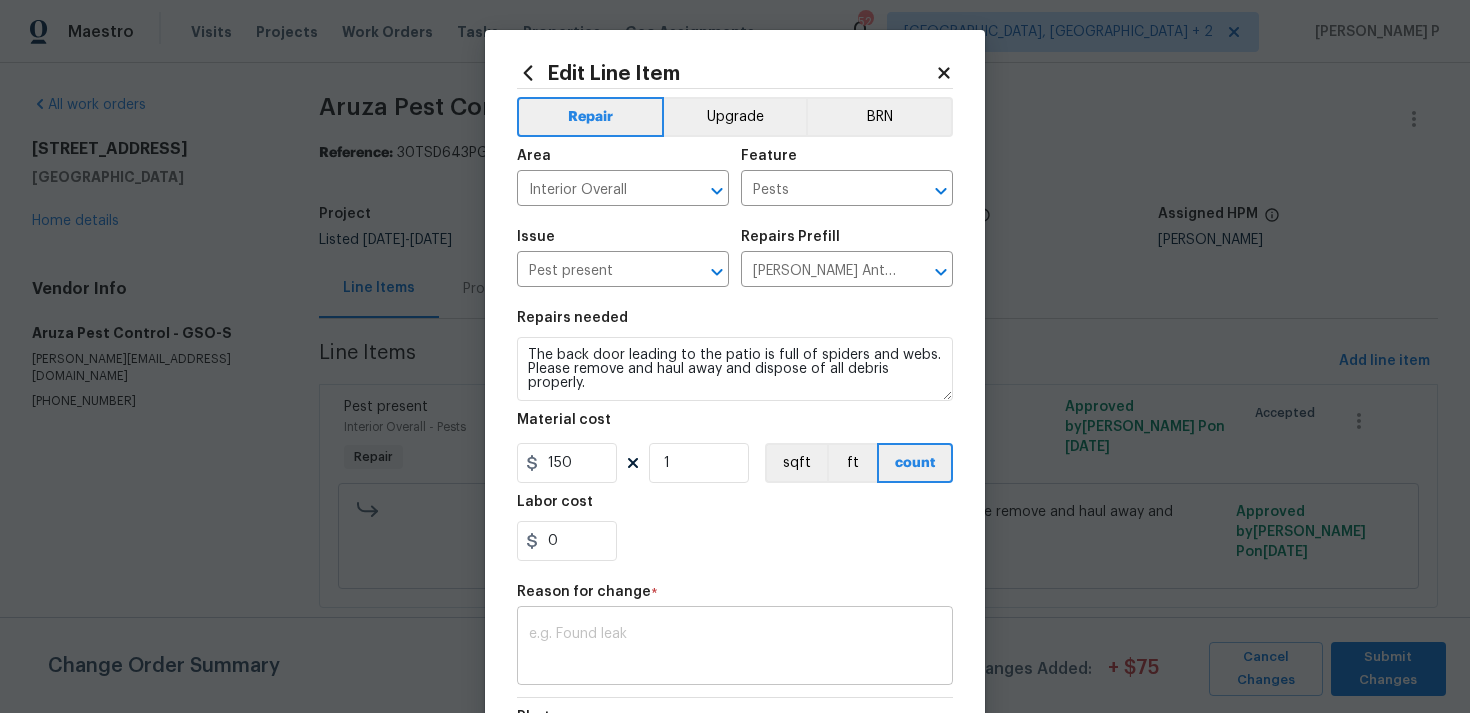 click at bounding box center (735, 648) 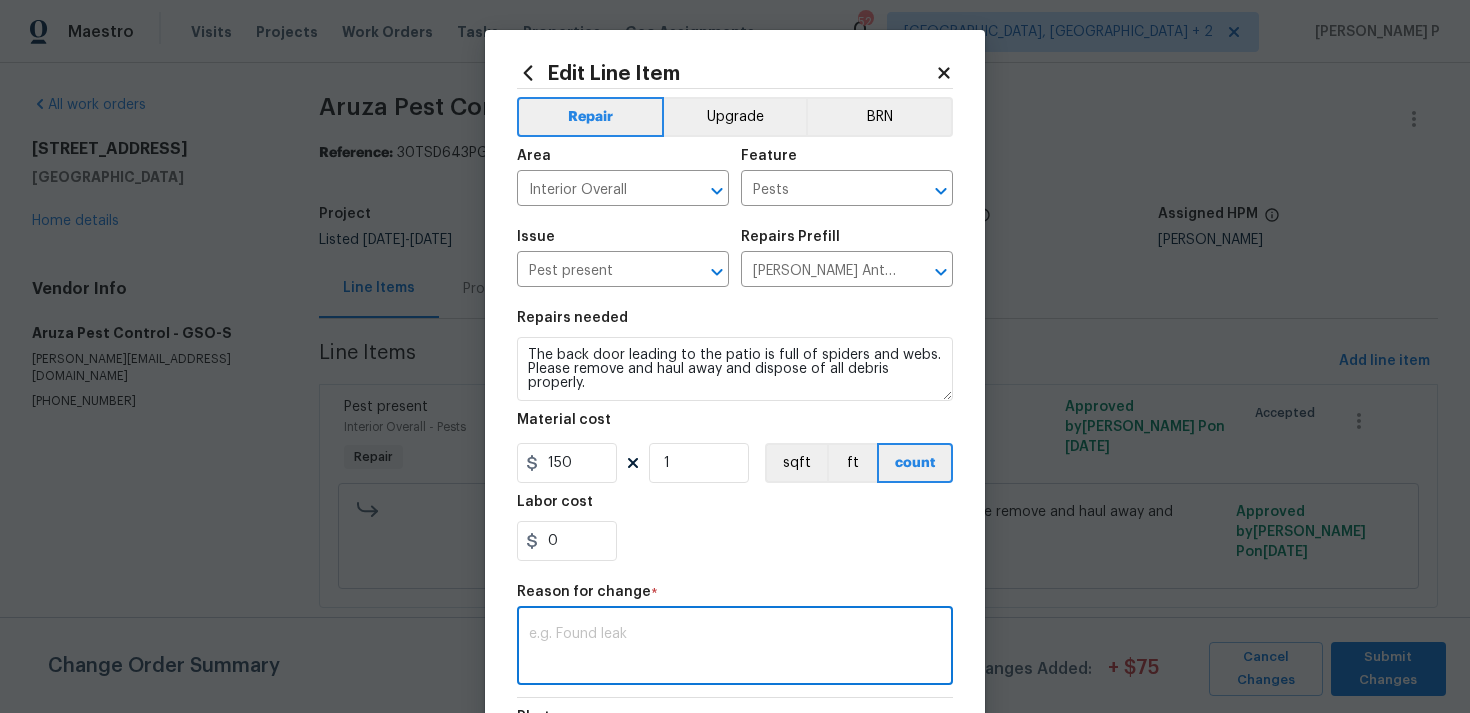 paste on "(RP) Updated per vendor’s final cost" 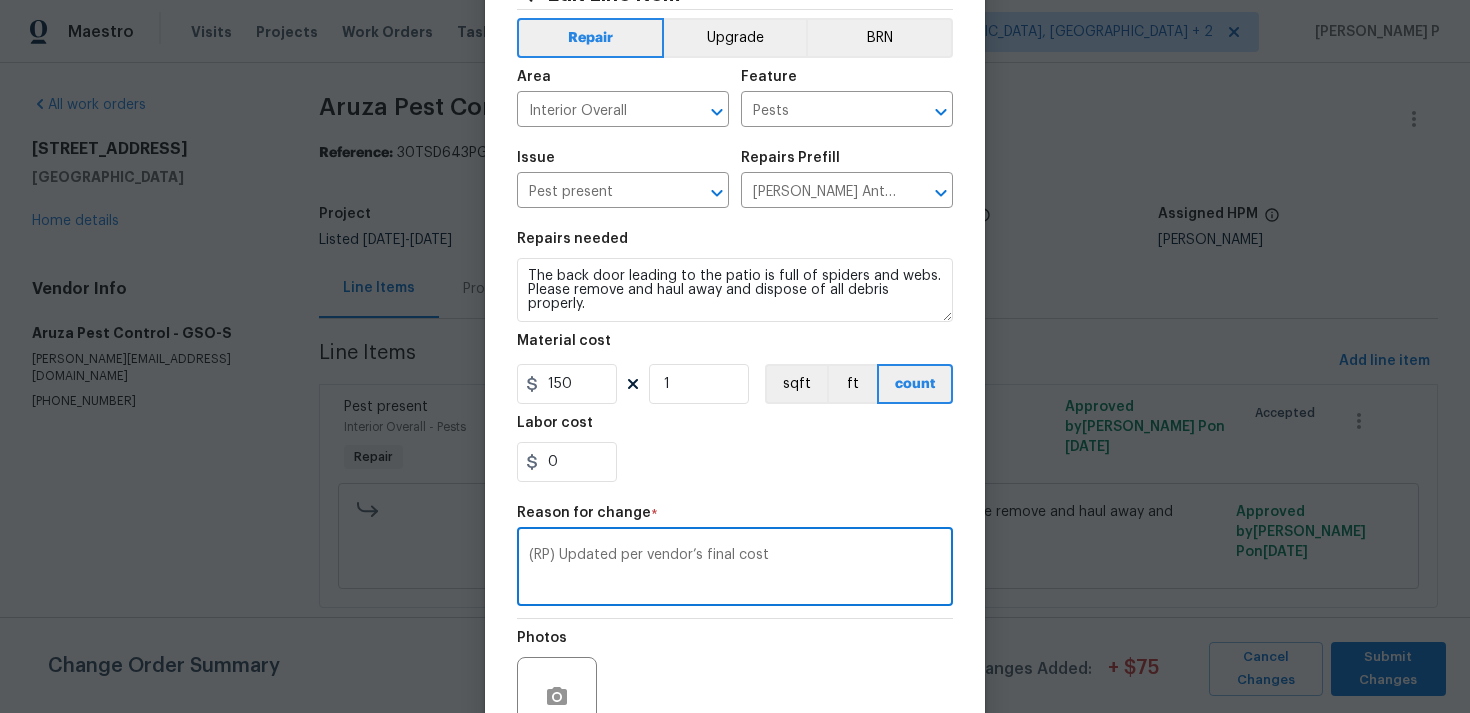scroll, scrollTop: 273, scrollLeft: 0, axis: vertical 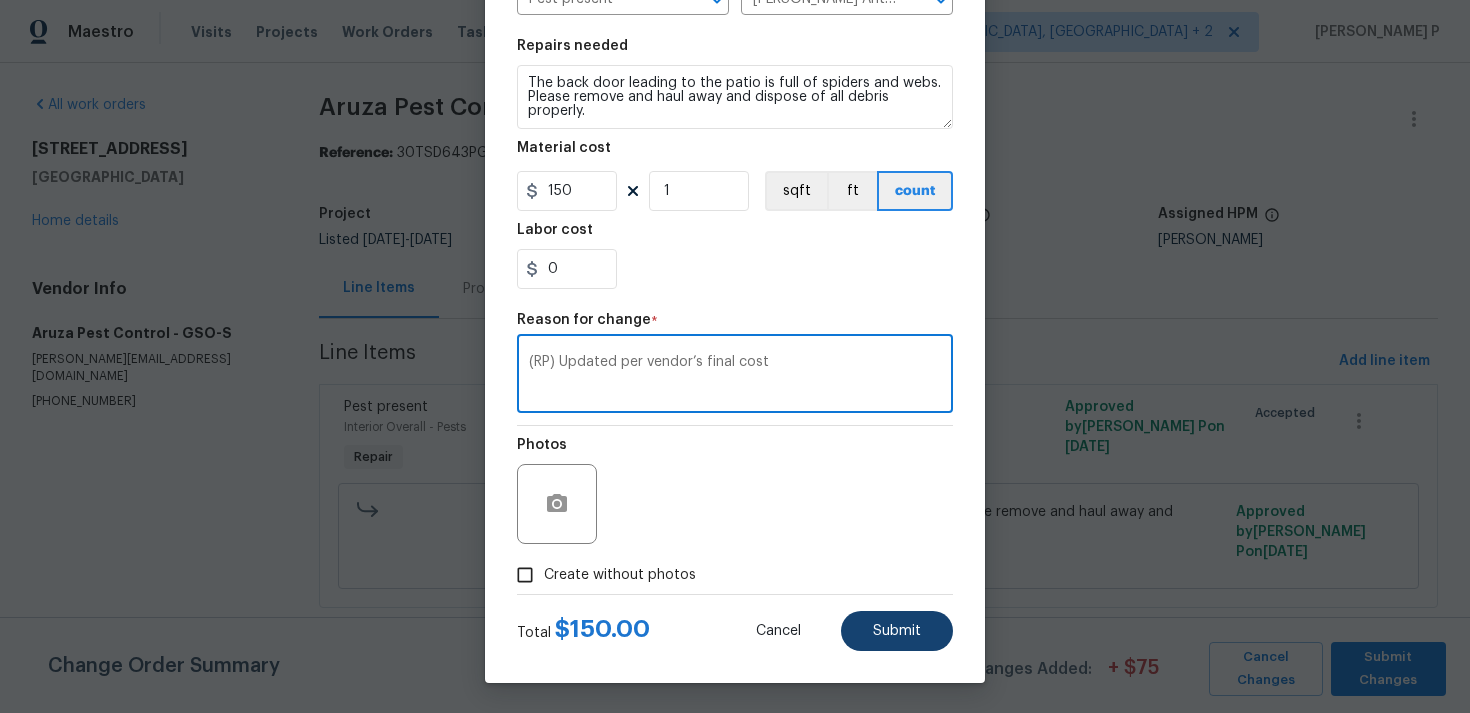 type on "(RP) Updated per vendor’s final cost" 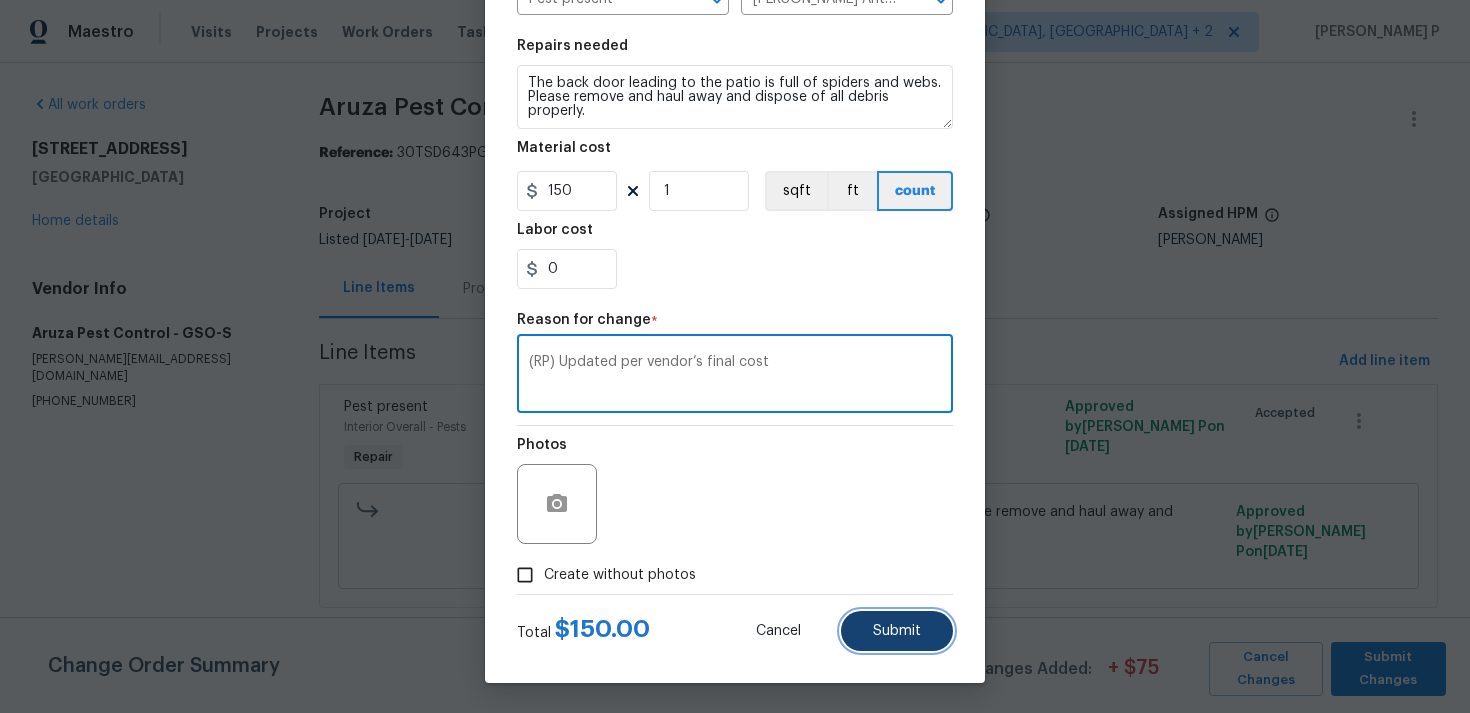 click on "Submit" at bounding box center [897, 631] 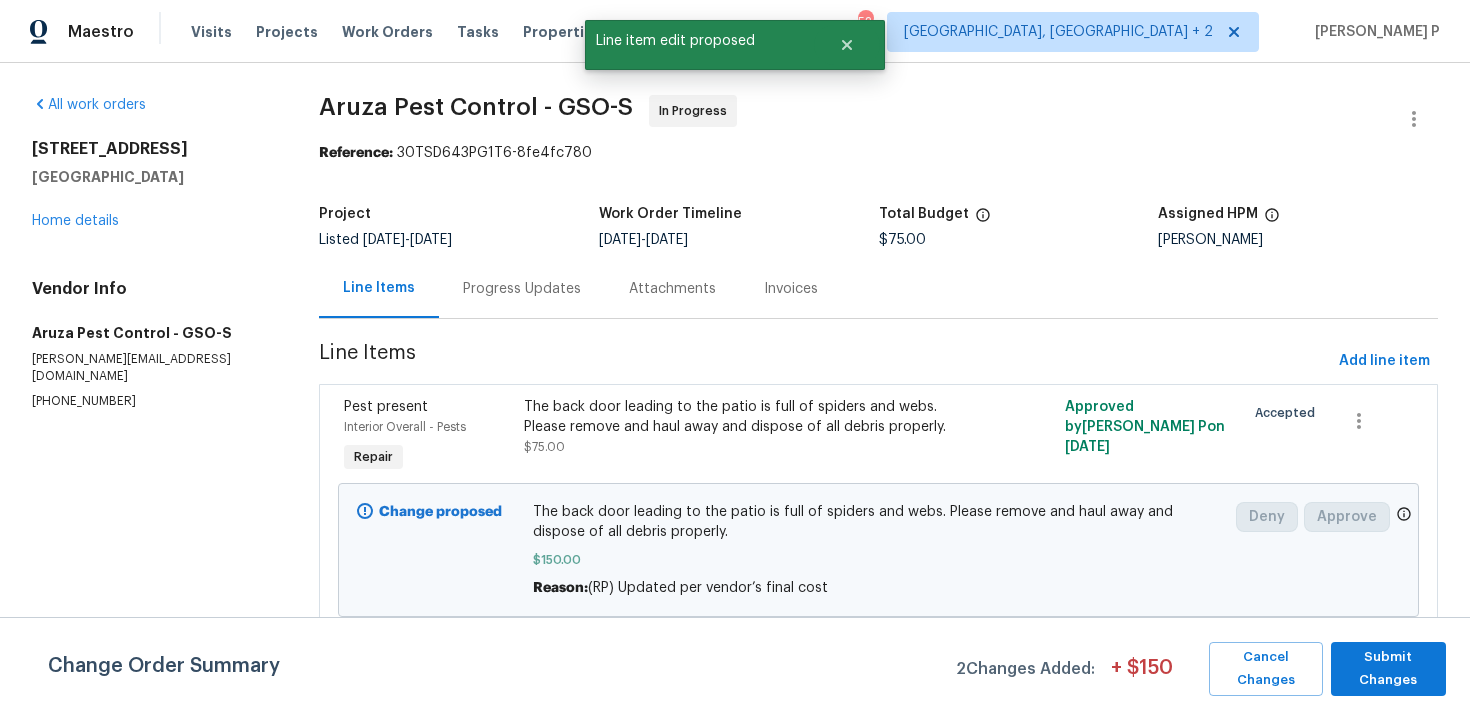 scroll, scrollTop: 0, scrollLeft: 0, axis: both 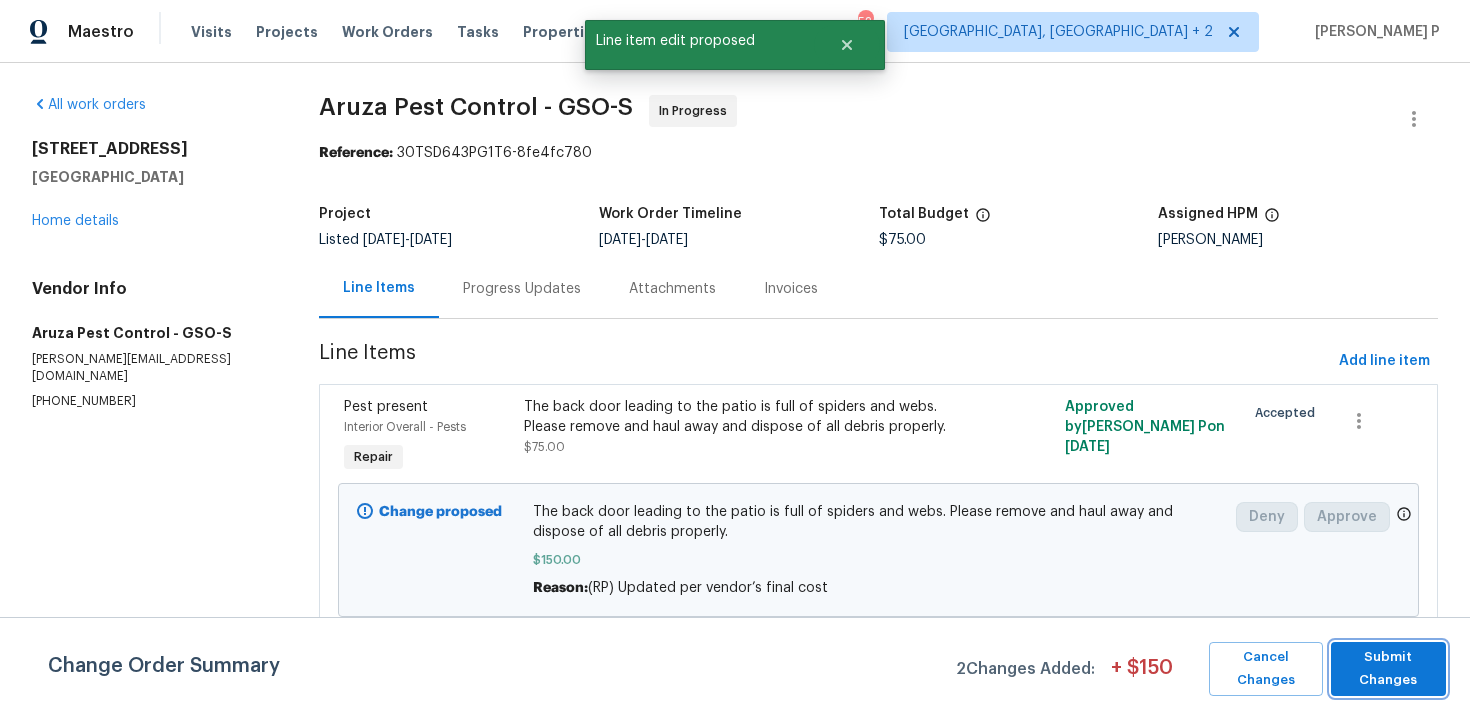 click on "Submit Changes" at bounding box center [1388, 669] 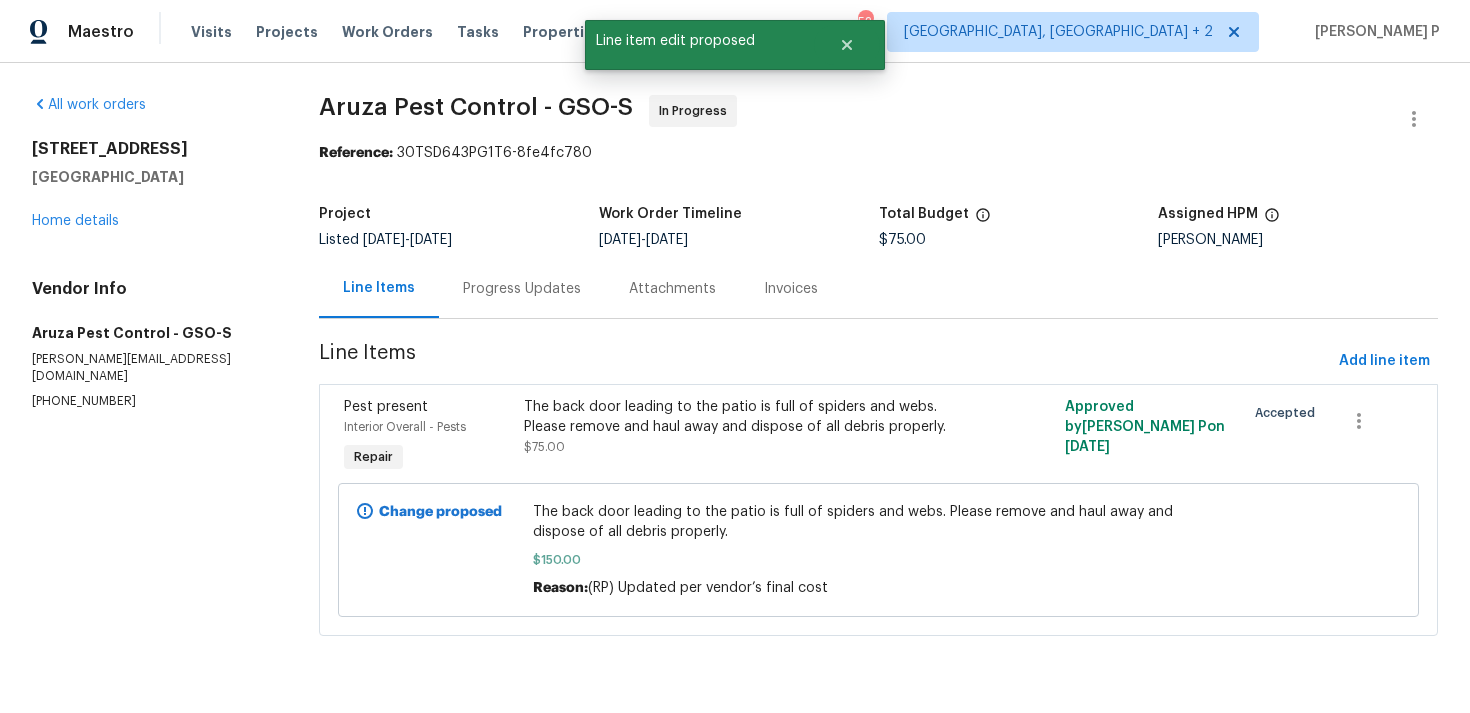 click on "Progress Updates" at bounding box center (522, 288) 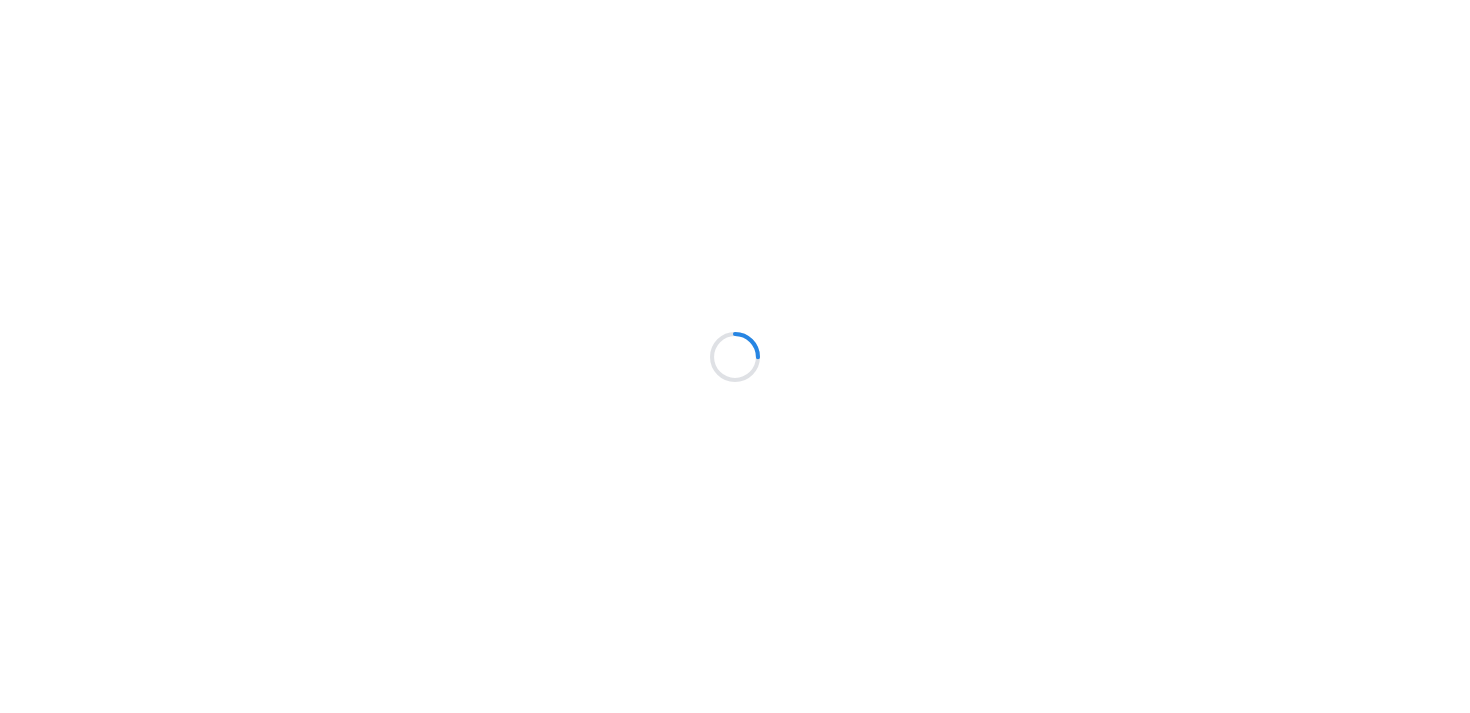 scroll, scrollTop: 0, scrollLeft: 0, axis: both 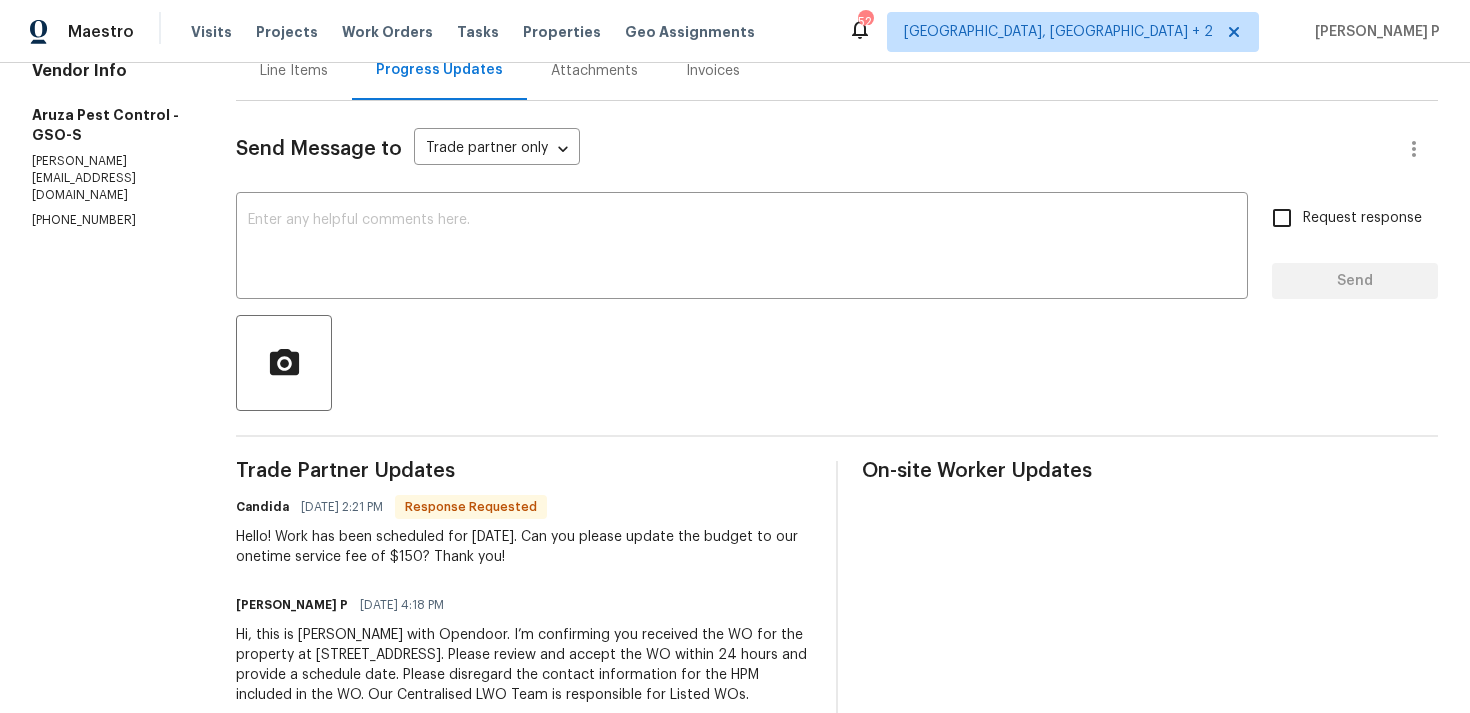 click on "Send Message to Trade partner only Trade partner only ​ x ​ Request response Send Trade Partner Updates Candida [DATE] 2:21 PM Response Requested Hello! Work has been scheduled for [DATE]. Can you please update the budget to our onetime service fee of $150? Thank you! [PERSON_NAME] P [DATE] 4:18 PM Hi, this is [PERSON_NAME] with Opendoor. I’m confirming you received the WO for the property at [STREET_ADDRESS]. Please review and accept the WO within 24 hours and provide a schedule date. Please disregard the contact information for the HPM included in the WO. Our Centralised LWO Team is responsible for Listed WOs. On-site Worker Updates" at bounding box center [837, 415] 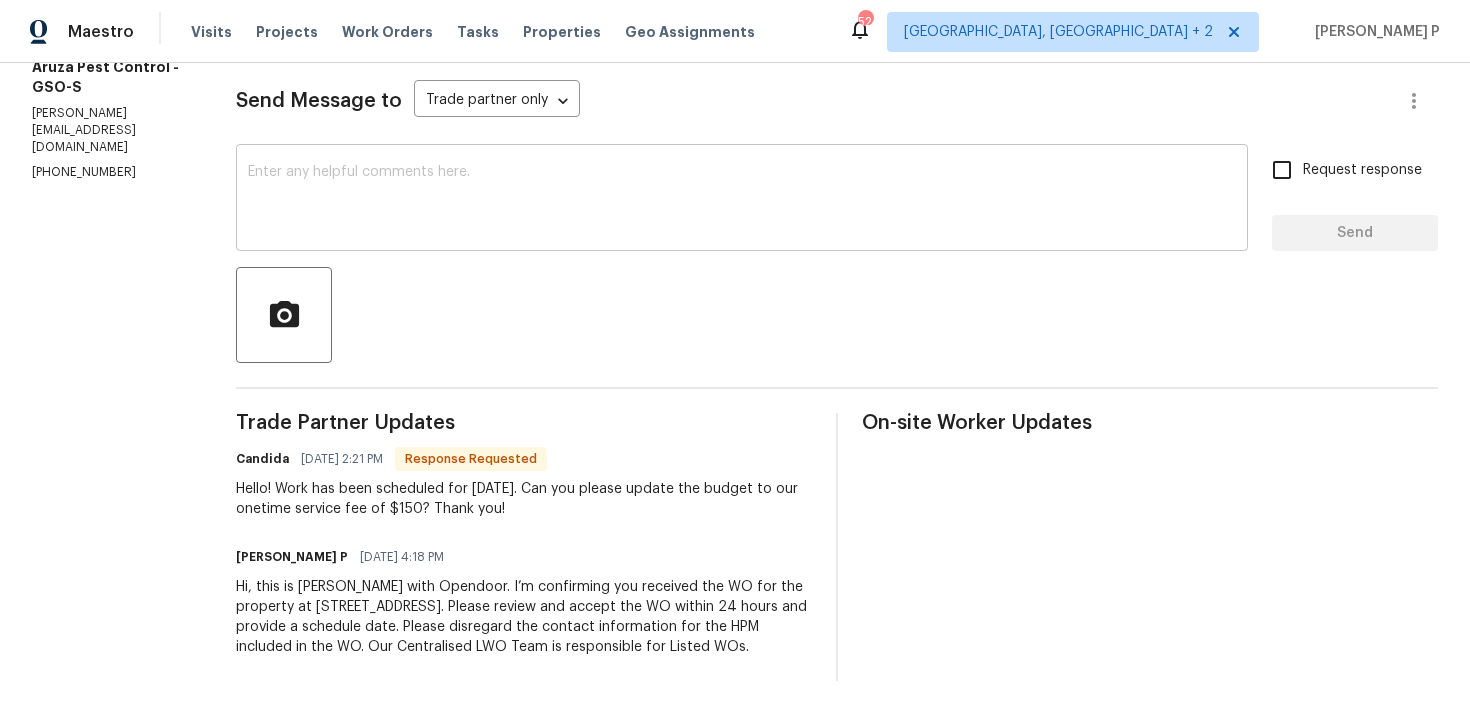 click at bounding box center (742, 200) 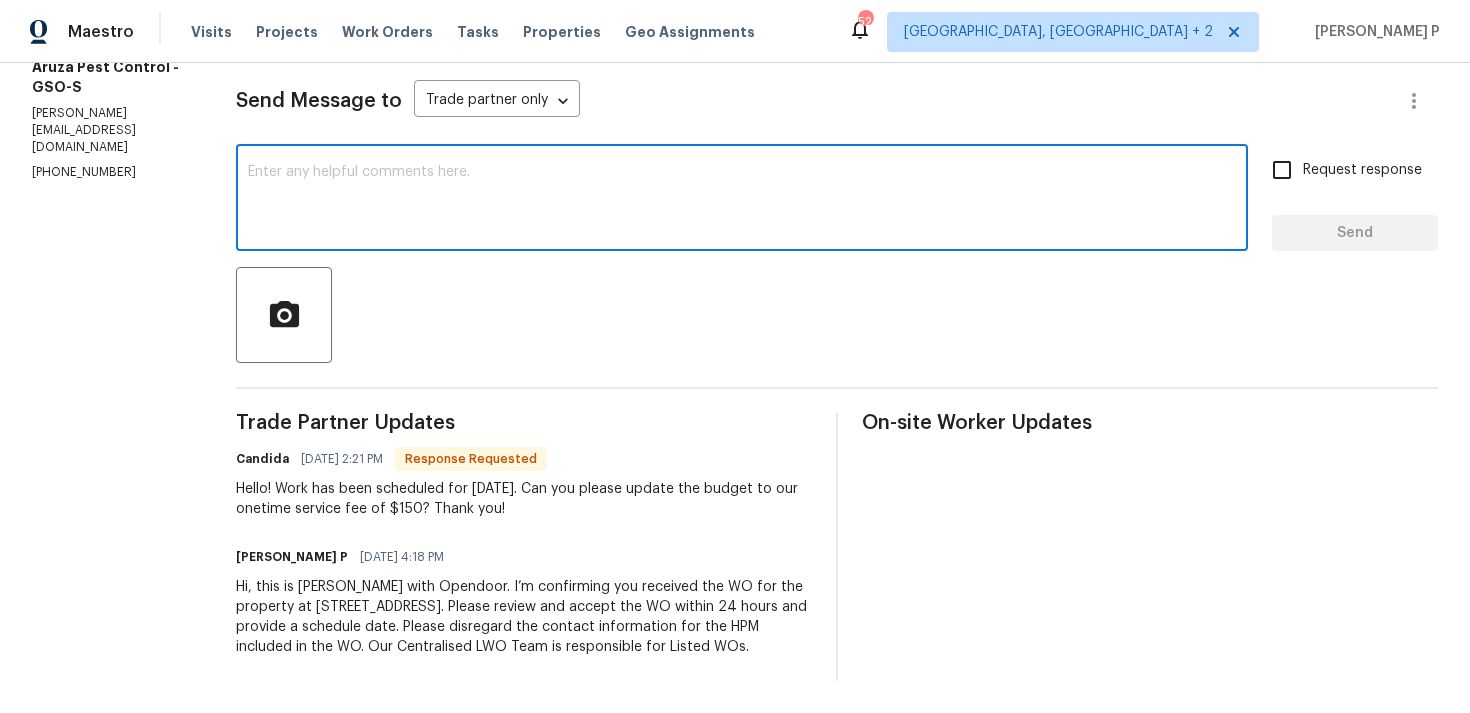 click at bounding box center (742, 200) 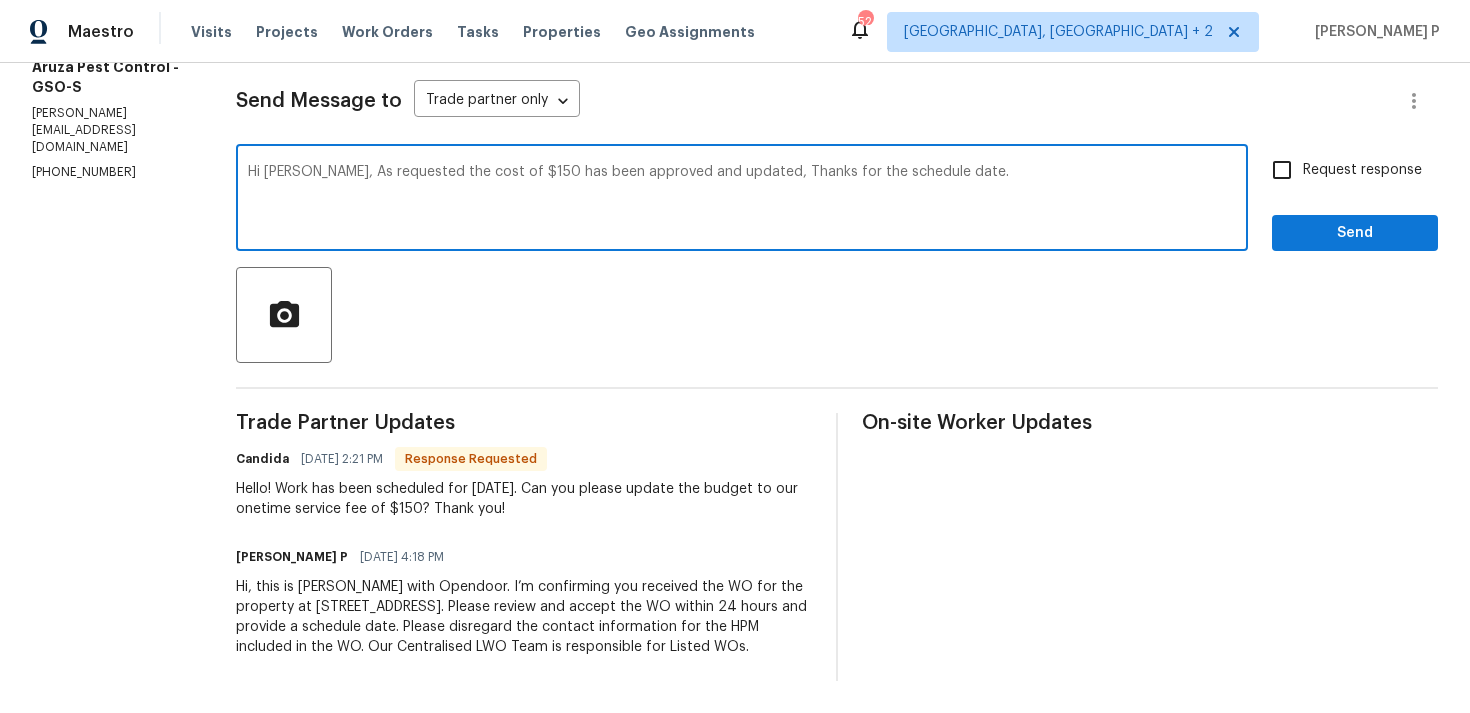 type on "Hi [PERSON_NAME], As requested the cost of $150 has been approved and updated, Thanks for the schedule date." 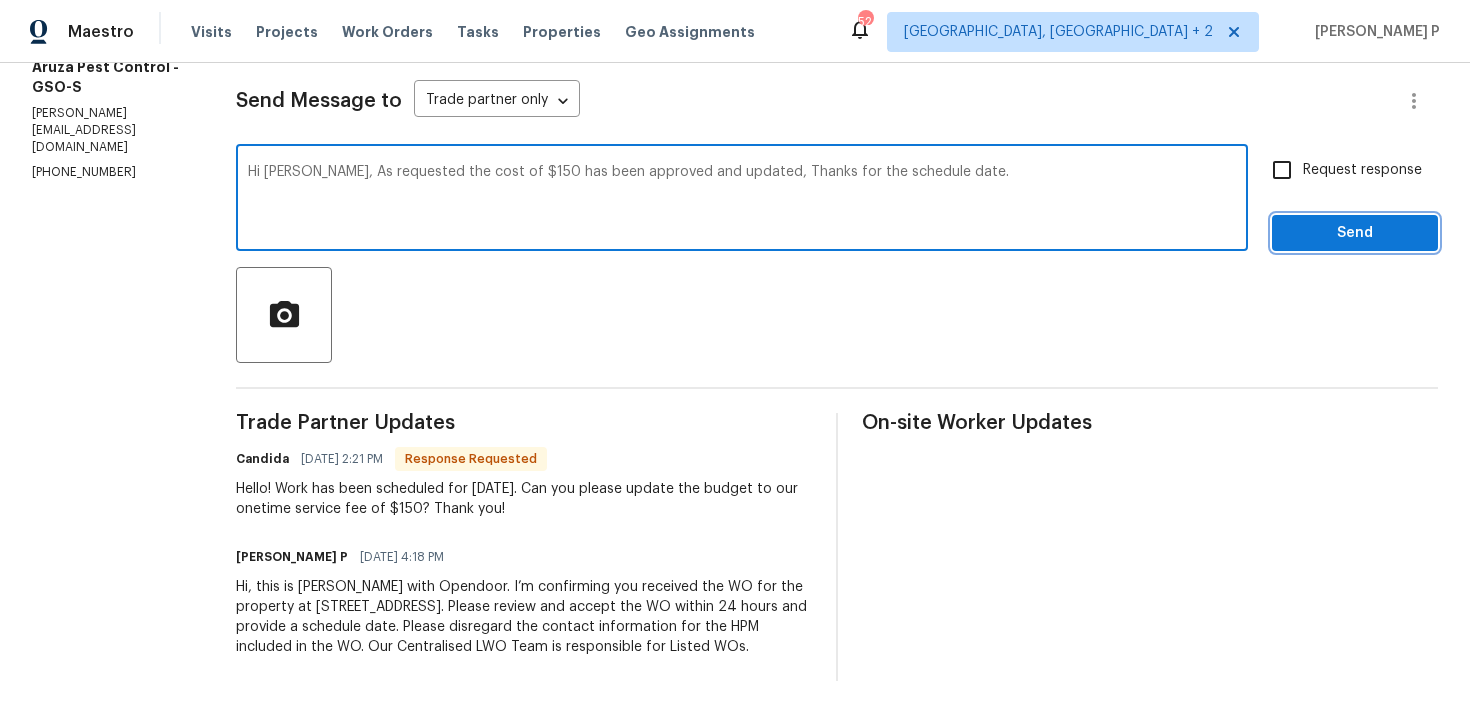 click on "Send" at bounding box center (1355, 233) 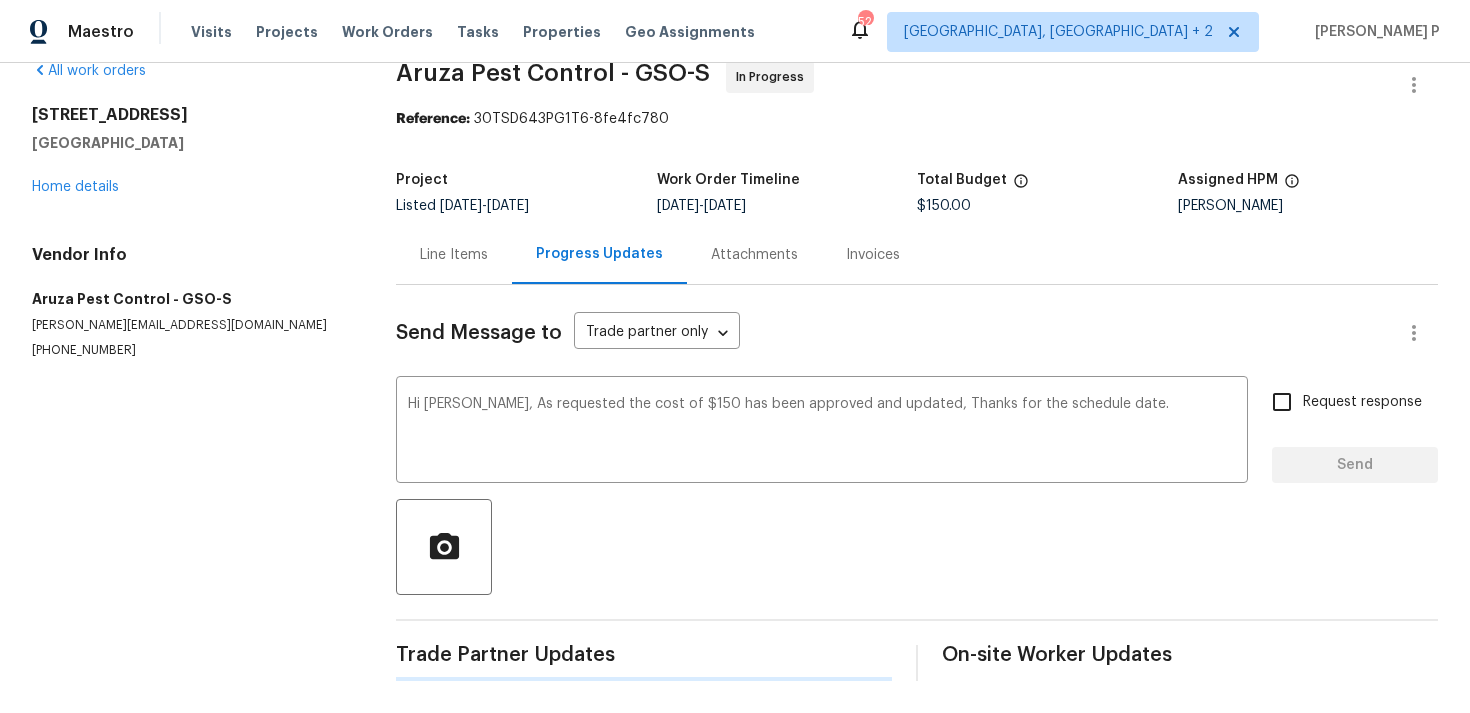 type 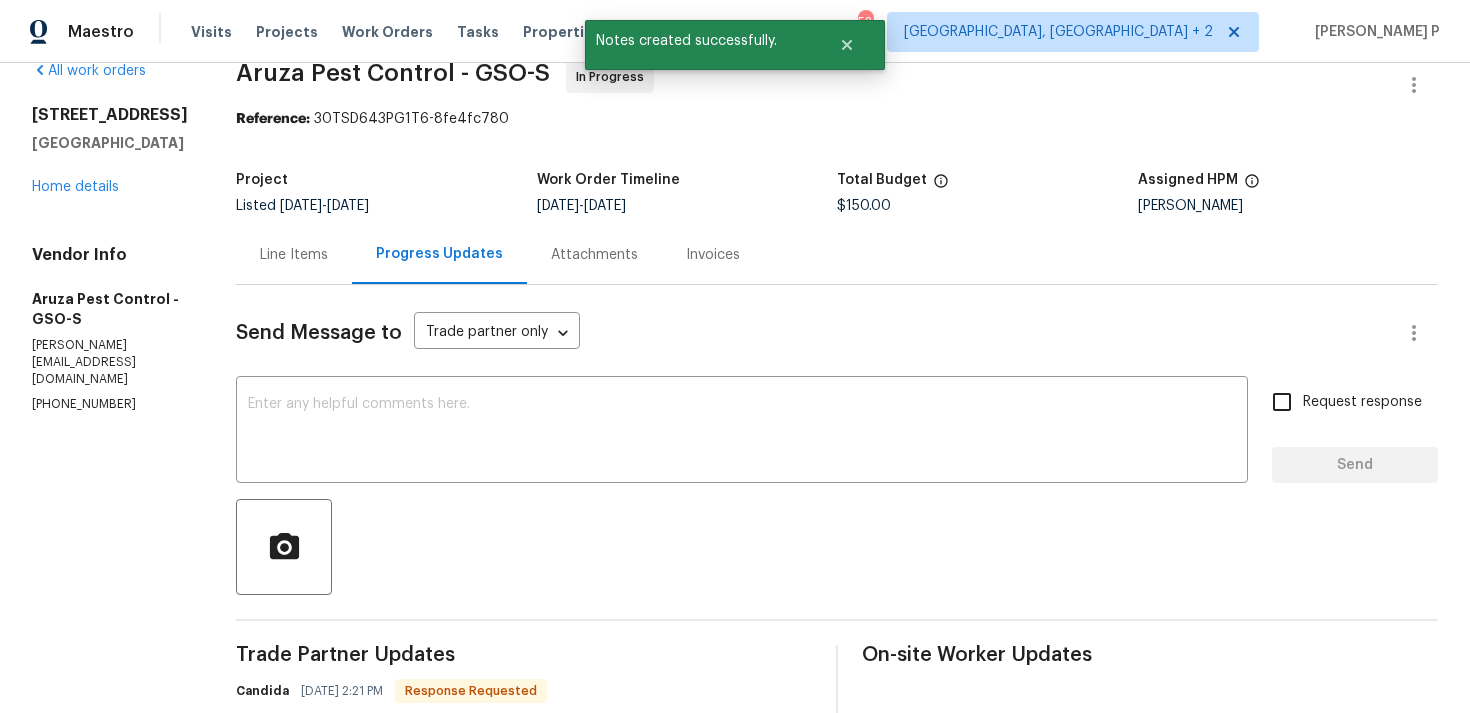 scroll, scrollTop: 266, scrollLeft: 0, axis: vertical 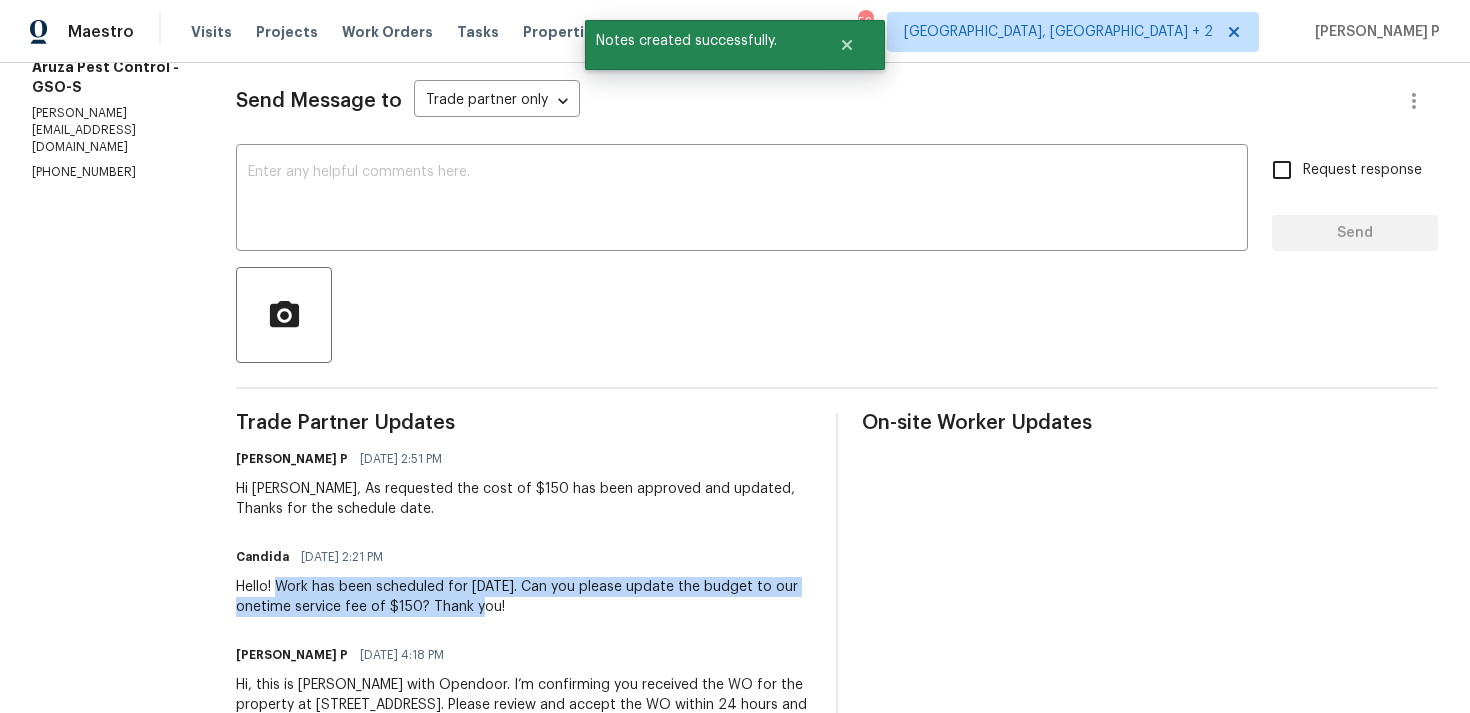 drag, startPoint x: 282, startPoint y: 586, endPoint x: 517, endPoint y: 601, distance: 235.47824 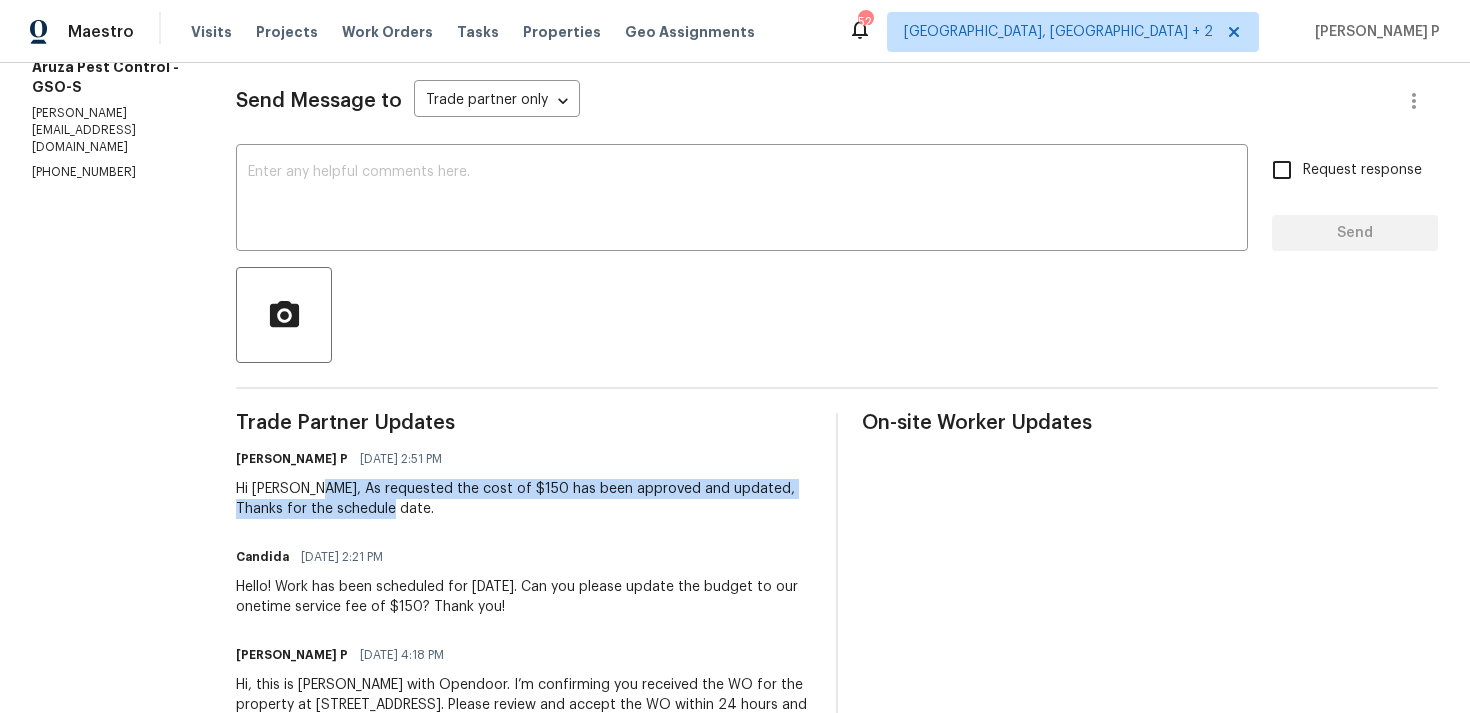 drag, startPoint x: 318, startPoint y: 488, endPoint x: 368, endPoint y: 504, distance: 52.49762 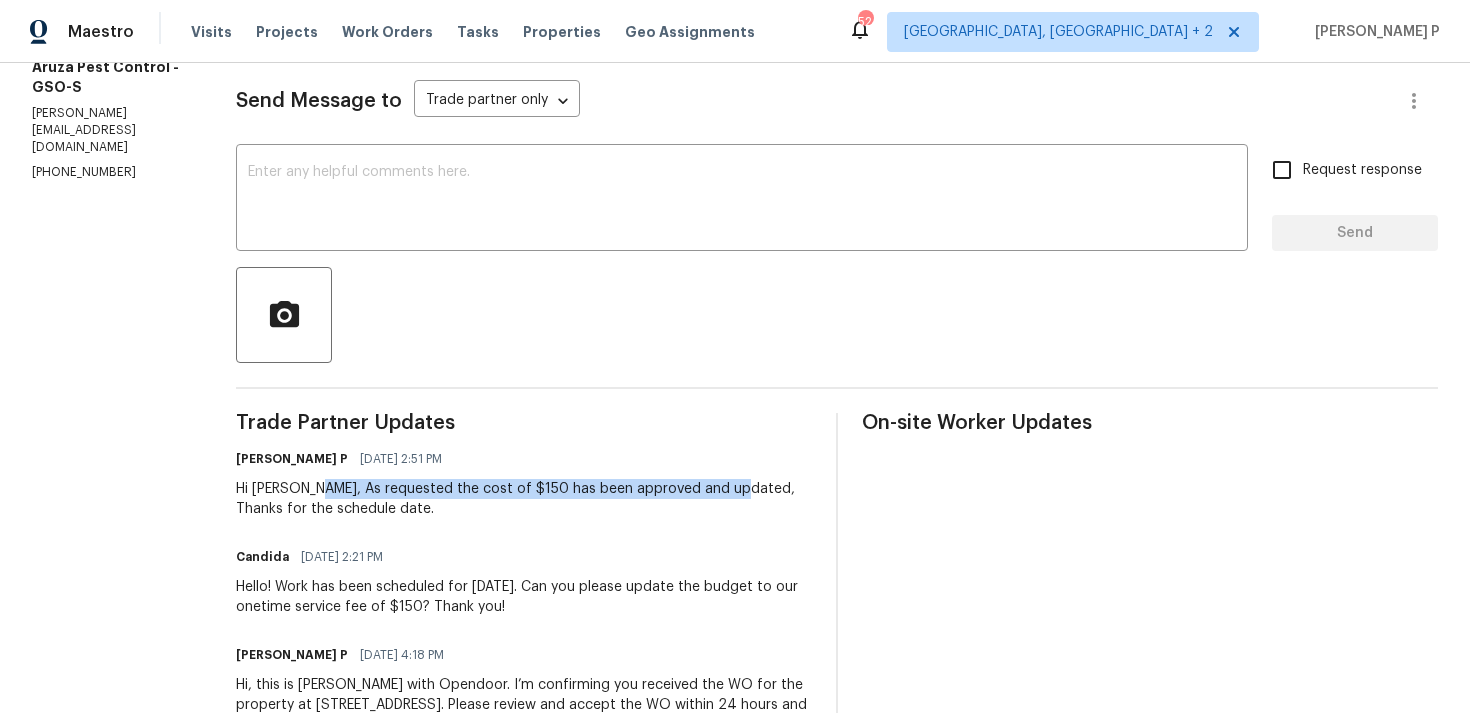 drag, startPoint x: 319, startPoint y: 486, endPoint x: 734, endPoint y: 492, distance: 415.04337 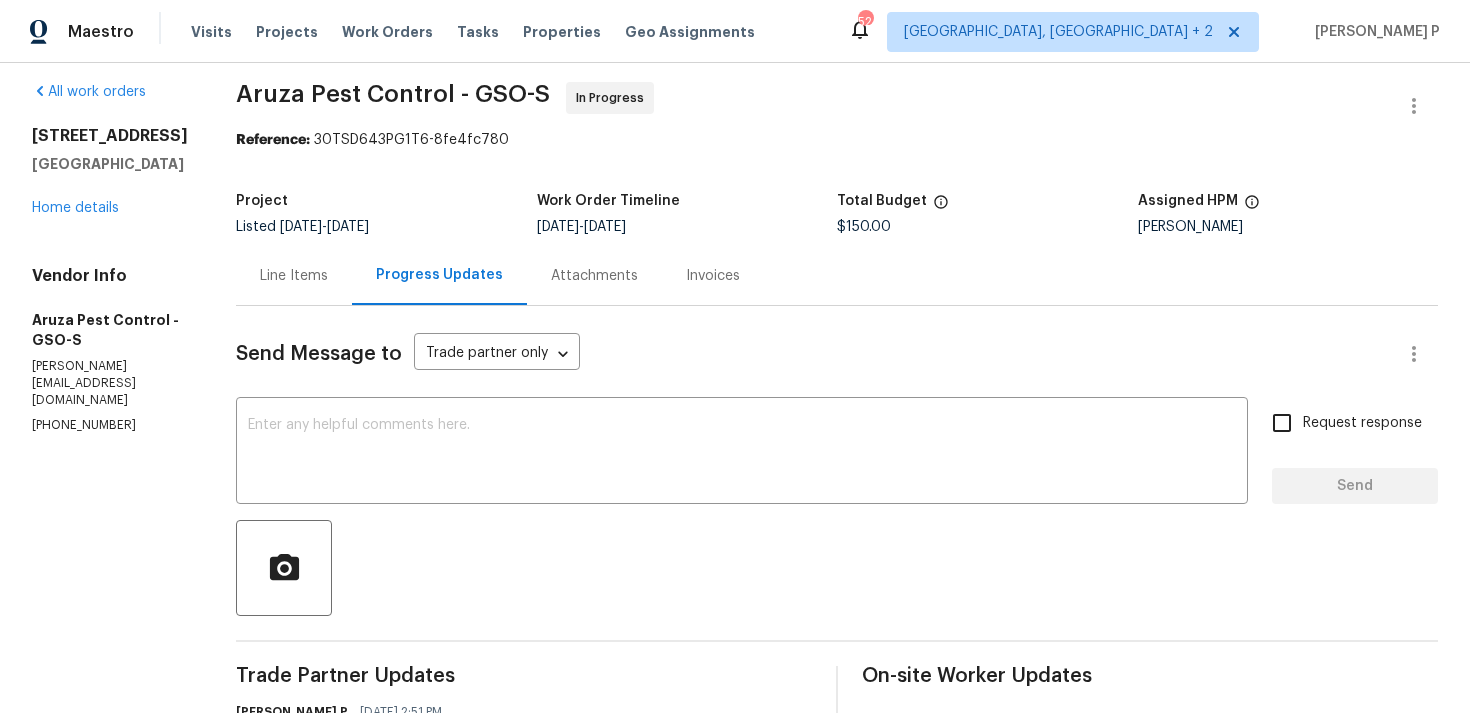 scroll, scrollTop: 0, scrollLeft: 0, axis: both 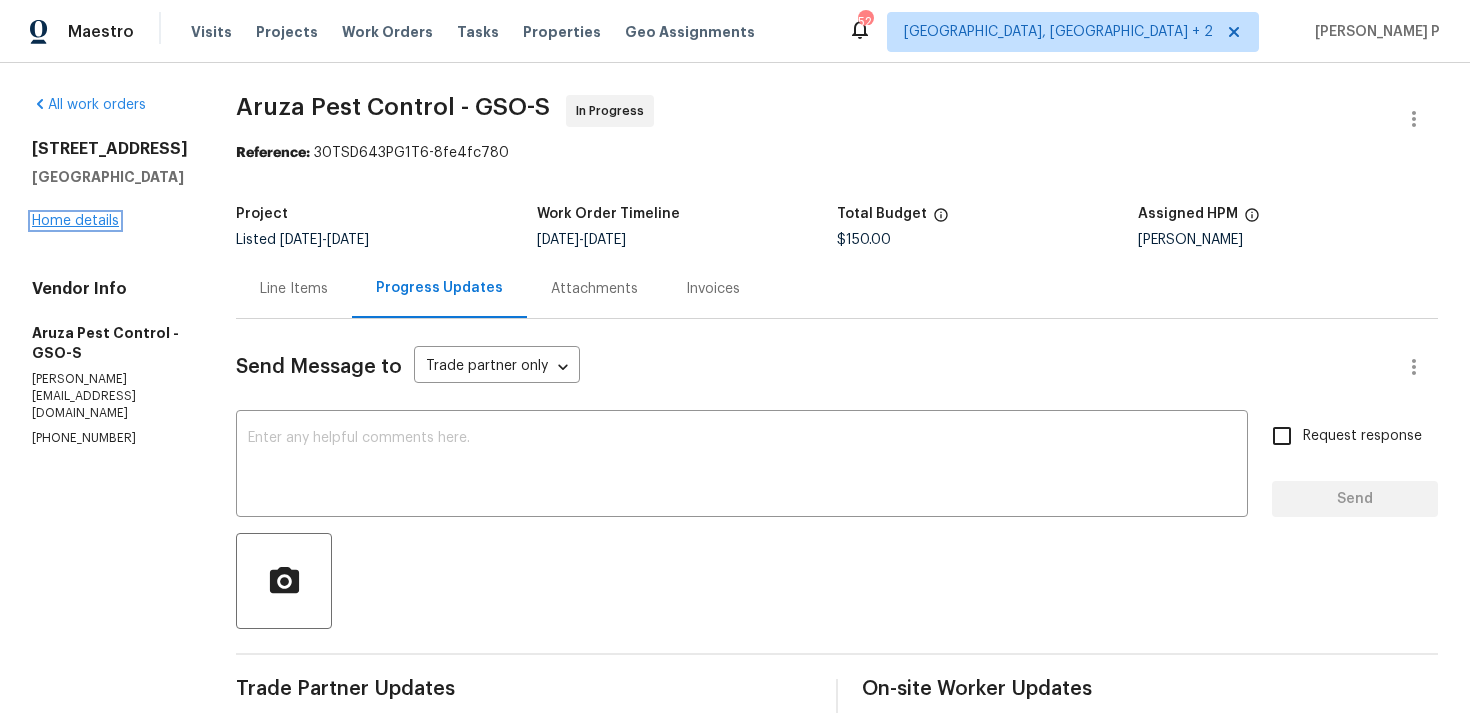 click on "Home details" at bounding box center (75, 221) 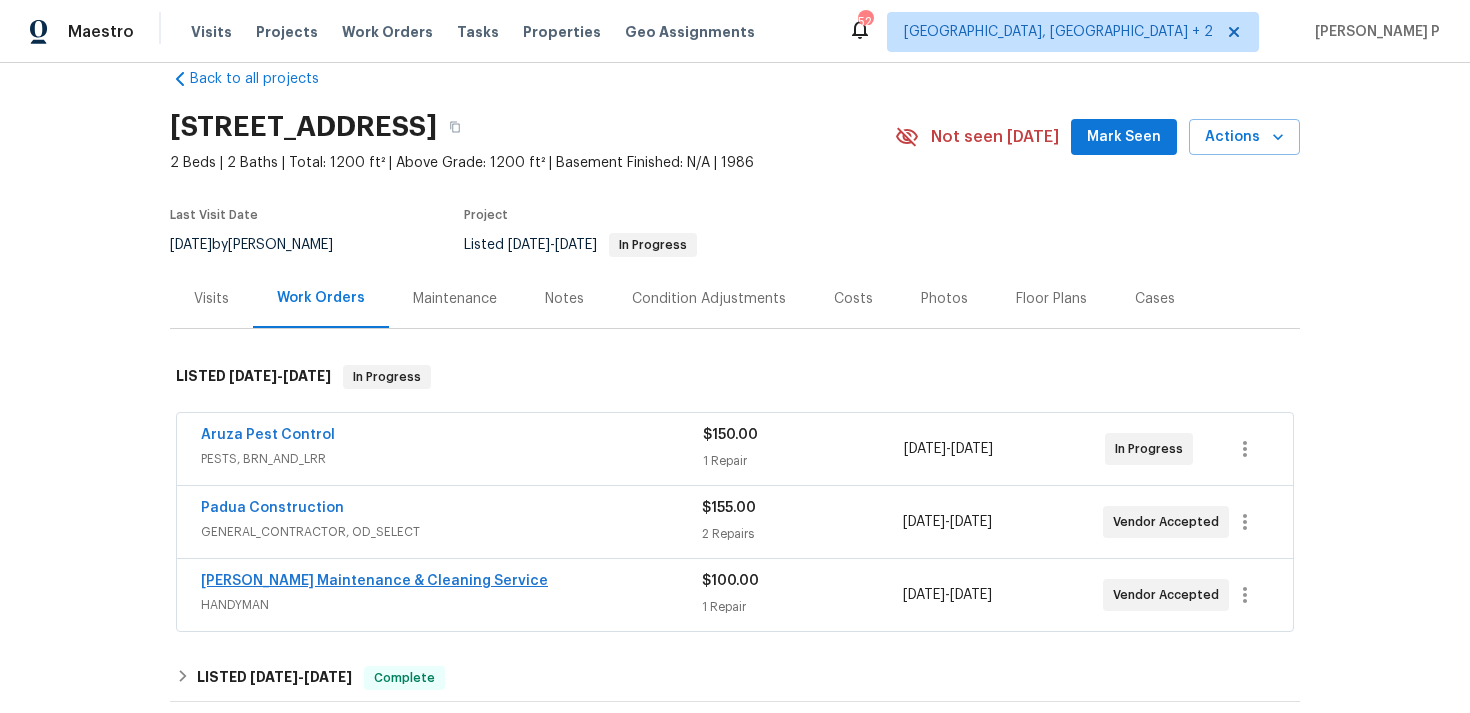 scroll, scrollTop: 58, scrollLeft: 0, axis: vertical 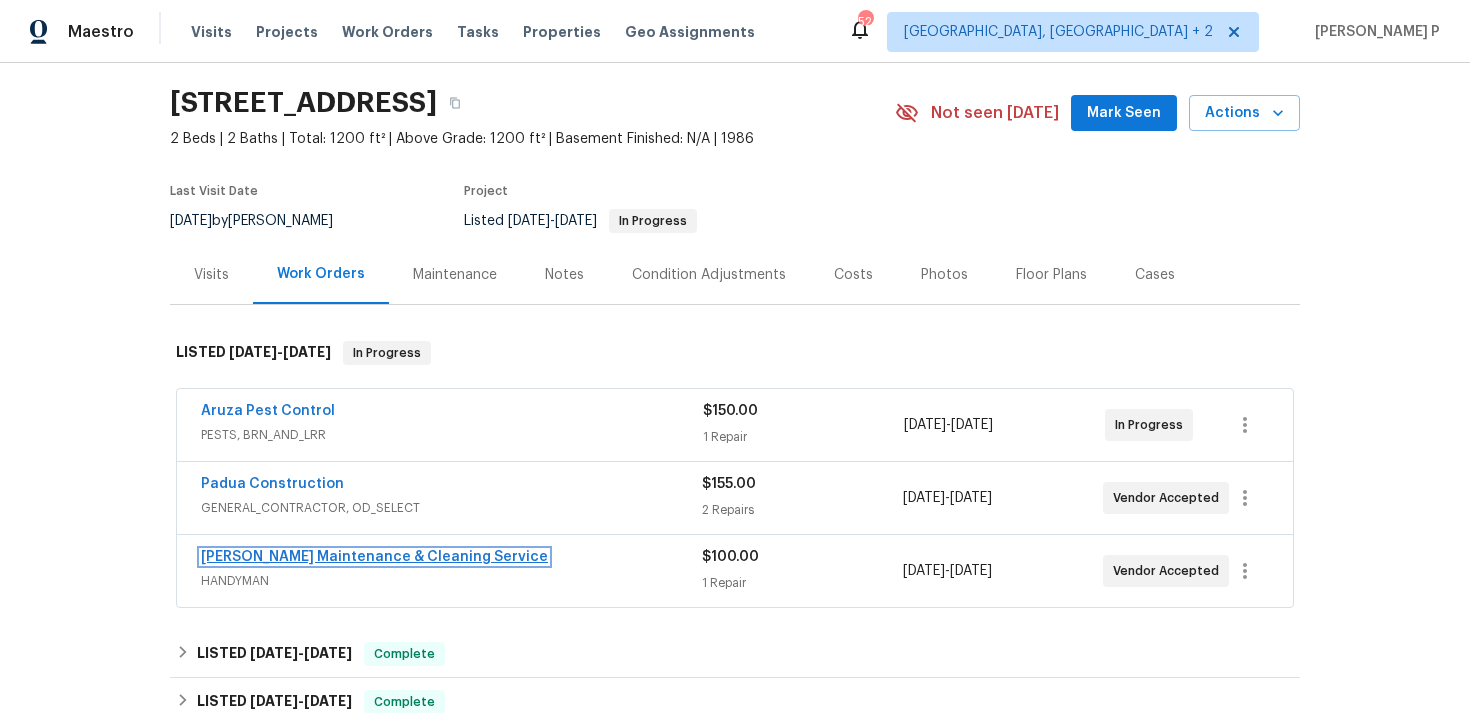 click on "Baker's Maintenance & Cleaning Service" at bounding box center [374, 557] 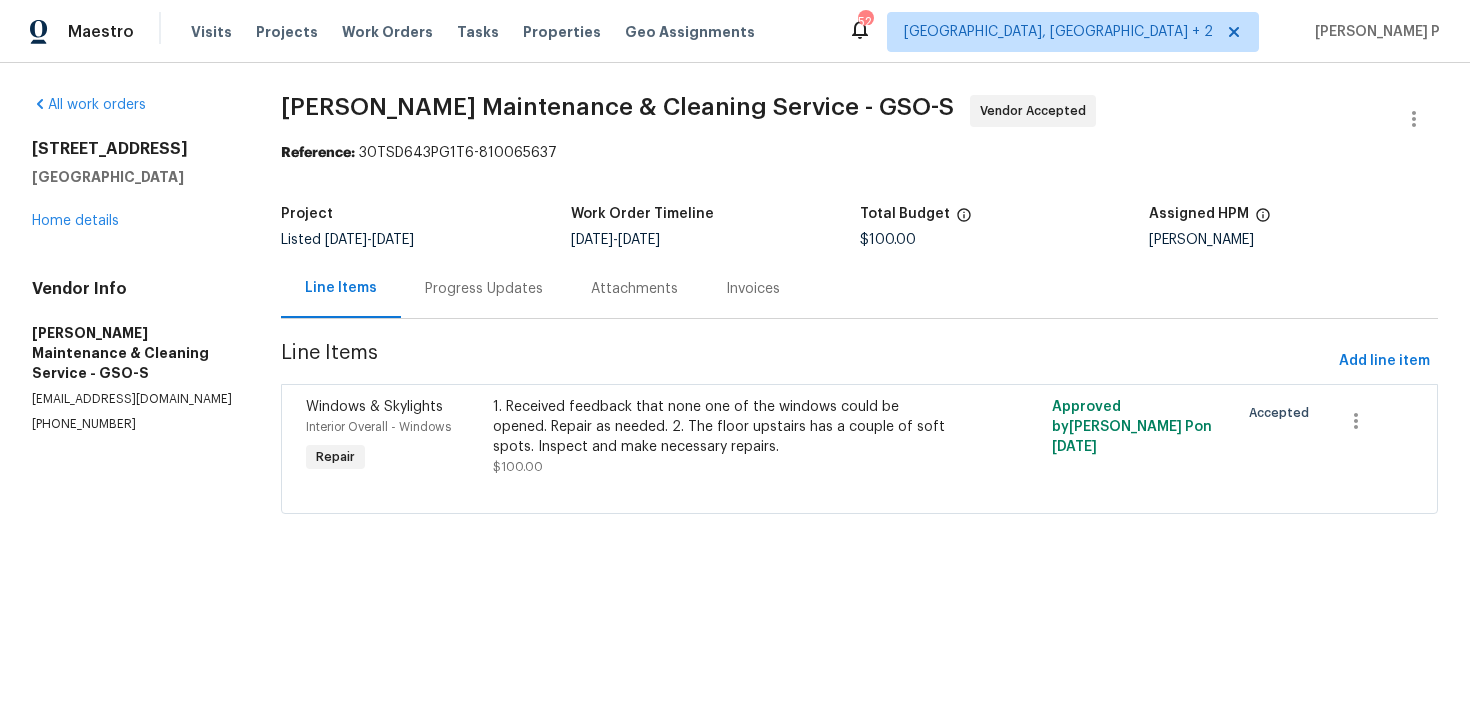 click on "Progress Updates" at bounding box center (484, 289) 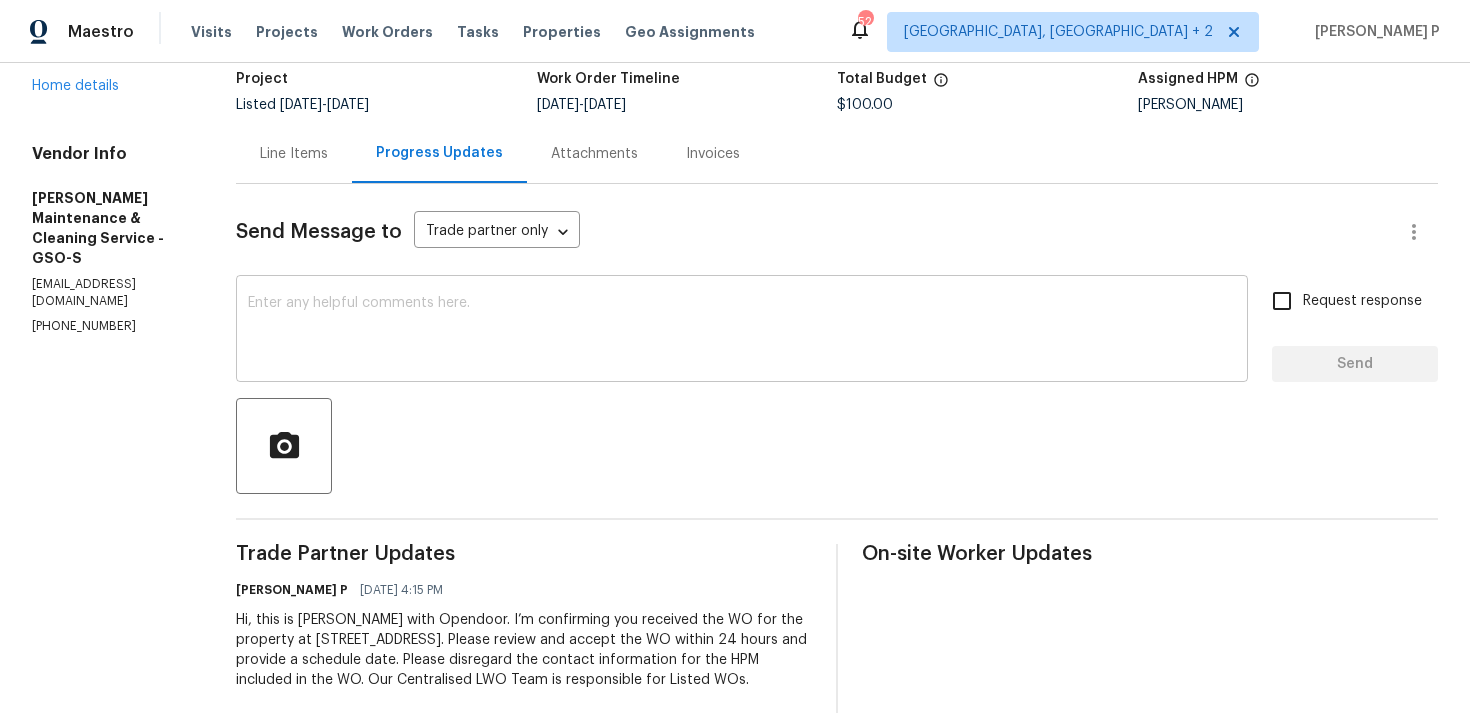 scroll, scrollTop: 188, scrollLeft: 0, axis: vertical 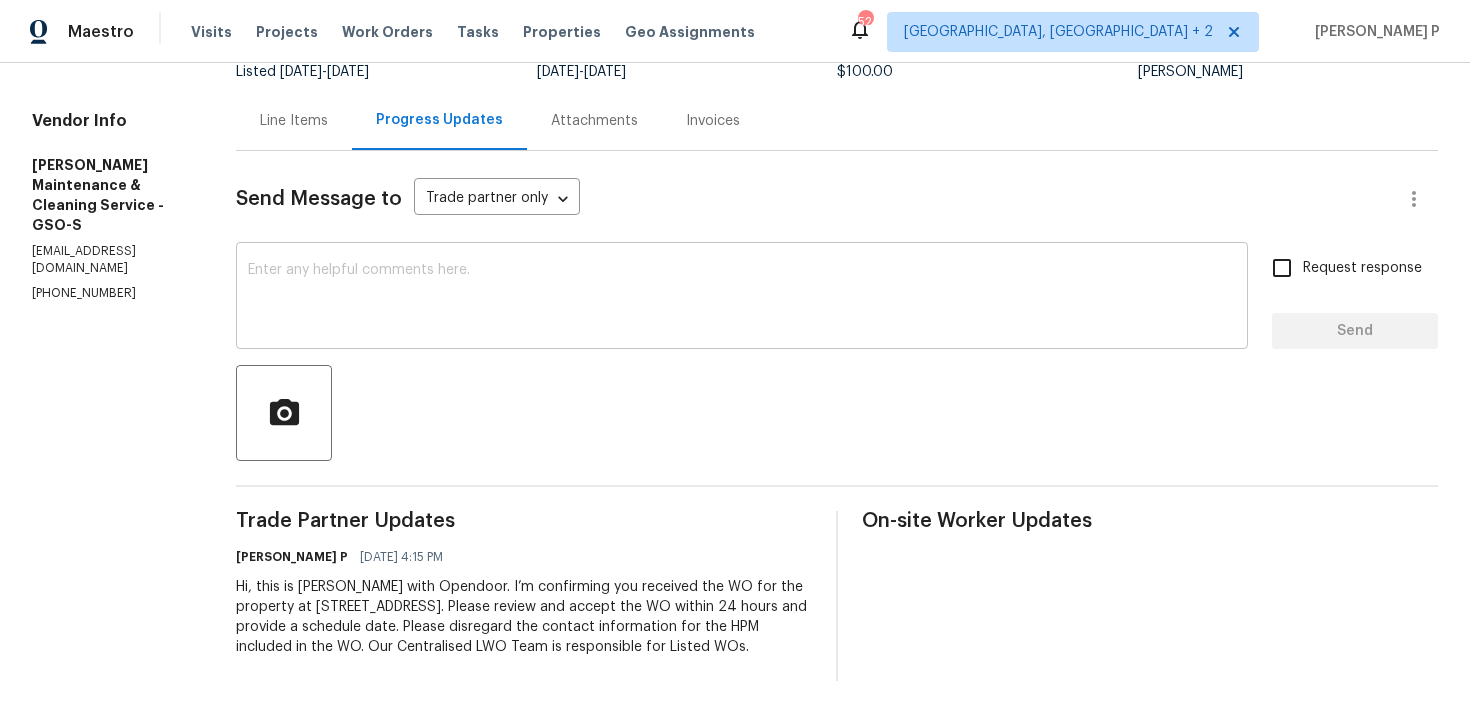 click at bounding box center [742, 298] 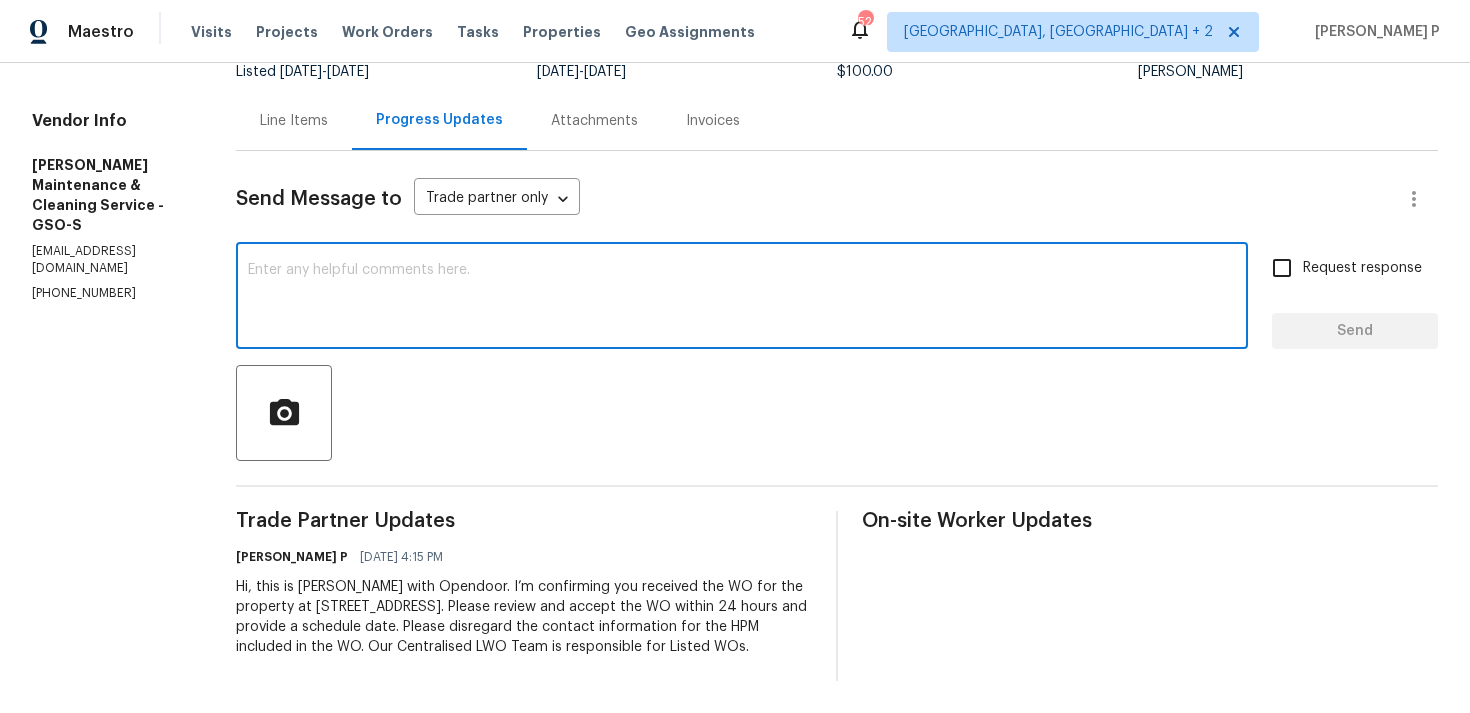 paste on "Thank you for accepting the work order. Could you please provide us with an update on the scheduled date?" 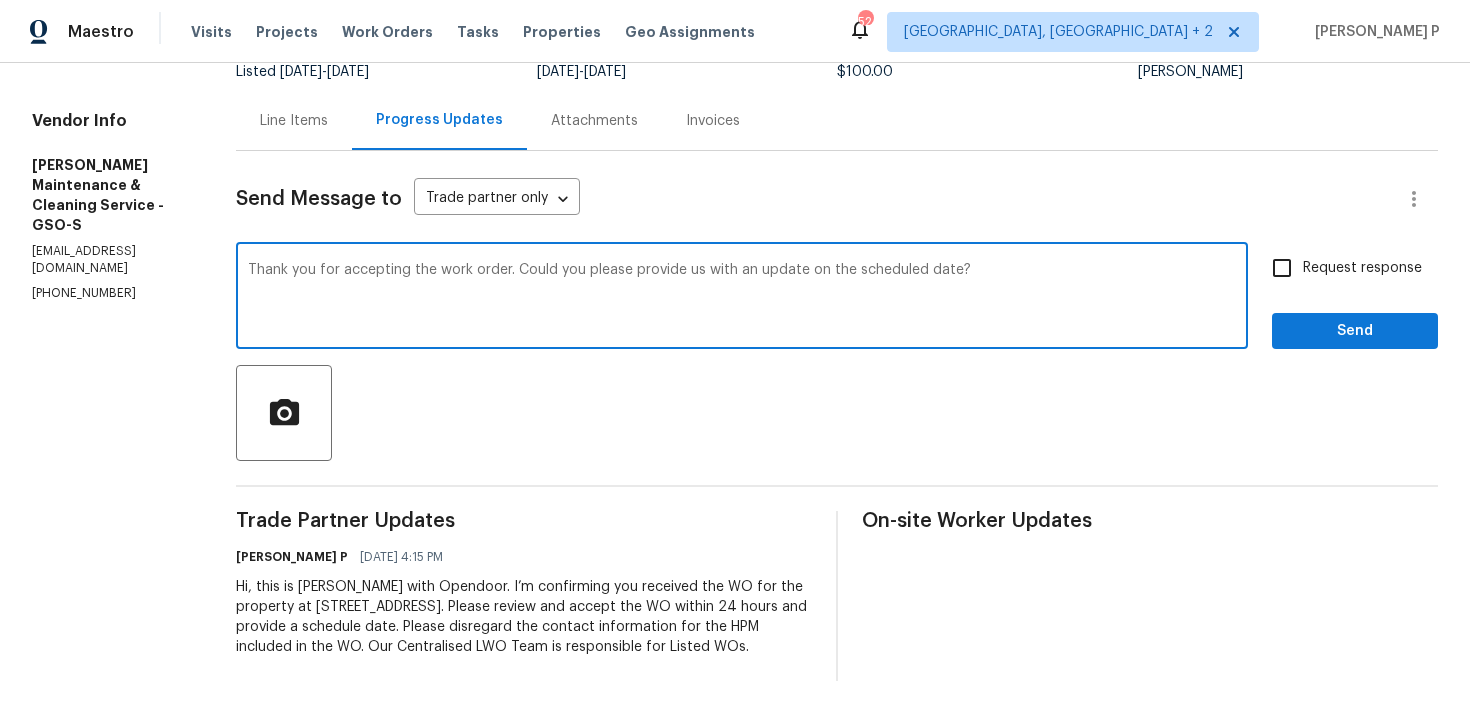 type on "Thank you for accepting the work order. Could you please provide us with an update on the scheduled date?" 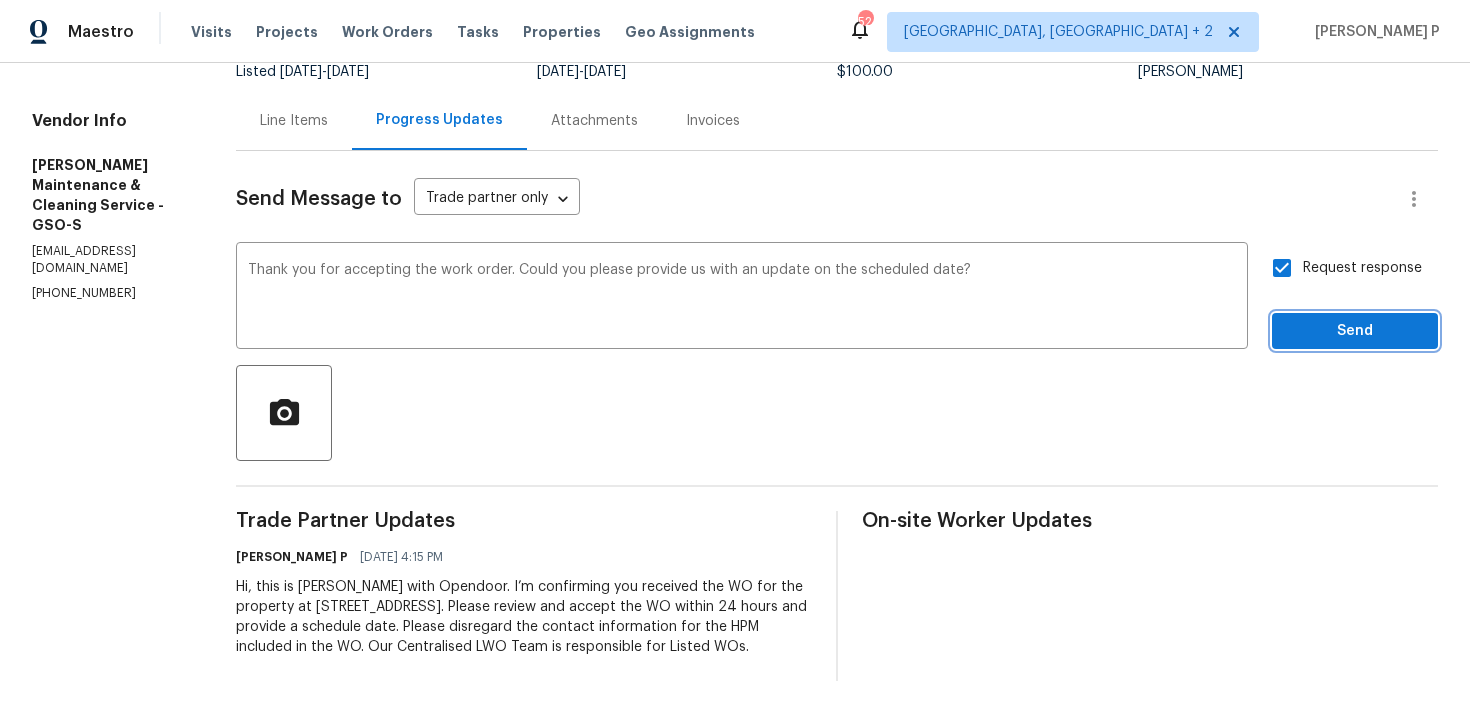 click on "Send" at bounding box center [1355, 331] 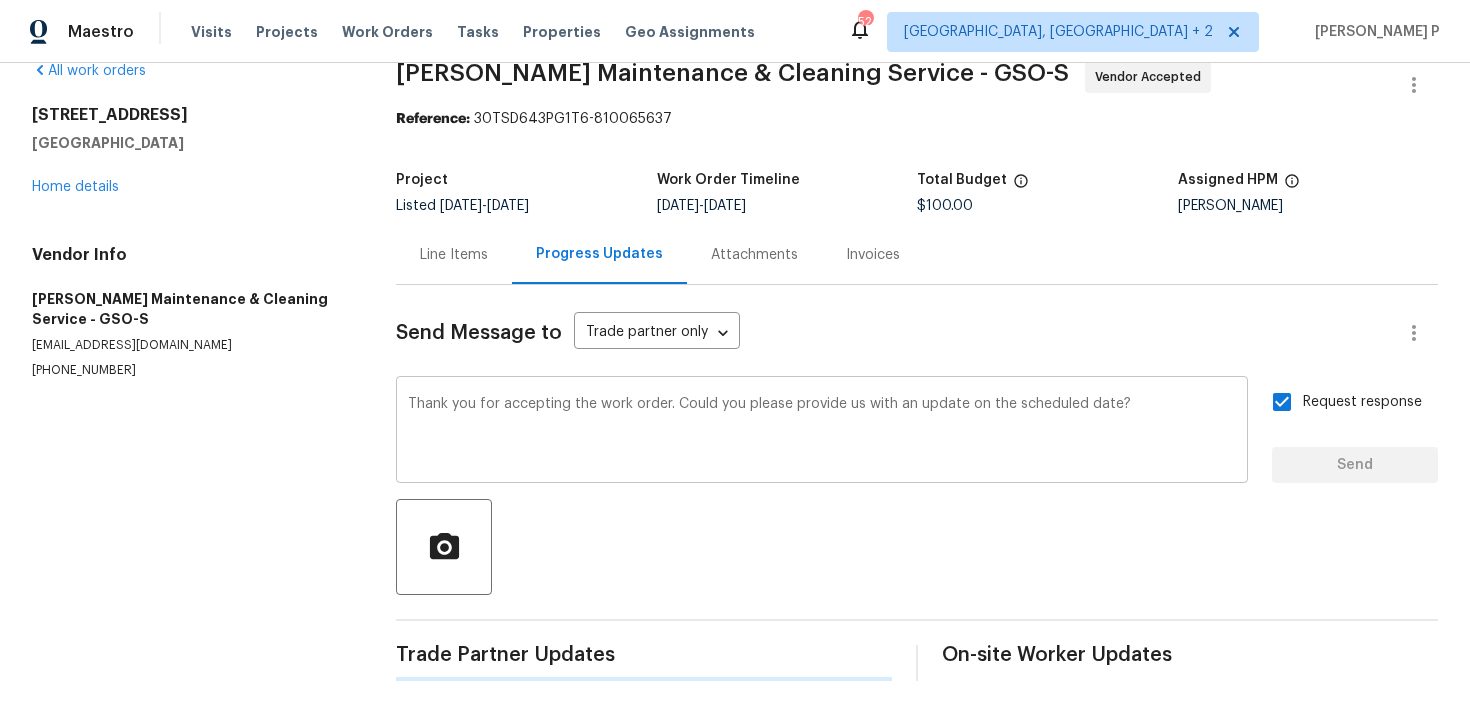 type 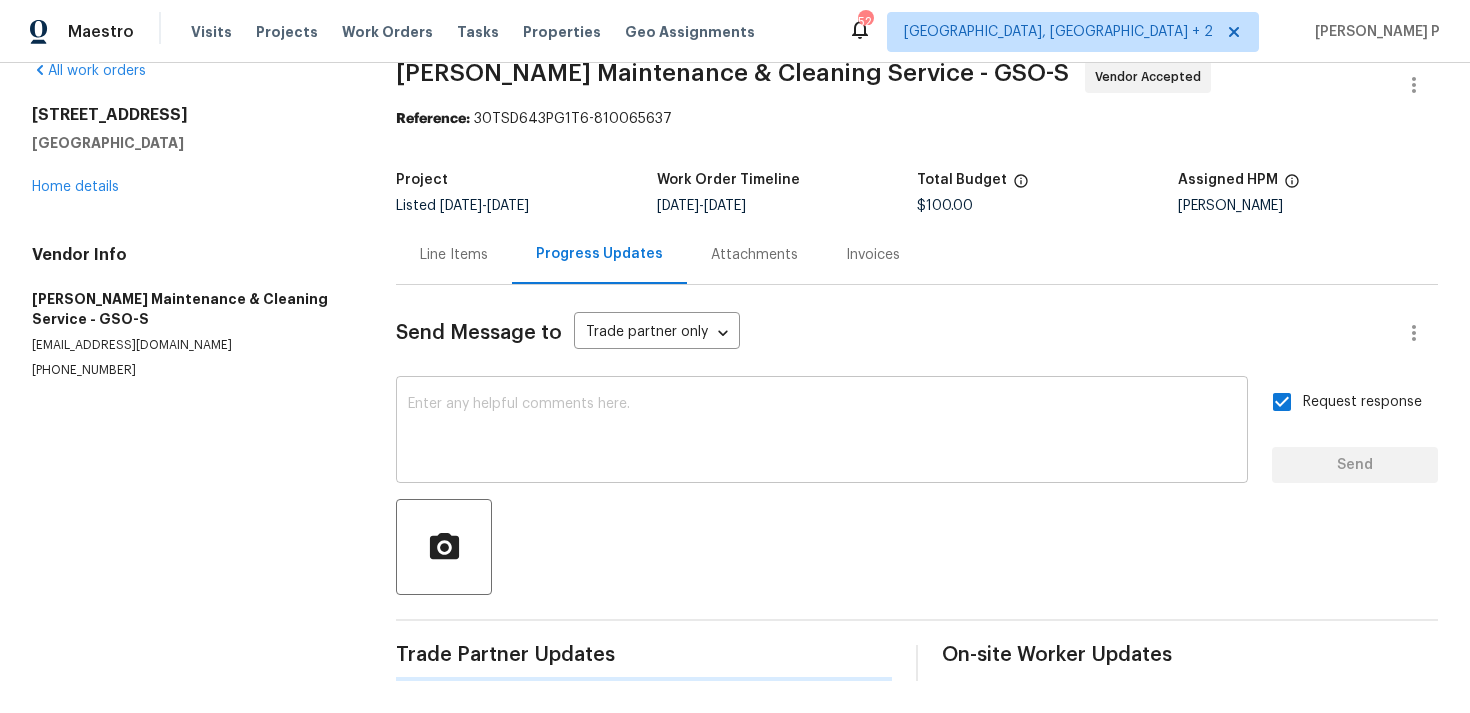 scroll, scrollTop: 188, scrollLeft: 0, axis: vertical 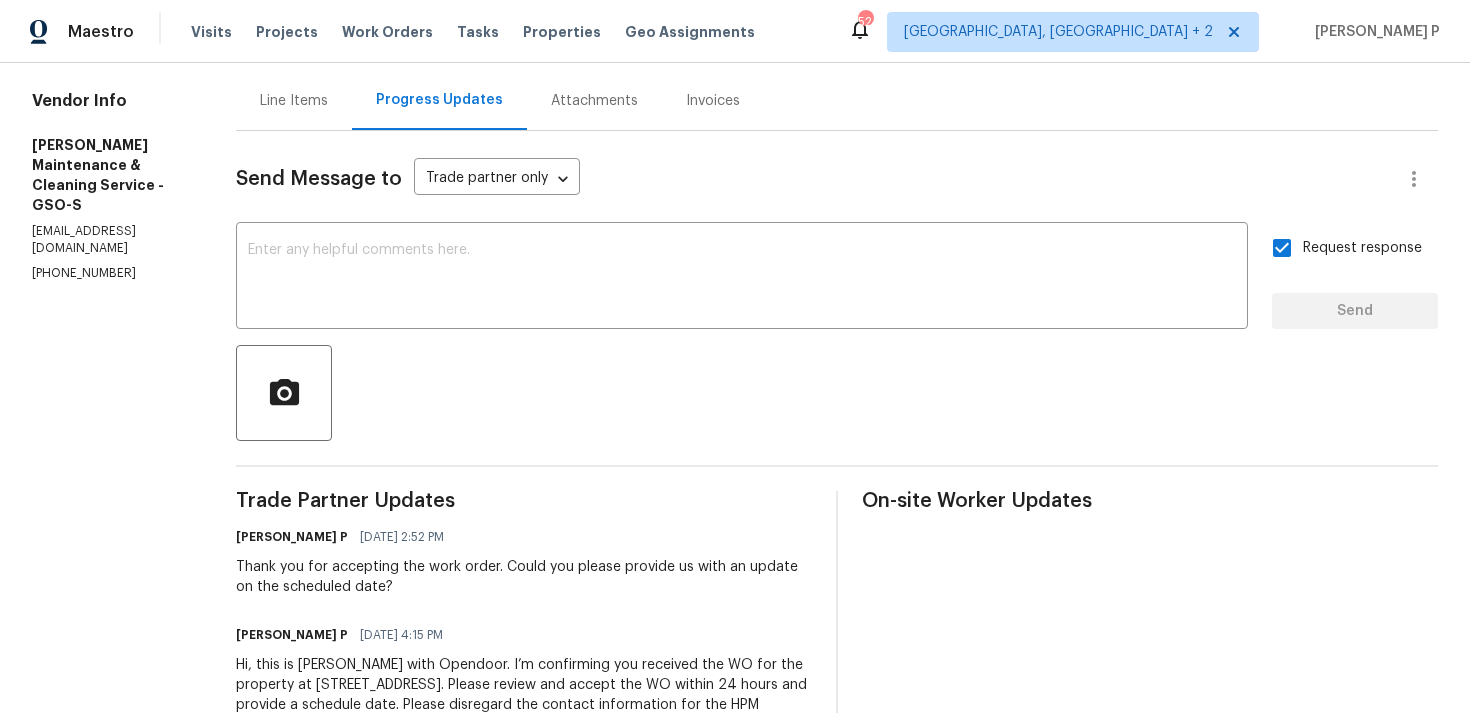 click on "Progress Updates" at bounding box center [439, 100] 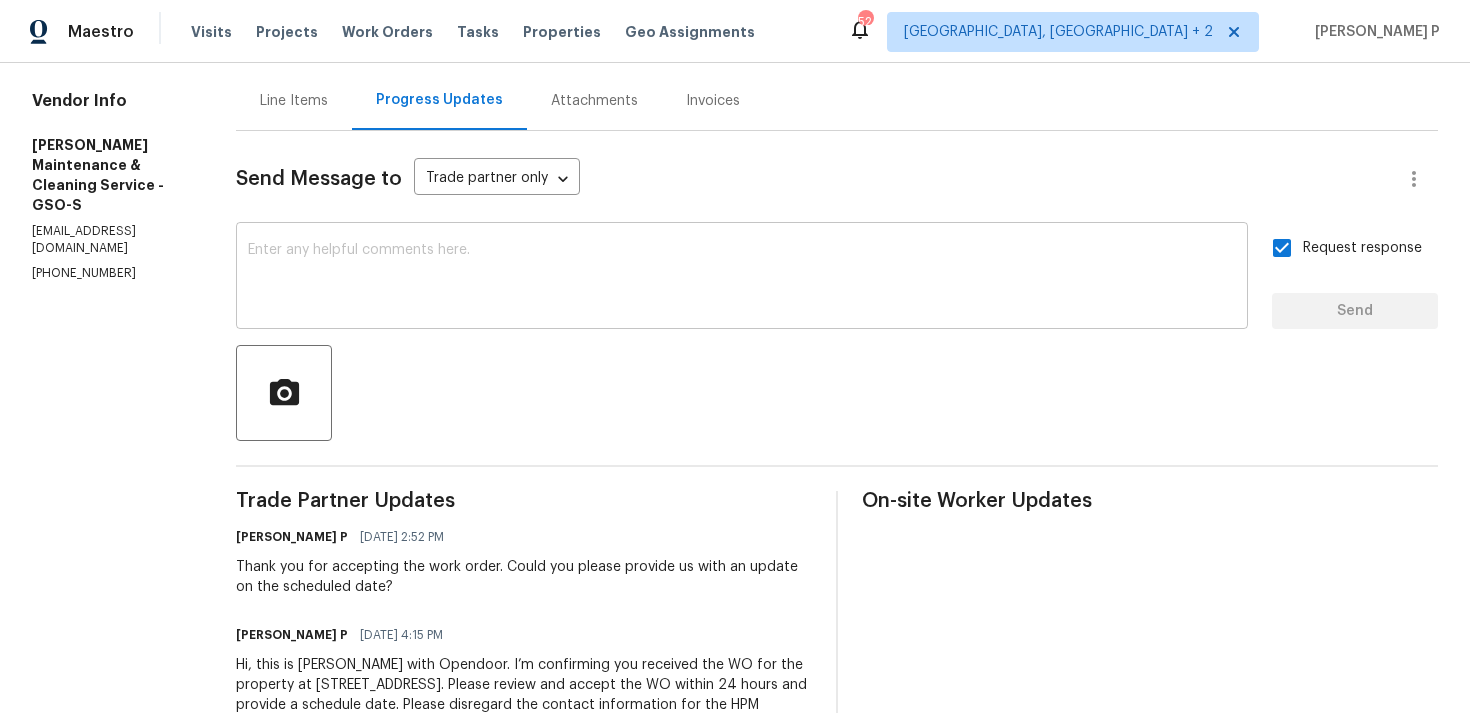 scroll, scrollTop: 0, scrollLeft: 0, axis: both 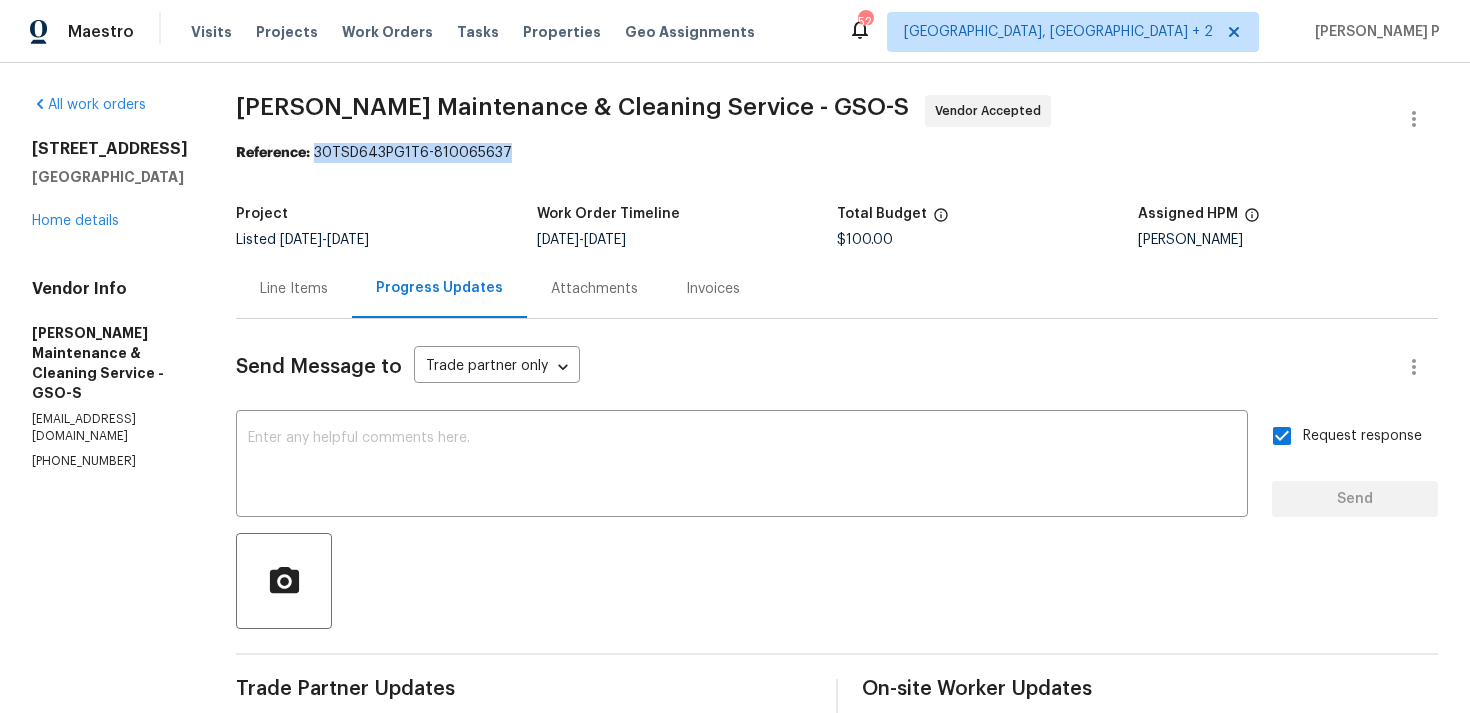 drag, startPoint x: 338, startPoint y: 154, endPoint x: 565, endPoint y: 154, distance: 227 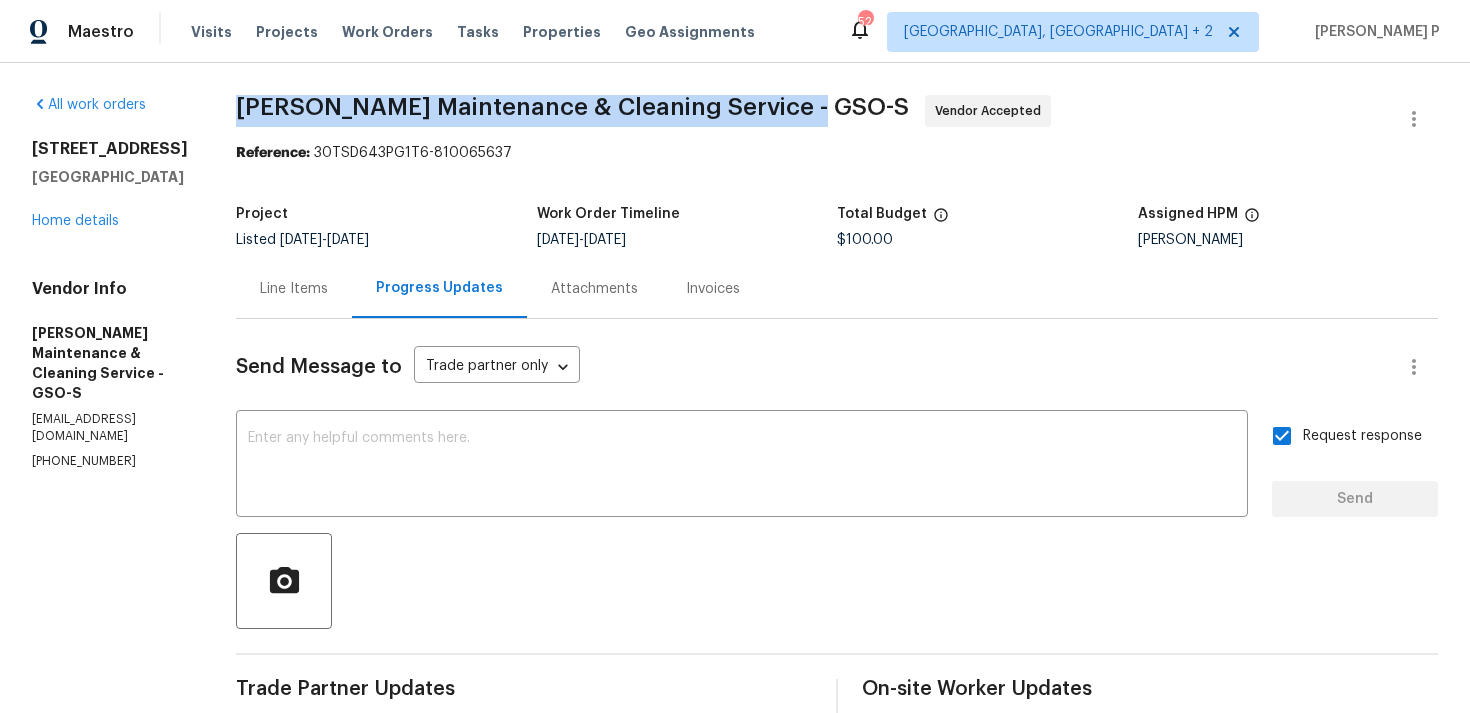 drag, startPoint x: 261, startPoint y: 98, endPoint x: 813, endPoint y: 114, distance: 552.2318 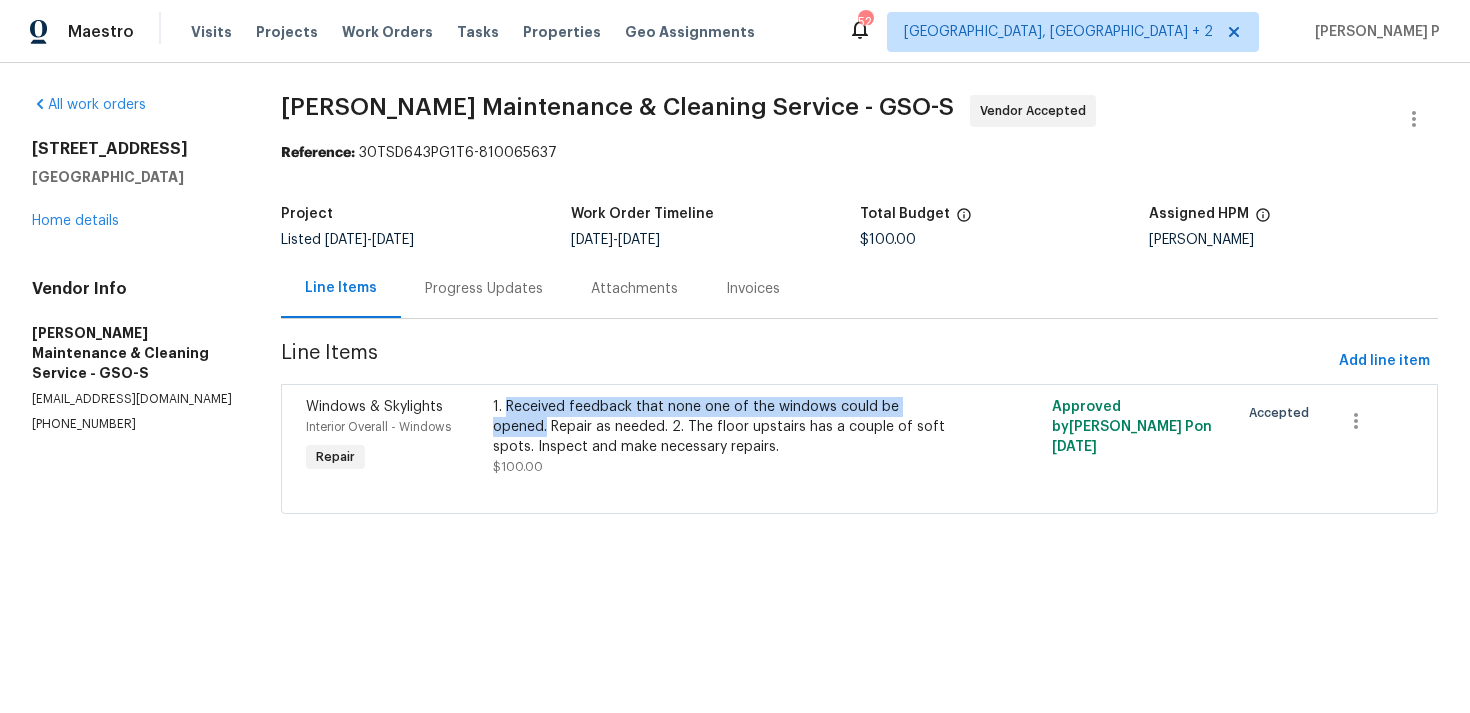 copy on "Received feedback that none one of the windows could be opened." 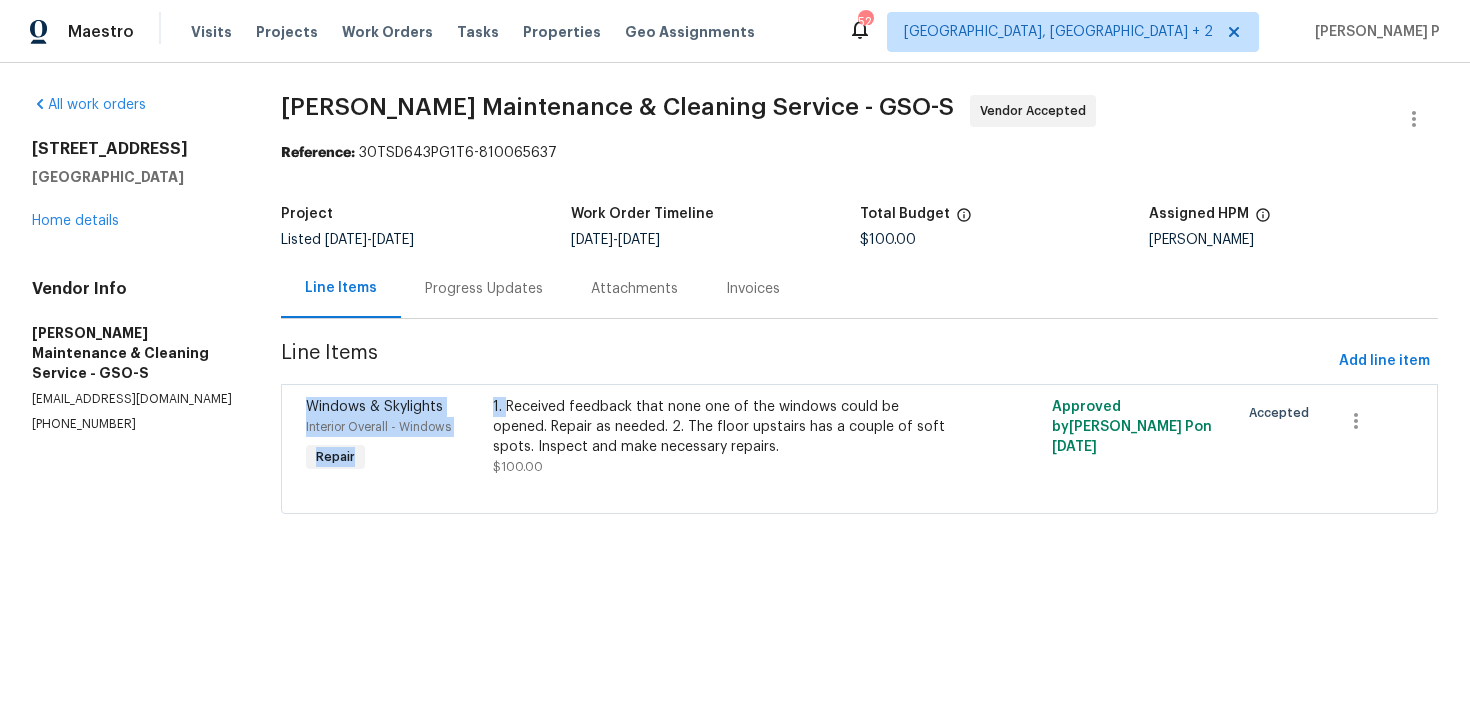 drag, startPoint x: 510, startPoint y: 410, endPoint x: 573, endPoint y: 338, distance: 95.67131 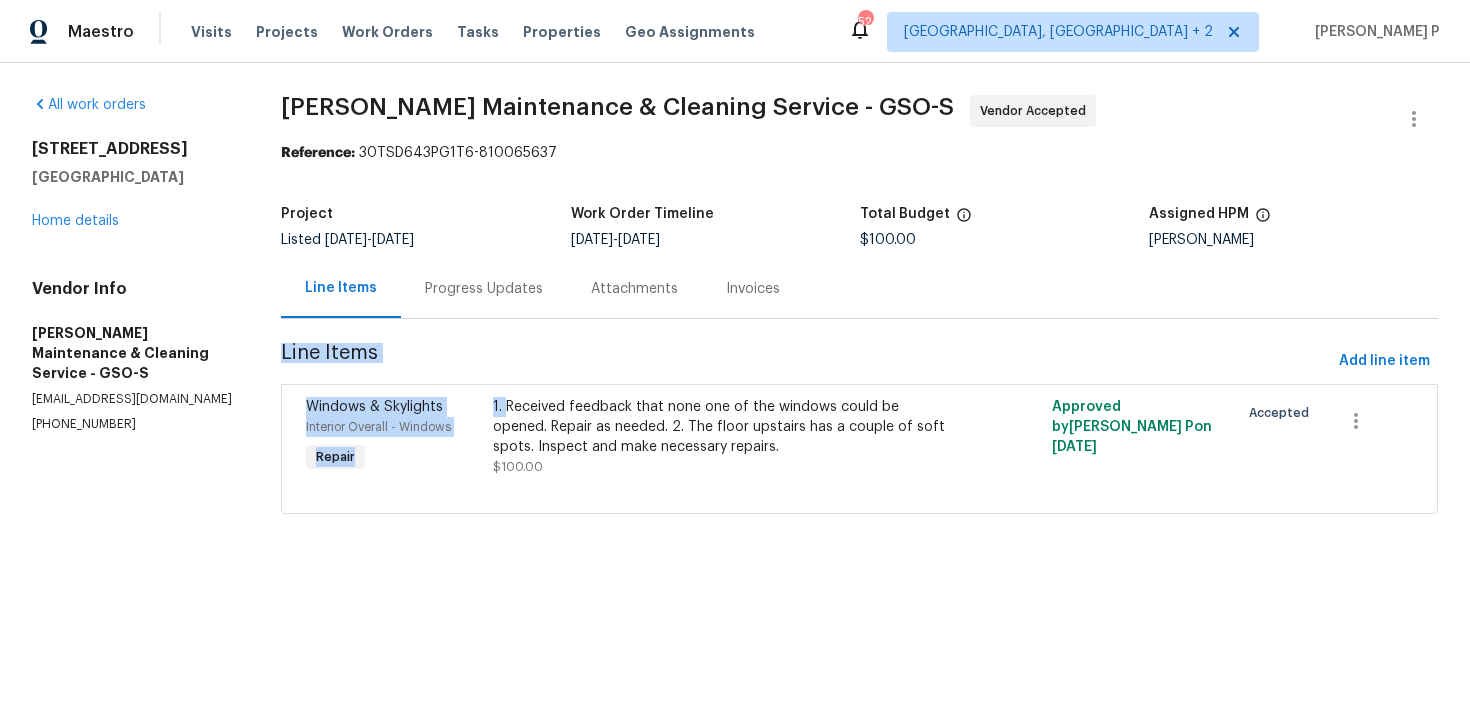 click on "Baker's Maintenance & Cleaning Service - GSO-S Vendor Accepted Reference:   30TSD643PG1T6-810065637 Project Listed   7/17/2025  -  7/22/2025 Work Order Timeline 7/18/2025  -  7/22/2025 Total Budget $100.00 Assigned HPM Terry Tullar Line Items Progress Updates Attachments Invoices Line Items Add line item Windows & Skylights Interior Overall - Windows Repair 1. Received feedback that none one of the windows could be opened. Repair as needed. 2. The floor upstairs has a couple of soft spots. Inspect and make necessary repairs. $100.00 Approved by  Ramyasri P  on   7/18/2025 Accepted" at bounding box center [859, 316] 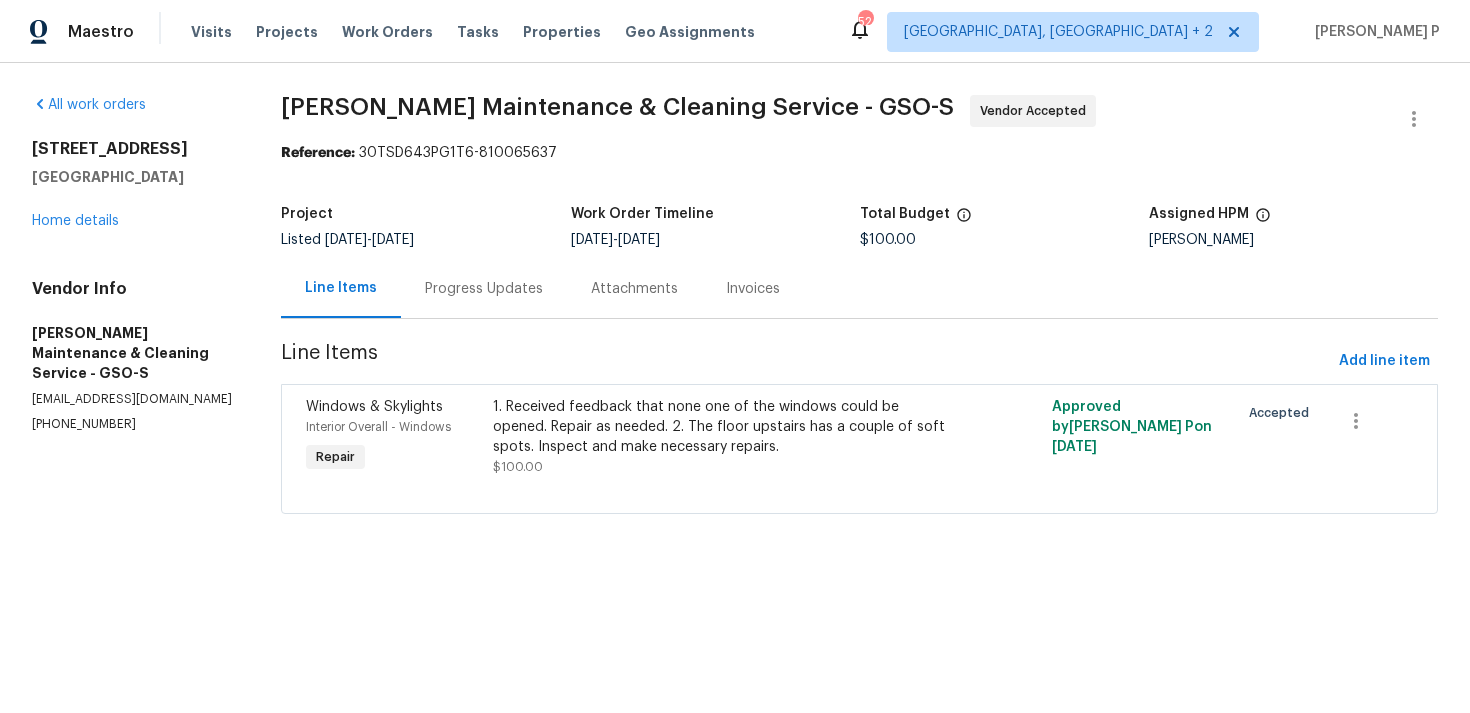 click on "All work orders 3720 Wayfarer Dr Greensboro, NC 27410 Home details Vendor Info Baker's Maintenance & Cleaning Service - GSO-S simpsonbaker0424@gmail.com (336) 781-6283" at bounding box center [132, 264] 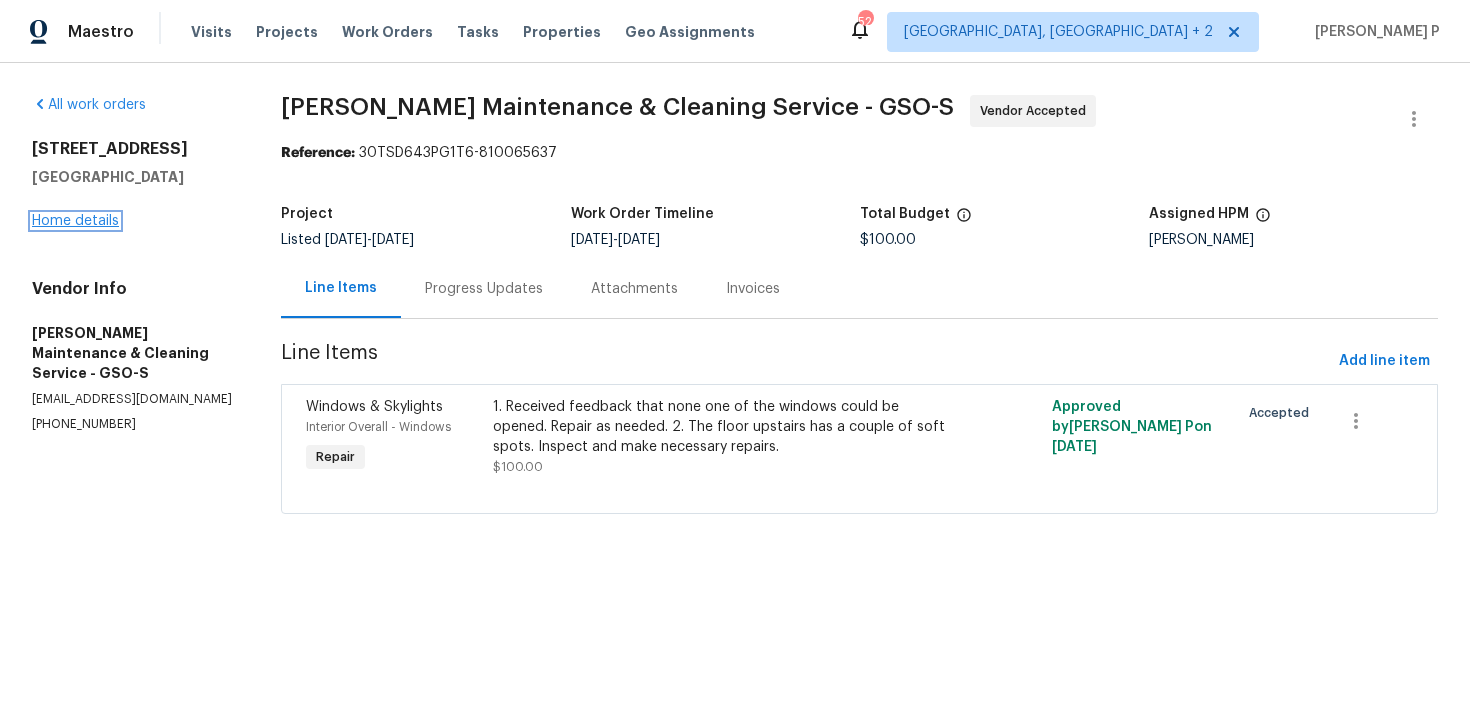 click on "Home details" at bounding box center (75, 221) 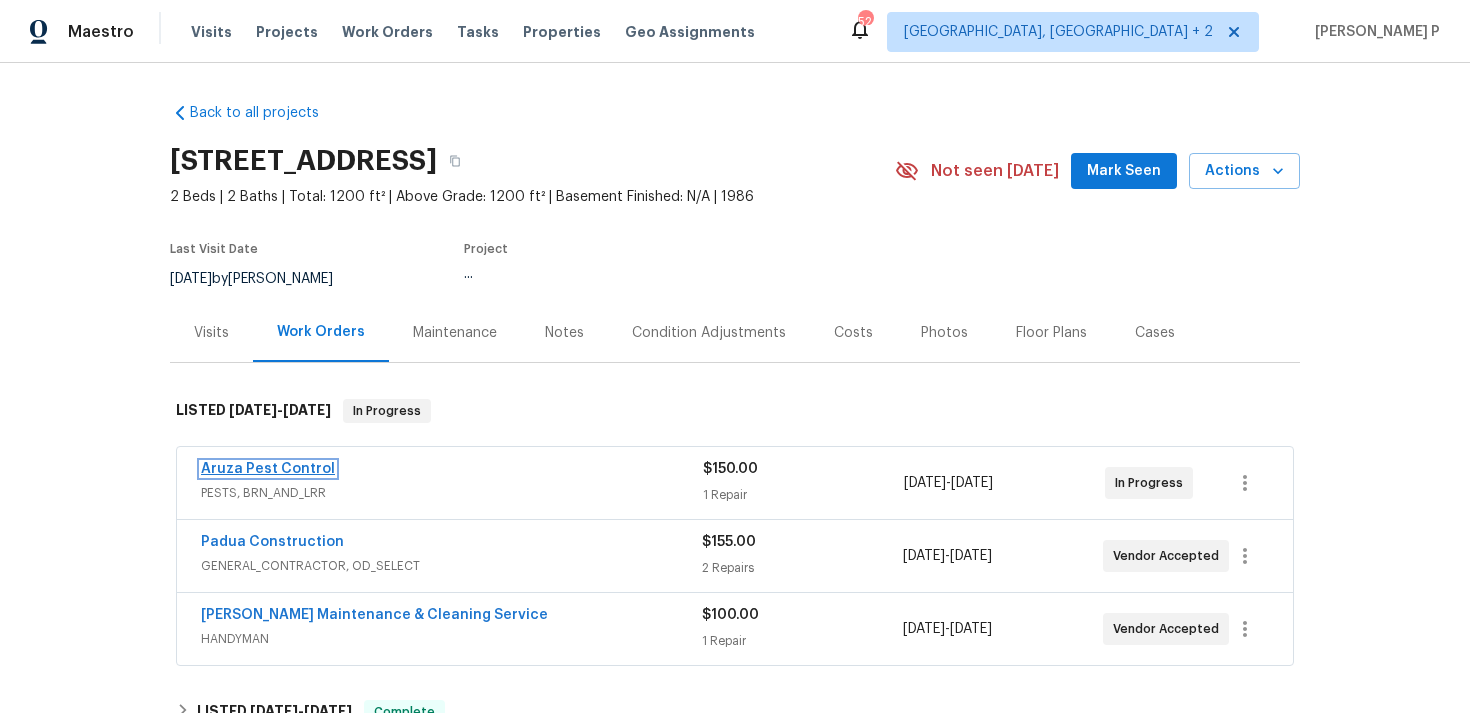click on "Aruza Pest Control" at bounding box center [268, 469] 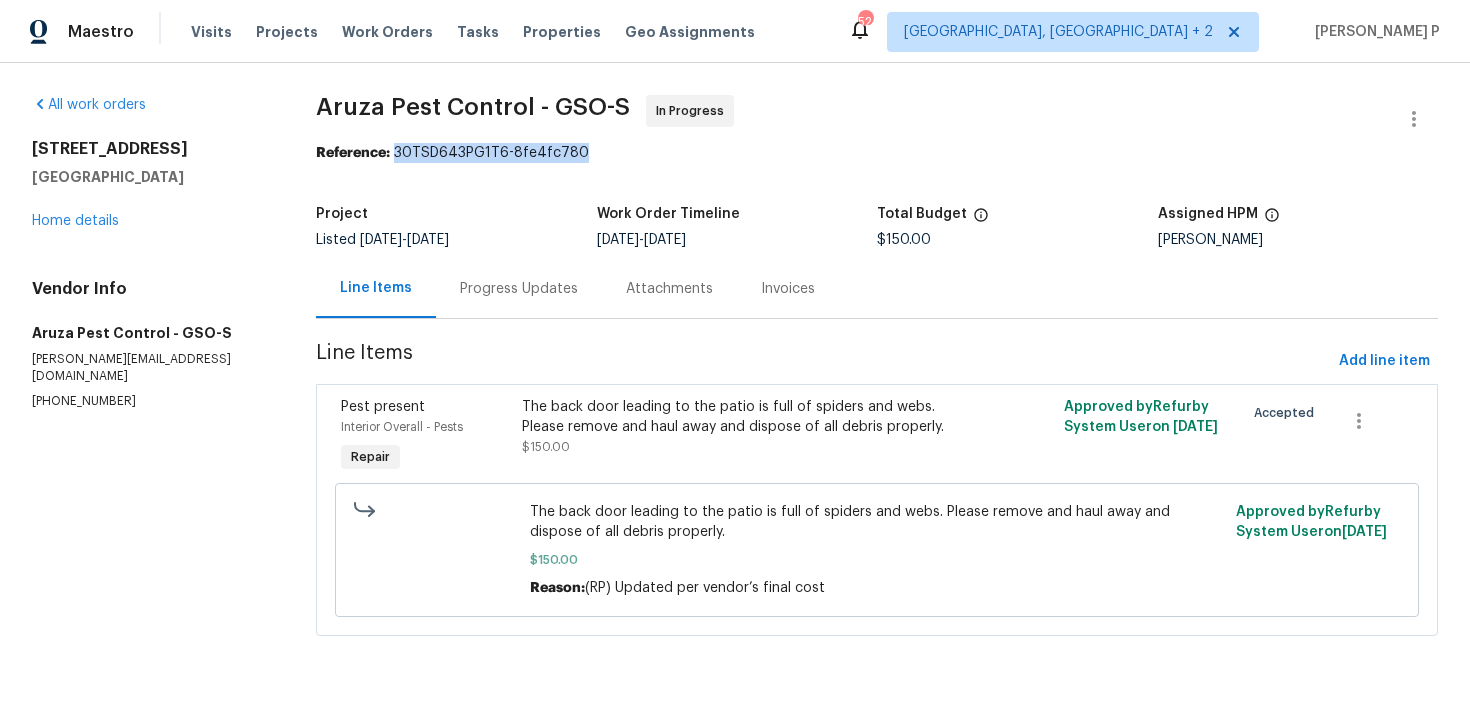 drag, startPoint x: 397, startPoint y: 151, endPoint x: 651, endPoint y: 151, distance: 254 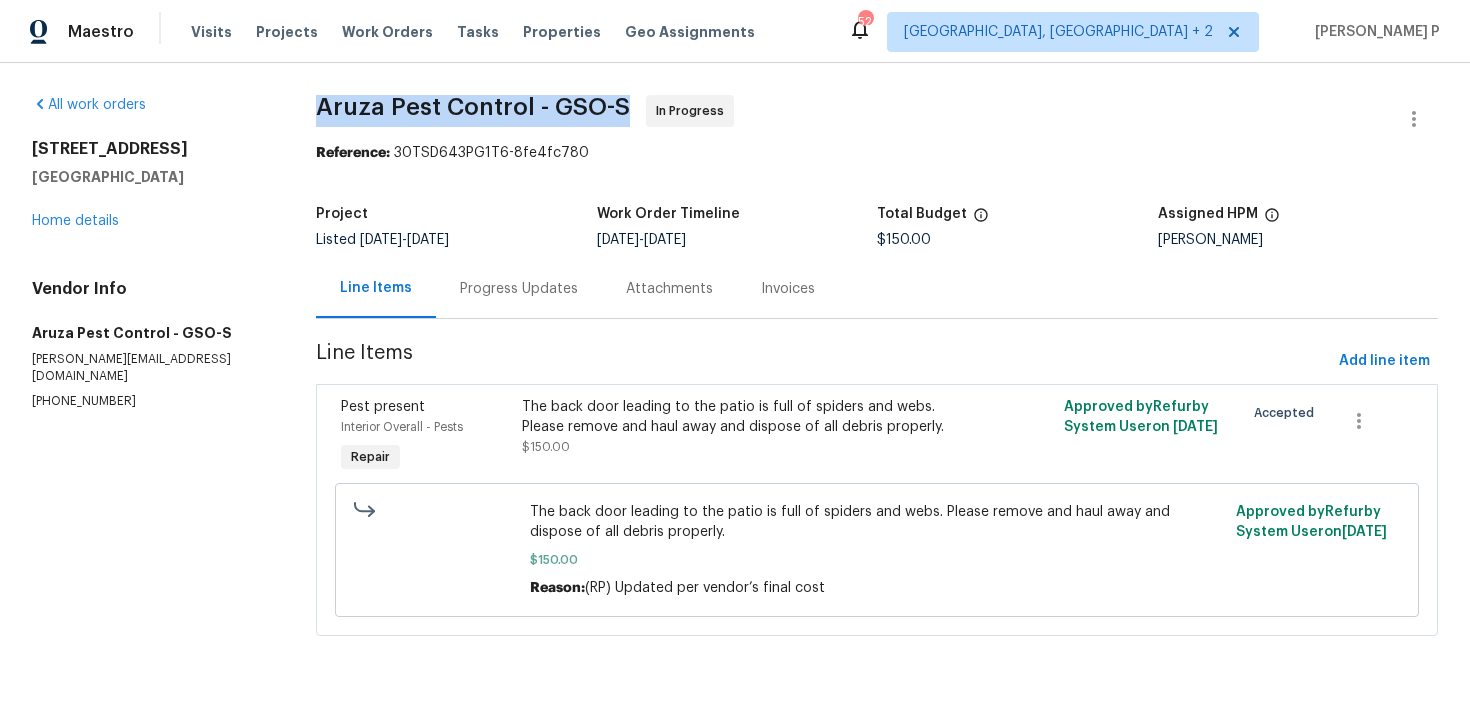 drag, startPoint x: 320, startPoint y: 102, endPoint x: 631, endPoint y: 103, distance: 311.00162 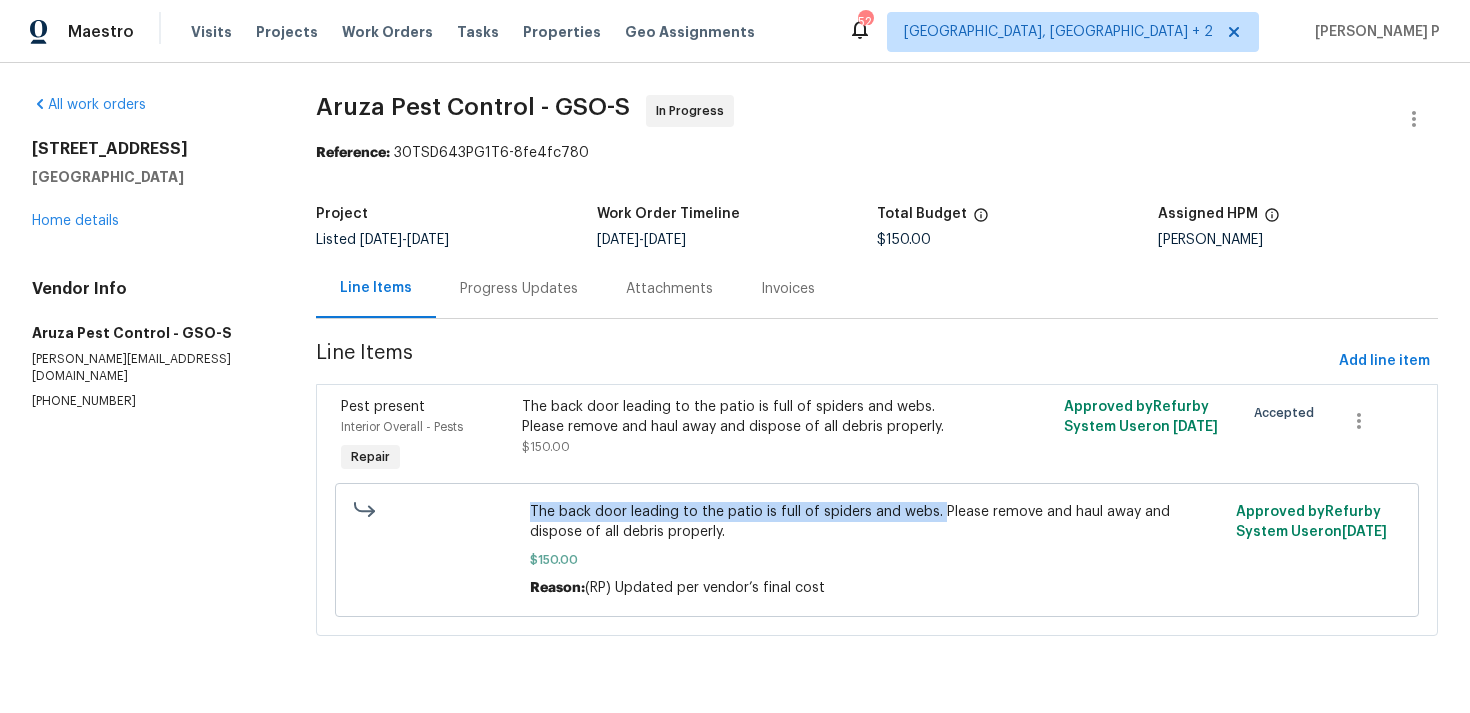 drag, startPoint x: 530, startPoint y: 510, endPoint x: 937, endPoint y: 505, distance: 407.0307 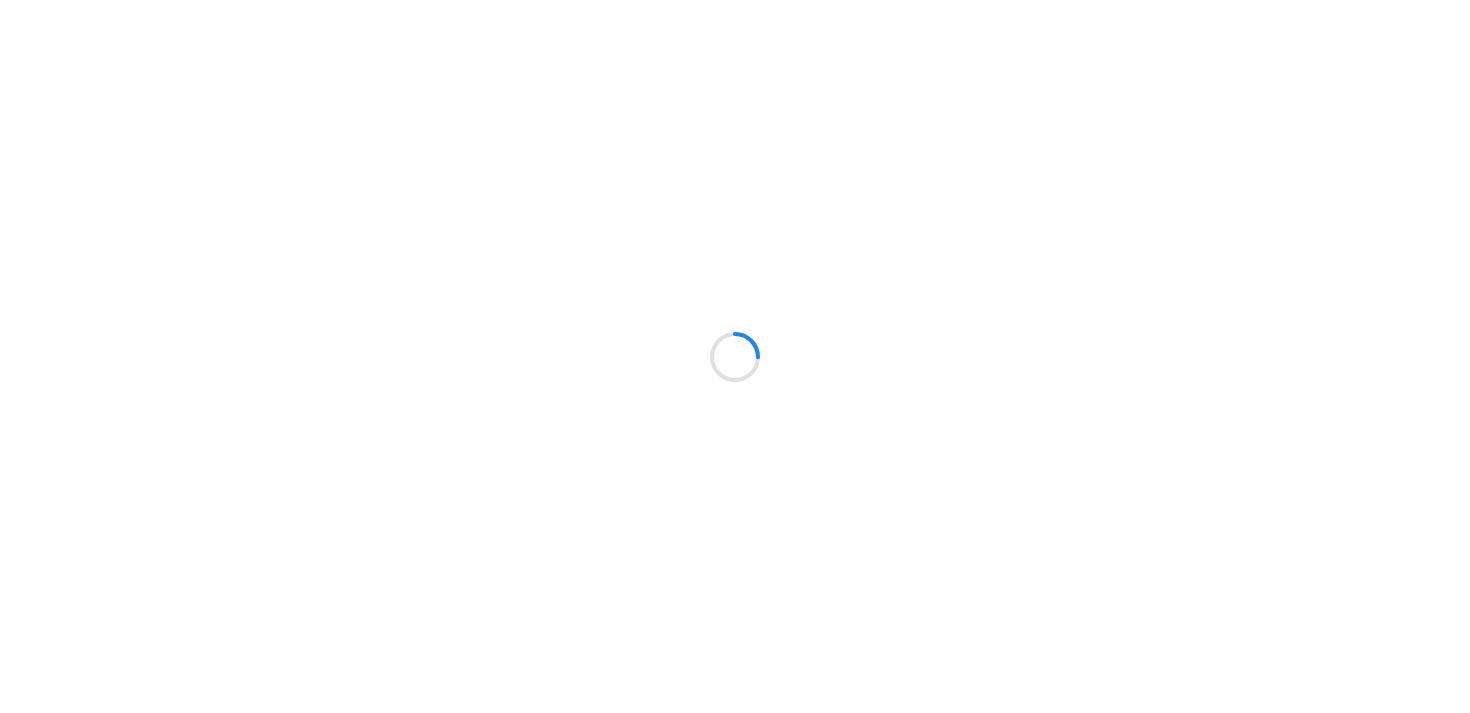 scroll, scrollTop: 0, scrollLeft: 0, axis: both 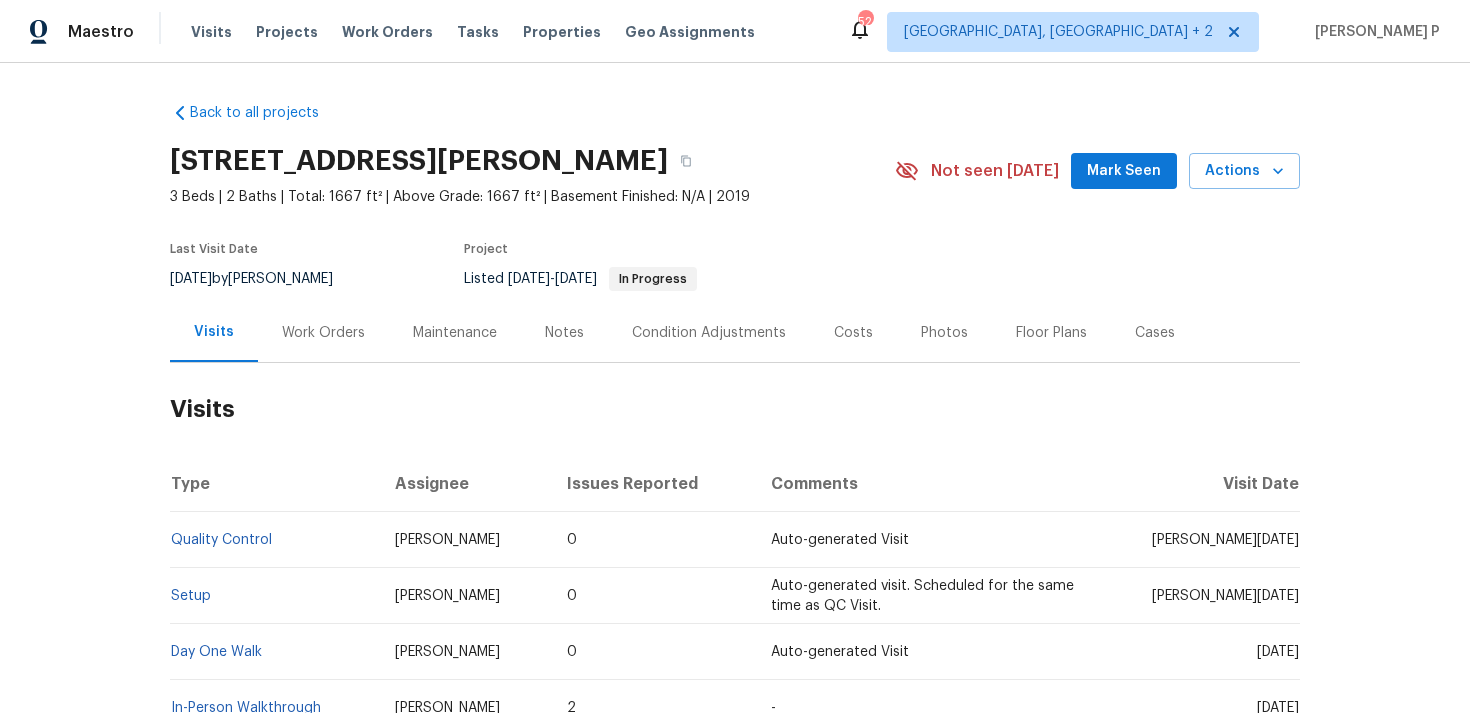 click on "Work Orders" at bounding box center [323, 332] 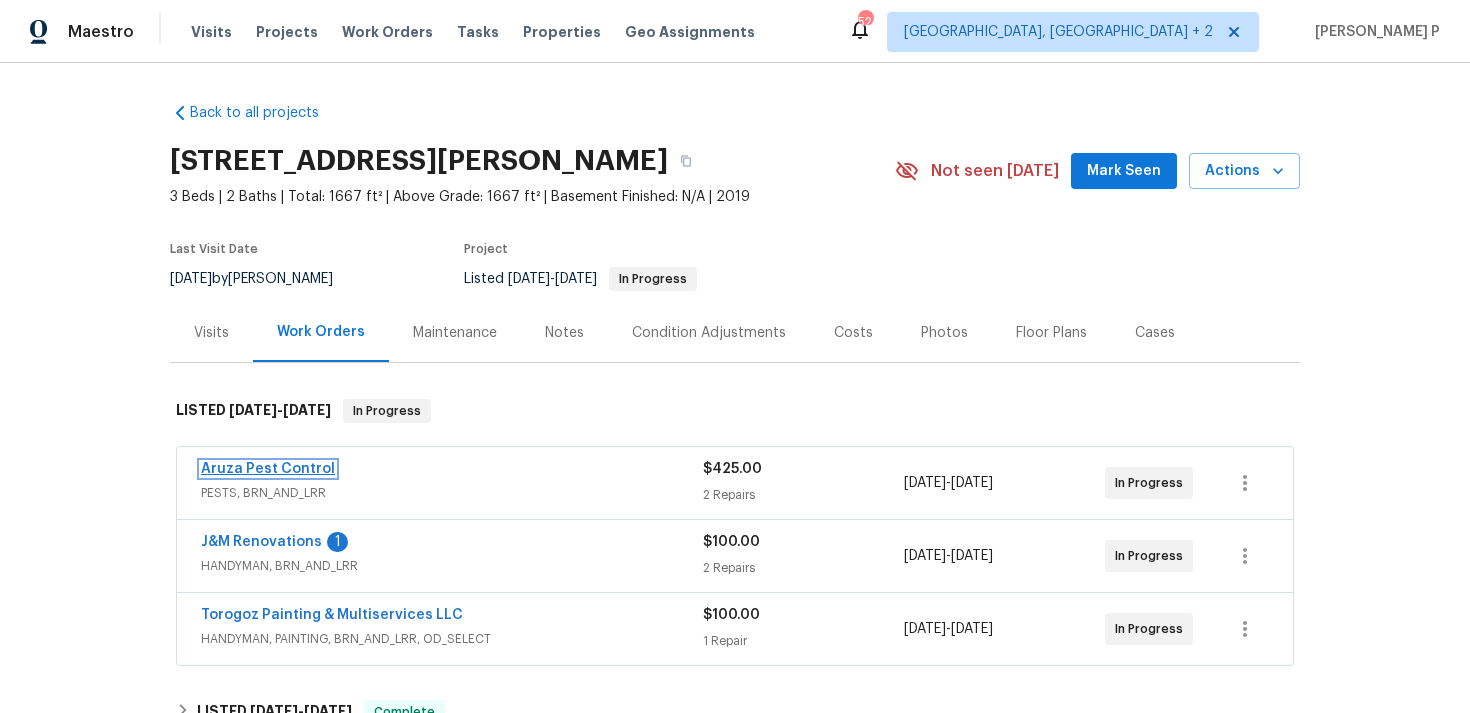 click on "Aruza Pest Control" at bounding box center [268, 469] 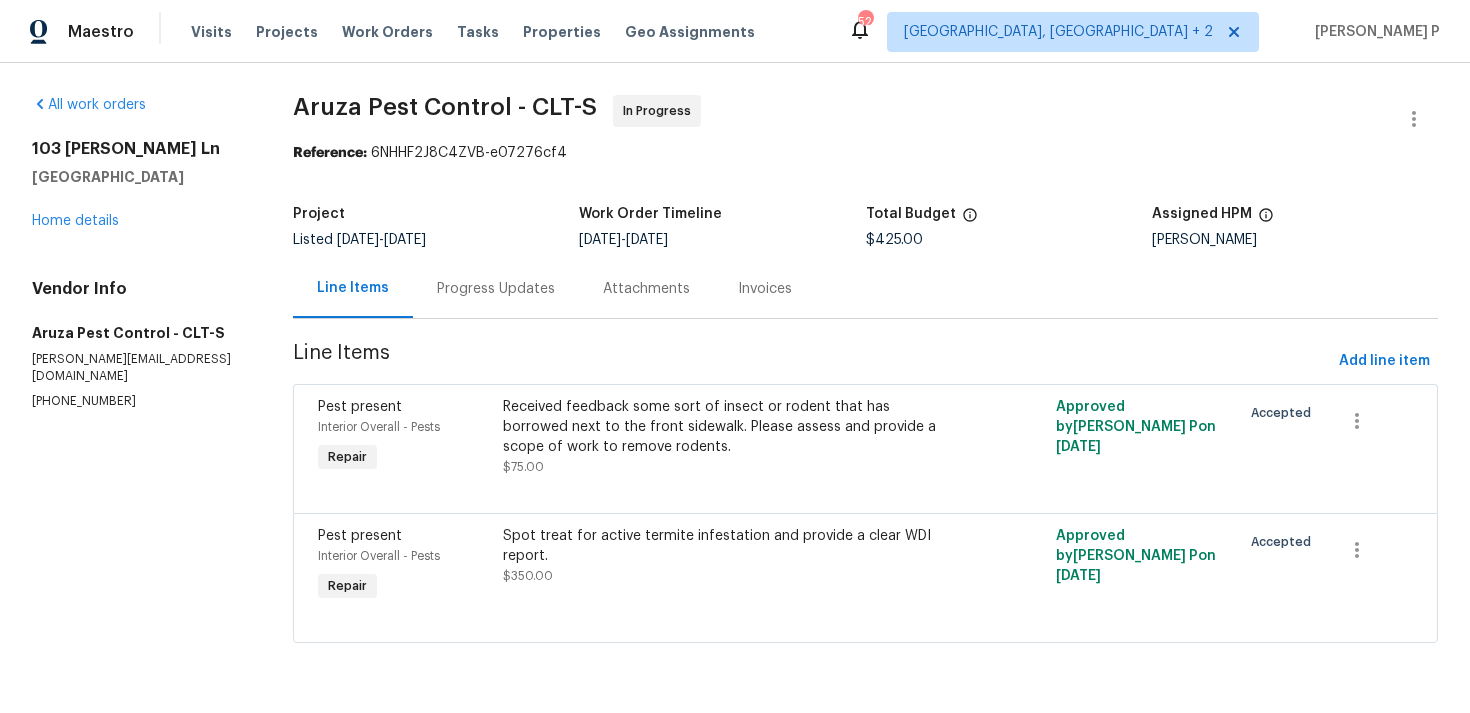 click on "Progress Updates" at bounding box center (496, 288) 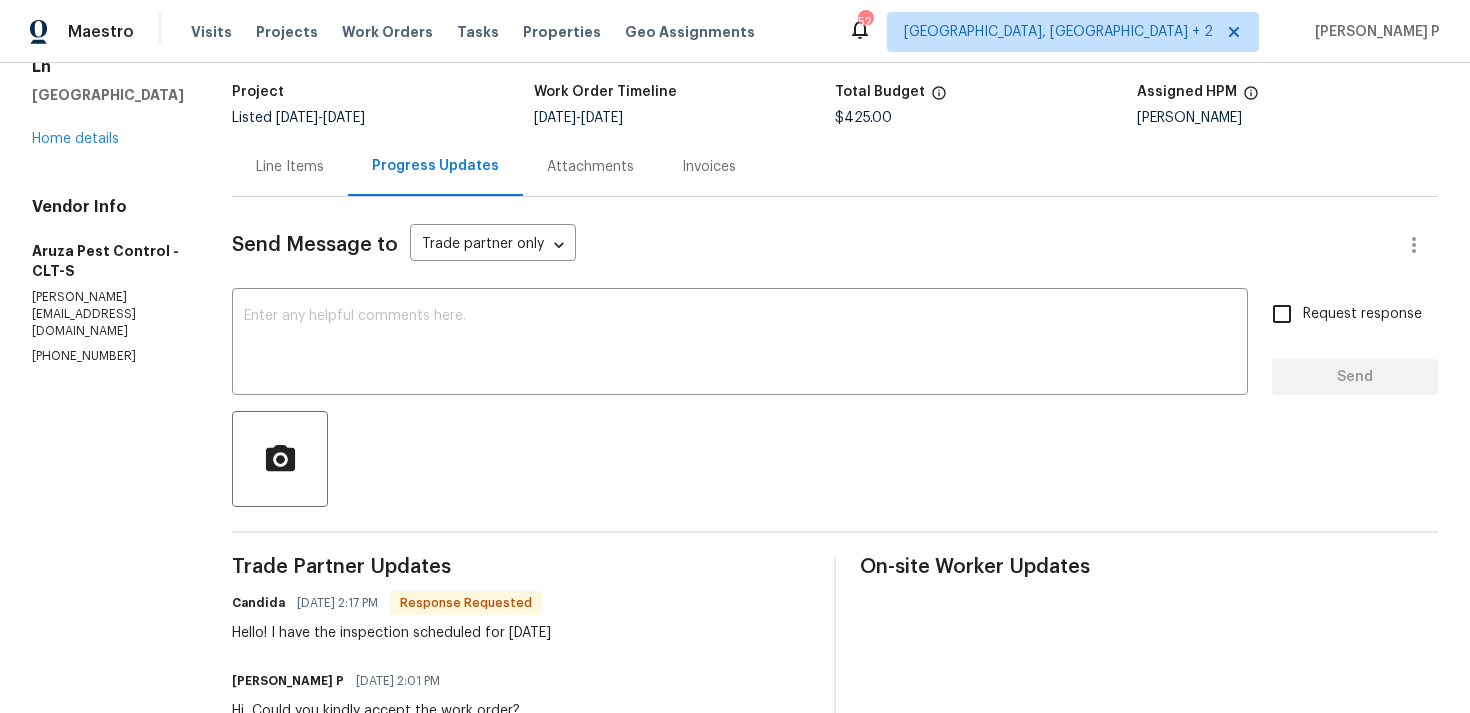 scroll, scrollTop: 15, scrollLeft: 0, axis: vertical 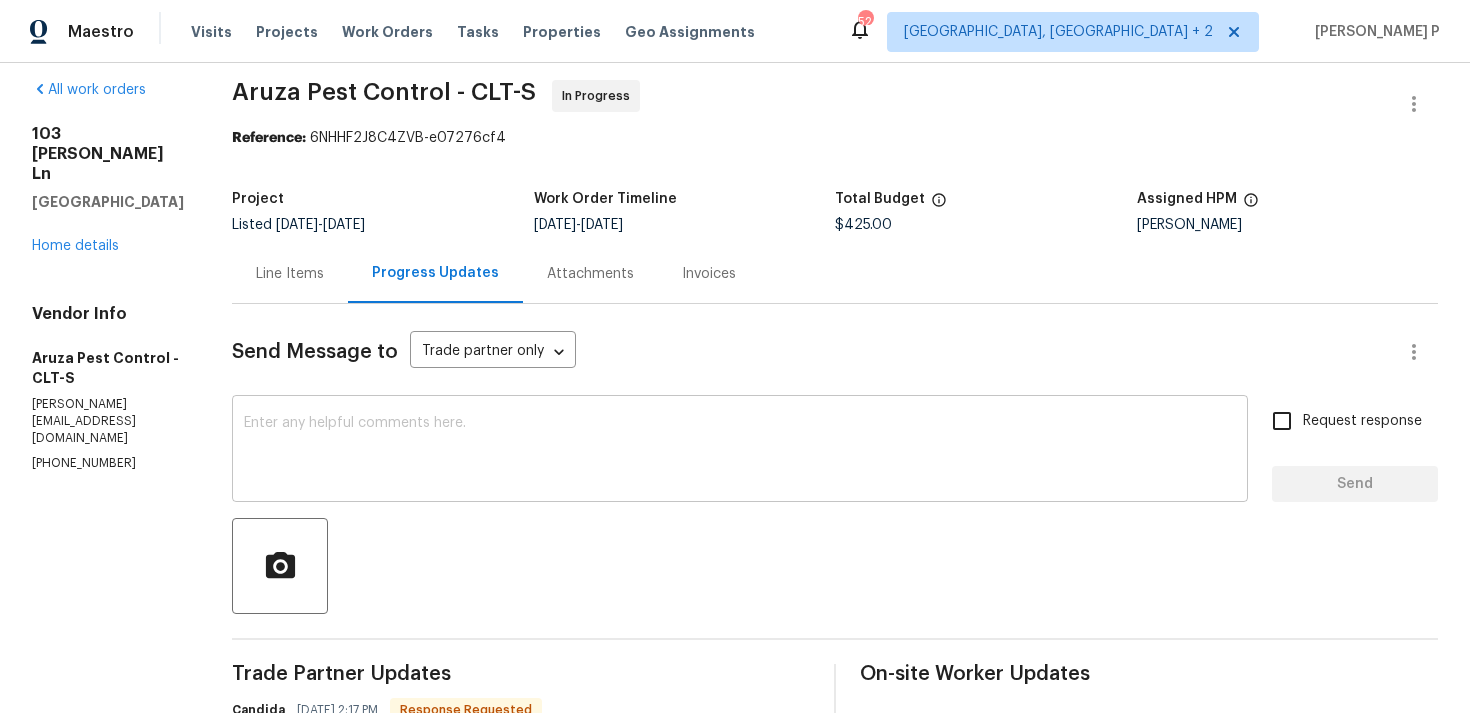 click at bounding box center [740, 451] 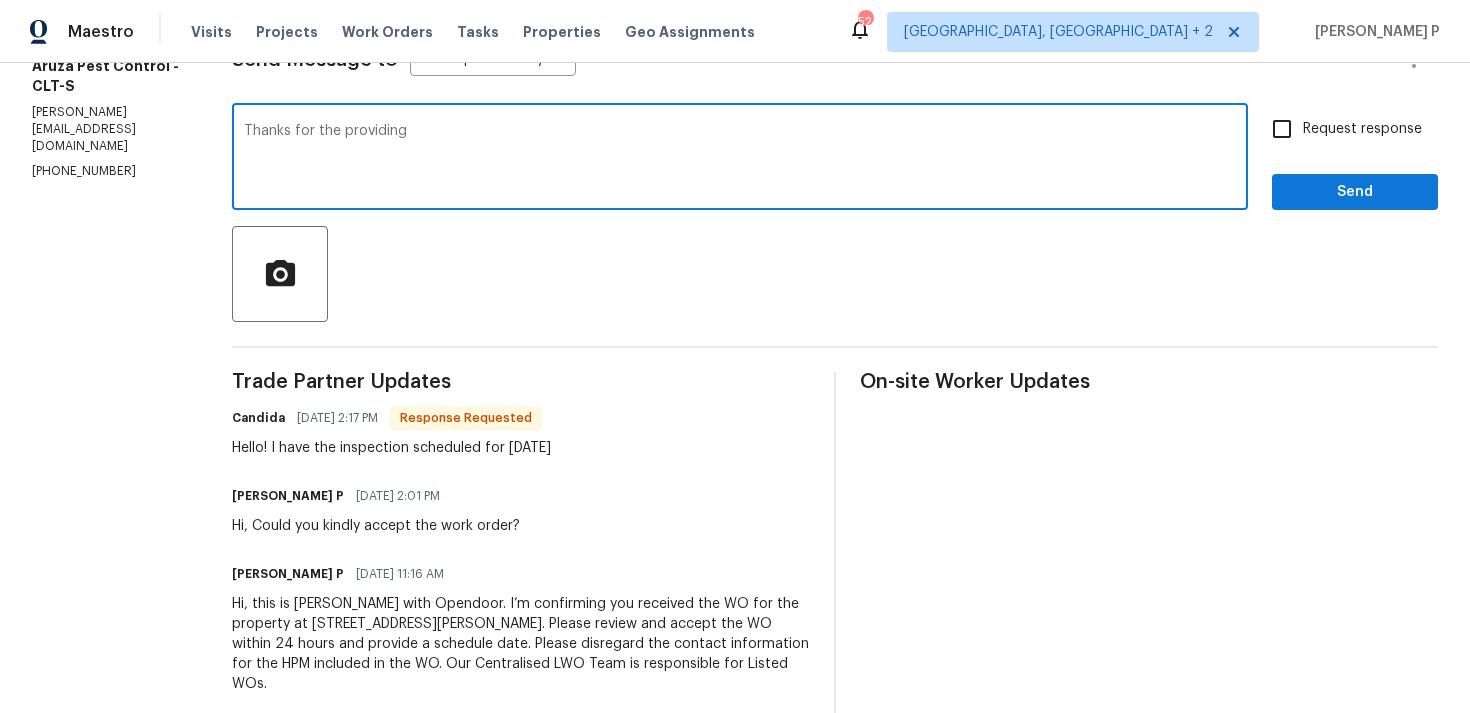 scroll, scrollTop: 312, scrollLeft: 0, axis: vertical 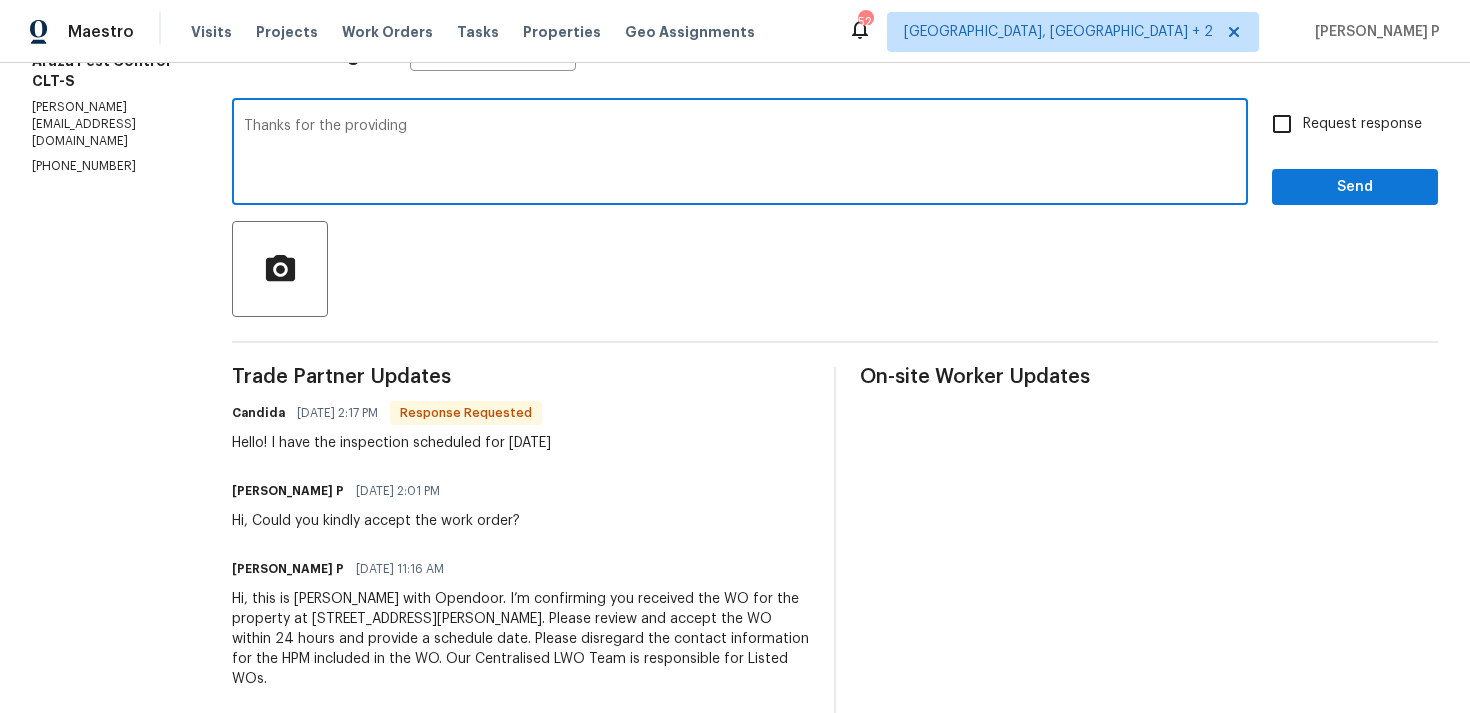 click on "Thanks for the providing" at bounding box center (740, 154) 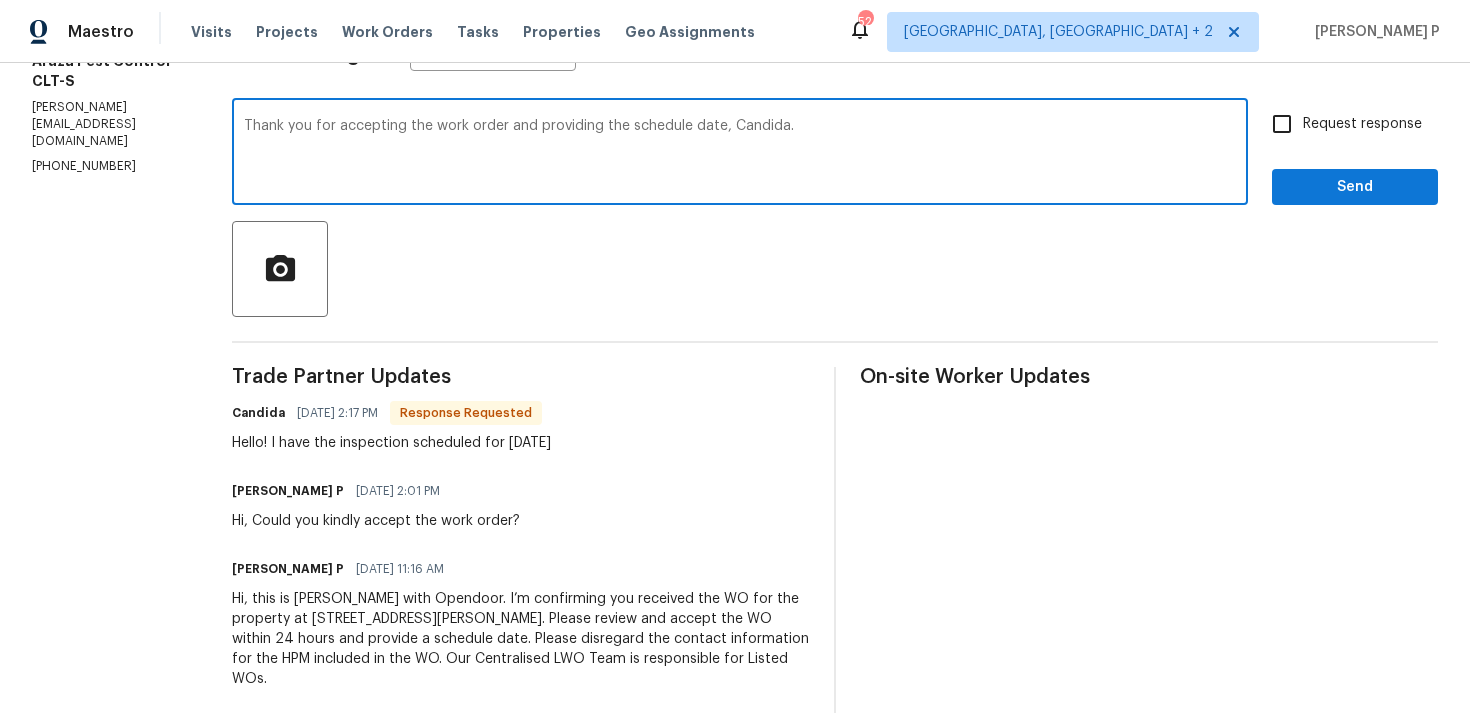 type on "Thank you for accepting the work order and providing the schedule date, Candida." 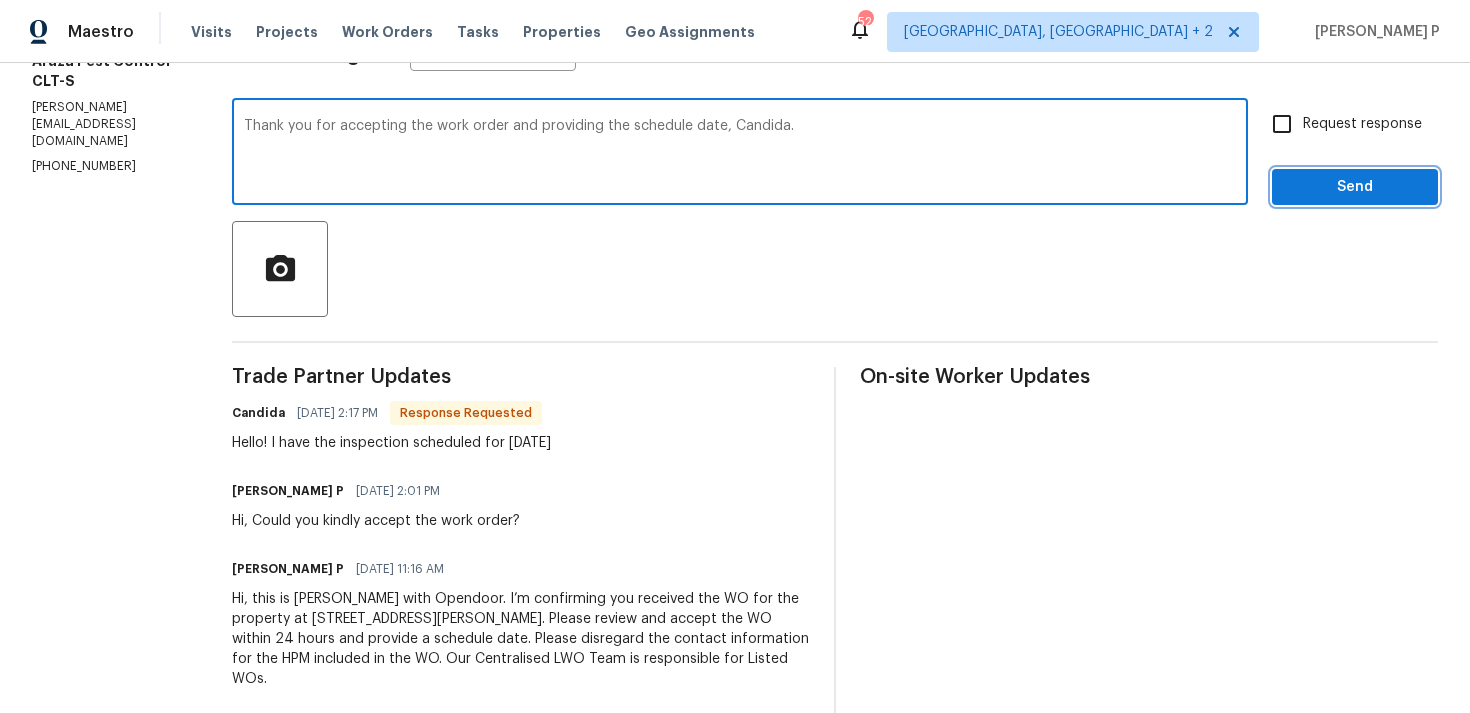 click on "Send" at bounding box center [1355, 187] 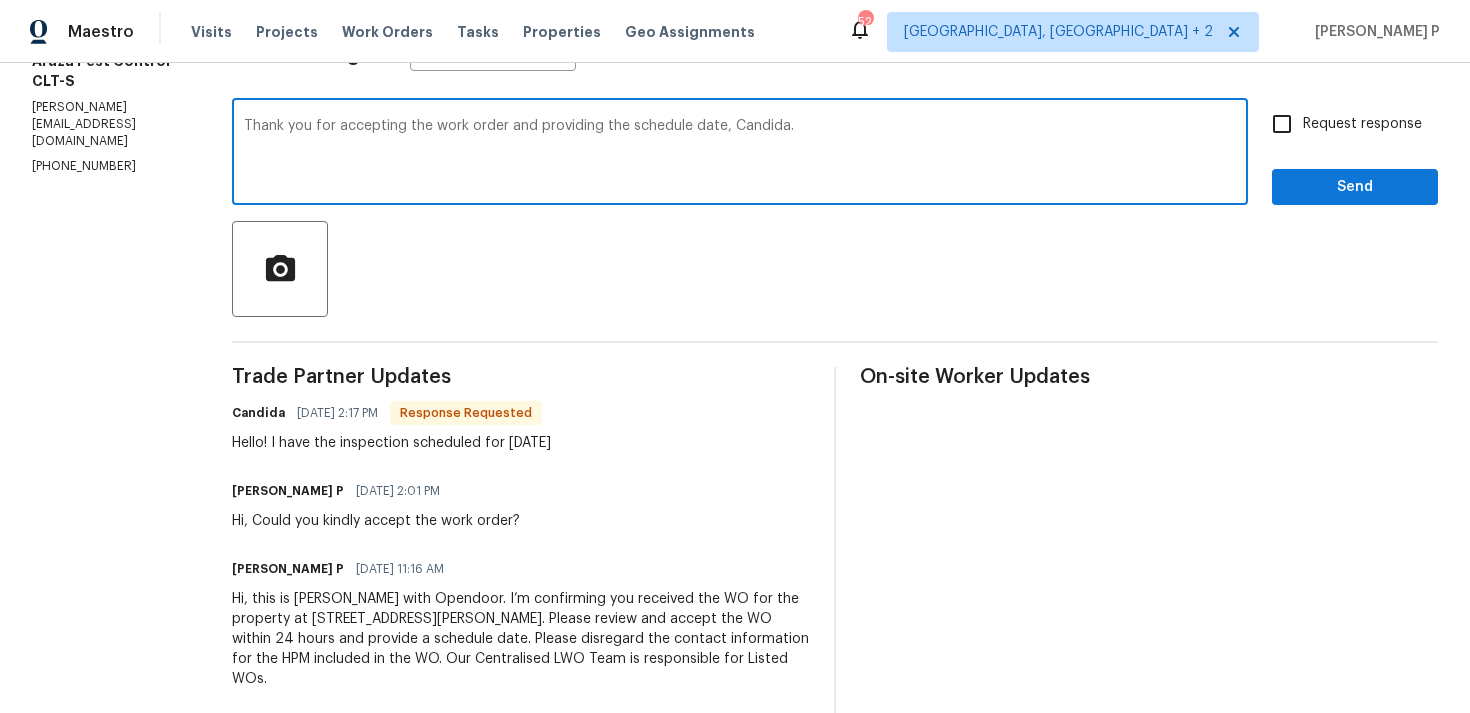 scroll, scrollTop: 34, scrollLeft: 0, axis: vertical 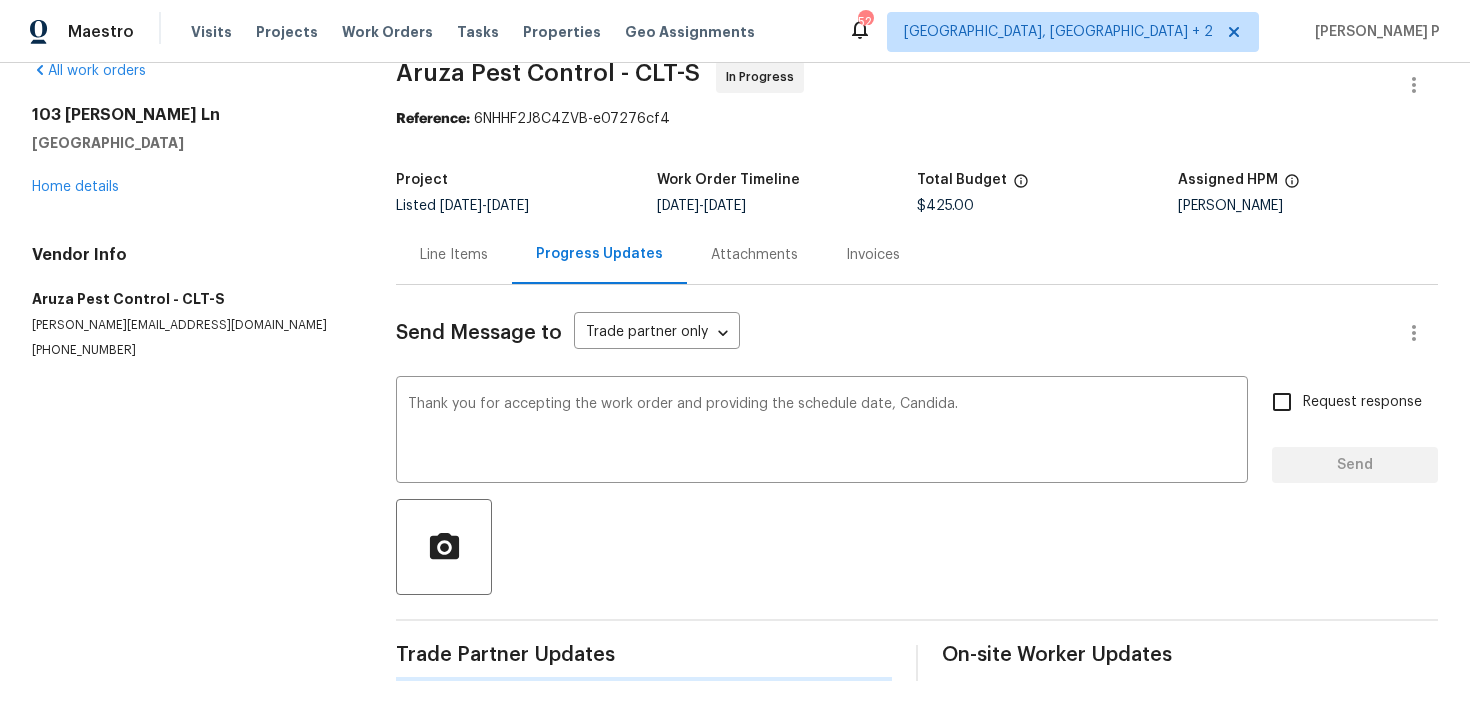 type 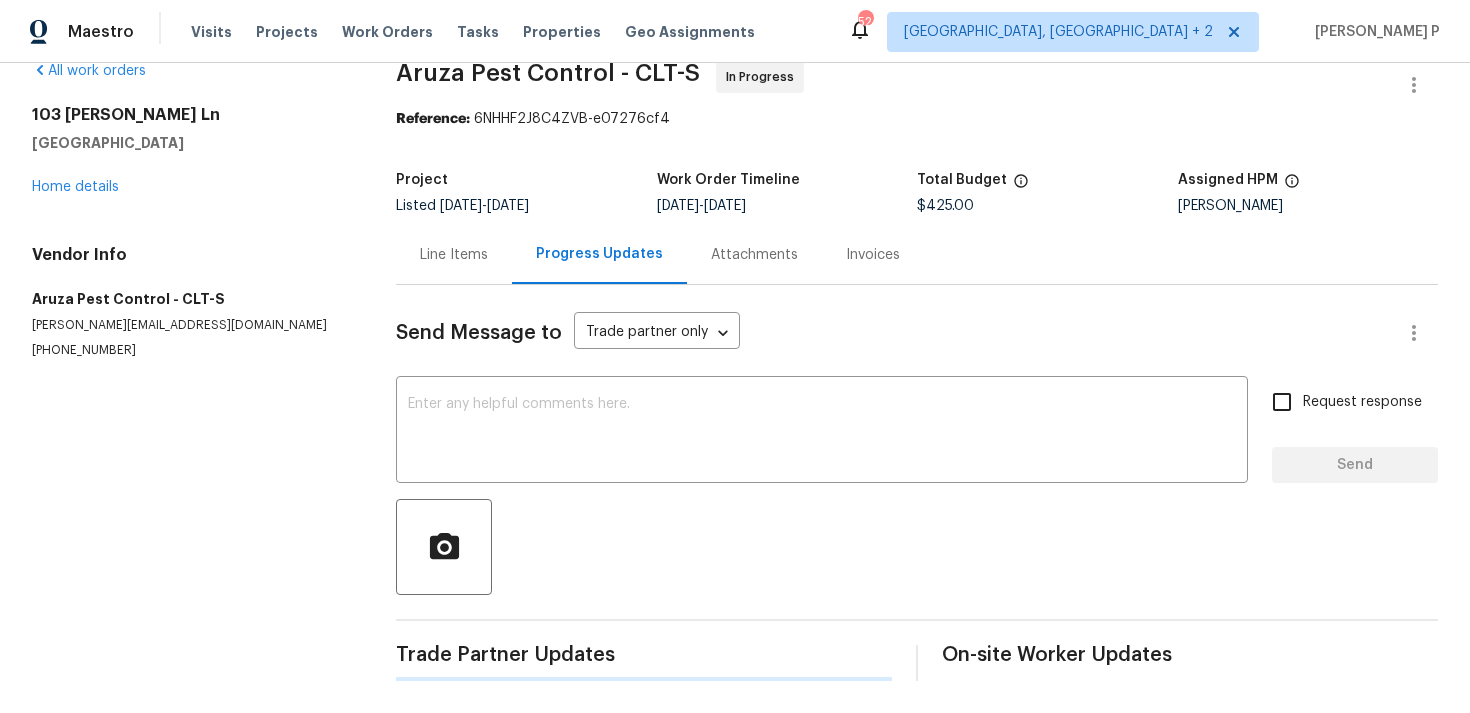scroll, scrollTop: 312, scrollLeft: 0, axis: vertical 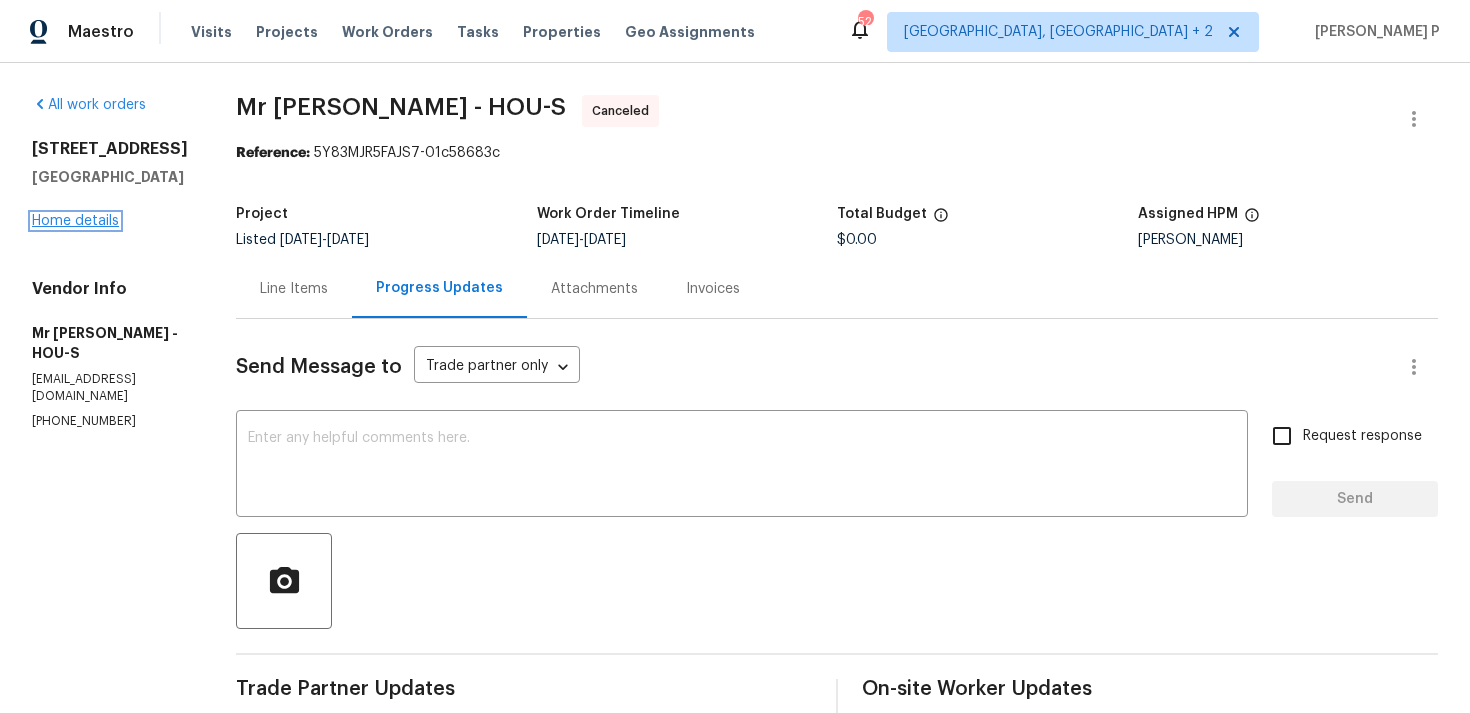 click on "Home details" at bounding box center [75, 221] 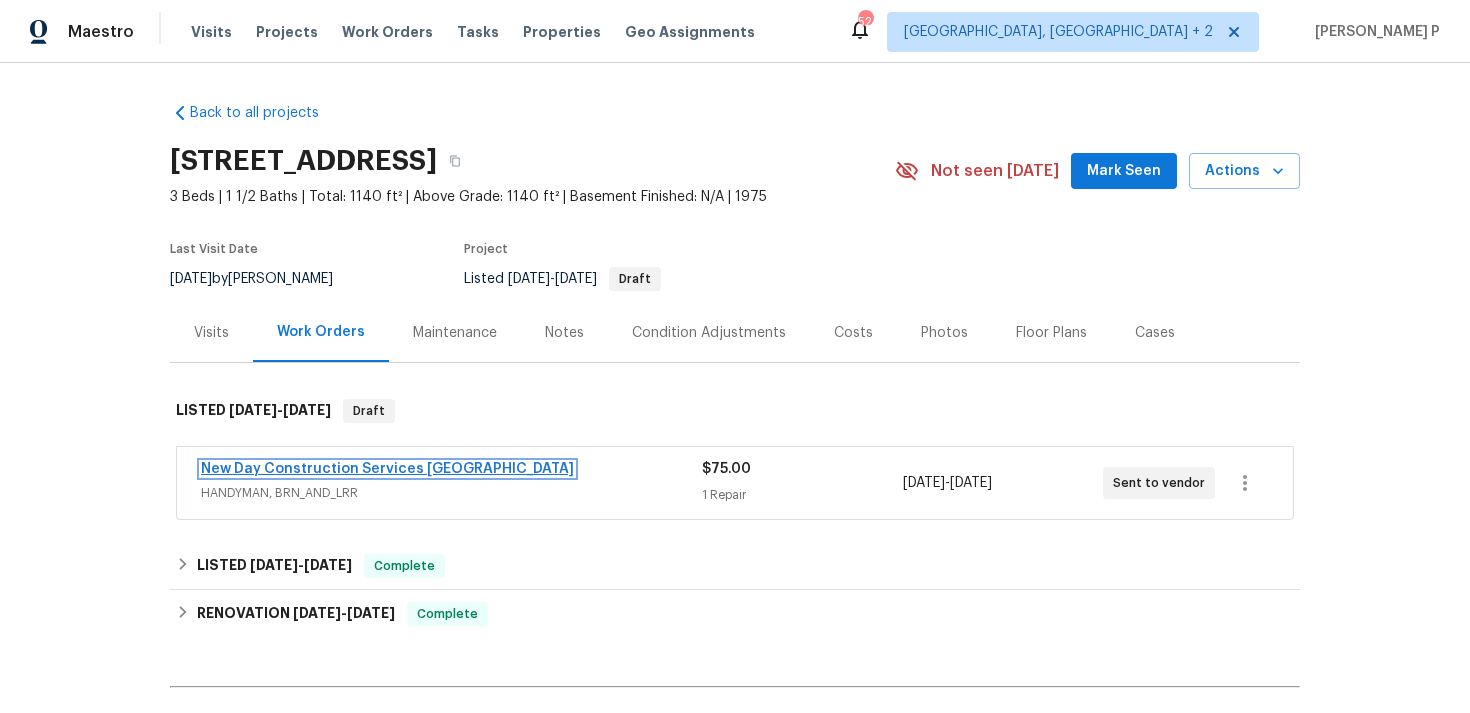 click on "New Day Construction Services UB" at bounding box center (387, 469) 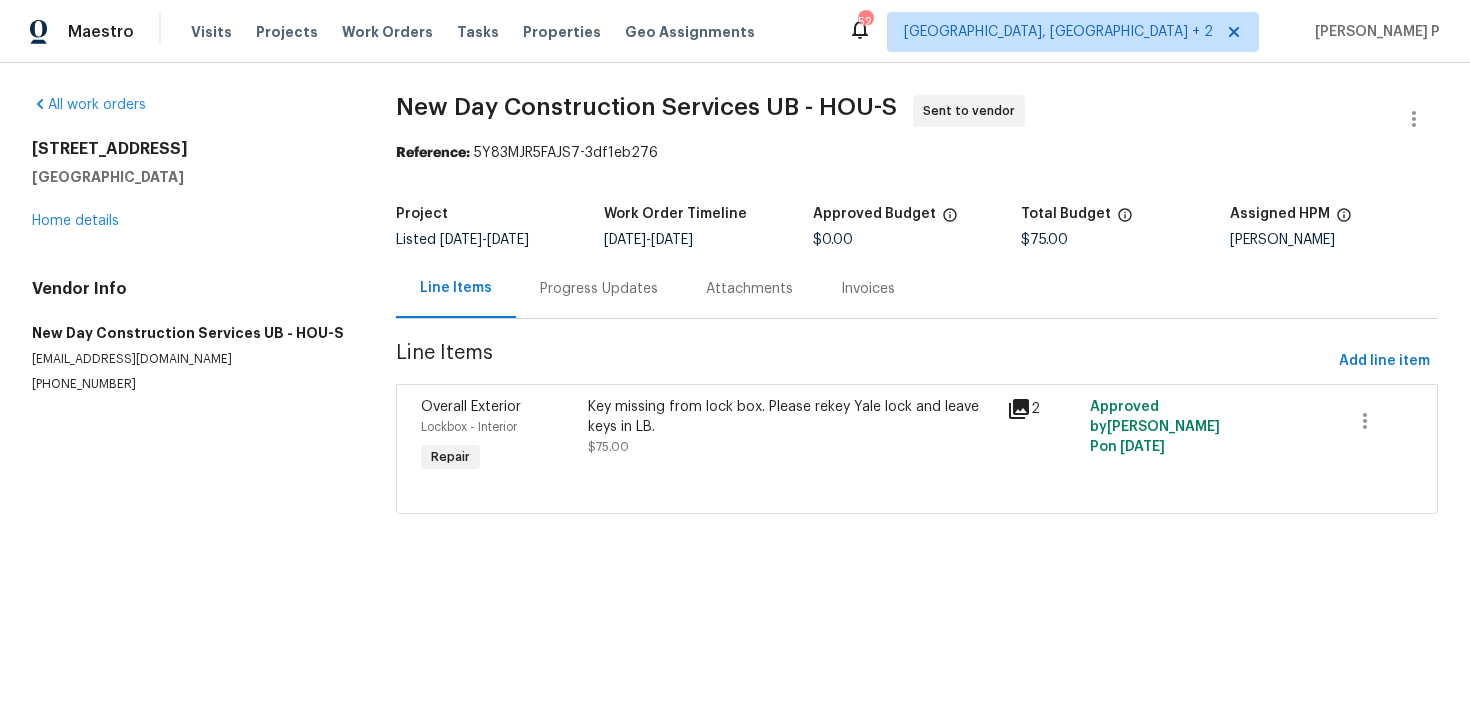 click on "Progress Updates" at bounding box center [599, 289] 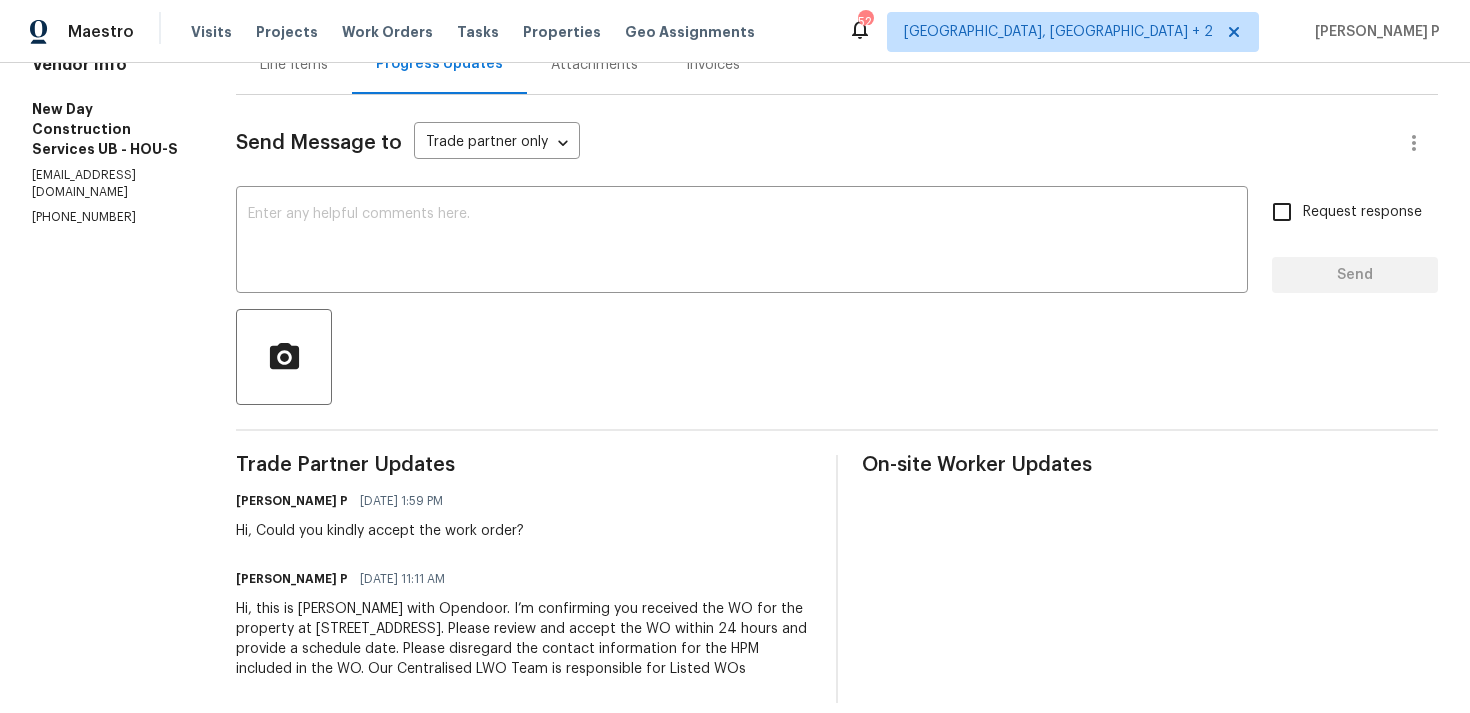 scroll, scrollTop: 266, scrollLeft: 0, axis: vertical 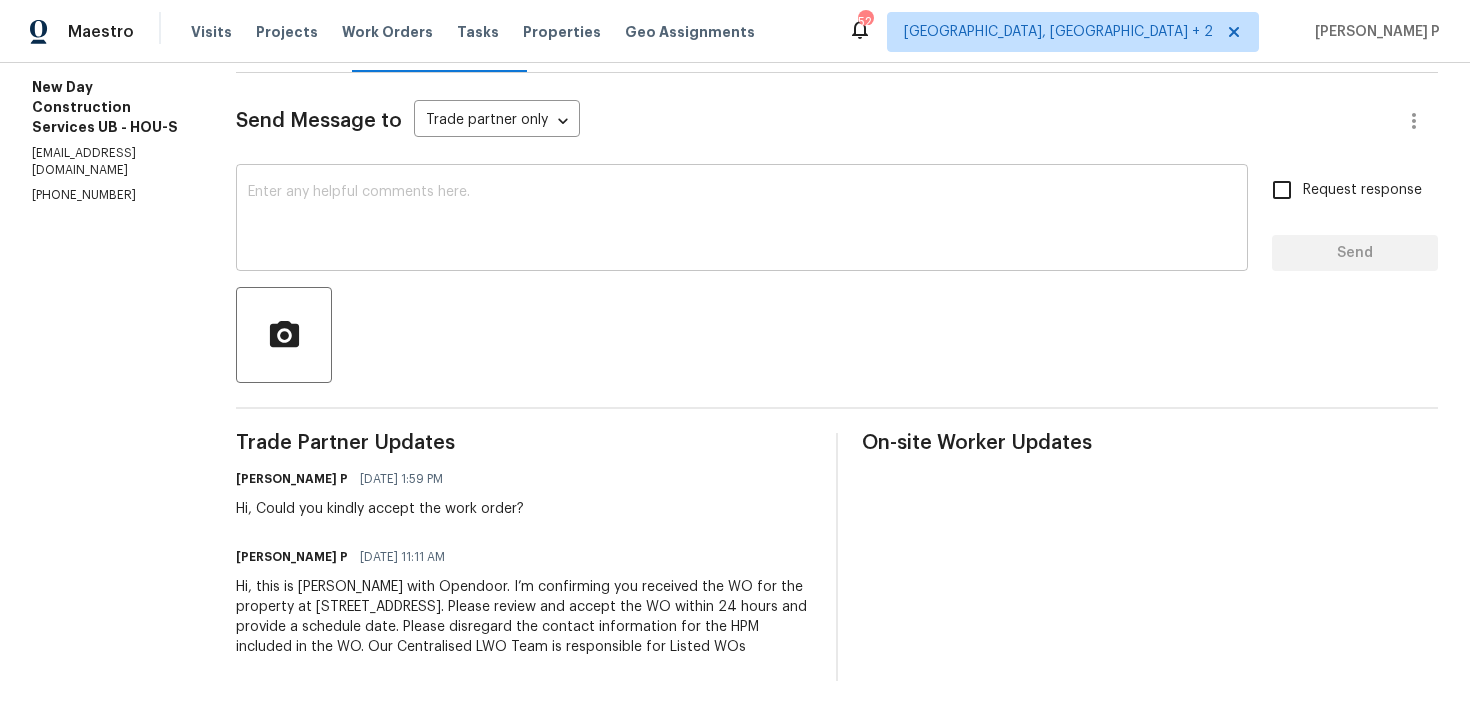 click at bounding box center (742, 220) 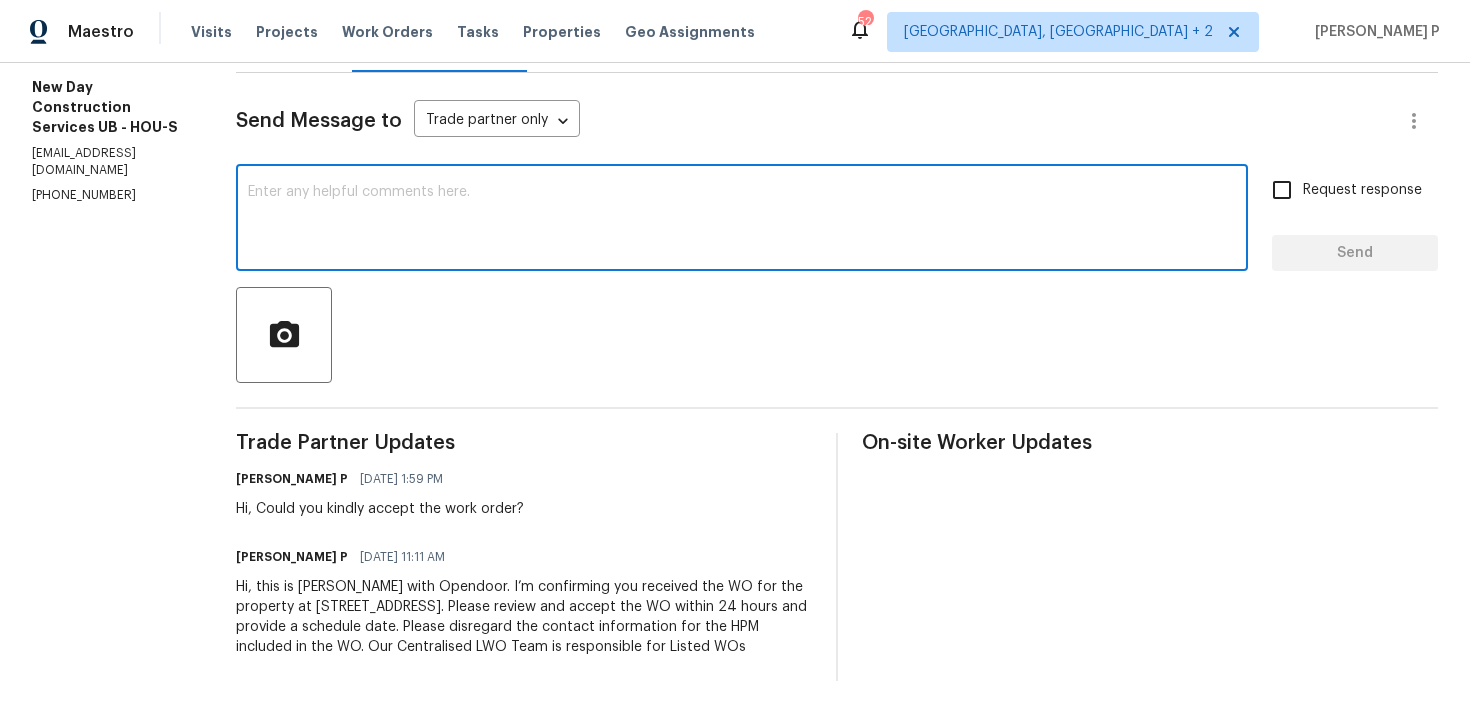 paste on "We regret to inform you that the work order has been reassigned as it was not accepted within 24 hours." 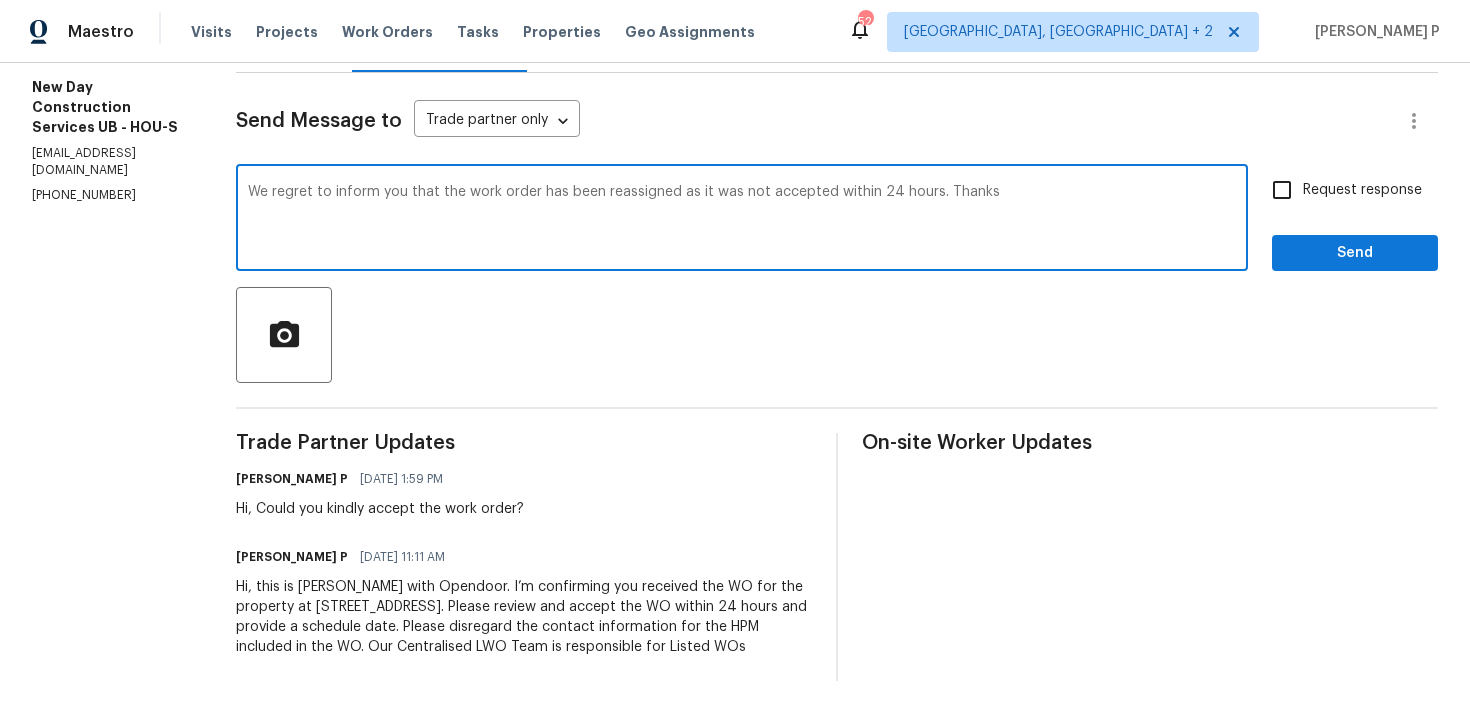 type on "We regret to inform you that the work order has been reassigned as it was not accepted within 24 hours. Thanks" 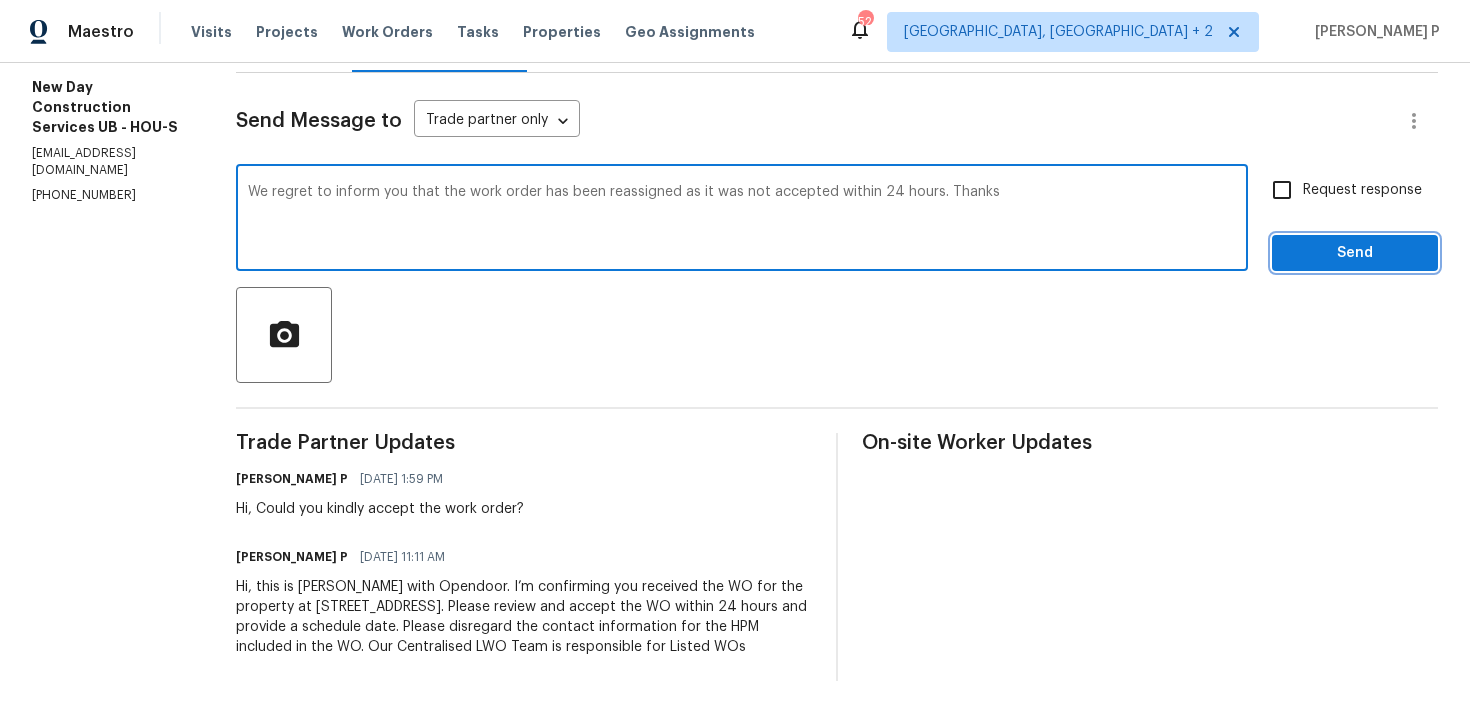 click on "Send" at bounding box center [1355, 253] 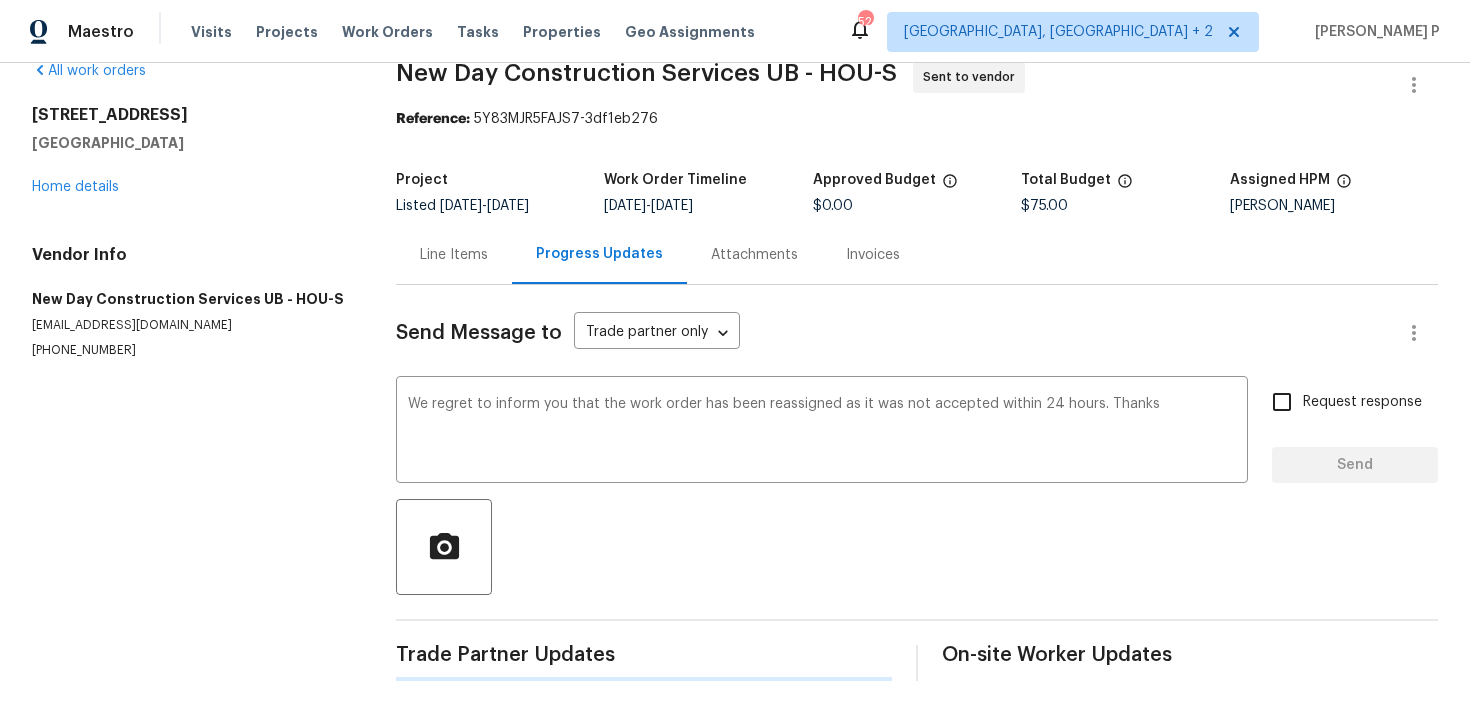 type 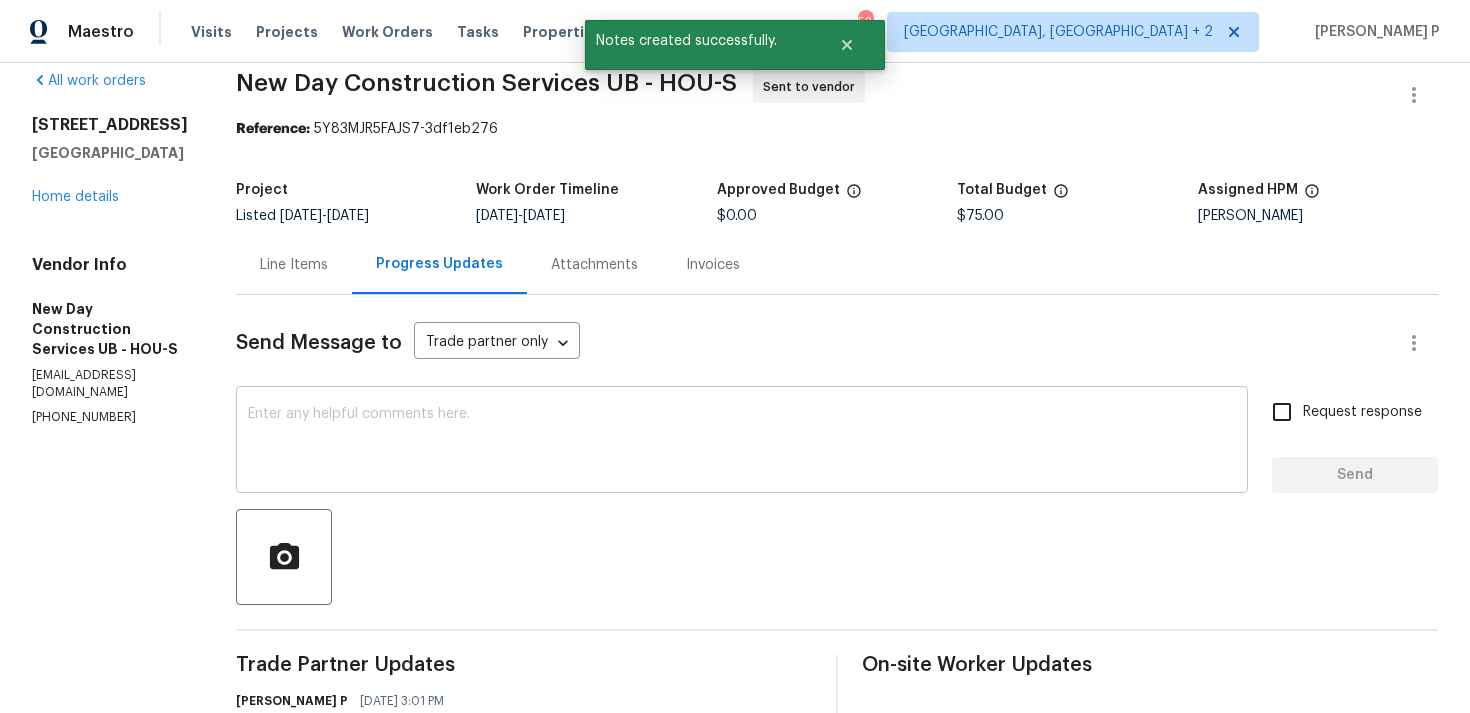 scroll, scrollTop: 0, scrollLeft: 0, axis: both 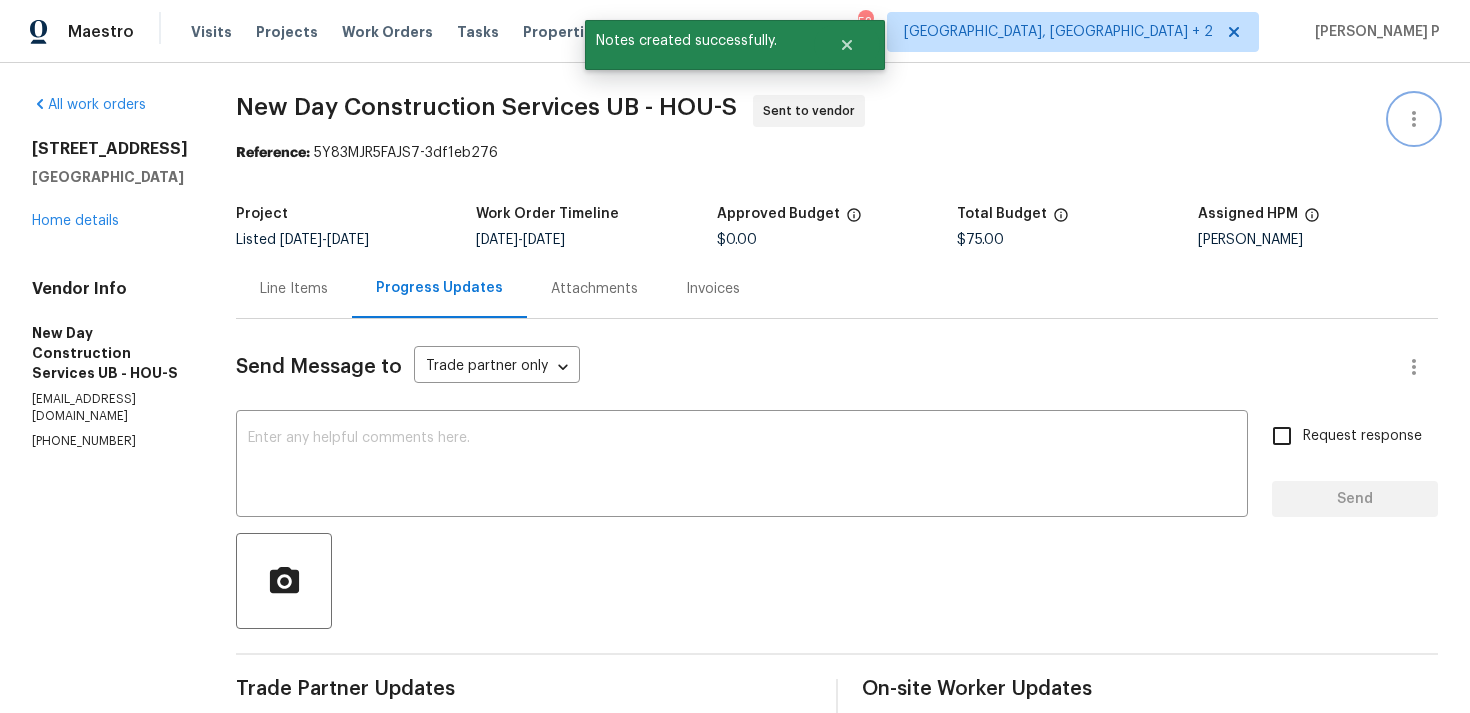 click 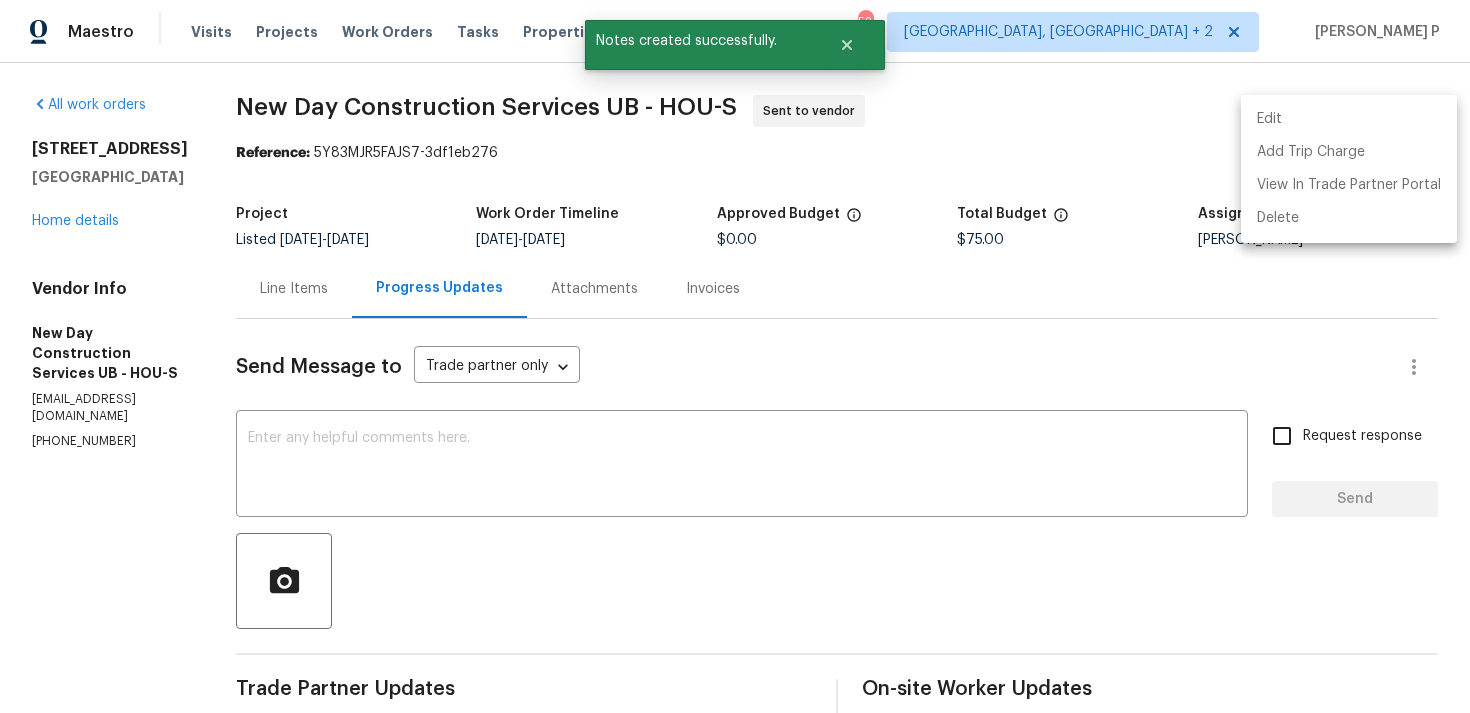 click on "Edit" at bounding box center [1349, 119] 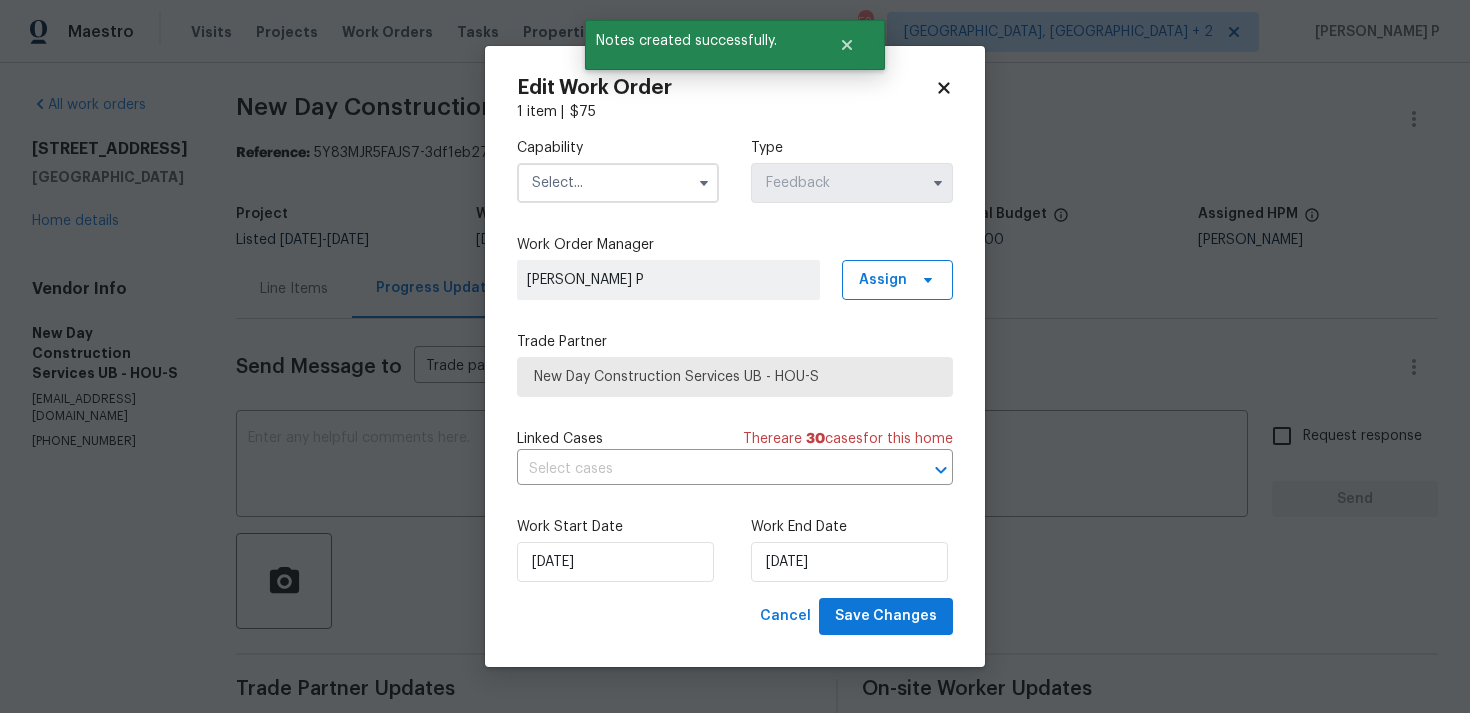 click at bounding box center [618, 183] 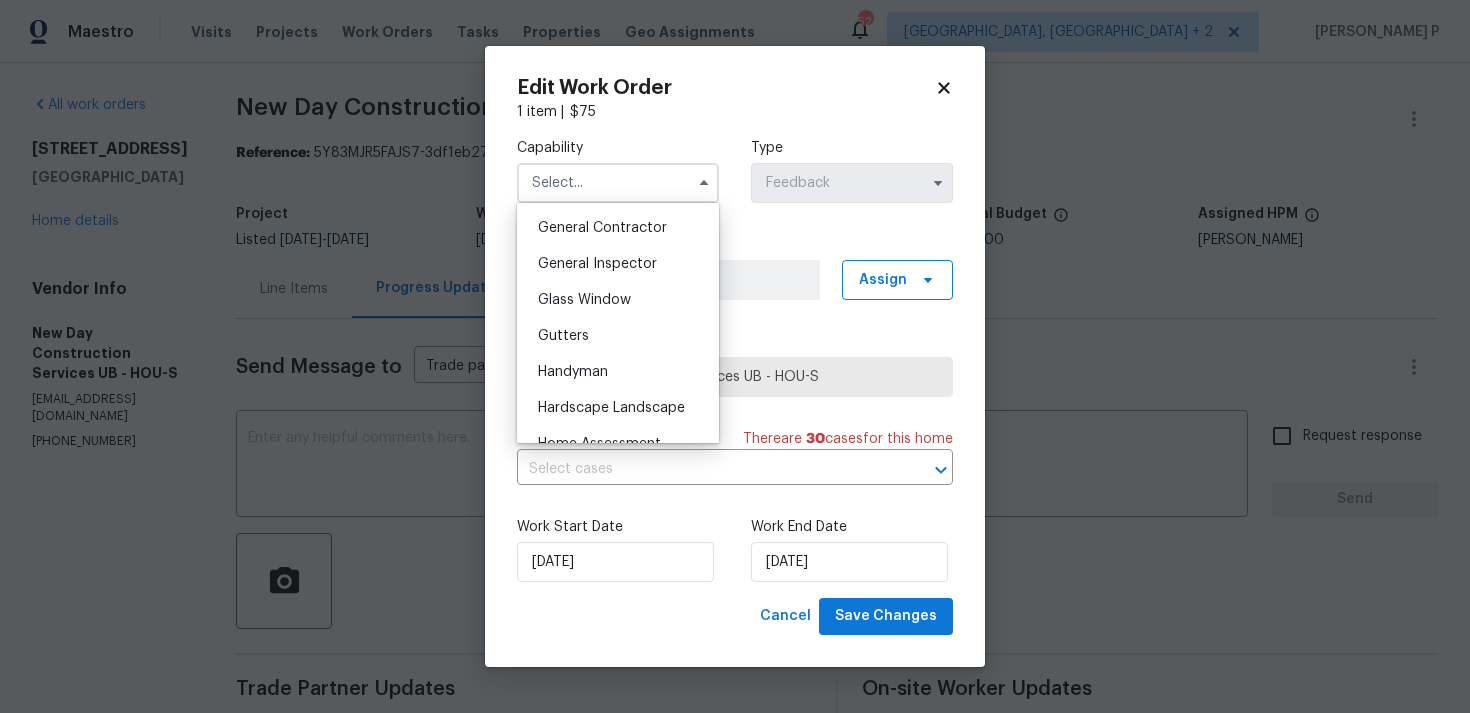 scroll, scrollTop: 958, scrollLeft: 0, axis: vertical 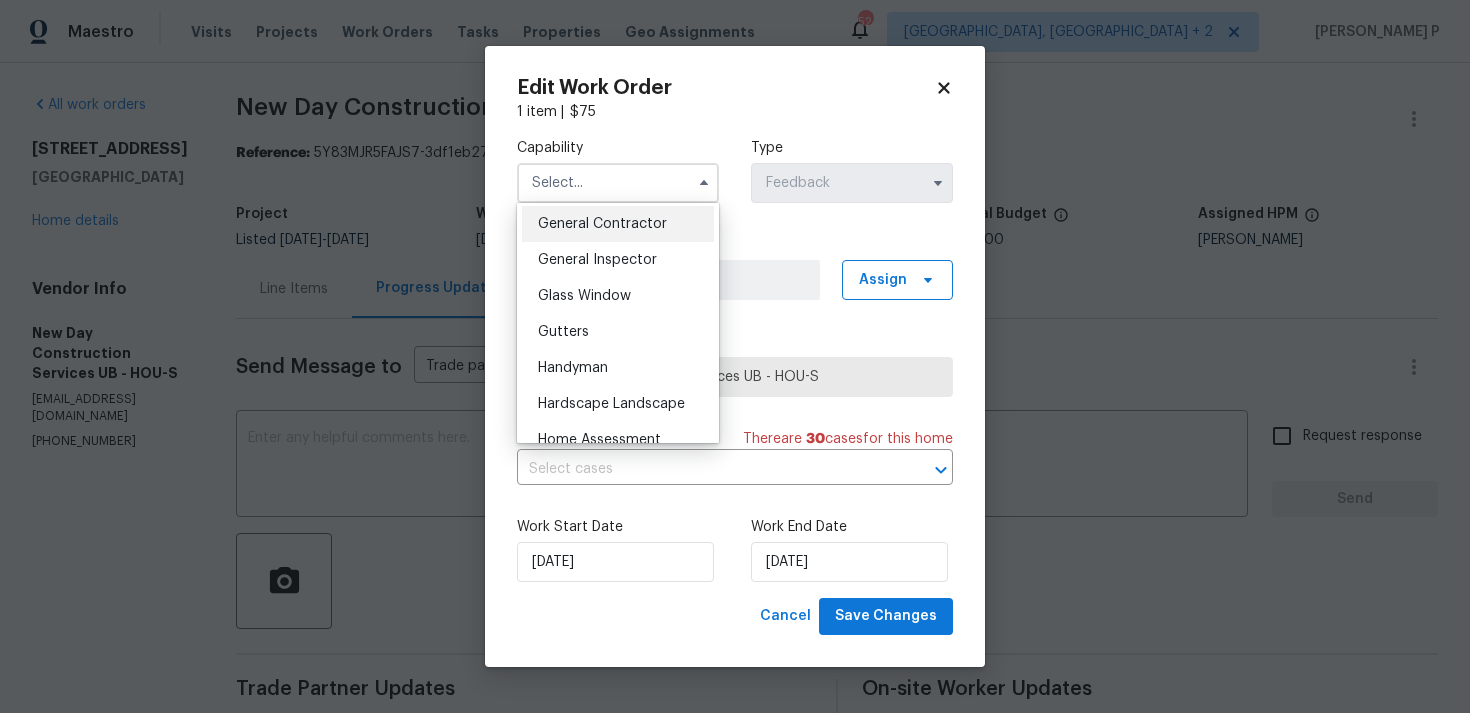 click on "General Contractor" at bounding box center [602, 224] 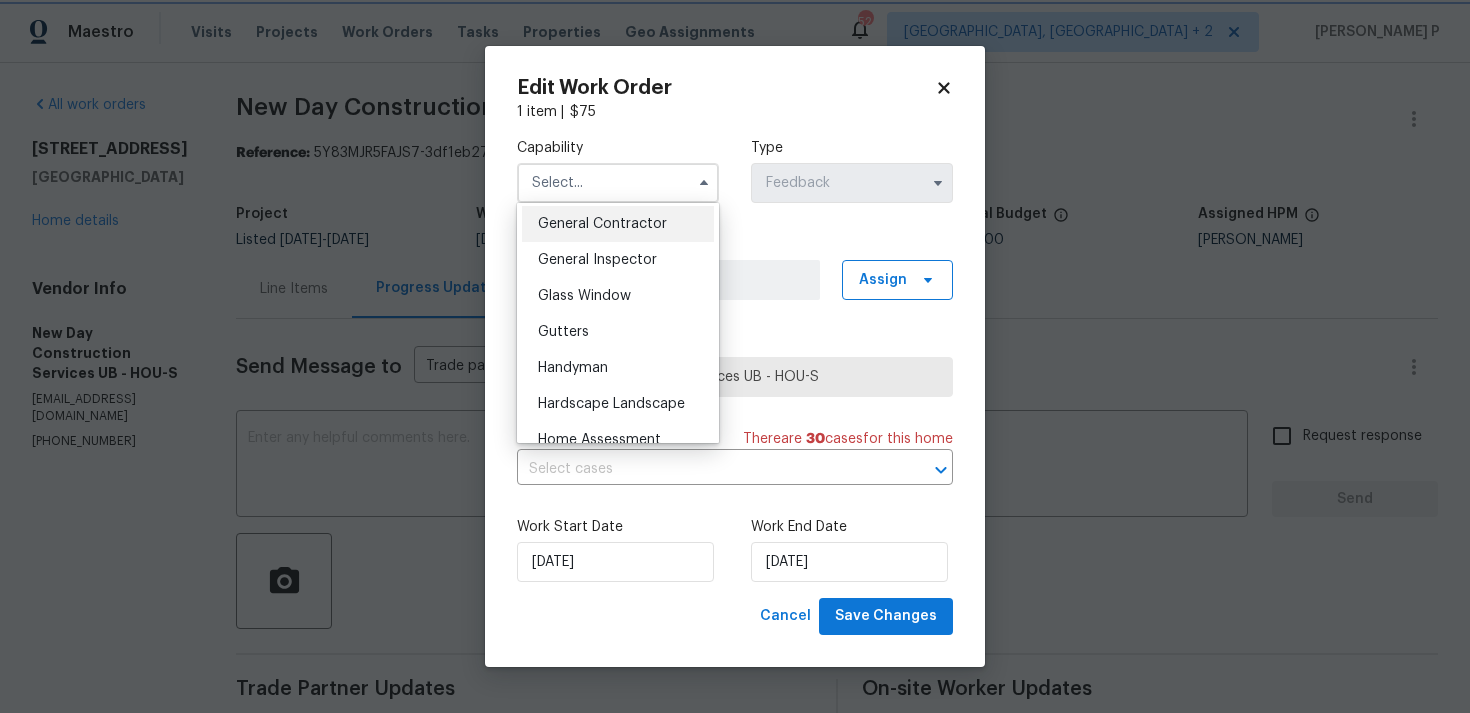 type on "General Contractor" 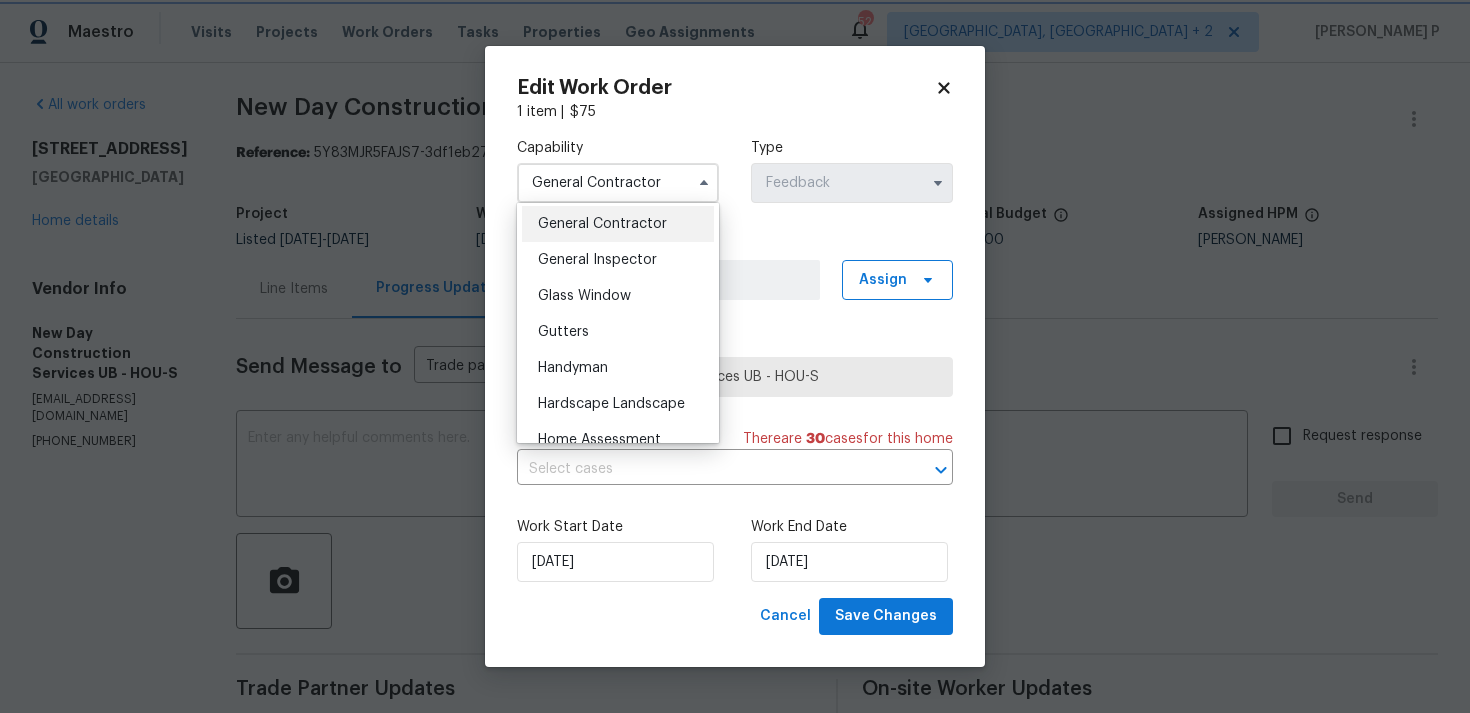 scroll, scrollTop: 920, scrollLeft: 0, axis: vertical 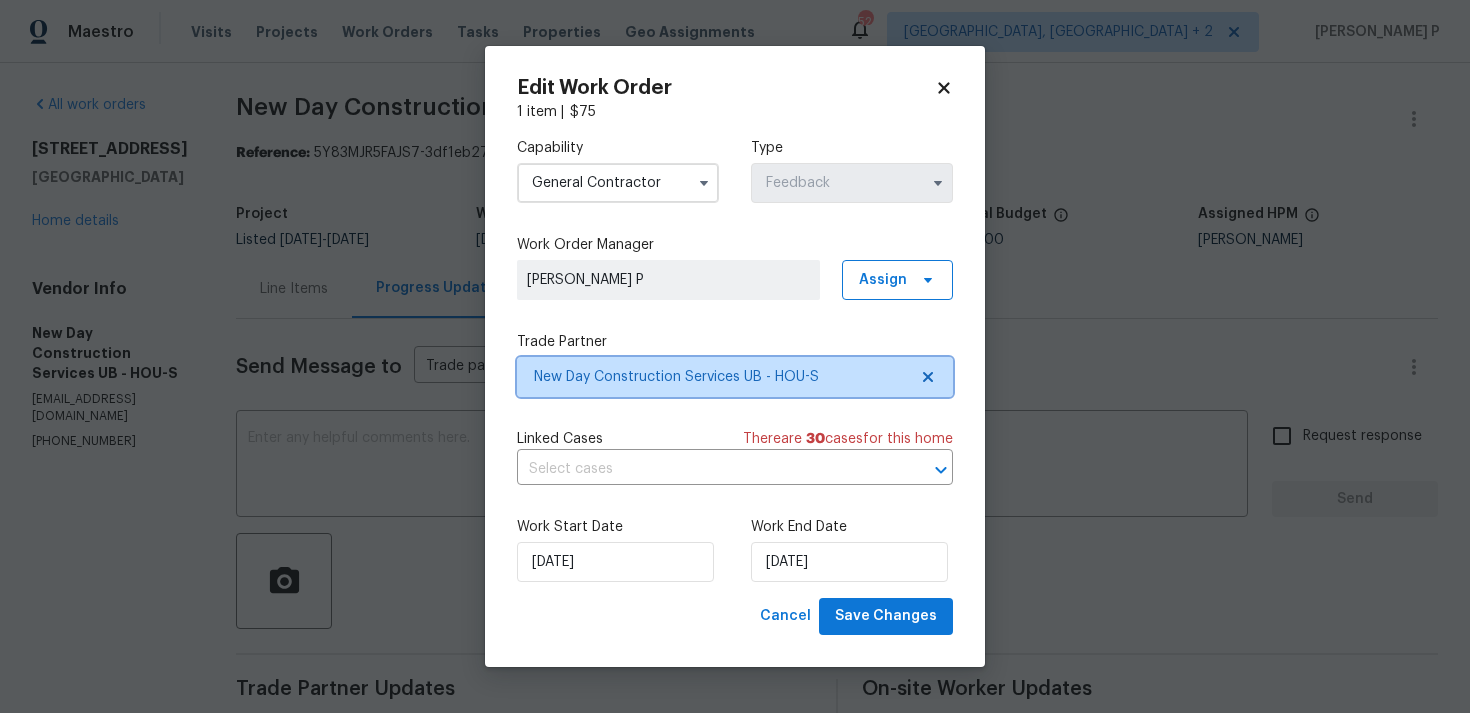 click on "New Day Construction Services UB - HOU-S" at bounding box center [735, 377] 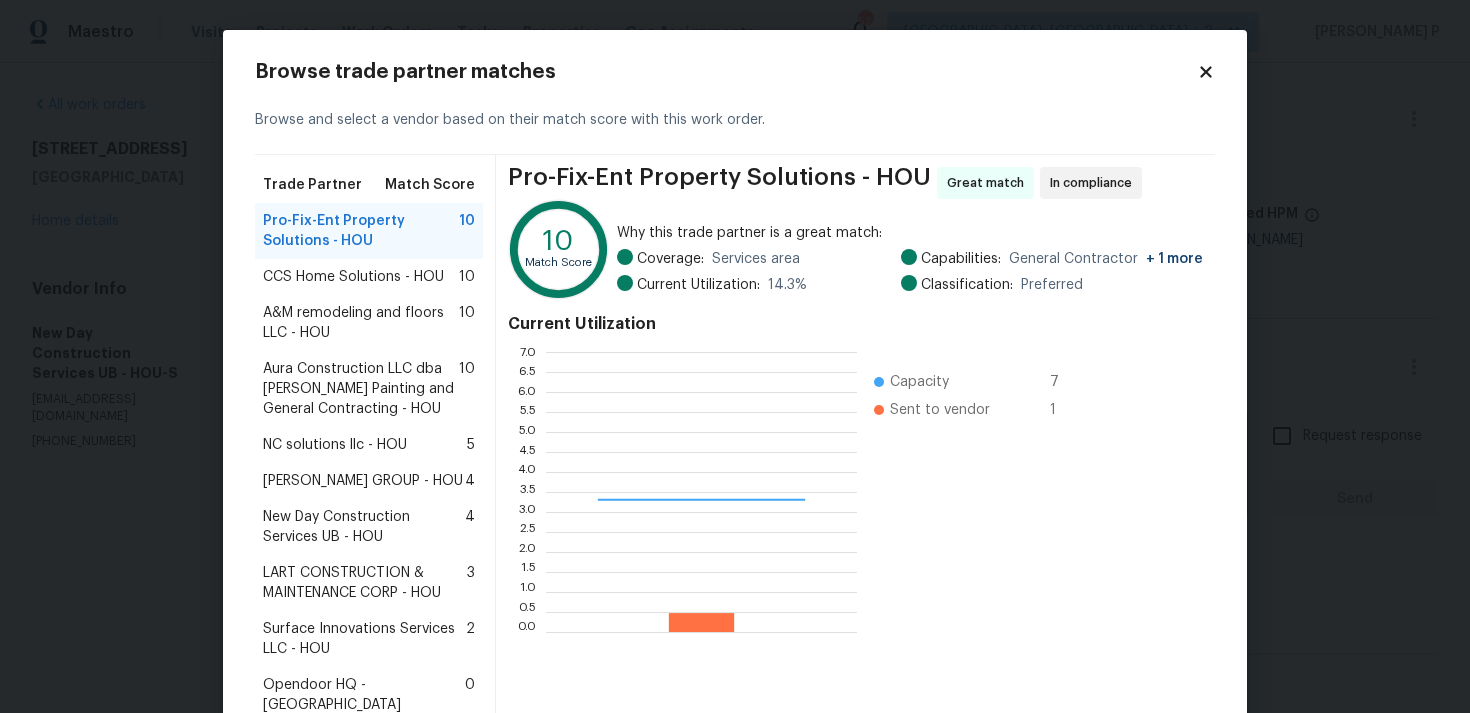 scroll, scrollTop: 2, scrollLeft: 1, axis: both 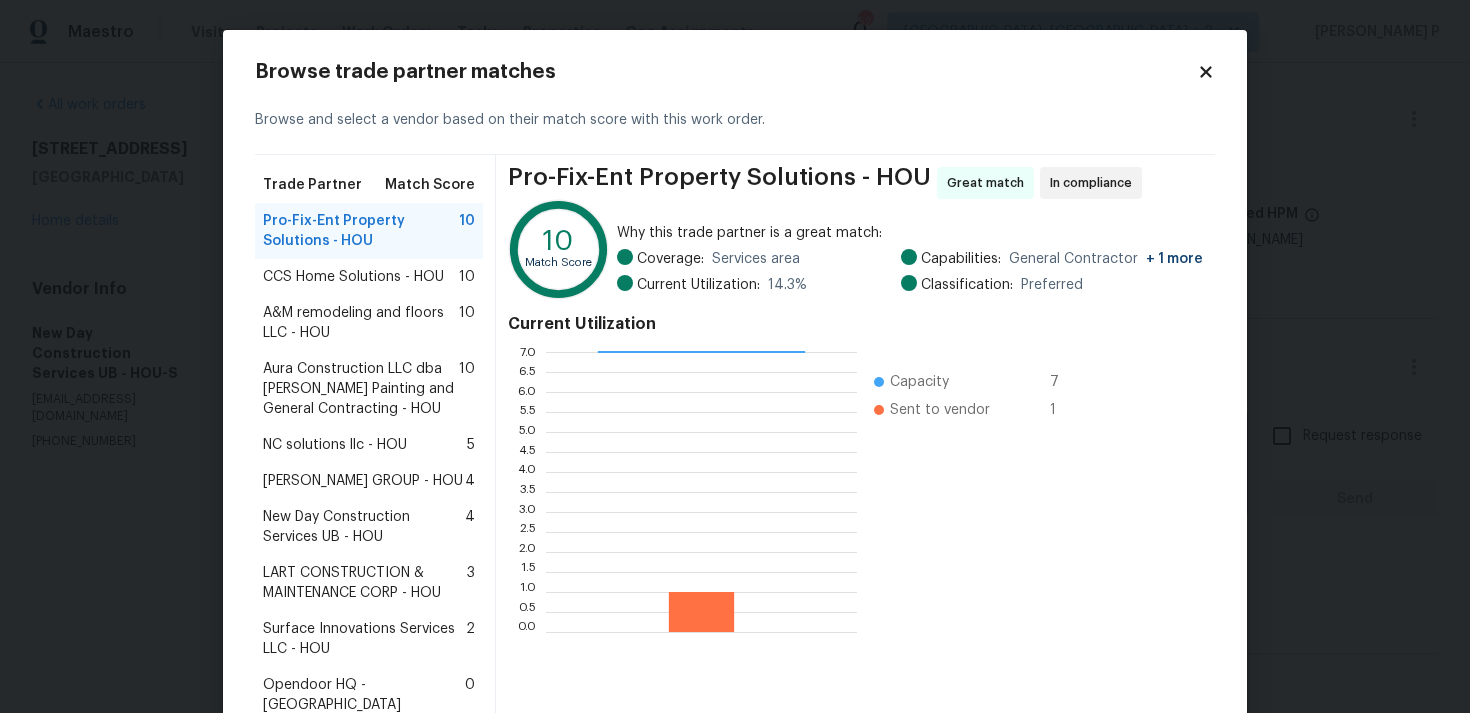 click on "A&M remodeling and floors LLC - HOU" at bounding box center (361, 323) 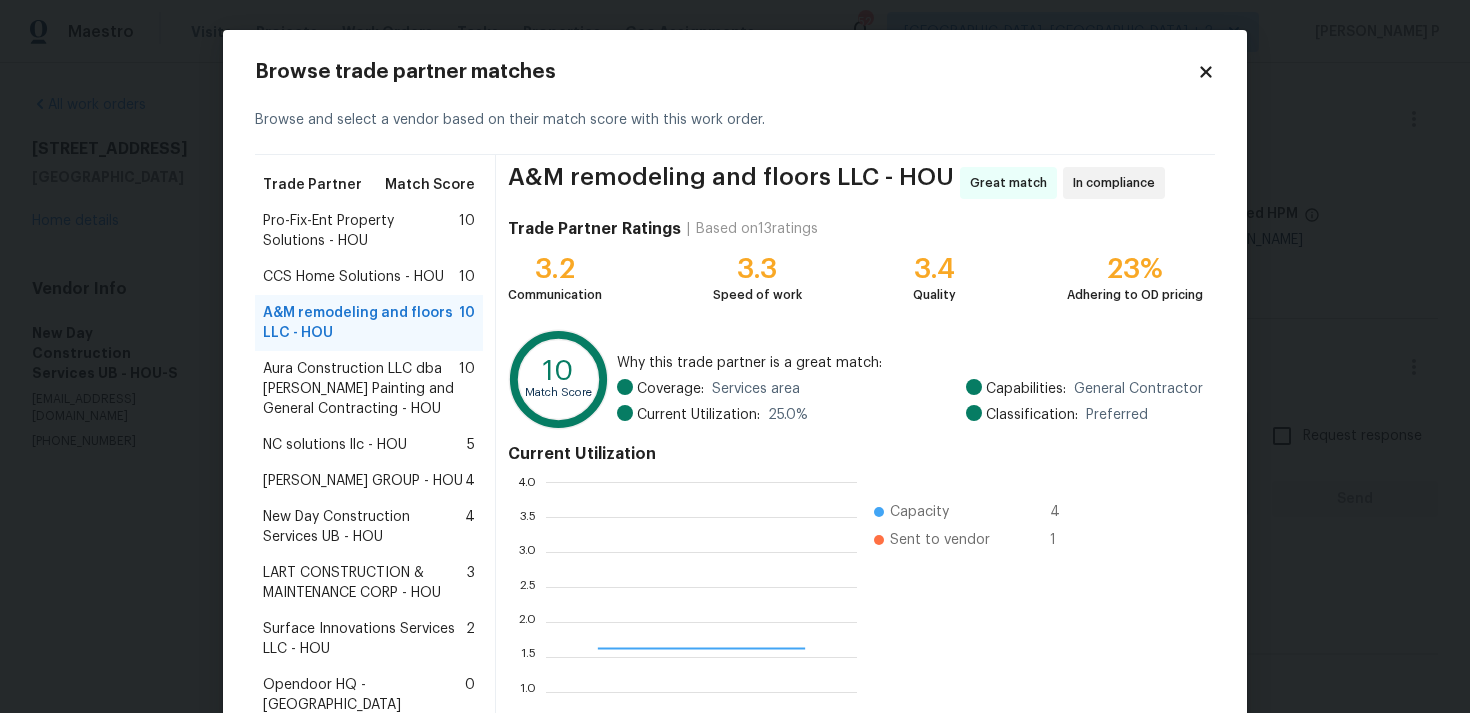 scroll, scrollTop: 2, scrollLeft: 1, axis: both 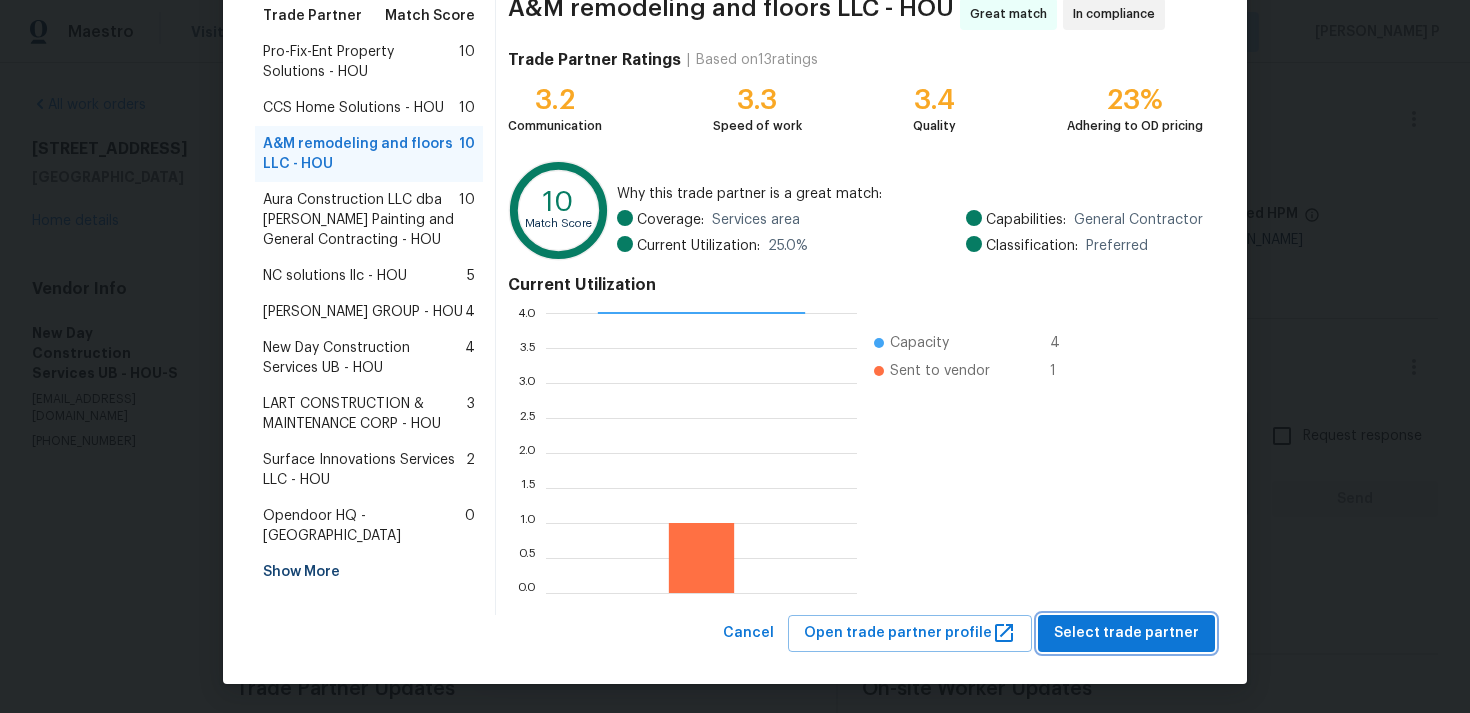 click on "Select trade partner" at bounding box center [1126, 633] 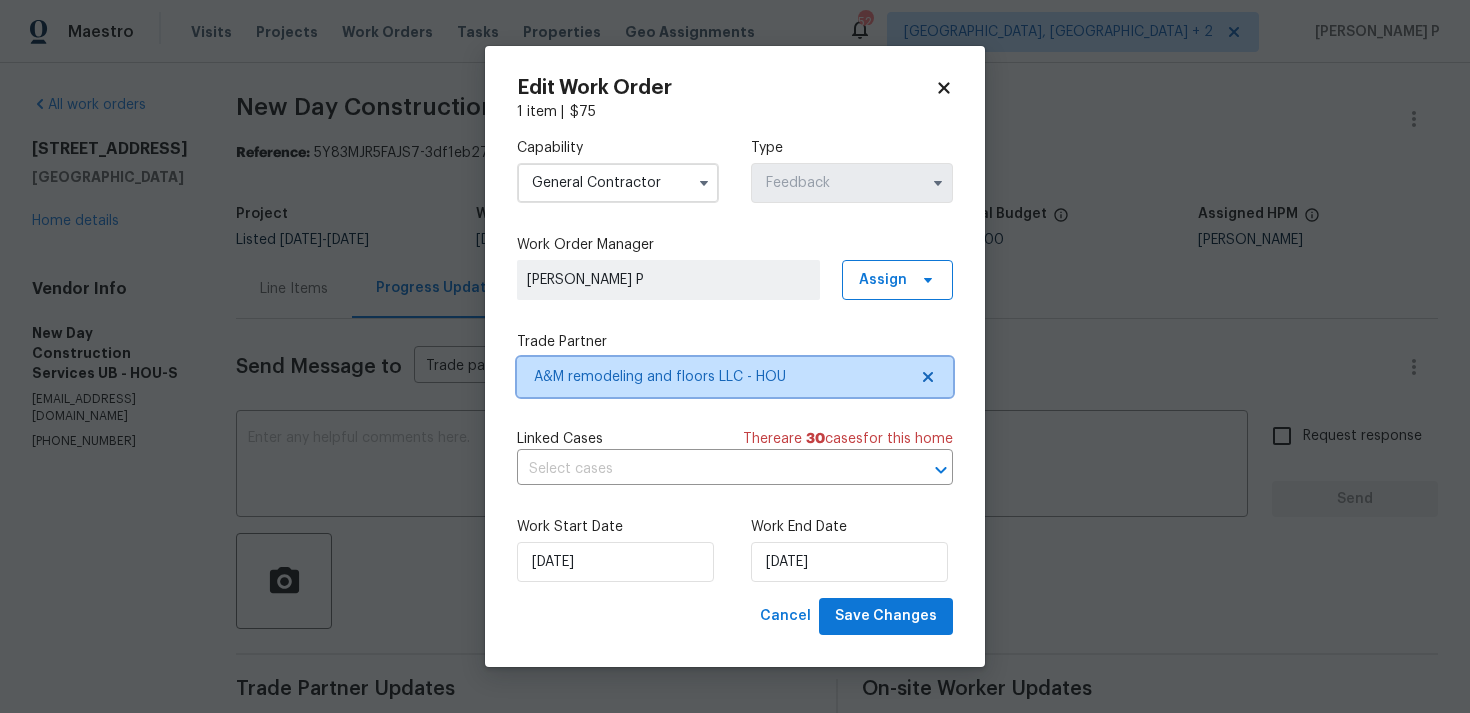 scroll, scrollTop: 0, scrollLeft: 0, axis: both 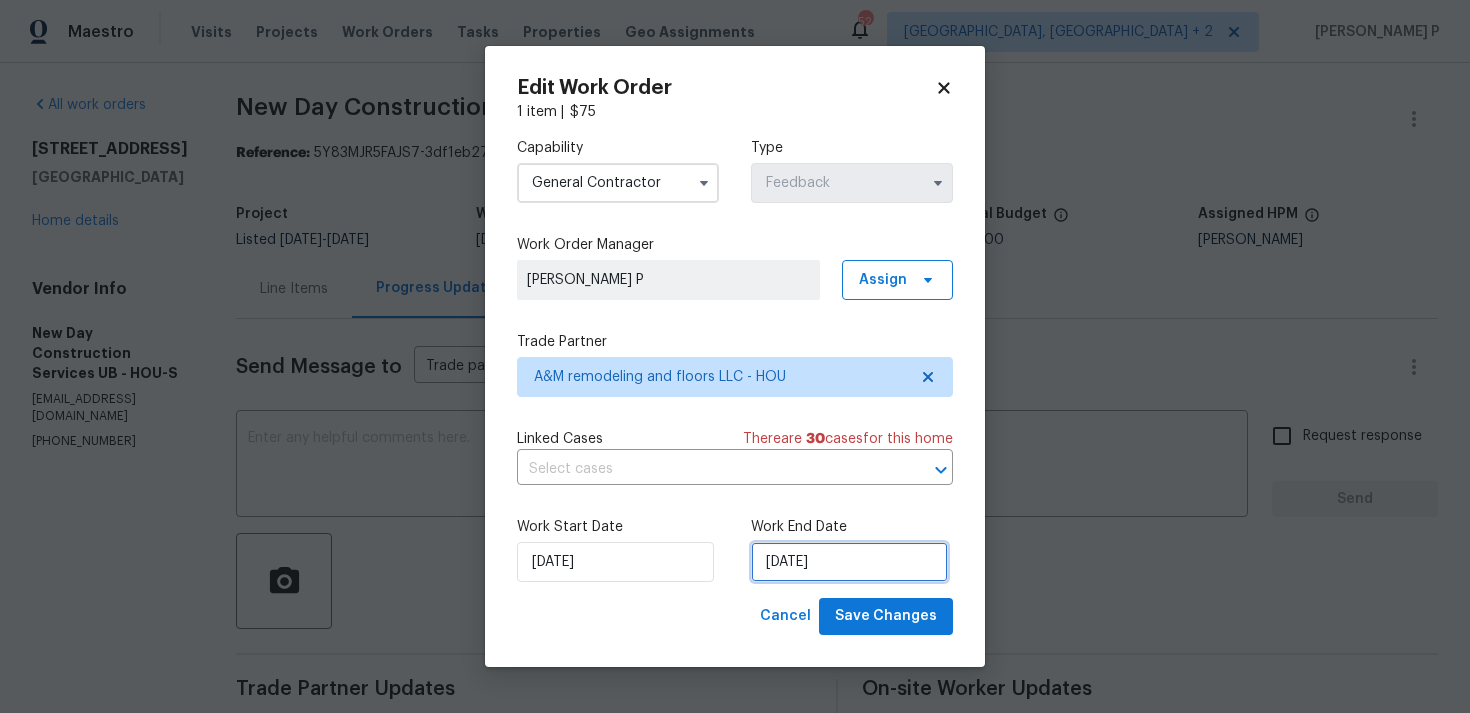 click on "22/07/2025" at bounding box center (849, 562) 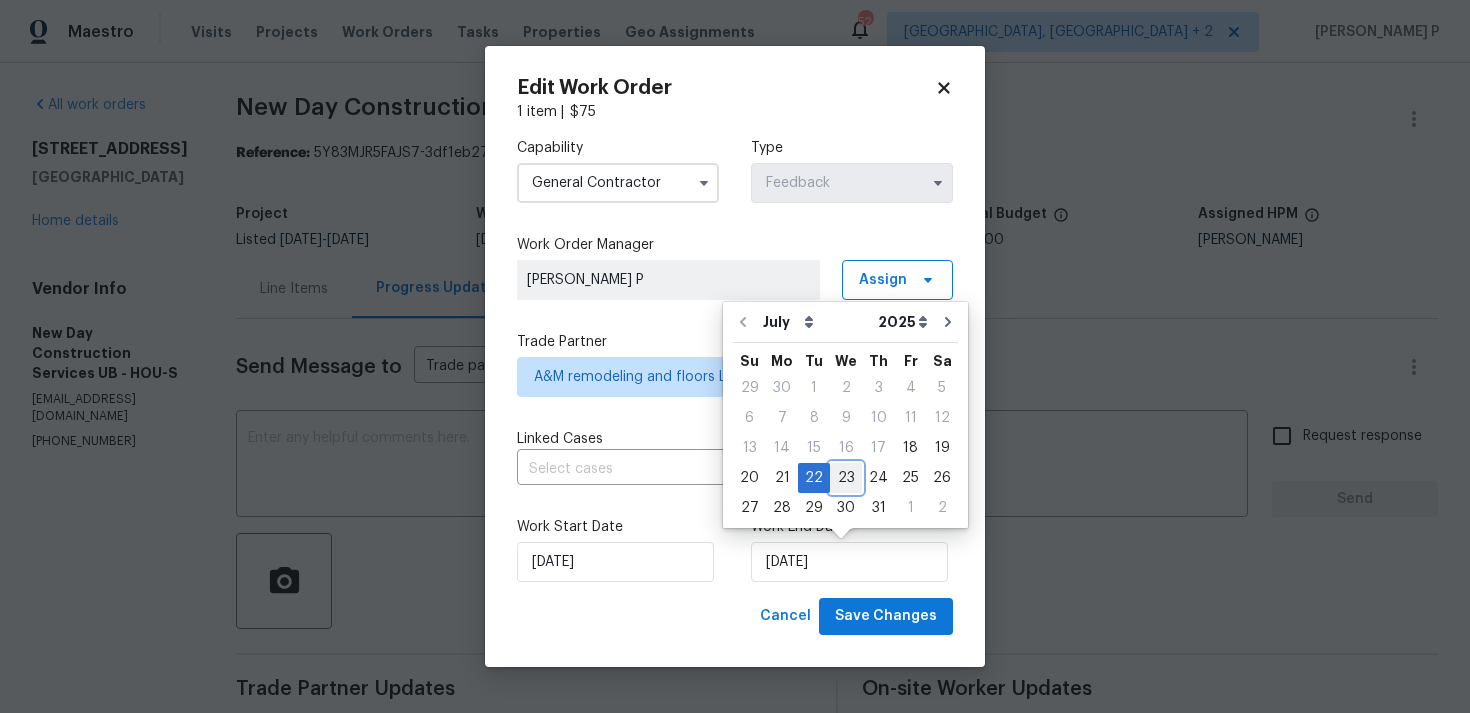 click on "23" at bounding box center [846, 478] 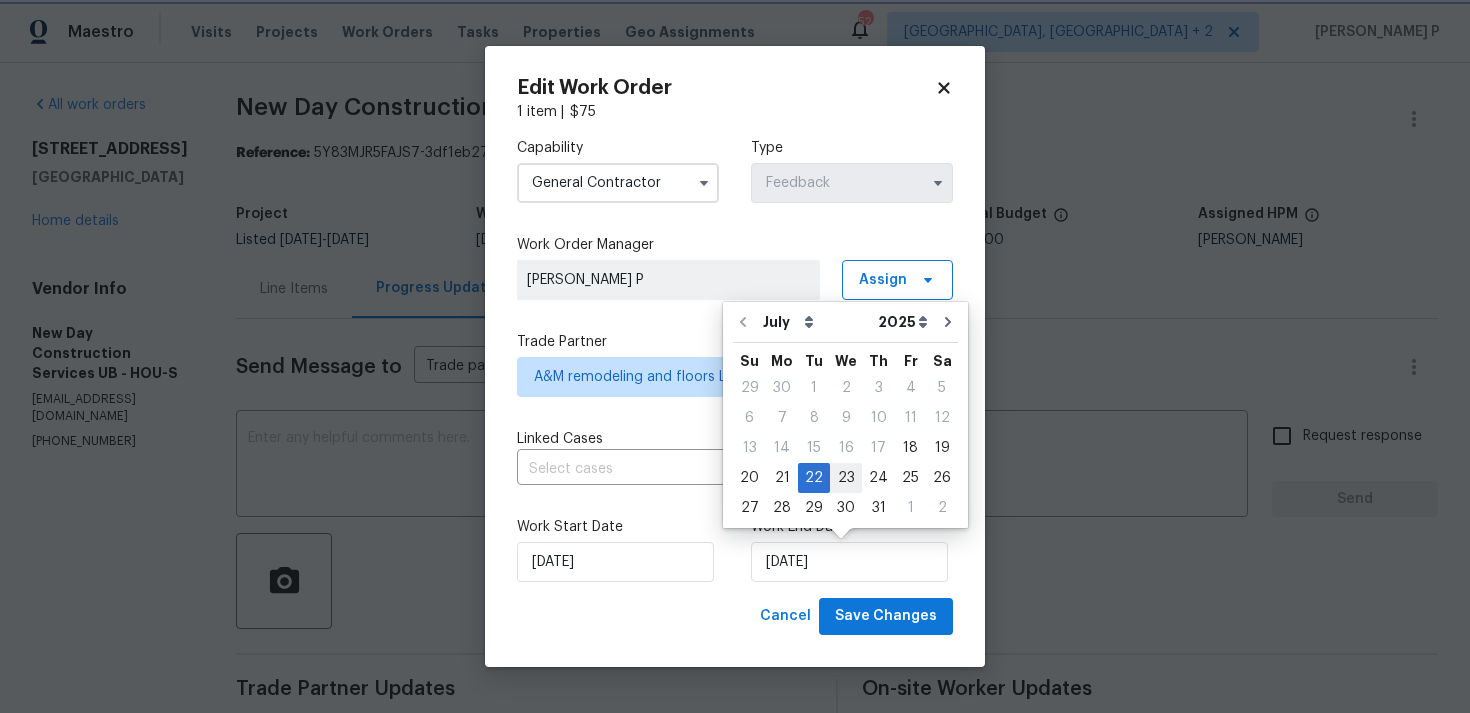 type on "[DATE]" 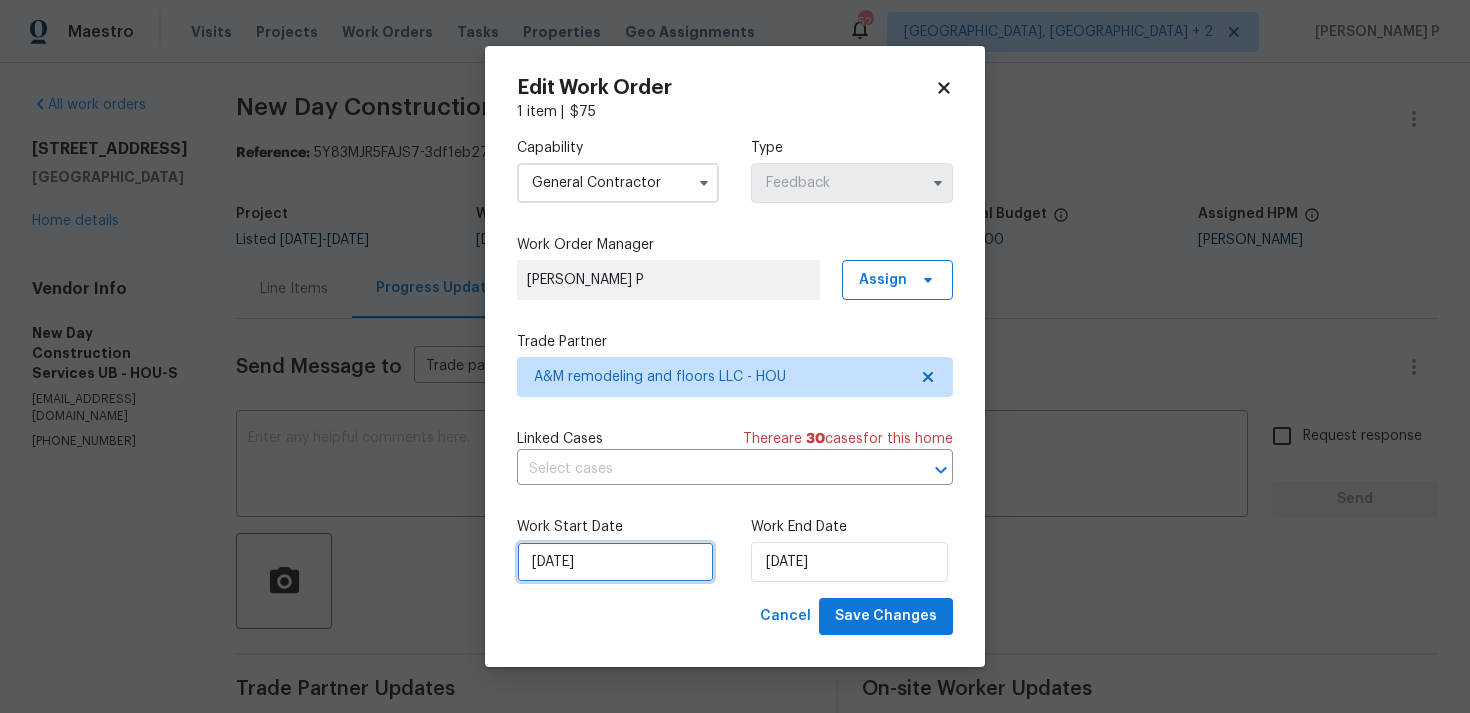 click on "18/07/2025" at bounding box center [615, 562] 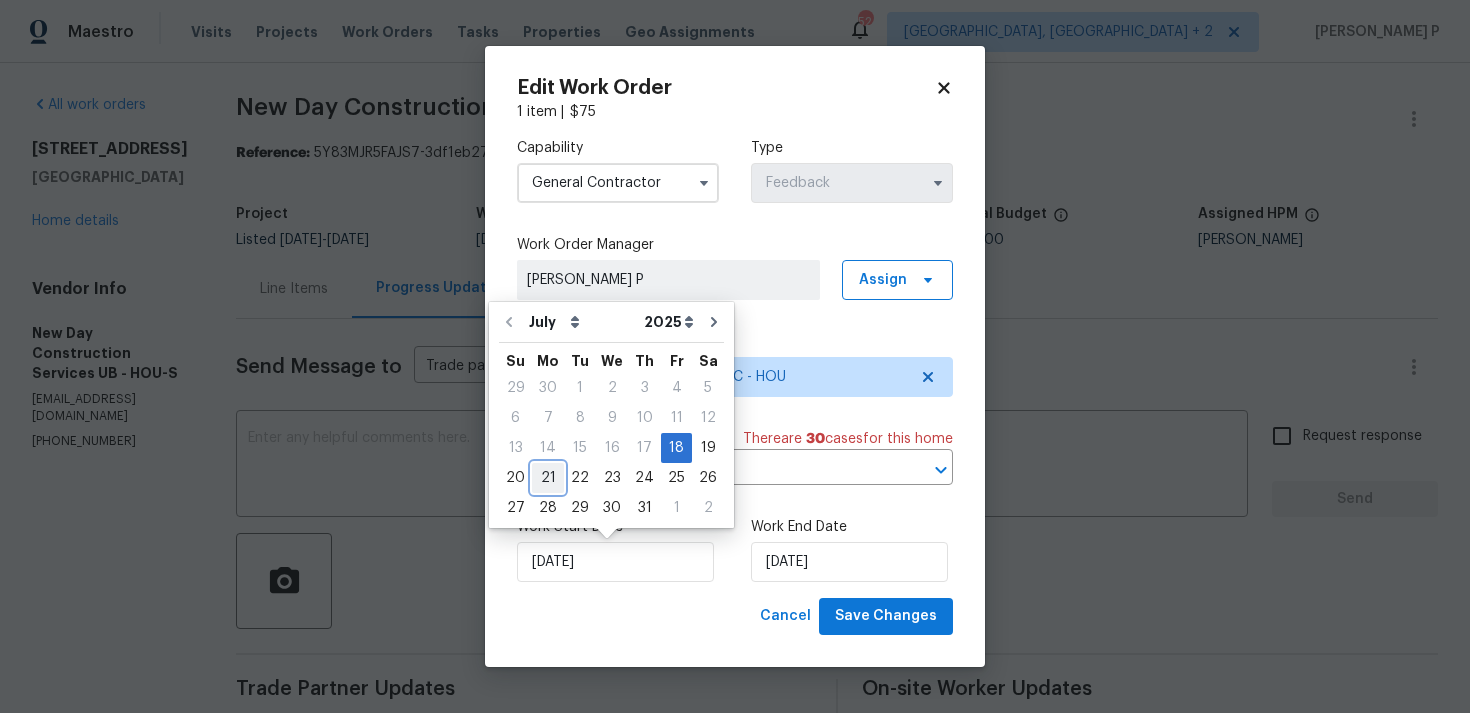 click on "21" at bounding box center (548, 478) 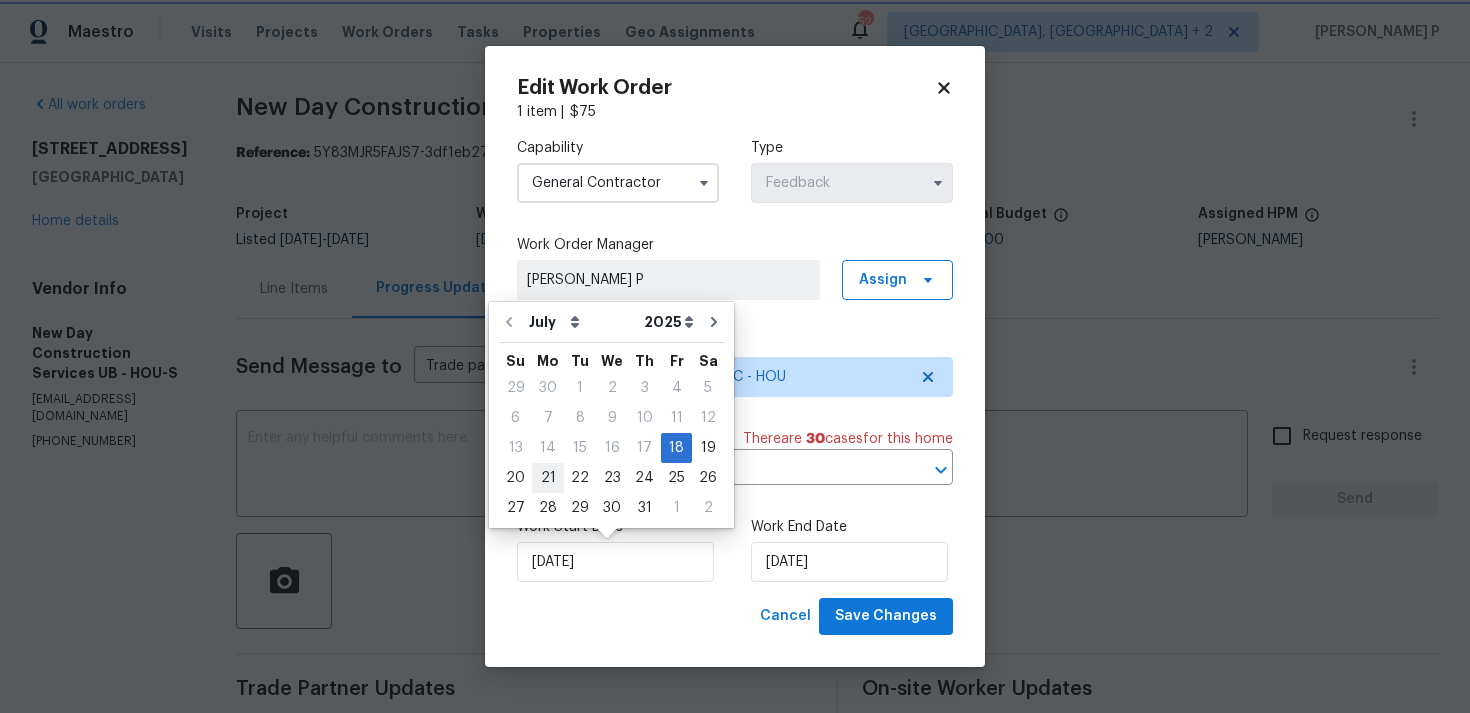type on "[DATE]" 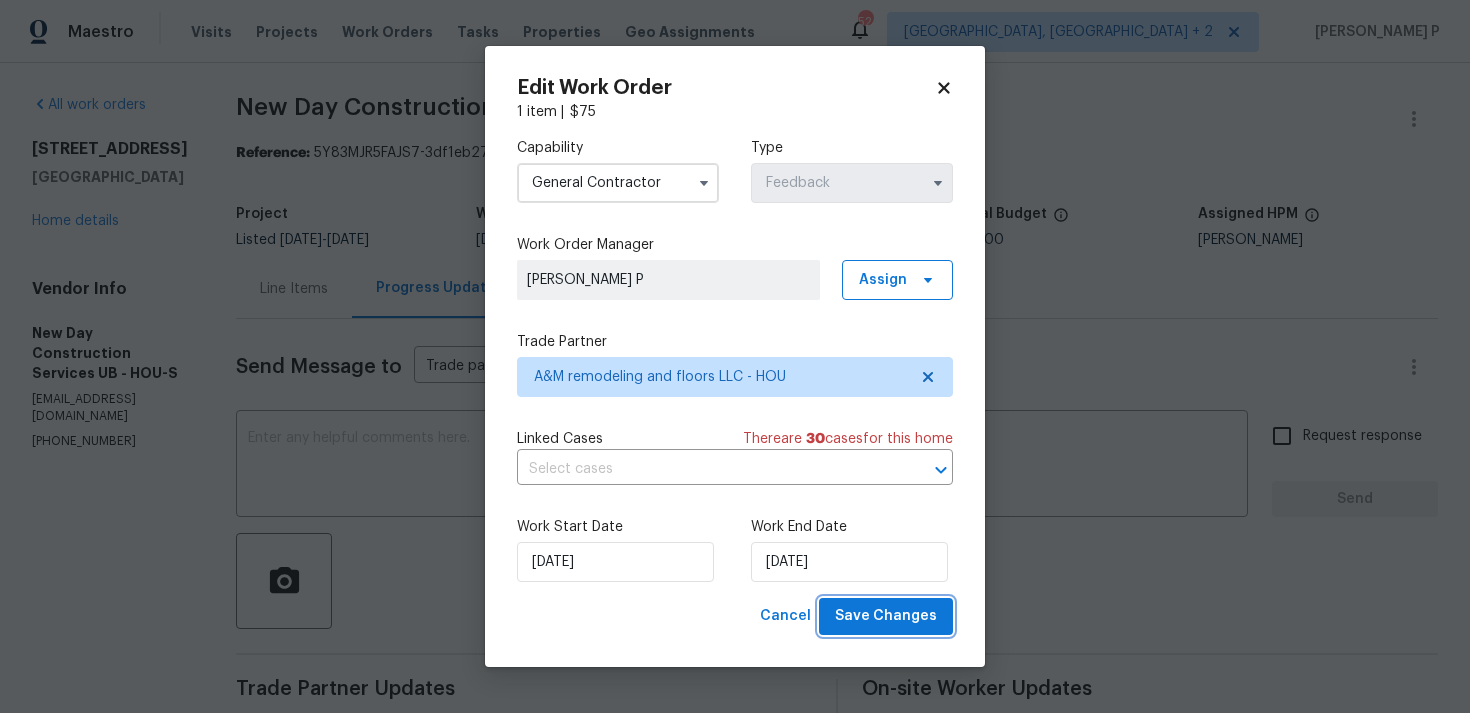 click on "Save Changes" at bounding box center [886, 616] 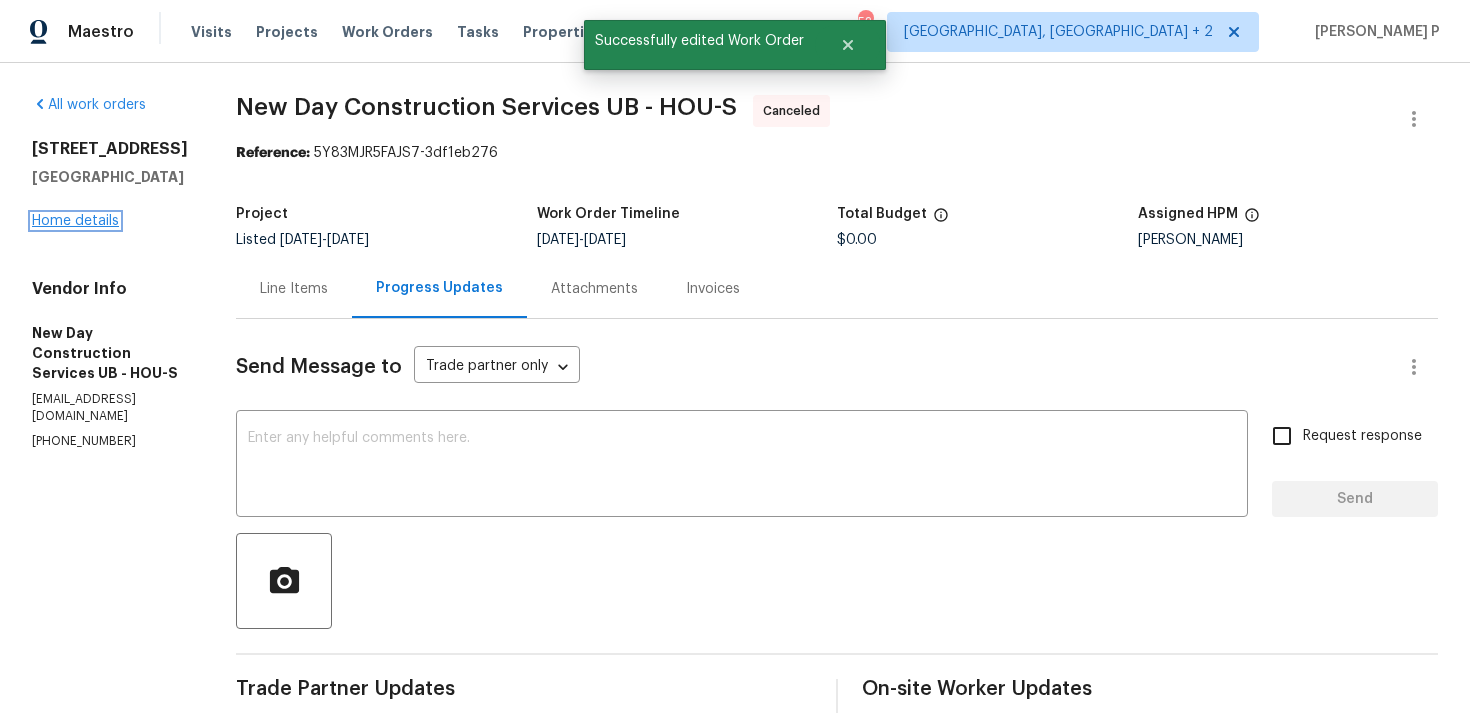 click on "Home details" at bounding box center (75, 221) 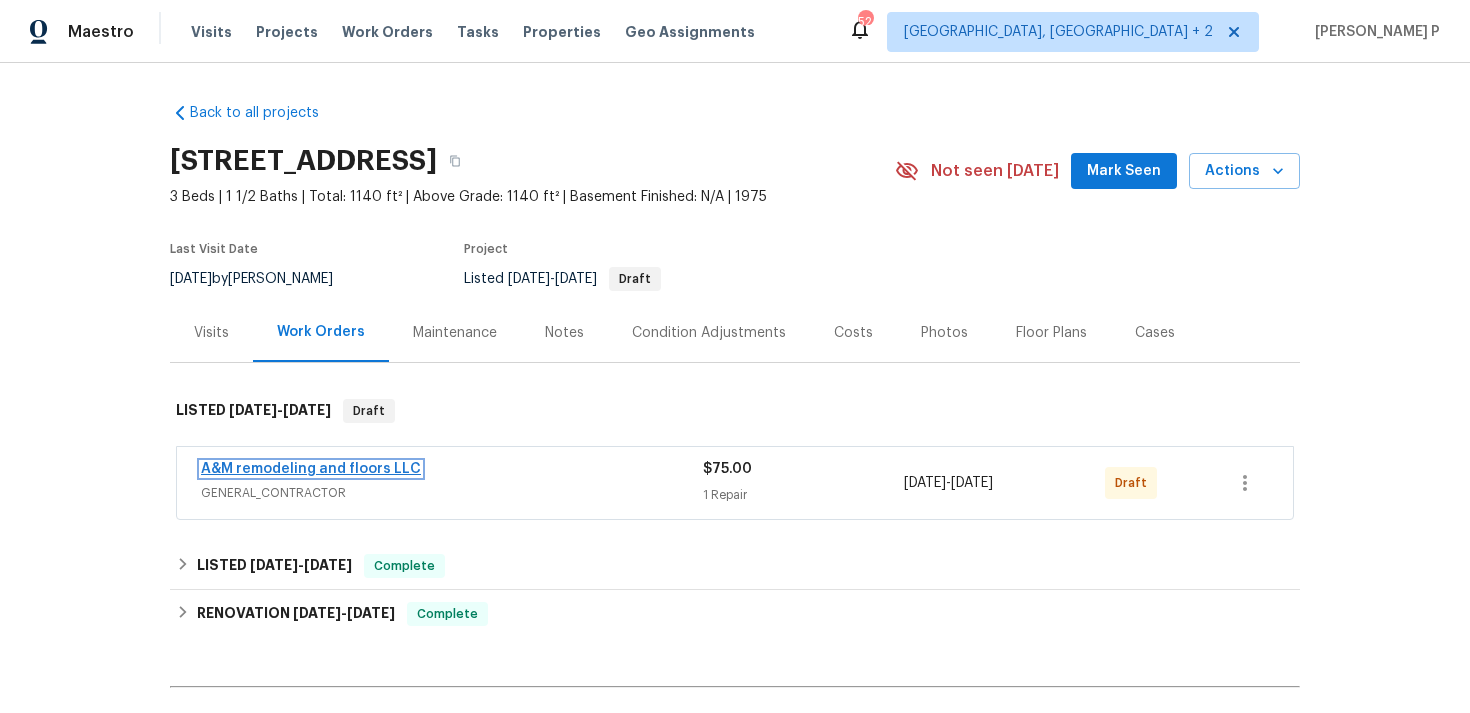 click on "A&M remodeling and floors LLC" at bounding box center [311, 469] 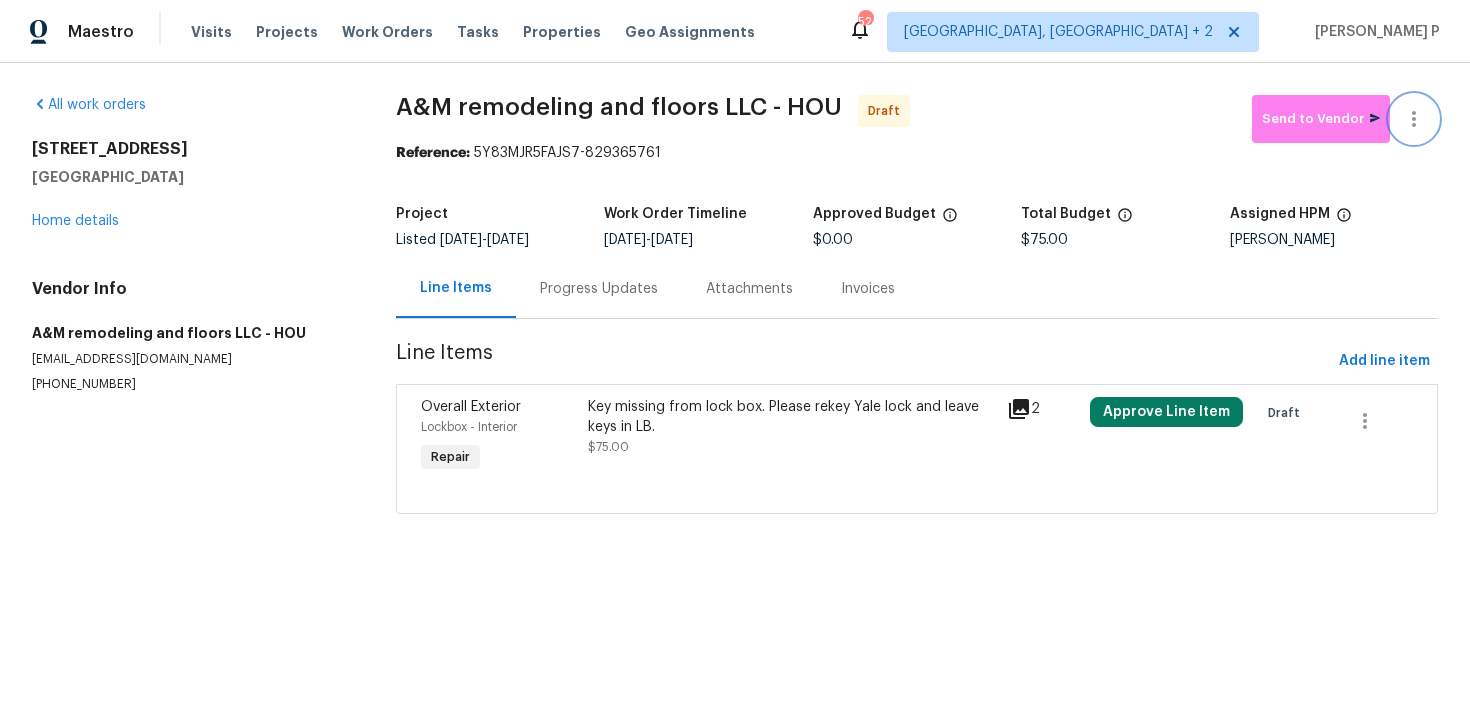 click 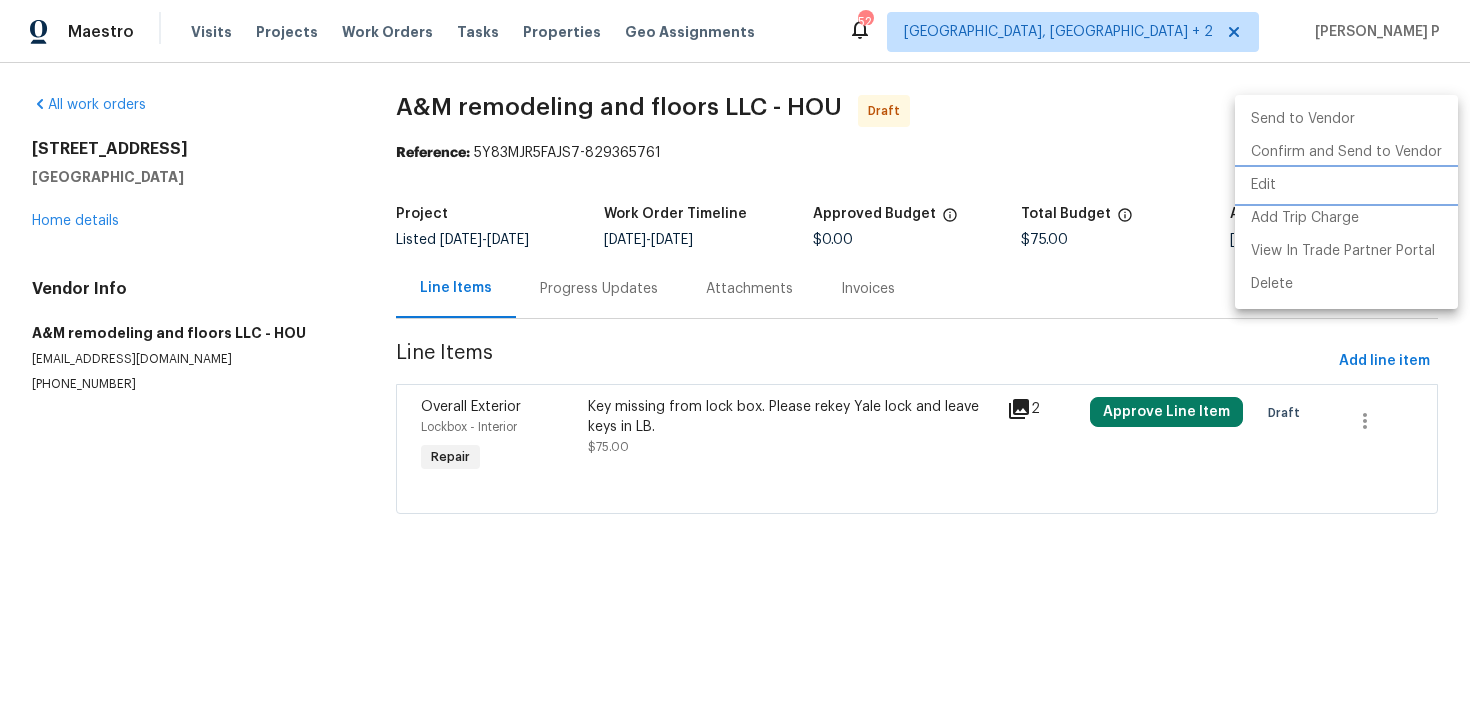 click on "Edit" at bounding box center (1346, 185) 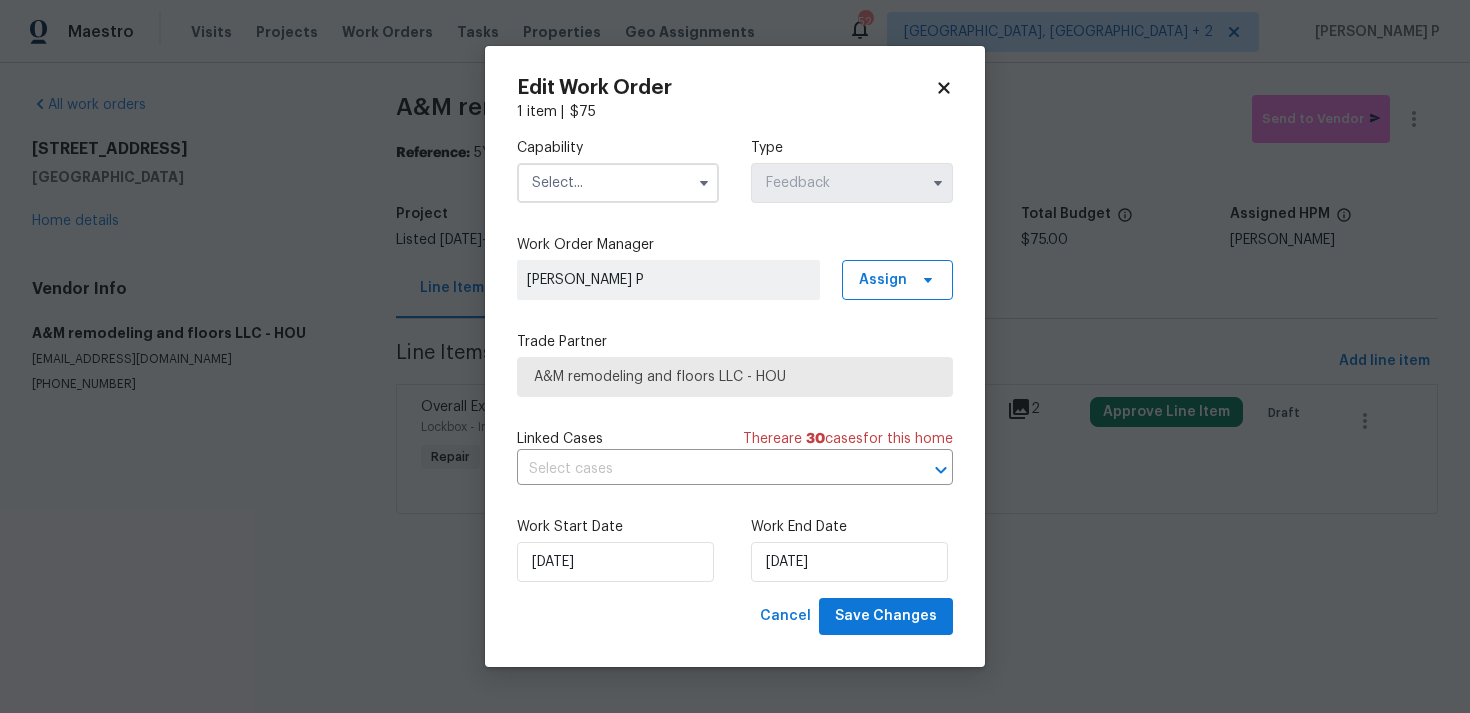 click at bounding box center (618, 183) 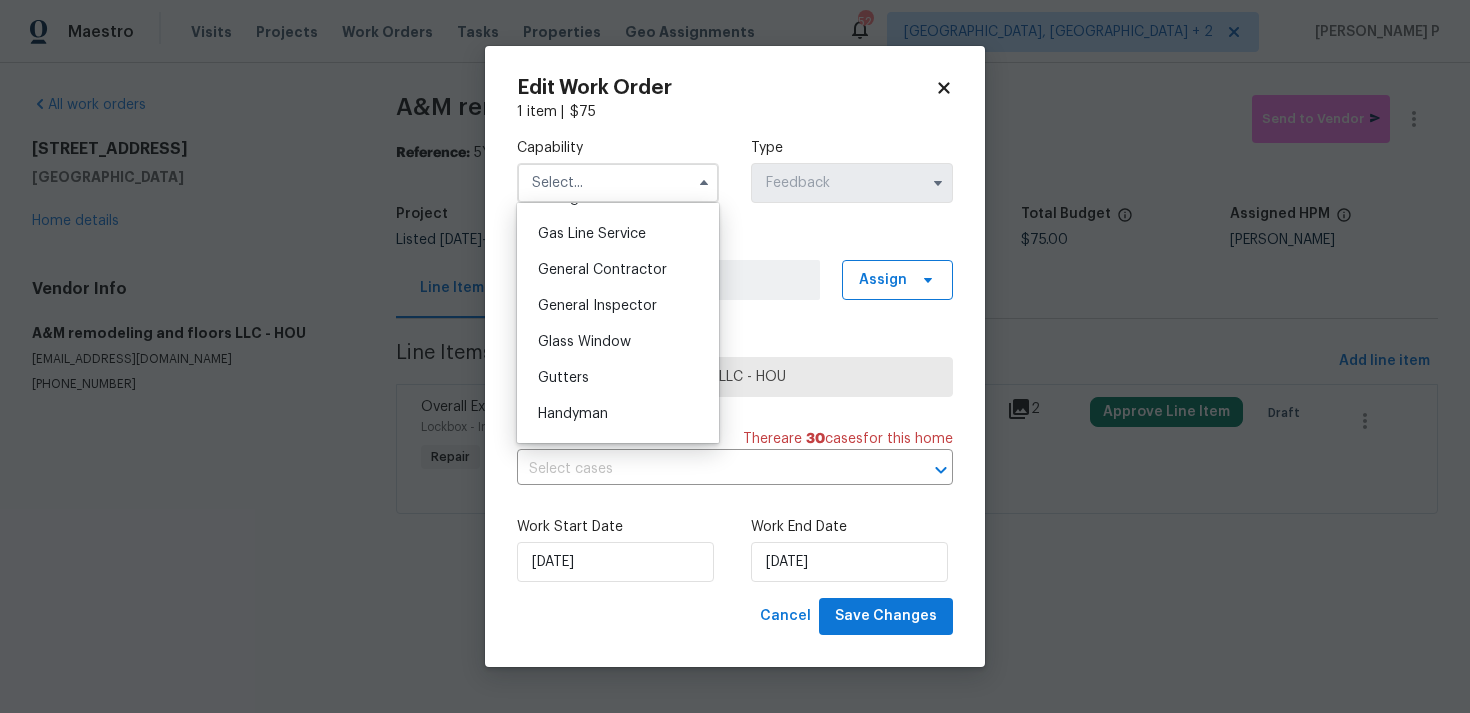 scroll, scrollTop: 959, scrollLeft: 0, axis: vertical 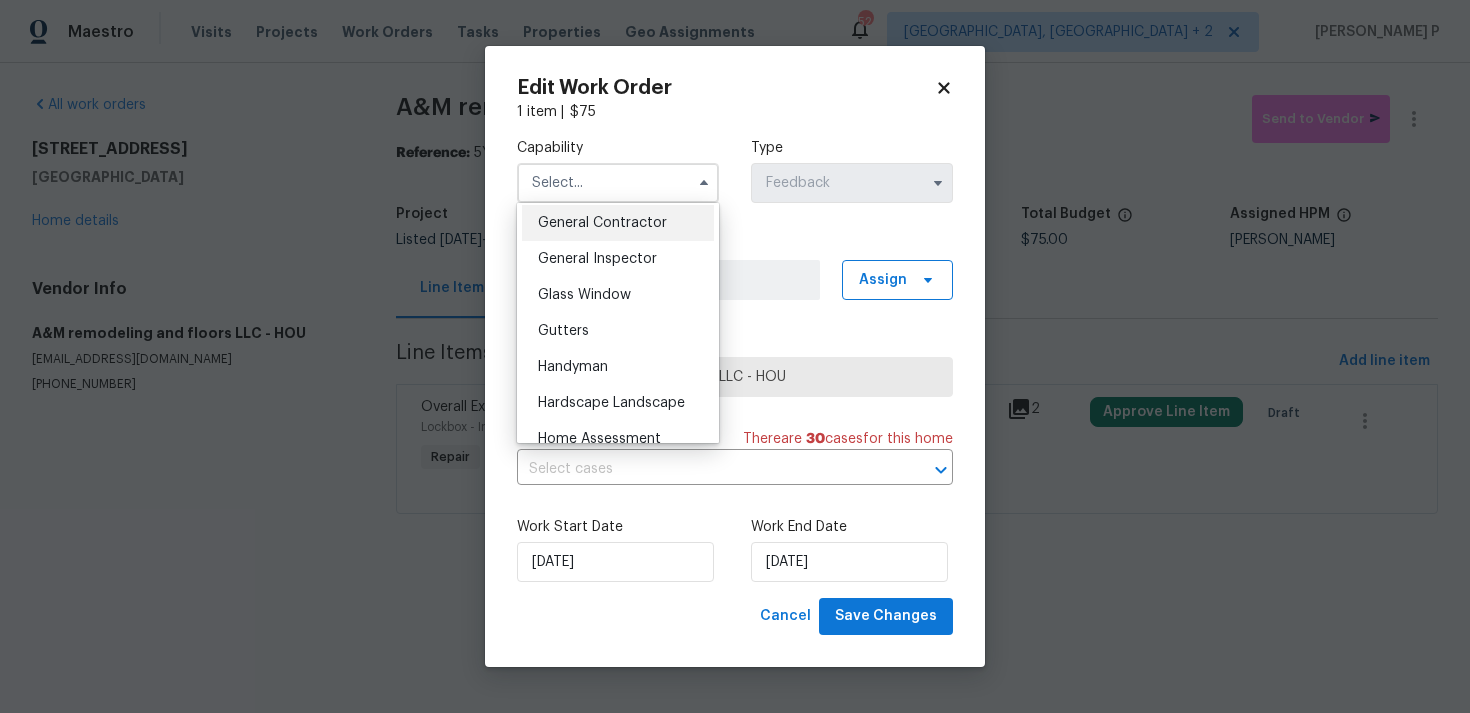 click on "General Contractor" at bounding box center [618, 223] 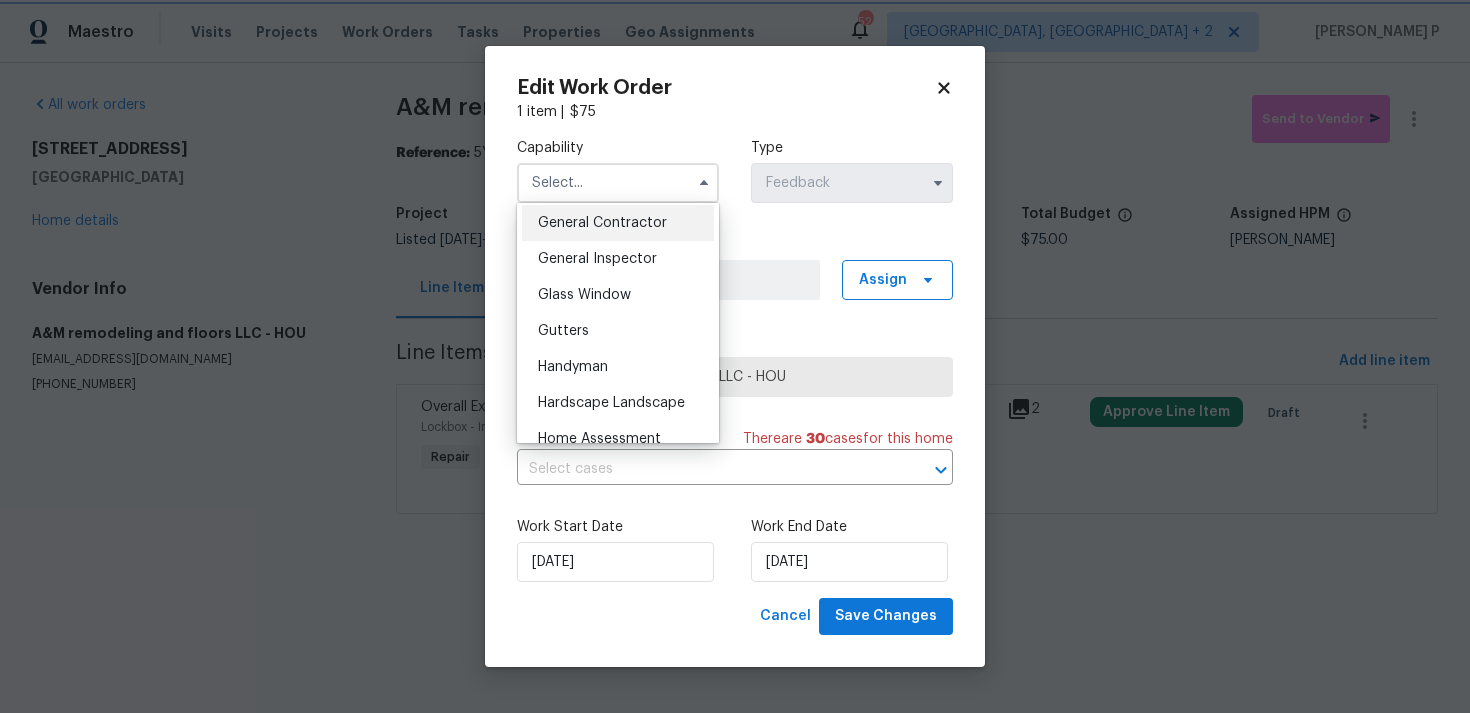 type on "General Contractor" 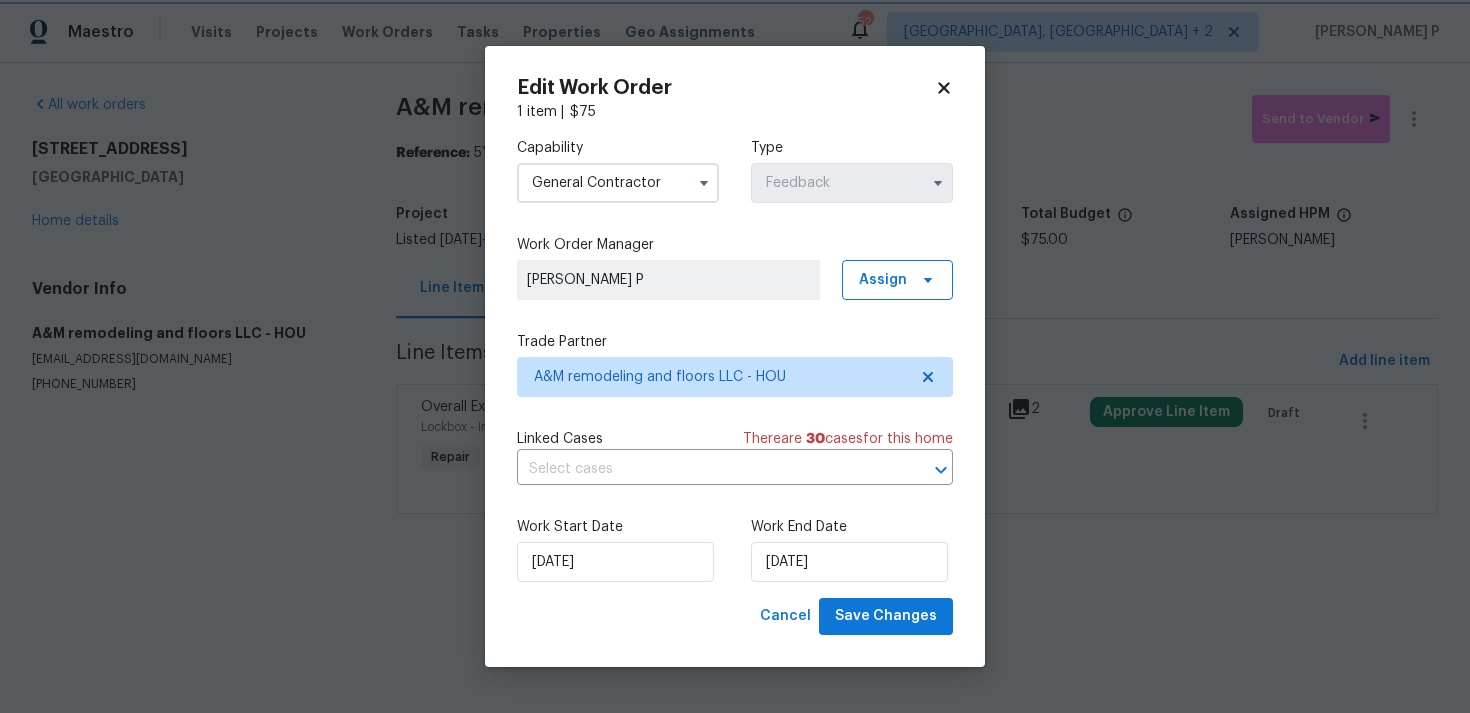 scroll, scrollTop: 920, scrollLeft: 0, axis: vertical 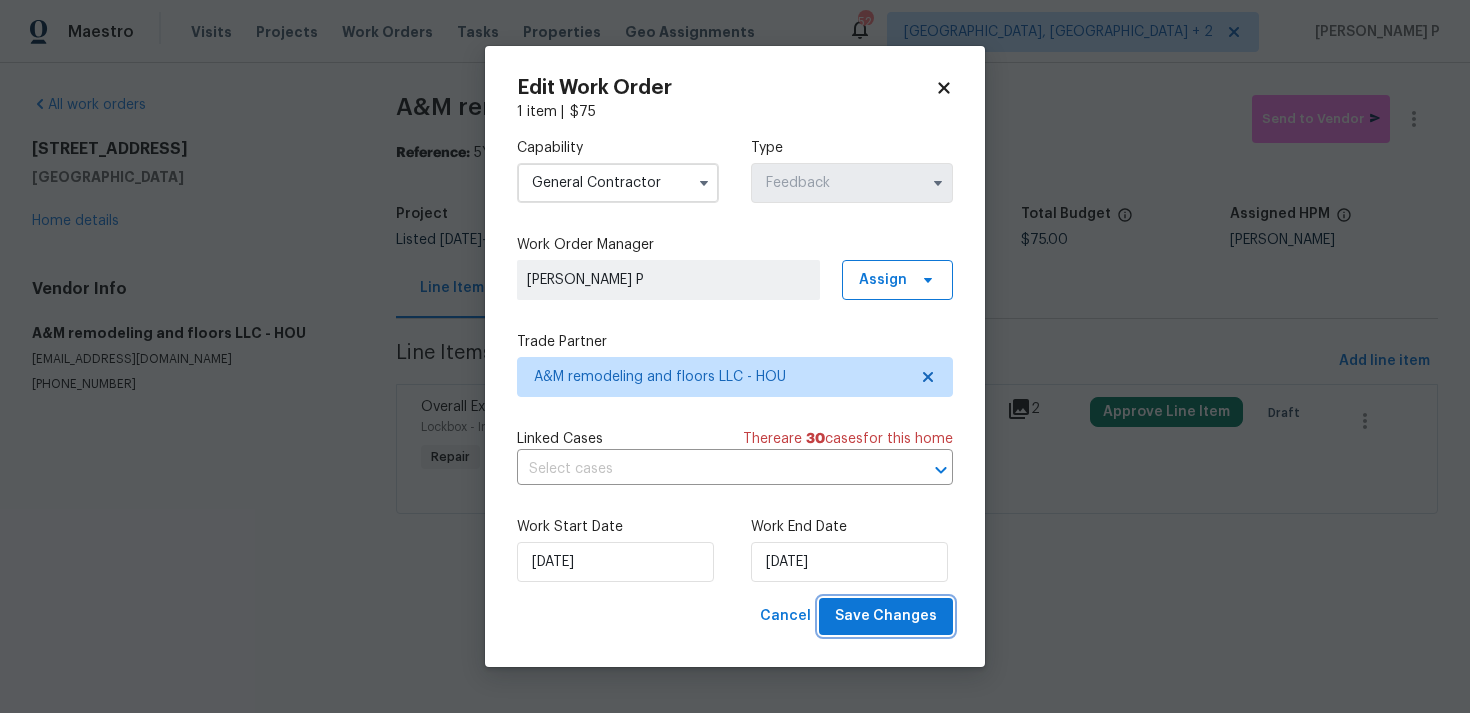 click on "Save Changes" at bounding box center [886, 616] 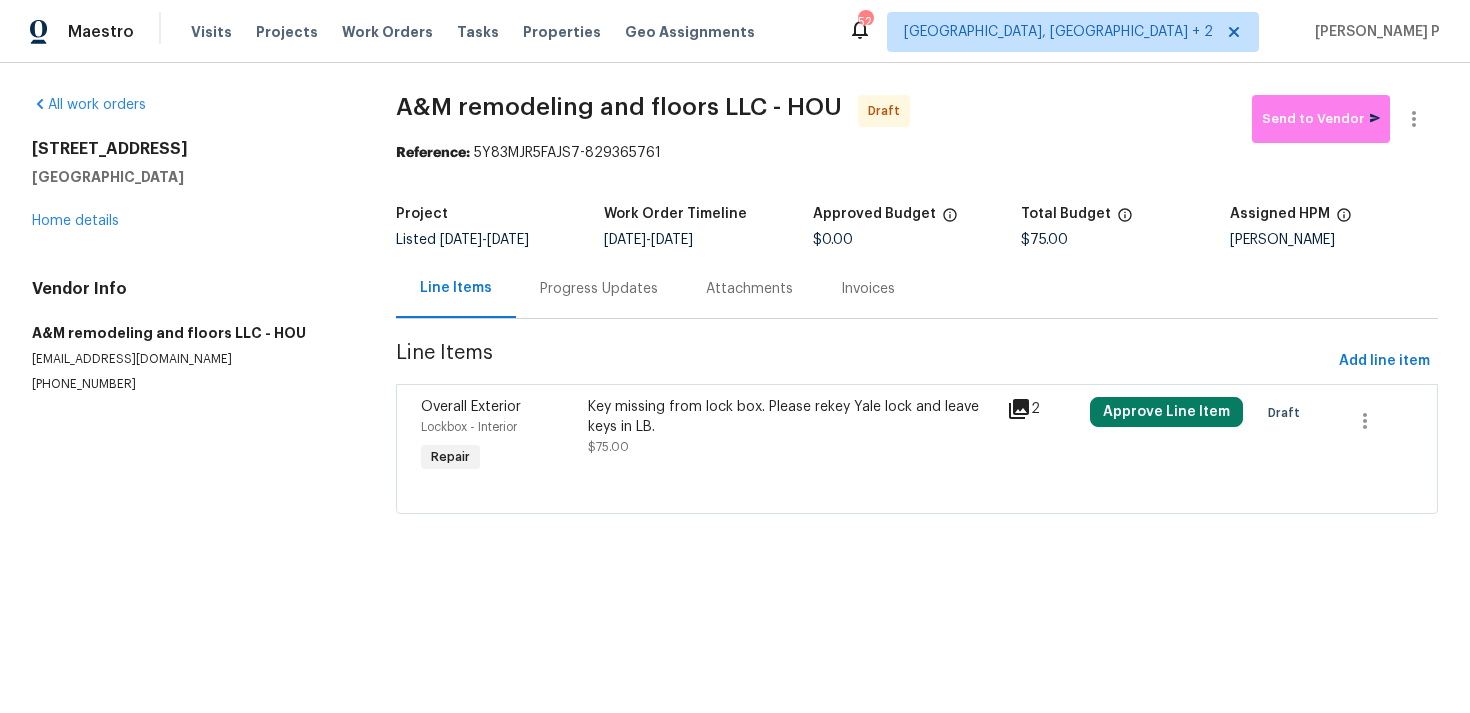 click on "Progress Updates" at bounding box center [599, 288] 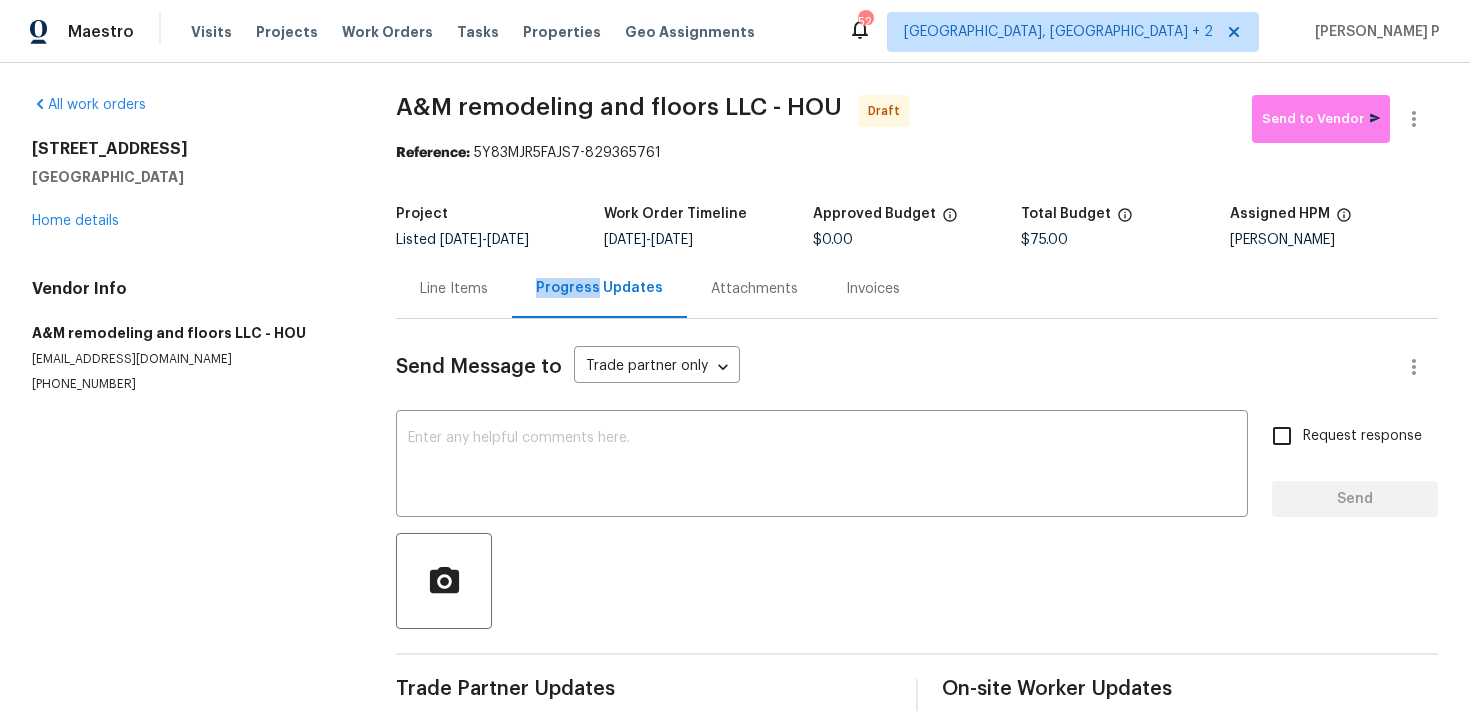 click on "Send Message to Trade partner only Trade partner only ​ x ​ Request response Send Trade Partner Updates On-site Worker Updates" at bounding box center (917, 515) 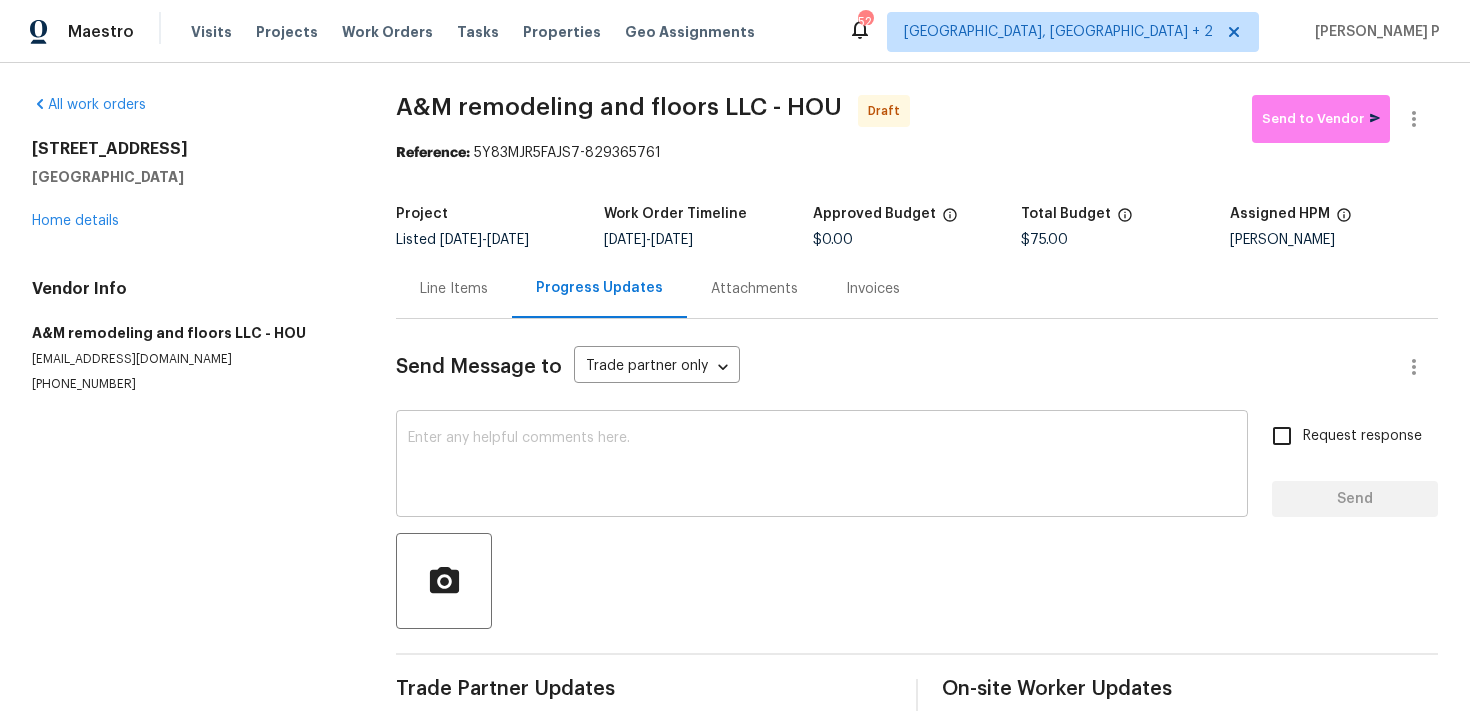 click at bounding box center [822, 466] 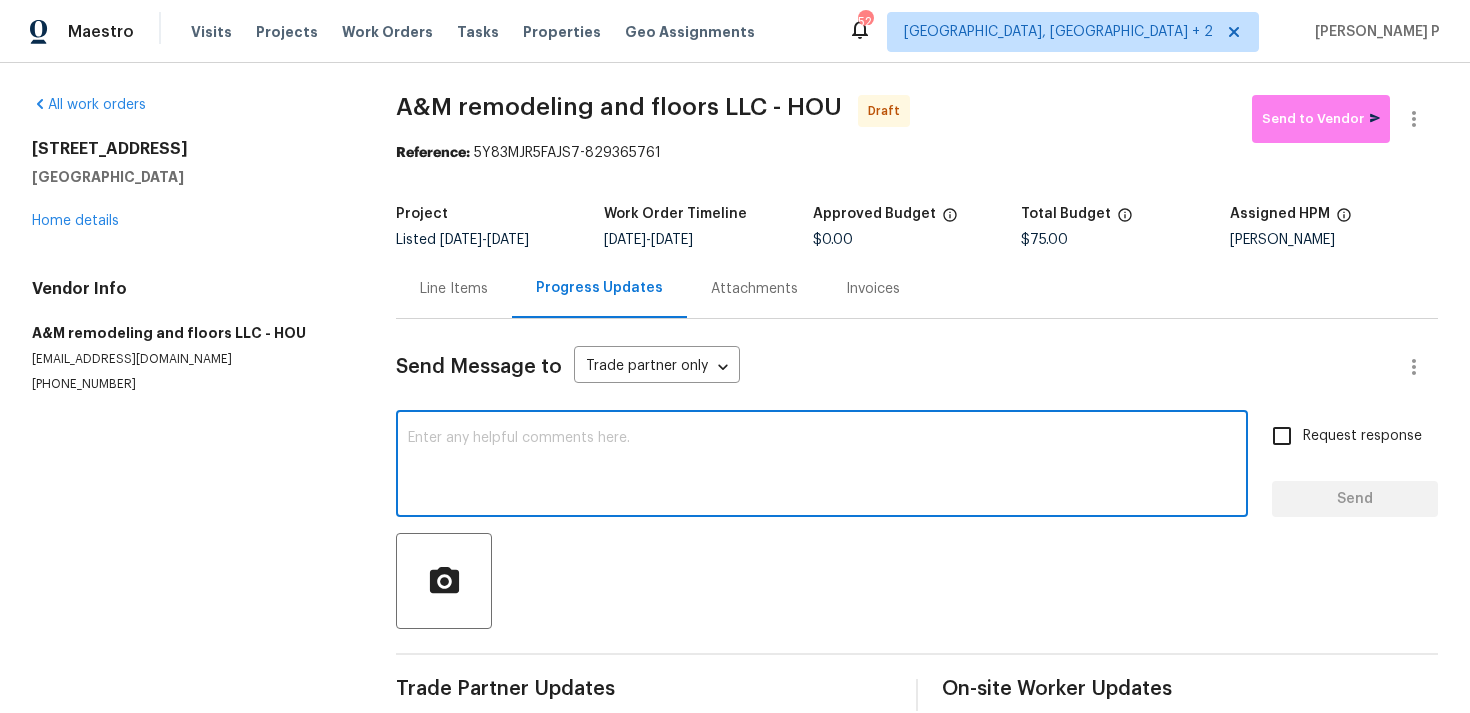 paste on "Hi, this is [PERSON_NAME] with Opendoor. I’m confirming you received the WO for the property at (Address). Please review and accept the WO within 24 hours and provide a schedule date. Please disregard the contact information for the HPM included in the WO. Our Centralised LWO Team is responsible for Listed WOs." 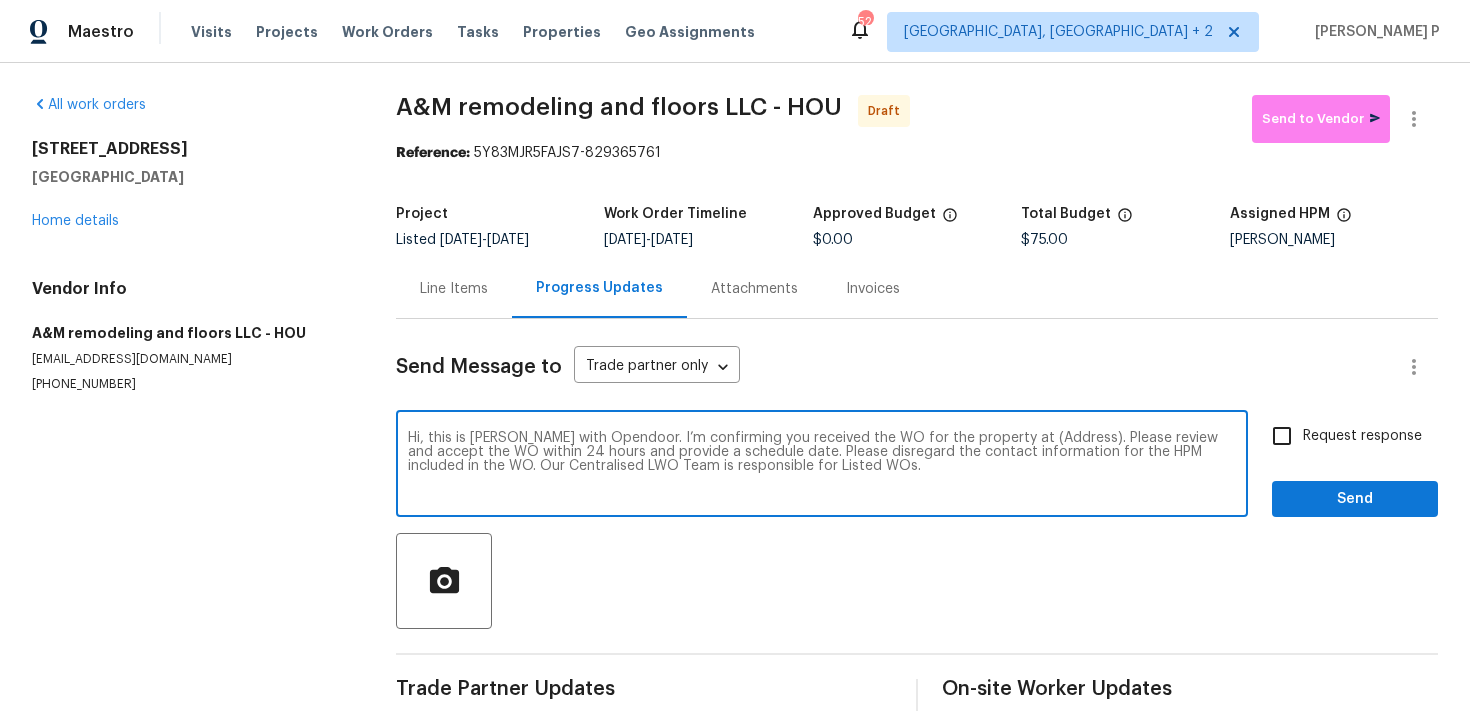 drag, startPoint x: 1000, startPoint y: 439, endPoint x: 1033, endPoint y: 438, distance: 33.01515 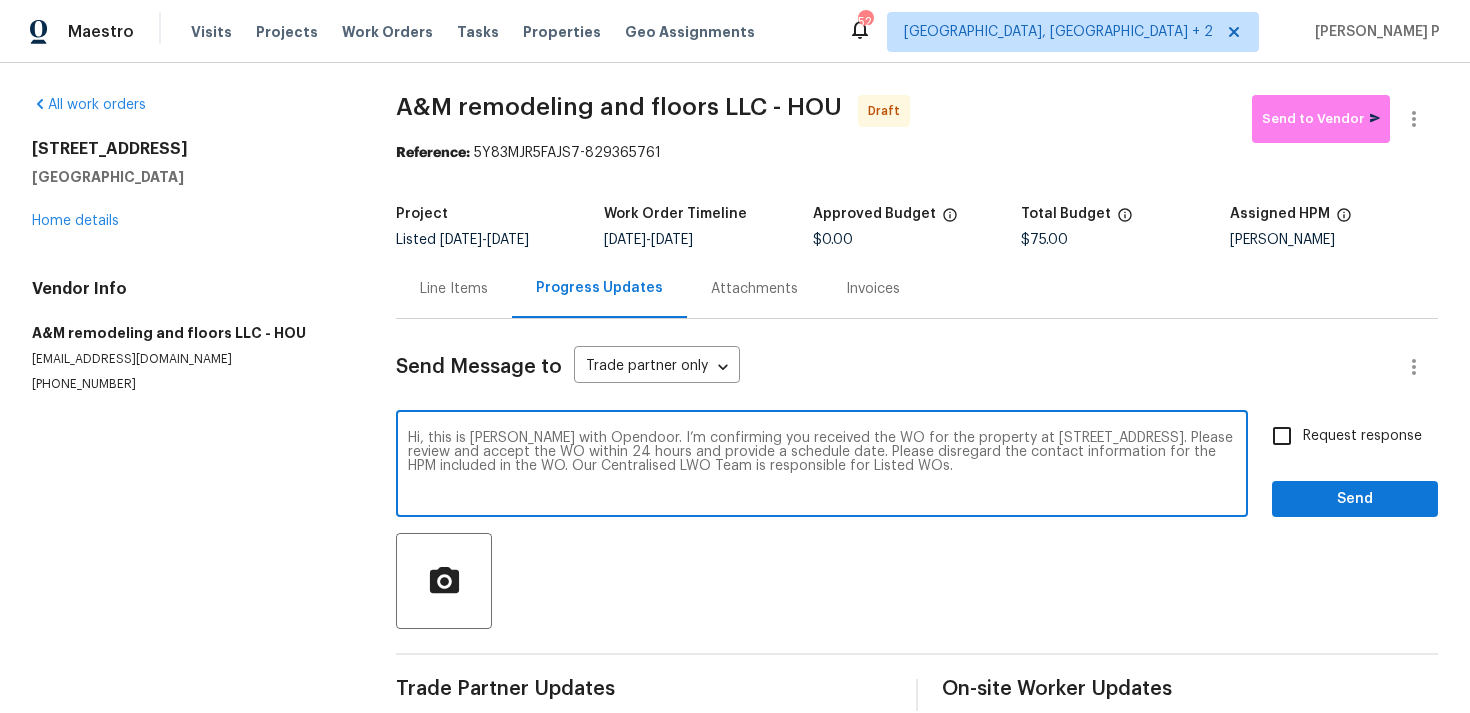 type on "Hi, this is Ramyasri with Opendoor. I’m confirming you received the WO for the property at 8719 Noble St, Needville, TX 77461. Please review and accept the WO within 24 hours and provide a schedule date. Please disregard the contact information for the HPM included in the WO. Our Centralised LWO Team is responsible for Listed WOs." 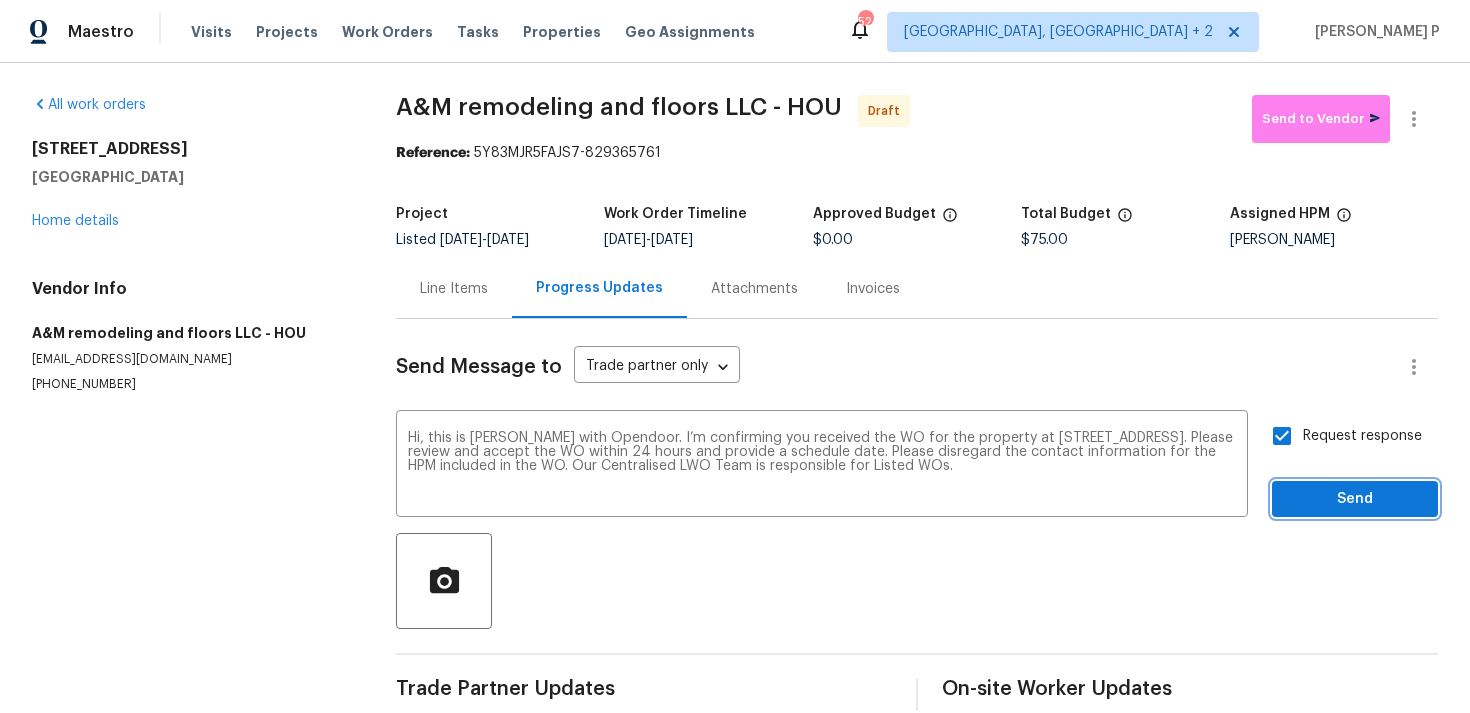 click on "Send" at bounding box center [1355, 499] 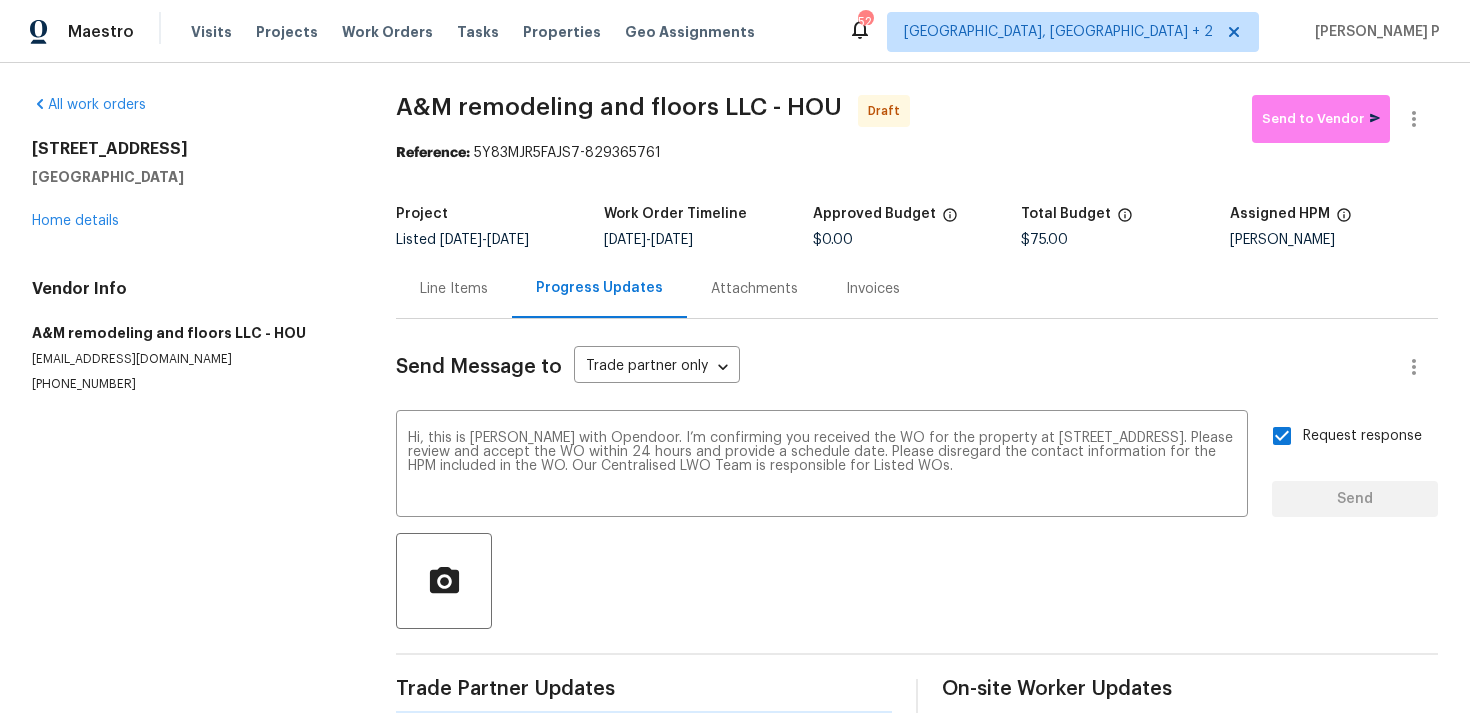 type 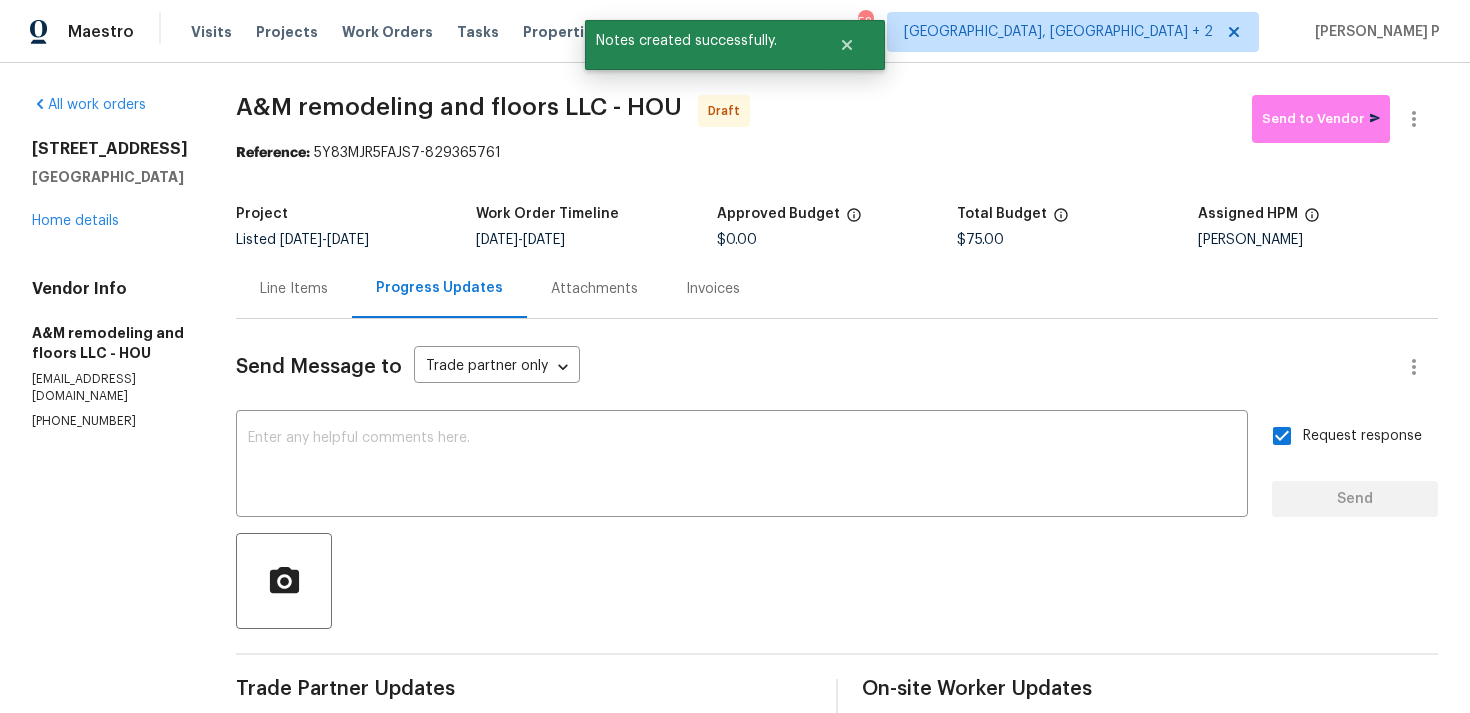 click at bounding box center [837, 581] 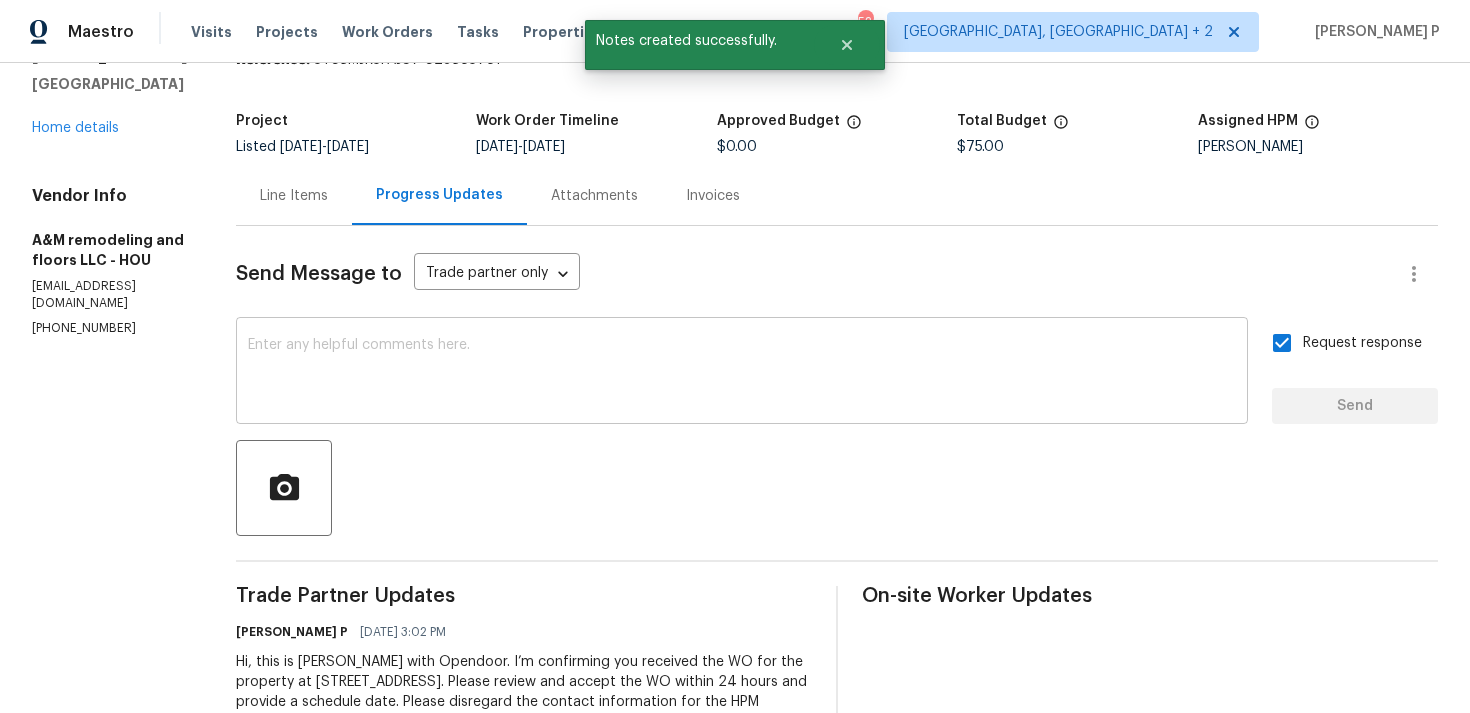 scroll, scrollTop: 0, scrollLeft: 0, axis: both 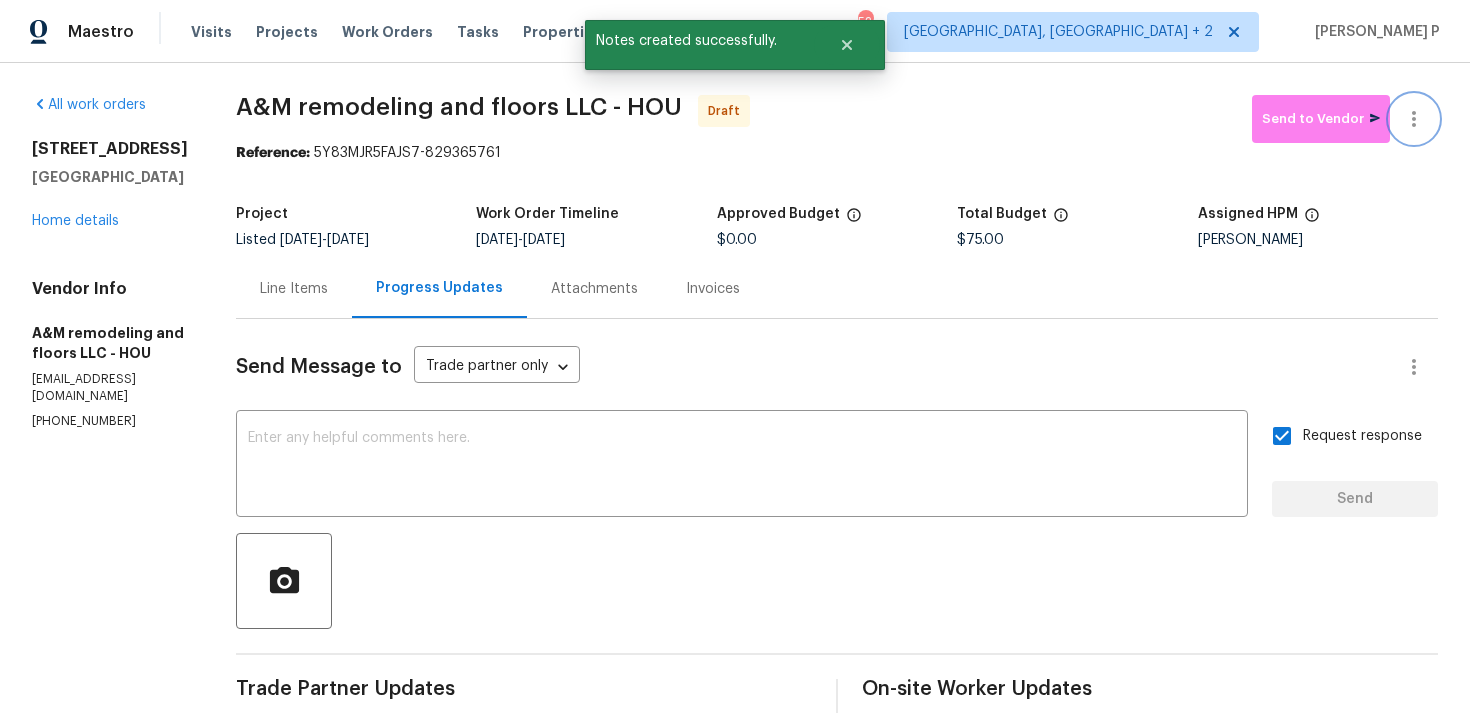 click 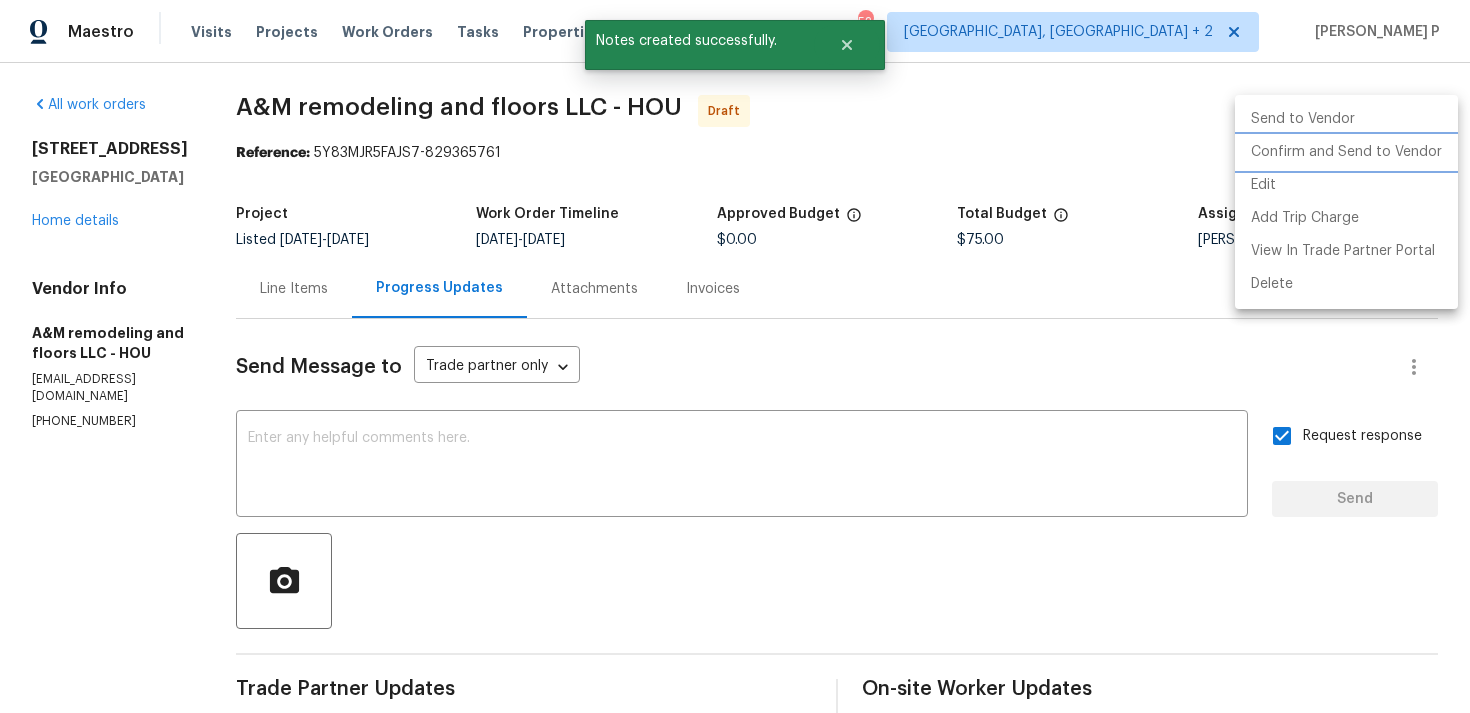 click on "Confirm and Send to Vendor" at bounding box center (1346, 152) 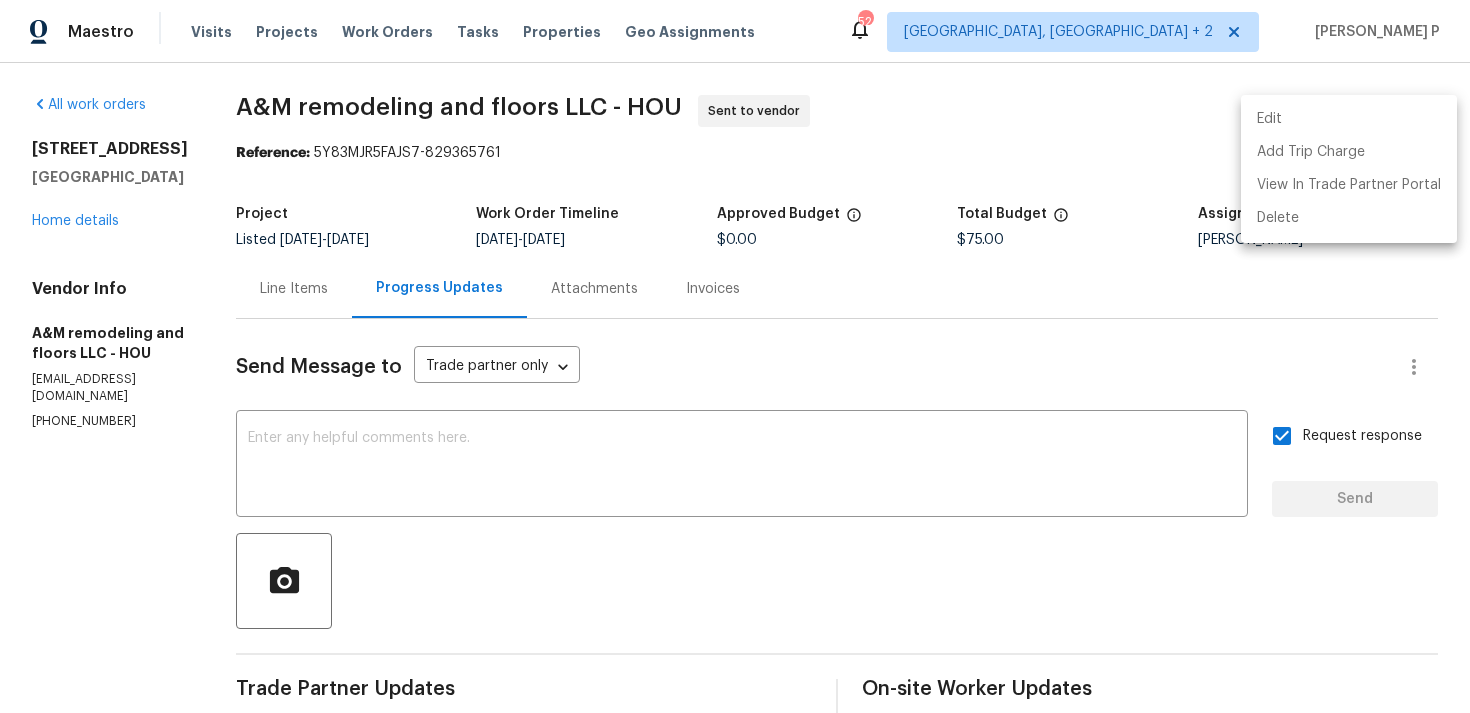 click at bounding box center [735, 356] 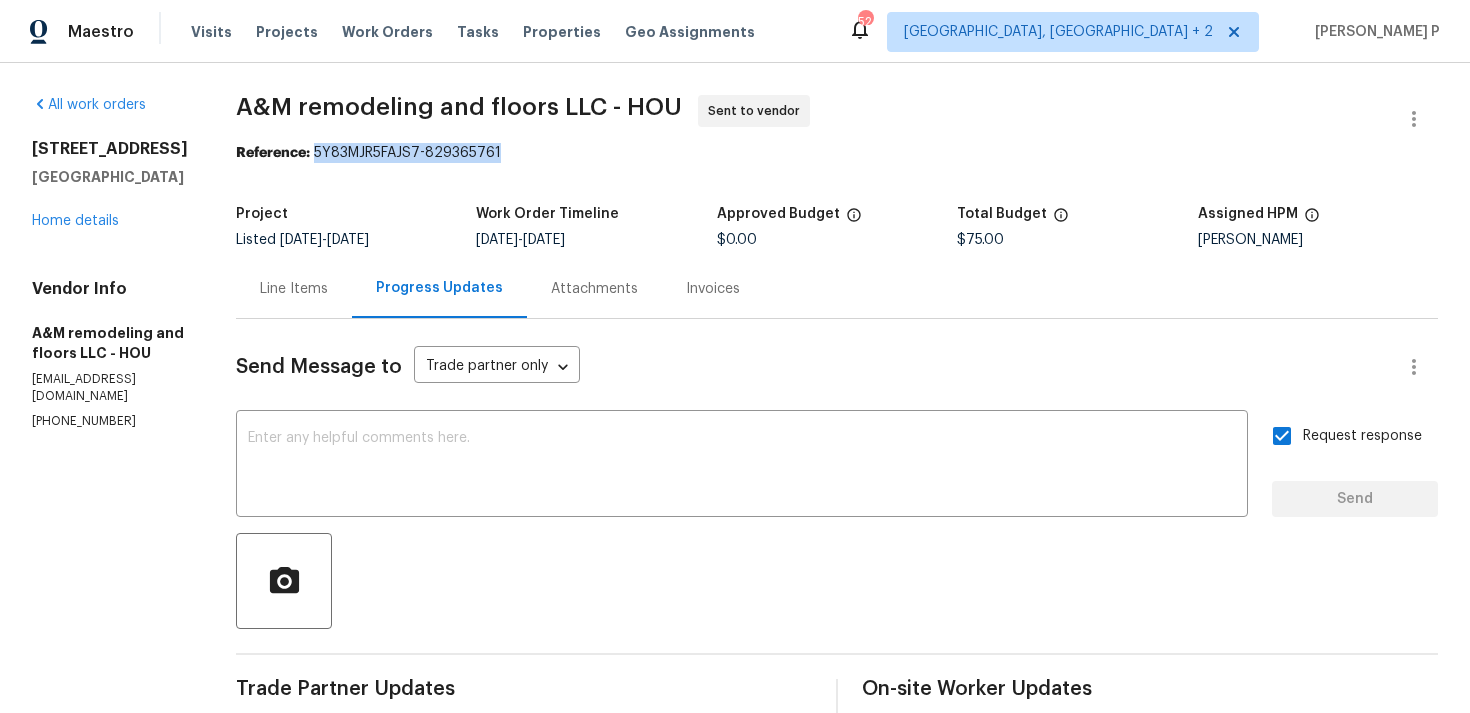 drag, startPoint x: 312, startPoint y: 155, endPoint x: 596, endPoint y: 155, distance: 284 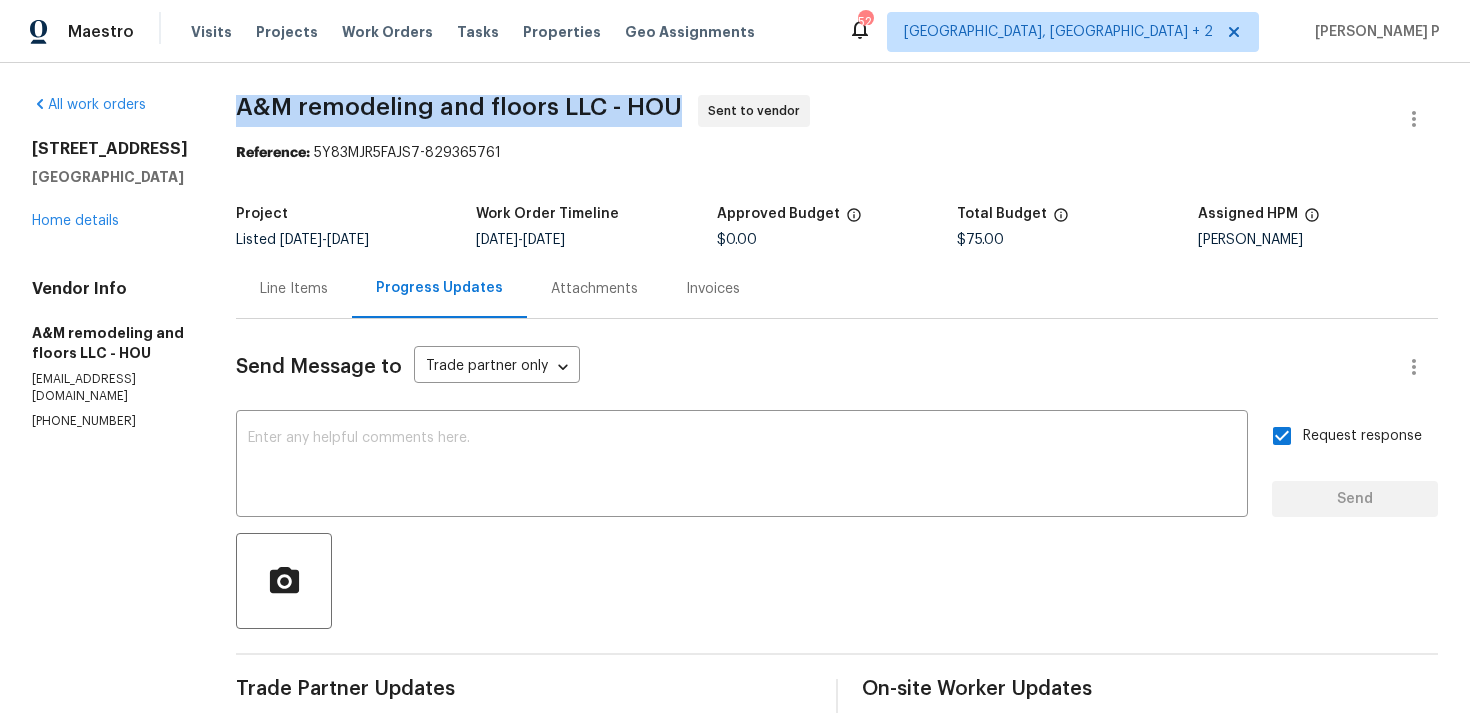 drag, startPoint x: 237, startPoint y: 107, endPoint x: 670, endPoint y: 101, distance: 433.04156 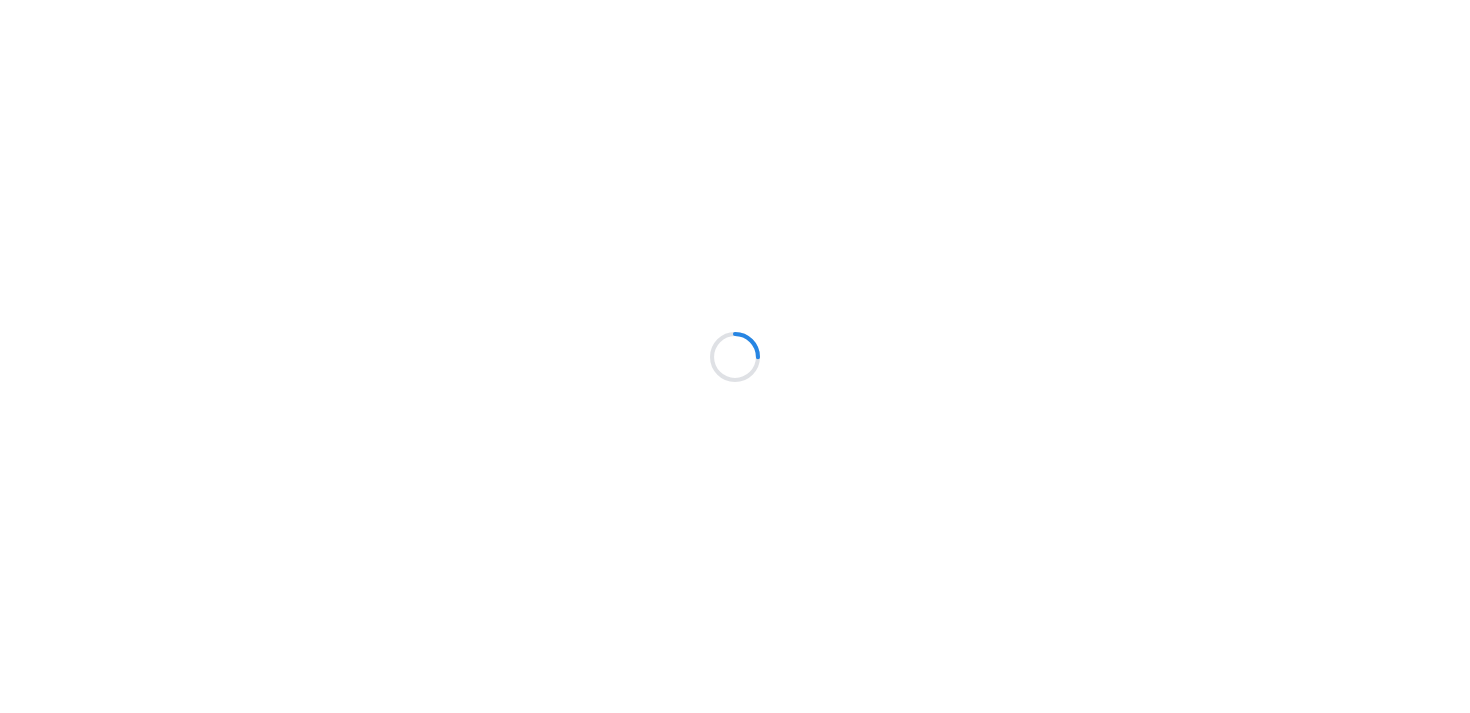 scroll, scrollTop: 0, scrollLeft: 0, axis: both 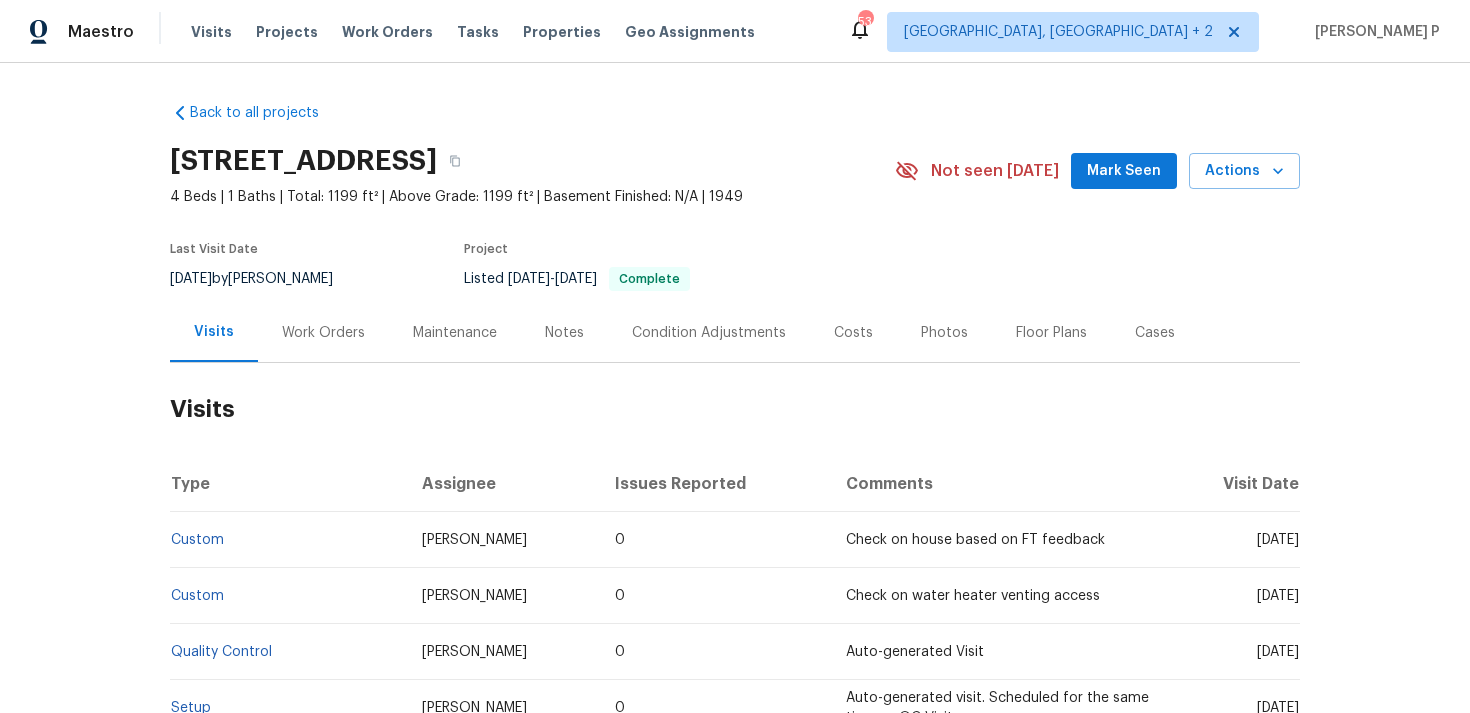 click on "Work Orders" at bounding box center [323, 333] 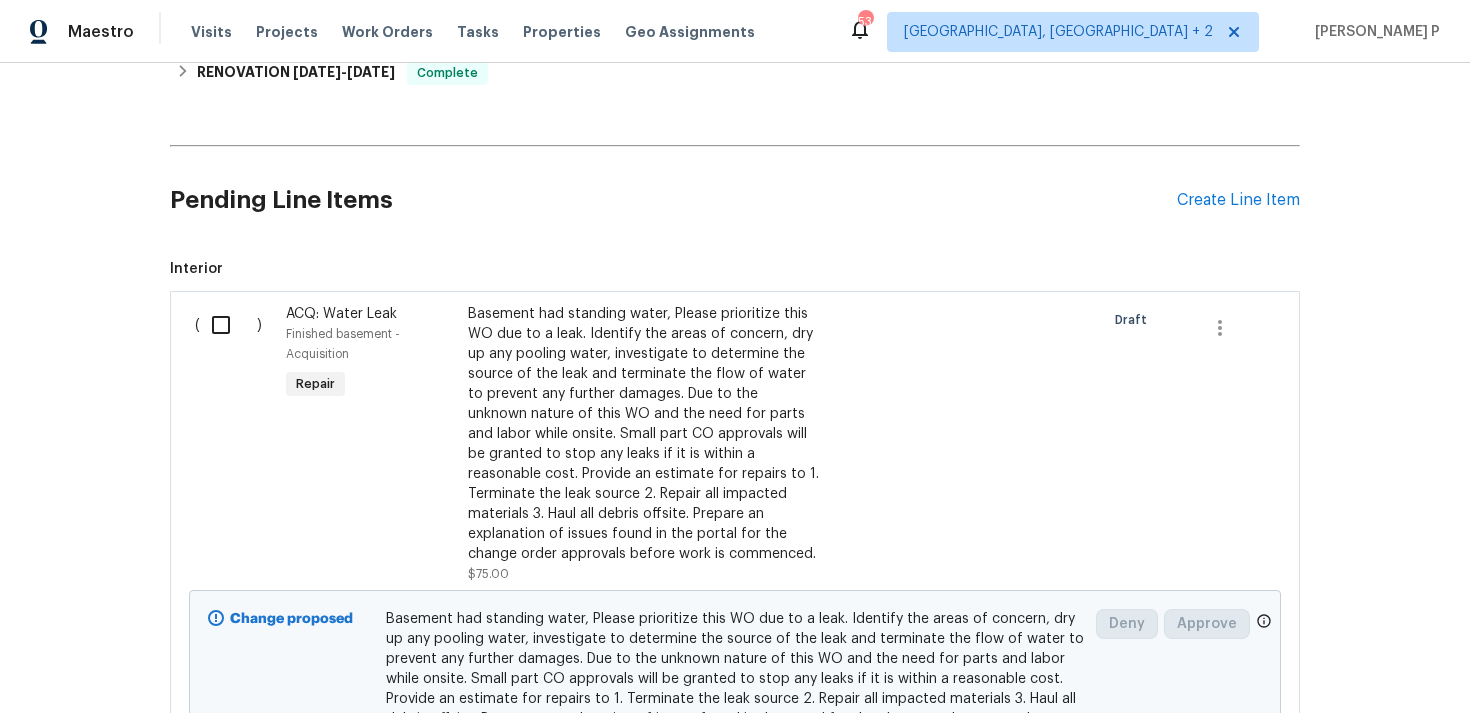 scroll, scrollTop: 386, scrollLeft: 0, axis: vertical 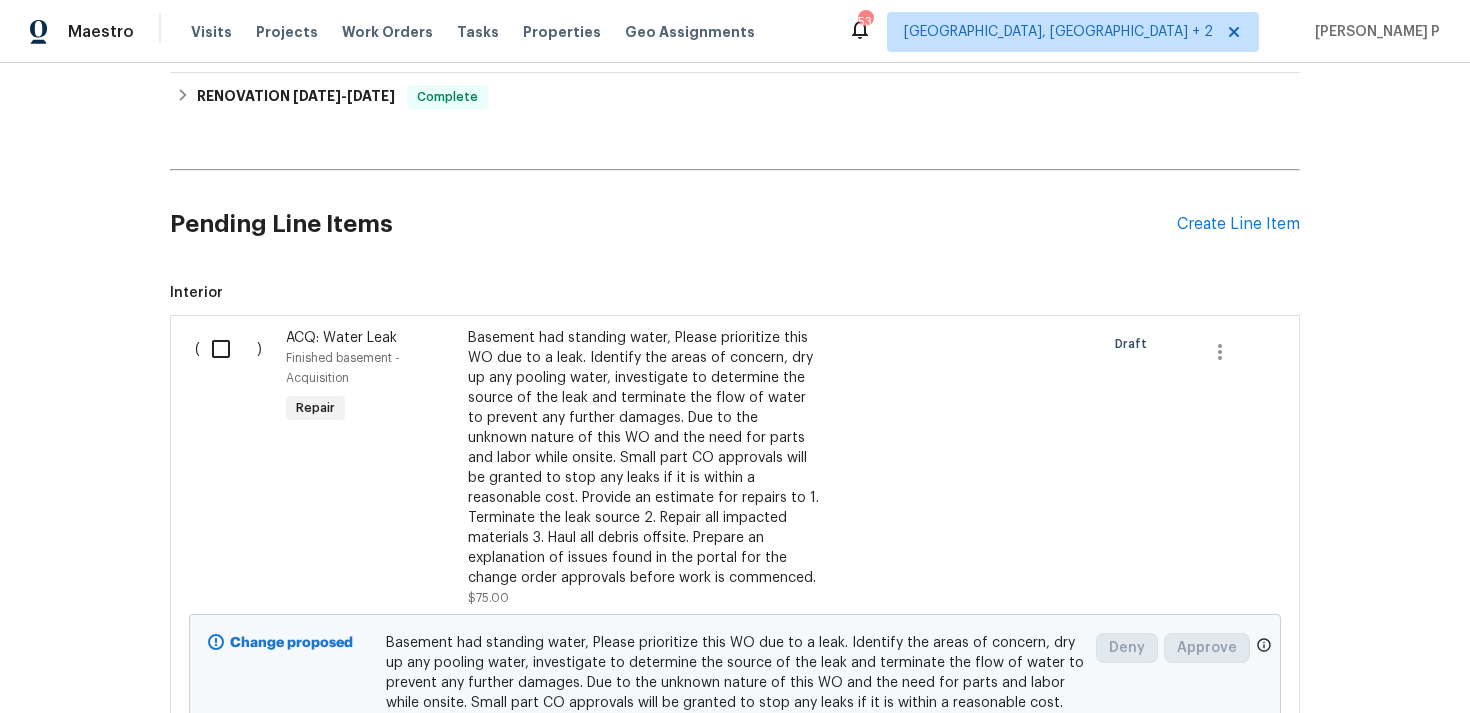click at bounding box center [228, 349] 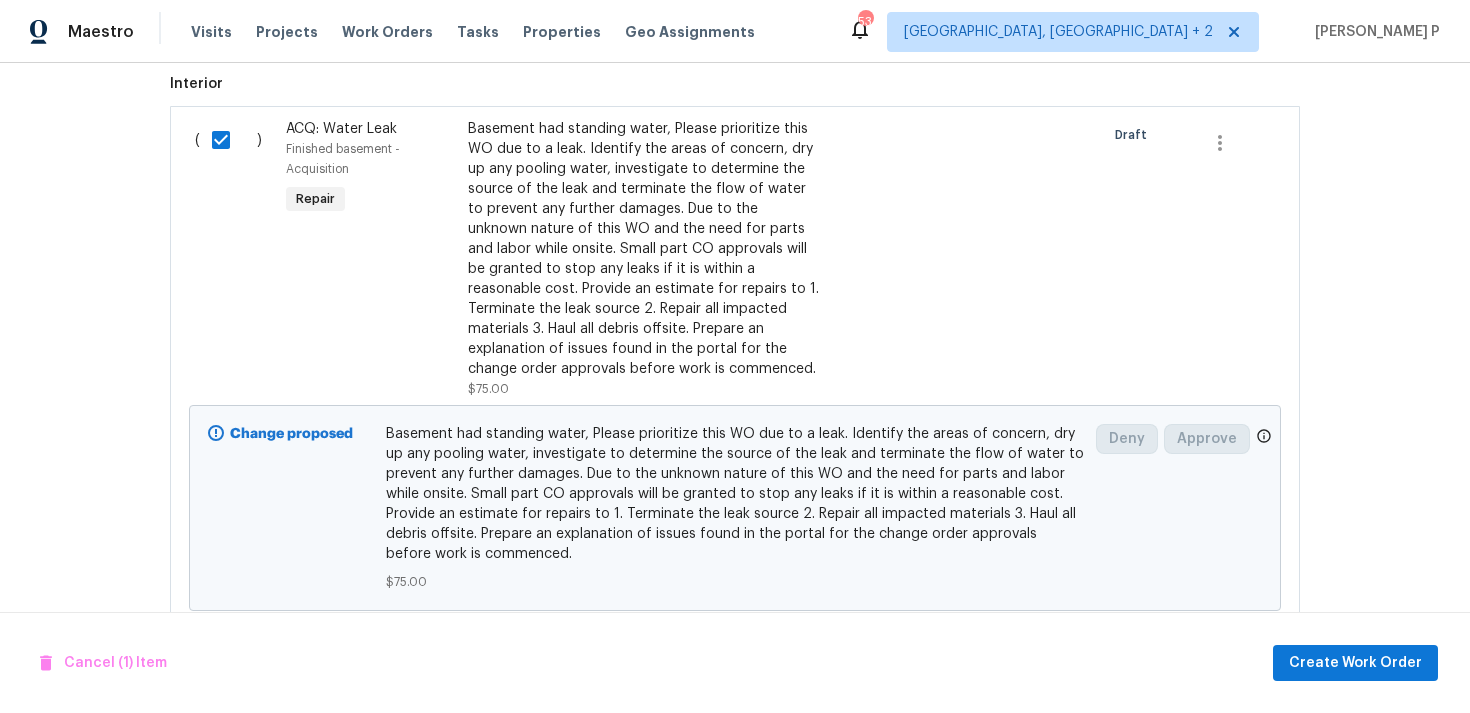 scroll, scrollTop: 648, scrollLeft: 0, axis: vertical 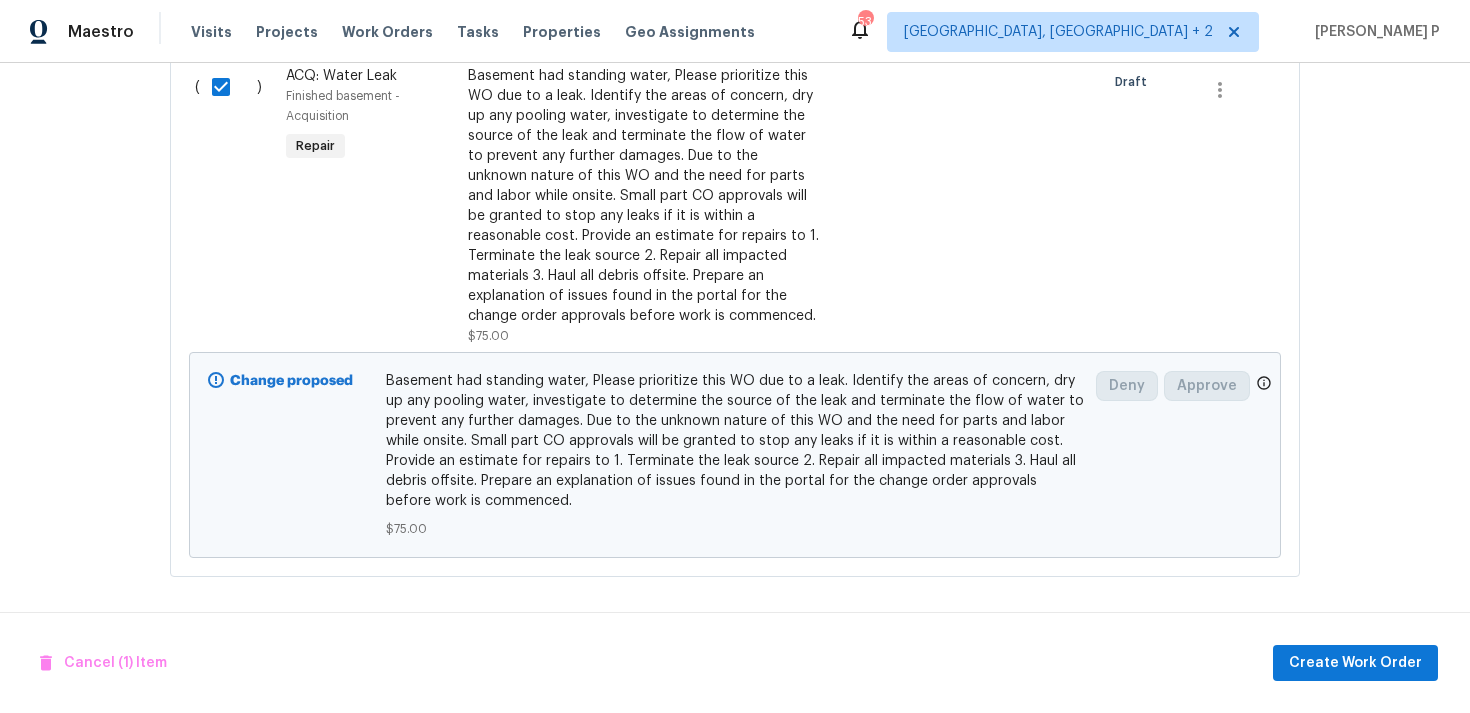 click on "Basement had standing water, Please prioritize this WO due to a leak.  Identify the areas of concern, dry up any pooling water, investigate to determine the source of the leak and terminate the flow of water to prevent any further damages.  Due to the unknown nature of this WO and the need for parts and labor while onsite.  Small part CO approvals will be granted to stop any leaks if it is within a reasonable cost.  Provide an estimate for repairs to 1. Terminate the leak source 2. Repair all impacted materials 3. Haul all debris offsite.  Prepare an explanation of issues found in the portal for the change order approvals before work is commenced." at bounding box center (644, 196) 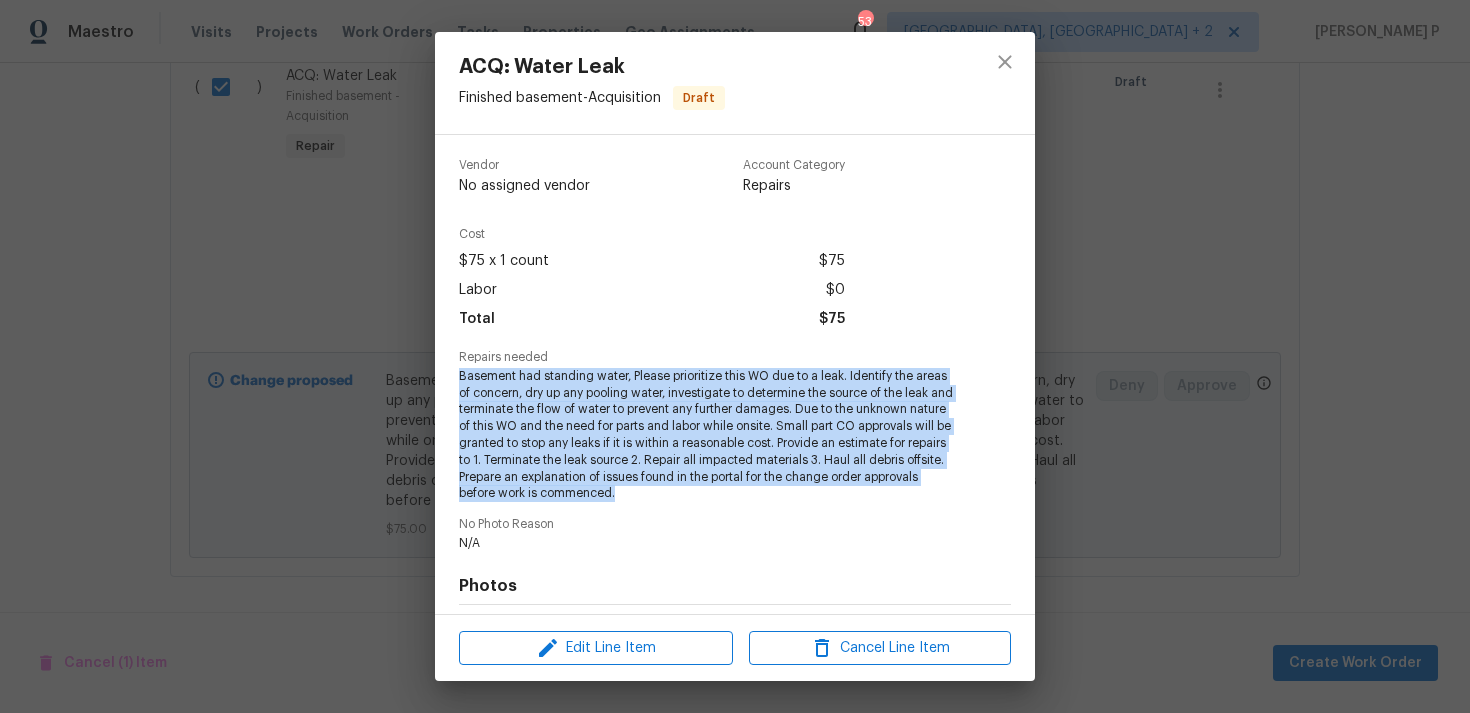 drag, startPoint x: 460, startPoint y: 376, endPoint x: 700, endPoint y: 491, distance: 266.12967 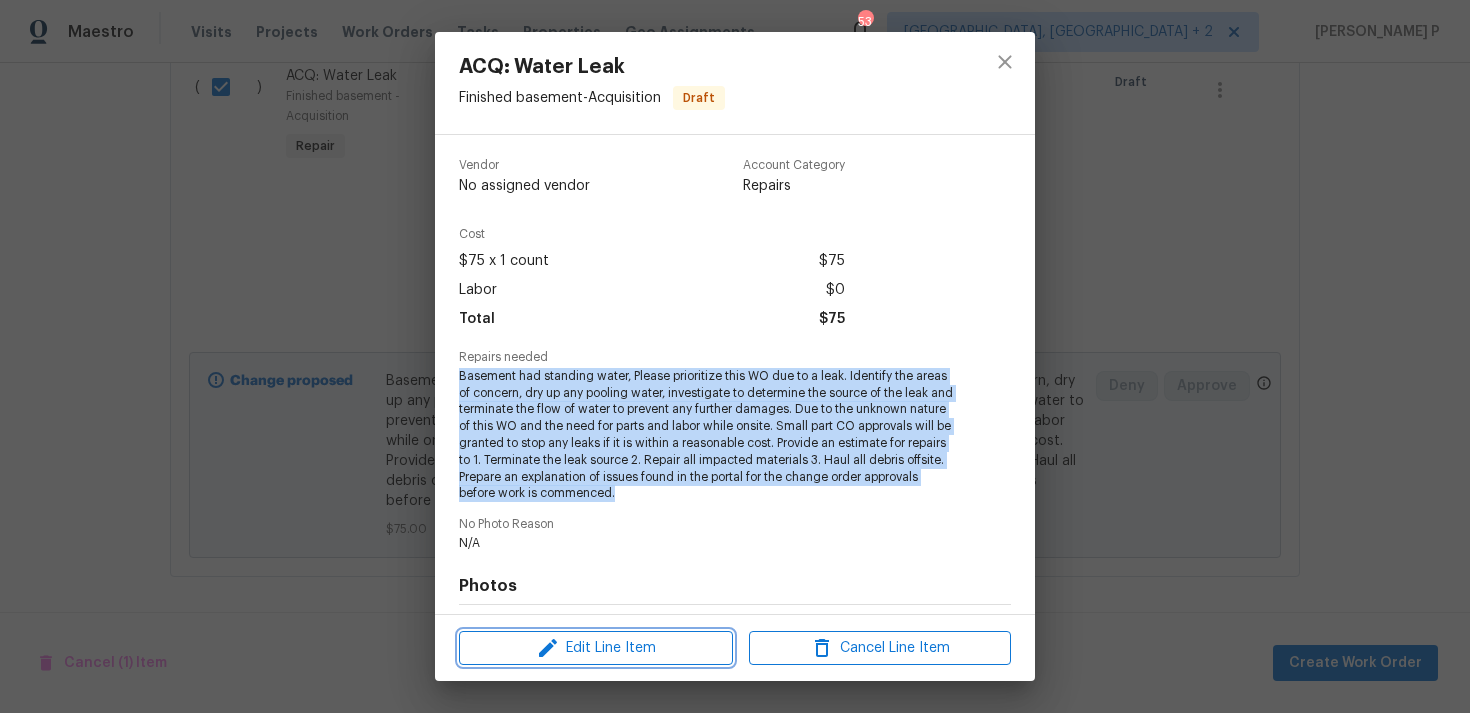click on "Edit Line Item" at bounding box center [596, 648] 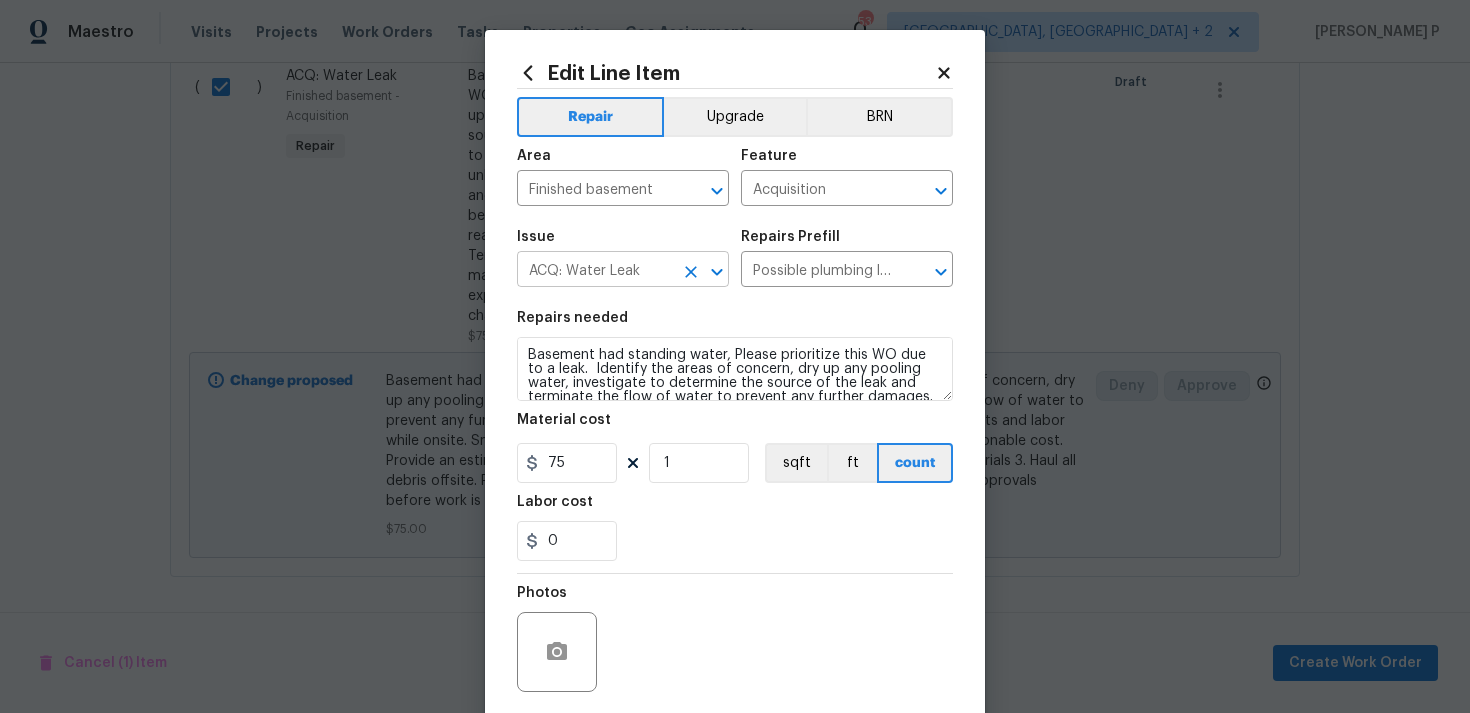 click 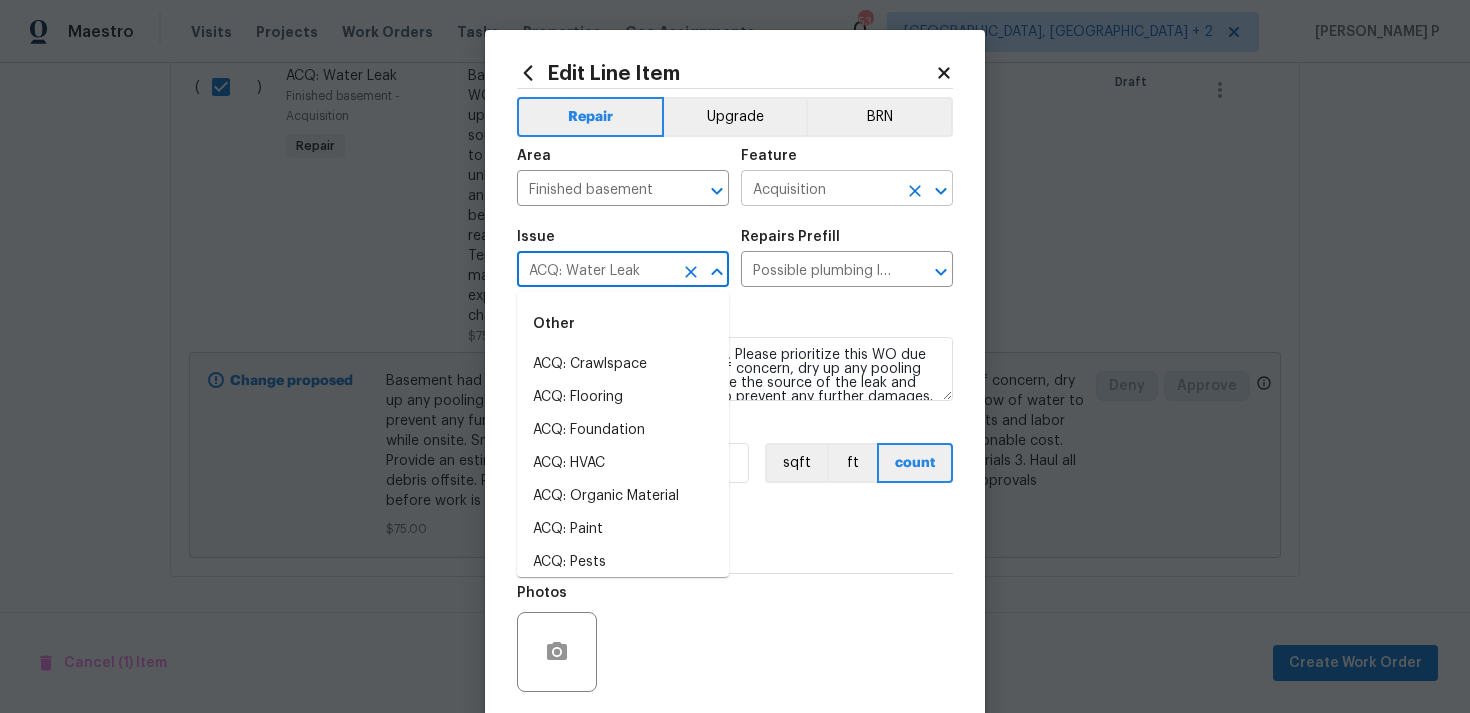 click 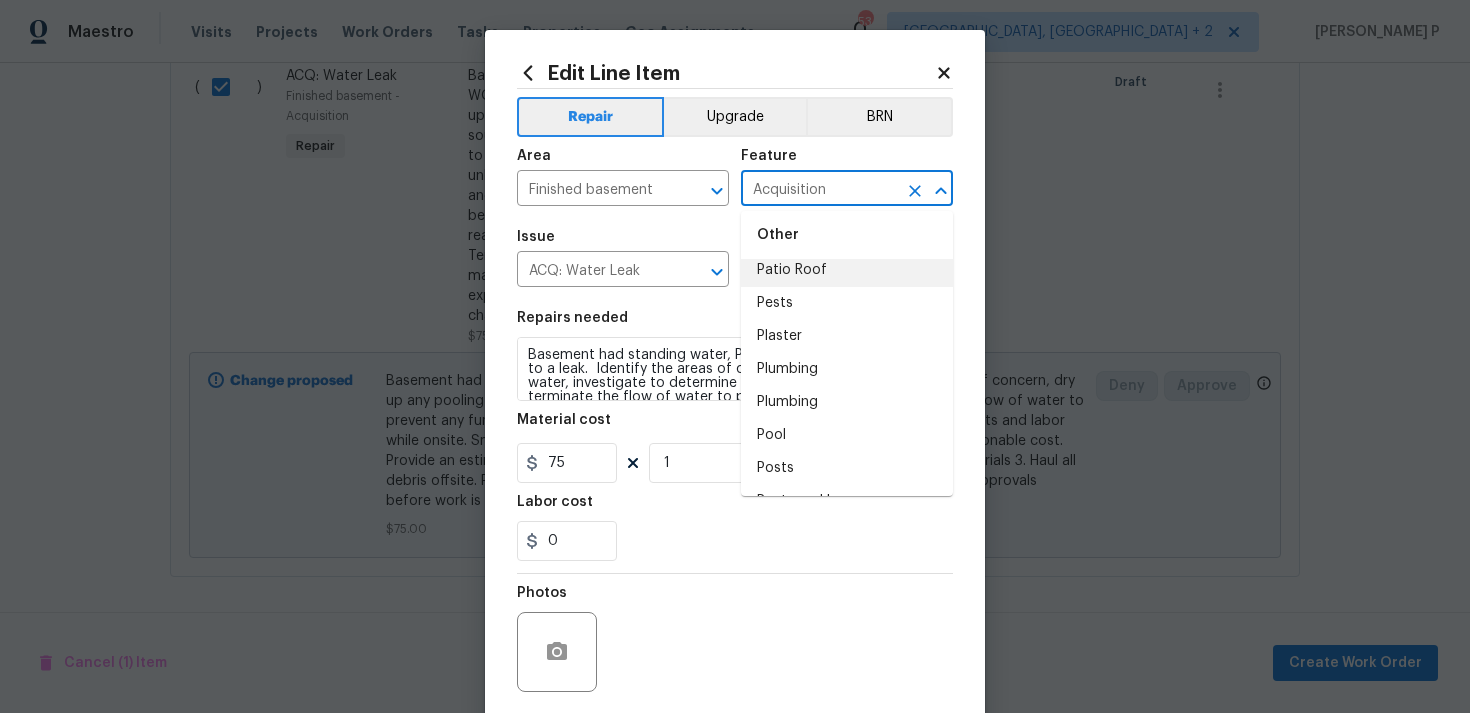 scroll, scrollTop: 3585, scrollLeft: 0, axis: vertical 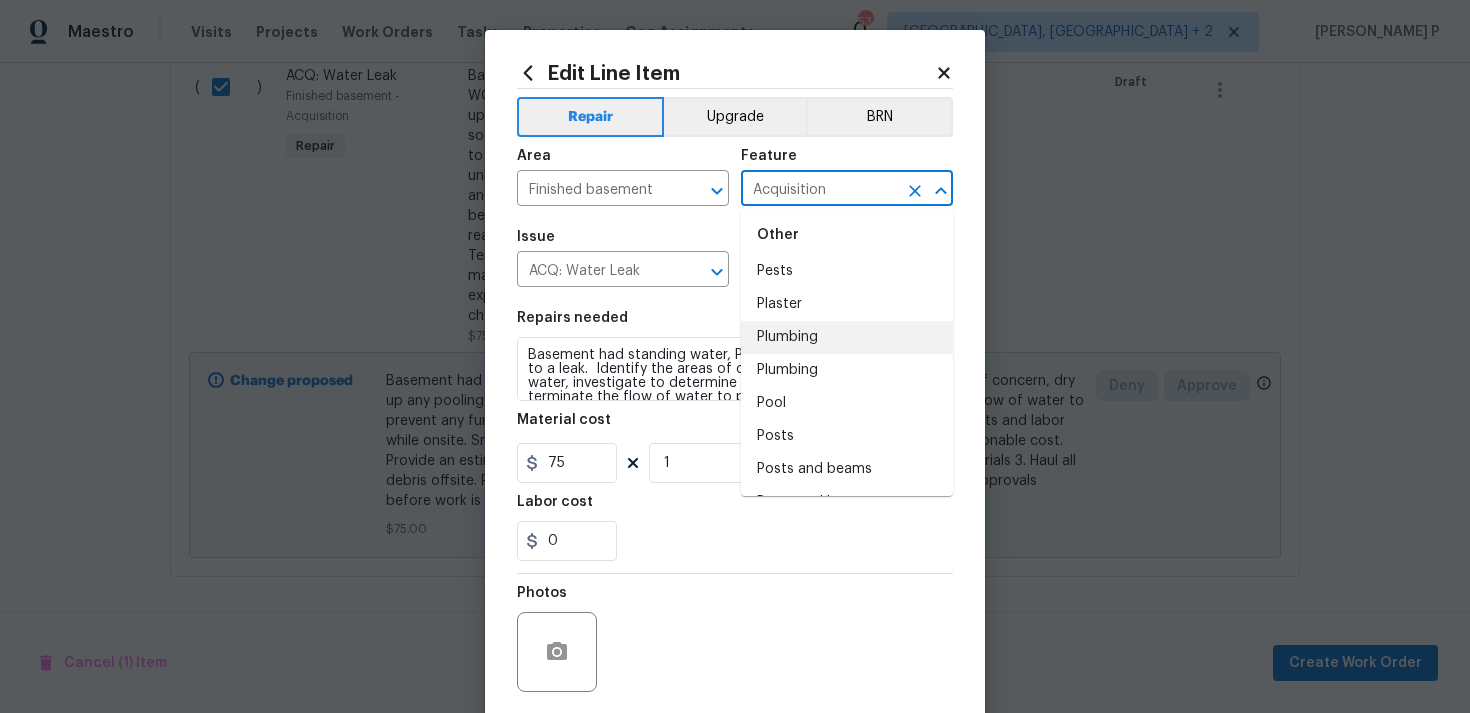 click on "Plumbing" at bounding box center (847, 337) 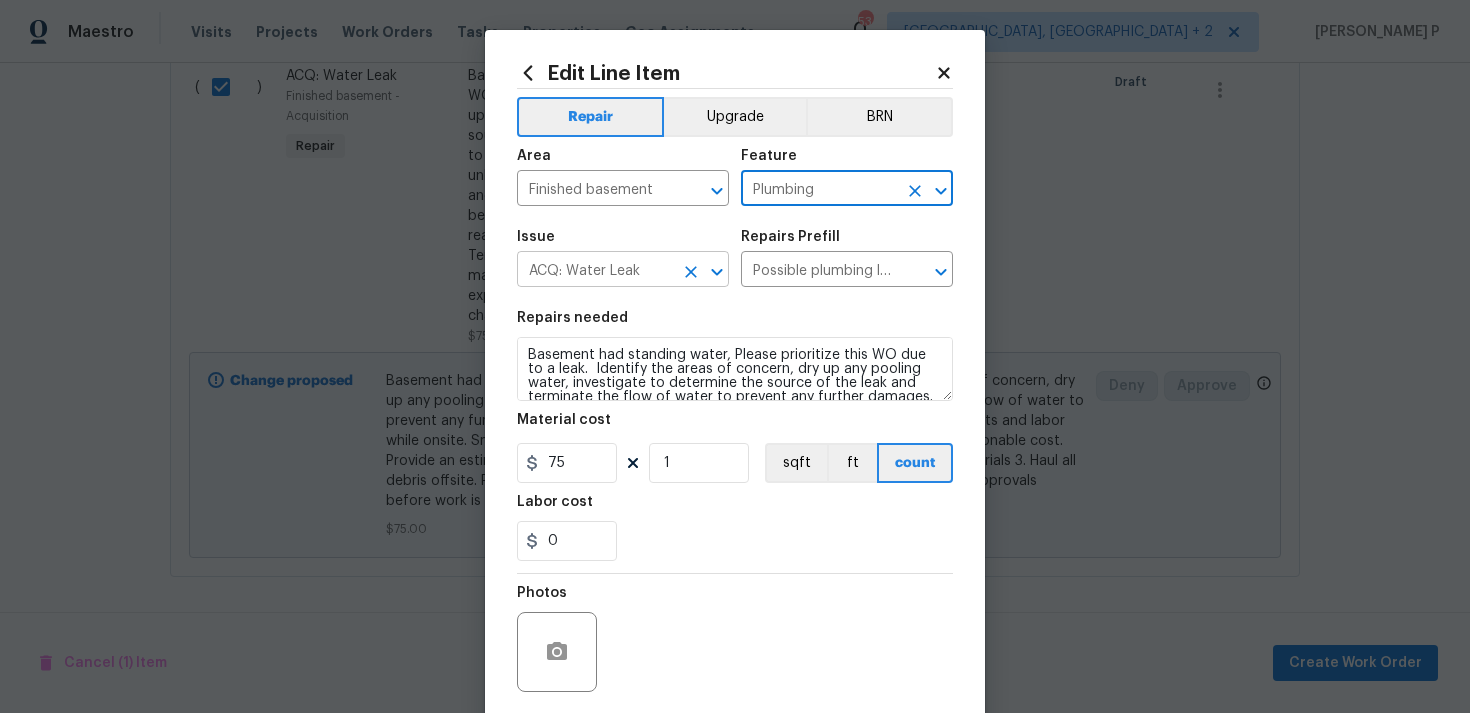 click 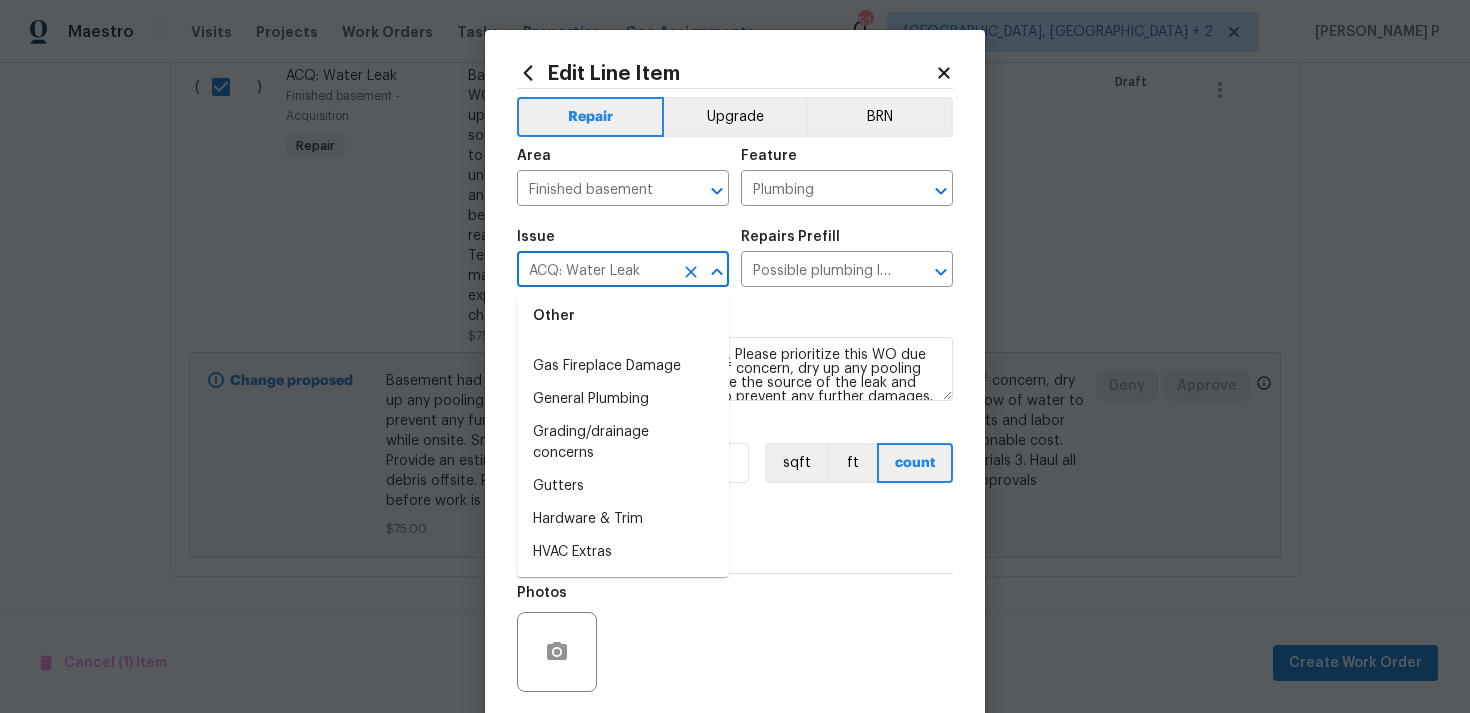 scroll, scrollTop: 1790, scrollLeft: 0, axis: vertical 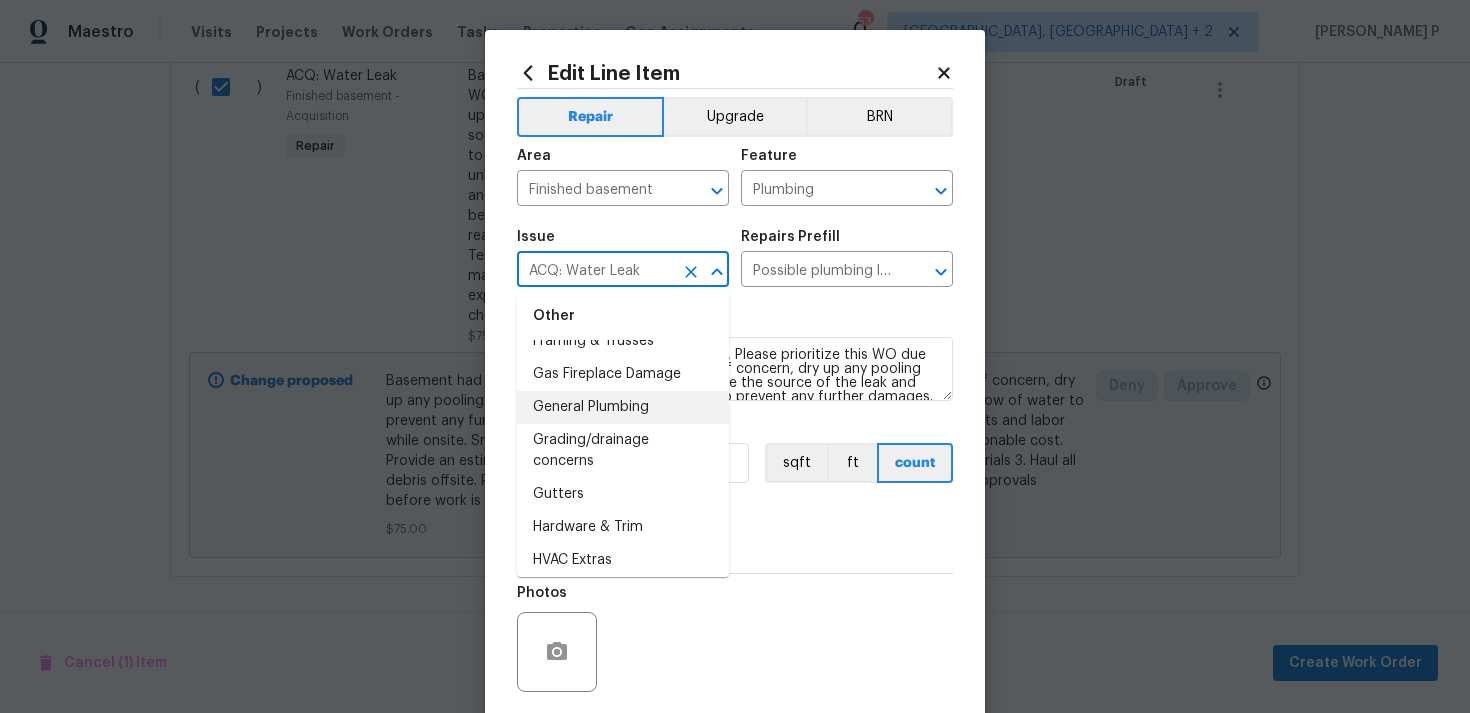 click on "General Plumbing" at bounding box center [623, 407] 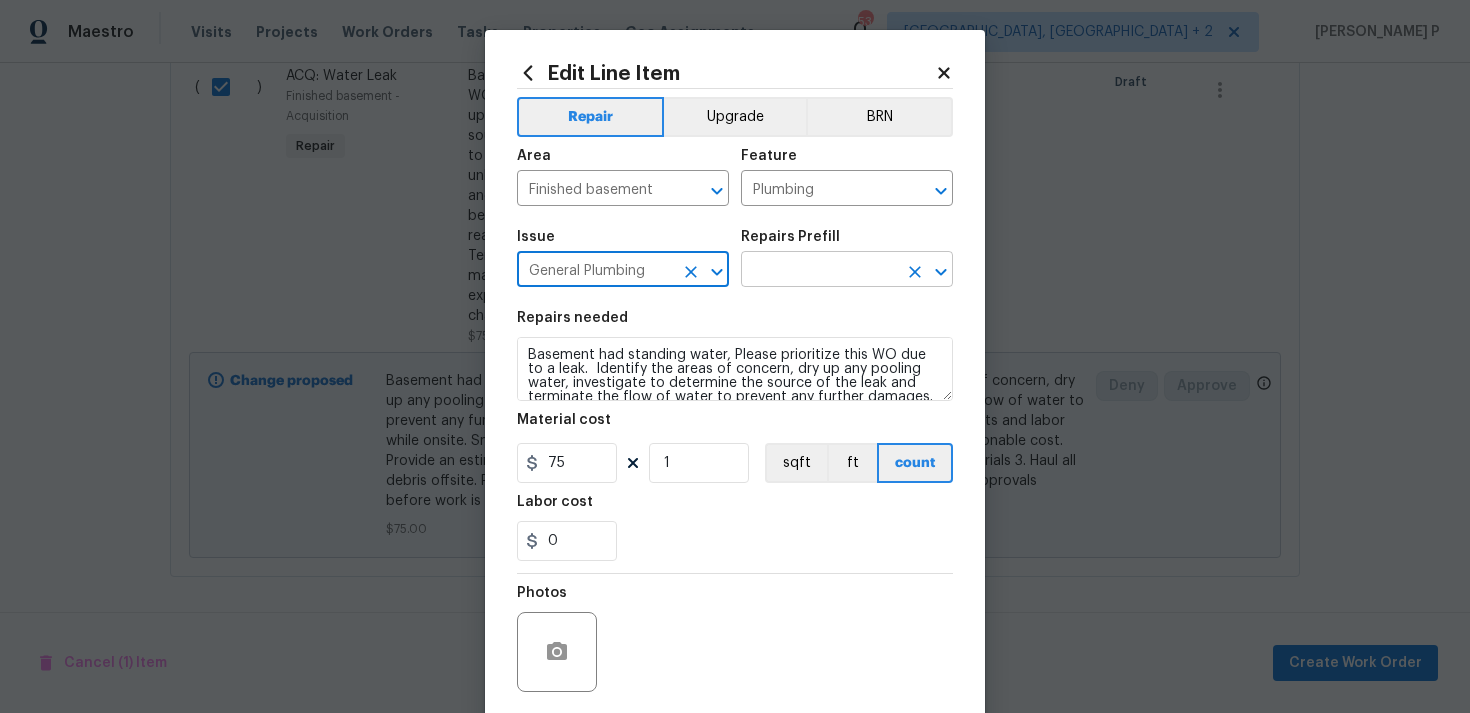 click at bounding box center (819, 271) 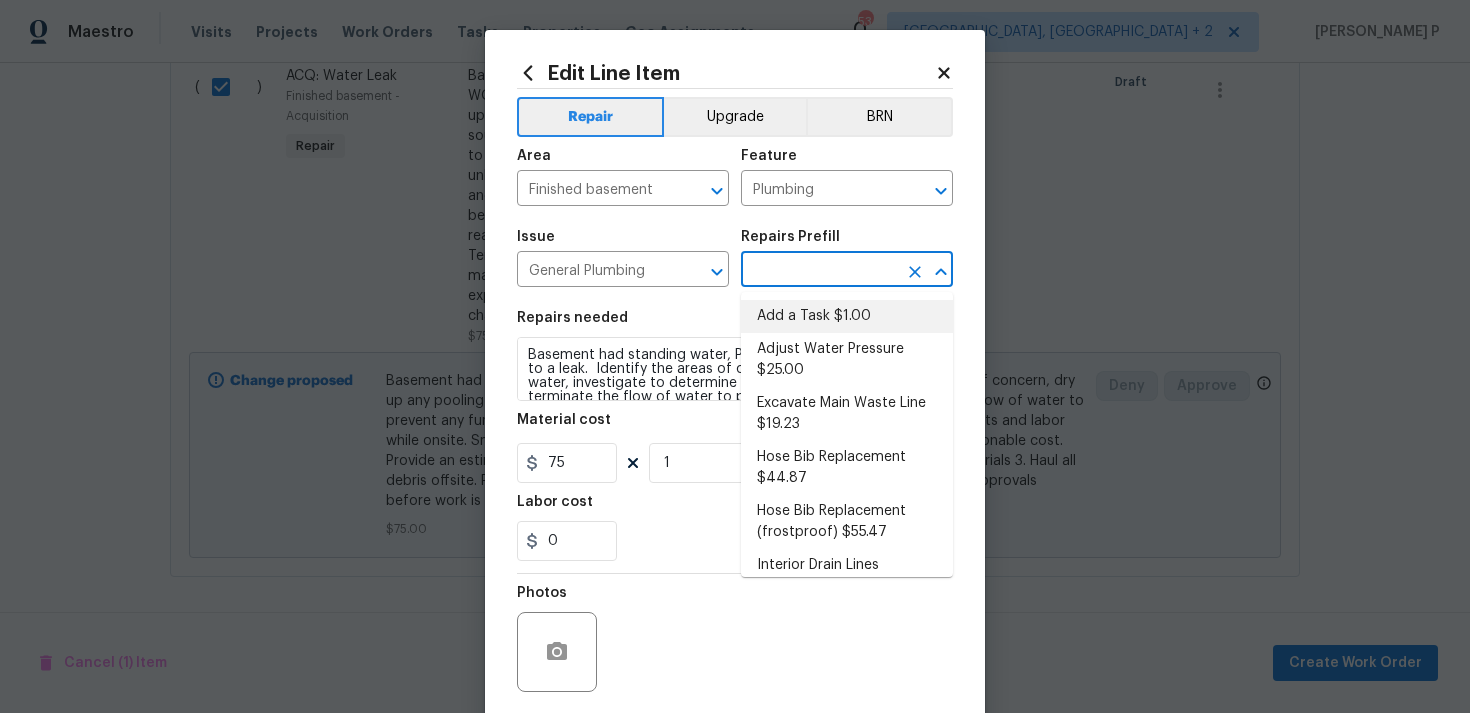 click on "Add a Task $1.00" at bounding box center (847, 316) 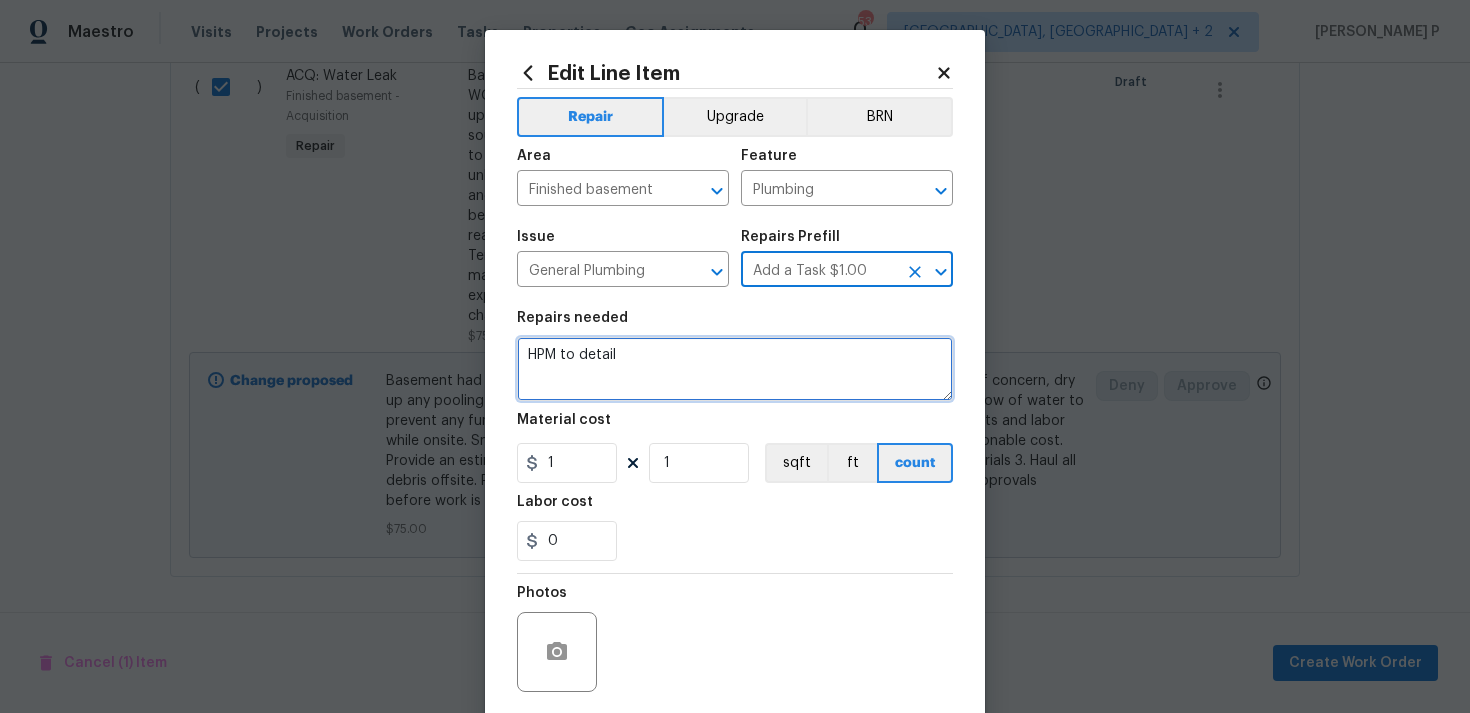 click on "HPM to detail" at bounding box center (735, 369) 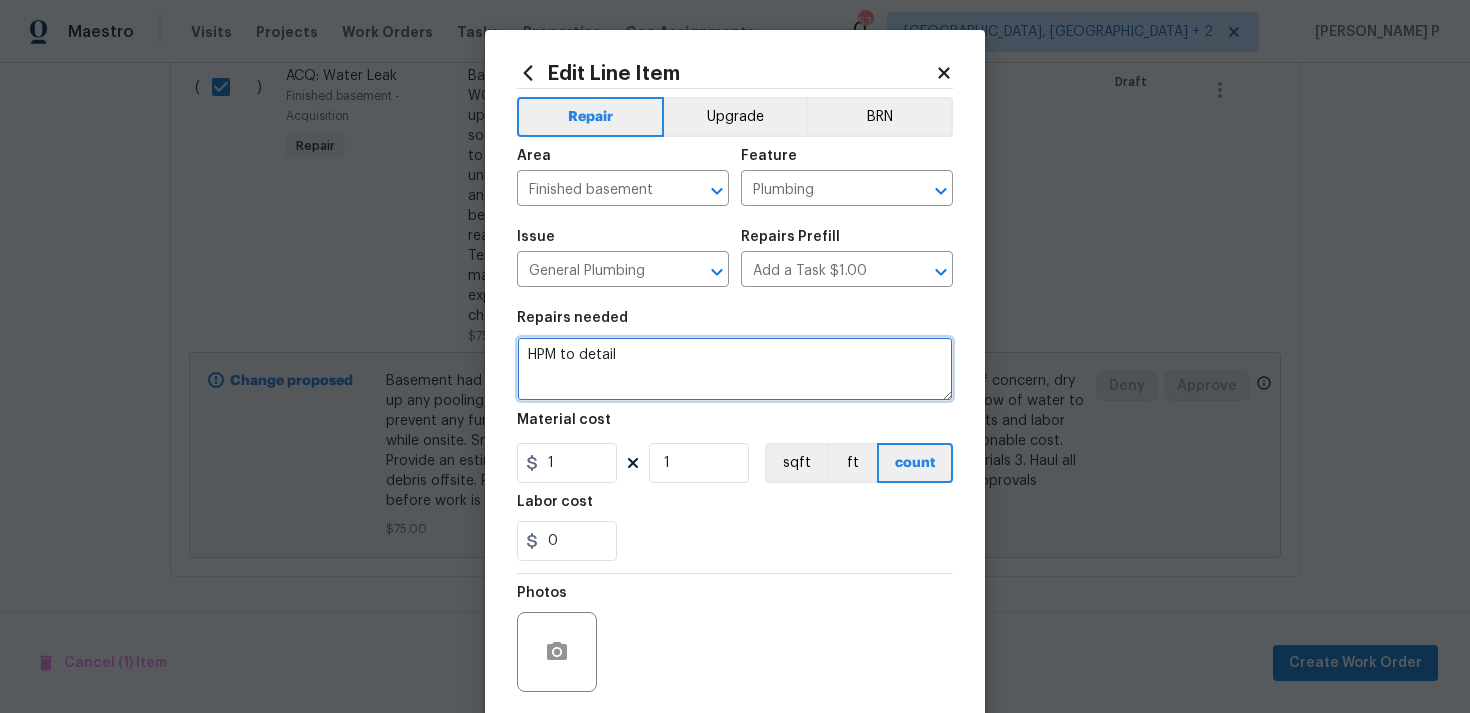 click on "HPM to detail" at bounding box center (735, 369) 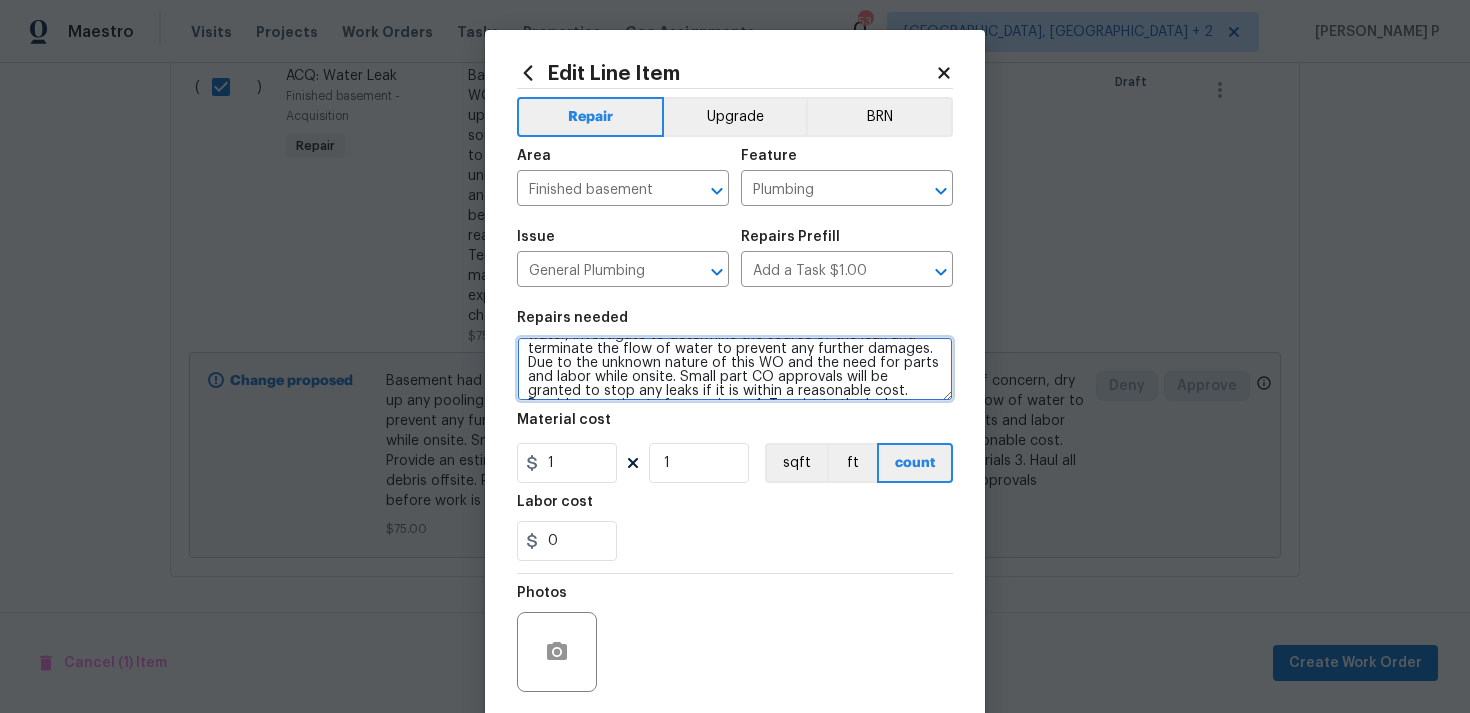 scroll, scrollTop: 0, scrollLeft: 0, axis: both 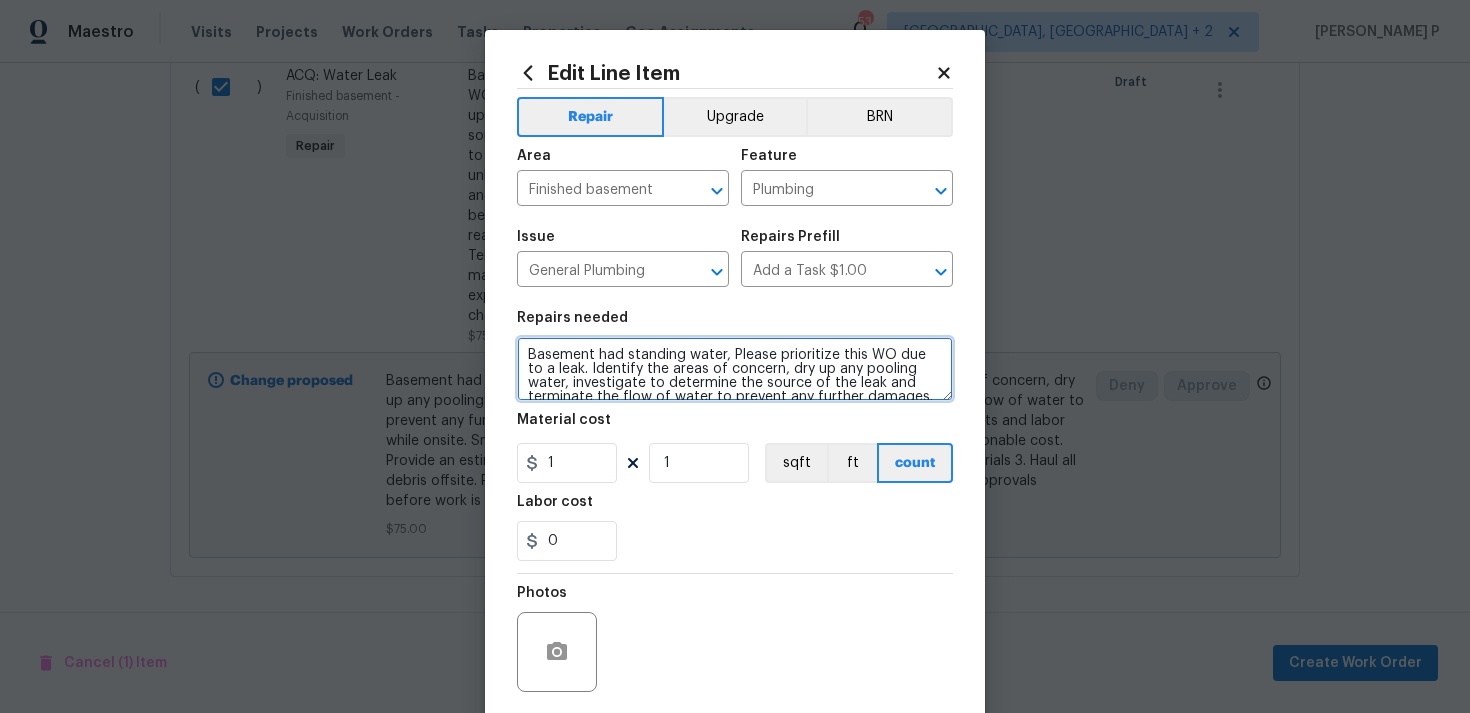 type on "Basement had standing water, Please prioritize this WO due to a leak. Identify the areas of concern, dry up any pooling water, investigate to determine the source of the leak and terminate the flow of water to prevent any further damages. Due to the unknown nature of this WO and the need for parts and labor while onsite. Small part CO approvals will be granted to stop any leaks if it is within a reasonable cost. Provide an estimate for repairs to 1. Terminate the leak source 2. Repair all impacted materials 3. Haul all debris offsite. Prepare an explanation of issues found in the portal for the change order approvals before work is commenced." 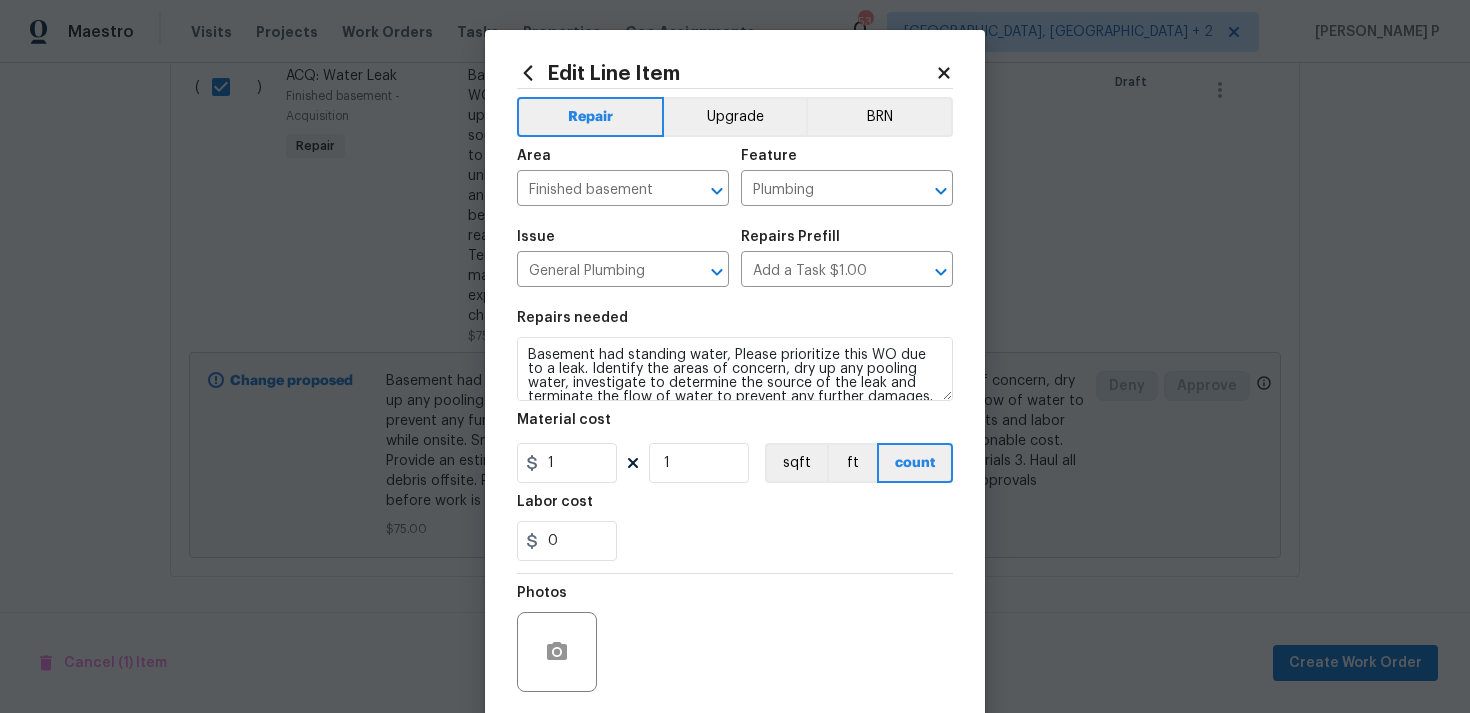 click on "Repairs needed Basement had standing water, Please prioritize this WO due to a leak. Identify the areas of concern, dry up any pooling water, investigate to determine the source of the leak and terminate the flow of water to prevent any further damages. Due to the unknown nature of this WO and the need for parts and labor while onsite. Small part CO approvals will be granted to stop any leaks if it is within a reasonable cost. Provide an estimate for repairs to 1. Terminate the leak source 2. Repair all impacted materials 3. Haul all debris offsite. Prepare an explanation of issues found in the portal for the change order approvals before work is commenced. Material cost 1 1 sqft ft count Labor cost 0" at bounding box center [735, 436] 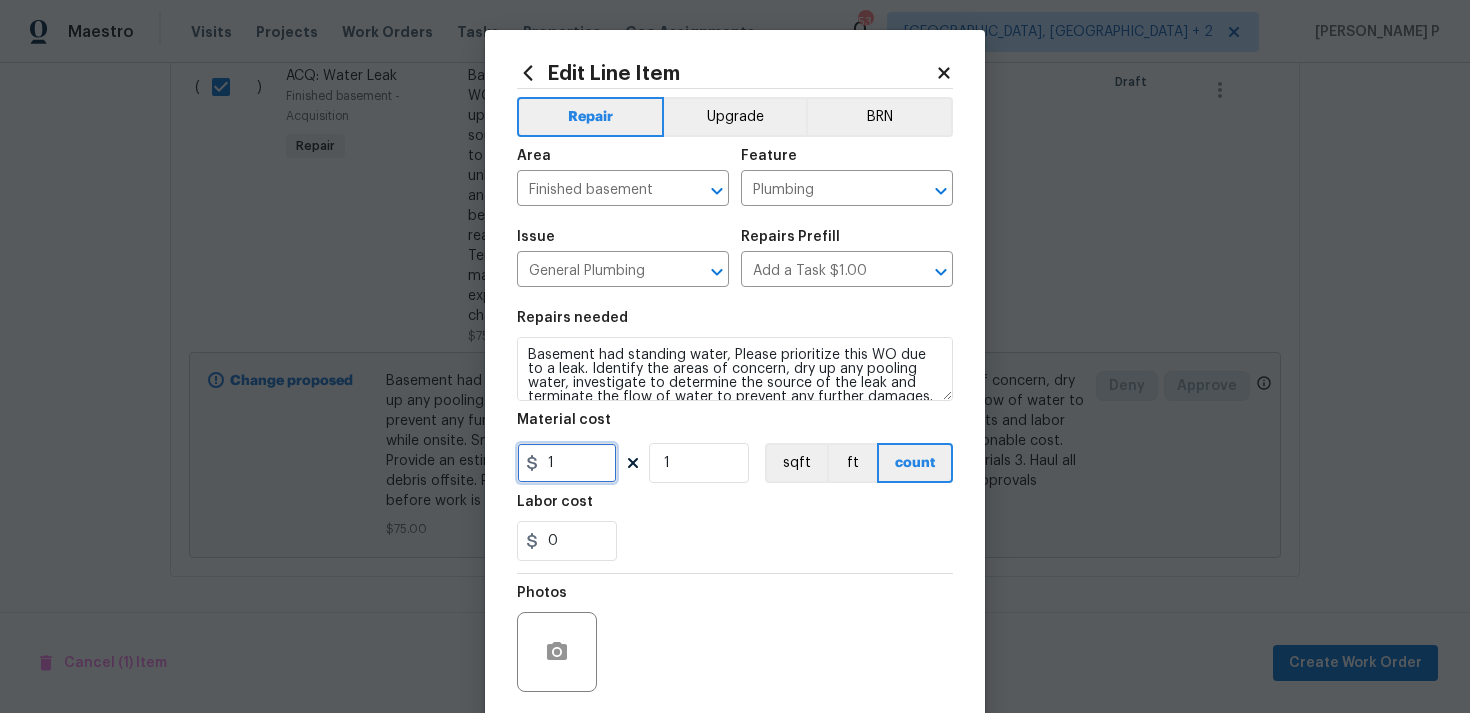 click on "1" at bounding box center [567, 463] 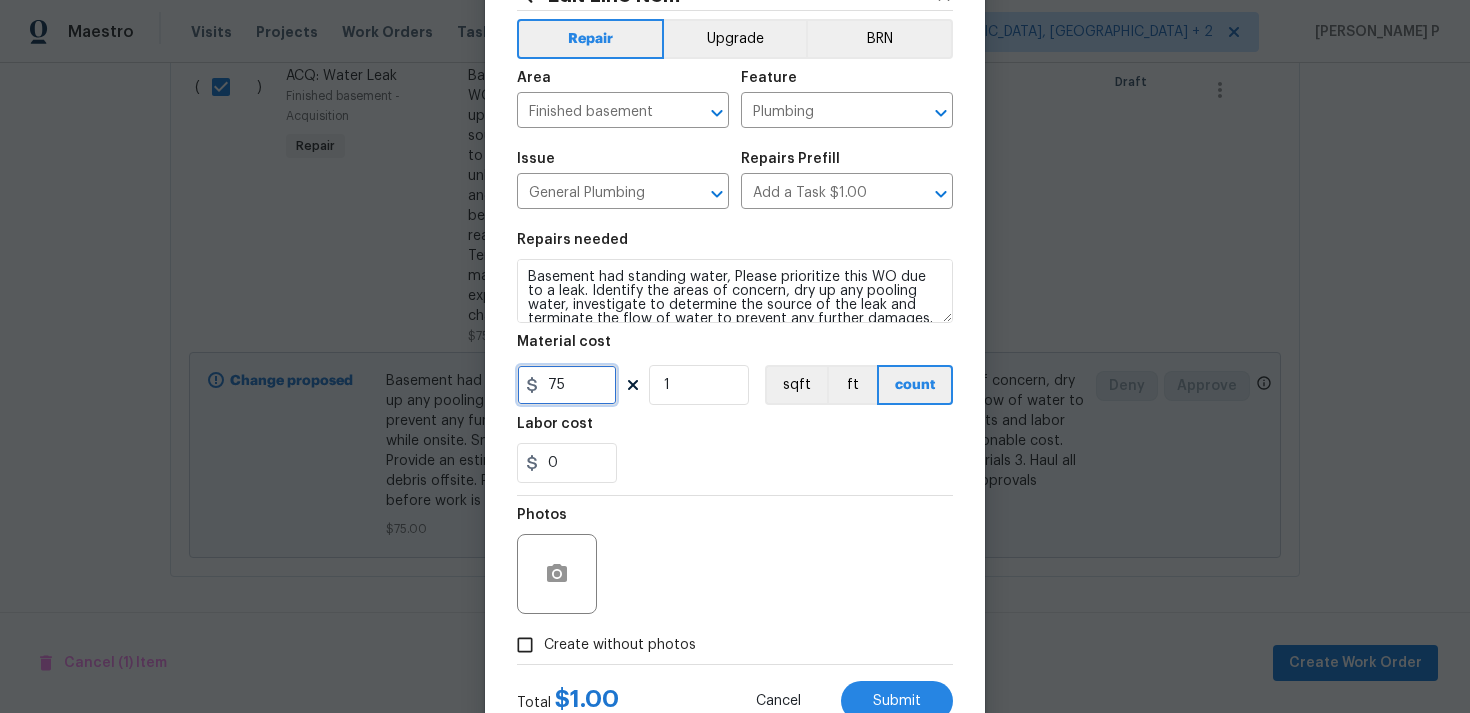 scroll, scrollTop: 149, scrollLeft: 0, axis: vertical 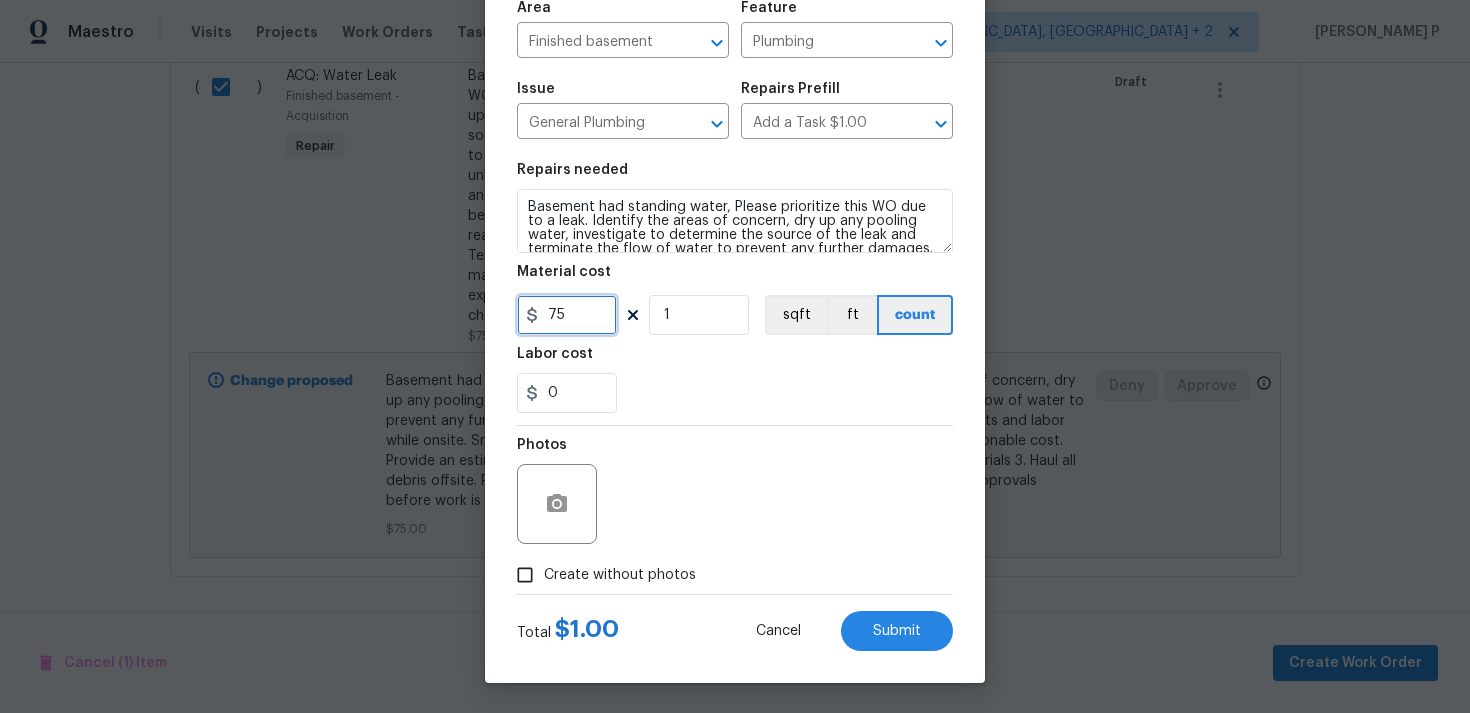 type on "75" 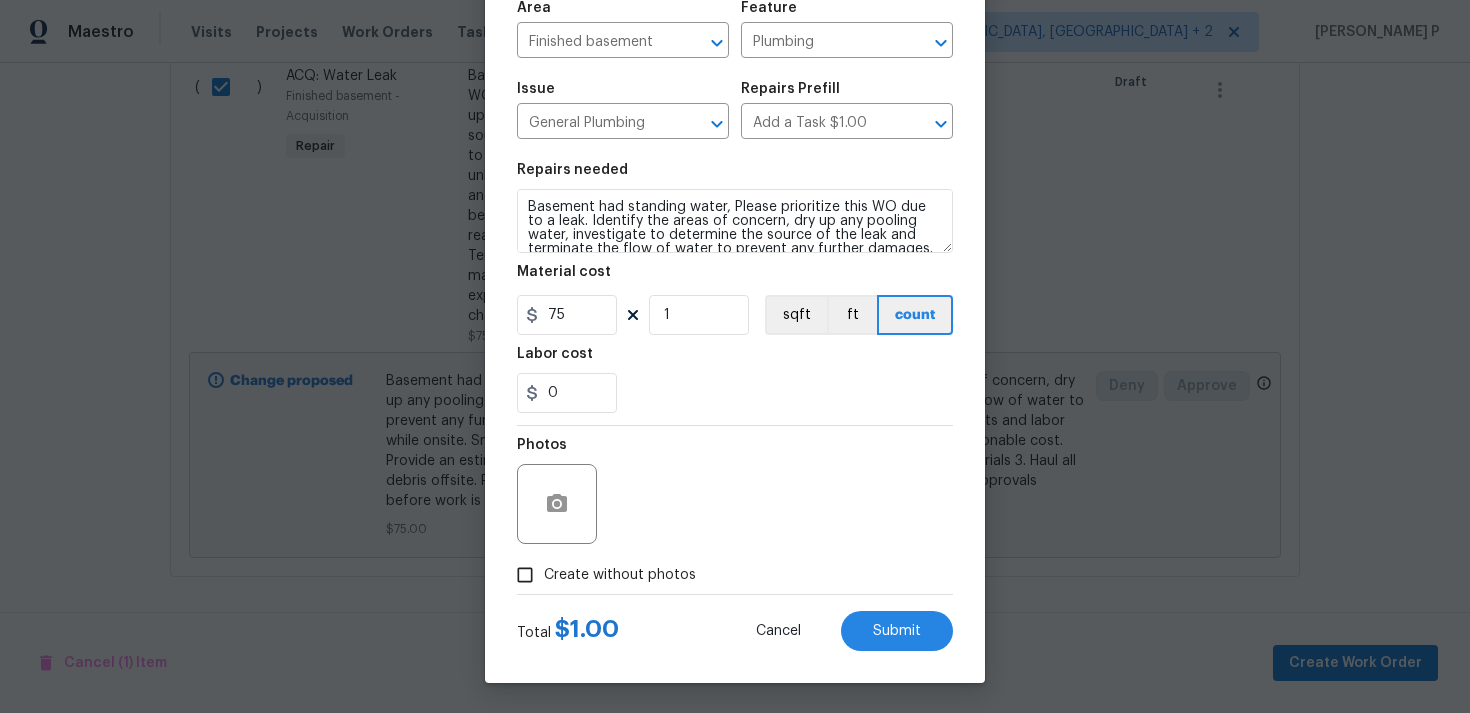 click on "Create without photos" at bounding box center (525, 575) 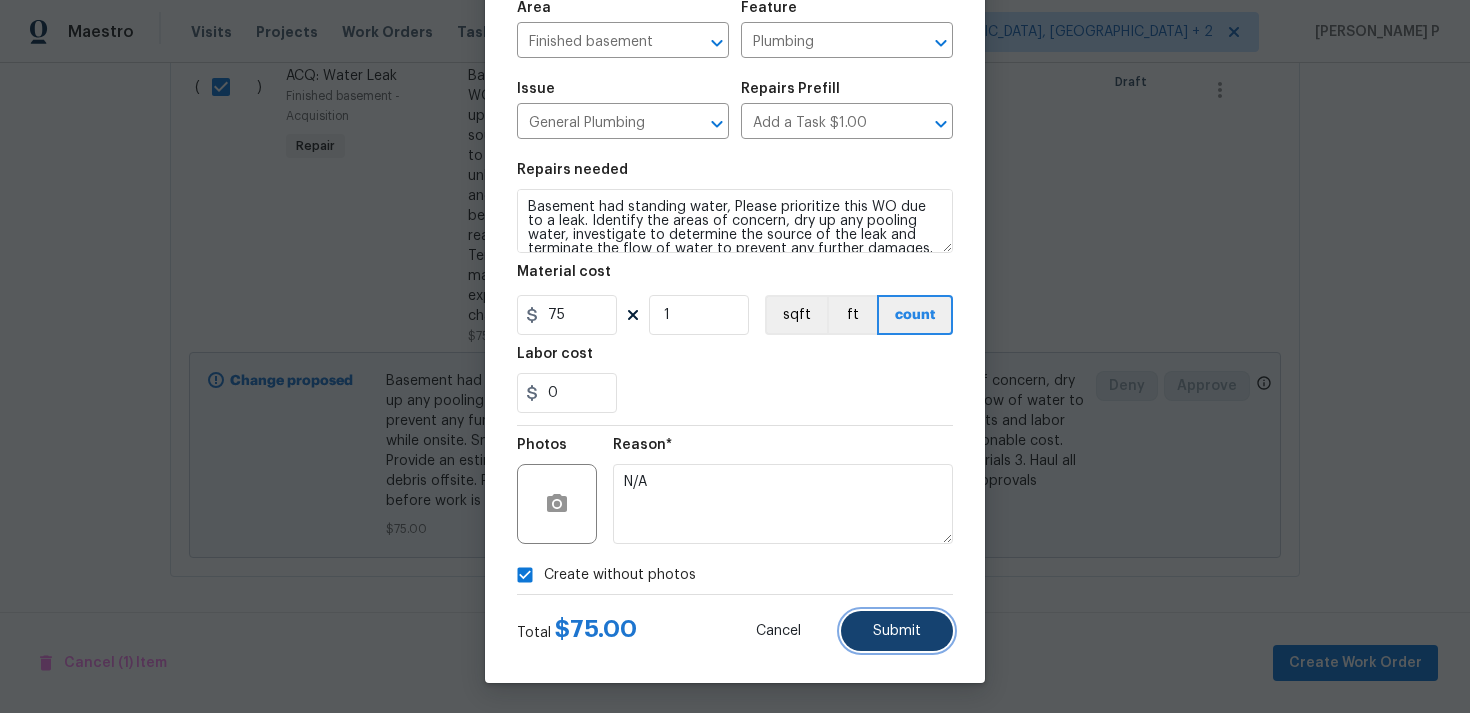 click on "Submit" at bounding box center (897, 631) 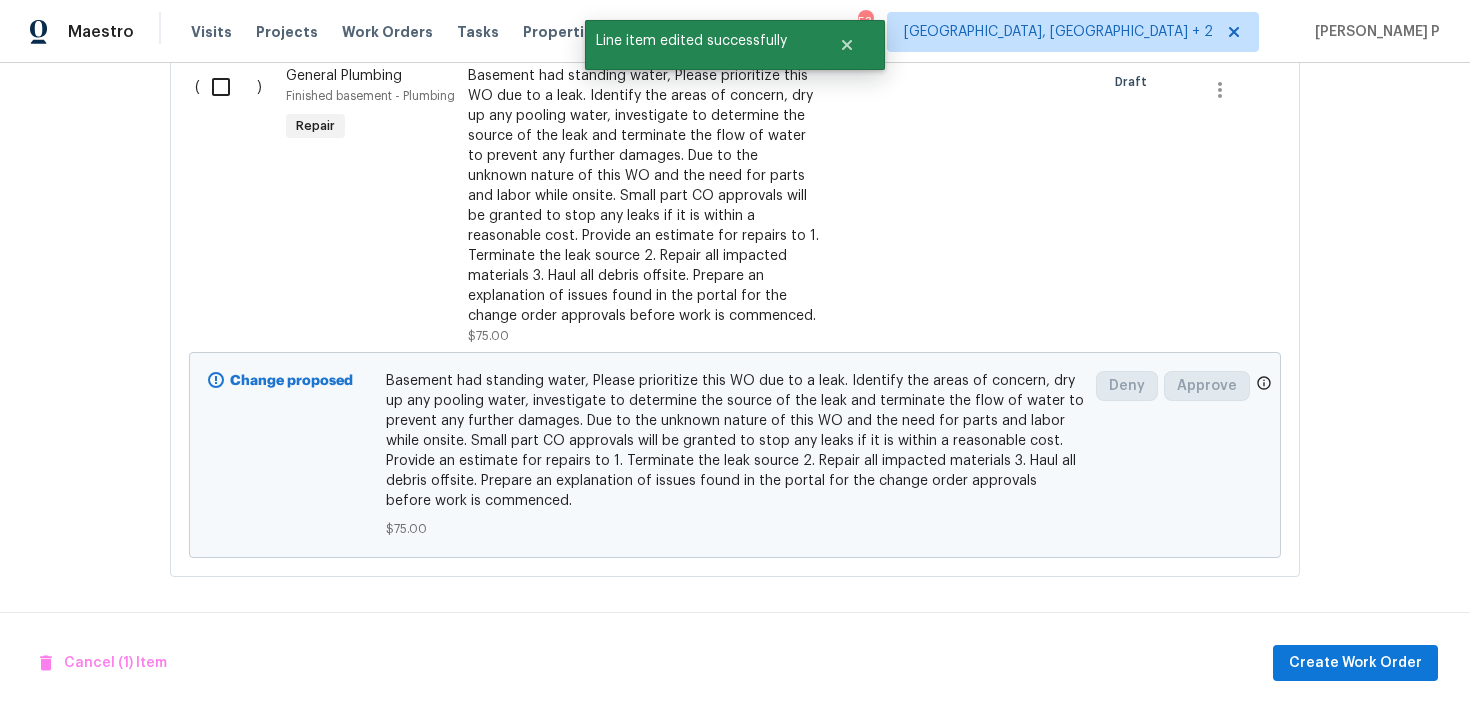 scroll, scrollTop: 0, scrollLeft: 0, axis: both 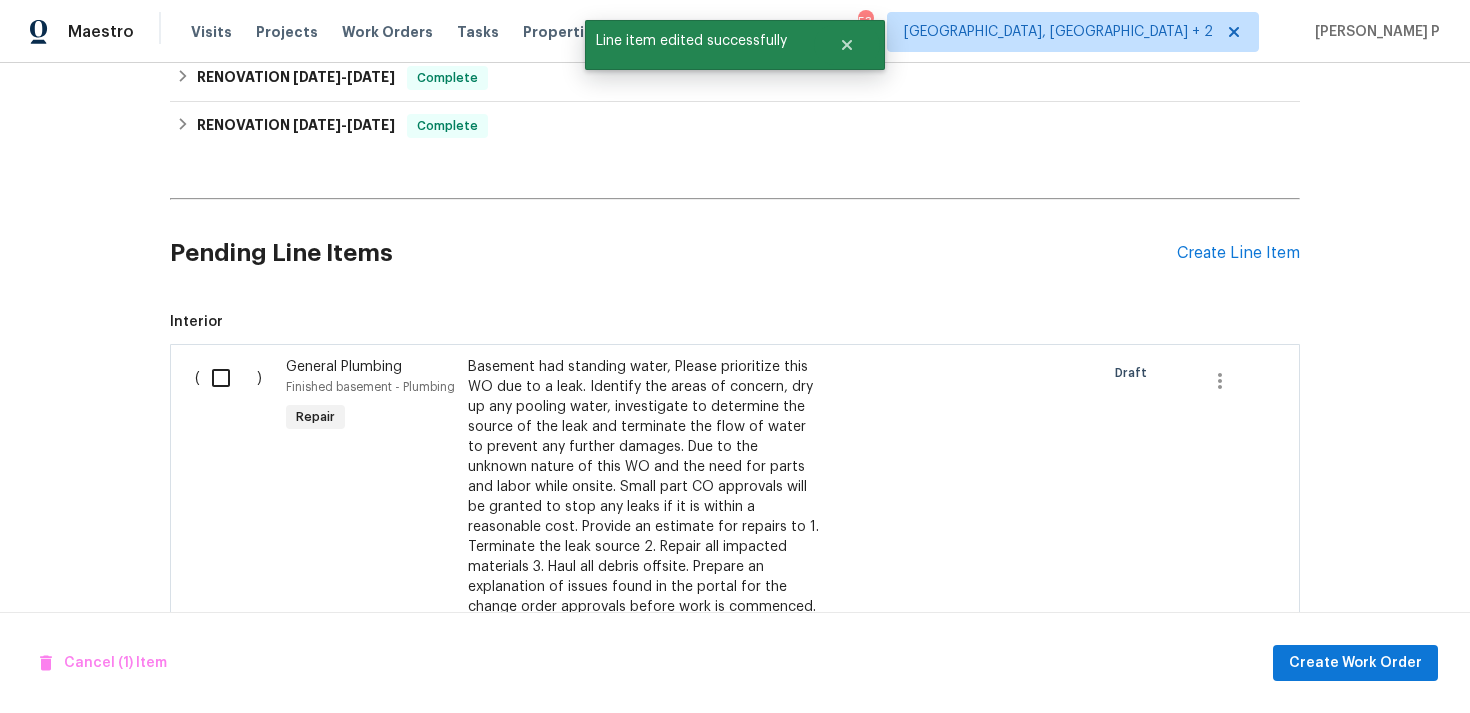 click at bounding box center [228, 378] 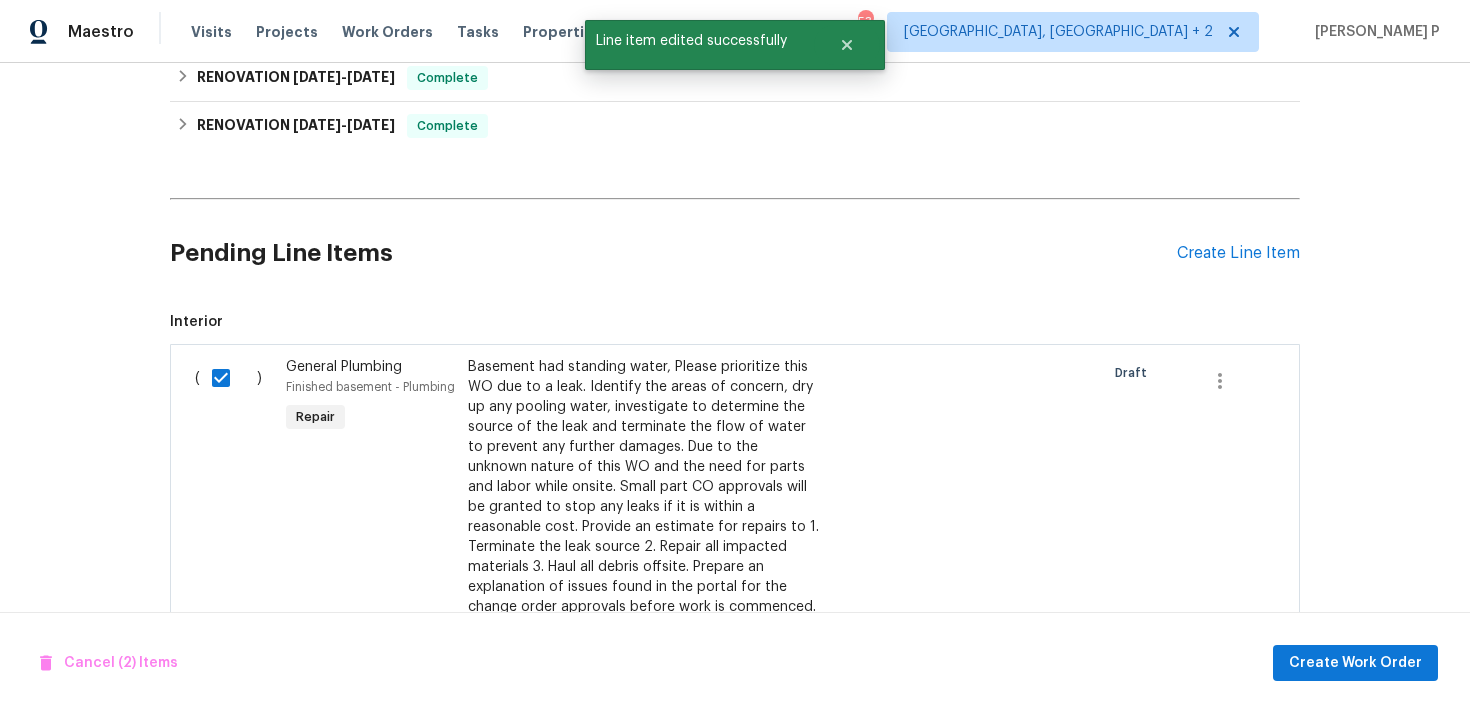 scroll, scrollTop: 648, scrollLeft: 0, axis: vertical 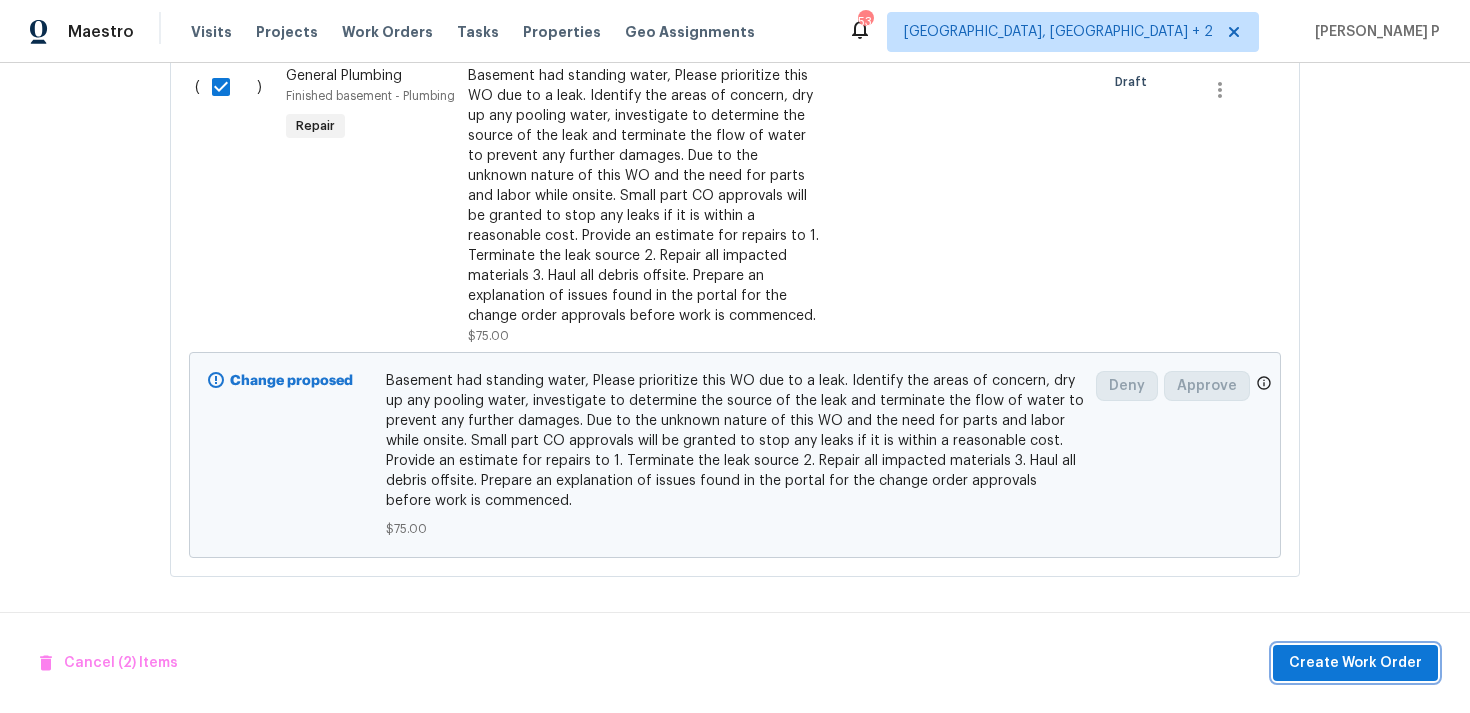 click on "Create Work Order" at bounding box center [1355, 663] 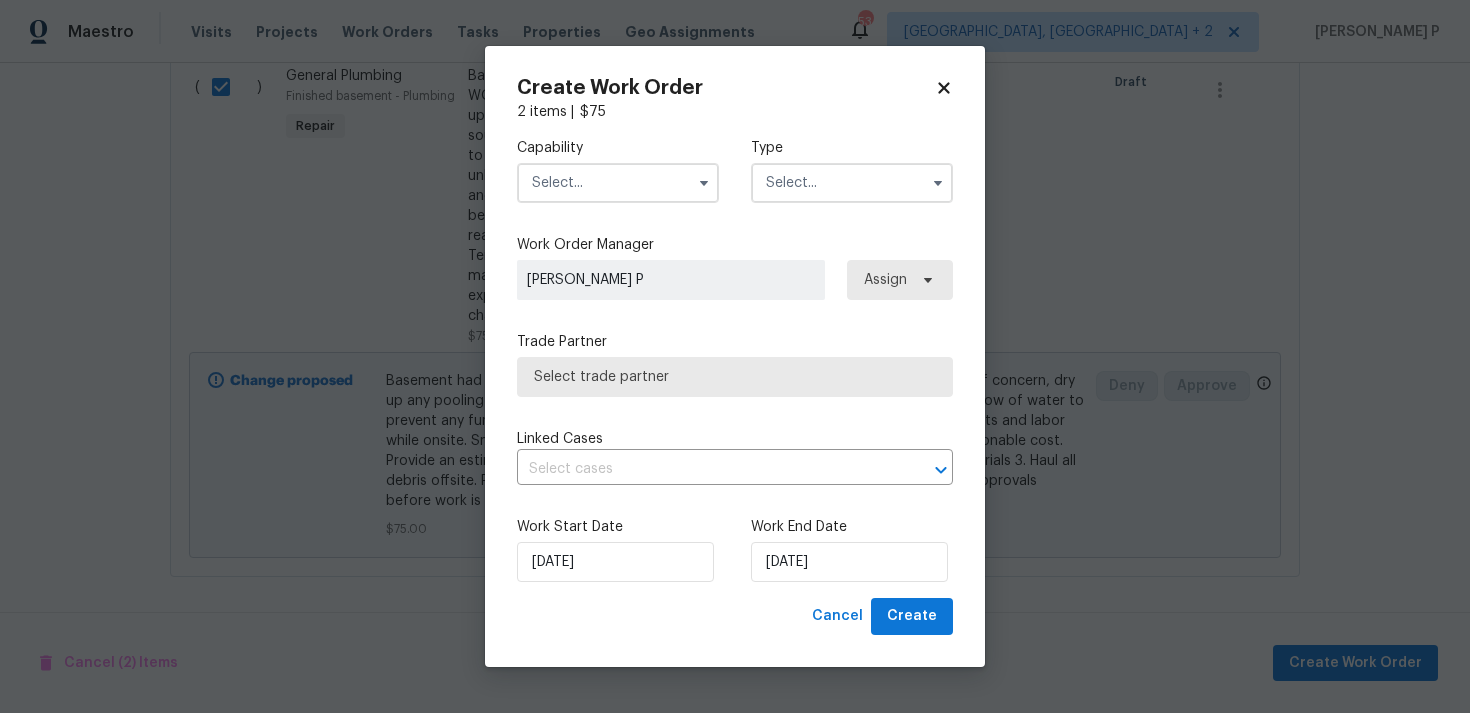 click at bounding box center [852, 183] 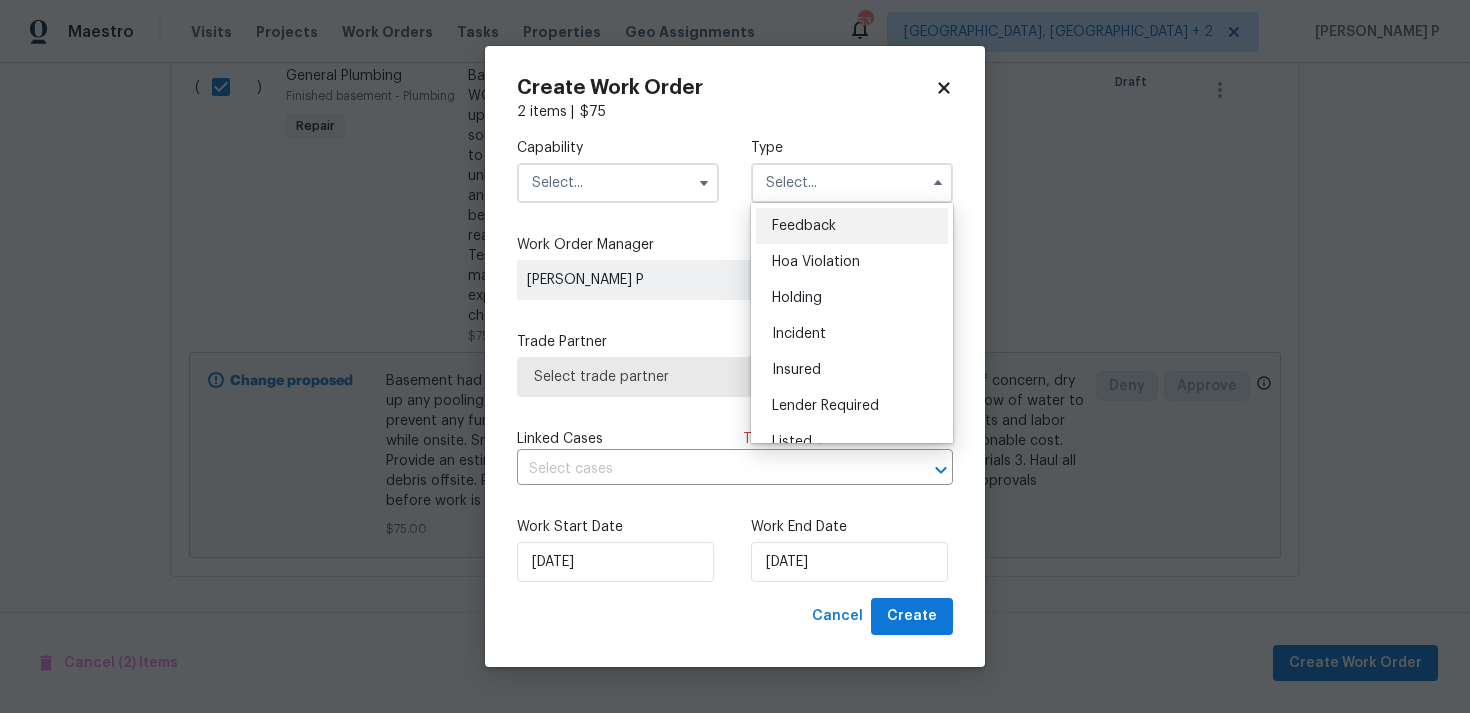 click on "Feedback" at bounding box center (852, 226) 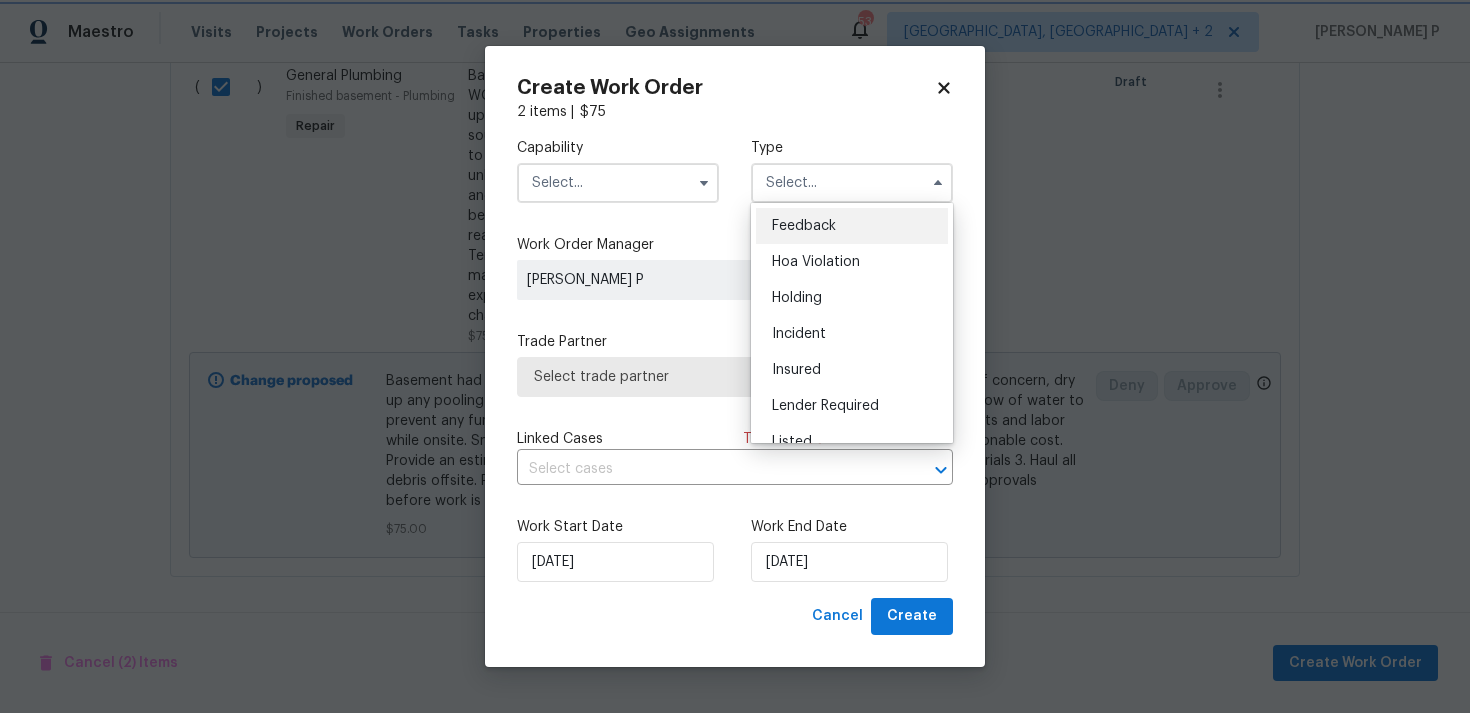 type on "Feedback" 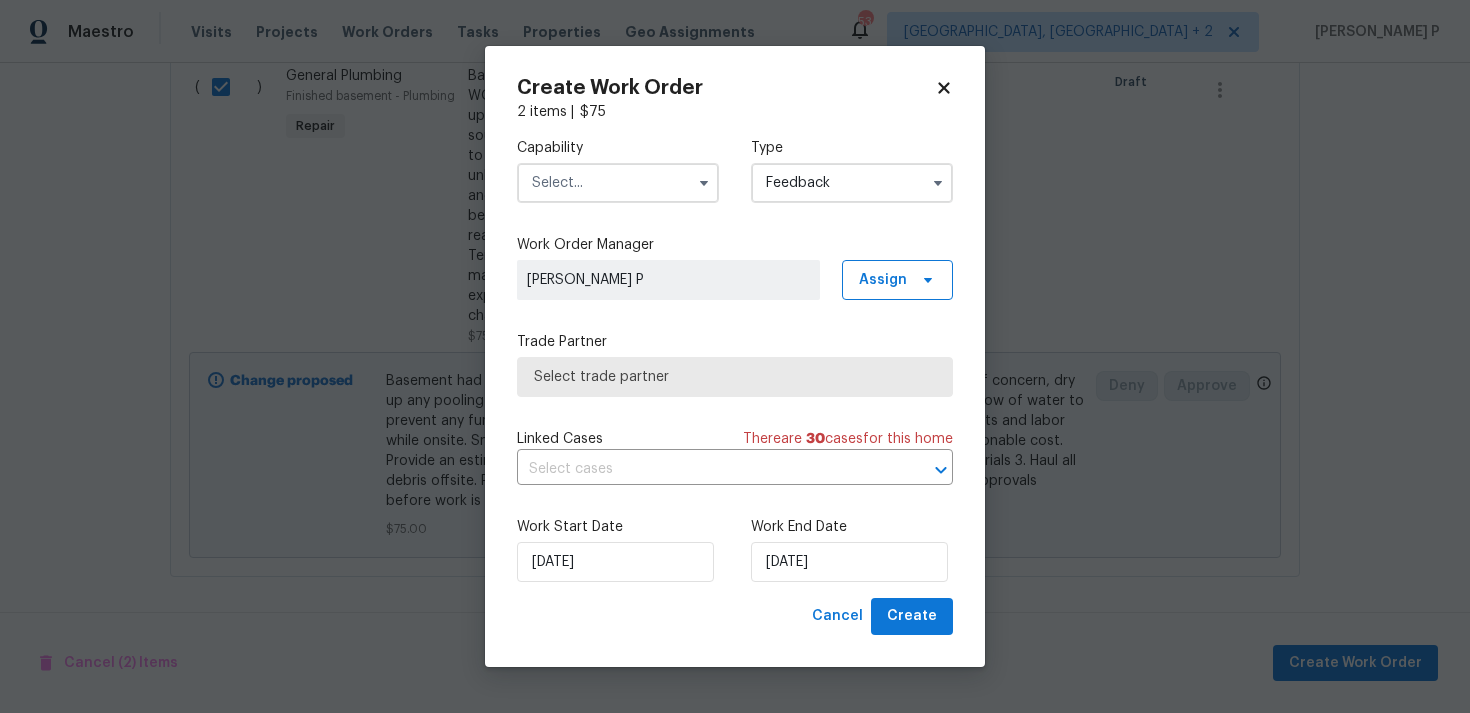 click at bounding box center (618, 183) 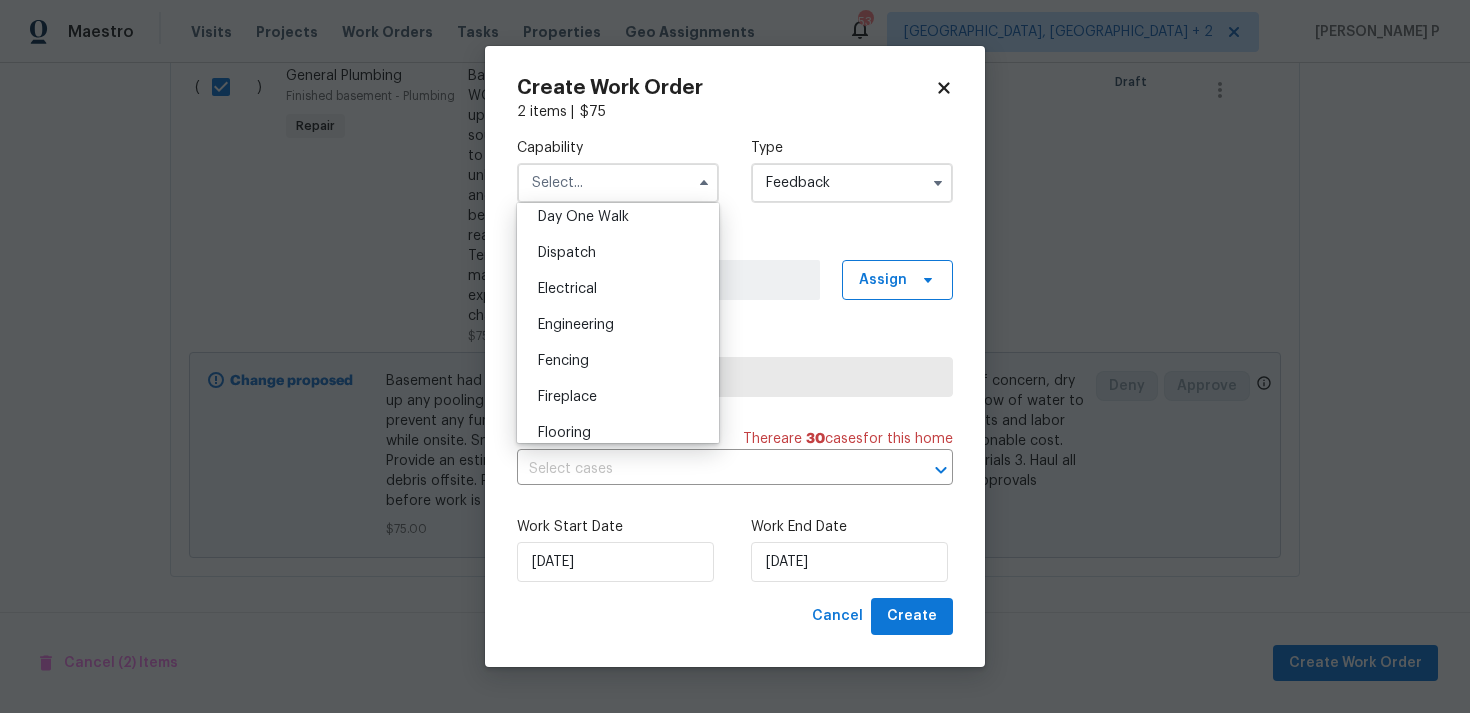 scroll, scrollTop: 1007, scrollLeft: 0, axis: vertical 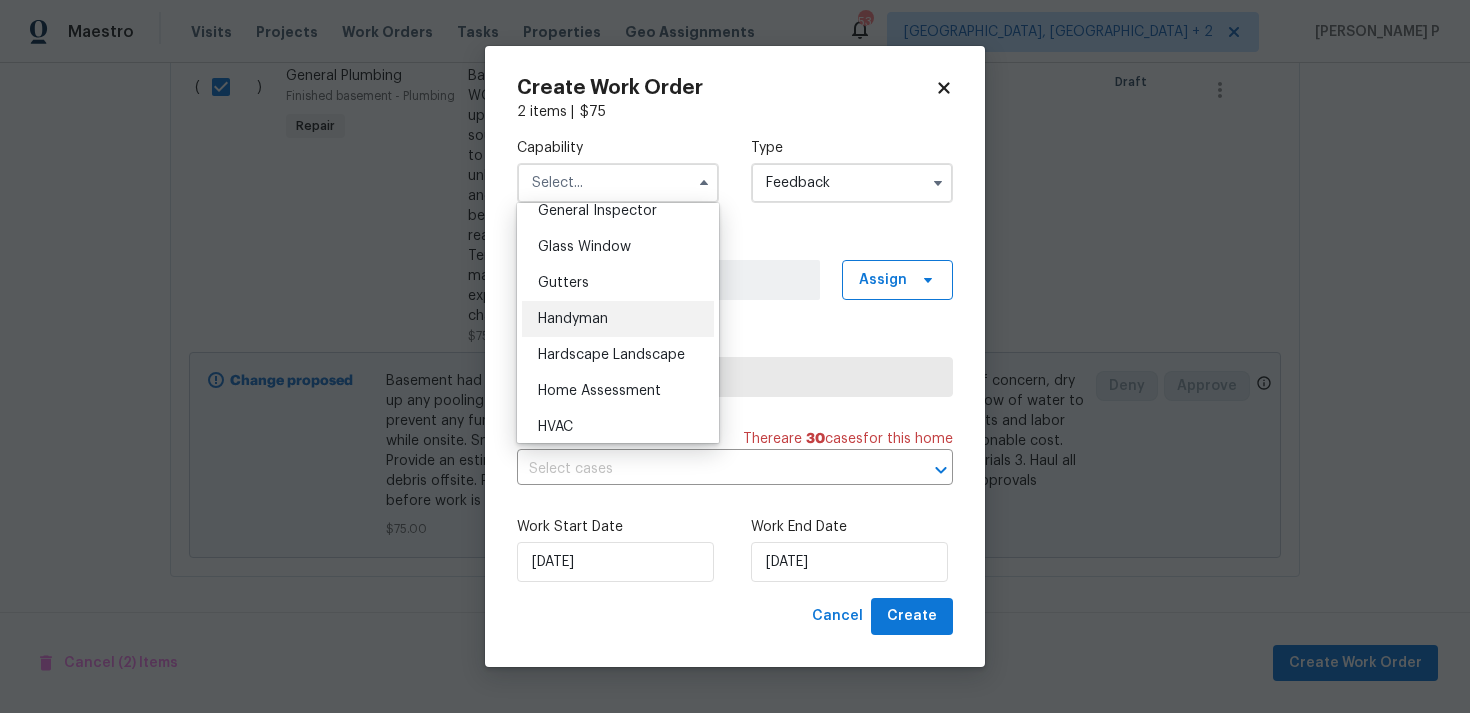 click on "Handyman" at bounding box center [573, 319] 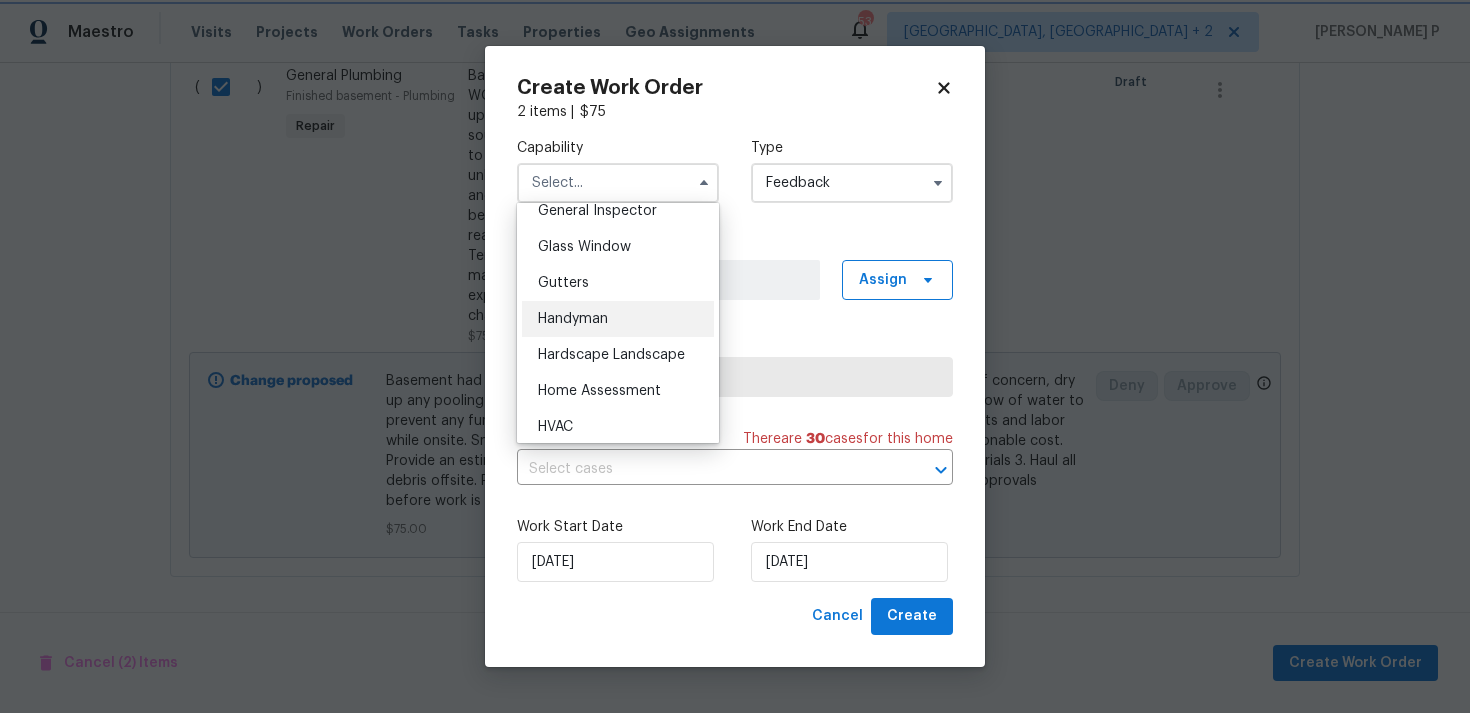 type on "Handyman" 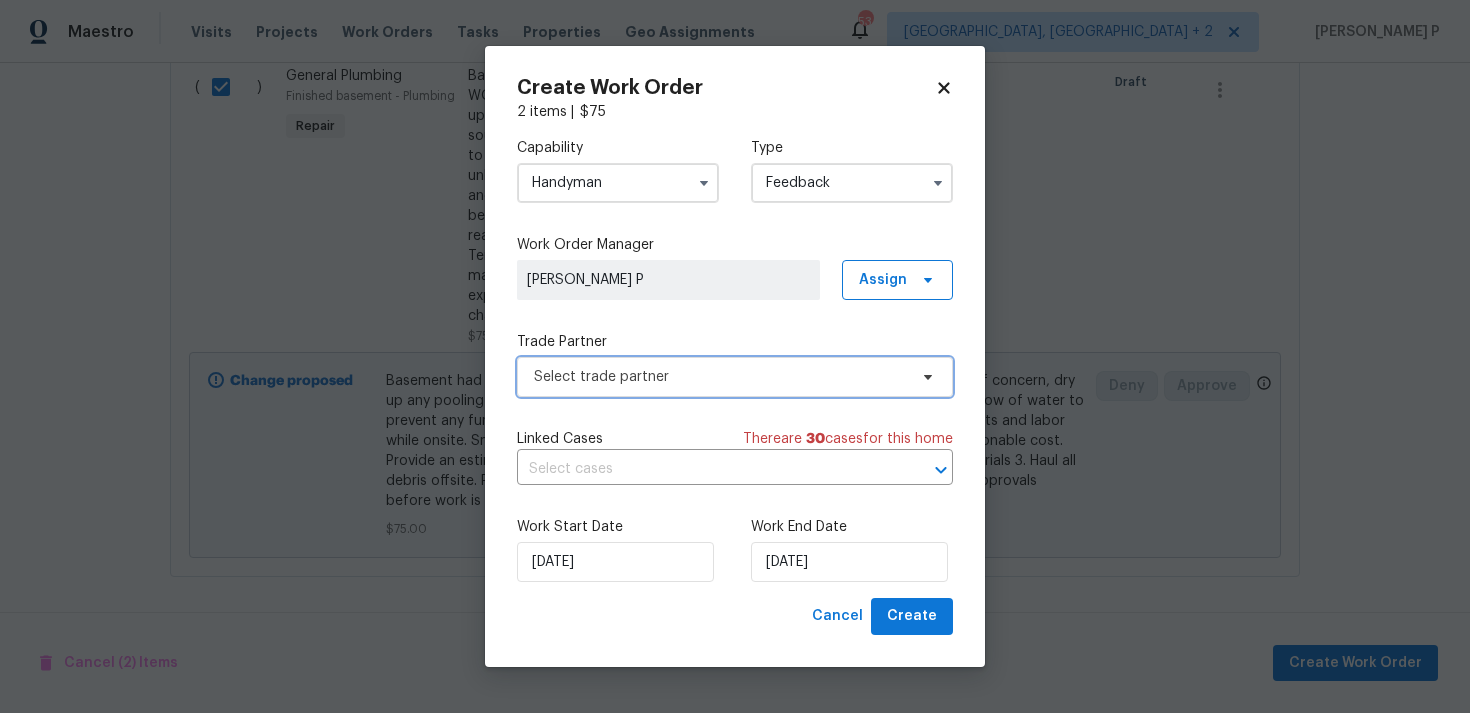 click on "Select trade partner" at bounding box center (735, 377) 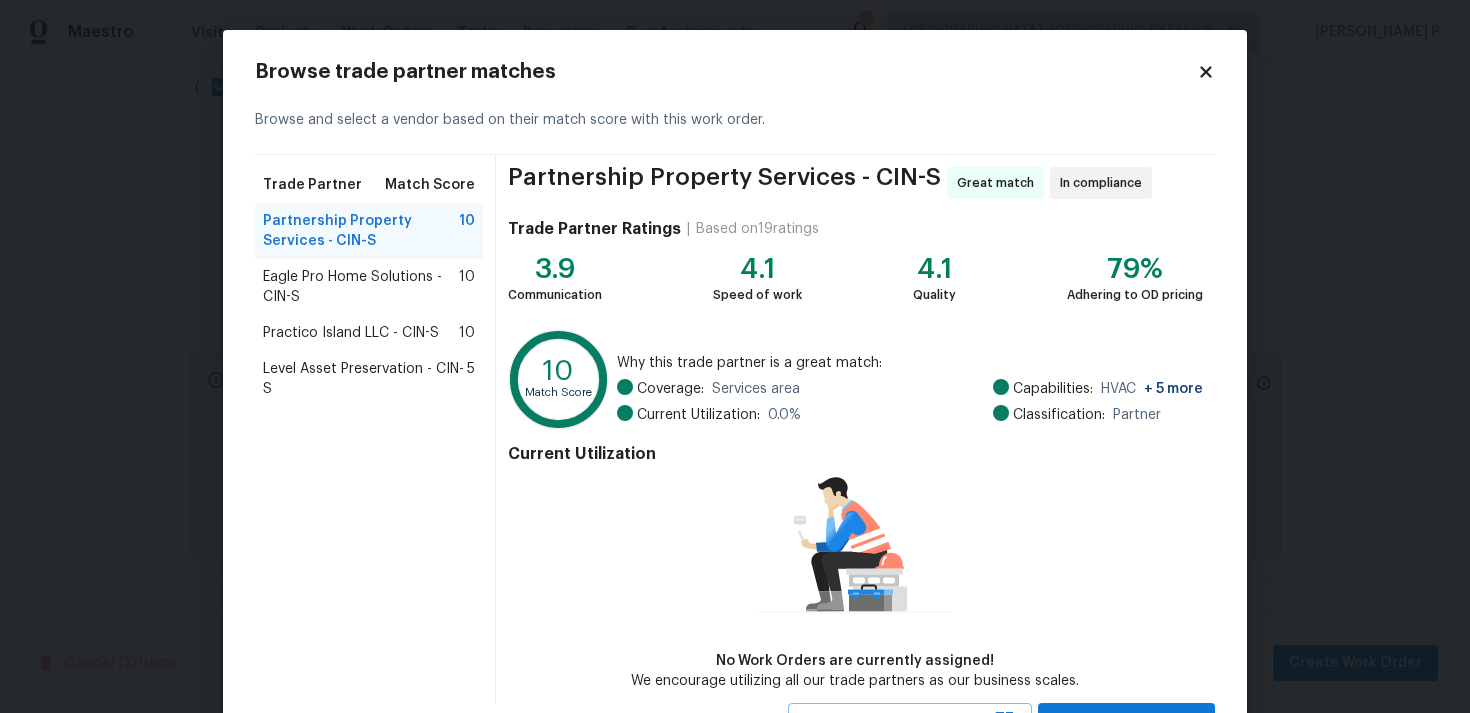 scroll, scrollTop: 87, scrollLeft: 0, axis: vertical 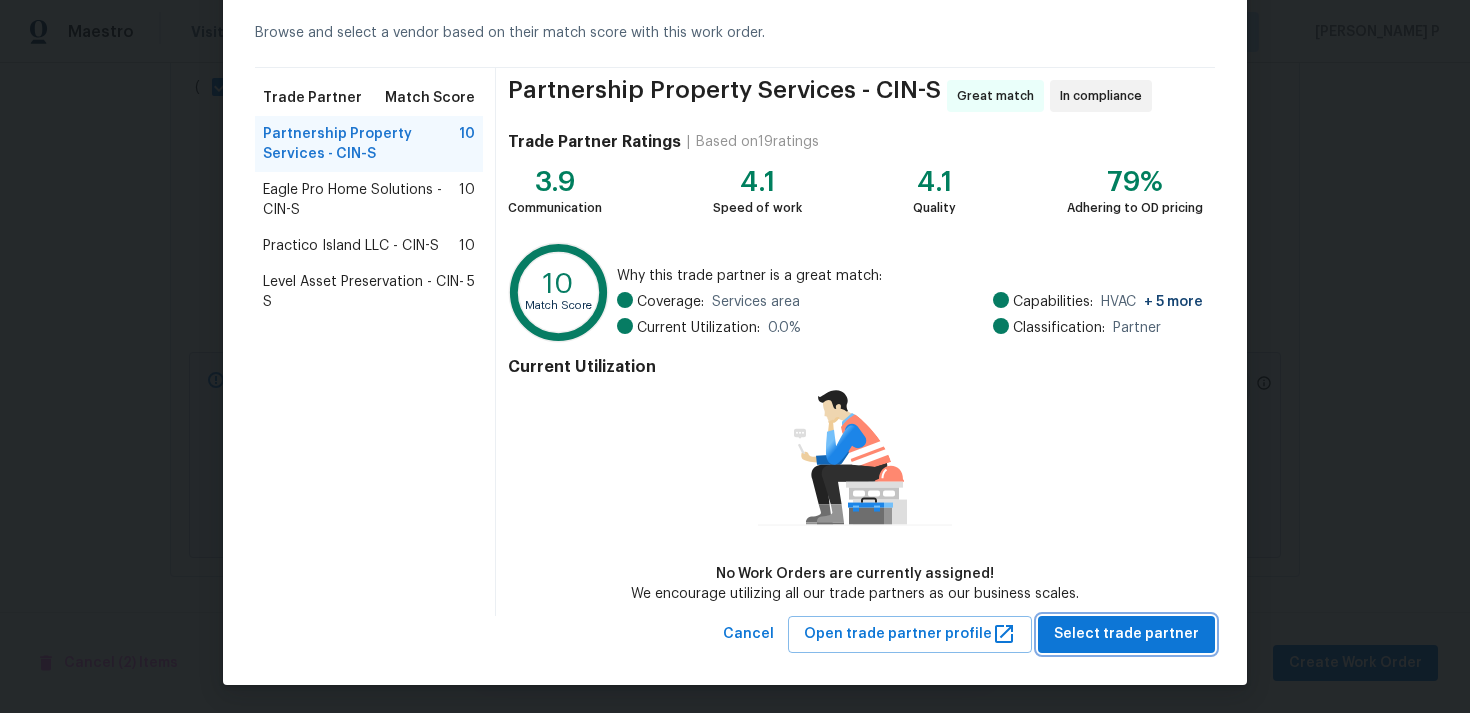 click on "Select trade partner" at bounding box center (1126, 634) 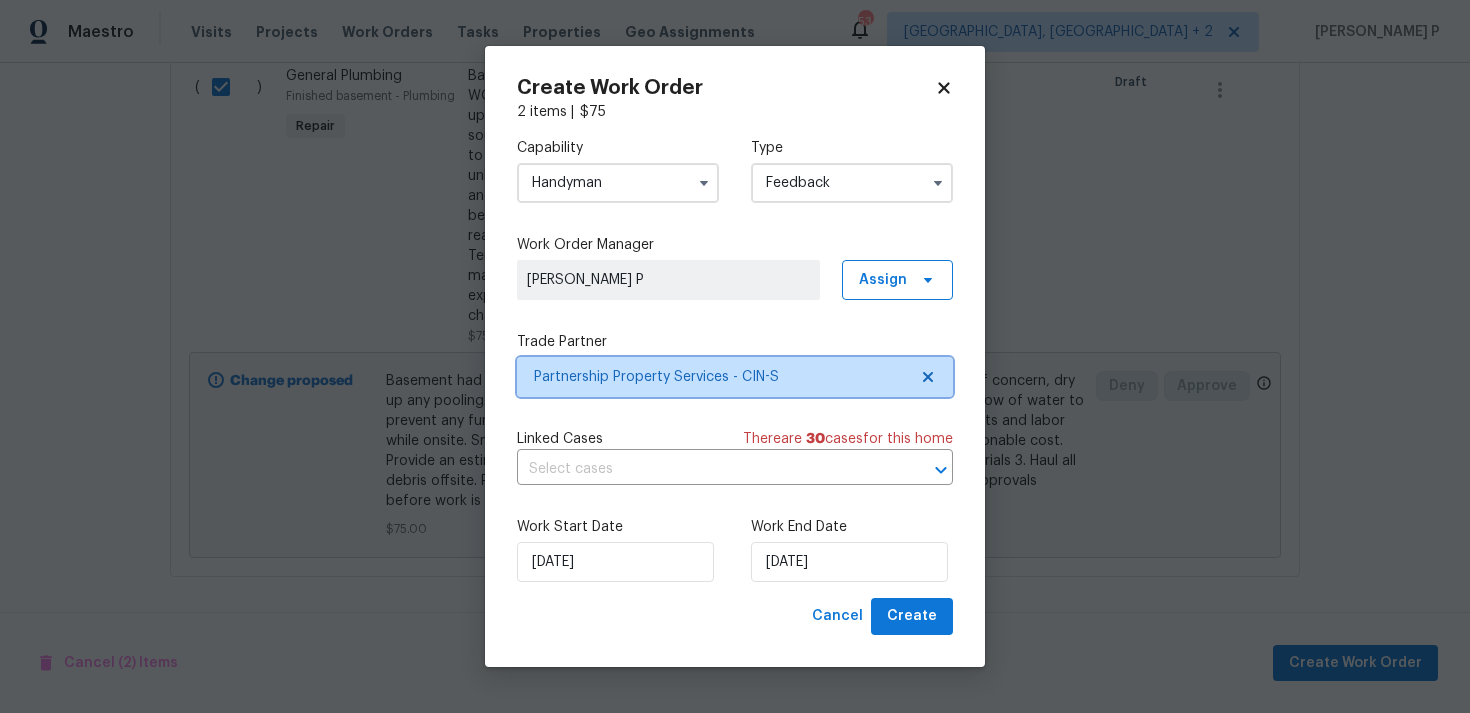 scroll, scrollTop: 0, scrollLeft: 0, axis: both 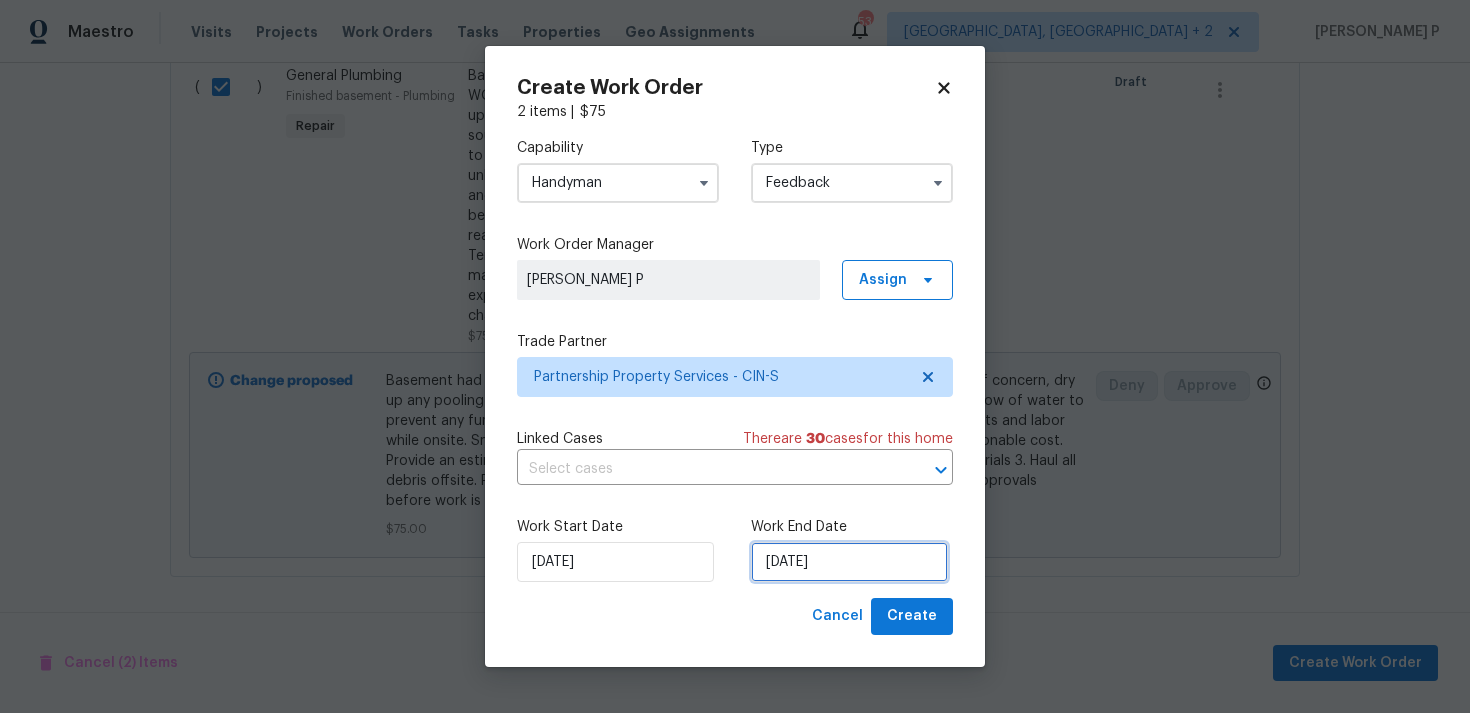 click on "[DATE]" at bounding box center [849, 562] 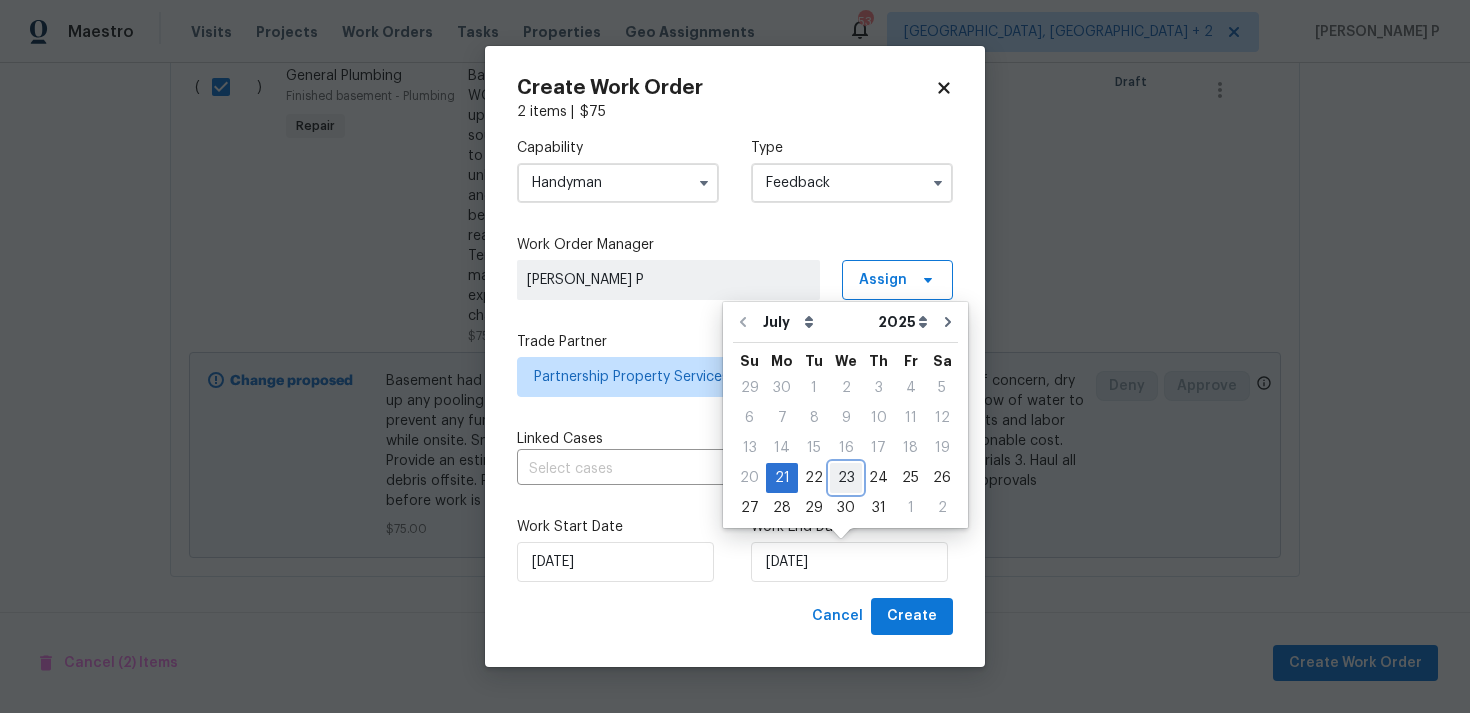 click on "23" at bounding box center [846, 478] 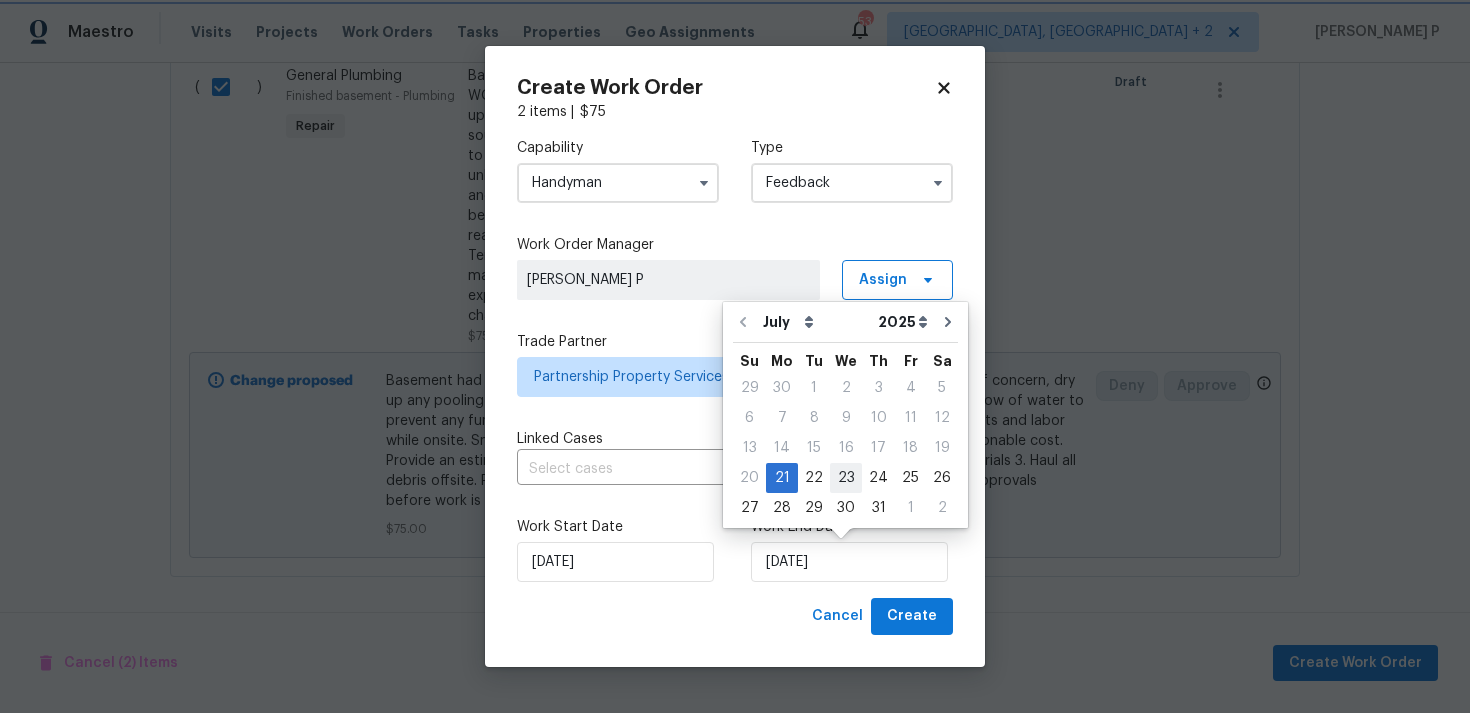 type on "[DATE]" 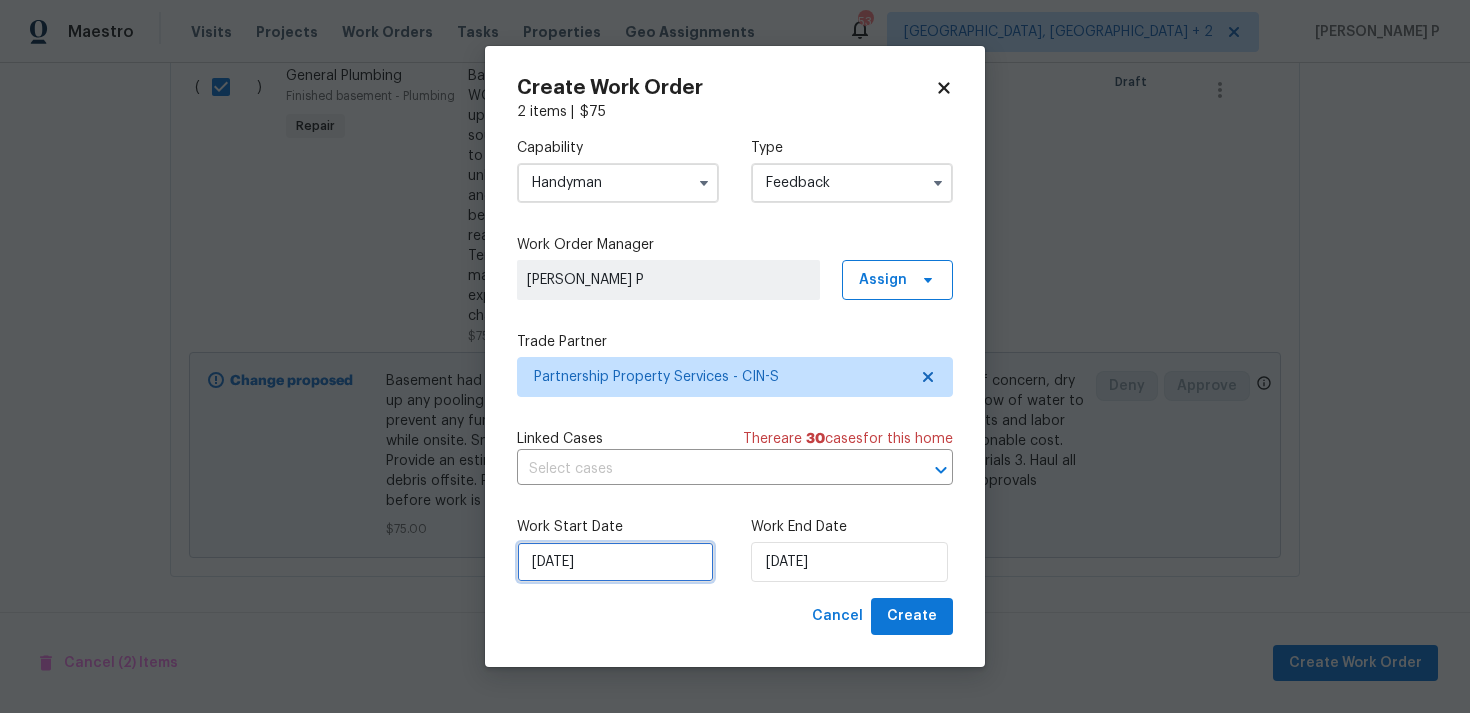 click on "[DATE]" at bounding box center (615, 562) 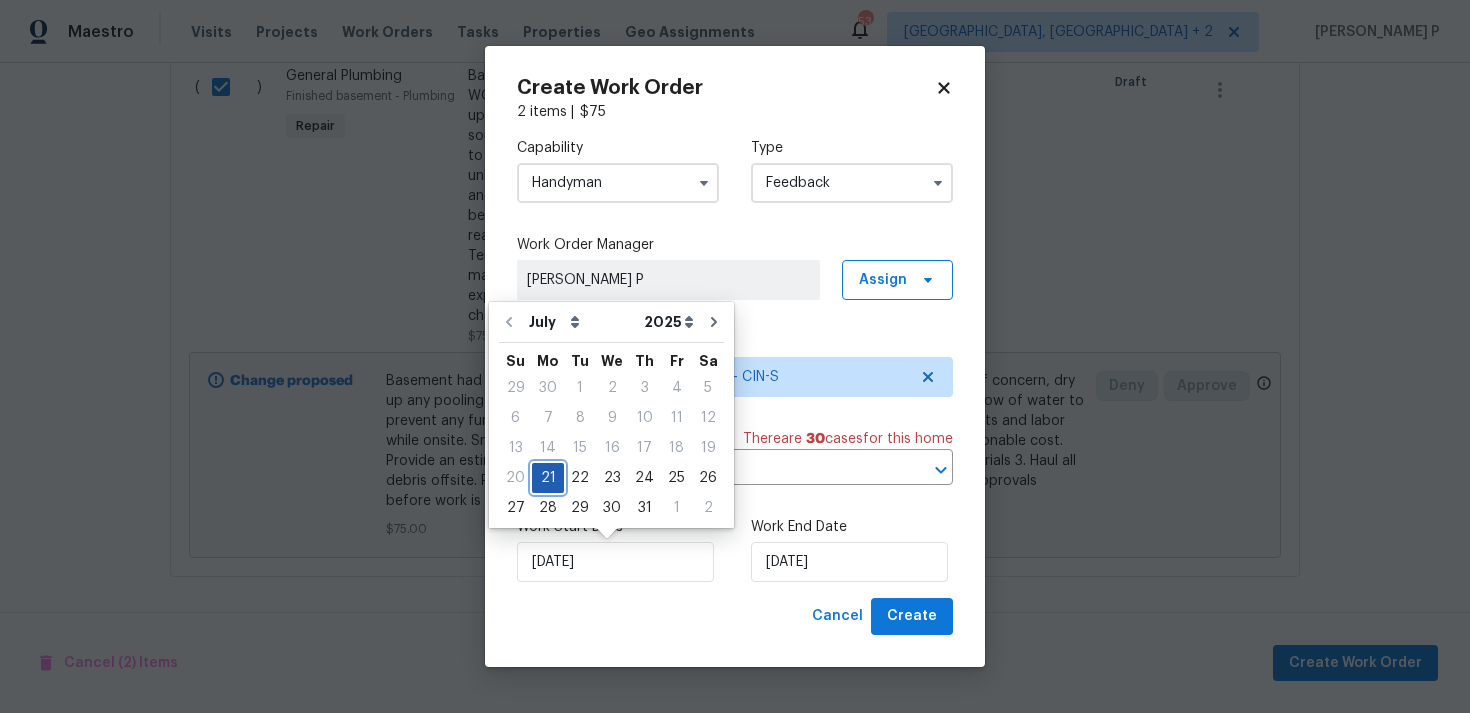 click on "21" at bounding box center [548, 478] 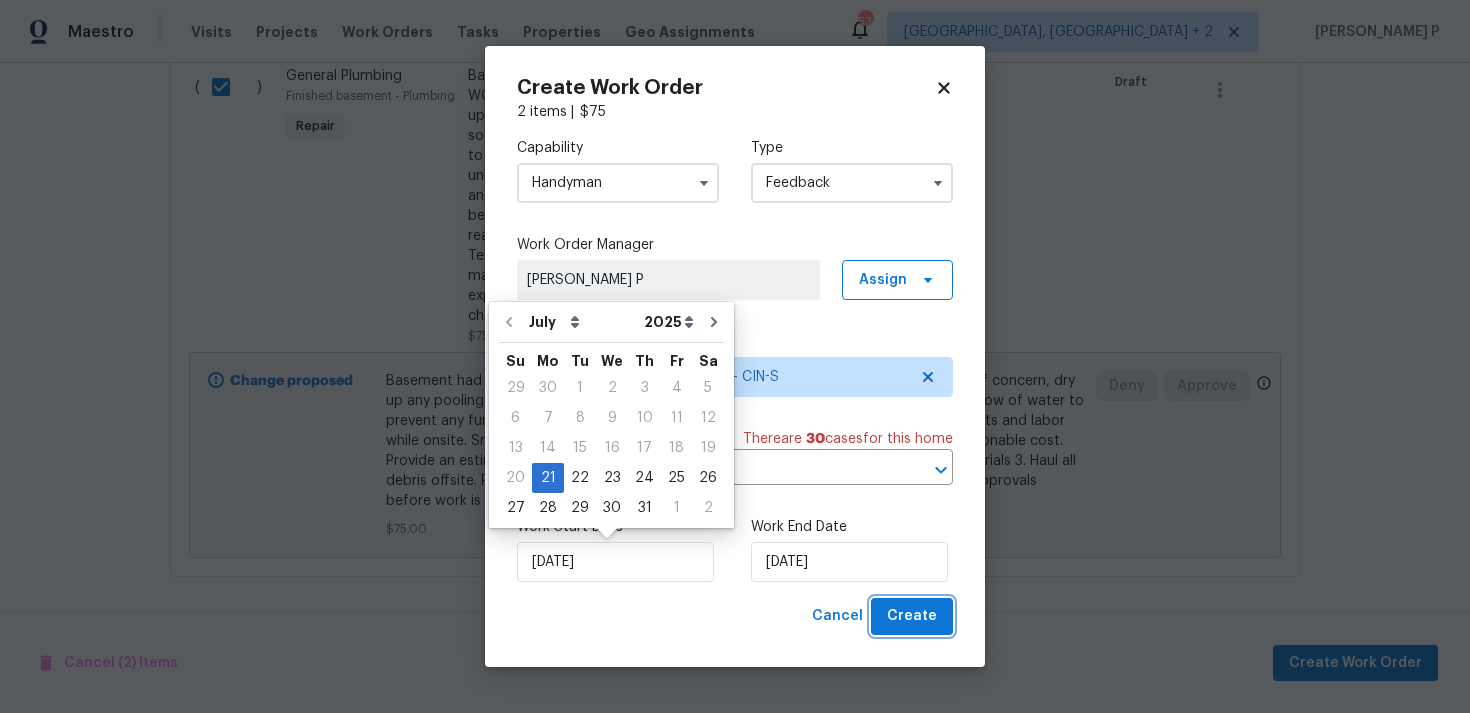 click on "Create" at bounding box center [912, 616] 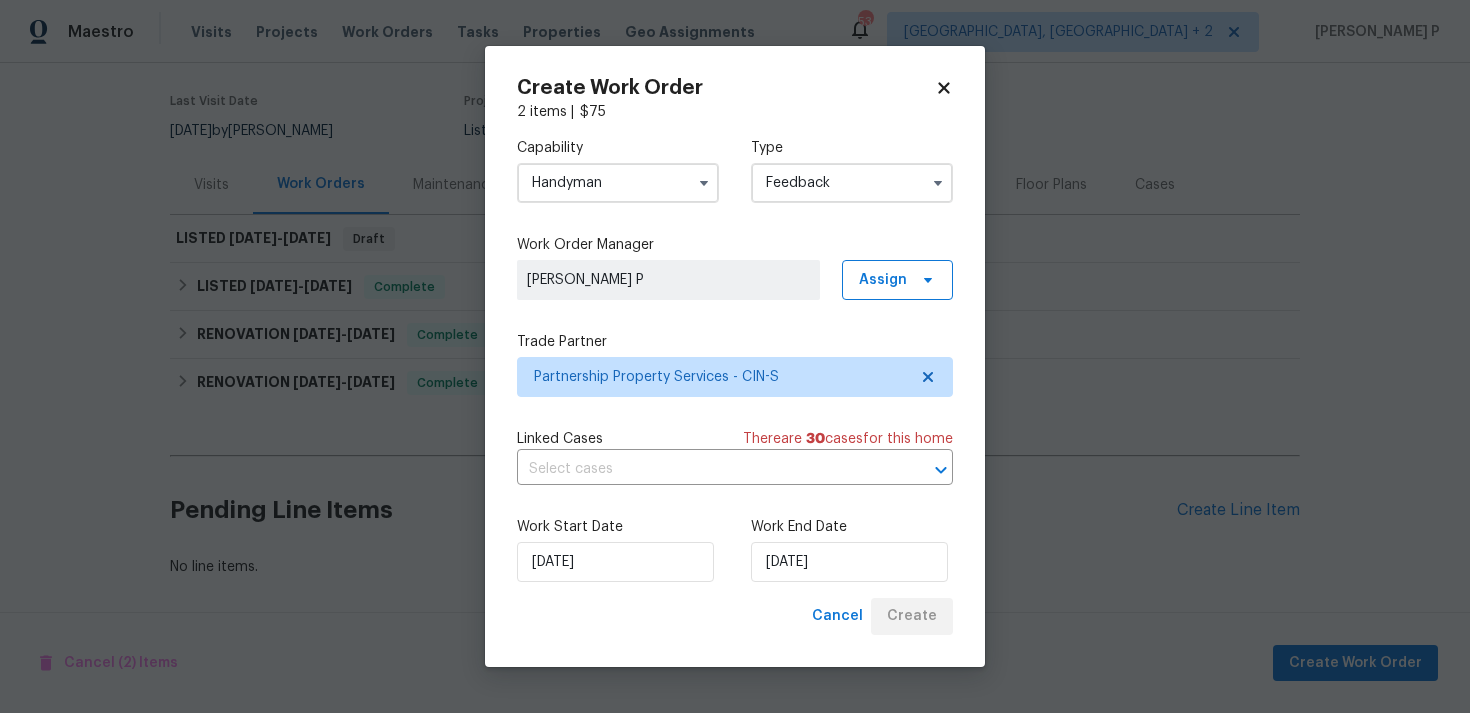 scroll, scrollTop: 148, scrollLeft: 0, axis: vertical 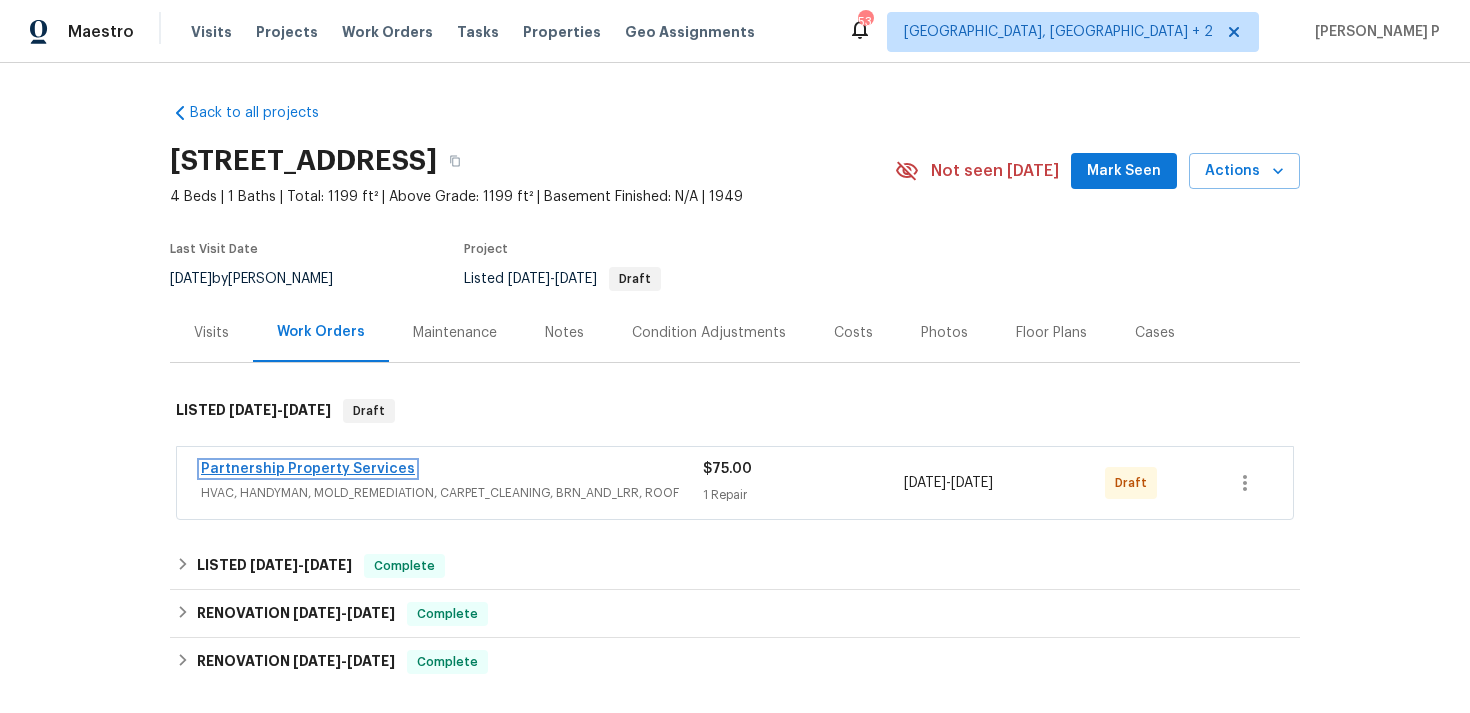 click on "Partnership Property Services" at bounding box center [308, 469] 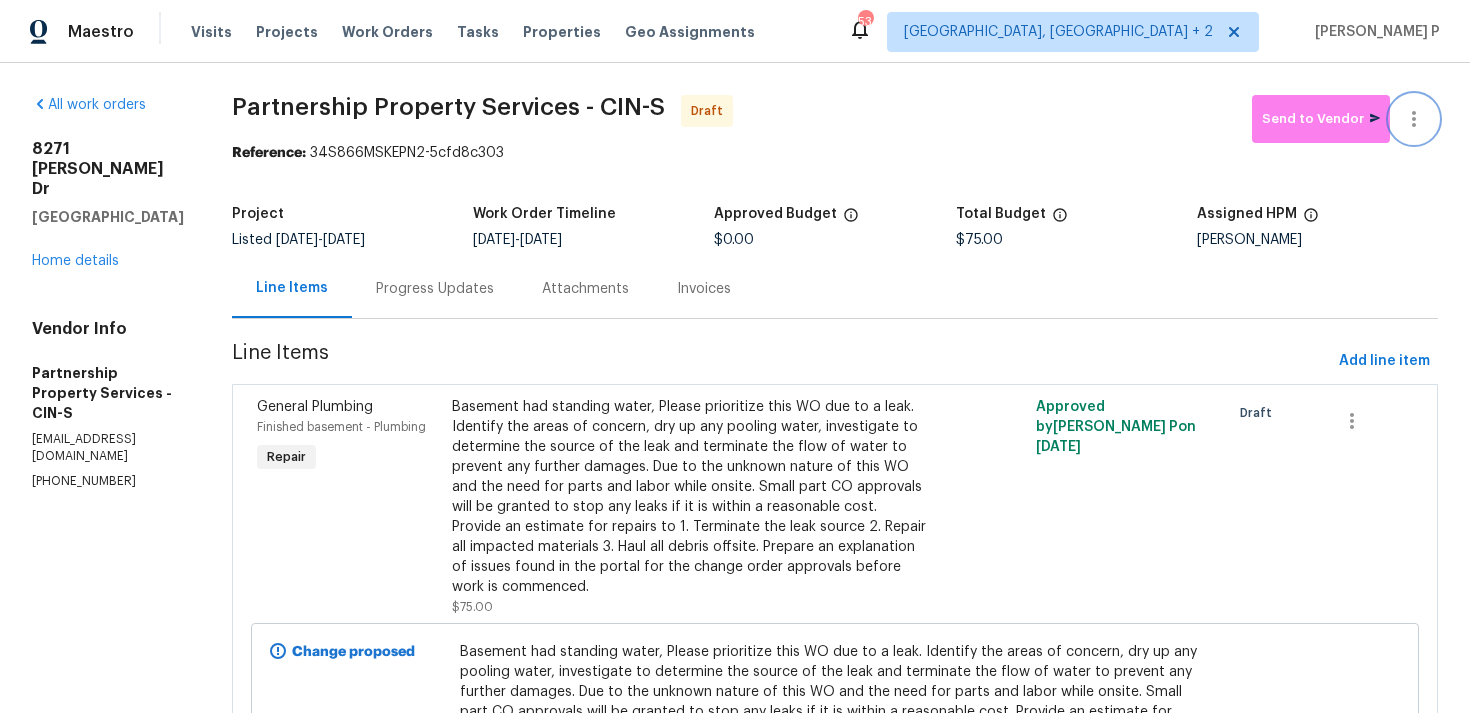 click 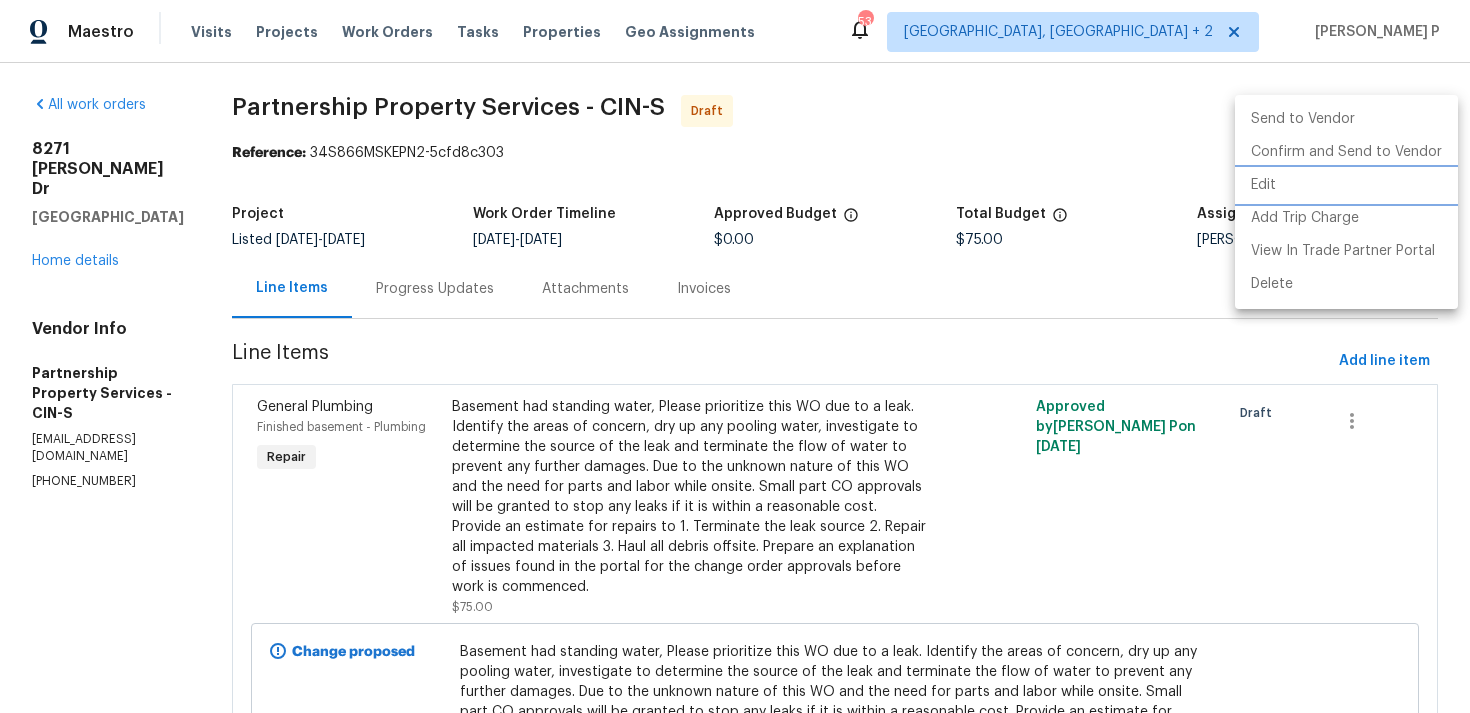 click on "Edit" at bounding box center [1346, 185] 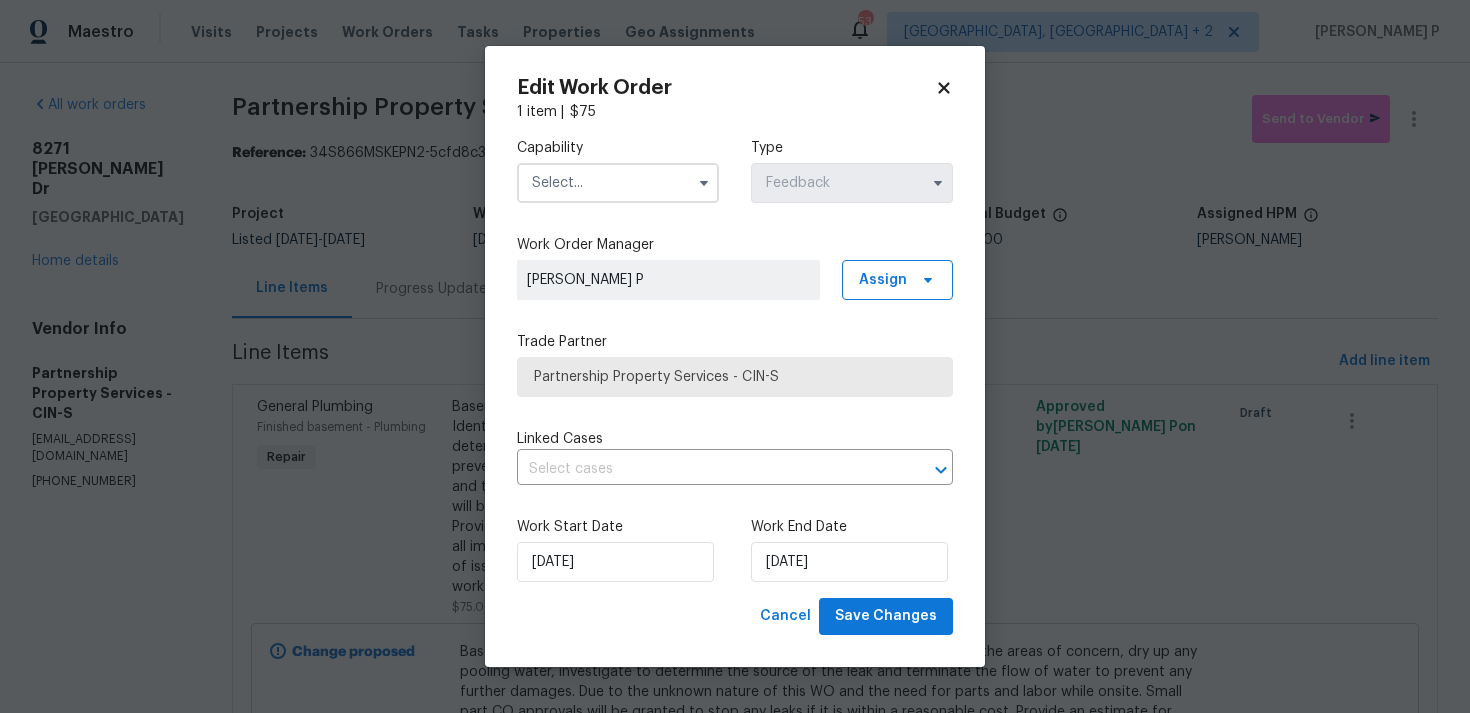 click at bounding box center (618, 183) 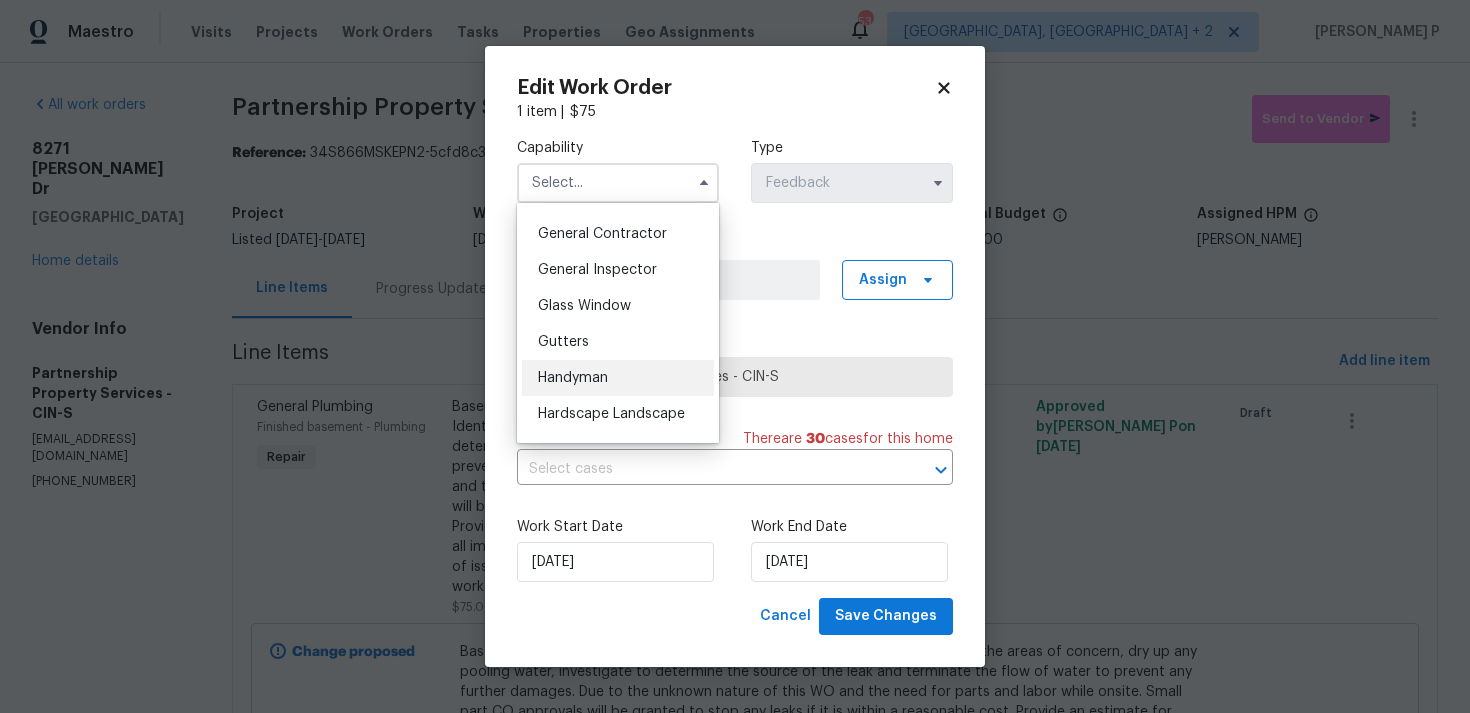 scroll, scrollTop: 956, scrollLeft: 0, axis: vertical 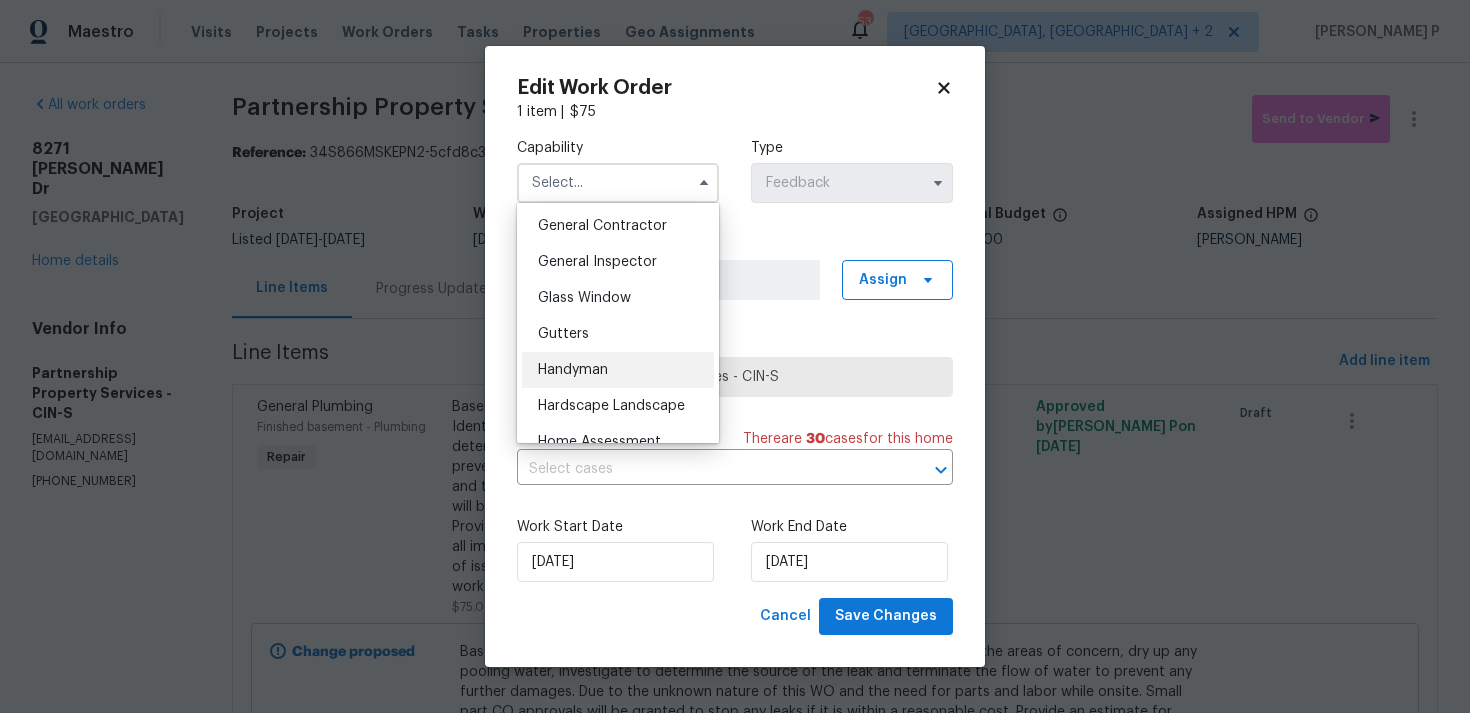 click on "Handyman" at bounding box center [573, 370] 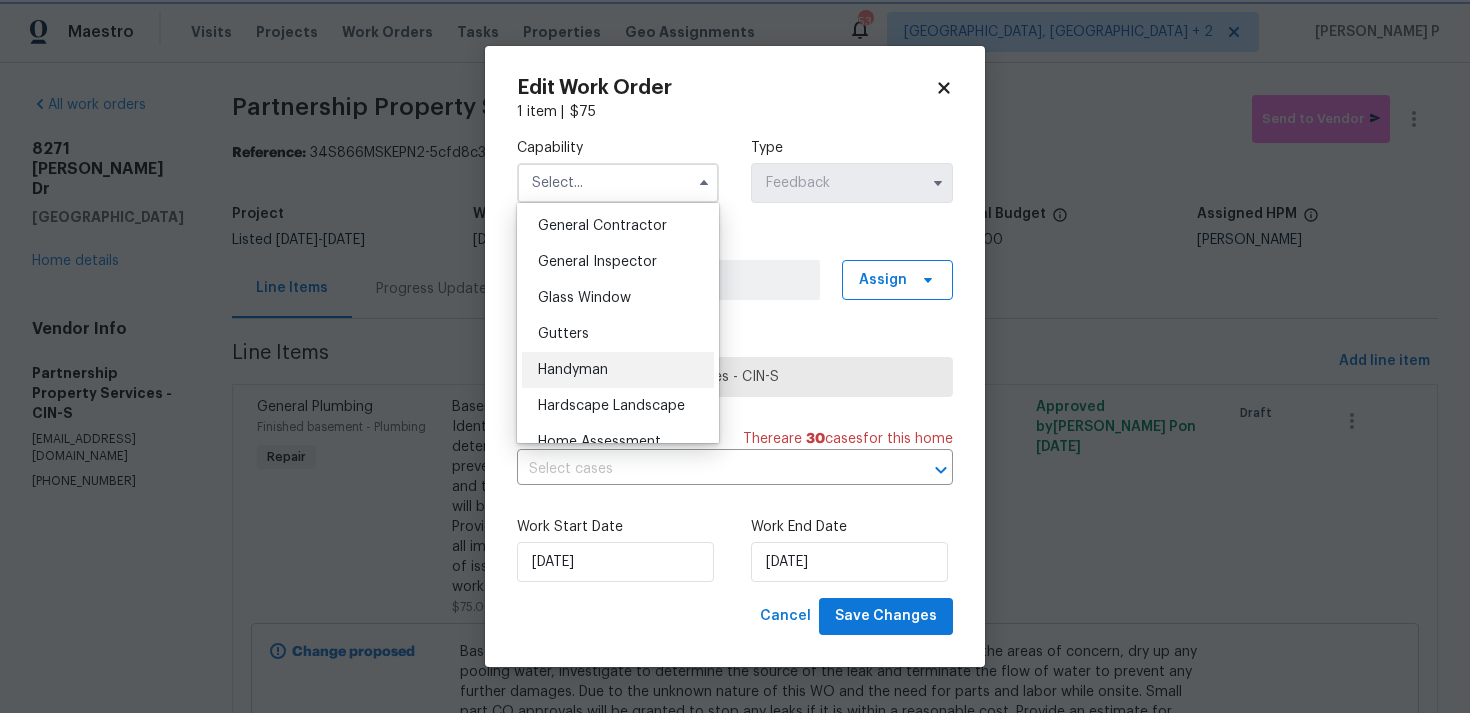 type on "Handyman" 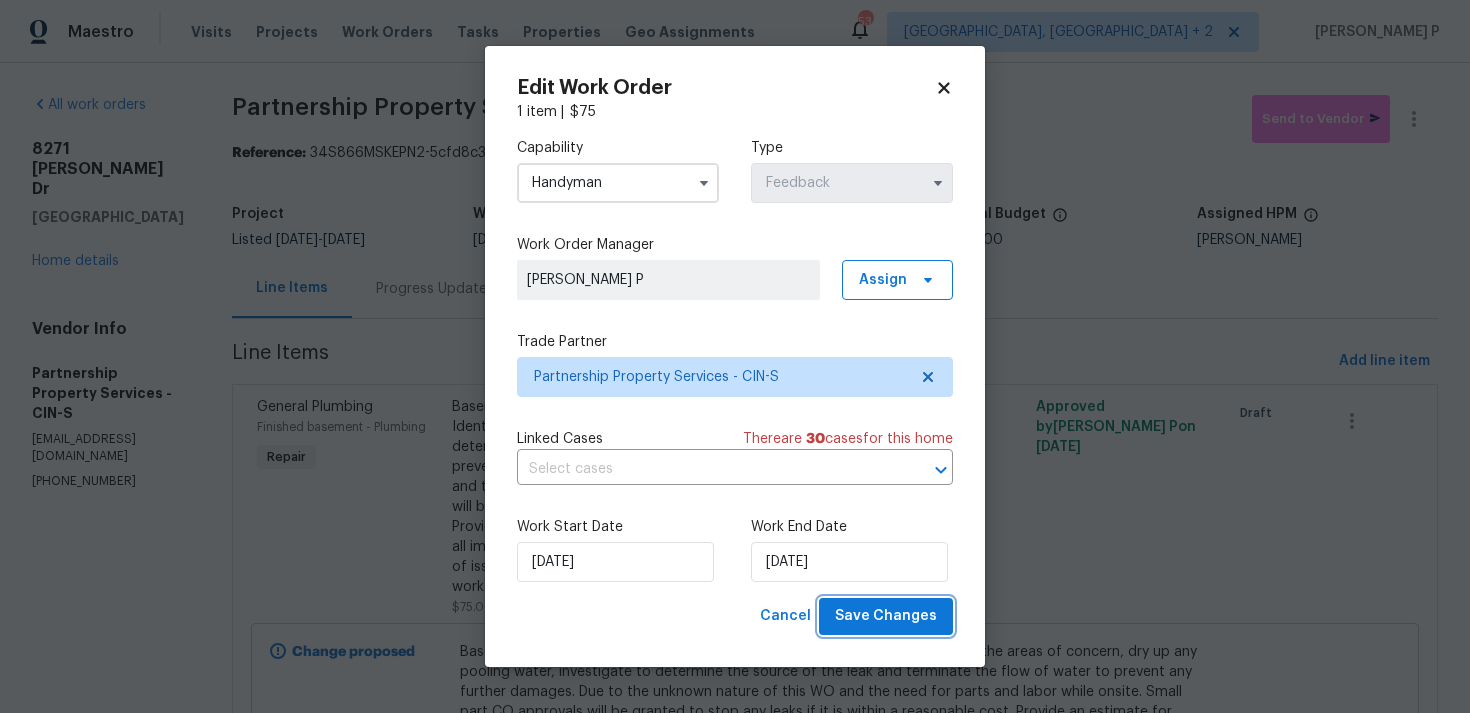 click on "Save Changes" at bounding box center (886, 616) 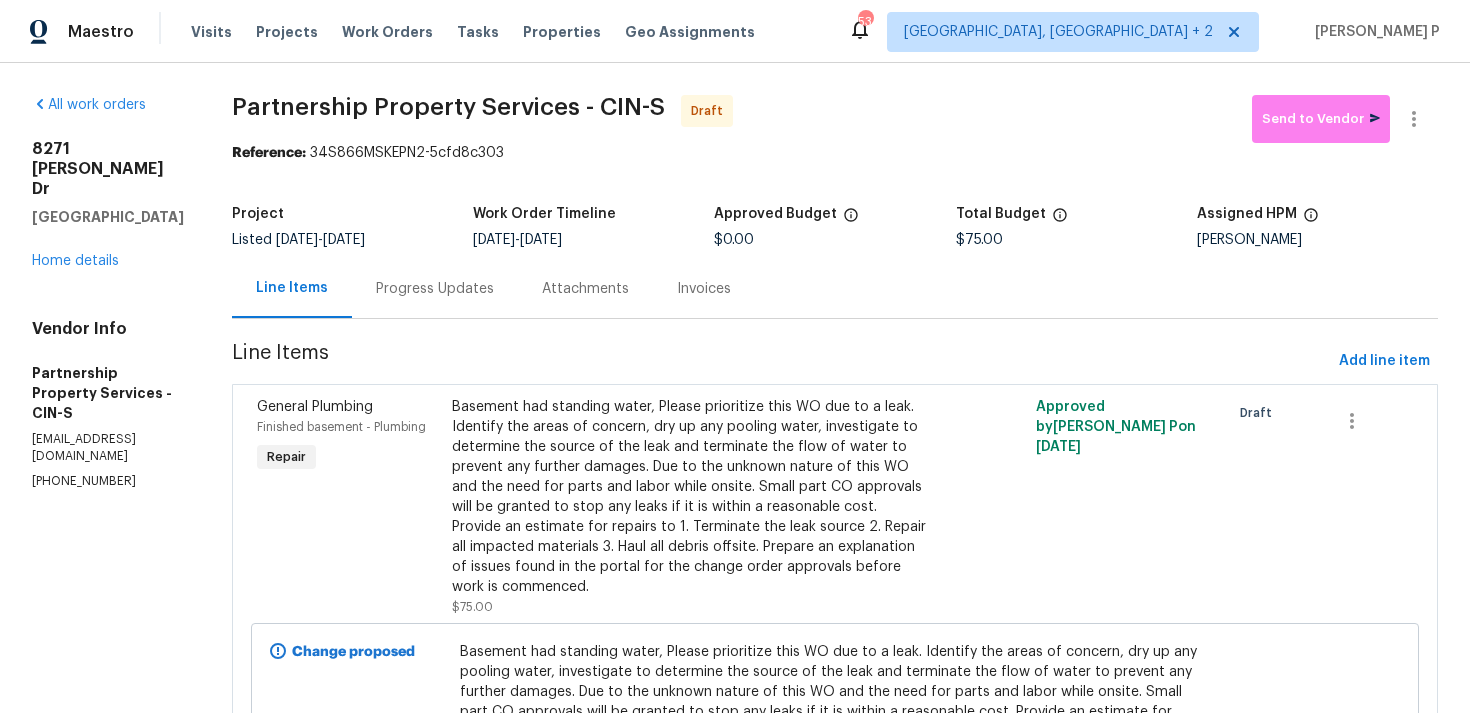 click on "Progress Updates" at bounding box center [435, 288] 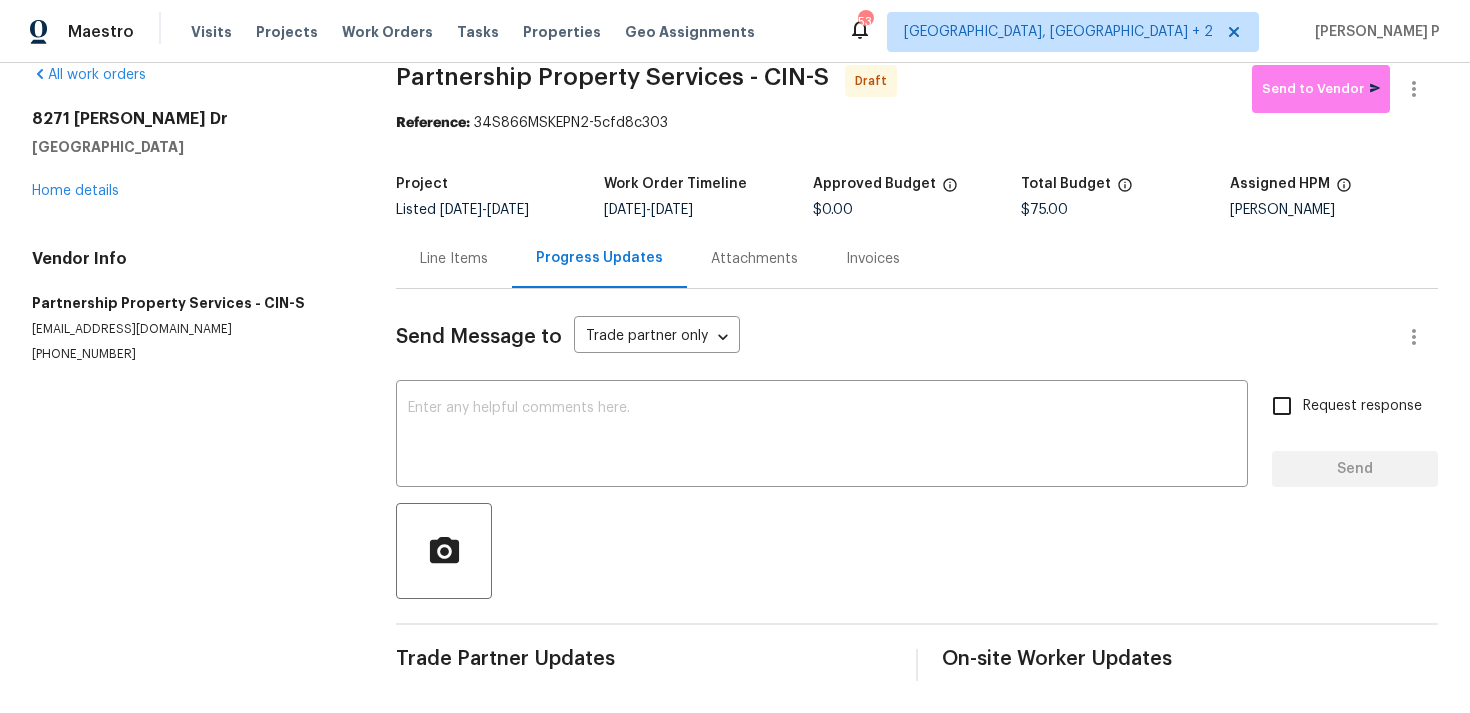 scroll, scrollTop: 30, scrollLeft: 0, axis: vertical 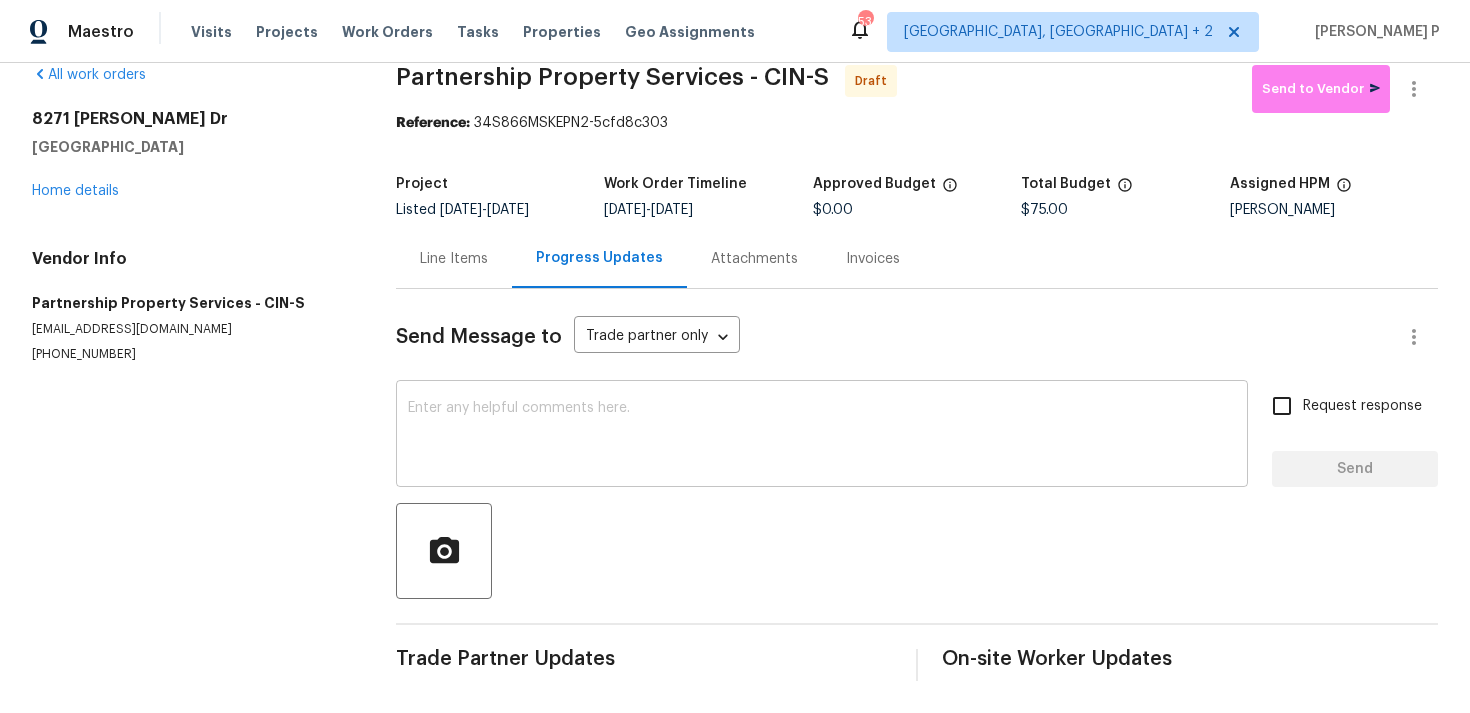 click at bounding box center [822, 436] 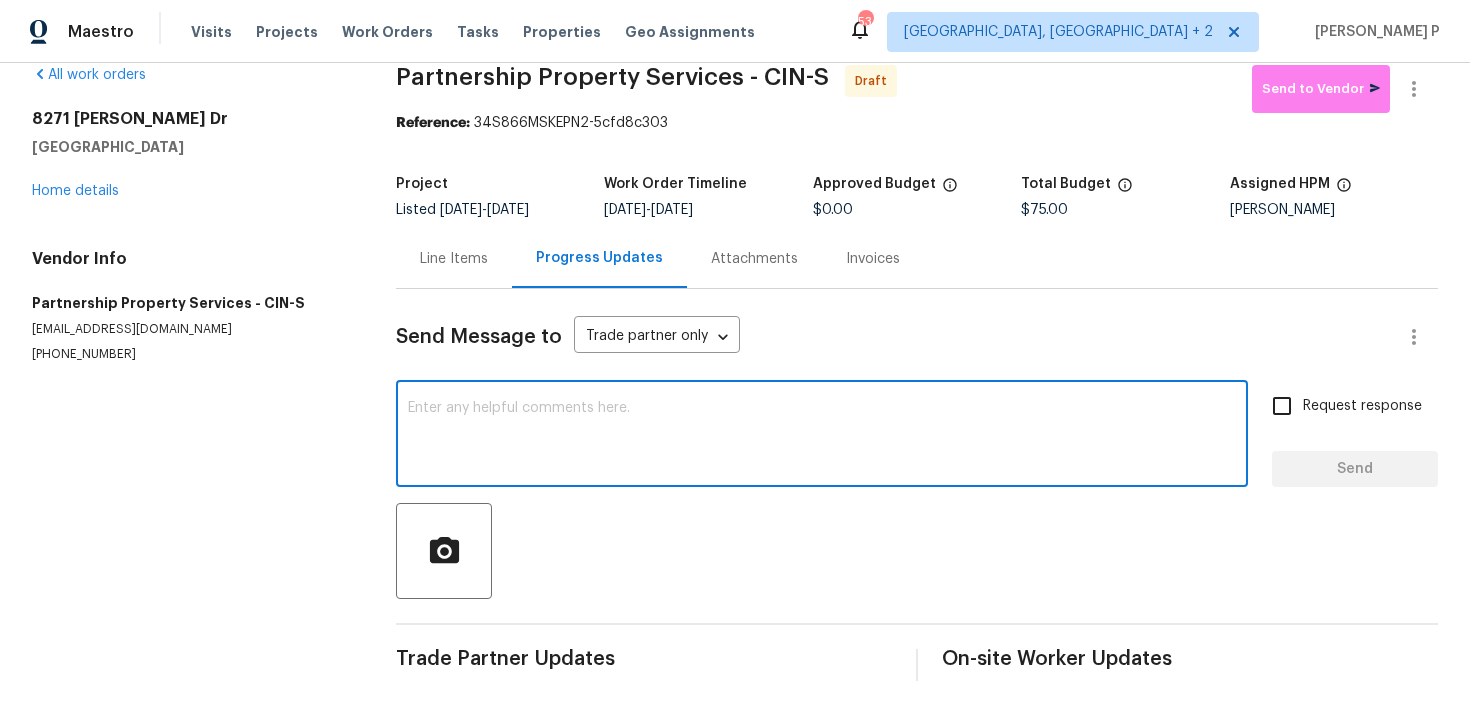 paste on "Hi, this is [PERSON_NAME] with Opendoor. I’m confirming you received the WO for the property at (Address). Please review and accept the WO within 24 hours and provide a schedule date. Please disregard the contact information for the HPM included in the WO. Our Centralised LWO Team is responsible for Listed WOs." 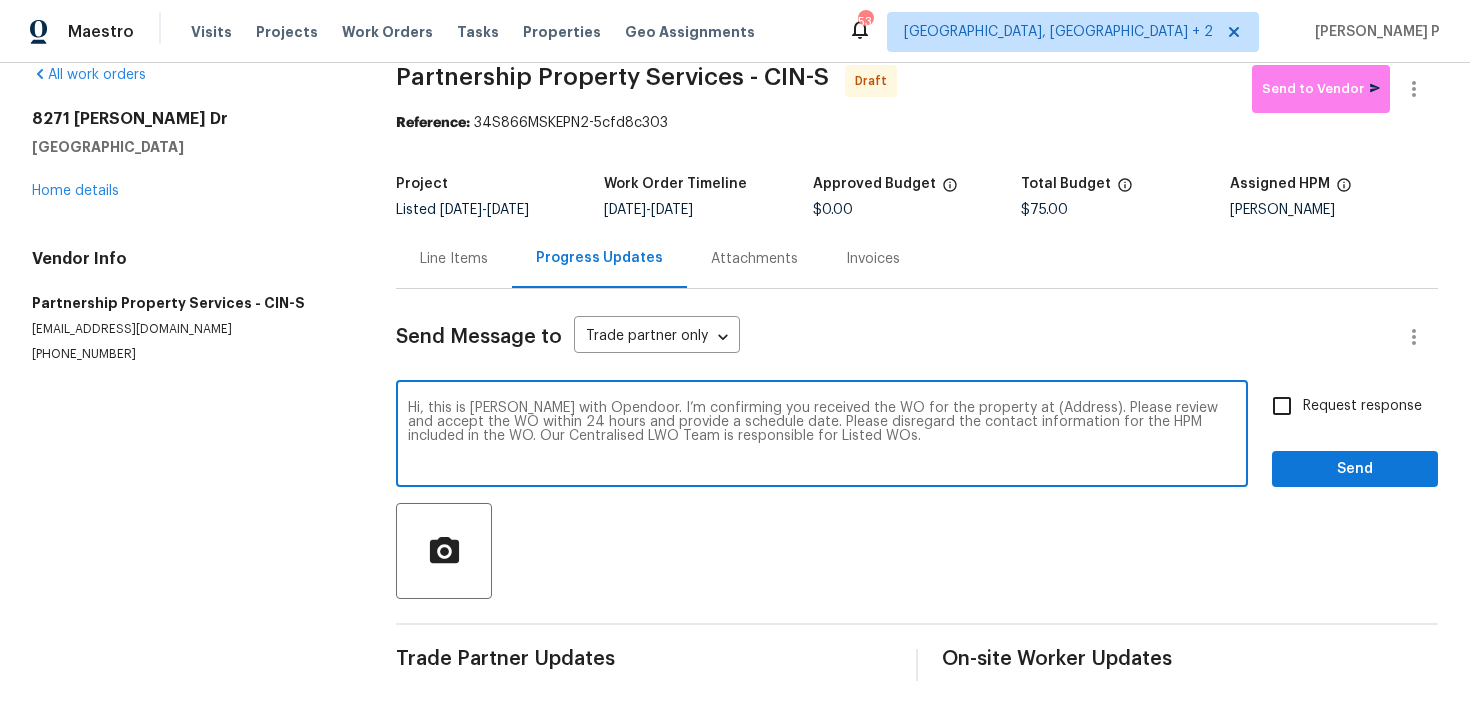drag, startPoint x: 1002, startPoint y: 407, endPoint x: 1065, endPoint y: 406, distance: 63.007935 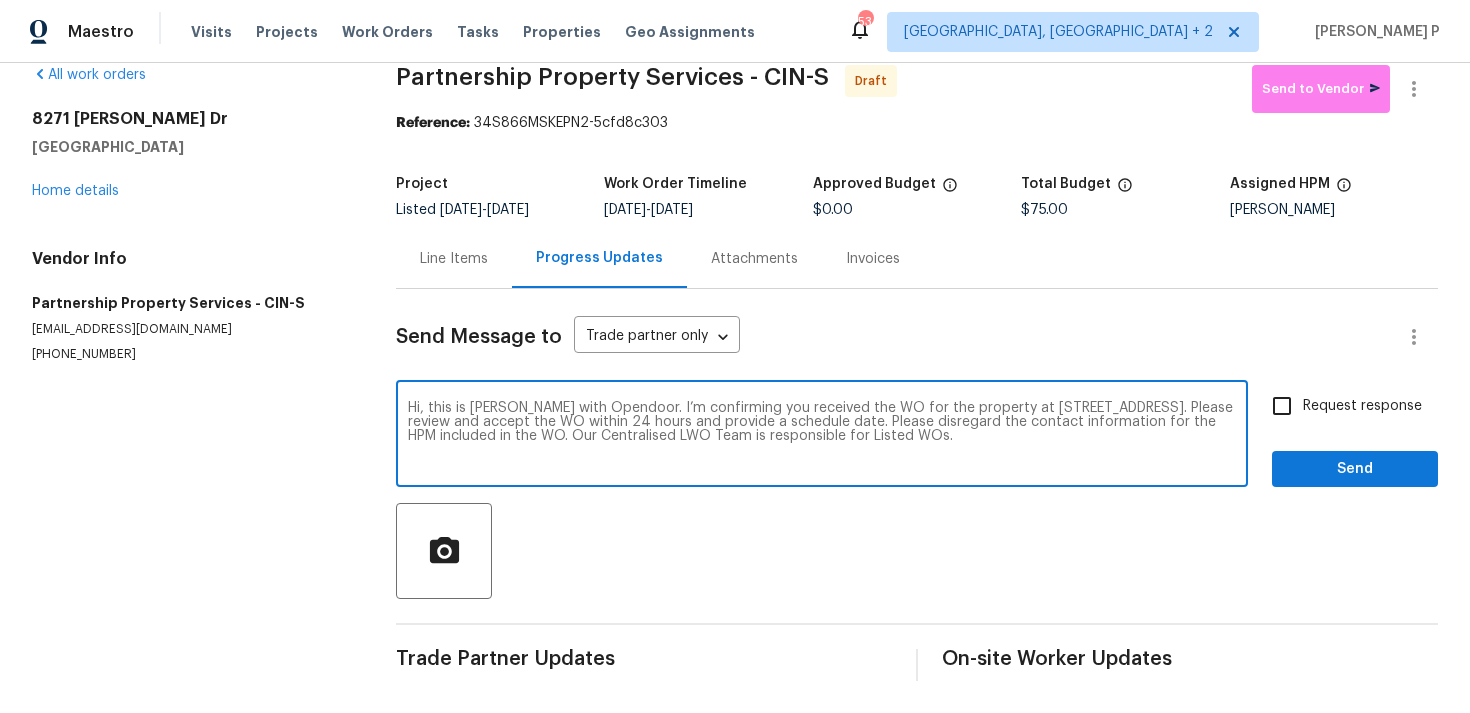 type on "Hi, this is [PERSON_NAME] with Opendoor. I’m confirming you received the WO for the property at [STREET_ADDRESS]. Please review and accept the WO within 24 hours and provide a schedule date. Please disregard the contact information for the HPM included in the WO. Our Centralised LWO Team is responsible for Listed WOs." 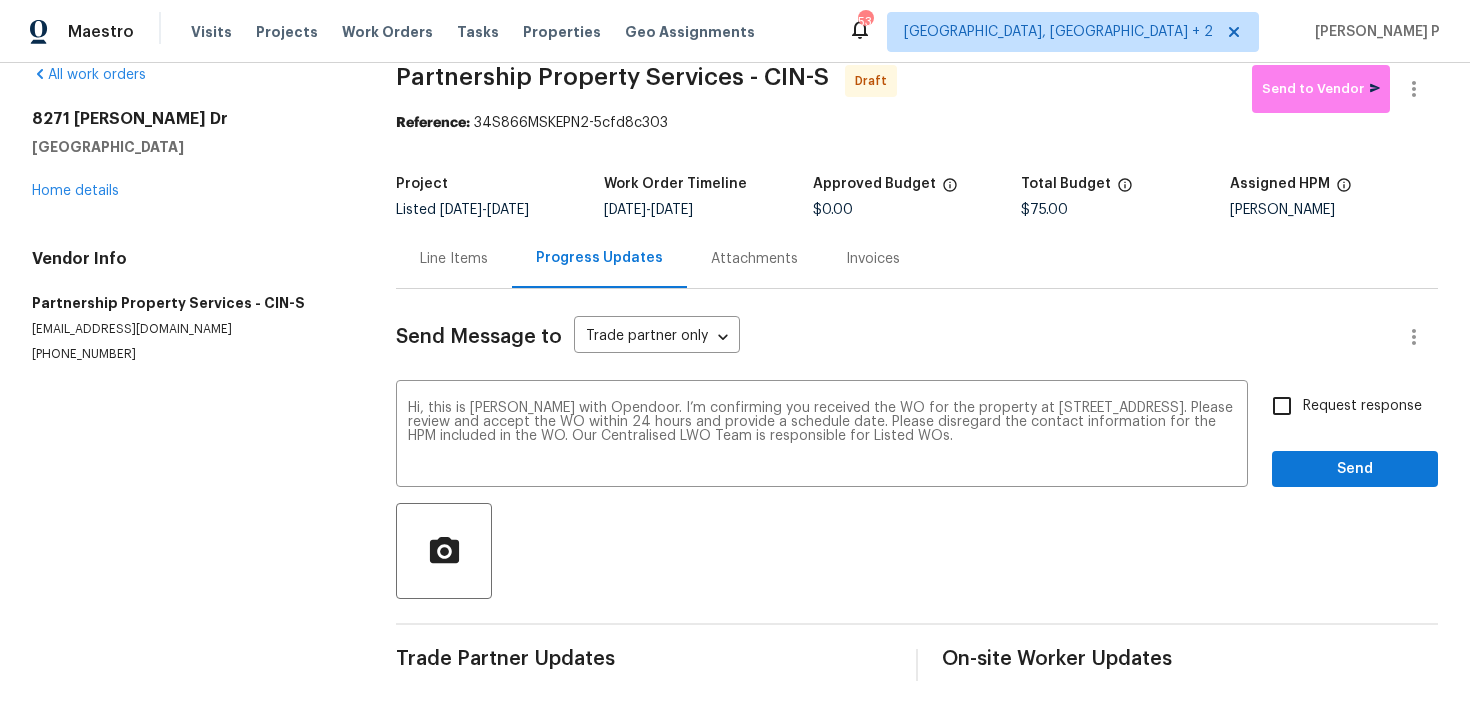 click on "Request response" at bounding box center [1341, 406] 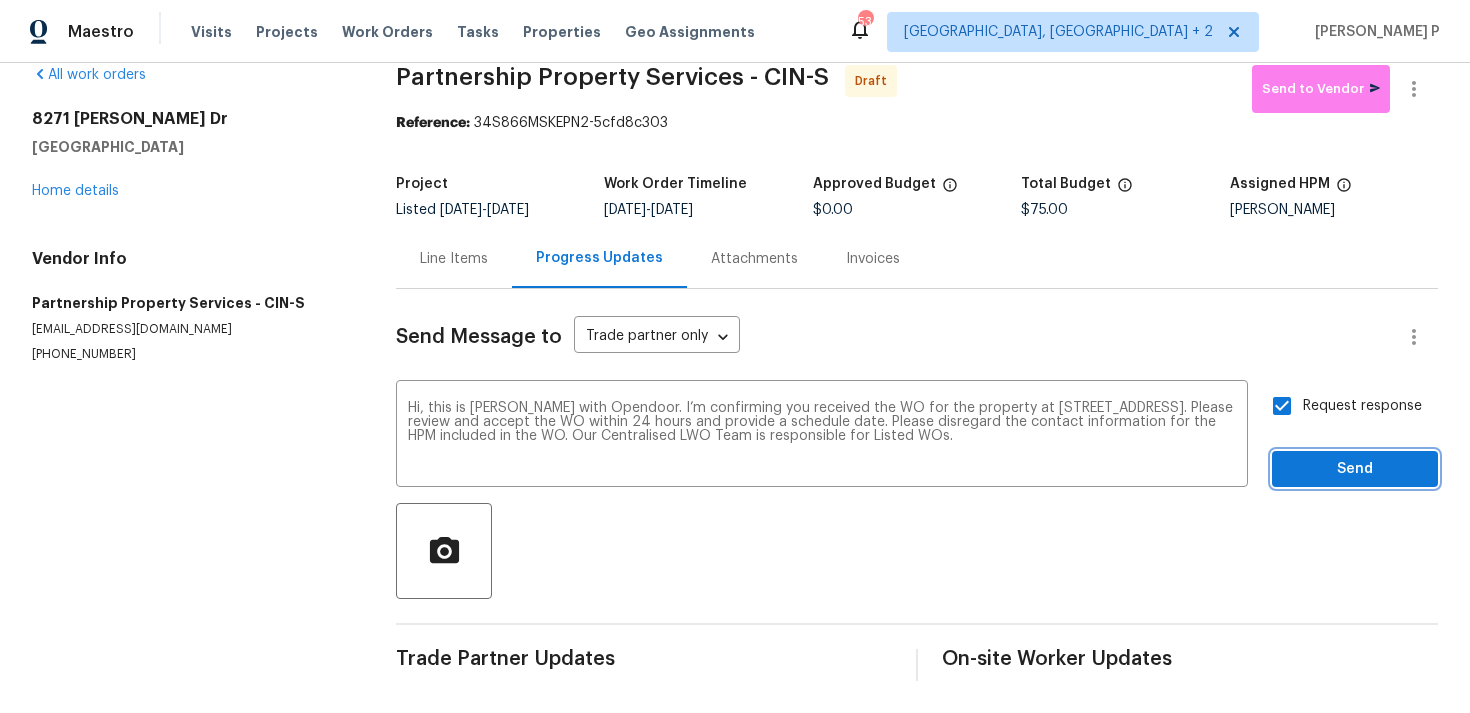 click on "Send" at bounding box center [1355, 469] 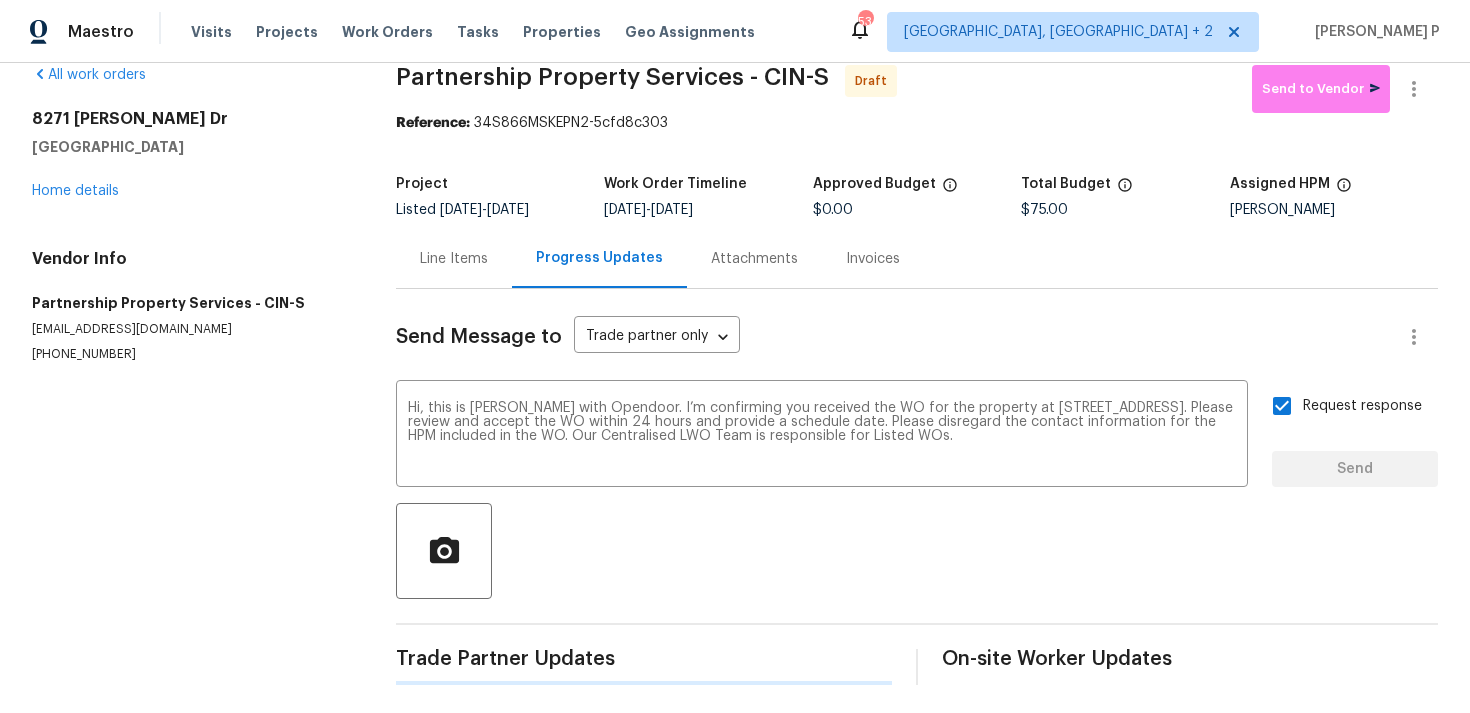 type 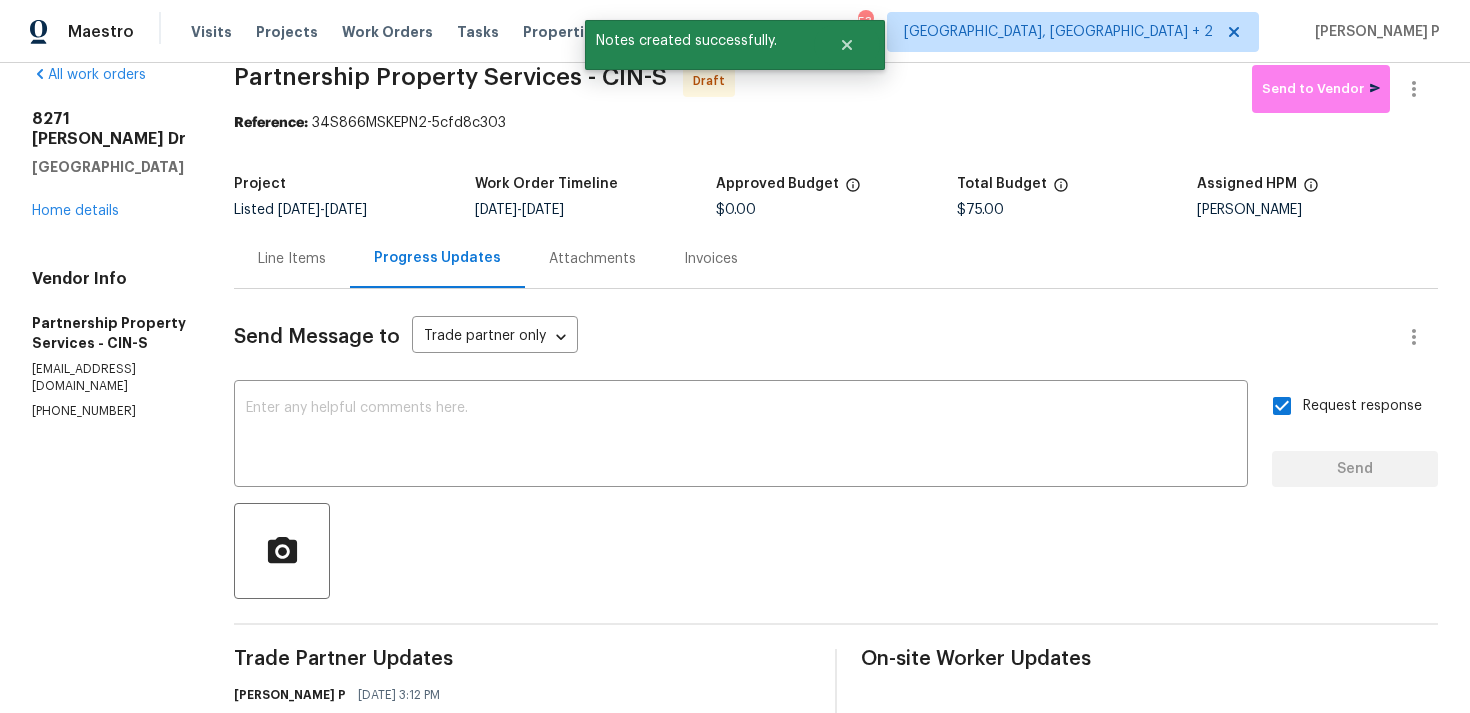 click on "Send Message to Trade partner only Trade partner only ​ x ​ Request response Send Trade Partner Updates [PERSON_NAME] P [DATE] 3:12 PM Hi, this is [PERSON_NAME] with Opendoor. I’m confirming you received the WO for the property at [STREET_ADDRESS]. Please review and accept the WO within 24 hours and provide a schedule date. Please disregard the contact information for the HPM included in the WO. Our Centralised LWO Team is responsible for Listed WOs. On-site Worker Updates" at bounding box center [836, 554] 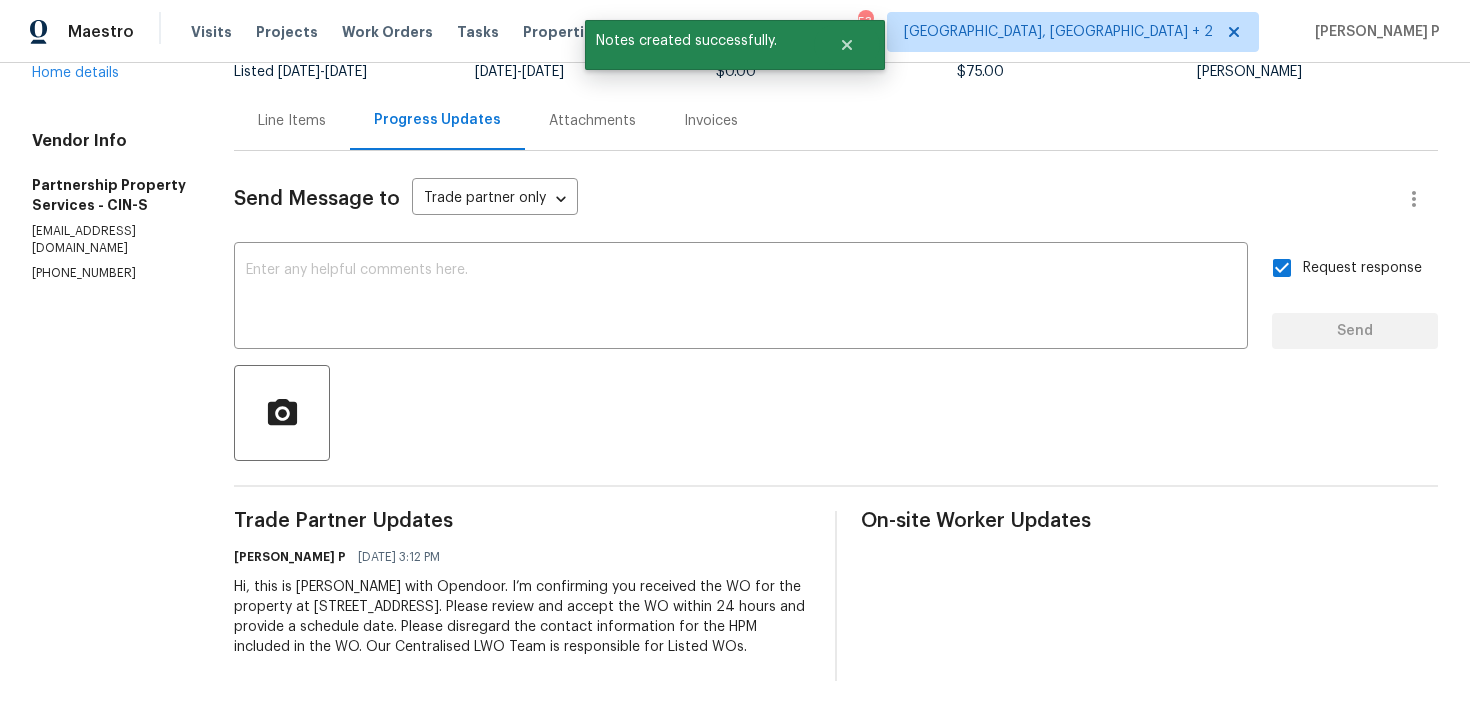 scroll, scrollTop: 0, scrollLeft: 0, axis: both 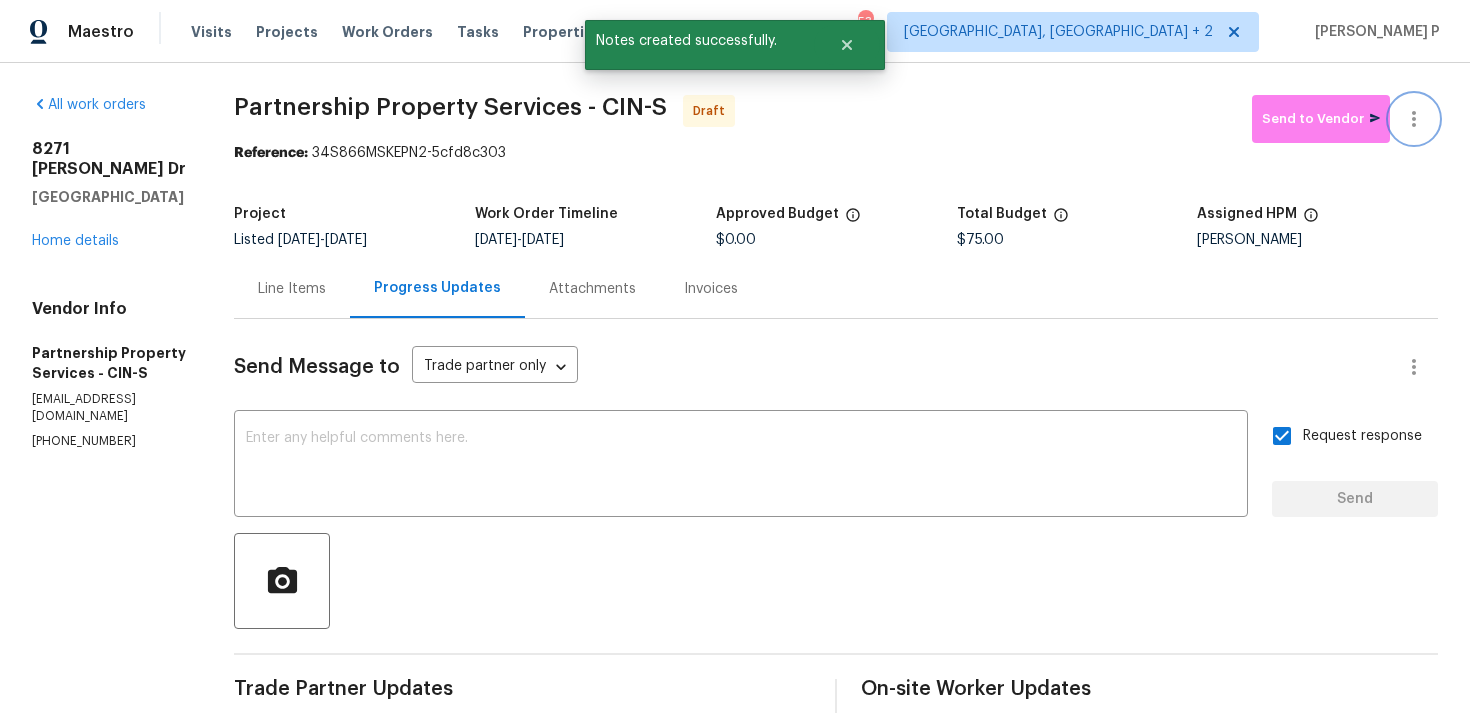 click at bounding box center [1414, 119] 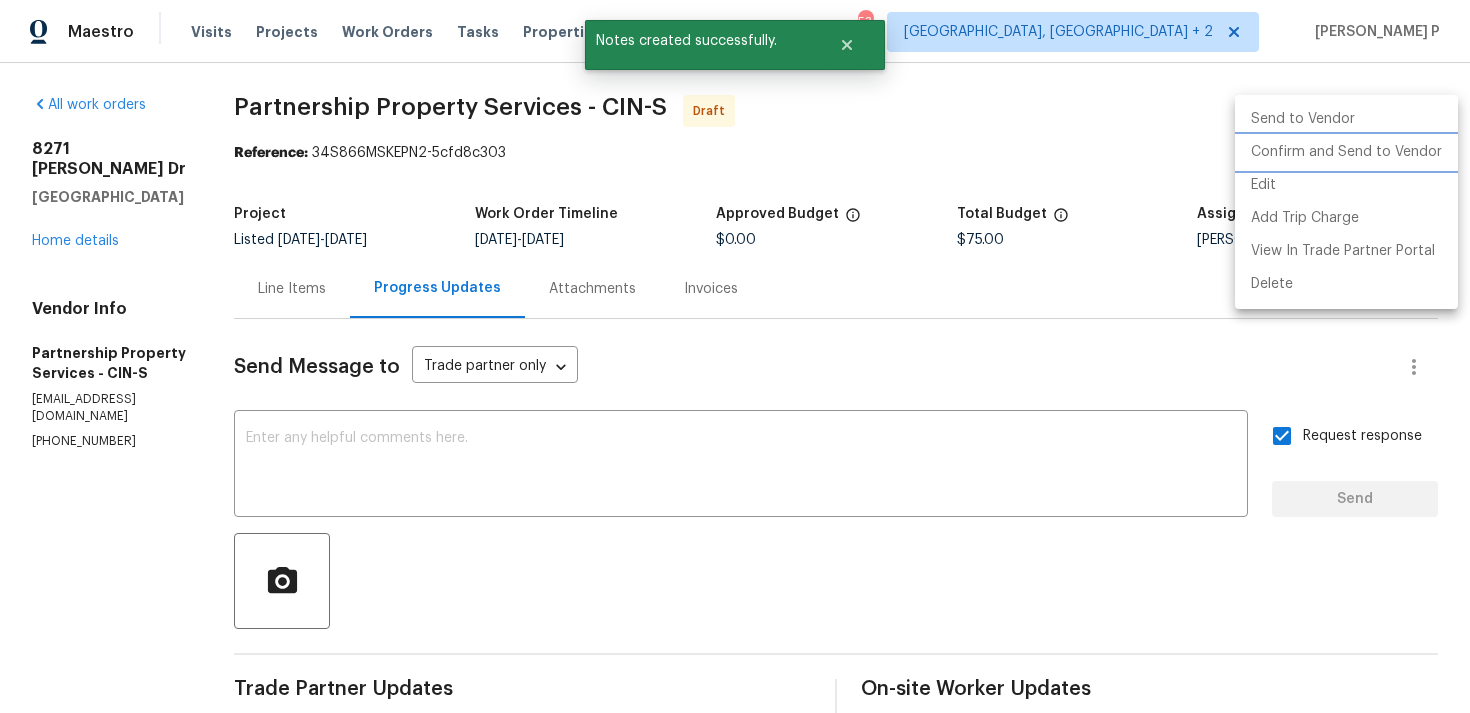 click on "Confirm and Send to Vendor" at bounding box center [1346, 152] 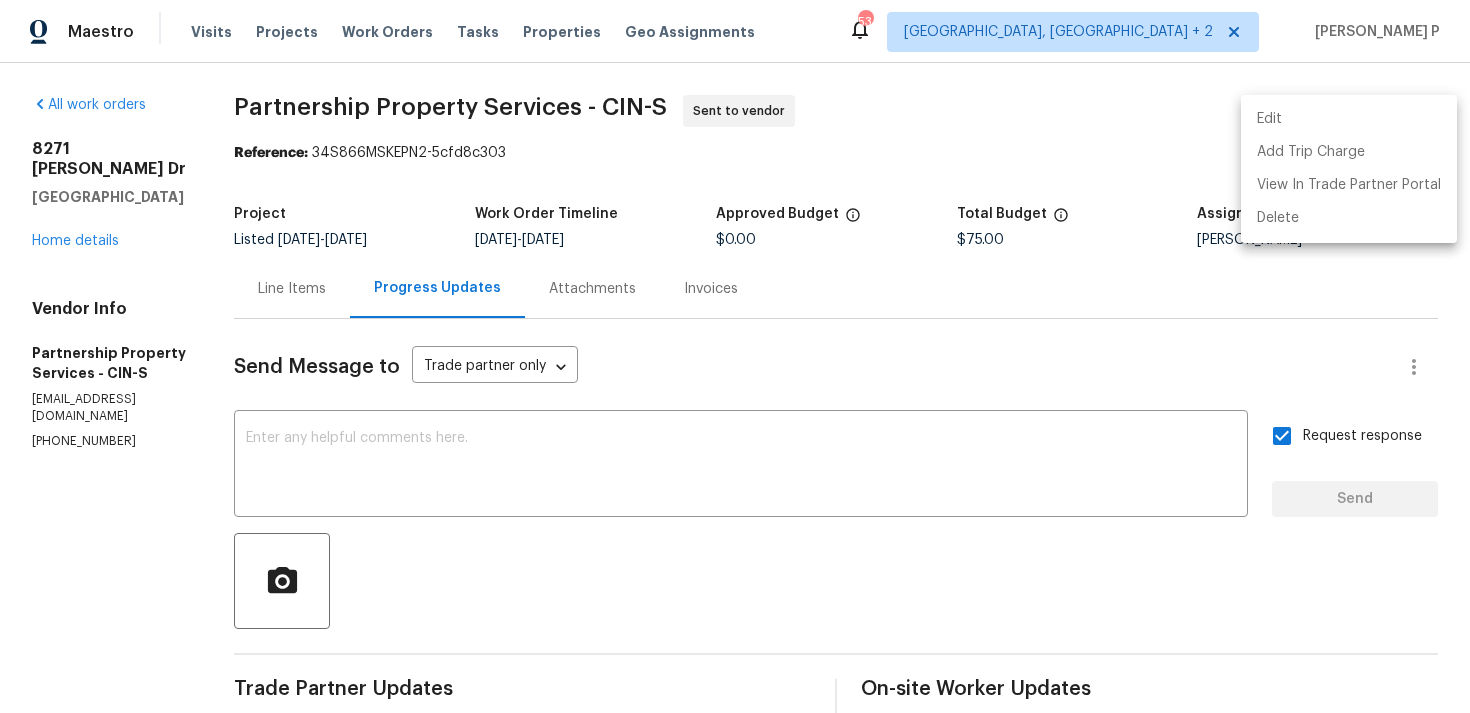 click at bounding box center (735, 356) 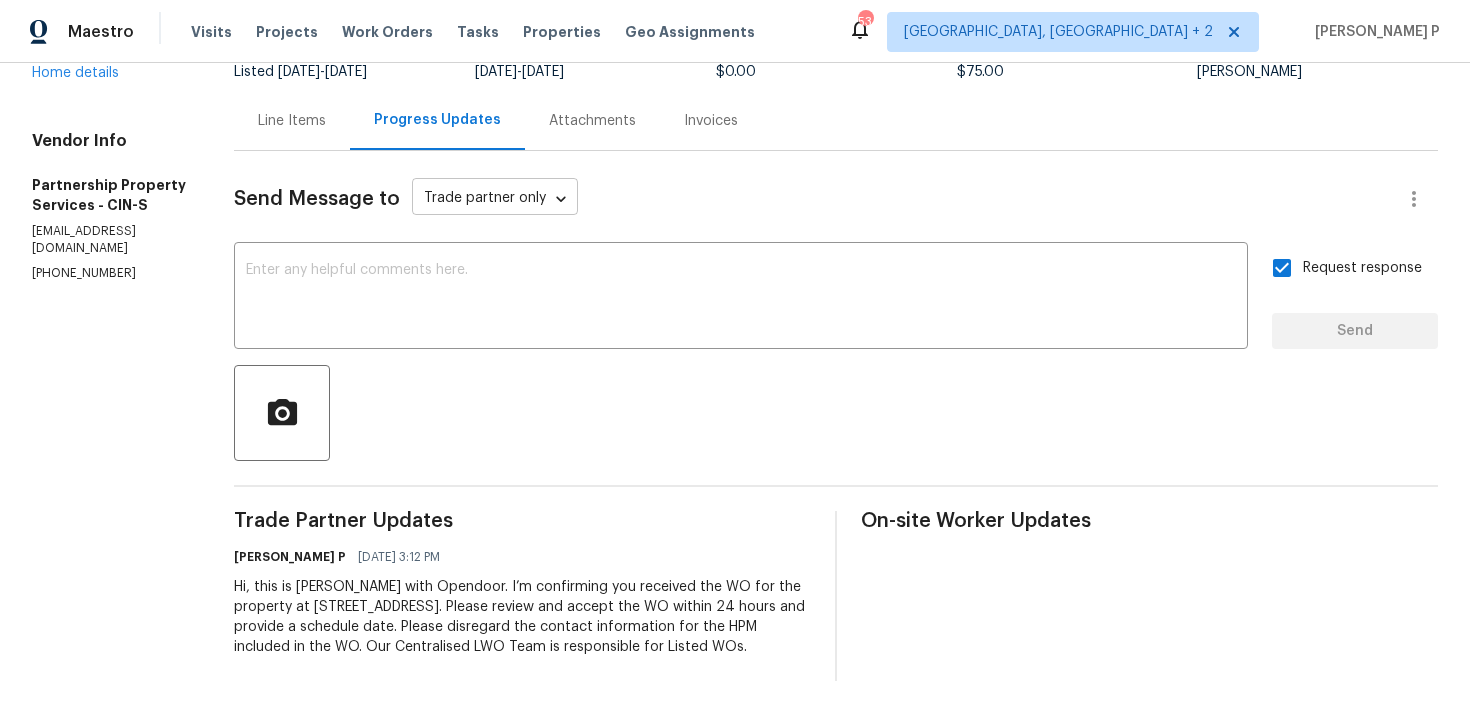 scroll, scrollTop: 0, scrollLeft: 0, axis: both 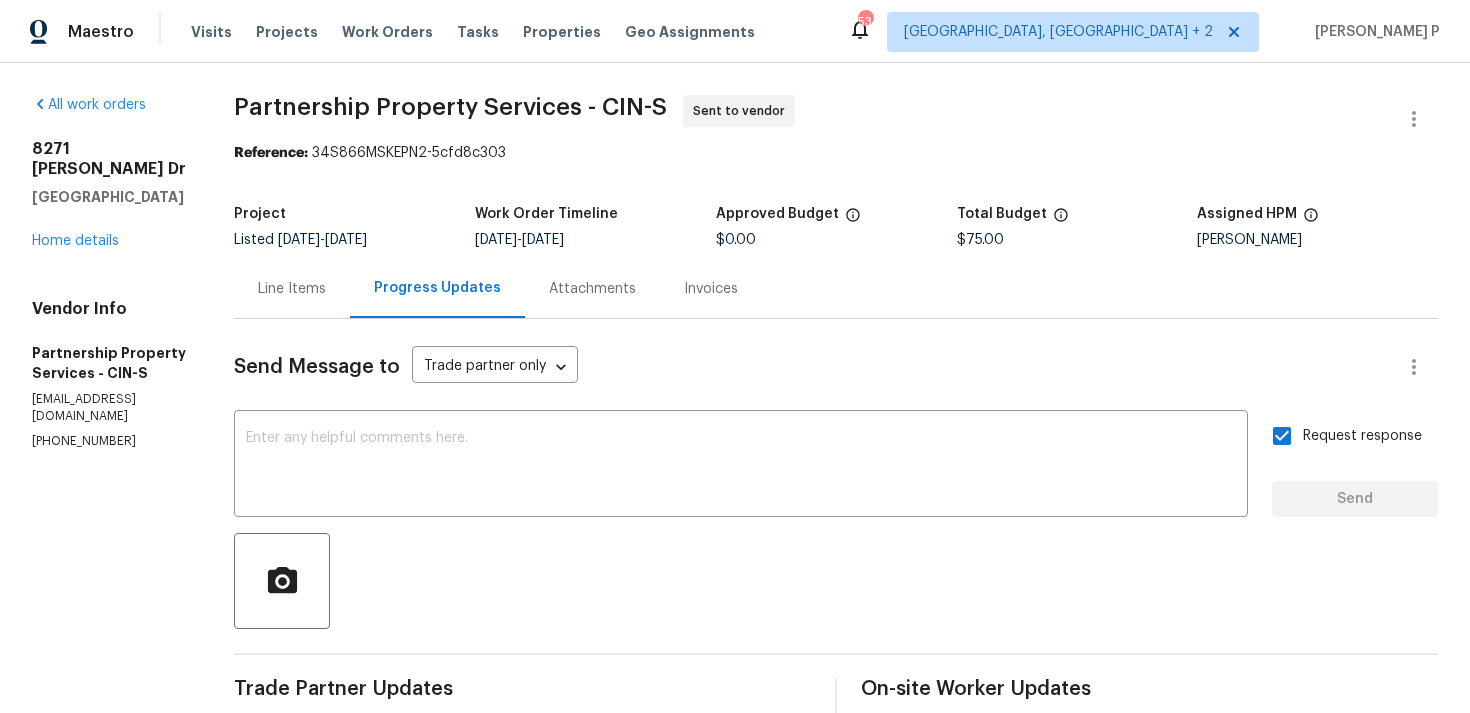 click on "Project Listed   [DATE]  -  [DATE] Work Order Timeline [DATE]  -  [DATE] Approved Budget $0.00 Total Budget $75.00 Assigned HPM [PERSON_NAME]" at bounding box center (836, 227) 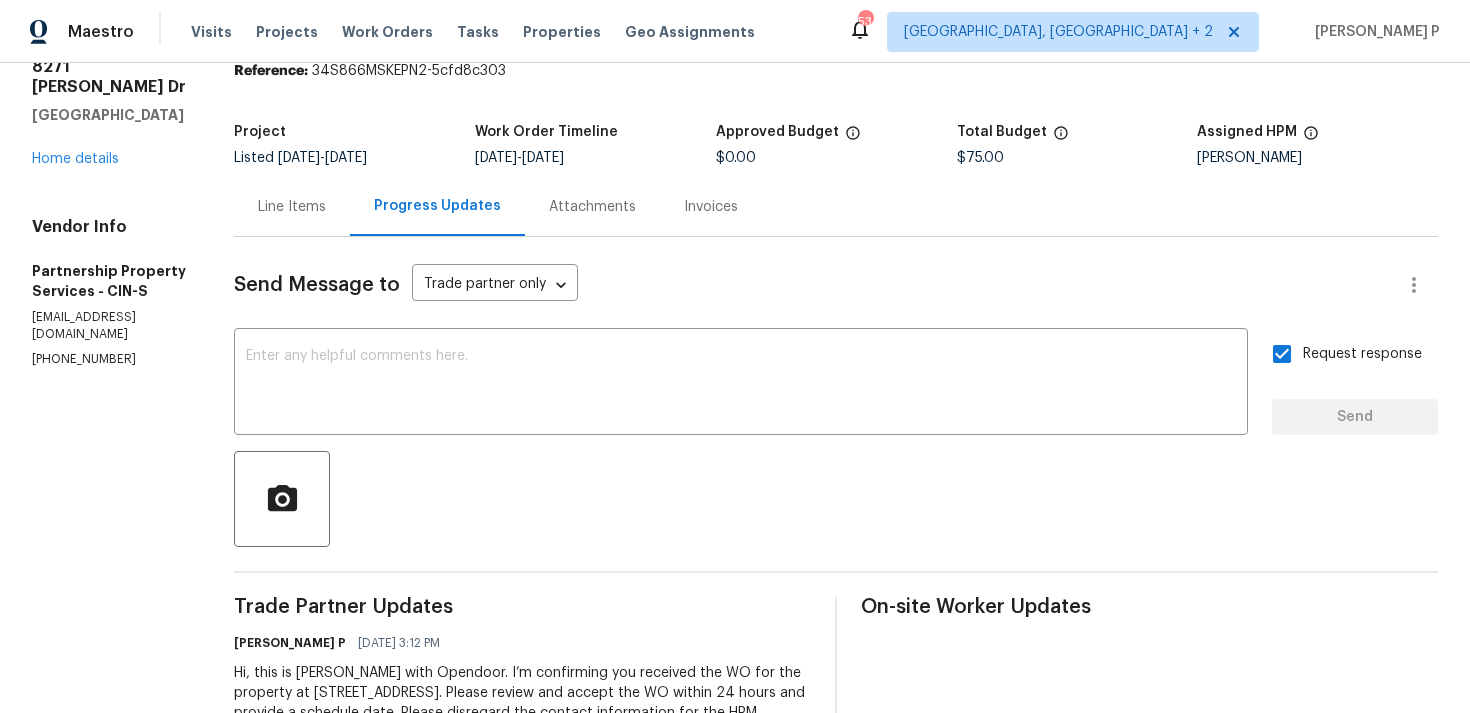 scroll, scrollTop: 0, scrollLeft: 0, axis: both 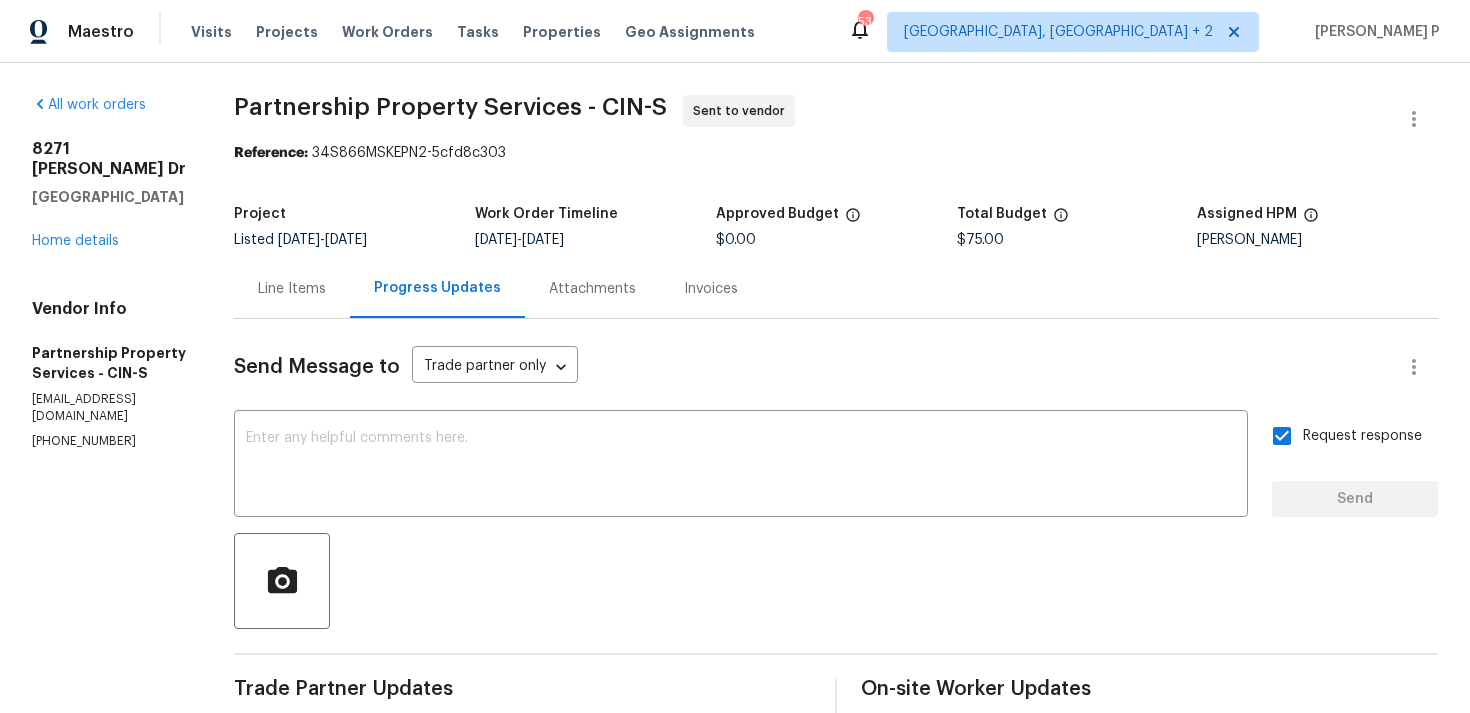 click on "Partnership Property Services - CIN-S Sent to vendor" at bounding box center (812, 119) 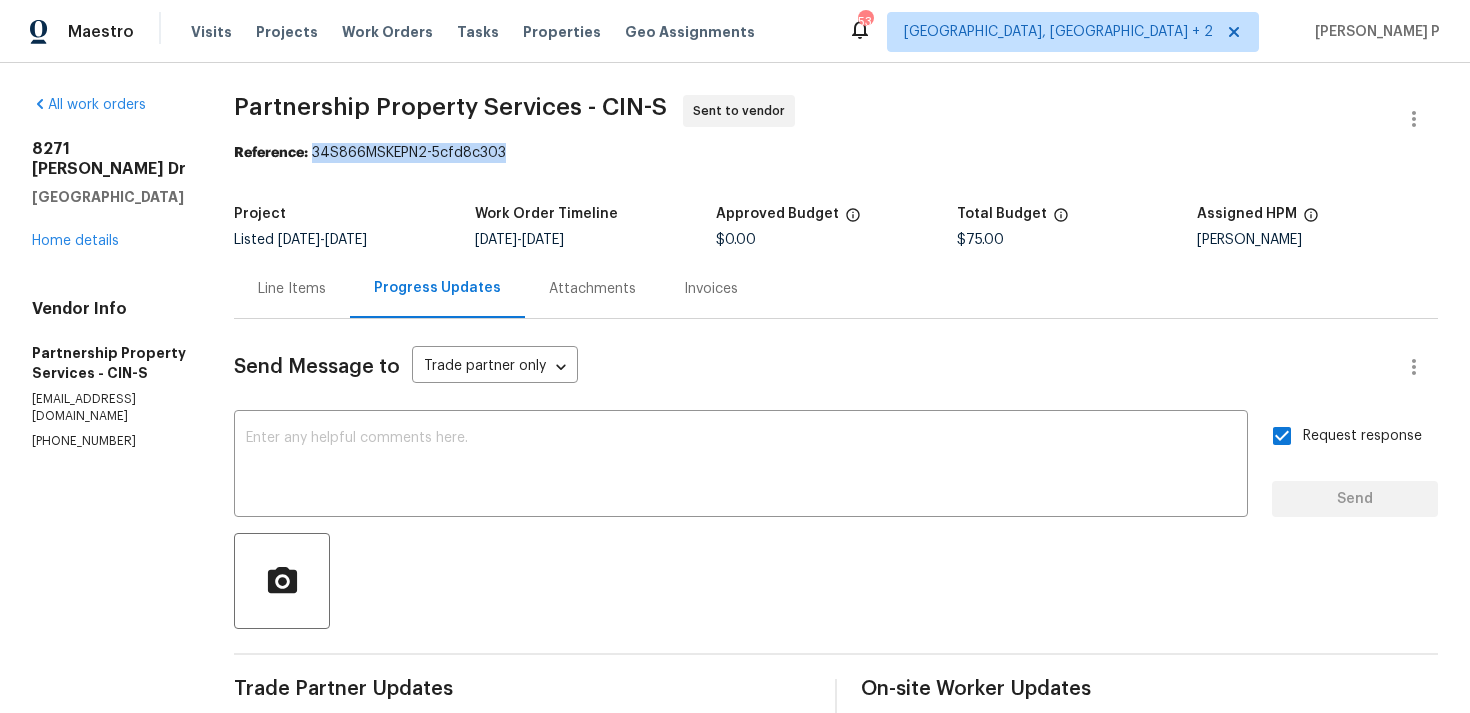 drag, startPoint x: 415, startPoint y: 147, endPoint x: 641, endPoint y: 157, distance: 226.22113 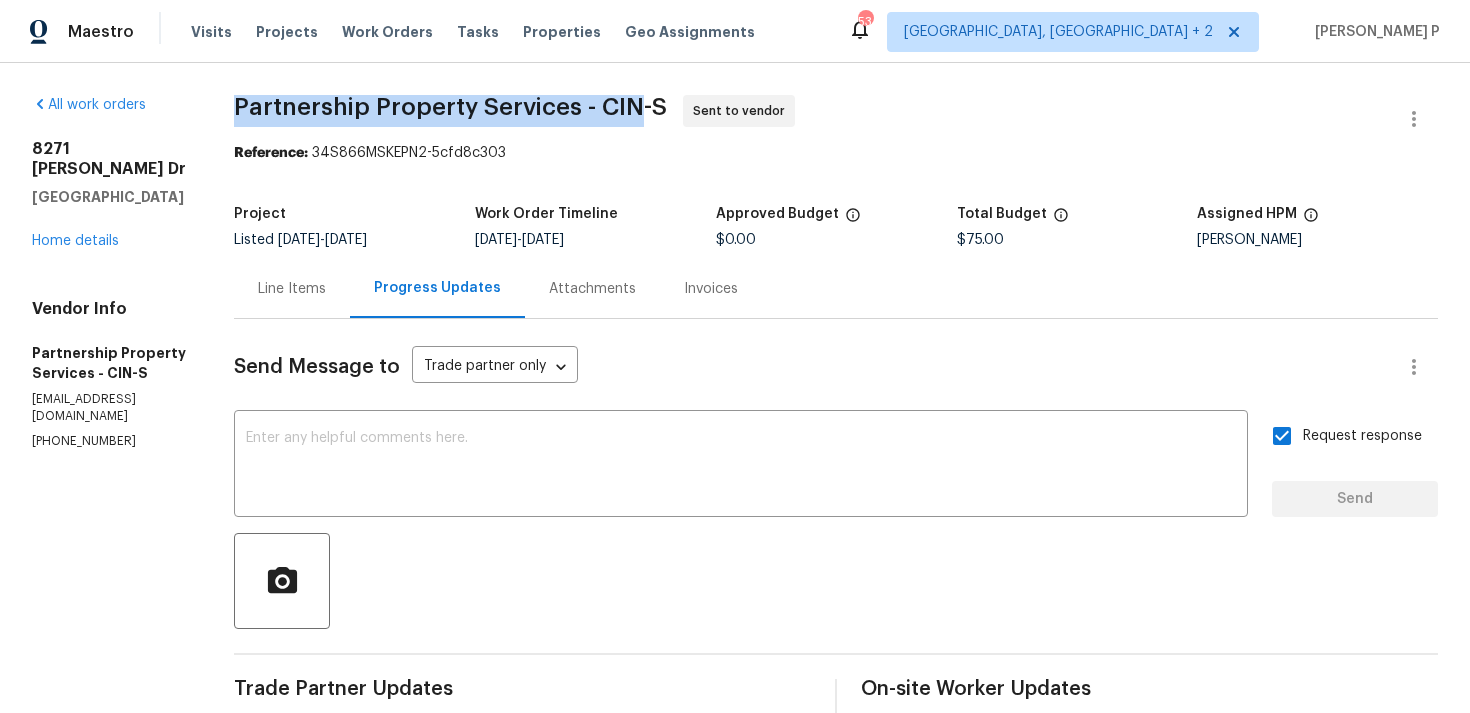 drag, startPoint x: 320, startPoint y: 110, endPoint x: 747, endPoint y: 105, distance: 427.02927 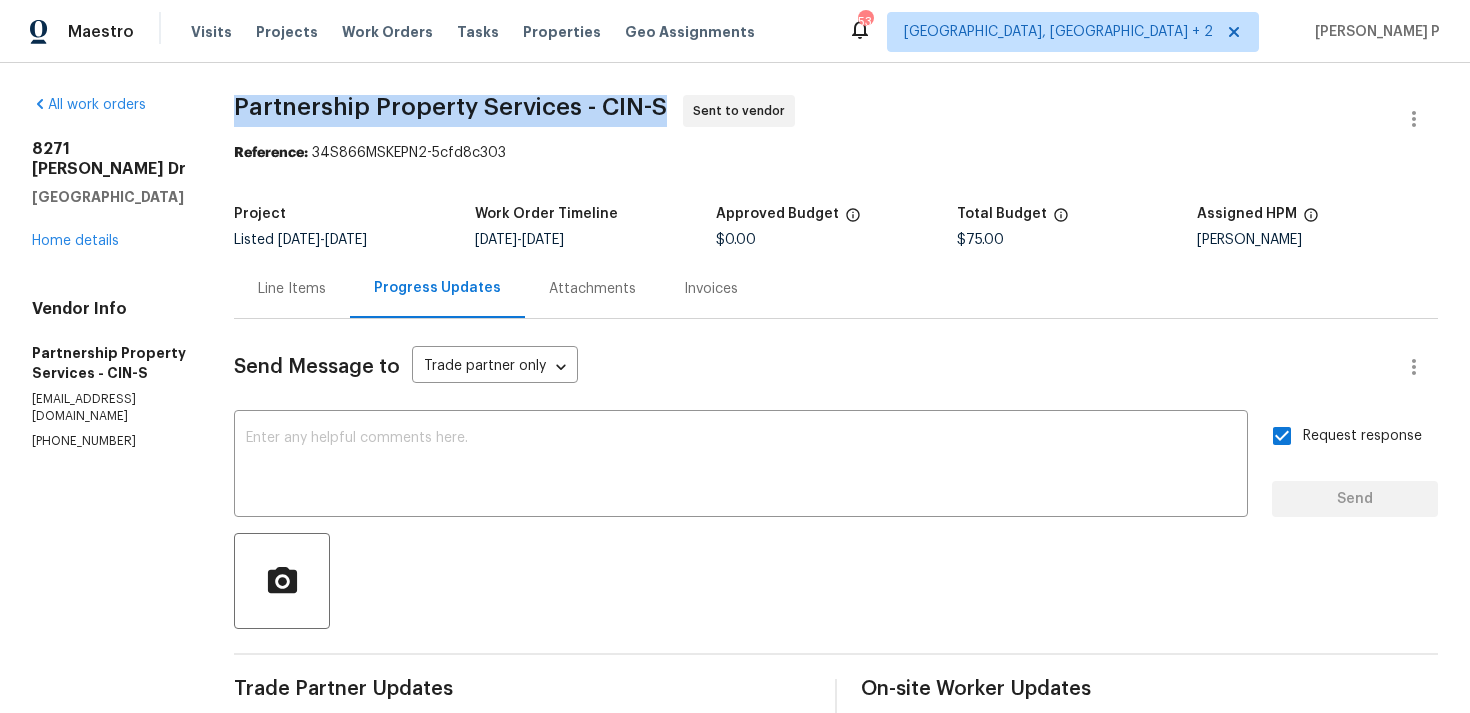drag, startPoint x: 326, startPoint y: 90, endPoint x: 760, endPoint y: 99, distance: 434.09332 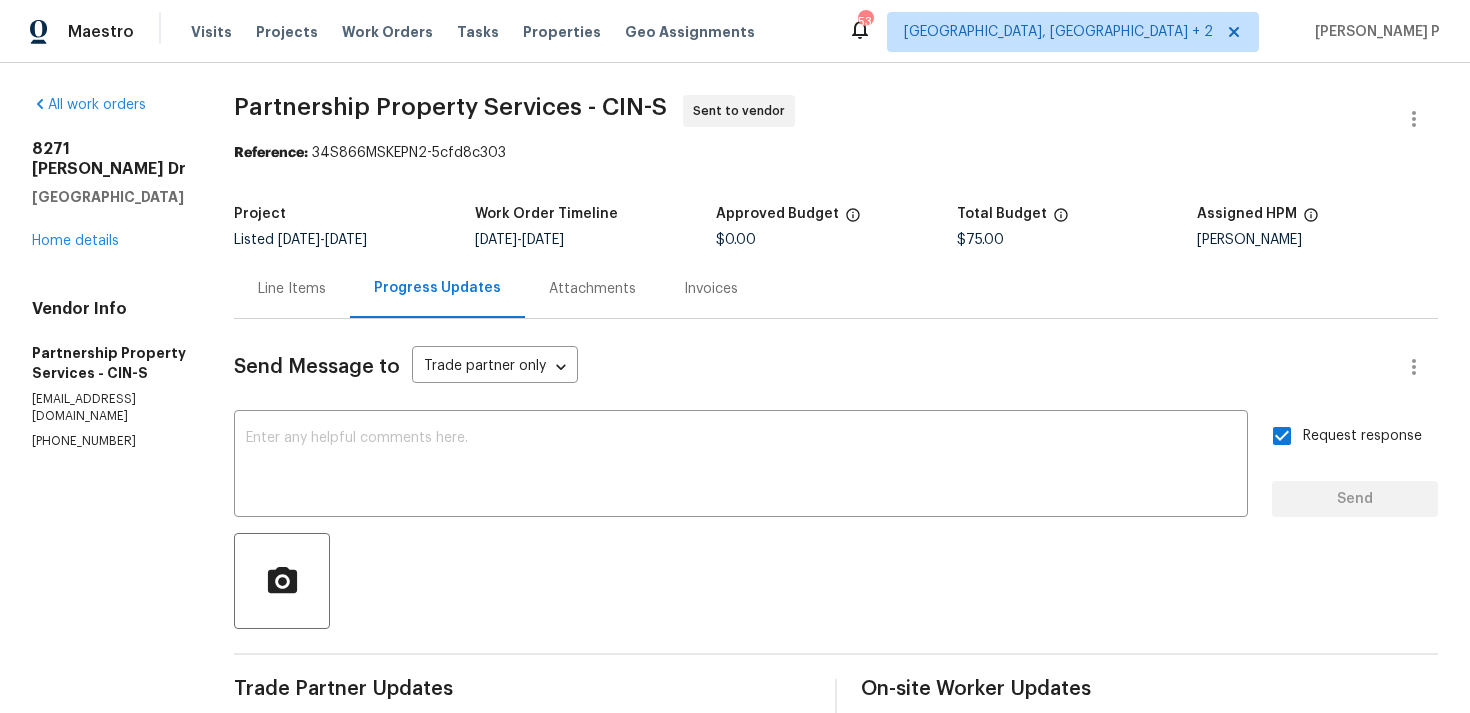 click on "Line Items" at bounding box center (292, 289) 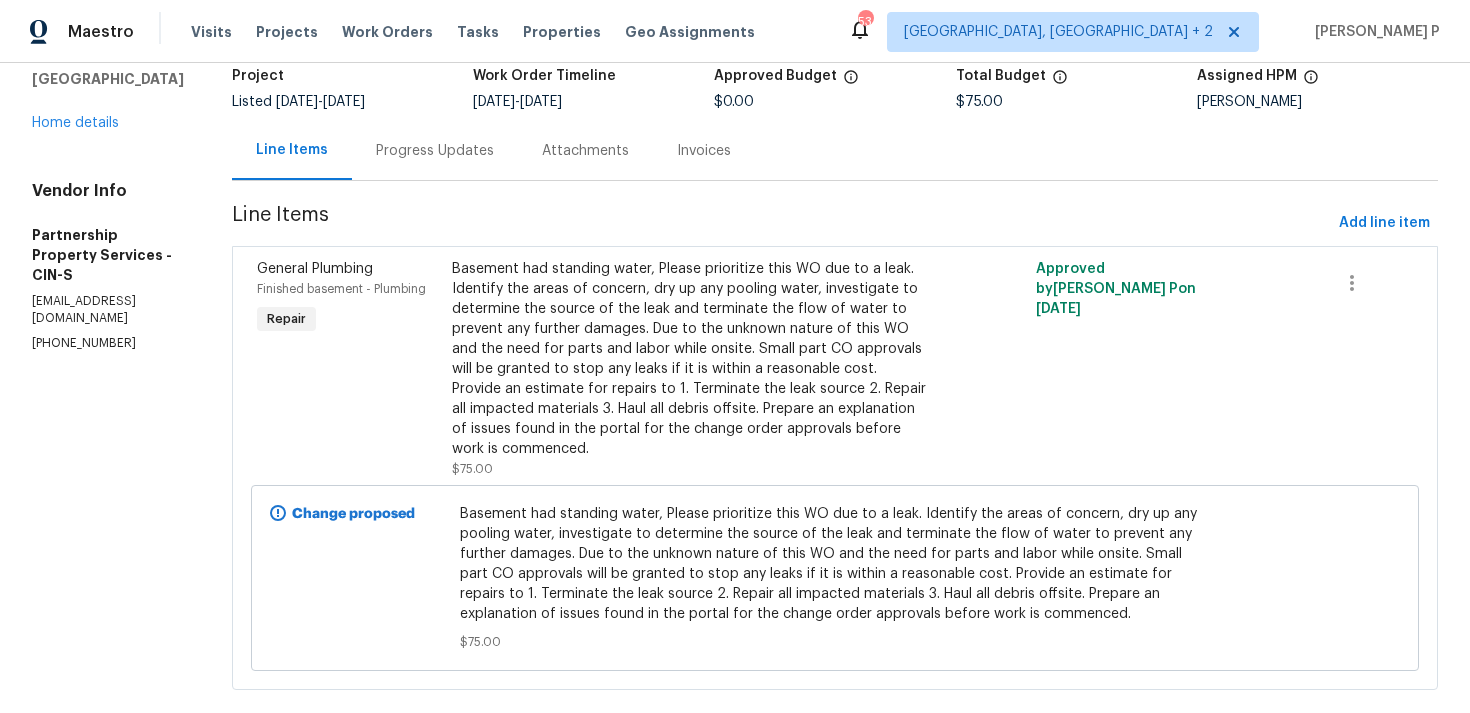 scroll, scrollTop: 151, scrollLeft: 0, axis: vertical 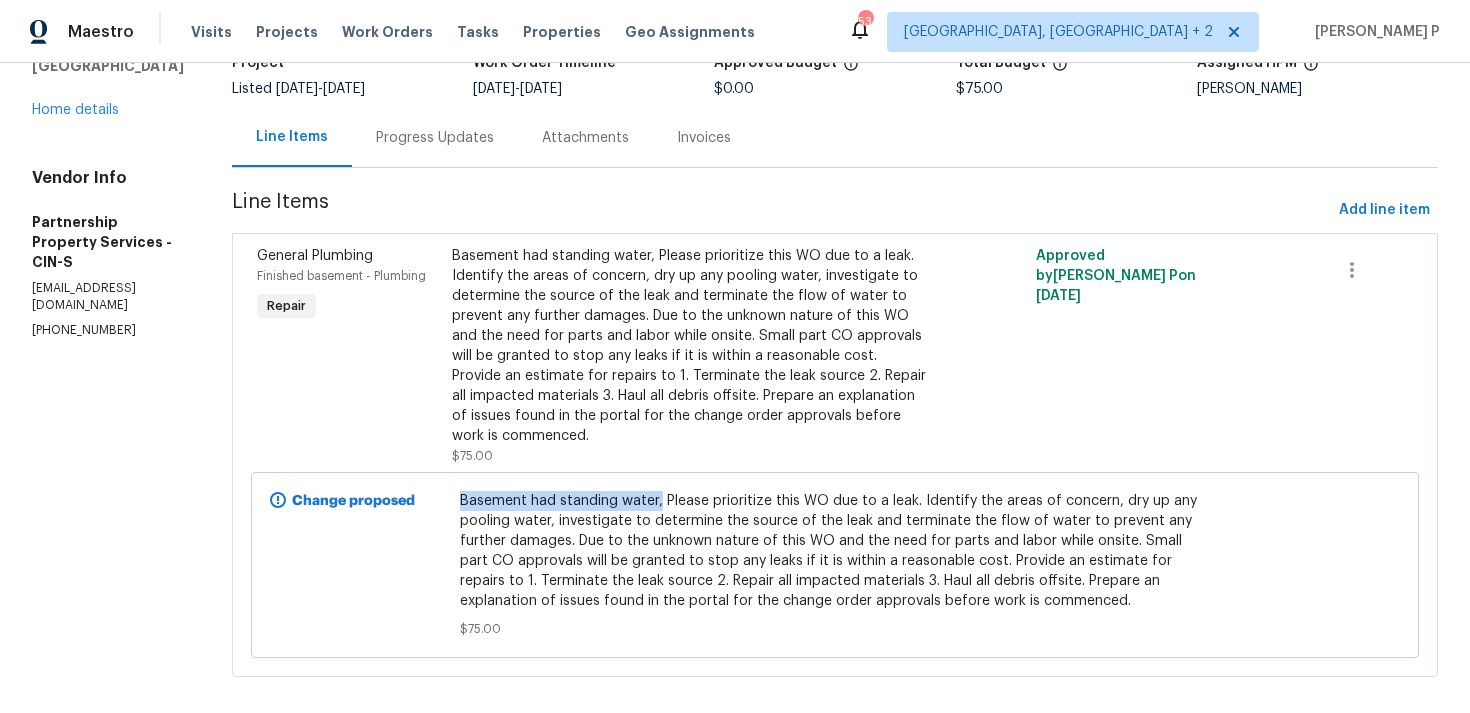 drag, startPoint x: 549, startPoint y: 525, endPoint x: 745, endPoint y: 519, distance: 196.09181 